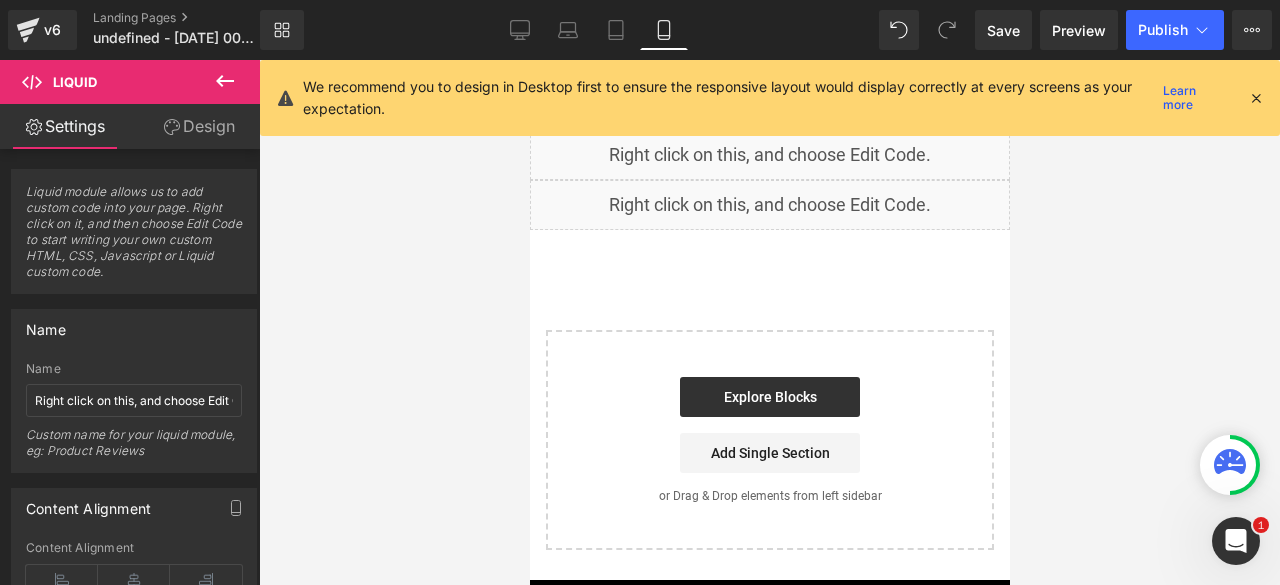 scroll, scrollTop: 0, scrollLeft: 0, axis: both 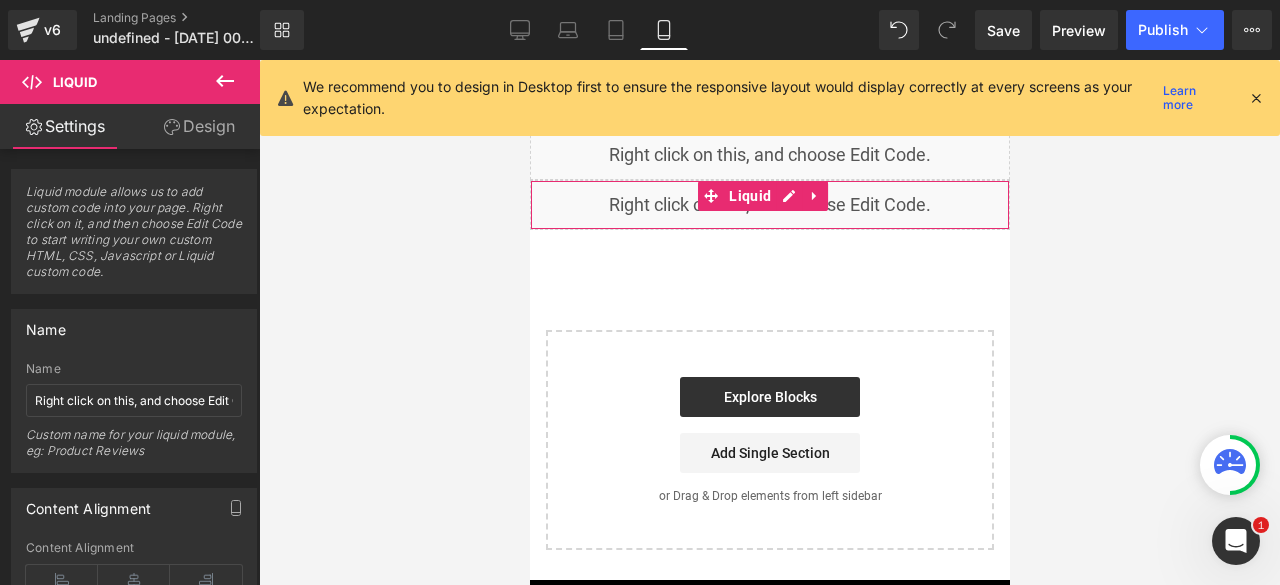 click on "Liquid" at bounding box center (749, 196) 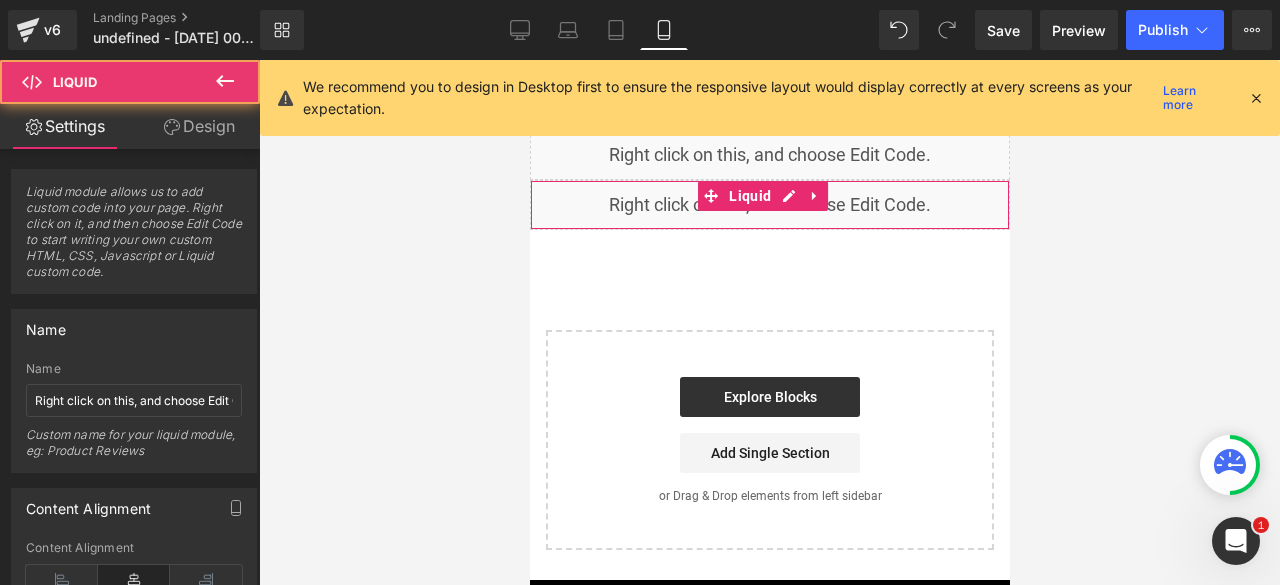 click on "Design" at bounding box center [199, 126] 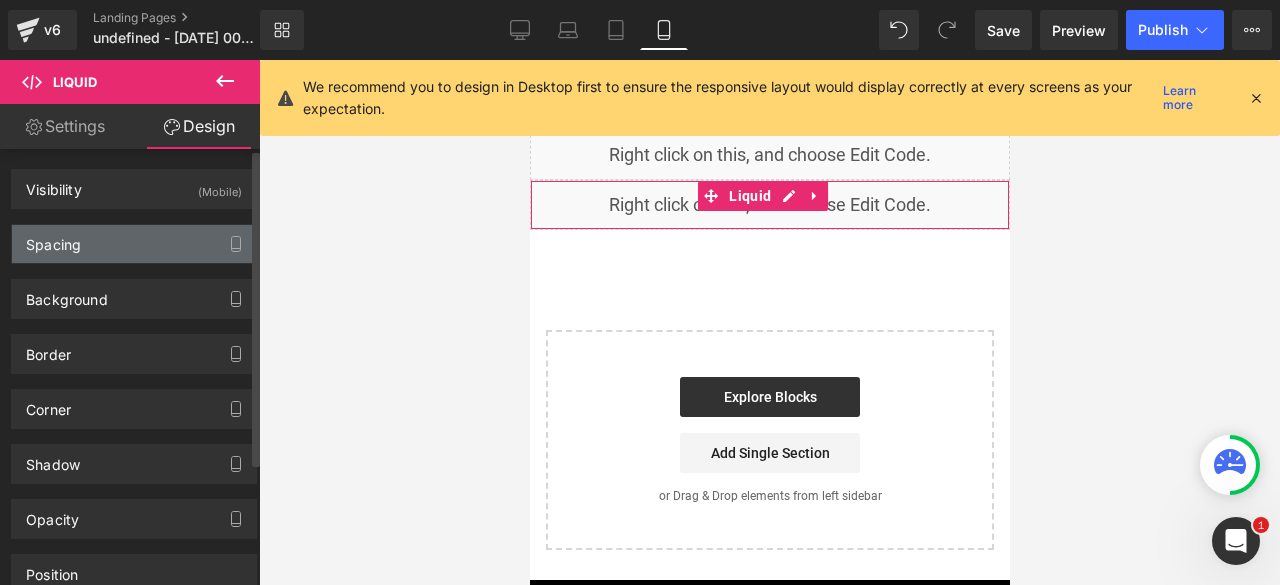 click on "Spacing" at bounding box center [134, 244] 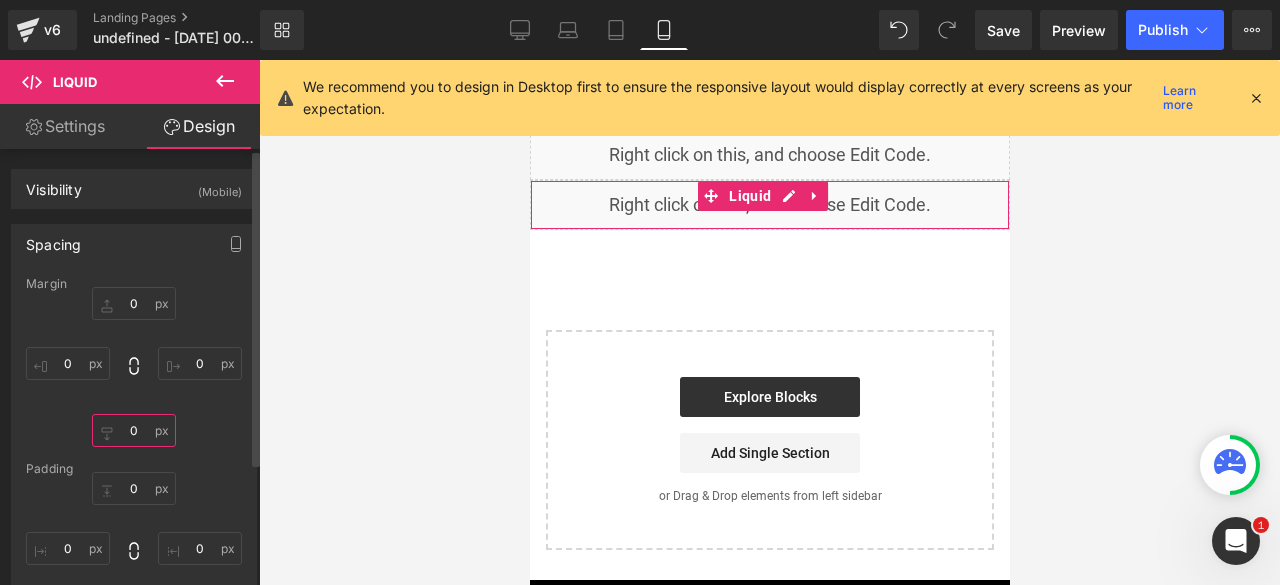 click on "0" at bounding box center (134, 430) 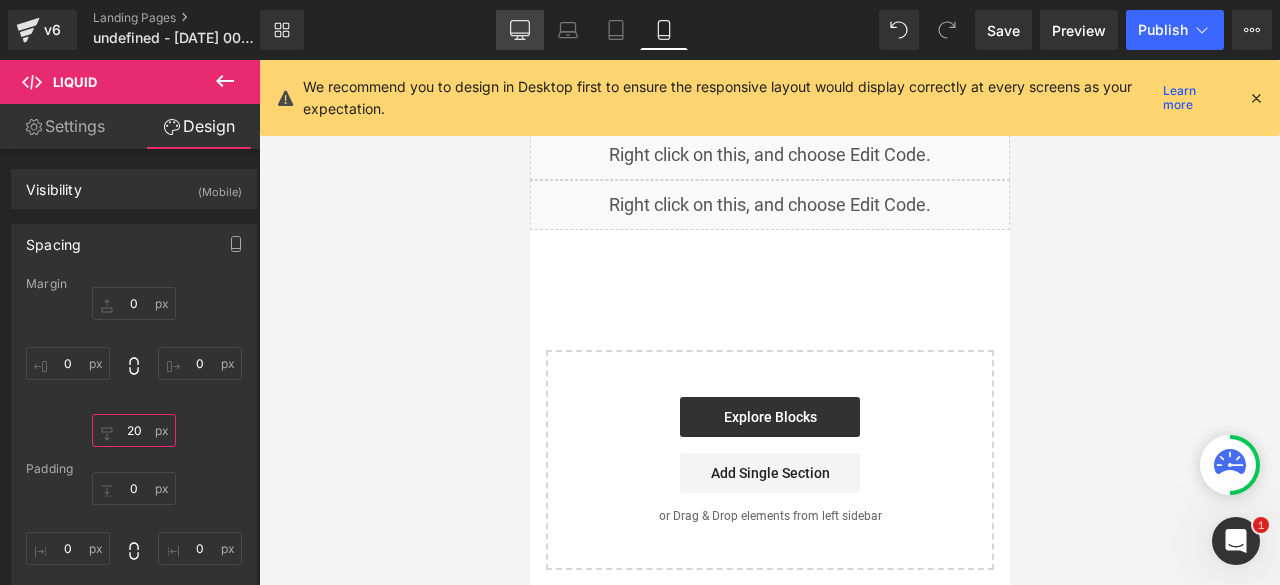 type on "20" 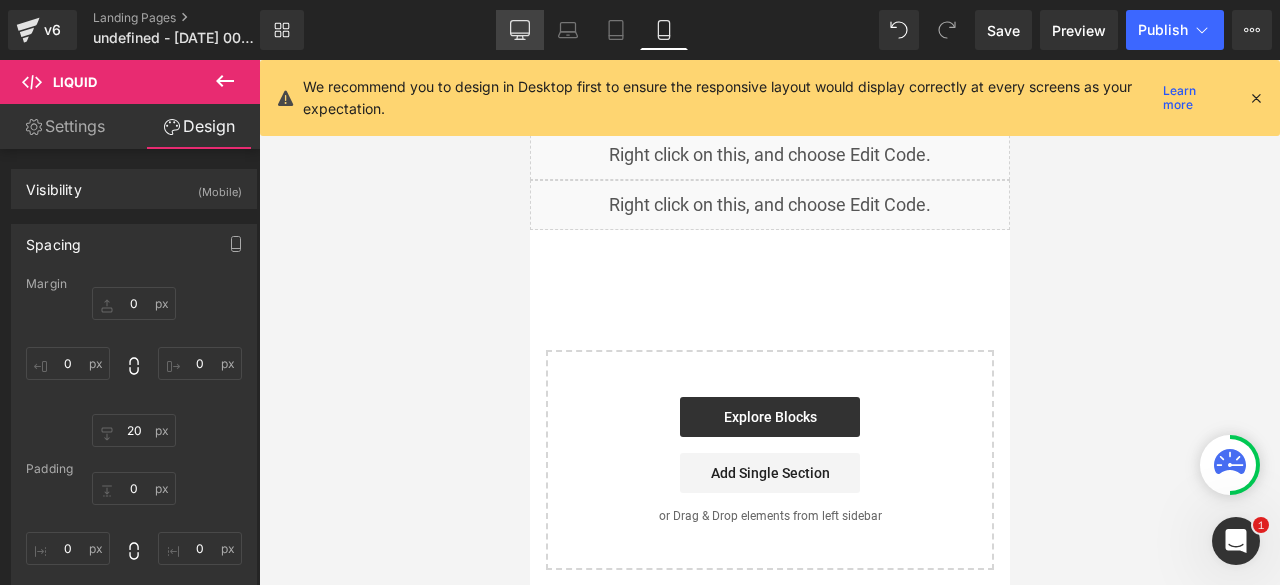 click 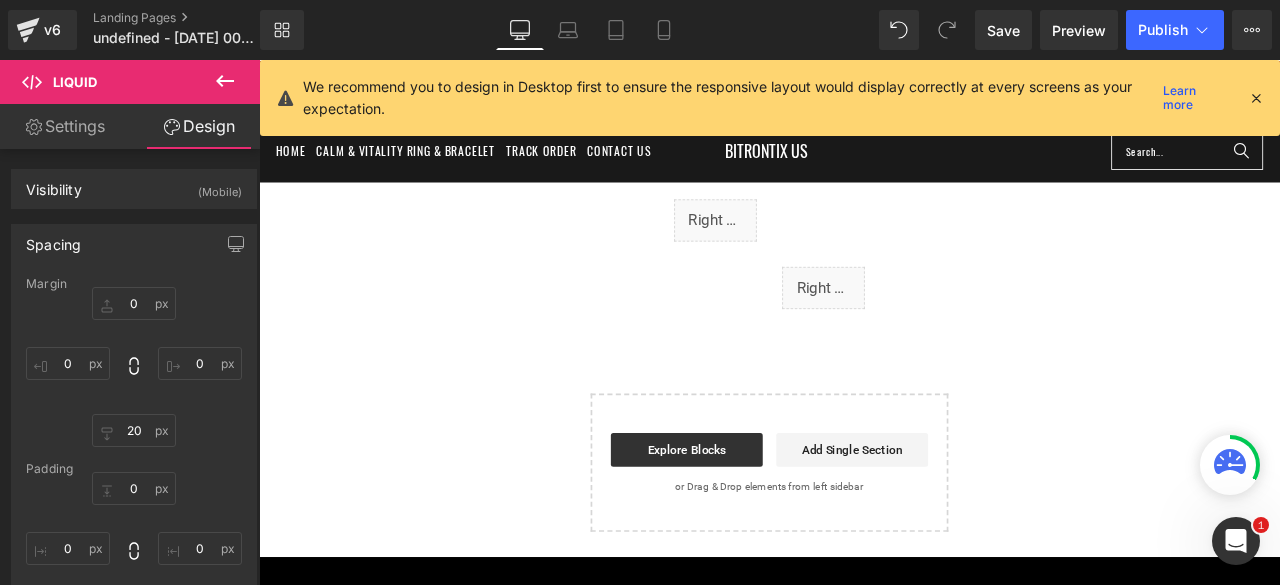 type on "0" 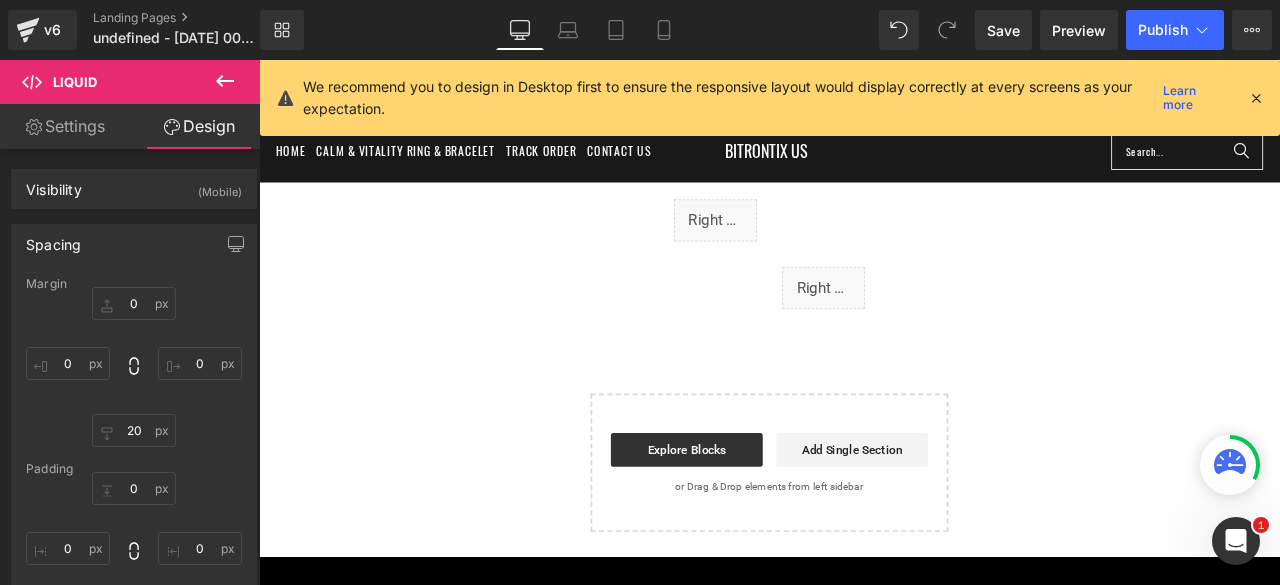 type on "0" 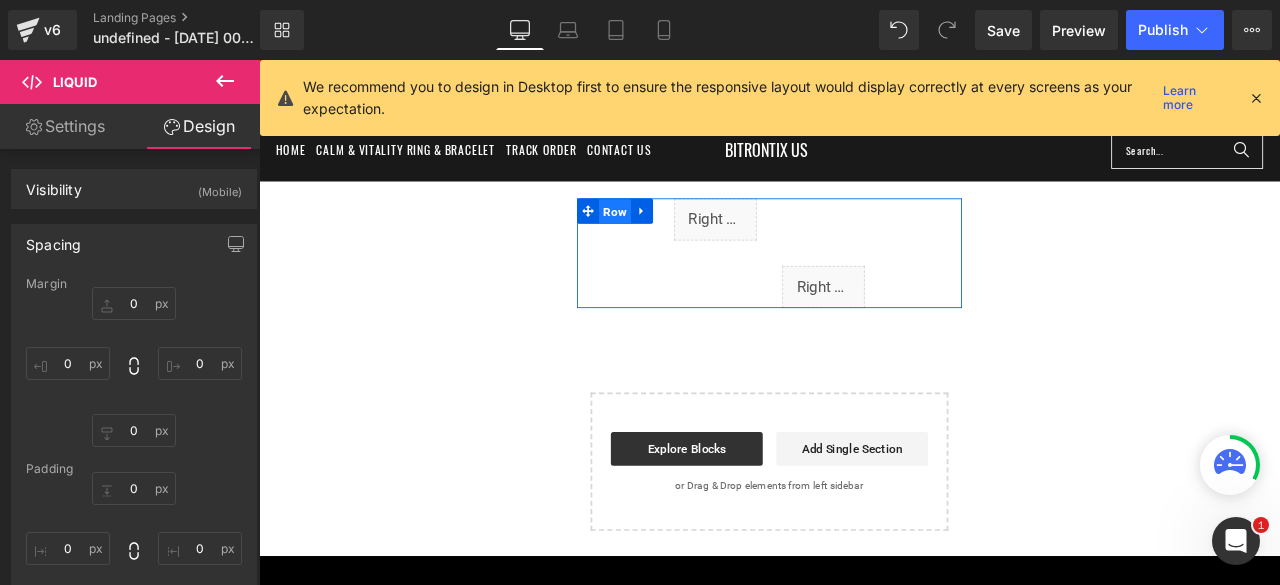 click on "Row" at bounding box center [681, 240] 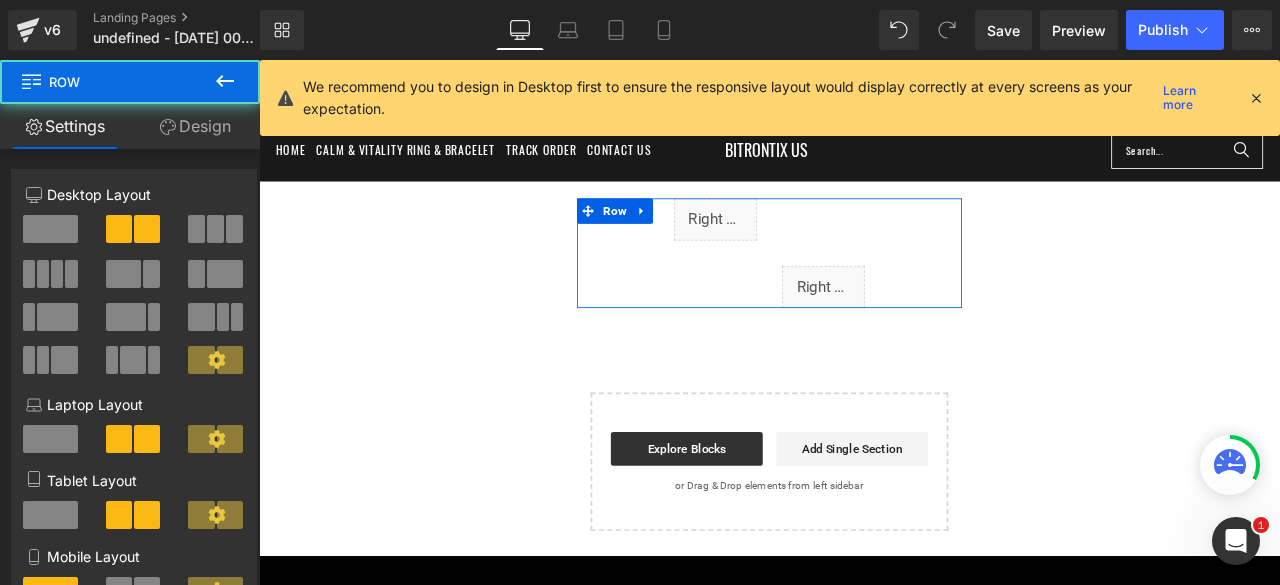 click on "Design" at bounding box center [195, 126] 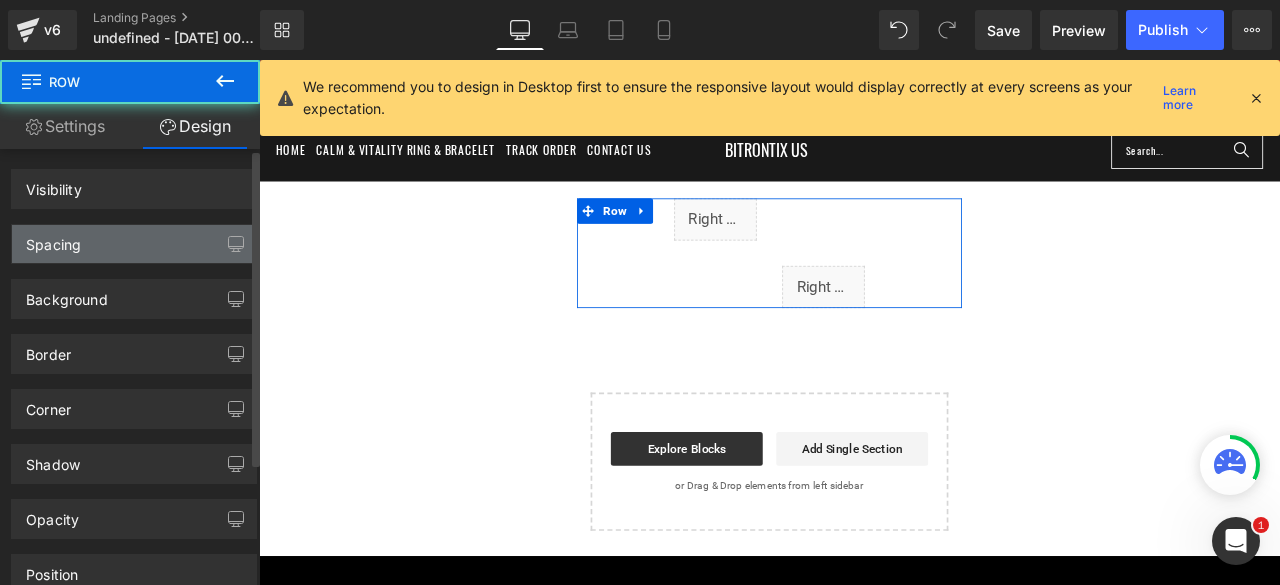 click on "Spacing" at bounding box center [134, 244] 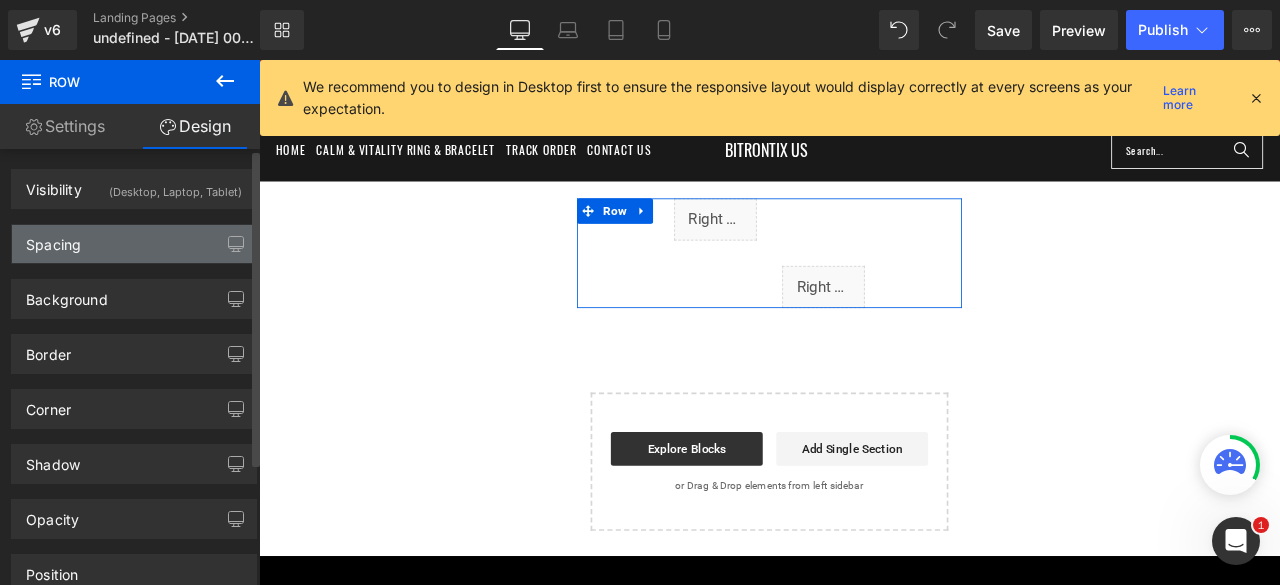 click on "Spacing" at bounding box center (53, 239) 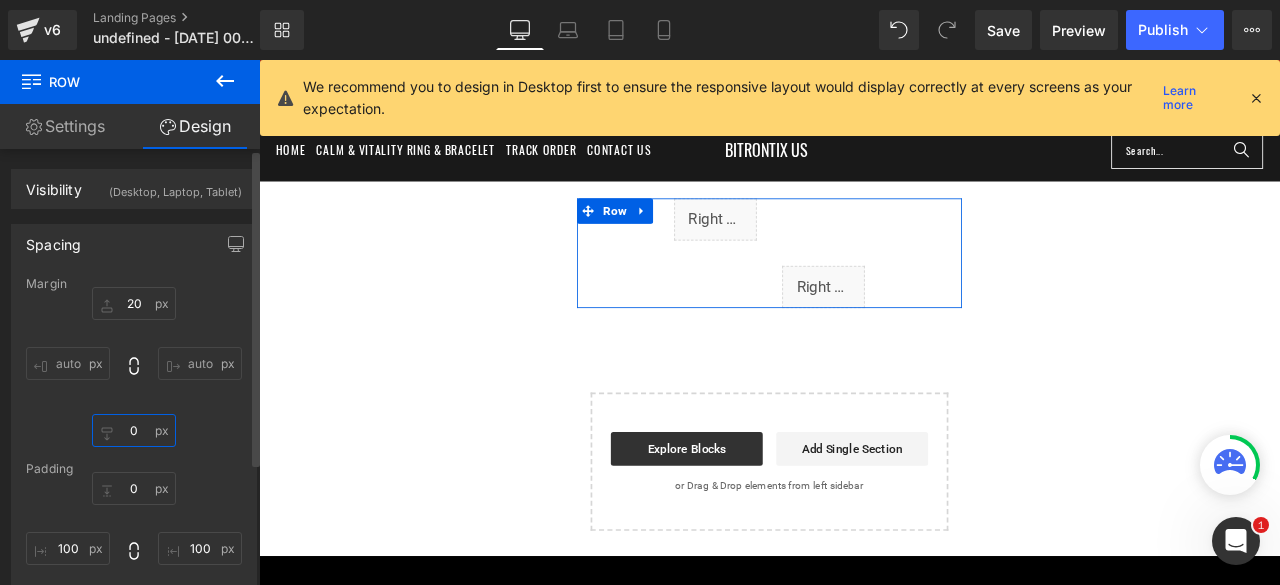 click on "0" at bounding box center (134, 430) 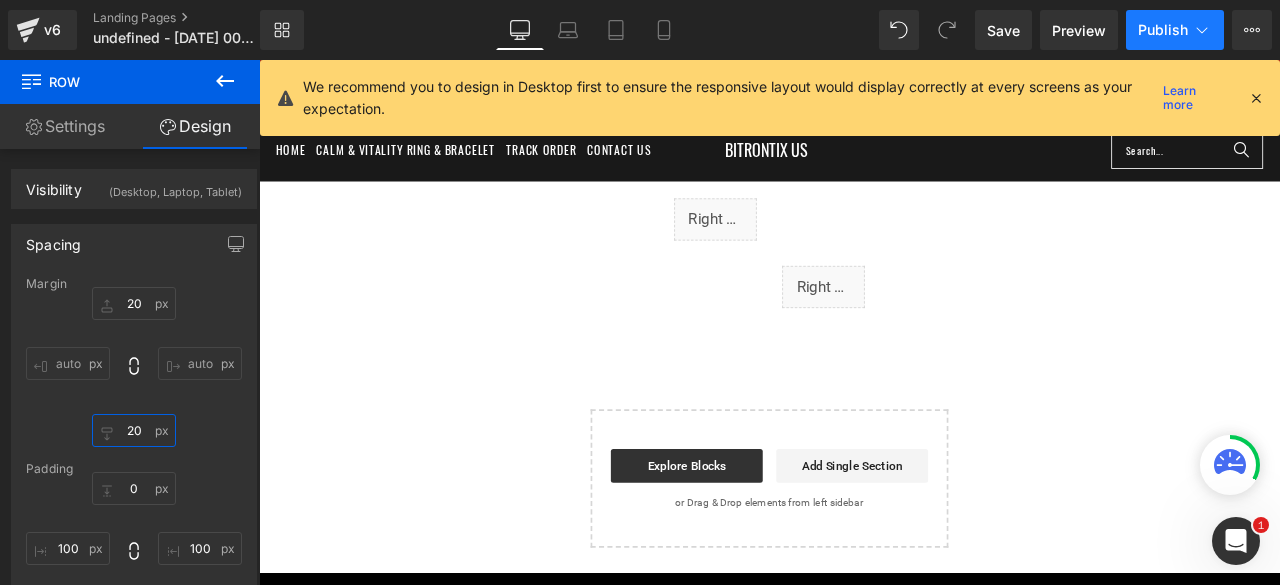 type on "20" 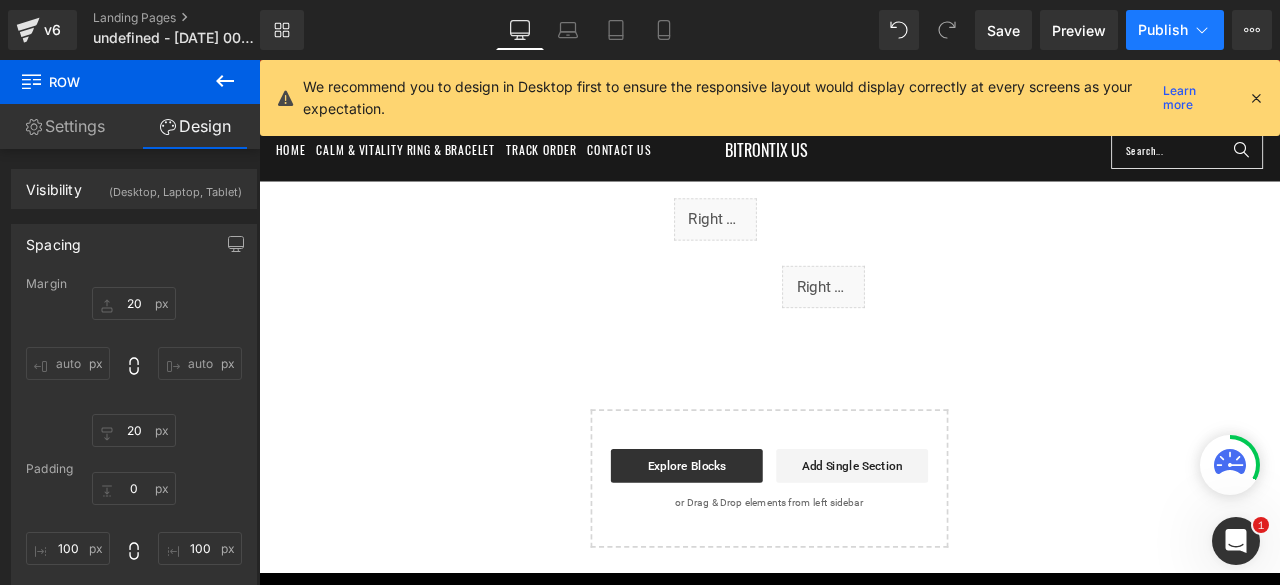 click on "Publish" at bounding box center [1175, 30] 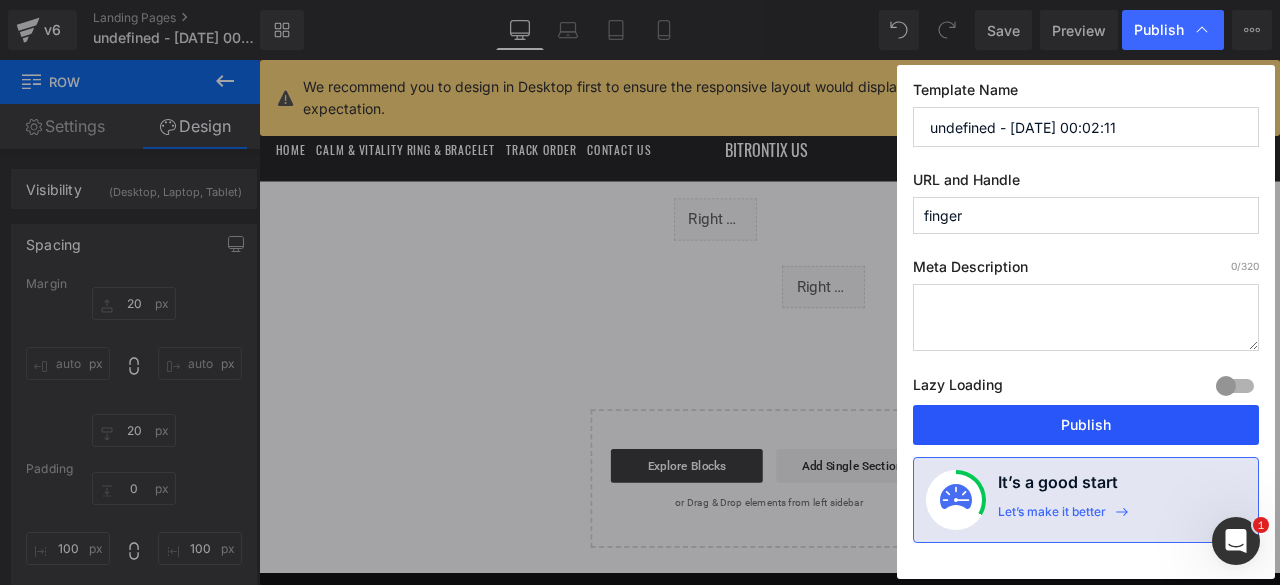 click on "Publish" at bounding box center (1086, 425) 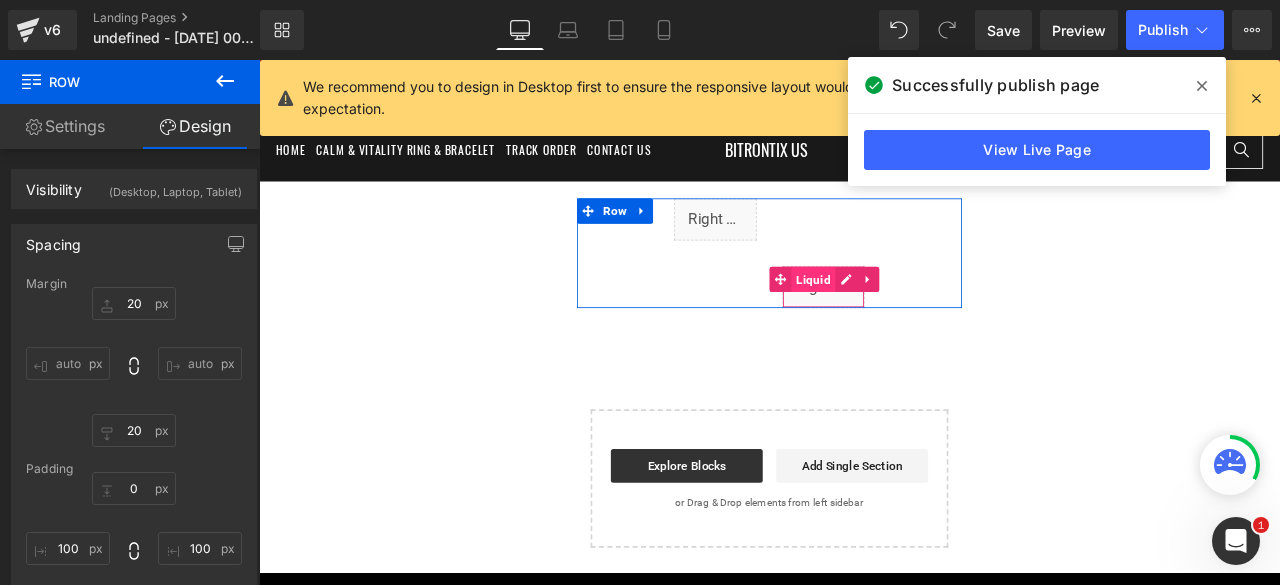 click on "Liquid" at bounding box center (916, 320) 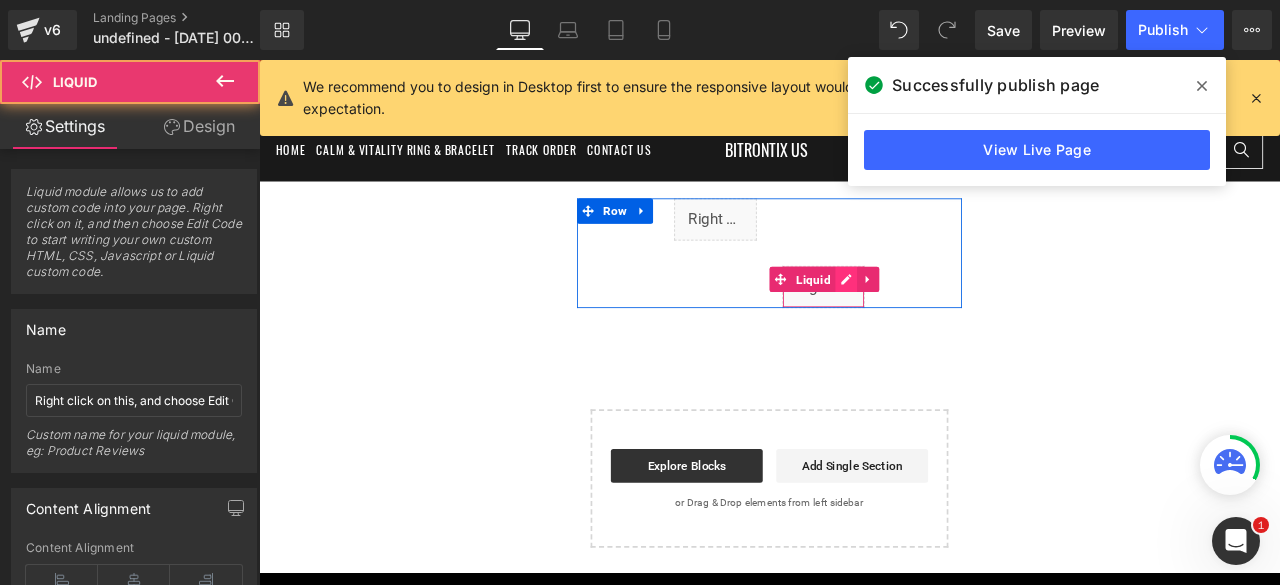 click on "Liquid" at bounding box center (928, 329) 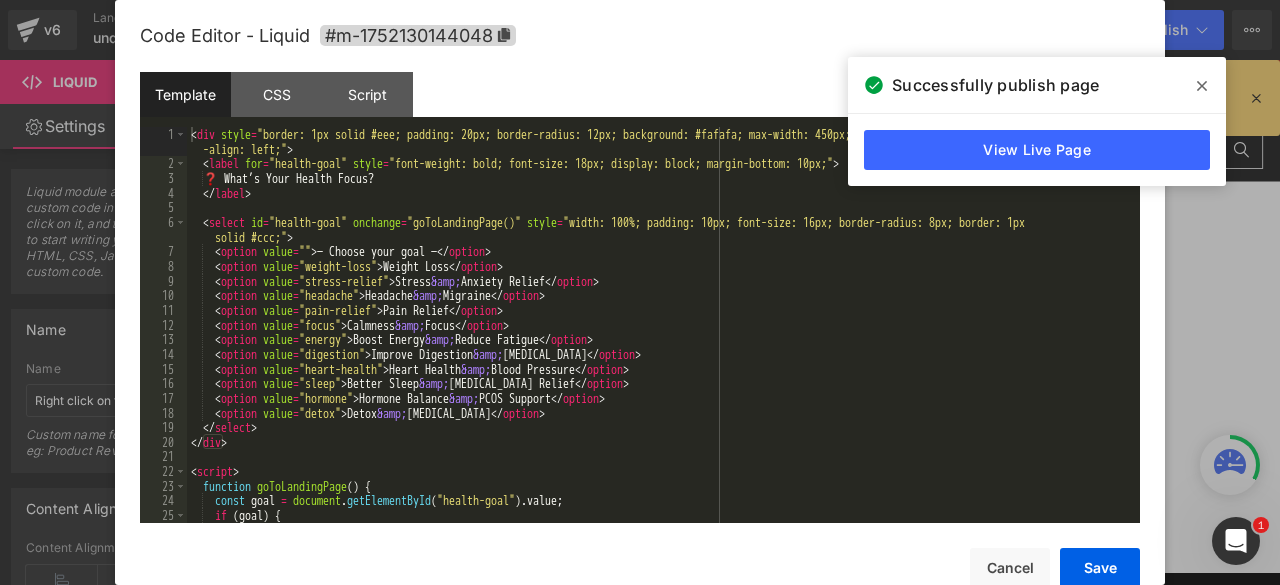 click on "< div   style = "border: 1px solid #eee; padding: 20px; border-radius: 12px; background: #fafafa; max-width: 450px; font-family: sans-serif; text    -align: left;" >    < label   for = "health-goal"   style = "font-weight: bold; font-size: 18px; display: block; margin-bottom: 10px;" >      ❓ What’s Your Health Focus?    </ label >    < select   id = "health-goal"   onchange = "goToLandingPage()"   style = "width: 100%; padding: 10px; font-size: 16px; border-radius: 8px; border: 1px       solid #ccc;" >       < option   value = "" > — Choose your goal — </ option >       < option   value = "weight-[MEDICAL_DATA] Loss </ option >       < option   value = "stress-relief" > Stress  &amp;  Anxiety Relief </ option >       < option   value = "headache" > Headache  &amp;  Migraine </ option >       < option   value = "pain-relief" > Pain Relief </ option >       < option   value = "focus" > Calmness  &amp;  Focus </ option >       < option   value = "energy" > Boost Energy  &amp;  Reduce Fatigue </ > <" at bounding box center [659, 347] 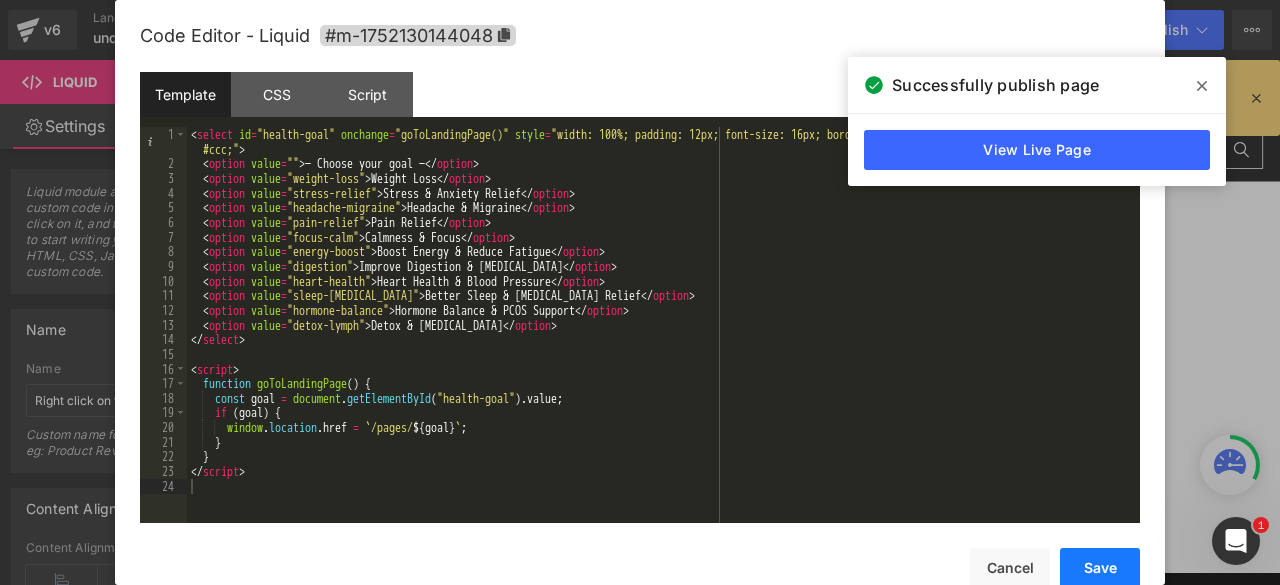 click on "Save" at bounding box center [1100, 568] 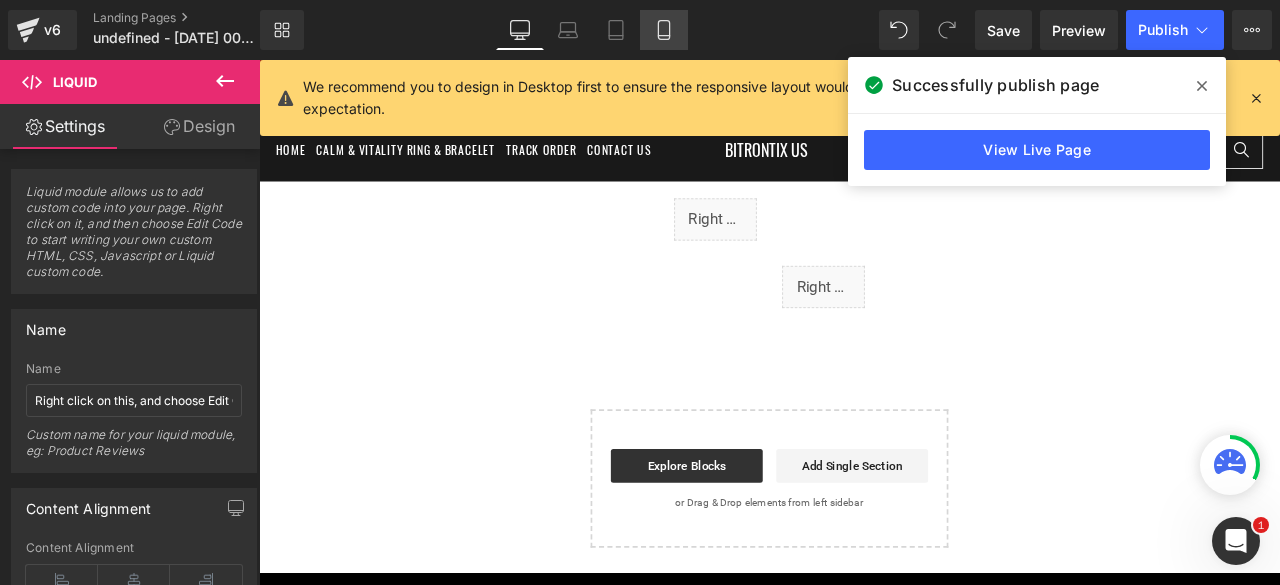 click 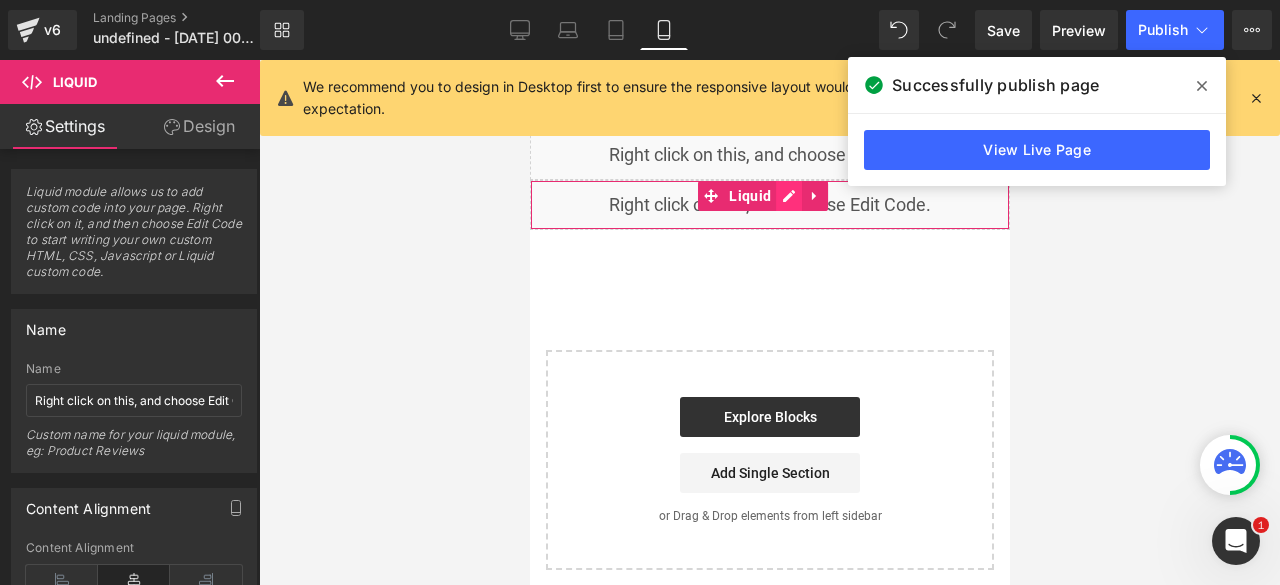 click on "Liquid" at bounding box center [769, 205] 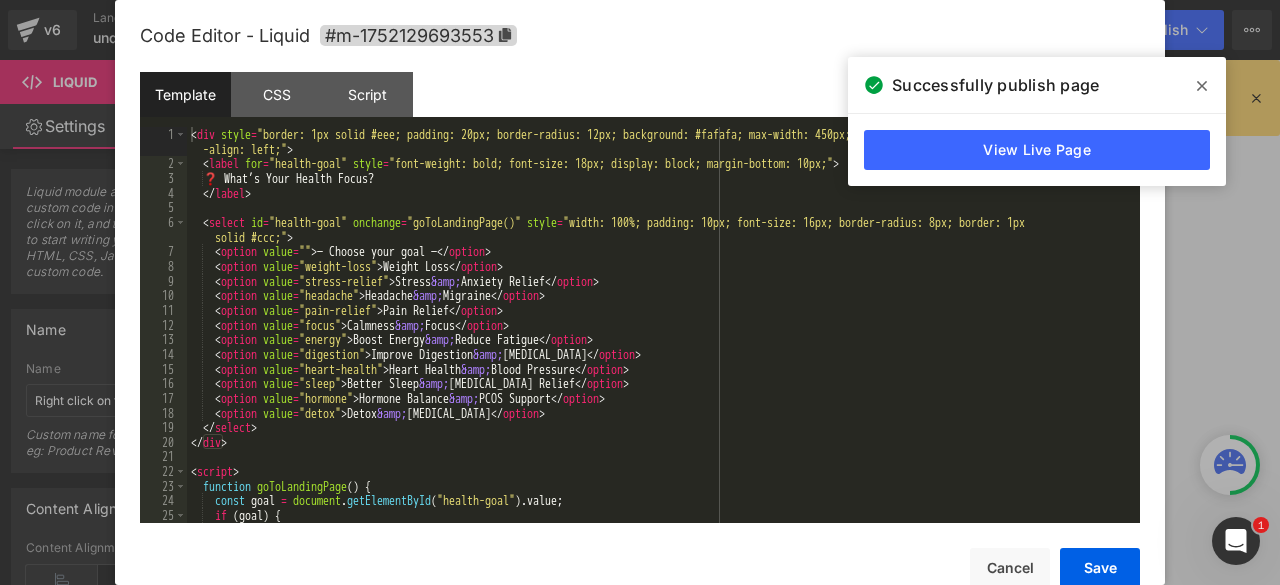 click on "< div   style = "border: 1px solid #eee; padding: 20px; border-radius: 12px; background: #fafafa; max-width: 450px; font-family: sans-serif; text    -align: left;" >    < label   for = "health-goal"   style = "font-weight: bold; font-size: 18px; display: block; margin-bottom: 10px;" >      ❓ What’s Your Health Focus?    </ label >    < select   id = "health-goal"   onchange = "goToLandingPage()"   style = "width: 100%; padding: 10px; font-size: 16px; border-radius: 8px; border: 1px       solid #ccc;" >       < option   value = "" > — Choose your goal — </ option >       < option   value = "weight-[MEDICAL_DATA] Loss </ option >       < option   value = "stress-relief" > Stress  &amp;  Anxiety Relief </ option >       < option   value = "headache" > Headache  &amp;  Migraine </ option >       < option   value = "pain-relief" > Pain Relief </ option >       < option   value = "focus" > Calmness  &amp;  Focus </ option >       < option   value = "energy" > Boost Energy  &amp;  Reduce Fatigue </ > <" at bounding box center [659, 347] 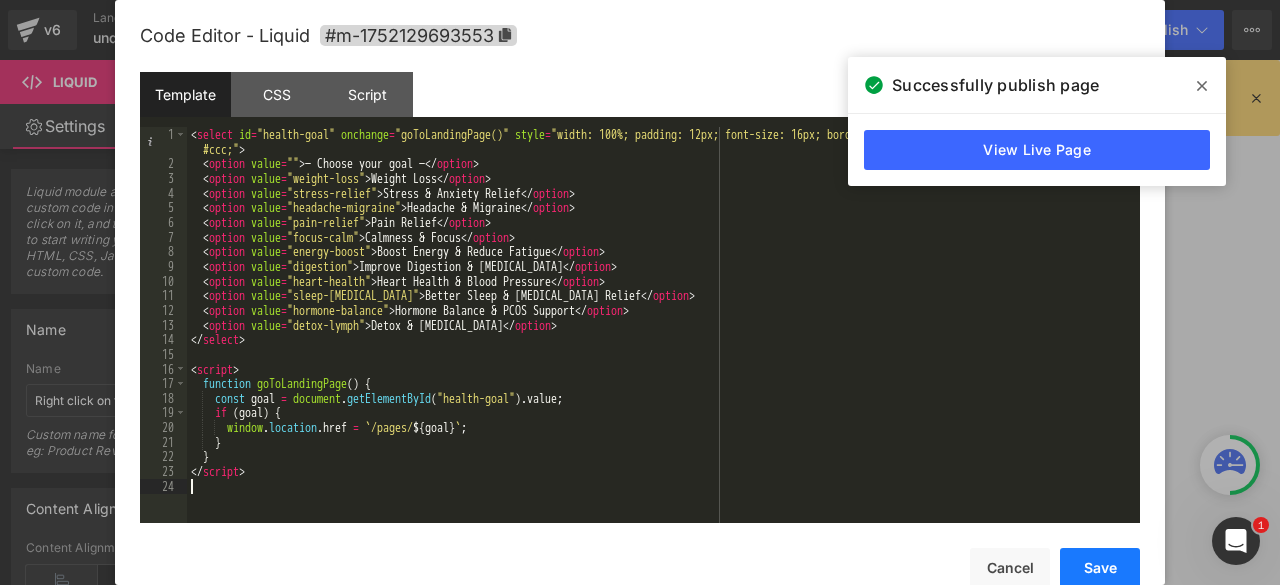 click on "Save" at bounding box center (1100, 568) 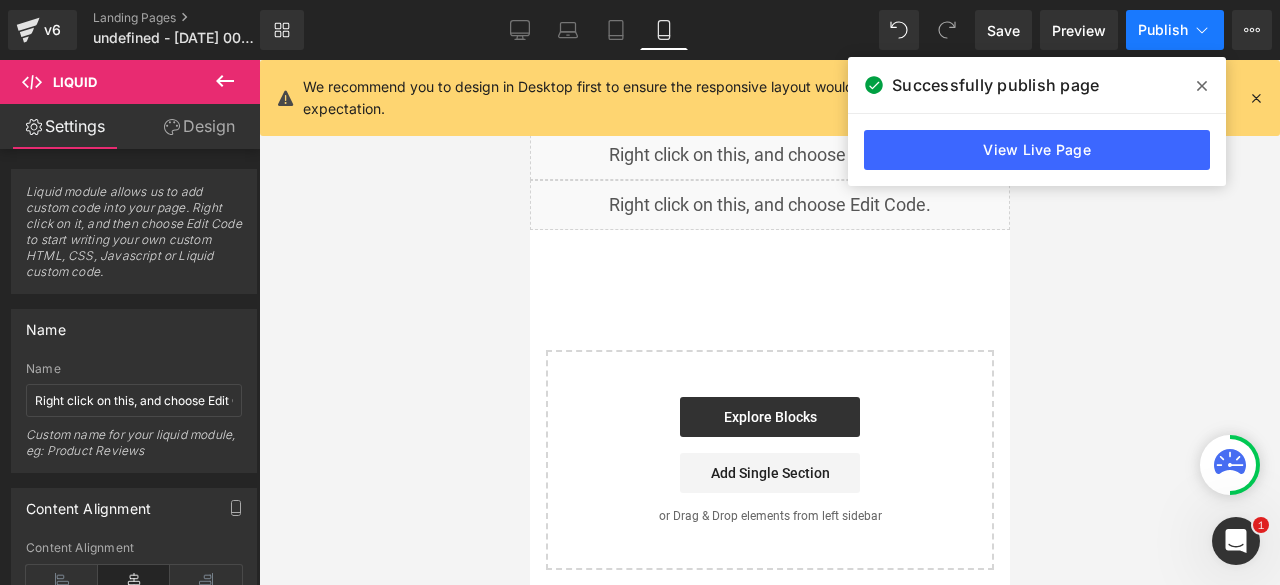 click on "Publish" at bounding box center (1163, 30) 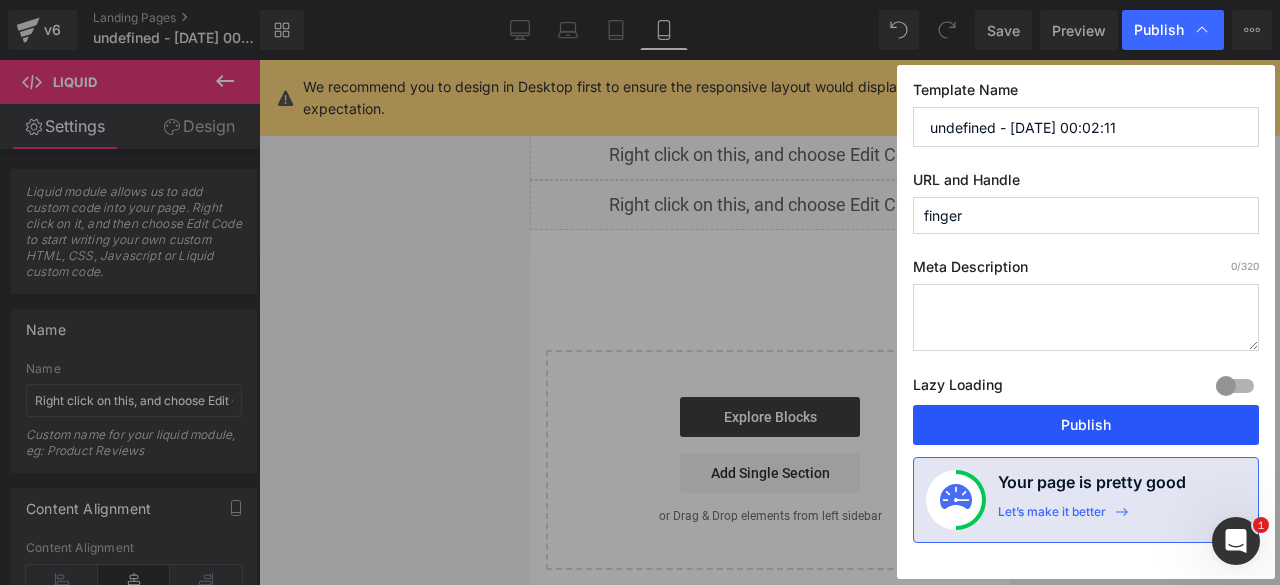 click on "Publish" at bounding box center [1086, 425] 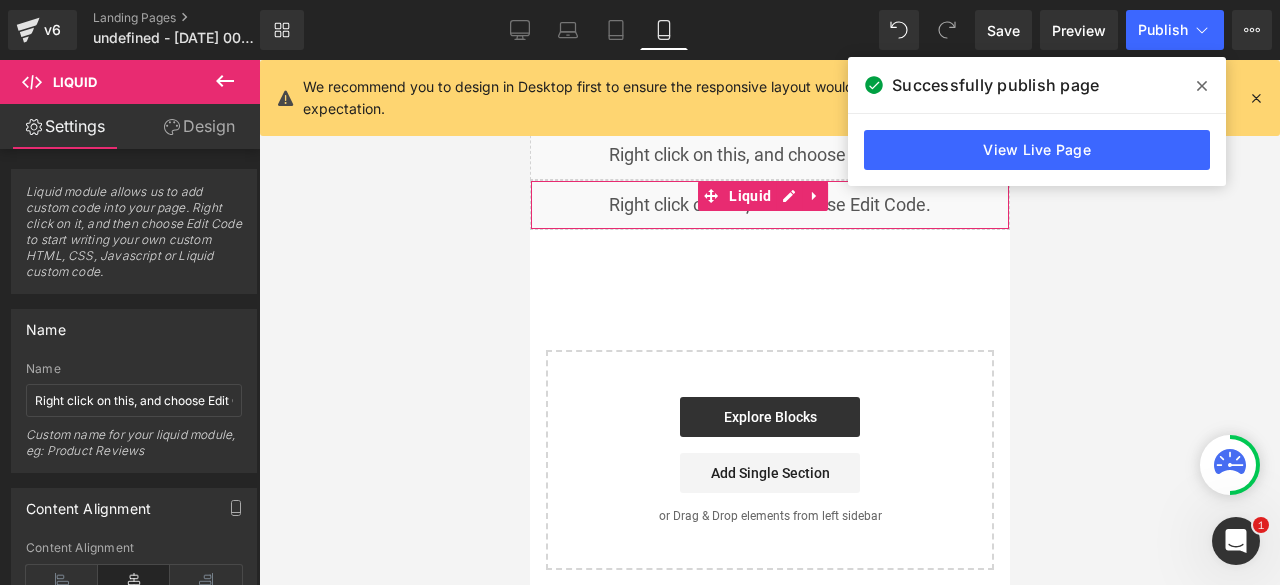 click on "Liquid" at bounding box center [769, 205] 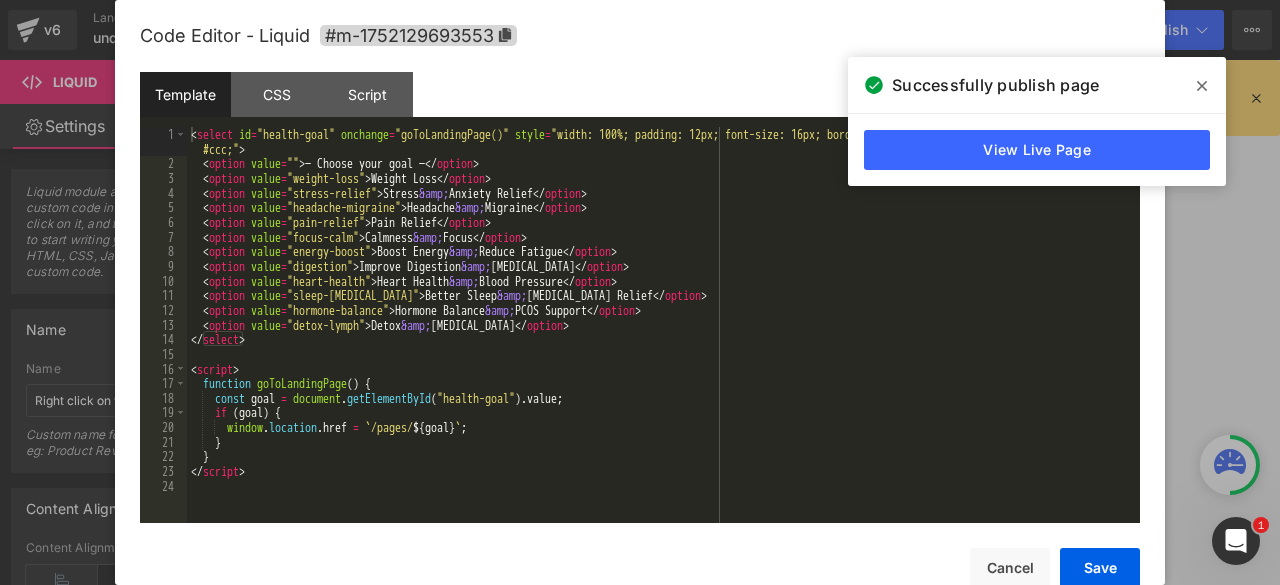 click on "< select   id = "health-goal"   onchange = "goToLandingPage()"   style = "width: 100%; padding: 12px; font-size: 16px; border-radius: 8px; border: 1px solid     #ccc;" >    < option   value = "" > — Choose your goal — </ option >    < option   value = "weight-[MEDICAL_DATA] Loss </ option >    < option   value = "stress-relief" > Stress  &amp;  Anxiety Relief </ option >    < option   value = "headache-migraine" > Headache  &amp;  Migraine </ option >    < option   value = "pain-relief" > Pain Relief </ option >    < option   value = "focus-calm" > Calmness  &amp;  Focus </ option >    < option   value = "energy-boost" > Boost Energy  &amp;  Reduce Fatigue </ option >    < option   value = "digestion" > Improve Digestion  &amp;  [MEDICAL_DATA] </ option >    < option   value = "heart-health" > Heart Health  &amp;  Blood Pressure </ option >    < option   value = "sleep-[MEDICAL_DATA]" > Better Sleep  &amp;  [MEDICAL_DATA] Relief </ option >    < option   value = "hormone-balance" > Hormone Balance  &amp;  PCOS Support </" at bounding box center [663, 347] 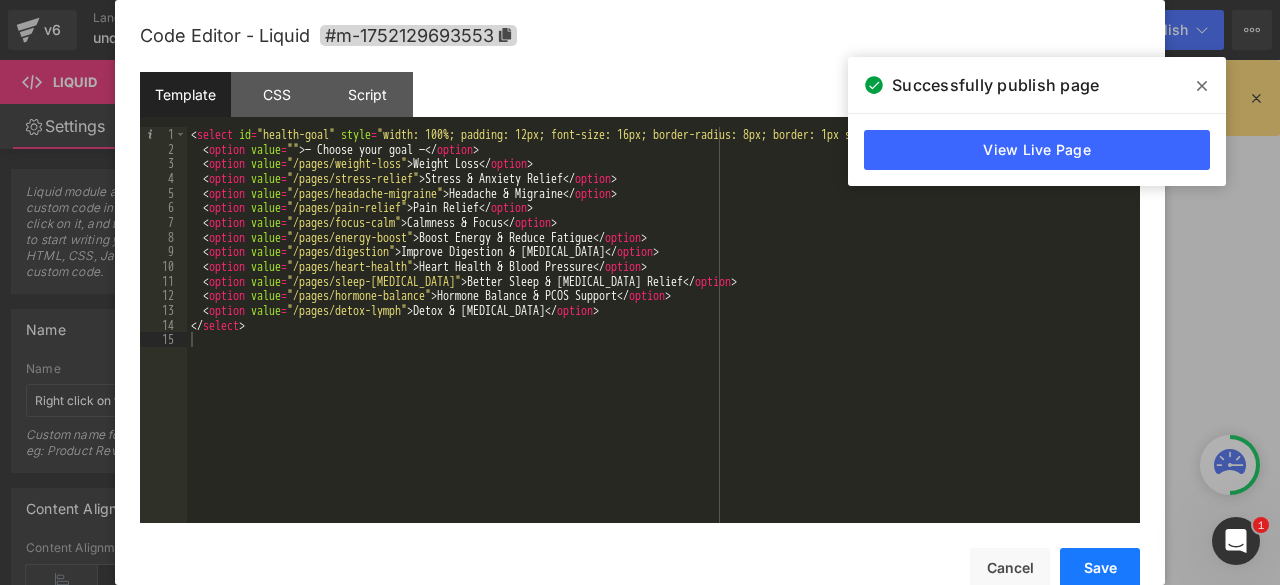 click on "Save" at bounding box center [1100, 568] 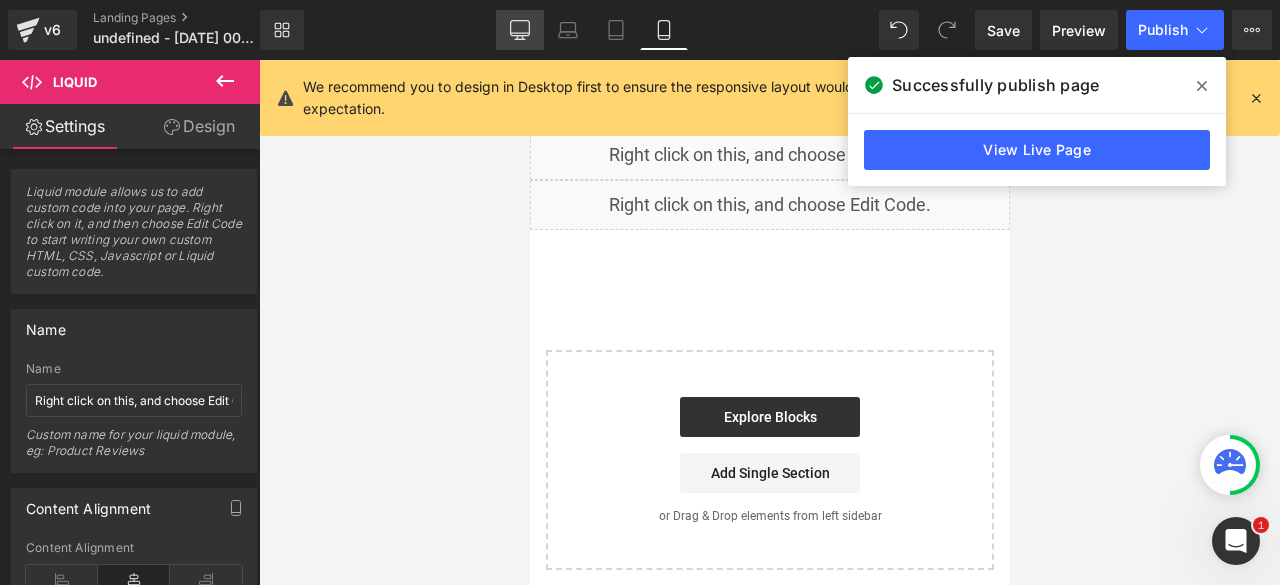 click on "Desktop" at bounding box center (520, 30) 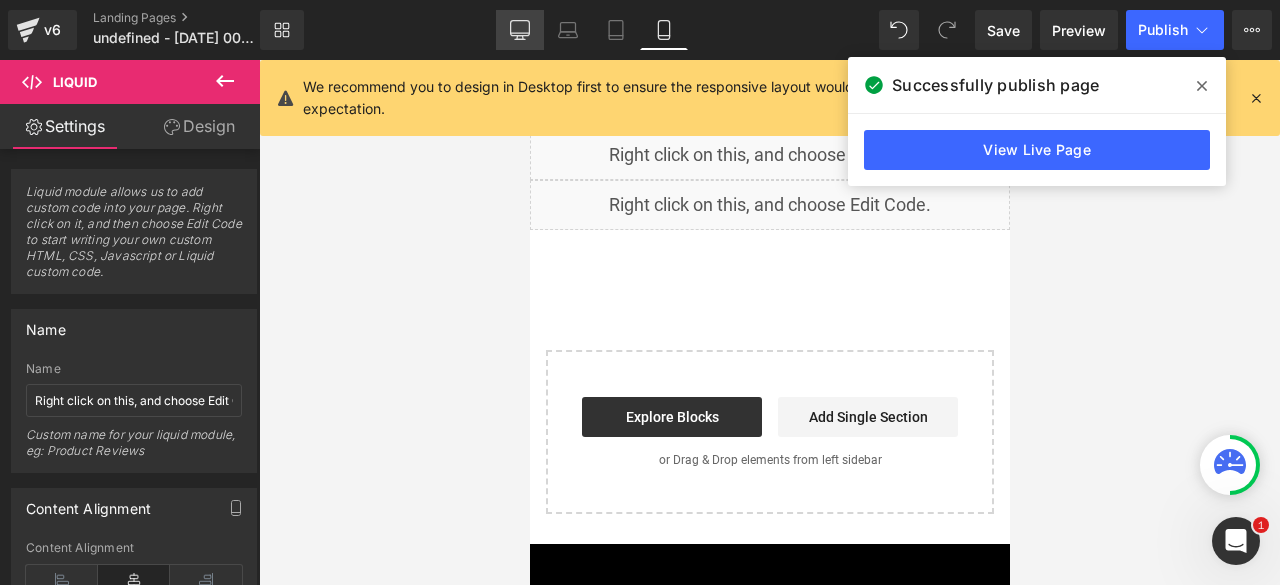 scroll, scrollTop: 65, scrollLeft: 0, axis: vertical 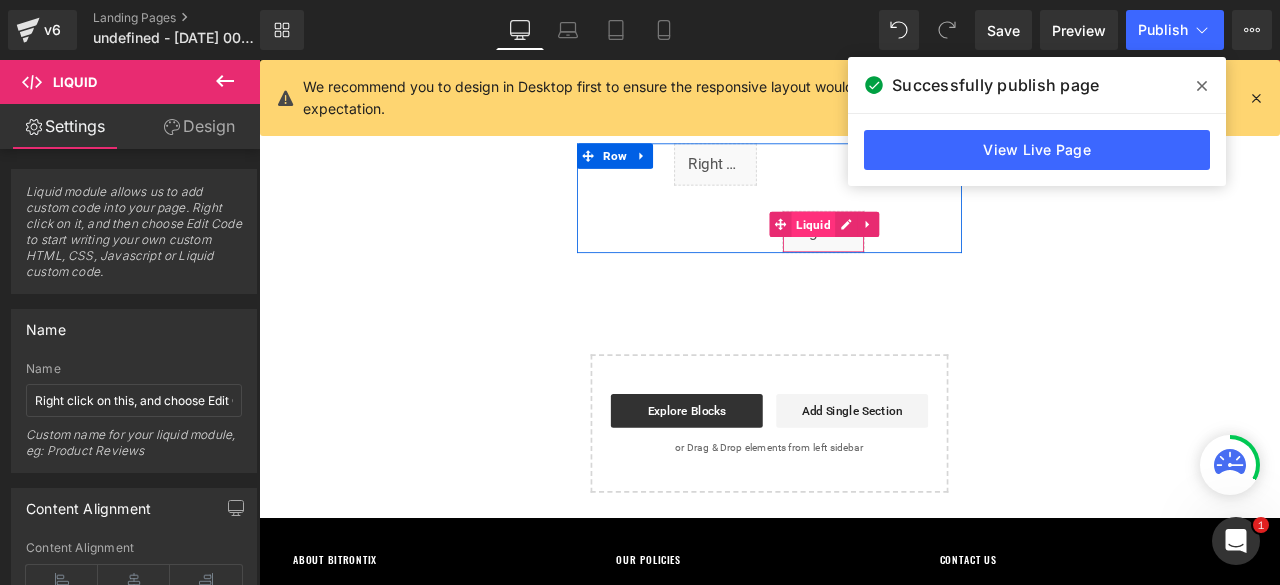 click on "Liquid" at bounding box center (916, 255) 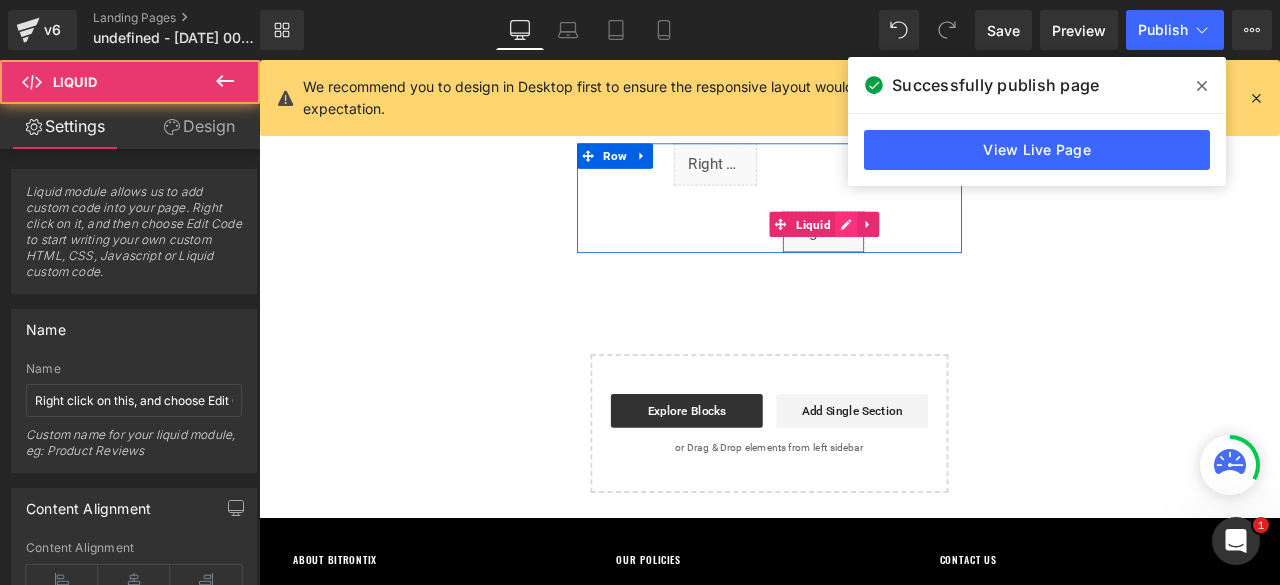 click on "Liquid" at bounding box center [928, 264] 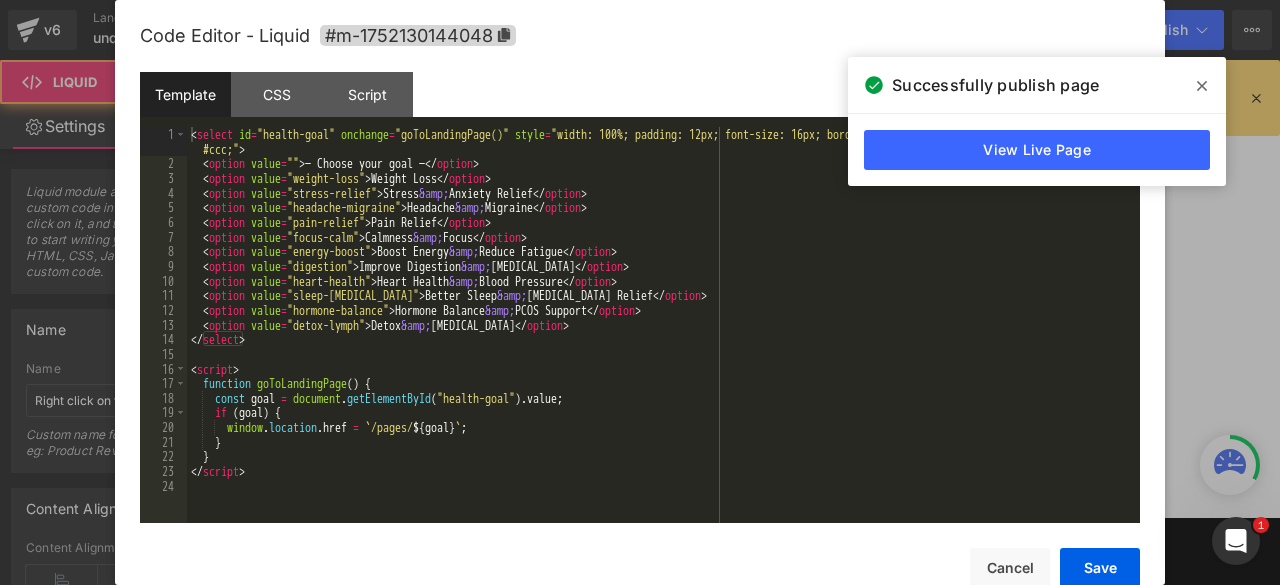 click on "< select   id = "health-goal"   onchange = "goToLandingPage()"   style = "width: 100%; padding: 12px; font-size: 16px; border-radius: 8px; border: 1px solid     #ccc;" >    < option   value = "" > — Choose your goal — </ option >    < option   value = "weight-[MEDICAL_DATA] Loss </ option >    < option   value = "stress-relief" > Stress  &amp;  Anxiety Relief </ option >    < option   value = "headache-migraine" > Headache  &amp;  Migraine </ option >    < option   value = "pain-relief" > Pain Relief </ option >    < option   value = "focus-calm" > Calmness  &amp;  Focus </ option >    < option   value = "energy-boost" > Boost Energy  &amp;  Reduce Fatigue </ option >    < option   value = "digestion" > Improve Digestion  &amp;  [MEDICAL_DATA] </ option >    < option   value = "heart-health" > Heart Health  &amp;  Blood Pressure </ option >    < option   value = "sleep-[MEDICAL_DATA]" > Better Sleep  &amp;  [MEDICAL_DATA] Relief </ option >    < option   value = "hormone-balance" > Hormone Balance  &amp;  PCOS Support </" at bounding box center [663, 347] 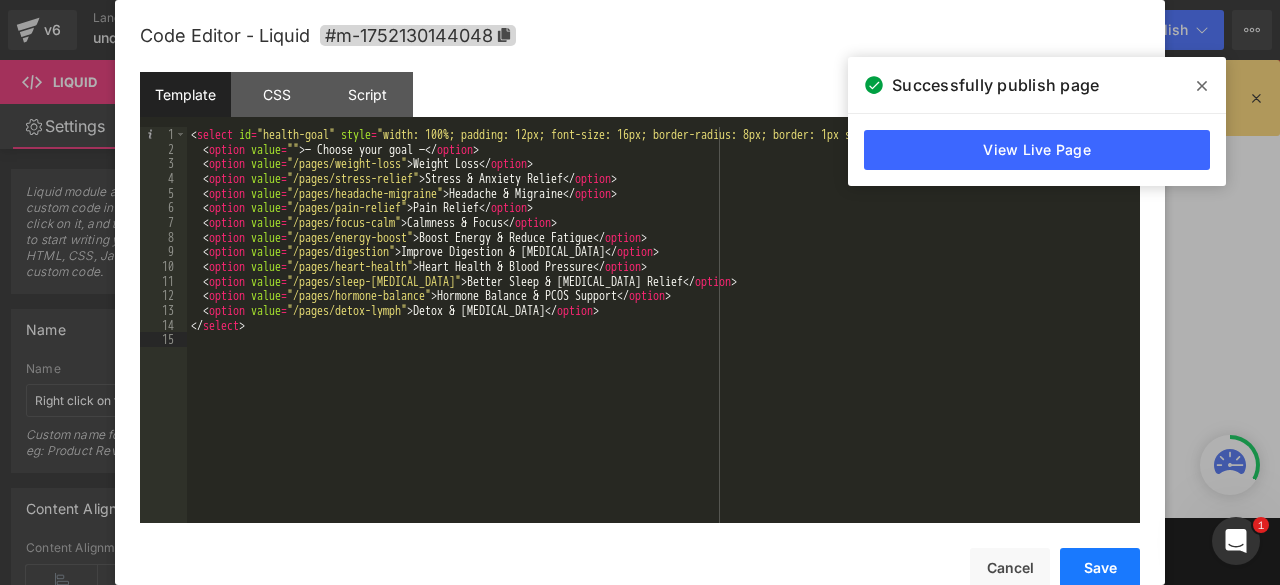 click on "Save" at bounding box center [1100, 568] 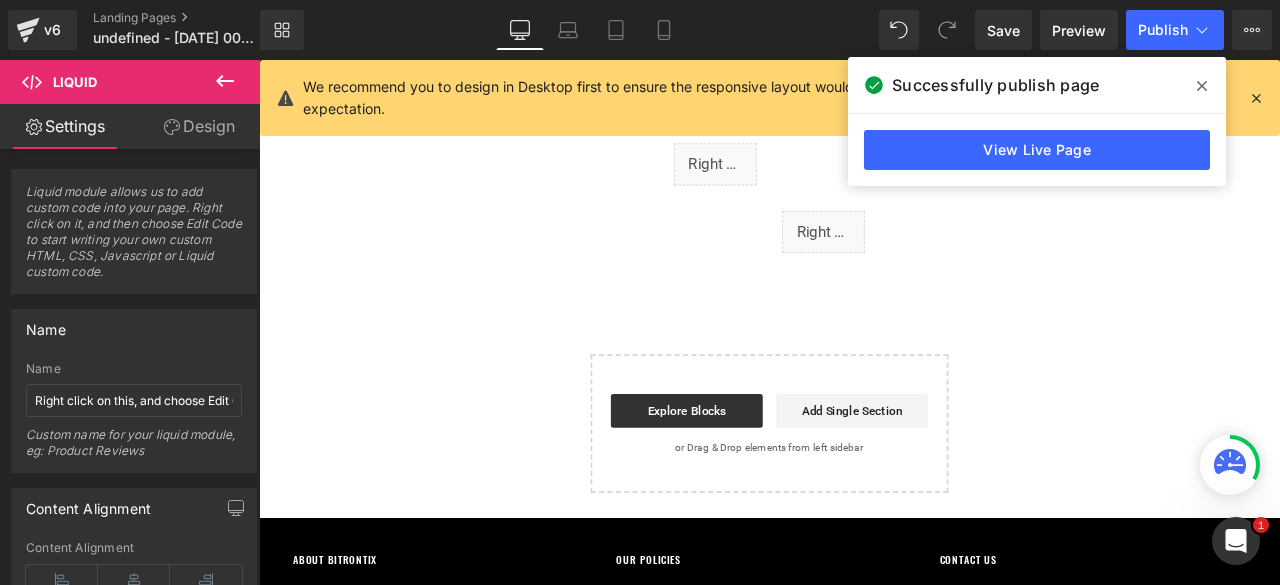 click 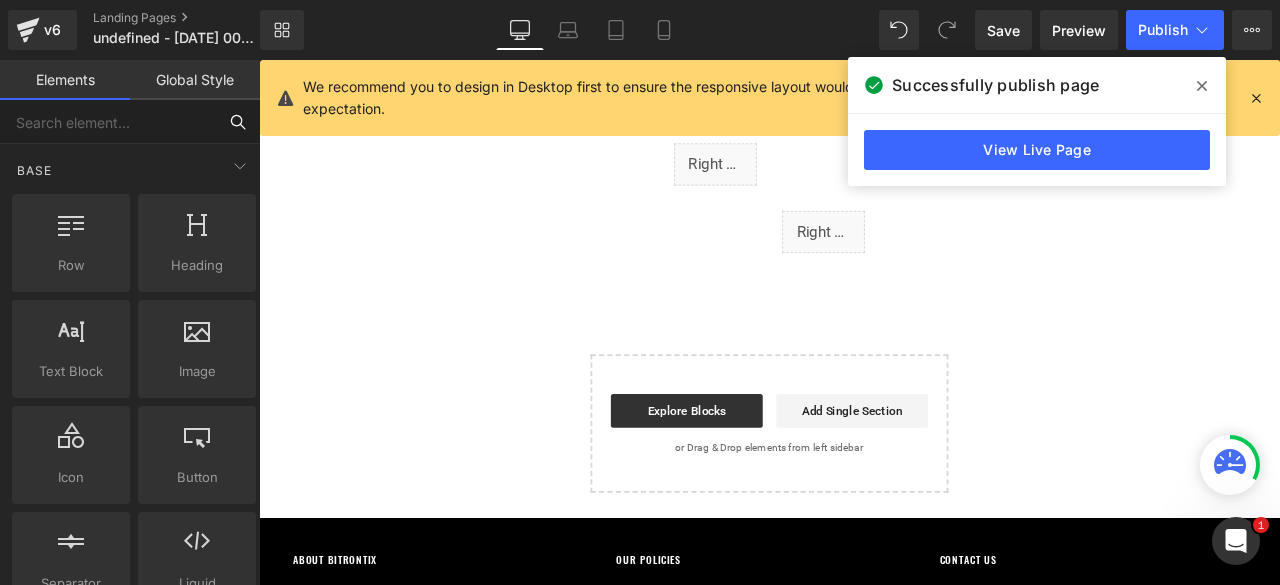 click at bounding box center (108, 122) 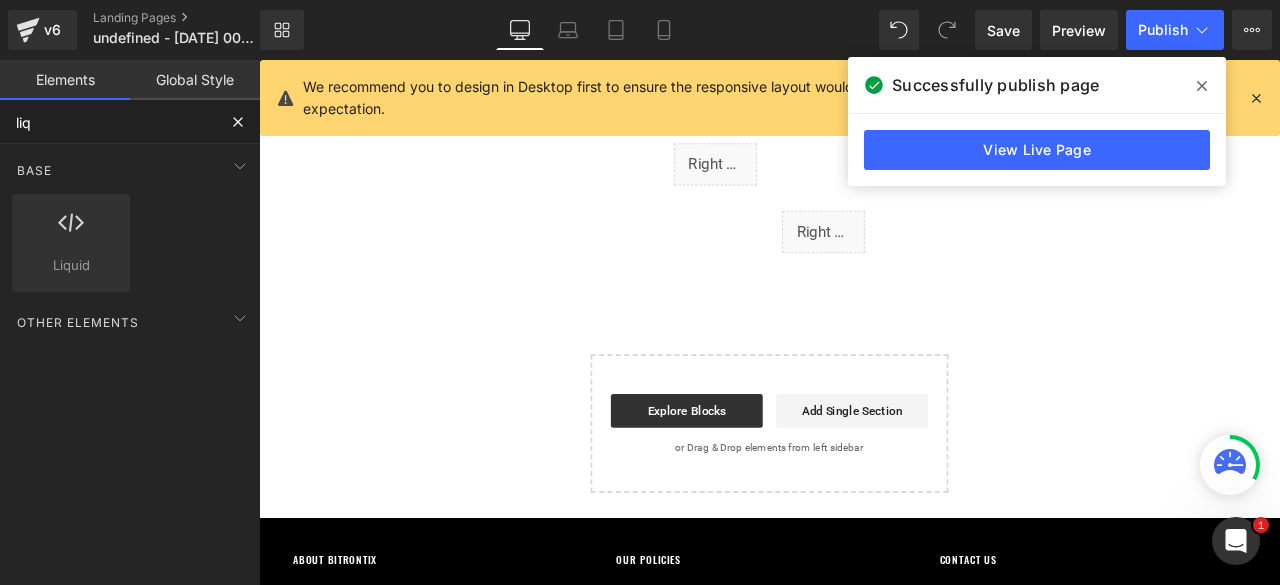 type on "liqu" 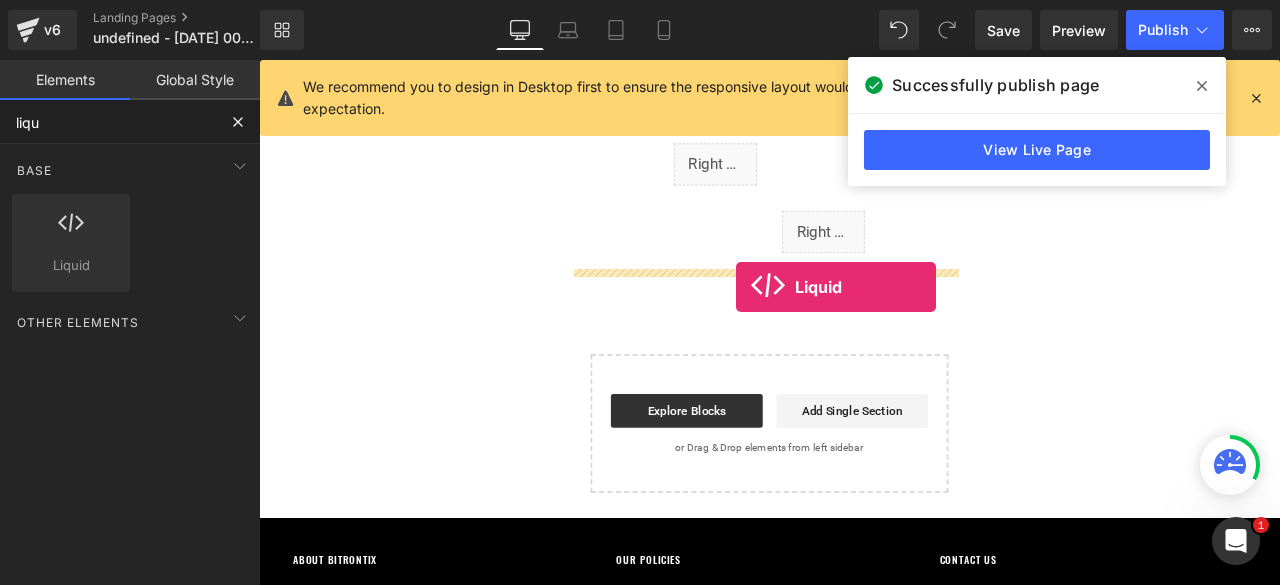 drag, startPoint x: 335, startPoint y: 283, endPoint x: 824, endPoint y: 329, distance: 491.15884 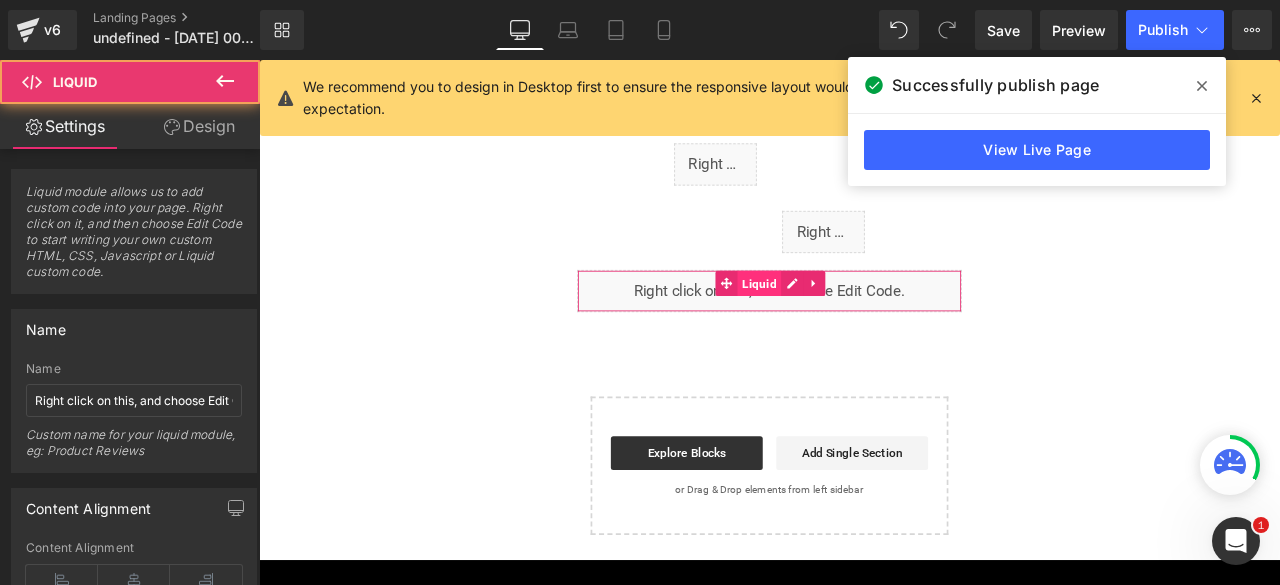 click on "Liquid" at bounding box center [852, 325] 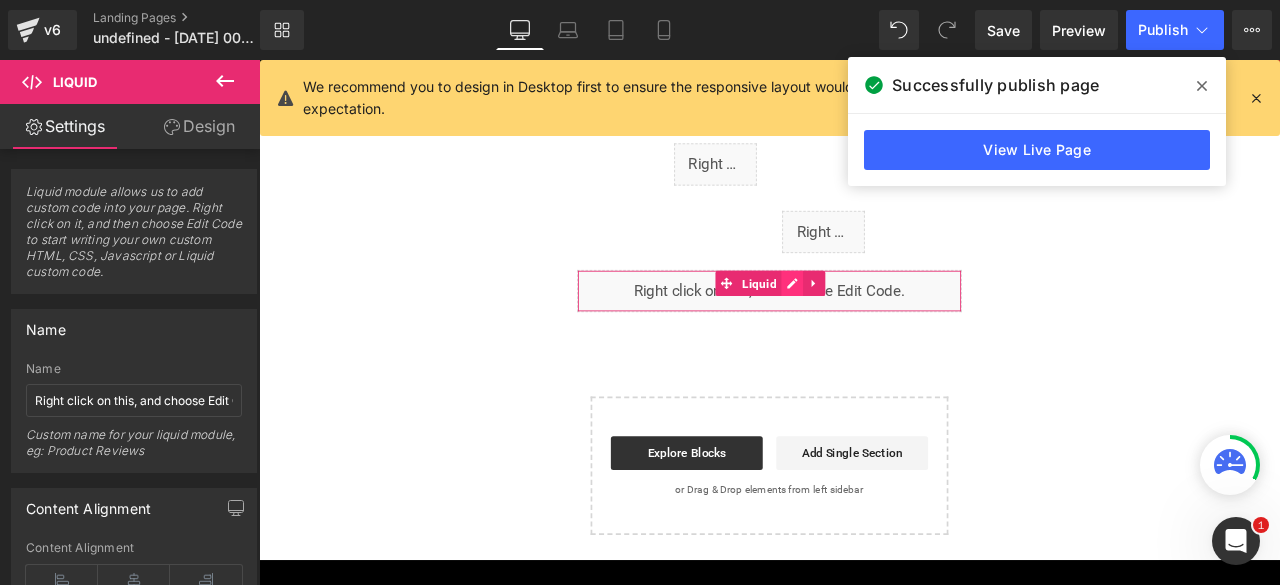 click on "Liquid" at bounding box center (864, 334) 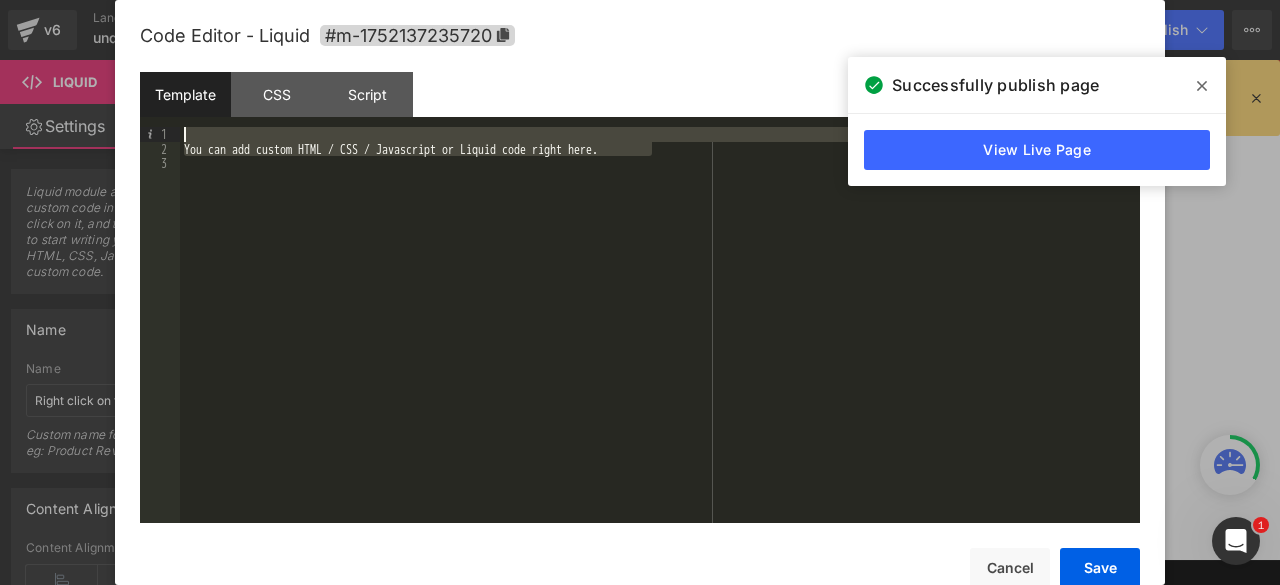 drag, startPoint x: 686, startPoint y: 155, endPoint x: 277, endPoint y: 133, distance: 409.59125 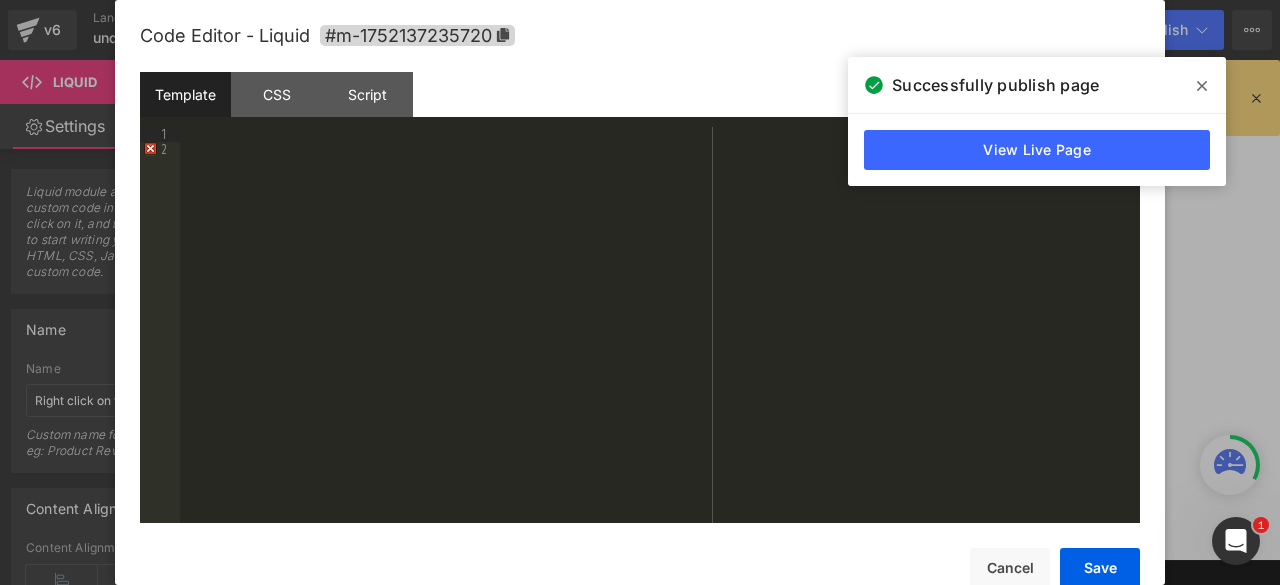 click at bounding box center [660, 339] 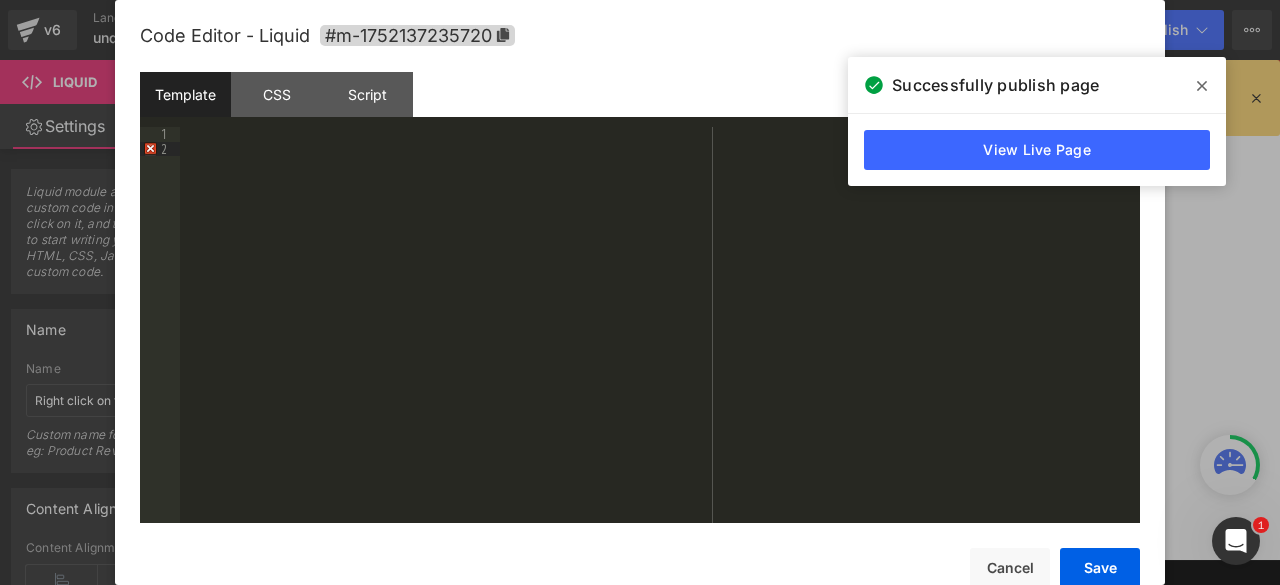 click at bounding box center (660, 339) 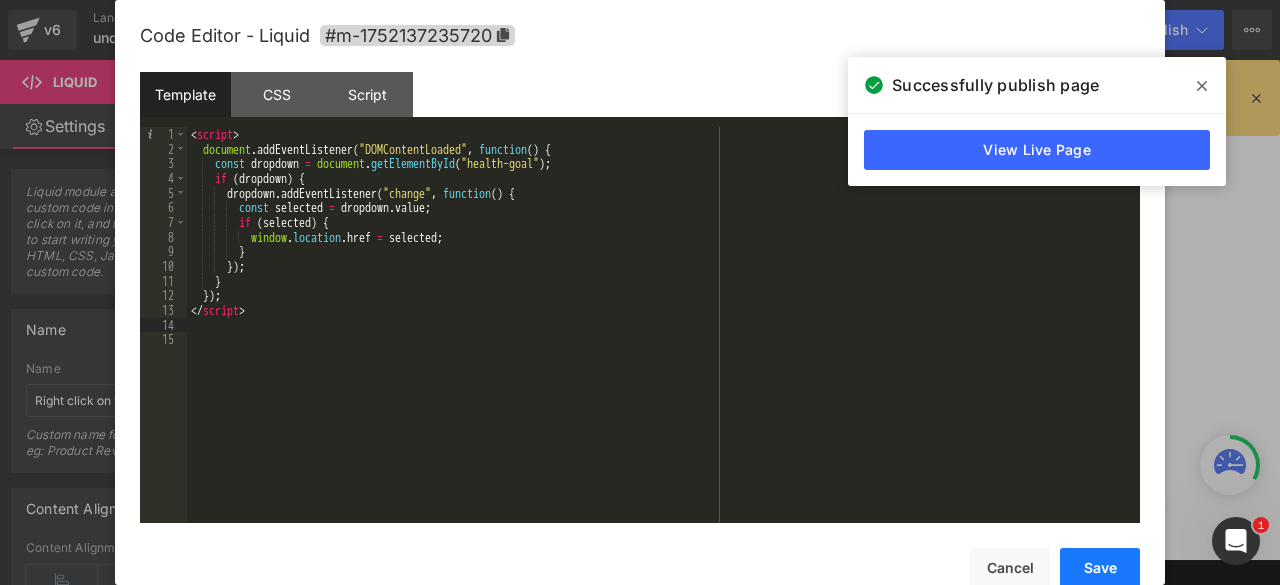 click on "Save" at bounding box center (1100, 568) 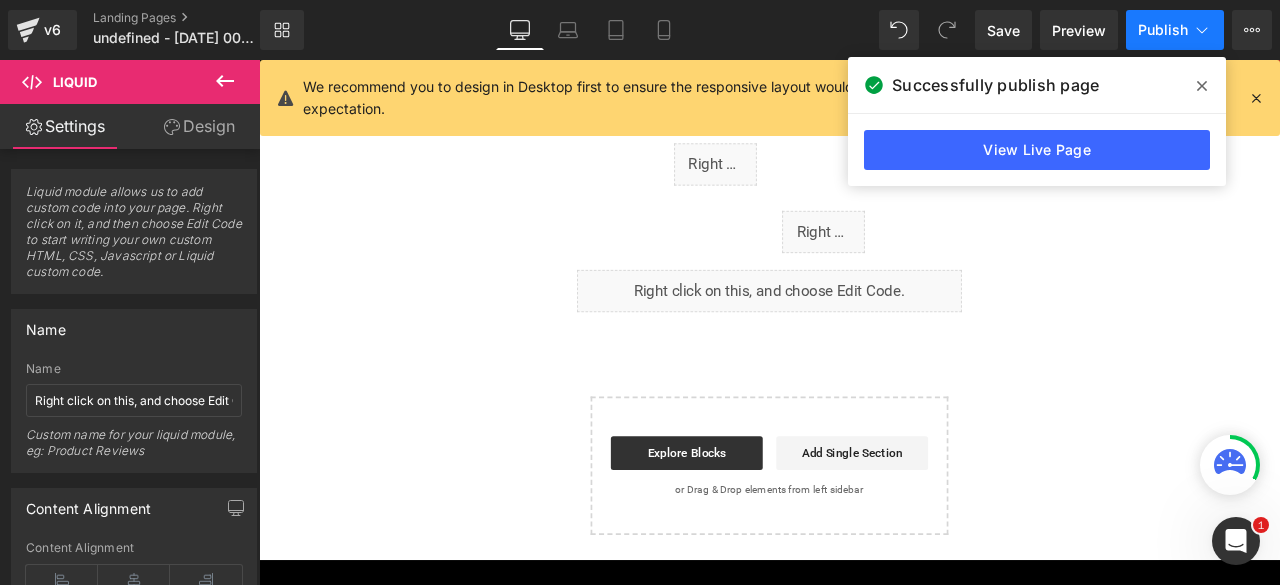 click on "Publish" at bounding box center (1163, 30) 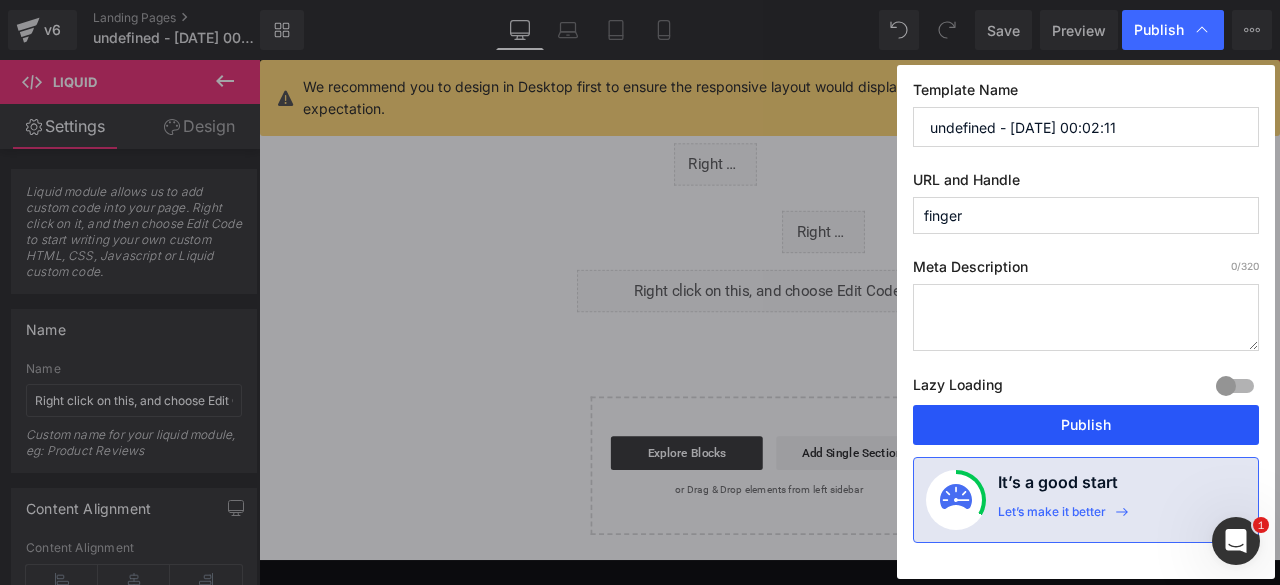 click on "Publish" at bounding box center [1086, 425] 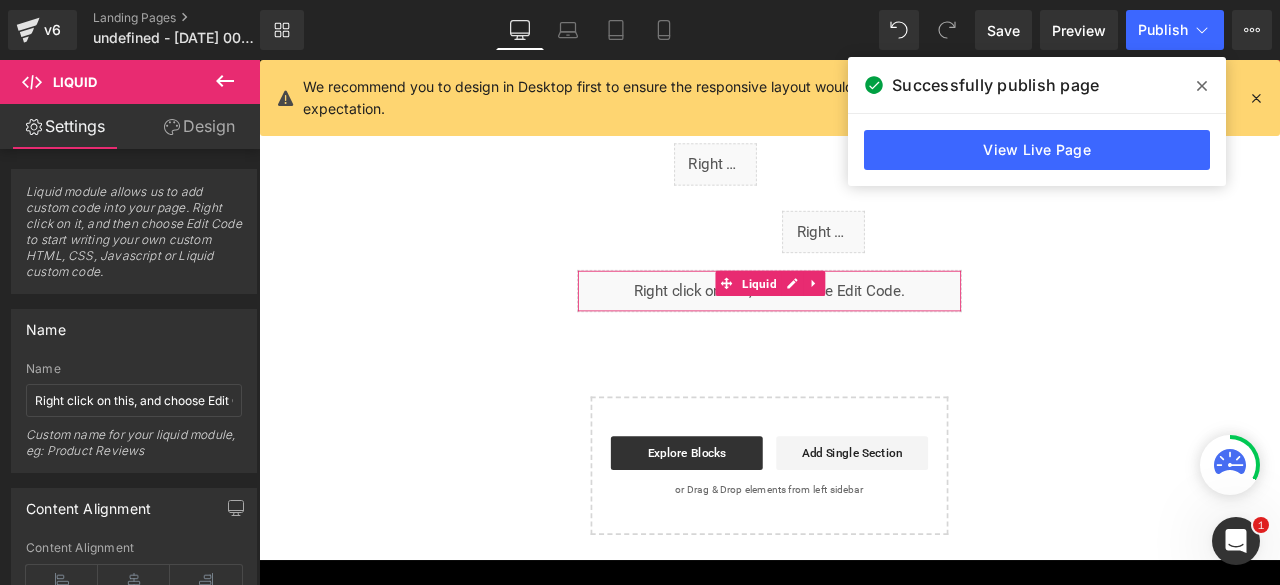 click on "Liquid" at bounding box center [864, 334] 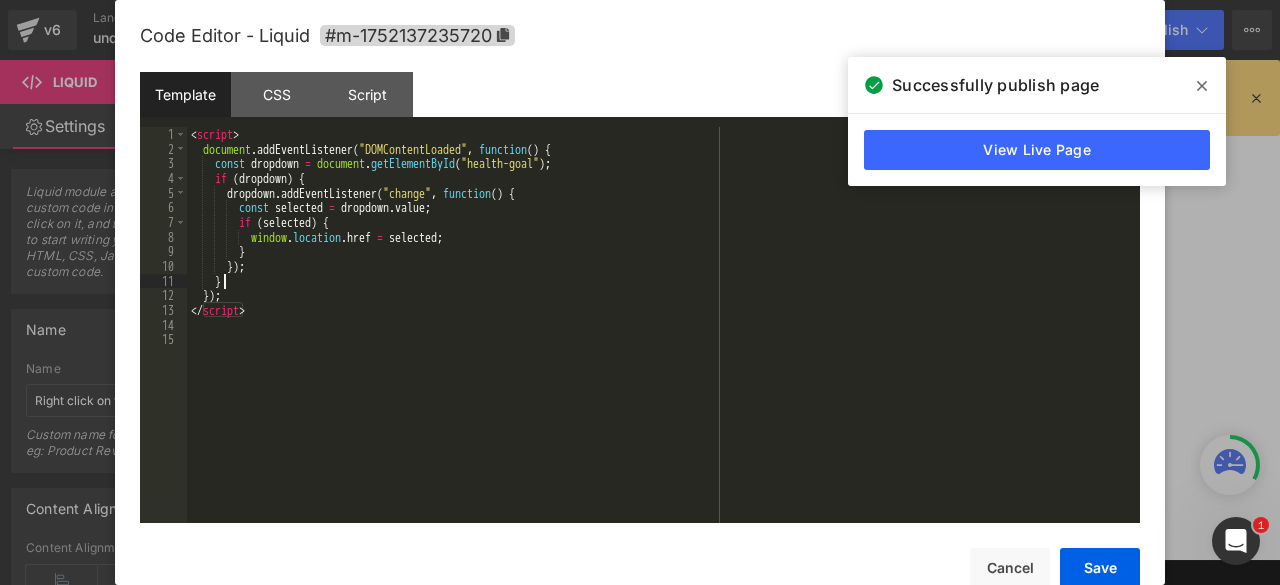 click on "< script >    document . addEventListener ( "DOMContentLoaded" ,   function ( )   {       const   dropdown   =   document . getElementById ( "health-goal" ) ;       if   ( dropdown )   {          dropdown . addEventListener ( "change" ,   function ( )   {             const   selected   =   dropdown . value ;             if   ( selected )   {                window . location . href   =   selected ;             }          }) ;       }    }) ; </ script >" at bounding box center [663, 339] 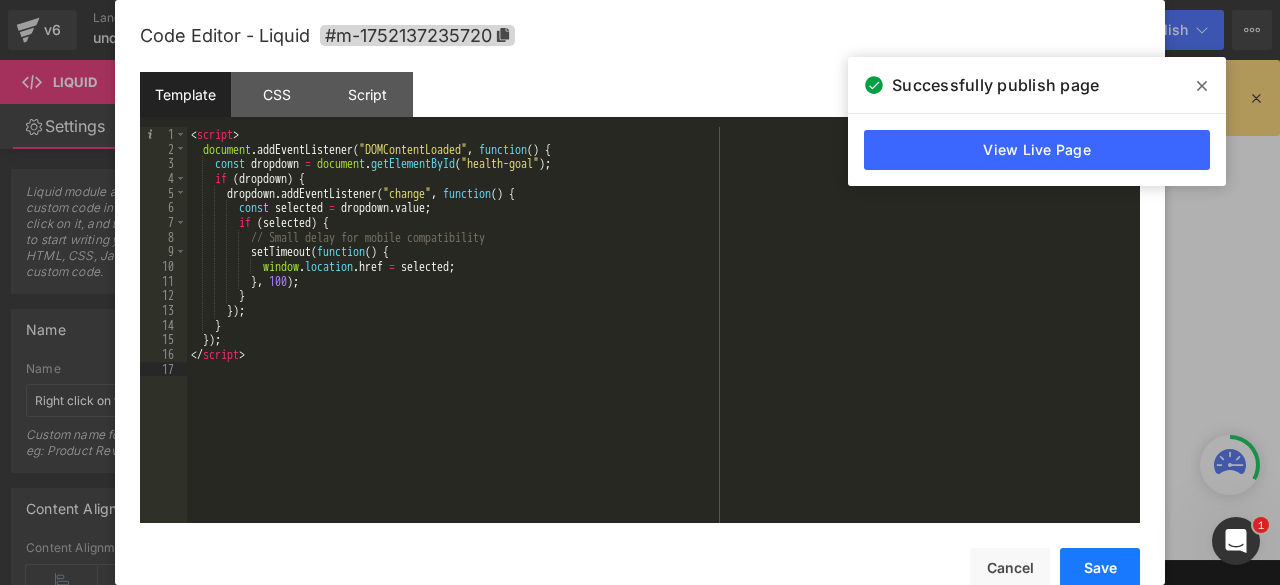 click on "Save" at bounding box center (1100, 568) 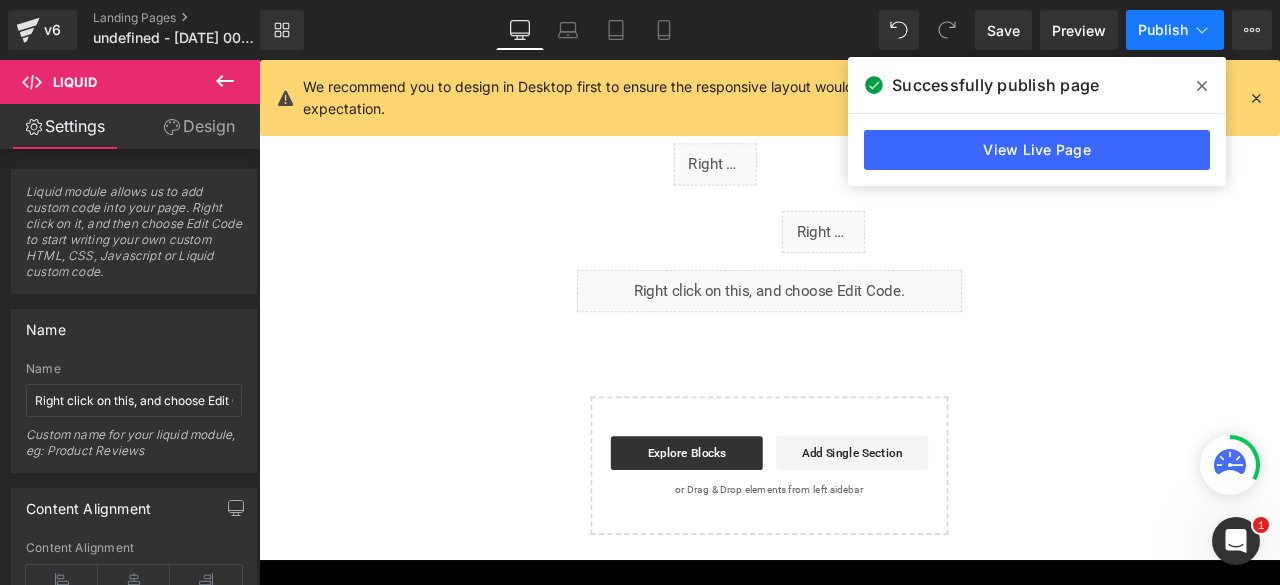 click on "Publish" at bounding box center [1163, 30] 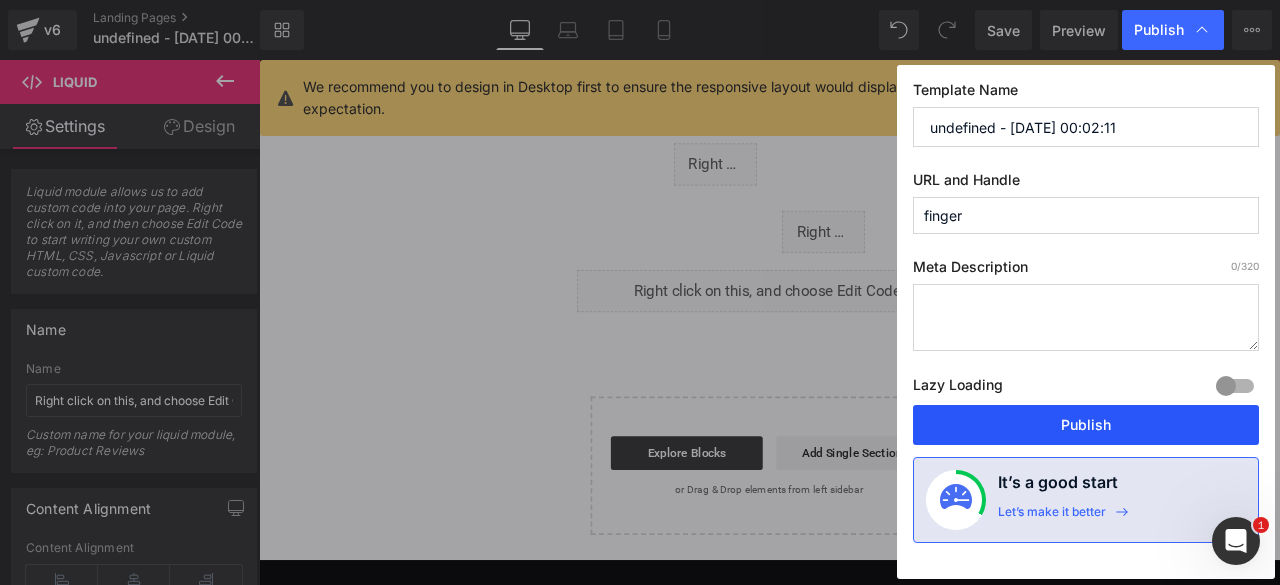 click on "Publish" at bounding box center (1086, 425) 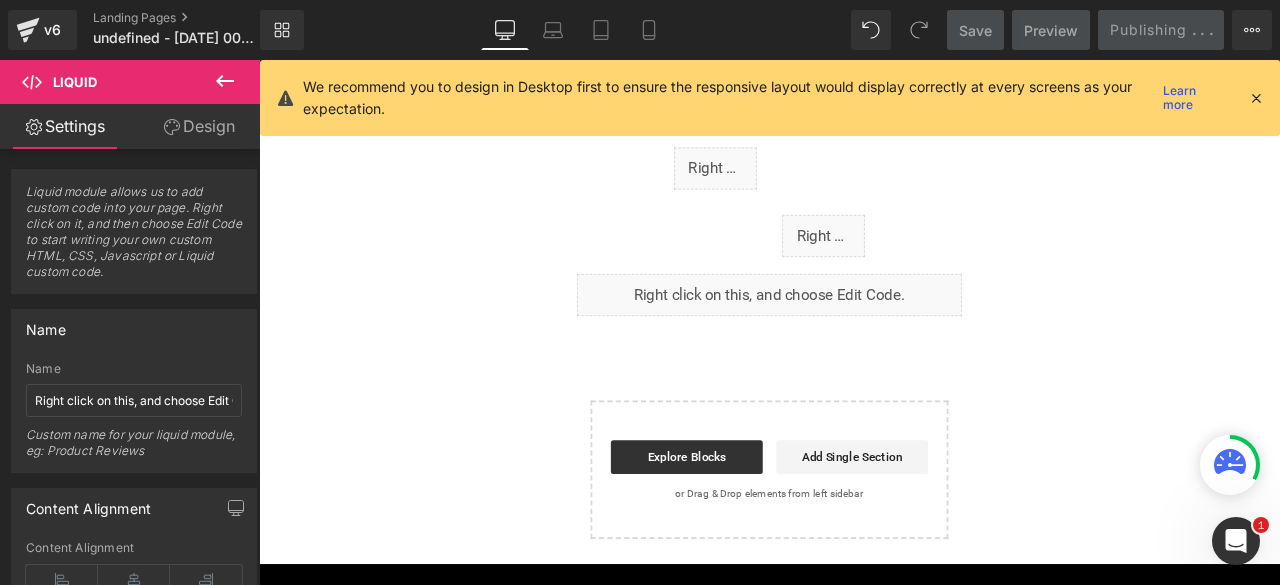scroll, scrollTop: 0, scrollLeft: 0, axis: both 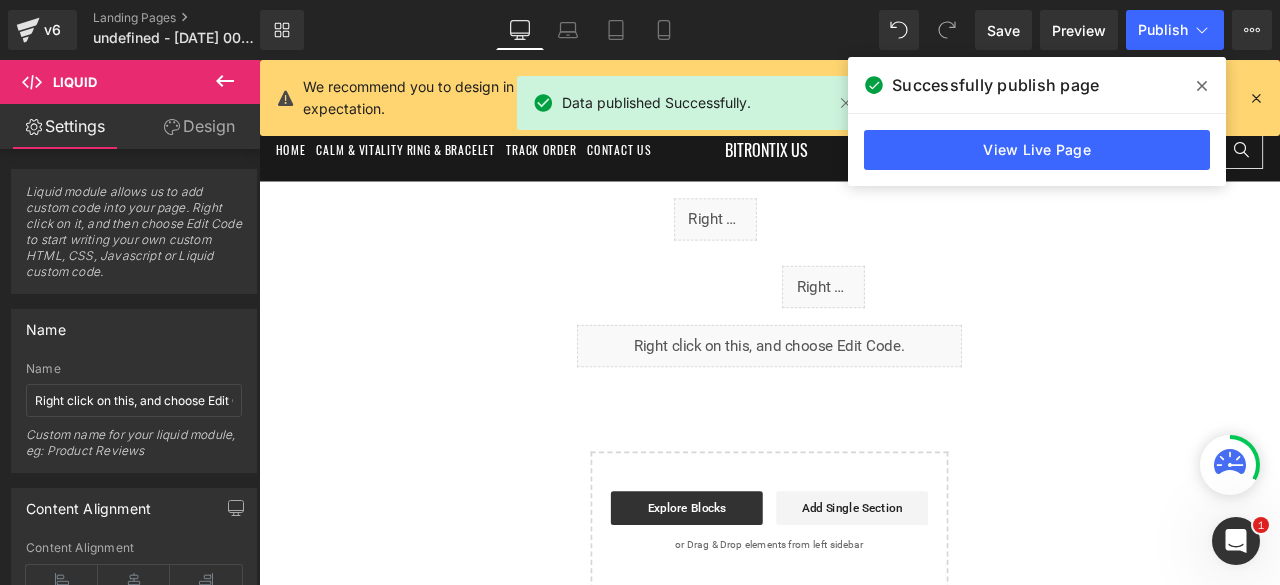 click on "Liquid         Liquid
Row       100px   100px Liquid         Liquid         Liquid
Select your layout" at bounding box center [864, 461] 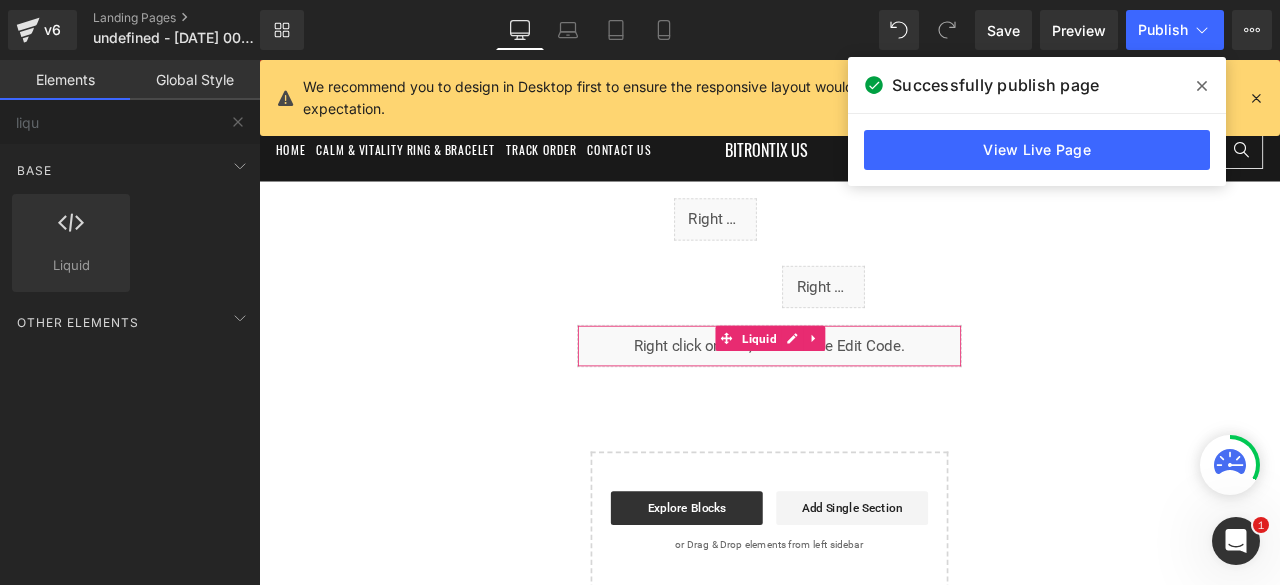 click 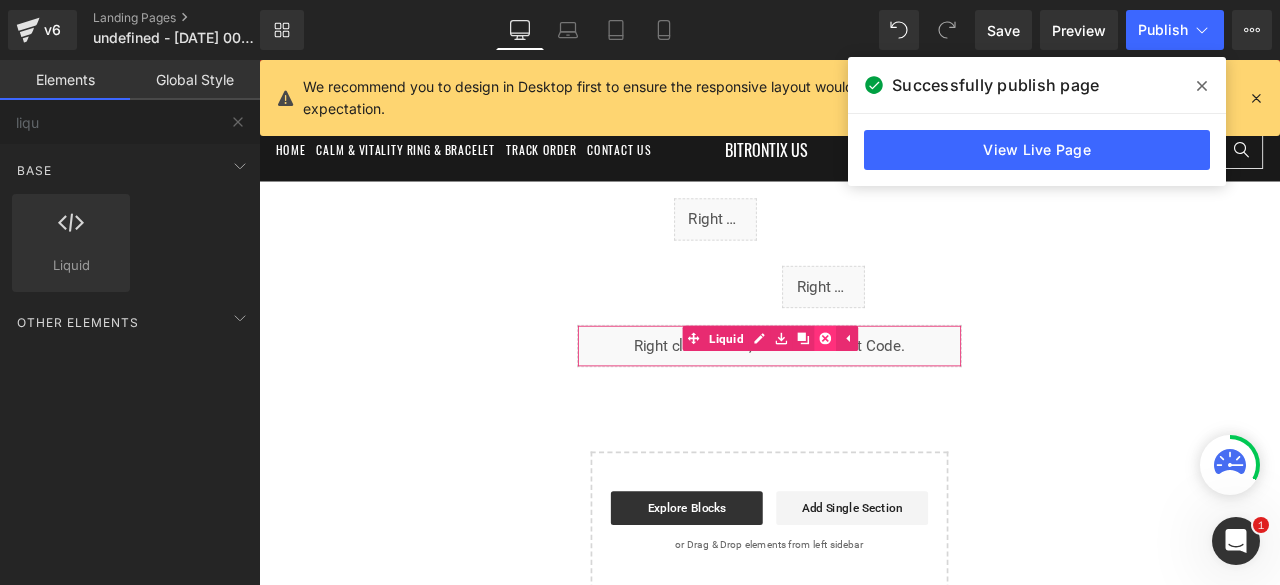 click 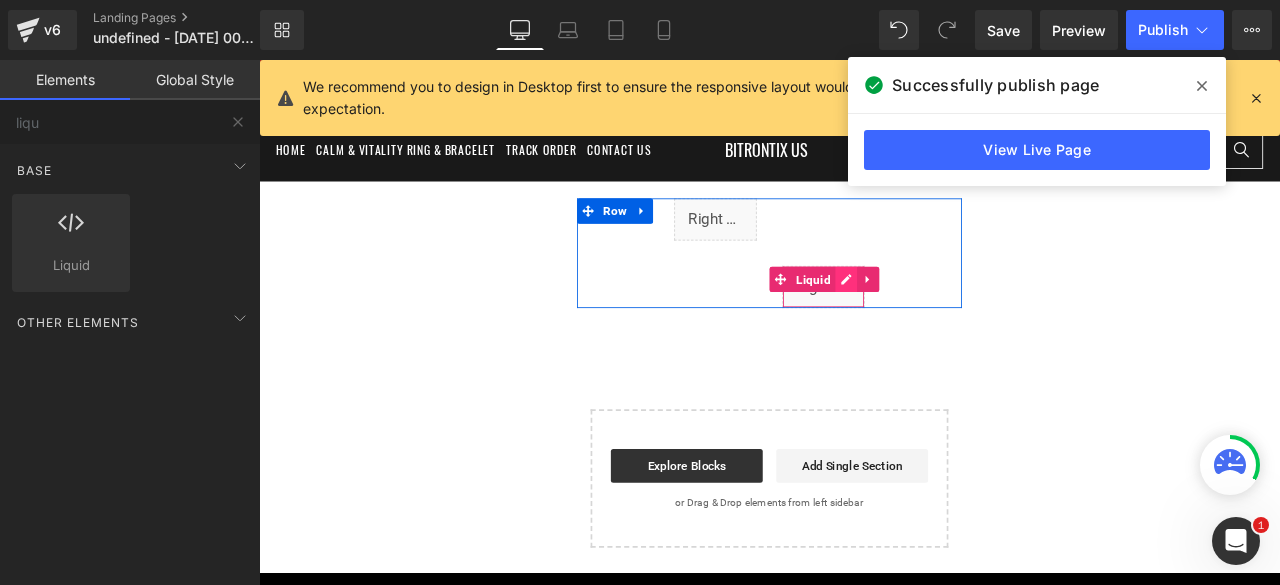 click on "Liquid" at bounding box center [928, 329] 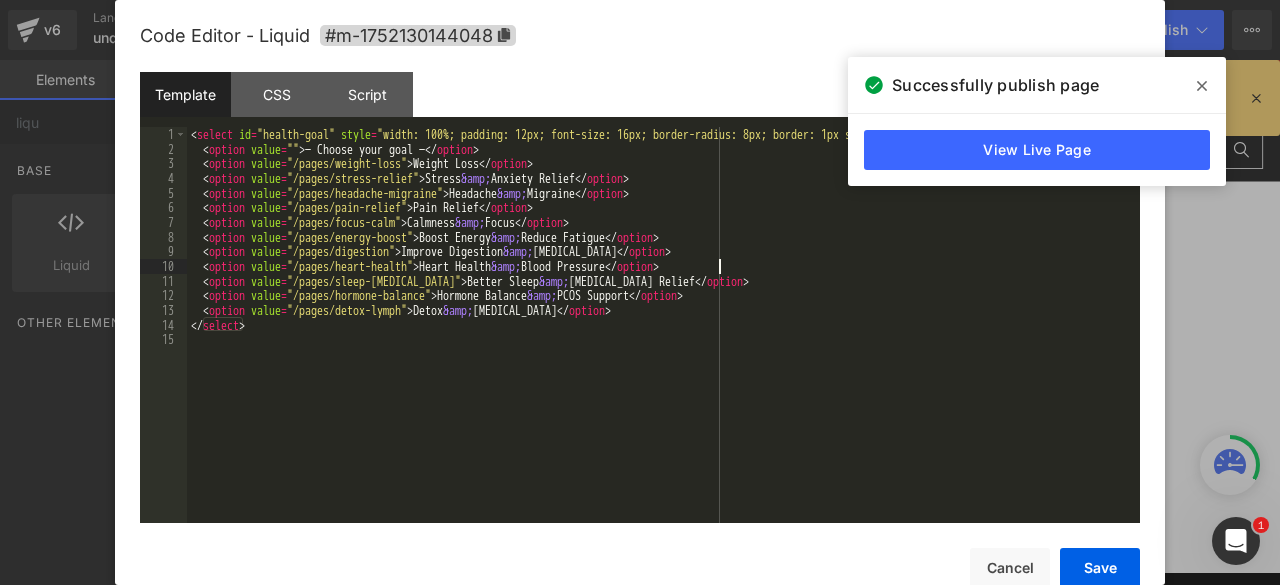 click on "< select   id = "health-goal"   style = "width: 100%; padding: 12px; font-size: 16px; border-radius: 8px; border: 1px solid #ccc;" >    < option   value = "" > — Choose your goal — </ option >    < option   value = "/pages/weight-[MEDICAL_DATA] Loss </ option >    < option   value = "/pages/stress-relief" > Stress  &amp;  Anxiety Relief </ option >    < option   value = "/pages/headache-migraine" > Headache  &amp;  Migraine </ option >    < option   value = "/pages/pain-relief" > Pain Relief </ option >    < option   value = "/pages/focus-calm" > Calmness  &amp;  Focus </ option >    < option   value = "/pages/energy-boost" > Boost Energy  &amp;  Reduce Fatigue </ option >    < option   value = "/pages/digestion" > Improve Digestion  &amp;  [MEDICAL_DATA] </ option >    < option   value = "/pages/heart-health" > Heart Health  &amp;  Blood Pressure </ option >    < option   value = "/pages/sleep-[MEDICAL_DATA]" > Better Sleep  &amp;  [MEDICAL_DATA] Relief </ option >    < option   value = "/pages/hormone-balance" > &amp; </" at bounding box center [663, 339] 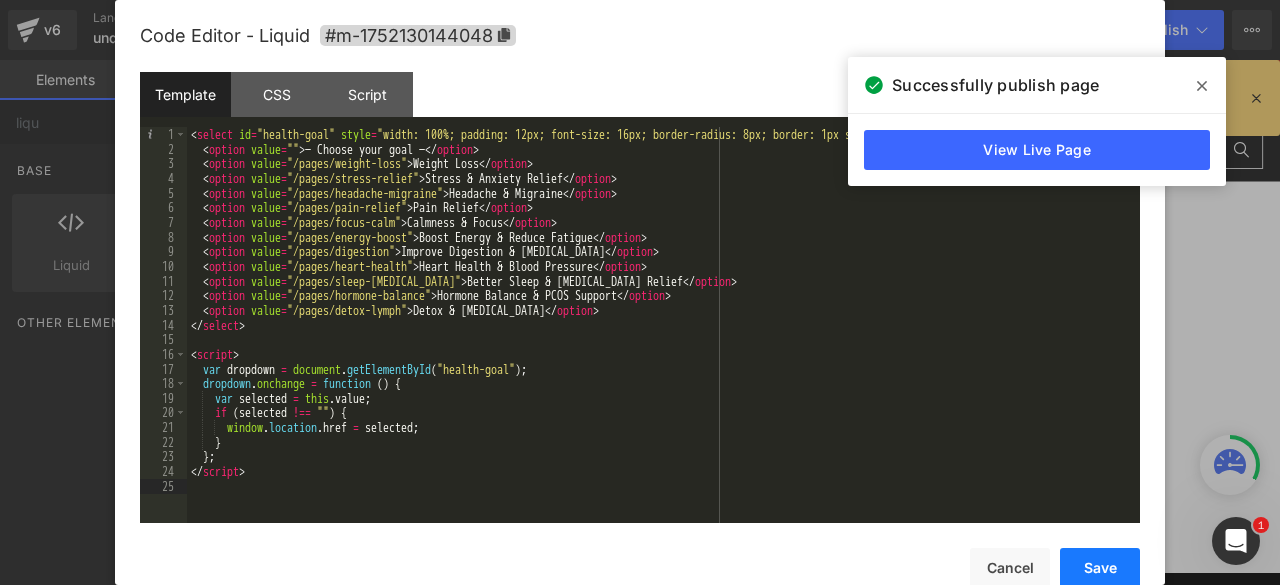 click on "Save" at bounding box center (1100, 568) 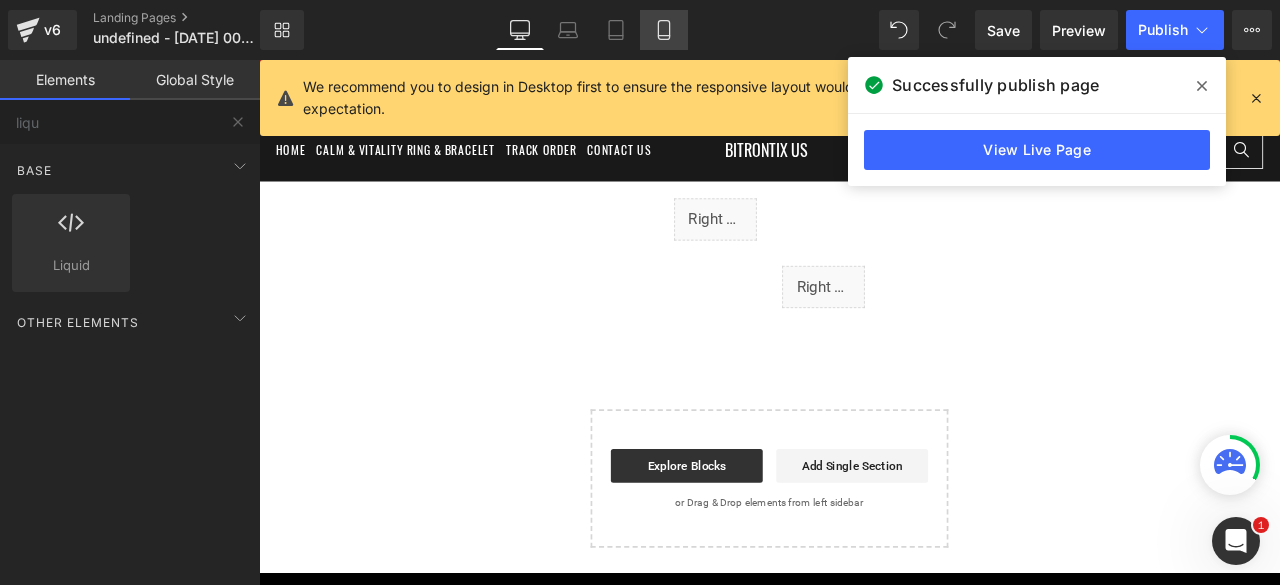 click 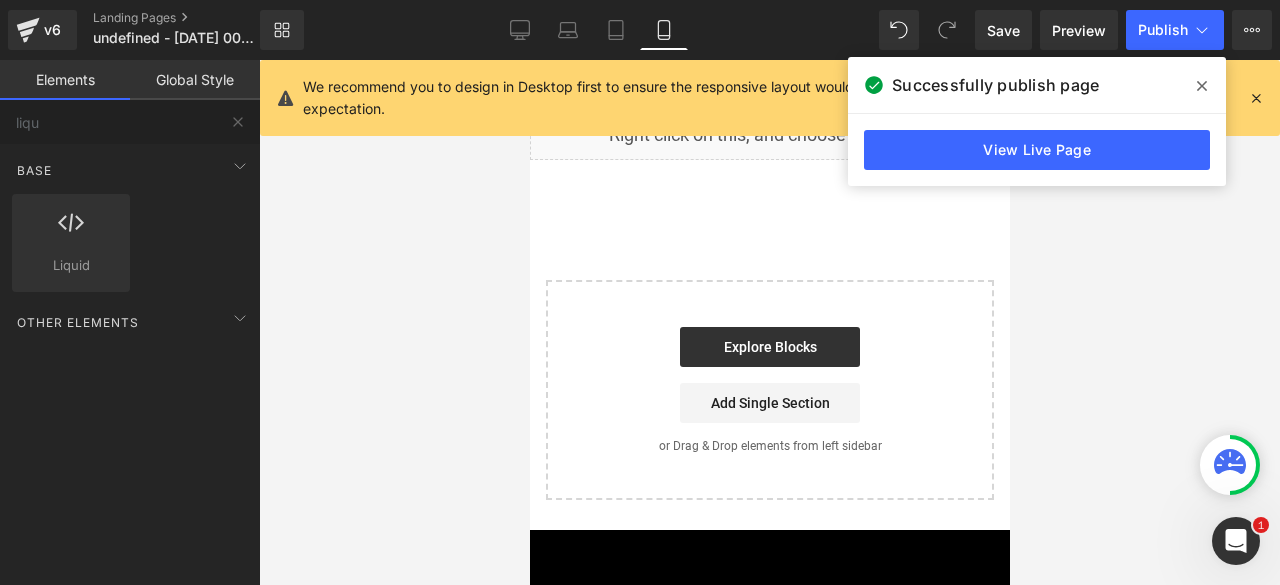 scroll, scrollTop: 0, scrollLeft: 0, axis: both 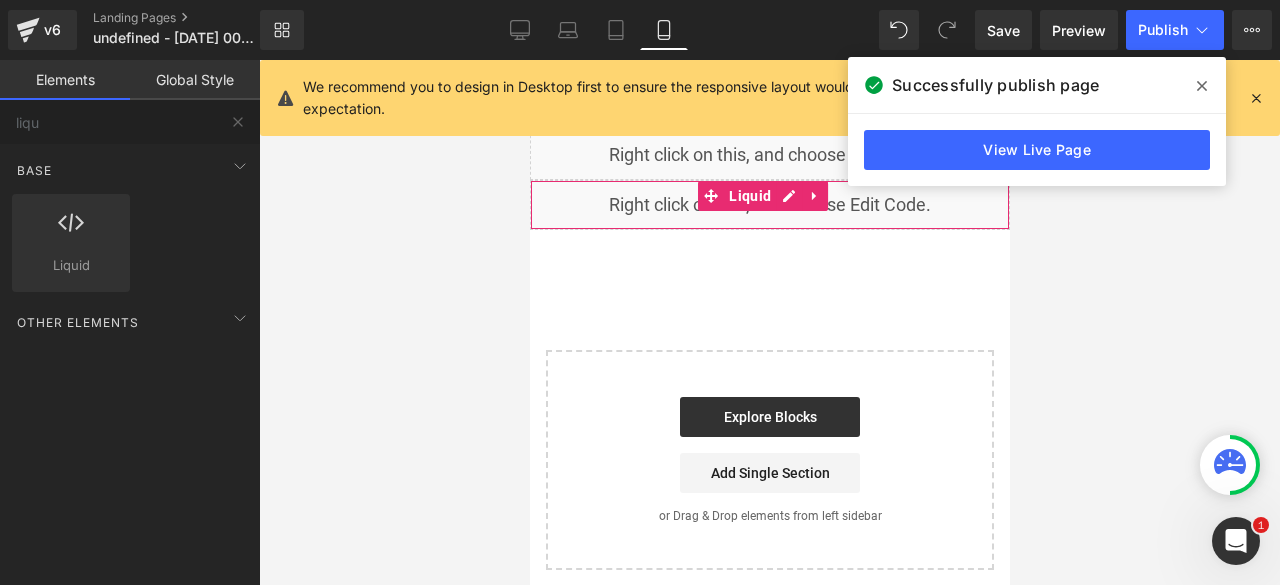 click on "Liquid" at bounding box center (769, 205) 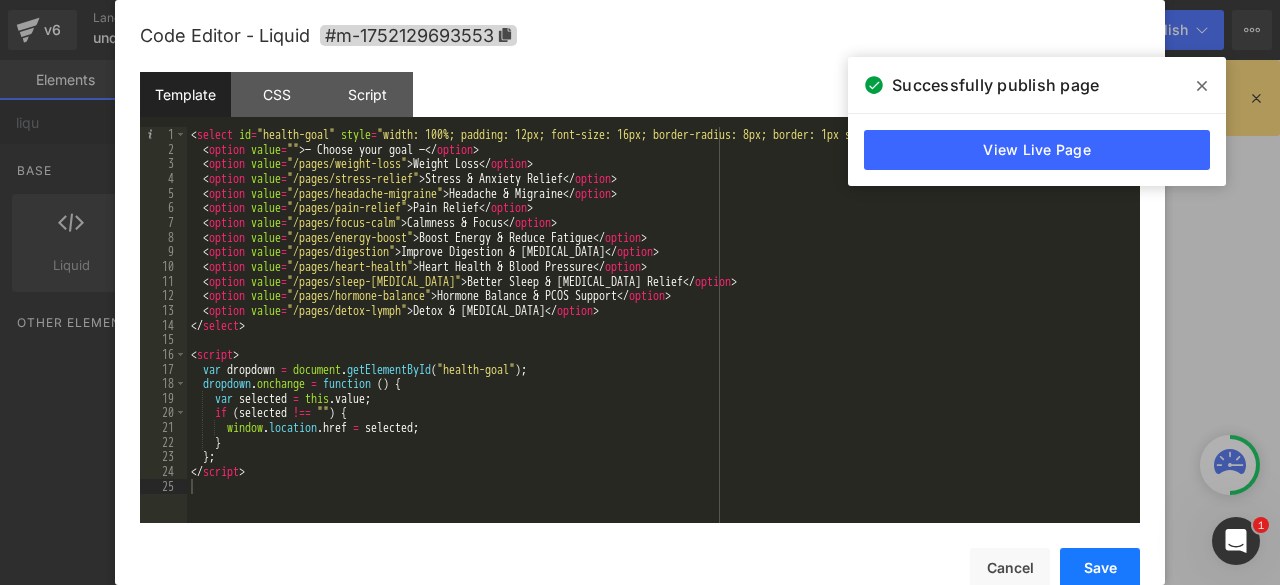 click on "Save" at bounding box center [1100, 568] 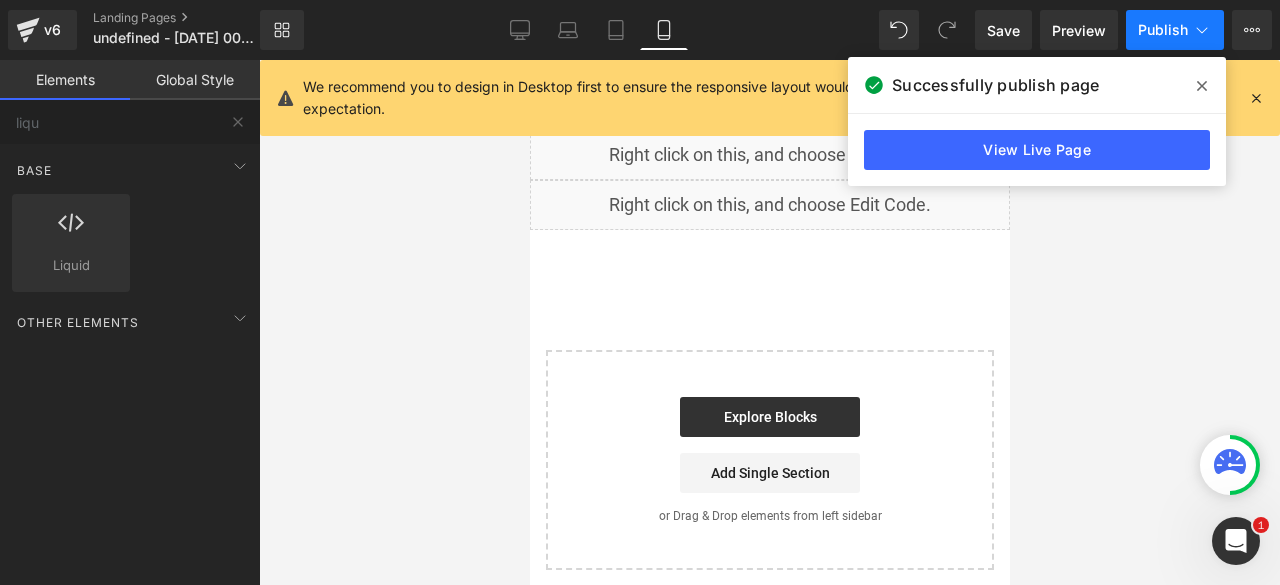 click on "Publish" at bounding box center (1175, 30) 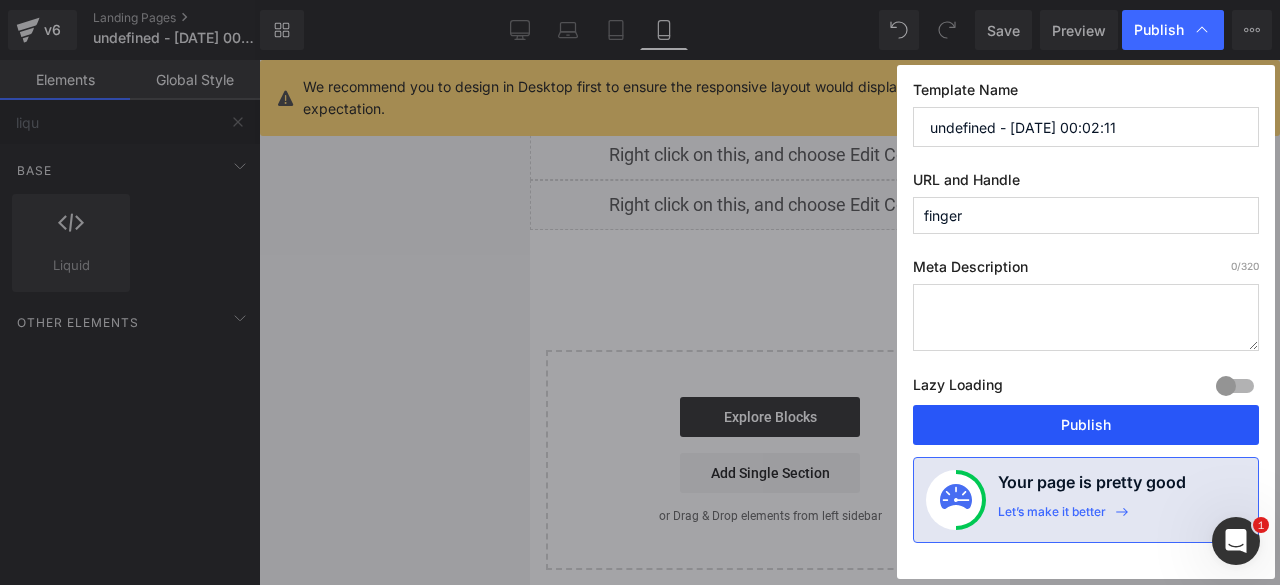 click on "Publish" at bounding box center [1086, 425] 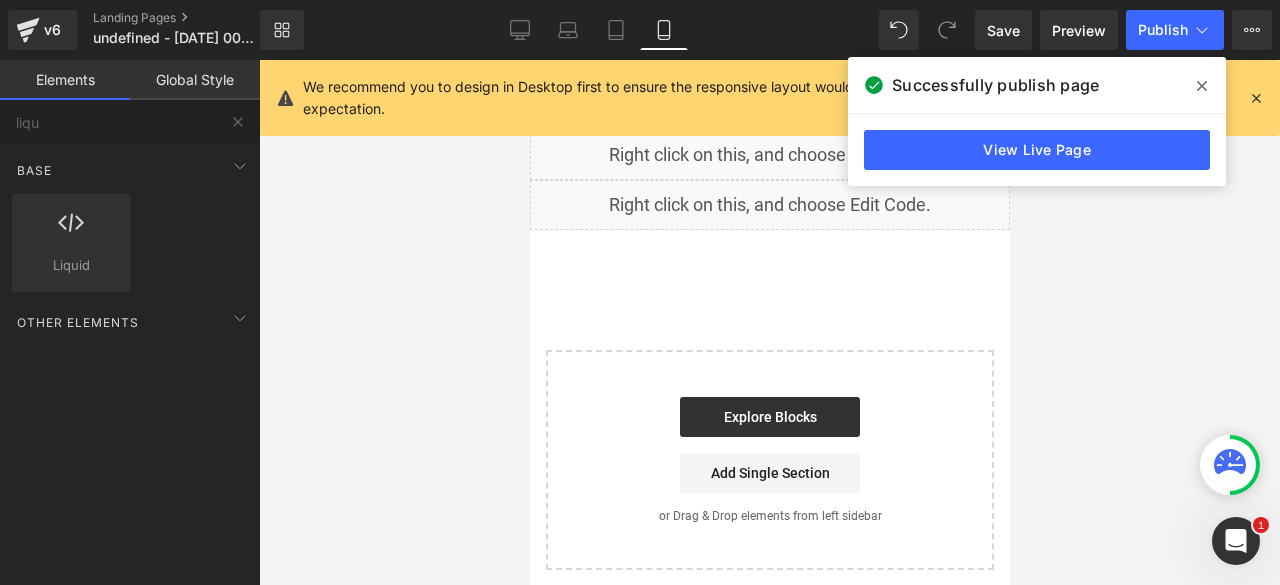 click at bounding box center [1202, 86] 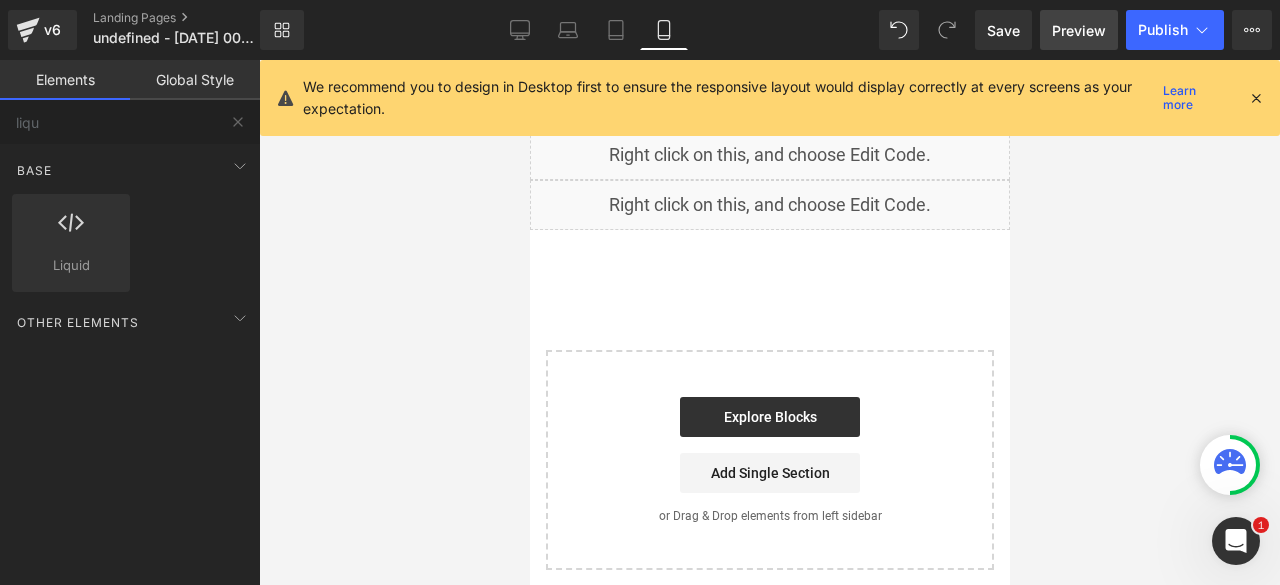 click on "Preview" at bounding box center (1079, 30) 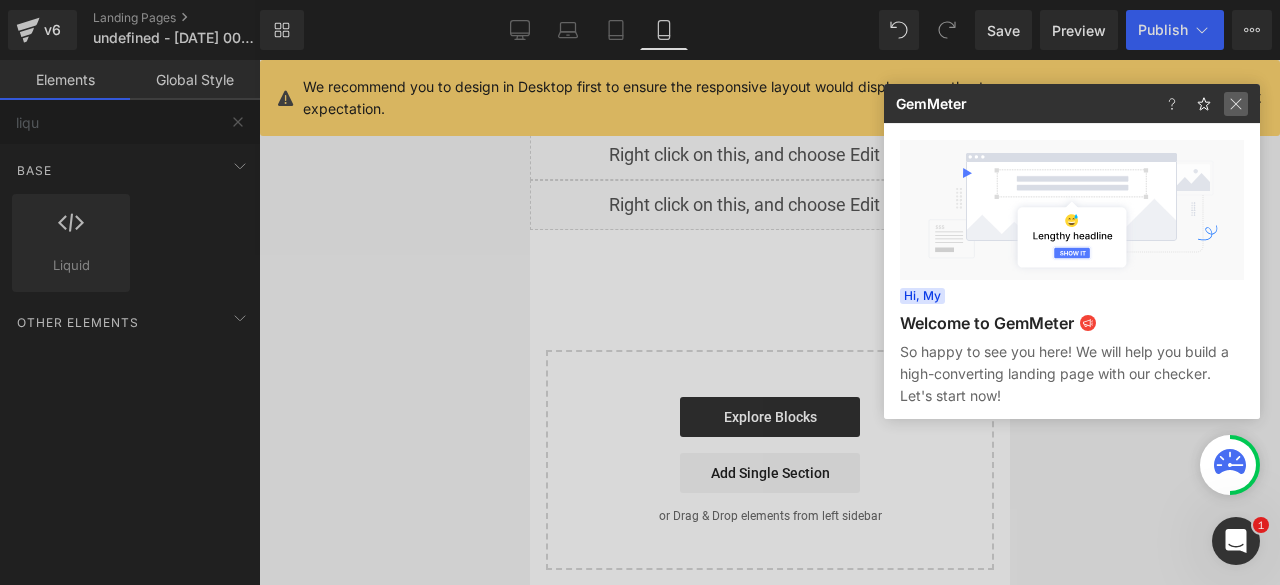 click 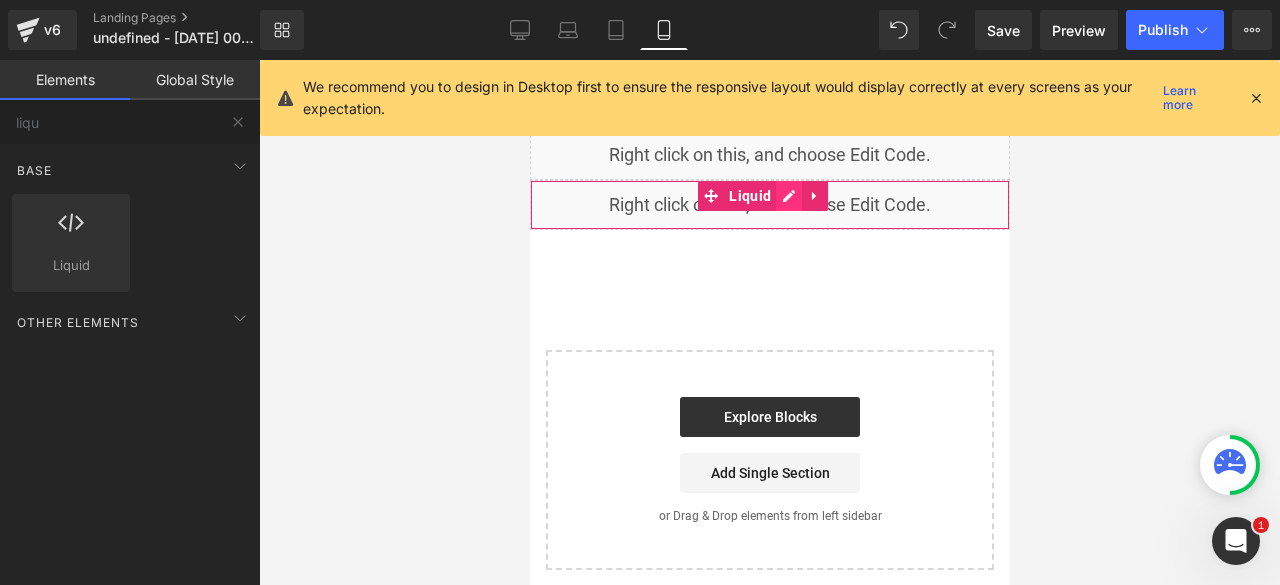 click on "Liquid" at bounding box center (769, 205) 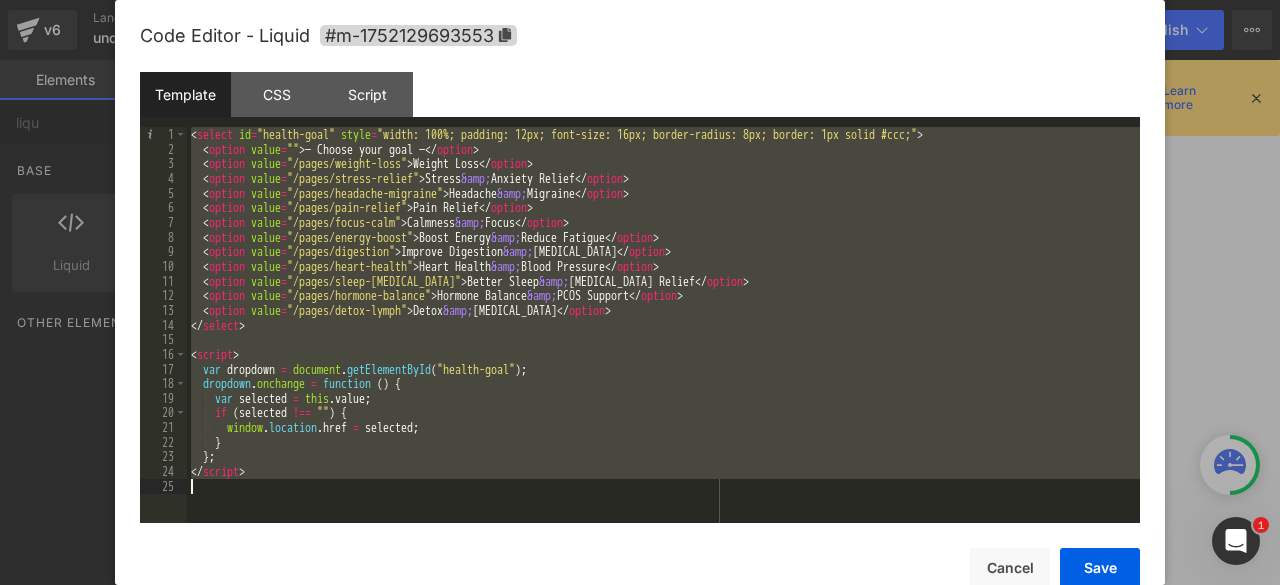 scroll, scrollTop: 102, scrollLeft: 0, axis: vertical 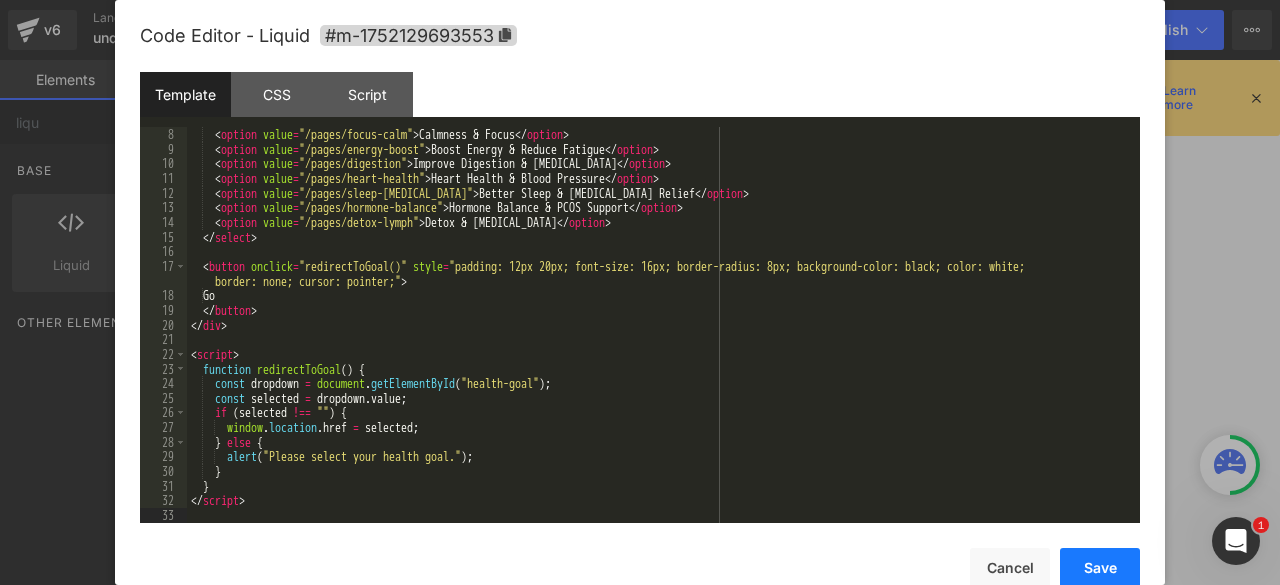 click on "Save" at bounding box center [1100, 568] 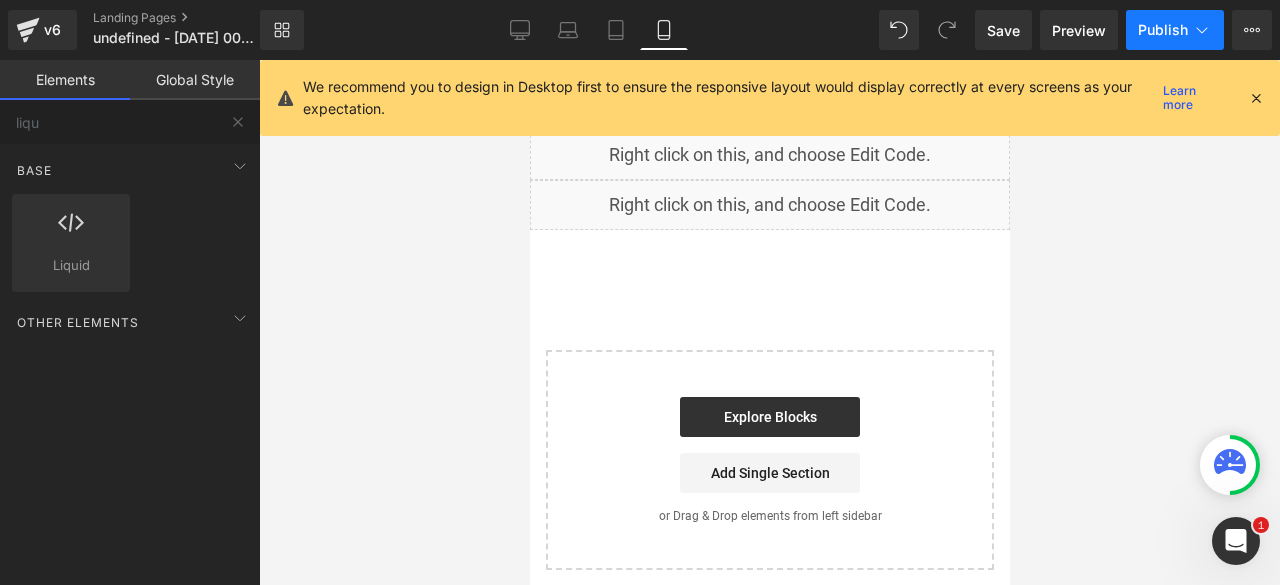 click on "Publish" at bounding box center (1163, 30) 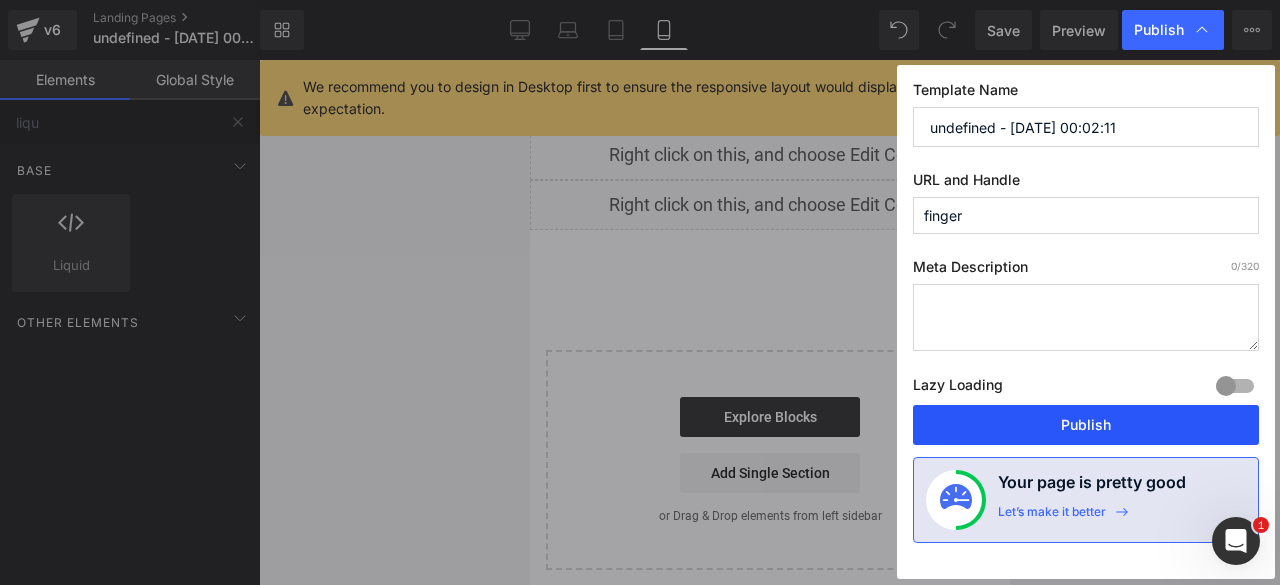 click on "Publish" at bounding box center [1086, 425] 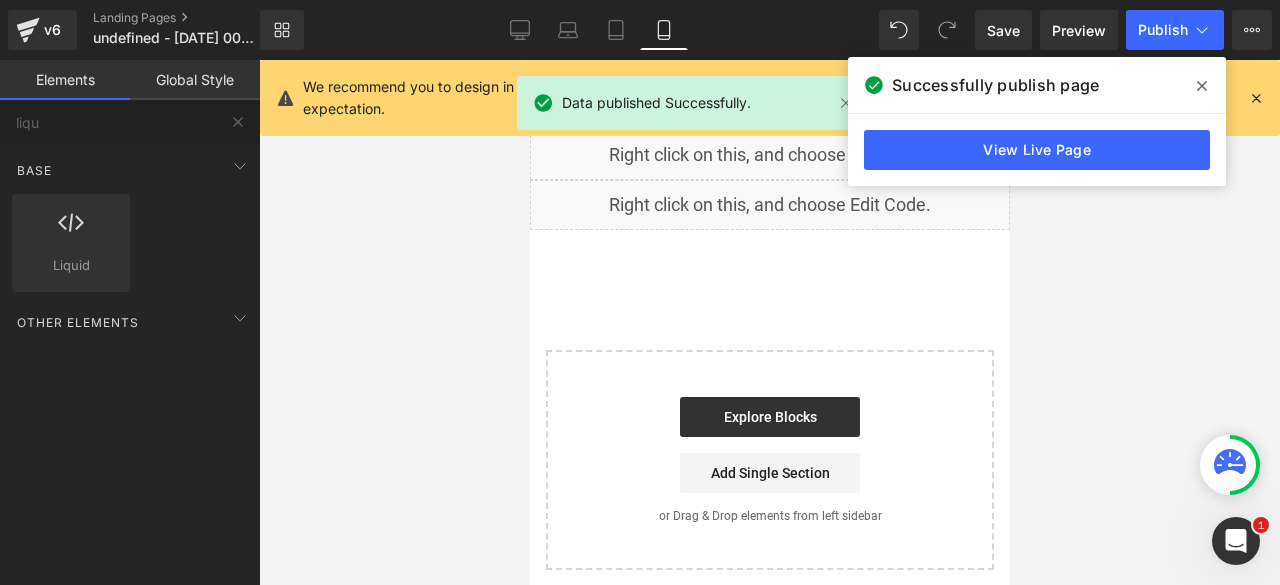 click at bounding box center (1202, 86) 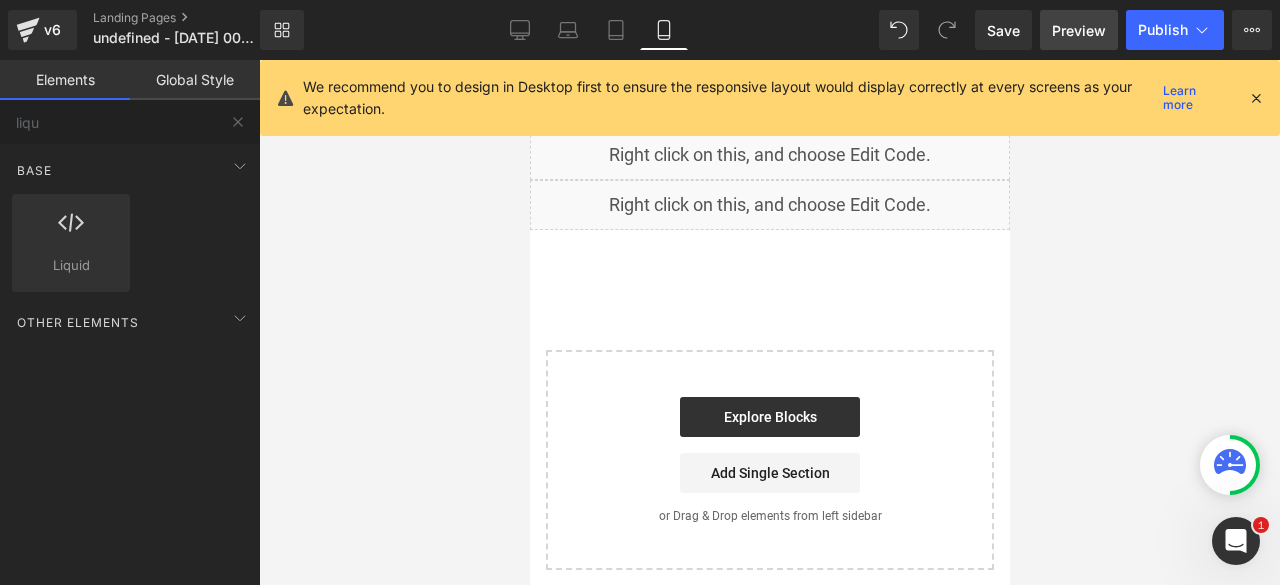 click on "Preview" at bounding box center (1079, 30) 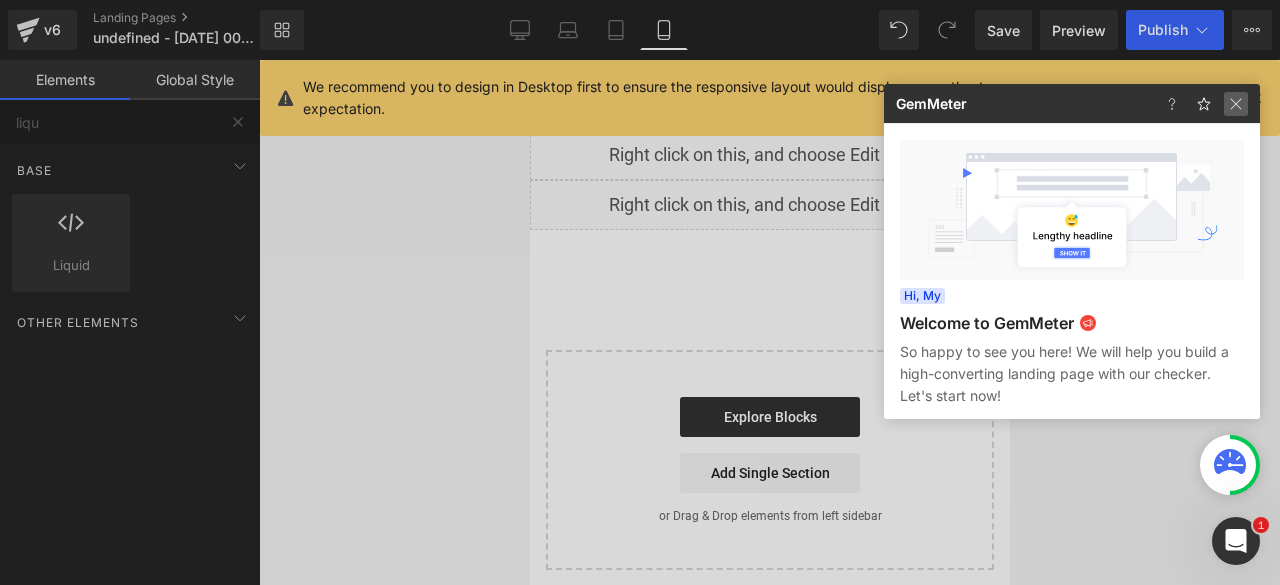 click 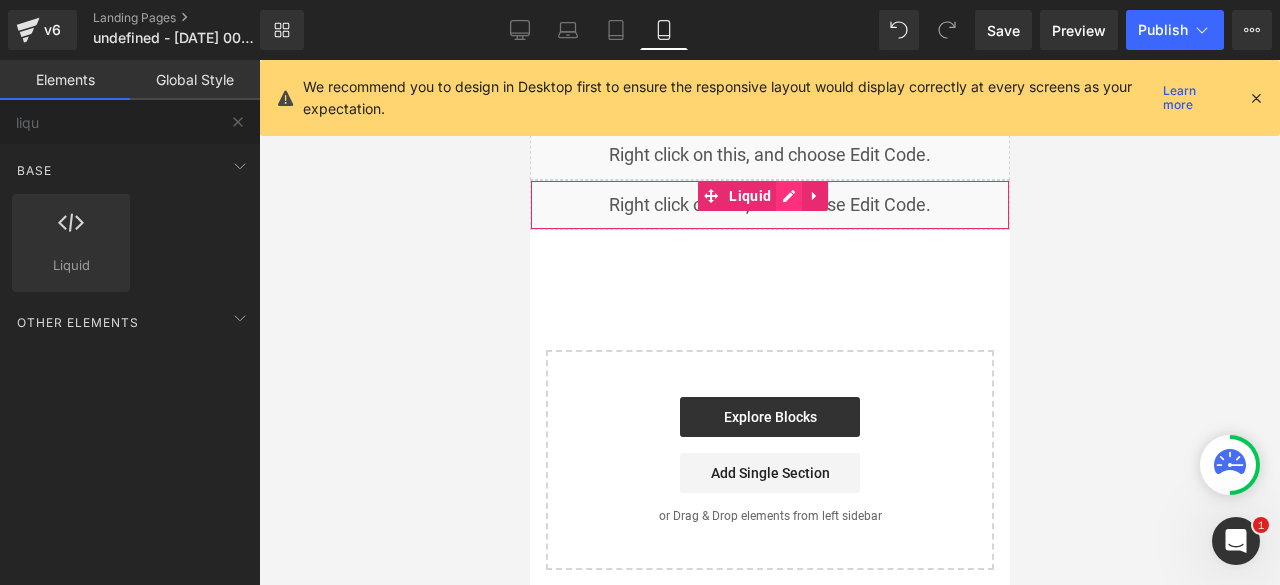 click on "Liquid" at bounding box center [769, 205] 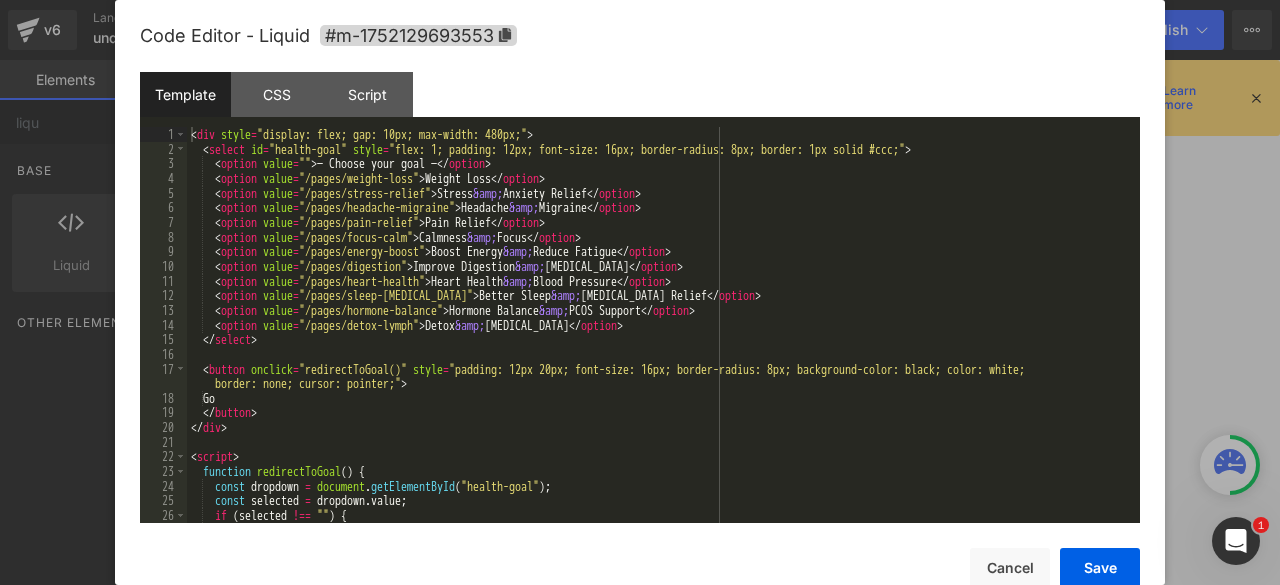 click on "< div   style = "display: flex; gap: 10px; max-width: 480px;" >    < select   id = "health-goal"   style = "flex: 1; padding: 12px; font-size: 16px; border-radius: 8px; border: 1px solid #ccc;" >       < option   value = "" > — Choose your goal — </ option >       < option   value = "/pages/weight-[MEDICAL_DATA] Loss </ option >       < option   value = "/pages/stress-relief" > Stress  &amp;  Anxiety Relief </ option >       < option   value = "/pages/headache-migraine" > Headache  &amp;  Migraine </ option >       < option   value = "/pages/pain-relief" > Pain Relief </ option >       < option   value = "/pages/focus-calm" > Calmness  &amp;  Focus </ option >       < option   value = "/pages/energy-boost" > Boost Energy  &amp;  Reduce Fatigue </ option >       < option   value = "/pages/digestion" > Improve Digestion  &amp;  [MEDICAL_DATA] </ option >       < option   value = "/pages/heart-health" > Heart Health  &amp;  Blood Pressure </ option >       < option   value = "/pages/sleep-[MEDICAL_DATA]" > Better Sleep" at bounding box center [659, 339] 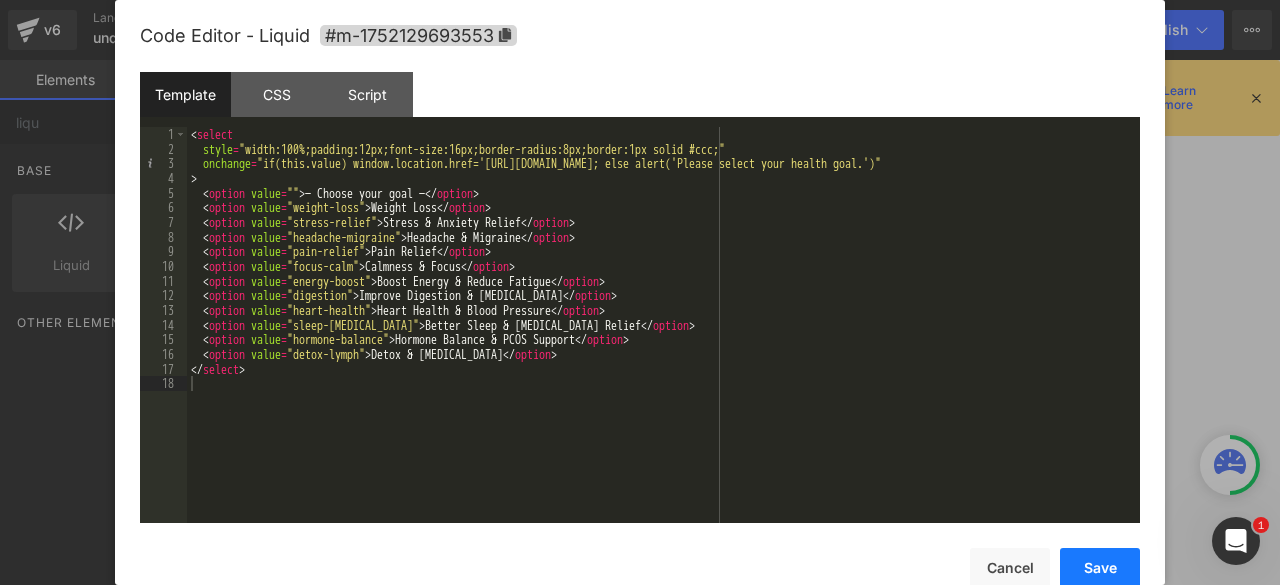 click on "Save" at bounding box center (1100, 568) 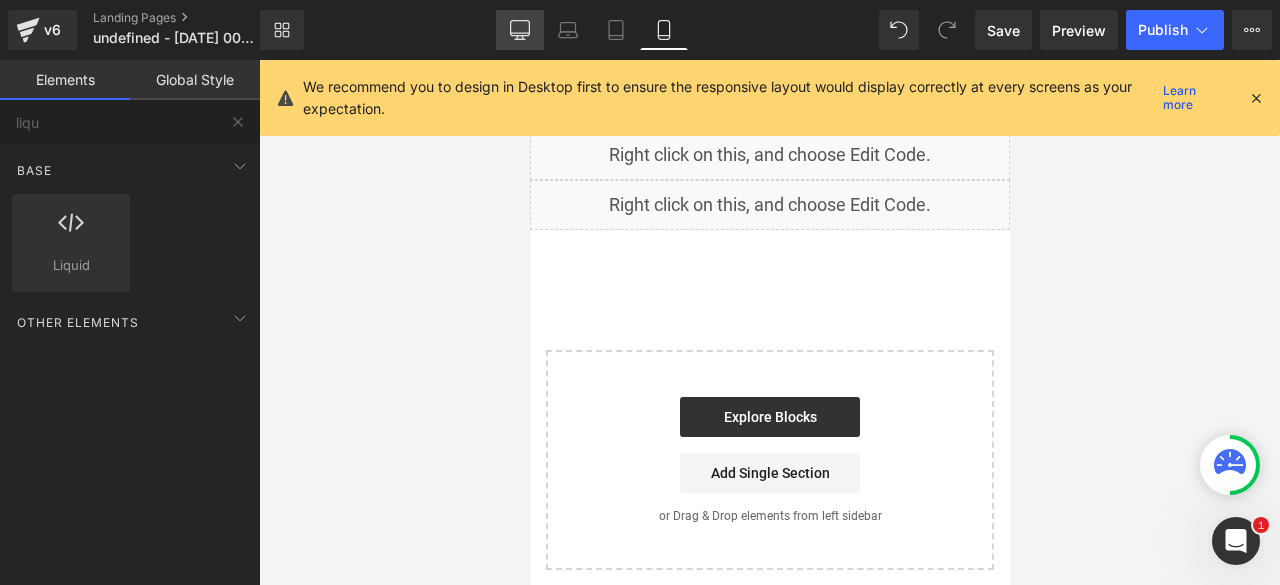 click 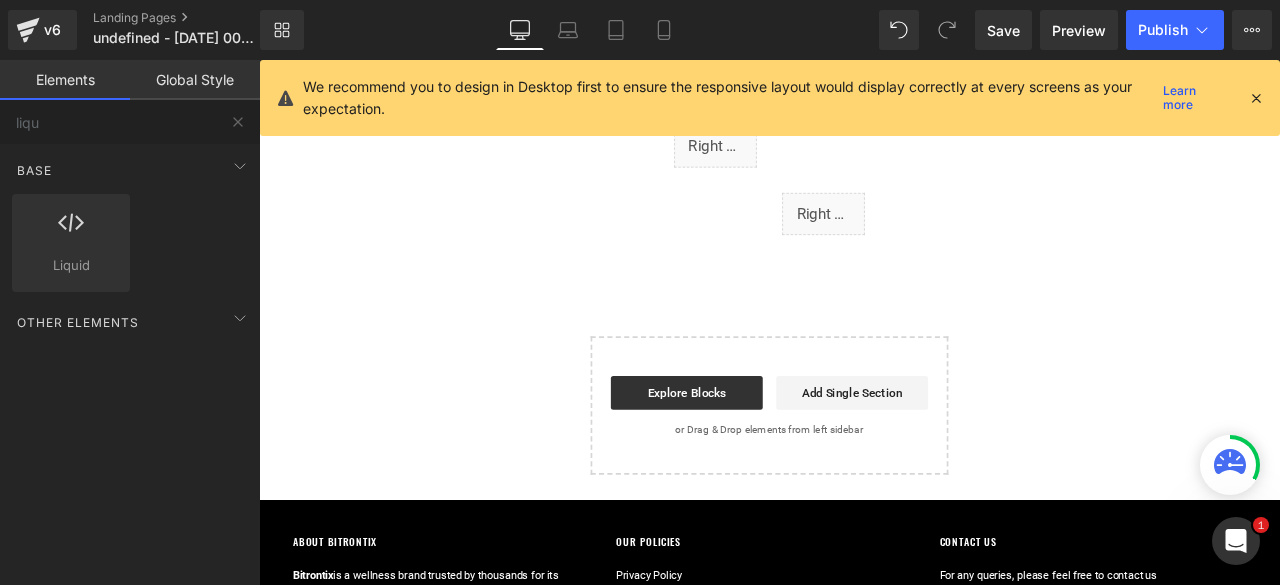 scroll, scrollTop: 0, scrollLeft: 0, axis: both 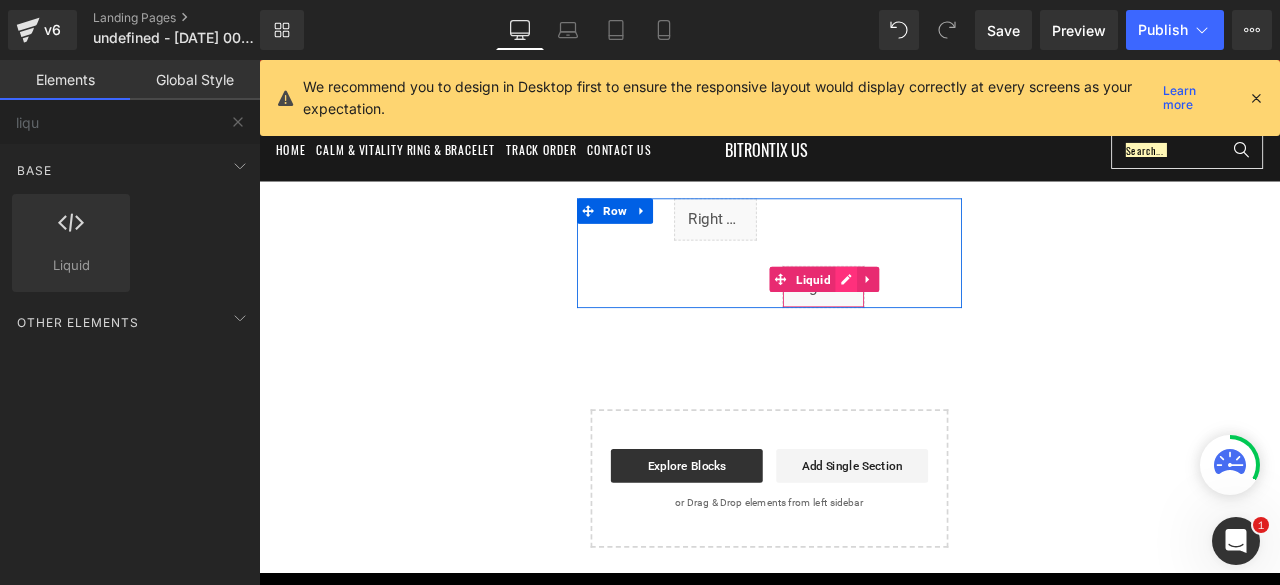 click on "Liquid" at bounding box center (928, 329) 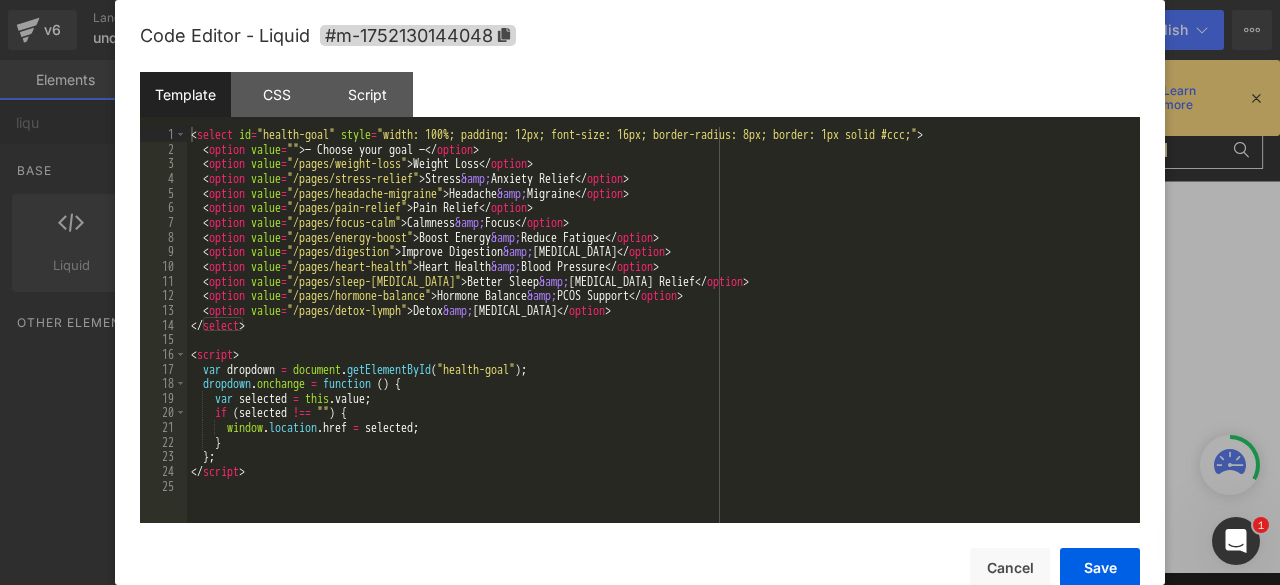 click on "< select   id = "health-goal"   style = "width: 100%; padding: 12px; font-size: 16px; border-radius: 8px; border: 1px solid #ccc;" >    < option   value = "" > — Choose your goal — </ option >    < option   value = "/pages/weight-[MEDICAL_DATA] Loss </ option >    < option   value = "/pages/stress-relief" > Stress  &amp;  Anxiety Relief </ option >    < option   value = "/pages/headache-migraine" > Headache  &amp;  Migraine </ option >    < option   value = "/pages/pain-relief" > Pain Relief </ option >    < option   value = "/pages/focus-calm" > Calmness  &amp;  Focus </ option >    < option   value = "/pages/energy-boost" > Boost Energy  &amp;  Reduce Fatigue </ option >    < option   value = "/pages/digestion" > Improve Digestion  &amp;  [MEDICAL_DATA] </ option >    < option   value = "/pages/heart-health" > Heart Health  &amp;  Blood Pressure </ option >    < option   value = "/pages/sleep-[MEDICAL_DATA]" > Better Sleep  &amp;  [MEDICAL_DATA] Relief </ option >    < option   value = "/pages/hormone-balance" > &amp; </" at bounding box center (663, 339) 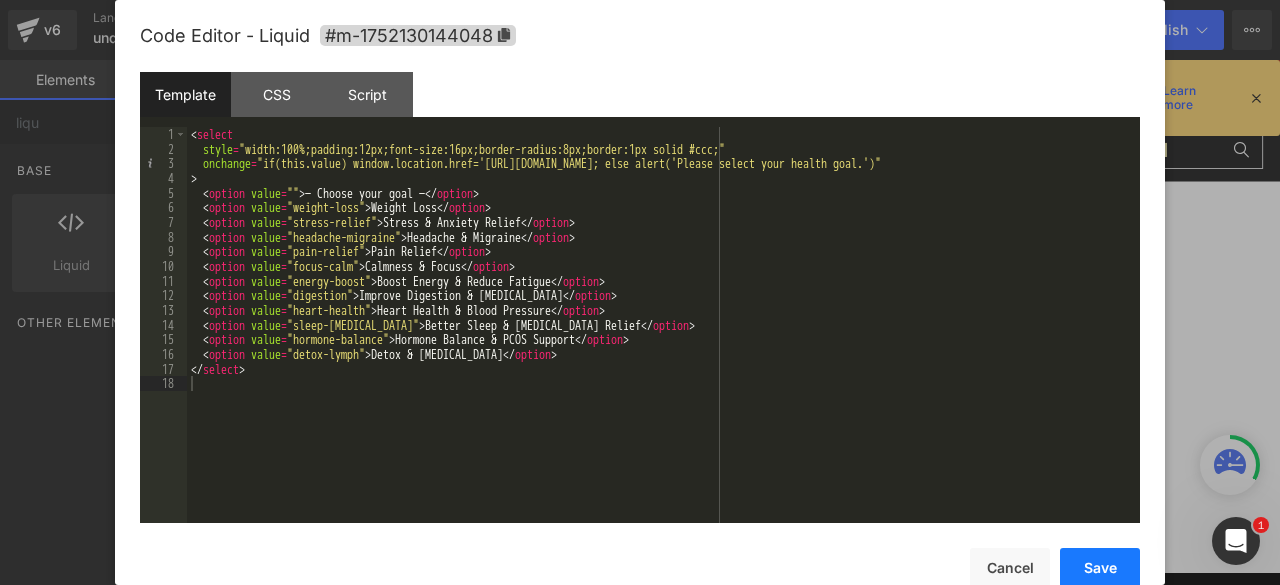 click on "Save" at bounding box center [1100, 568] 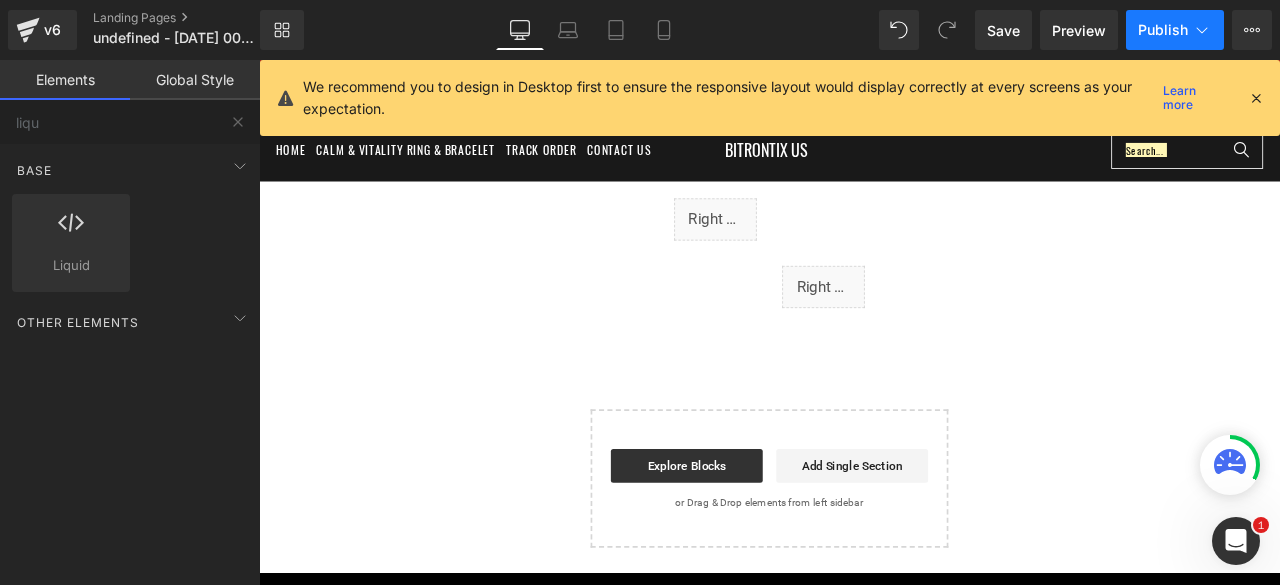 click on "Publish" at bounding box center (1163, 30) 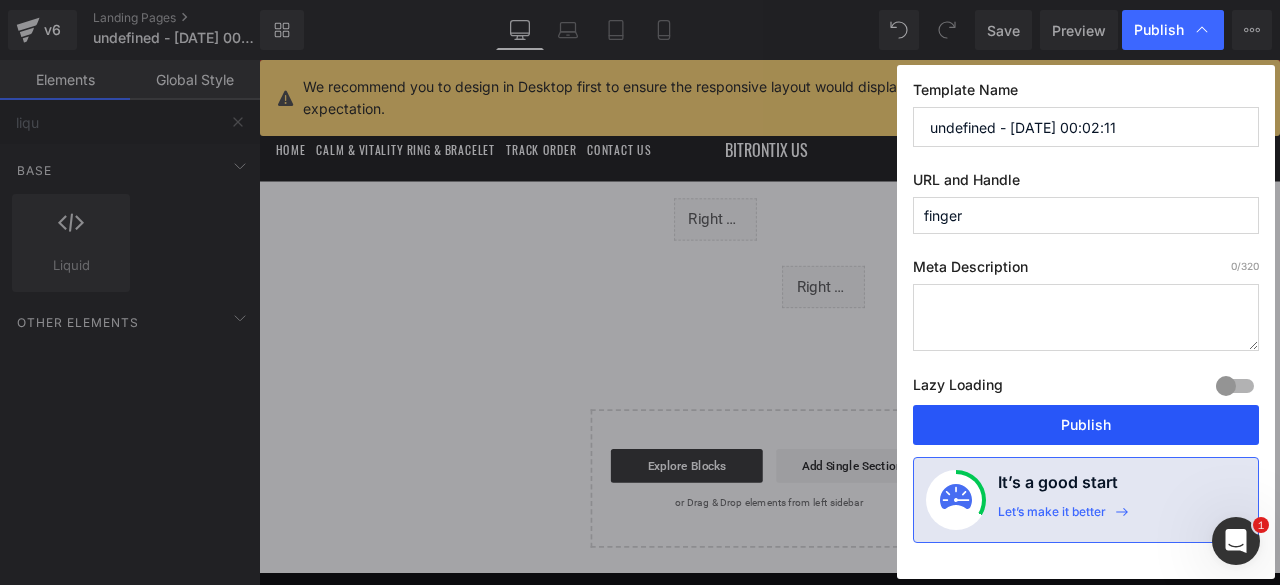 click on "Publish" at bounding box center [1086, 425] 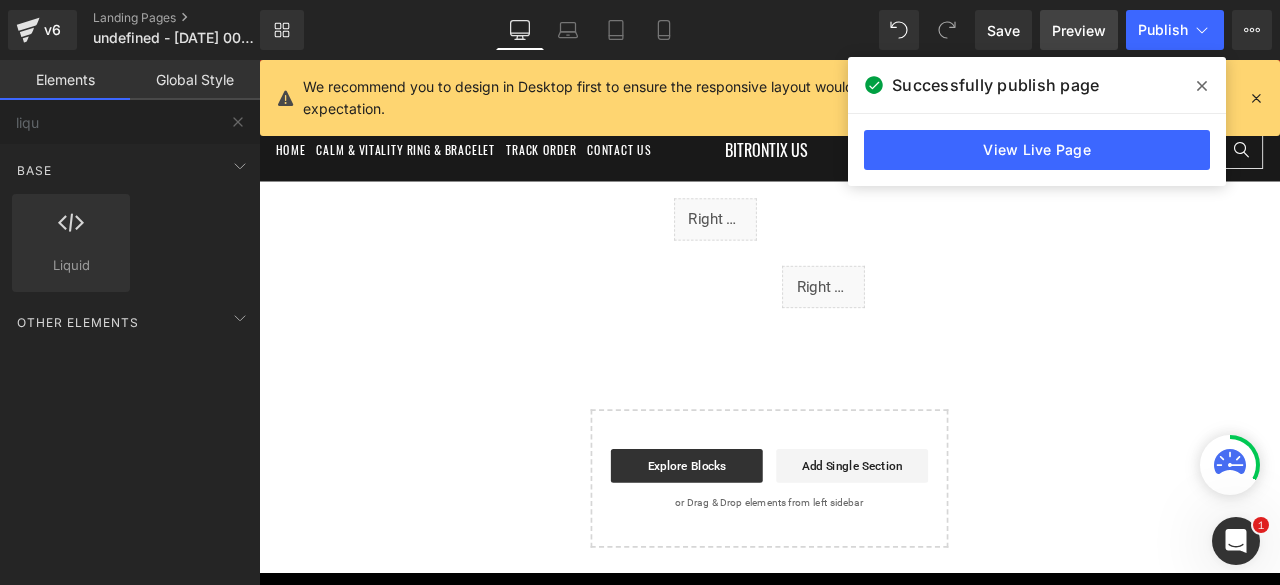 click on "Preview" at bounding box center (1079, 30) 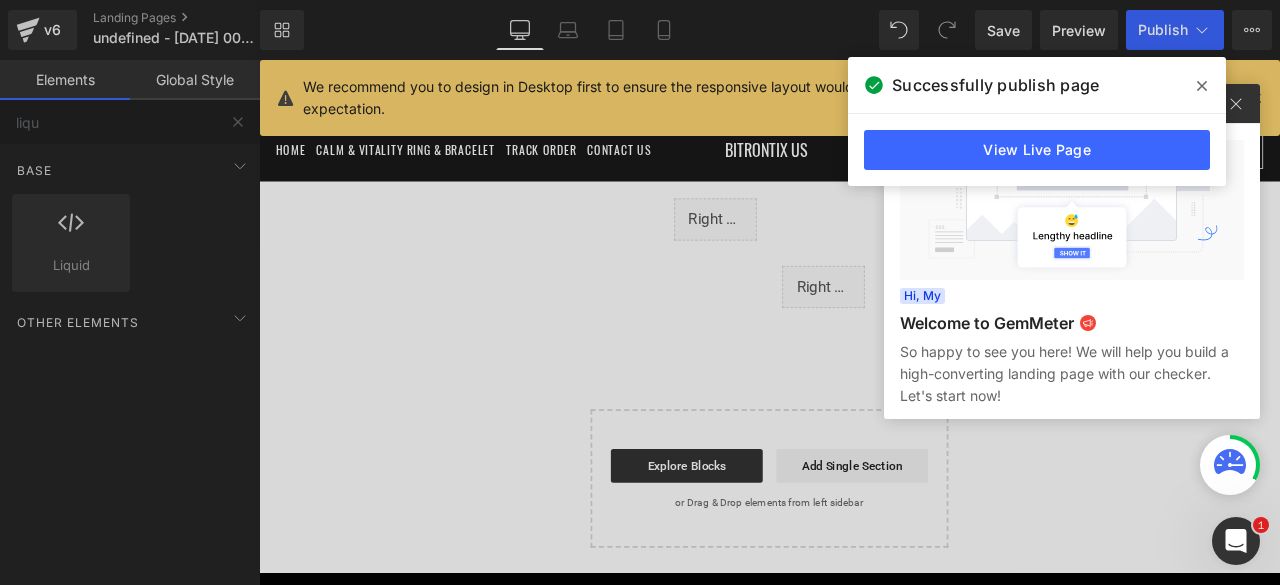 click 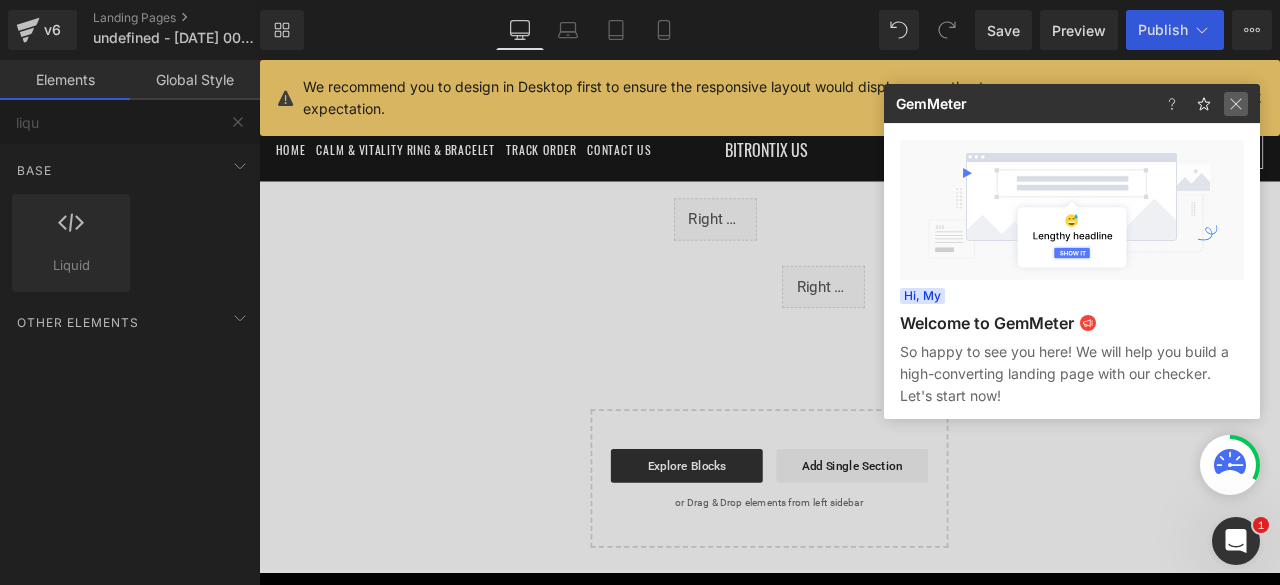 click 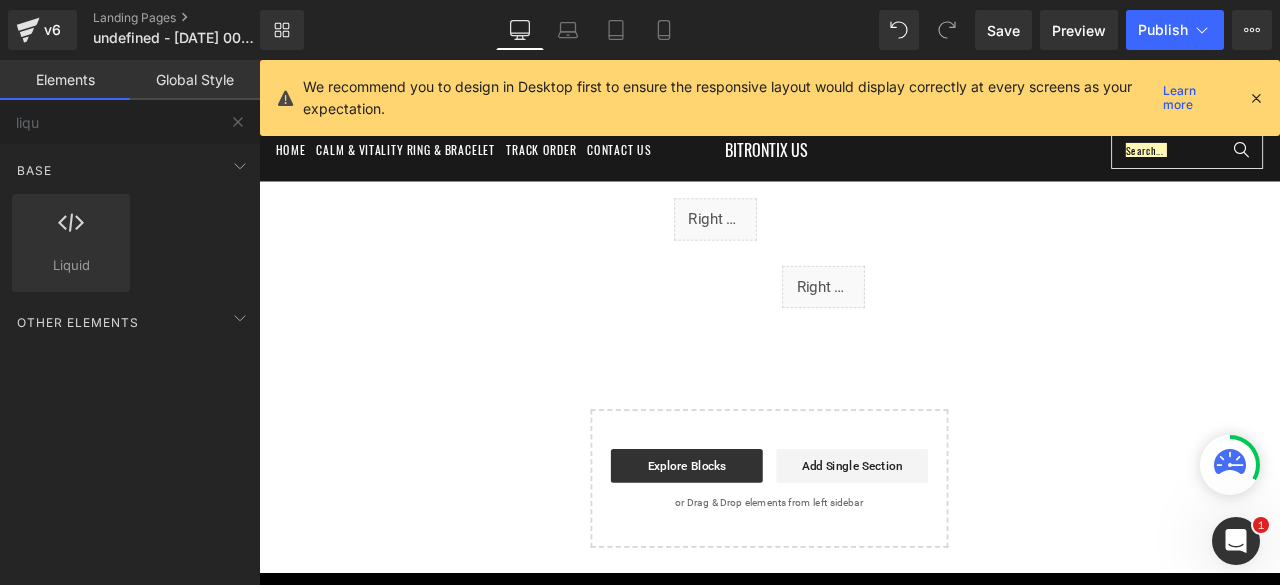 click at bounding box center (1256, 98) 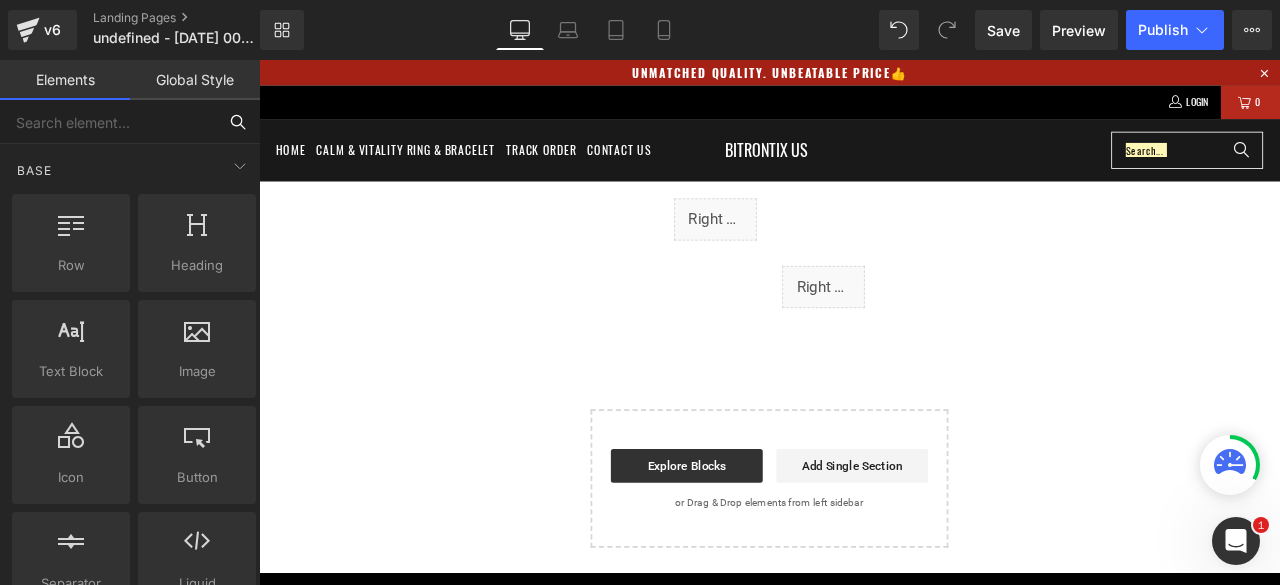 click at bounding box center (108, 122) 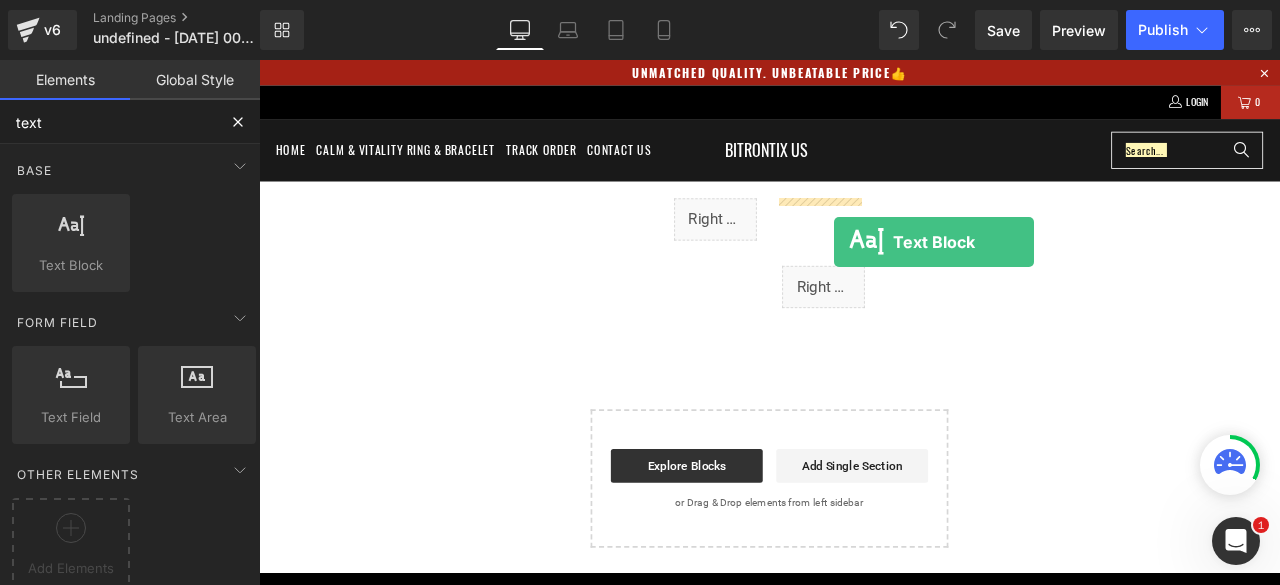 drag, startPoint x: 321, startPoint y: 289, endPoint x: 940, endPoint y: 276, distance: 619.1365 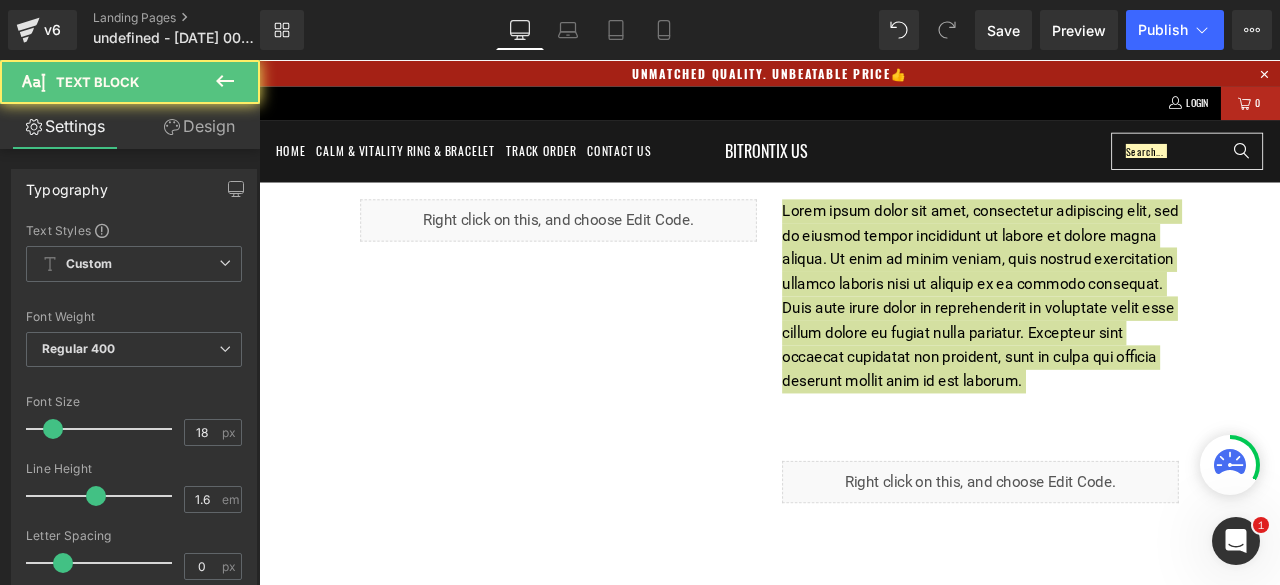 type on "text" 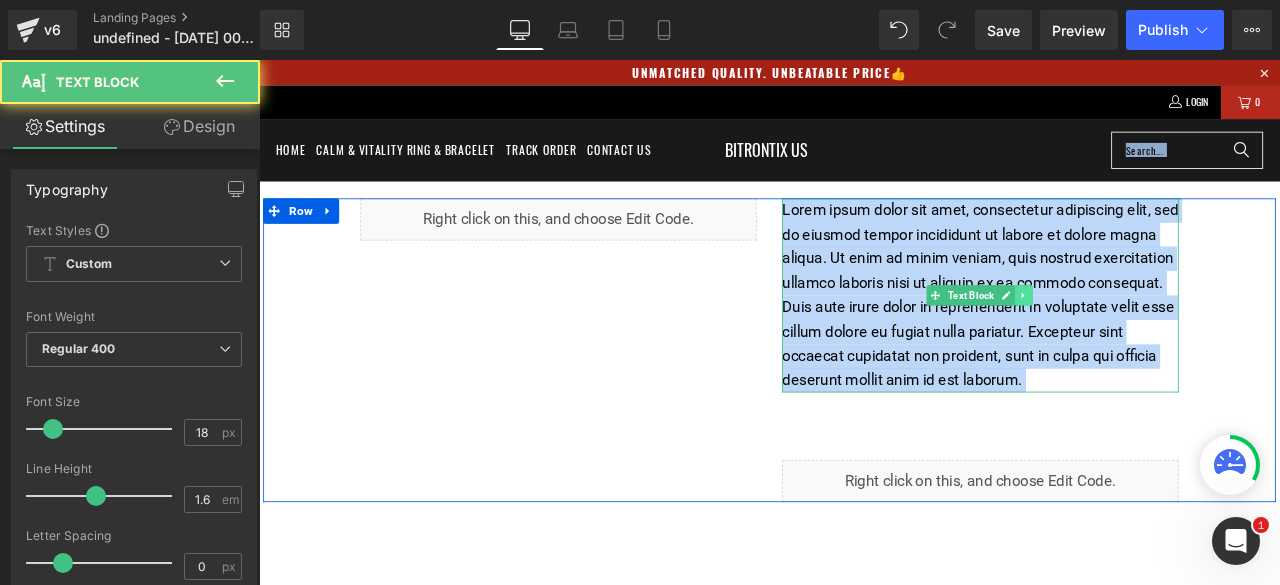 click 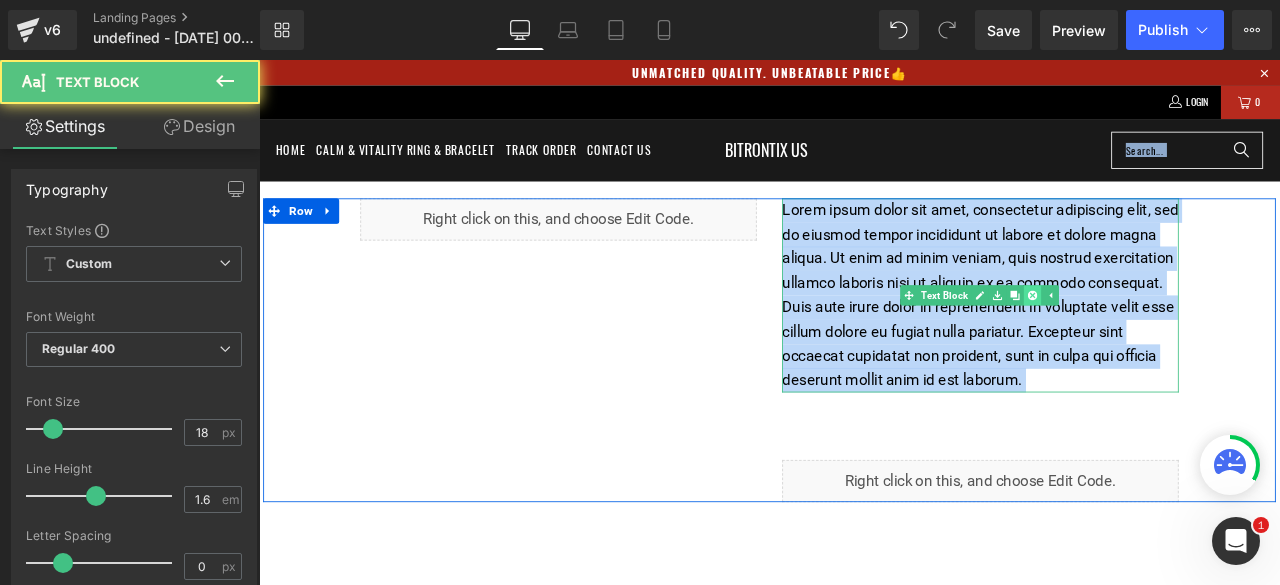 click 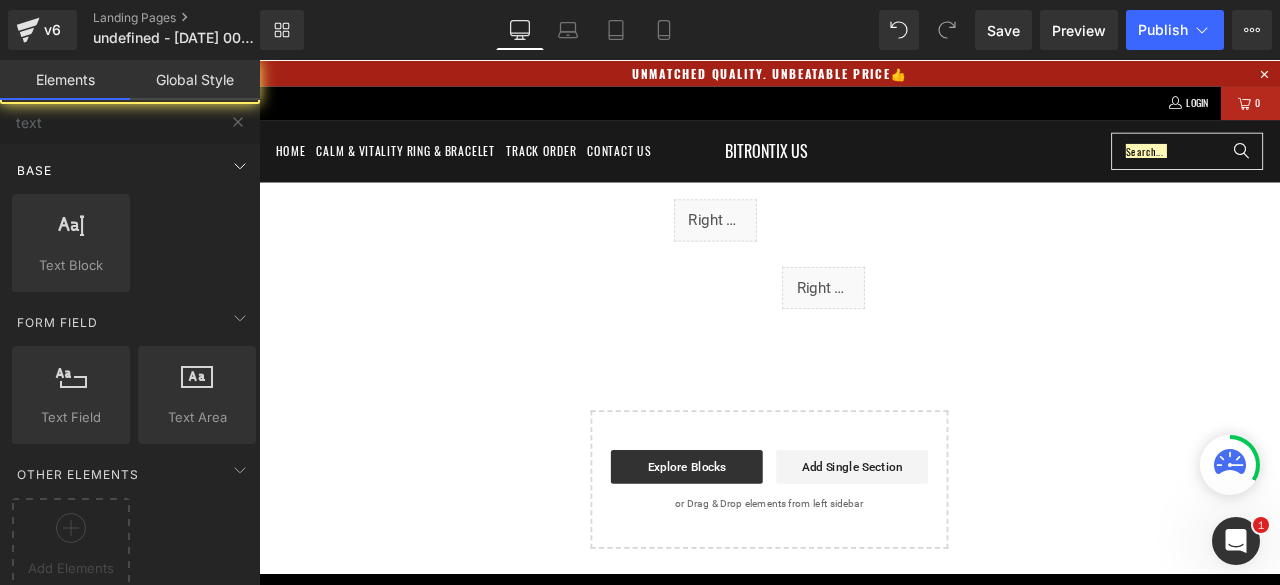 type 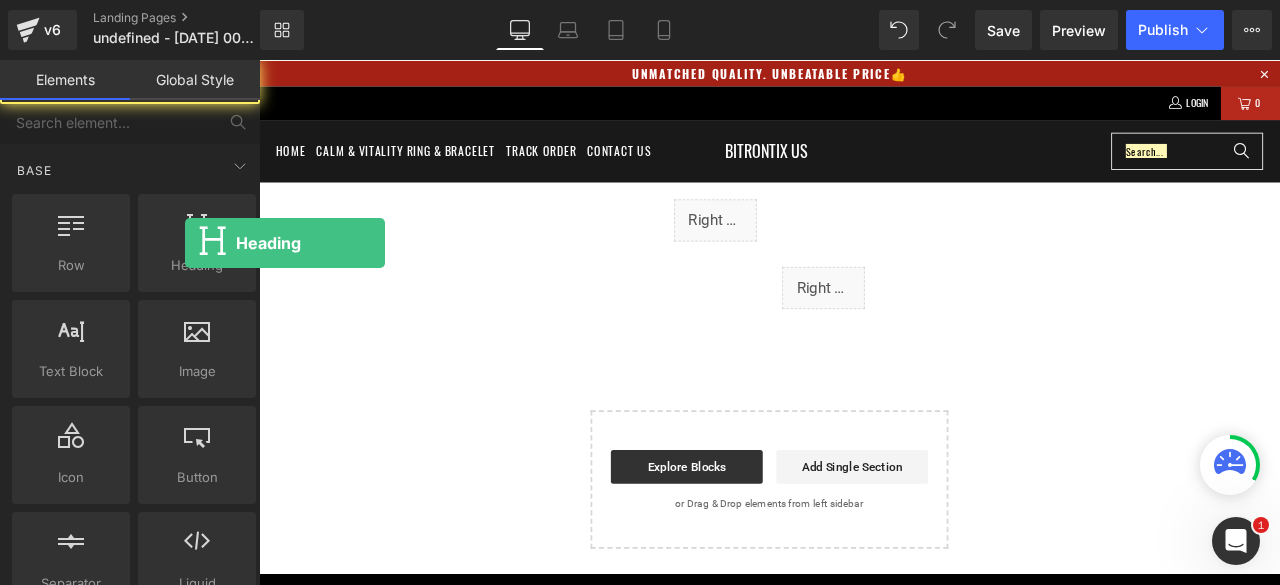 drag, startPoint x: 444, startPoint y: 303, endPoint x: 922, endPoint y: 285, distance: 478.3388 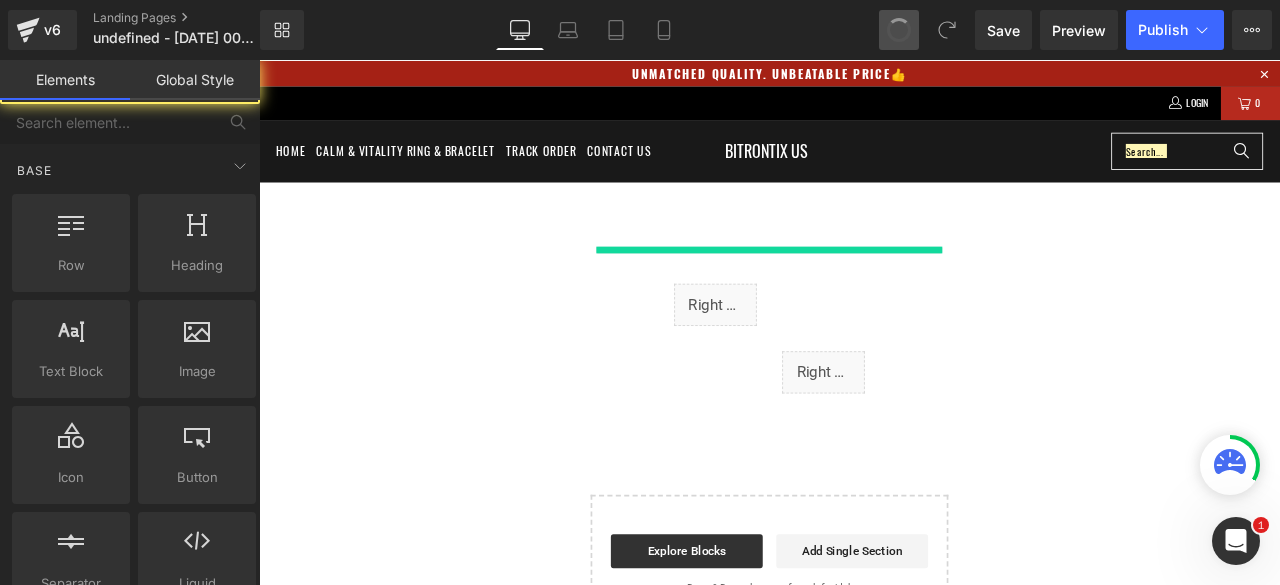 click at bounding box center (899, 30) 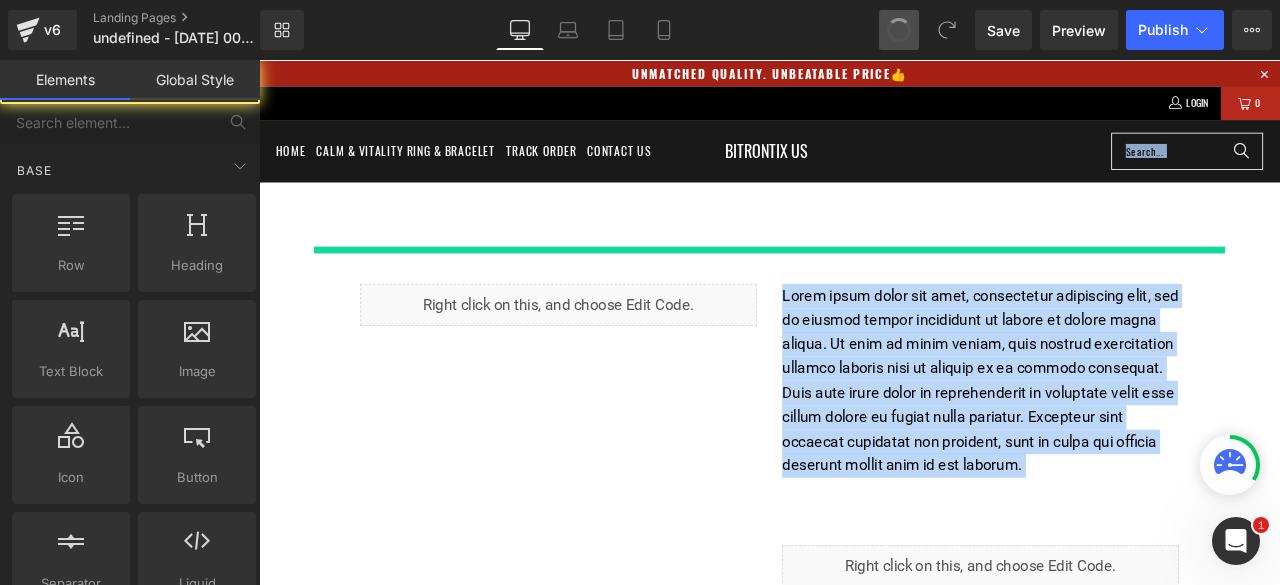 click at bounding box center (864, 254) 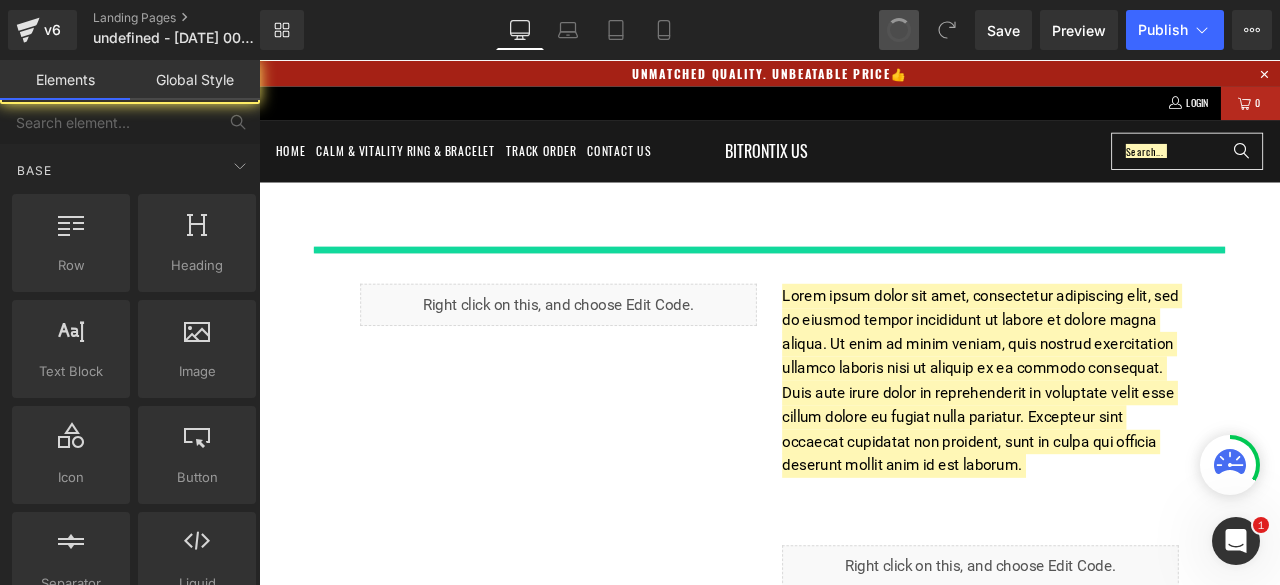 drag, startPoint x: 897, startPoint y: 27, endPoint x: 754, endPoint y: 24, distance: 143.03146 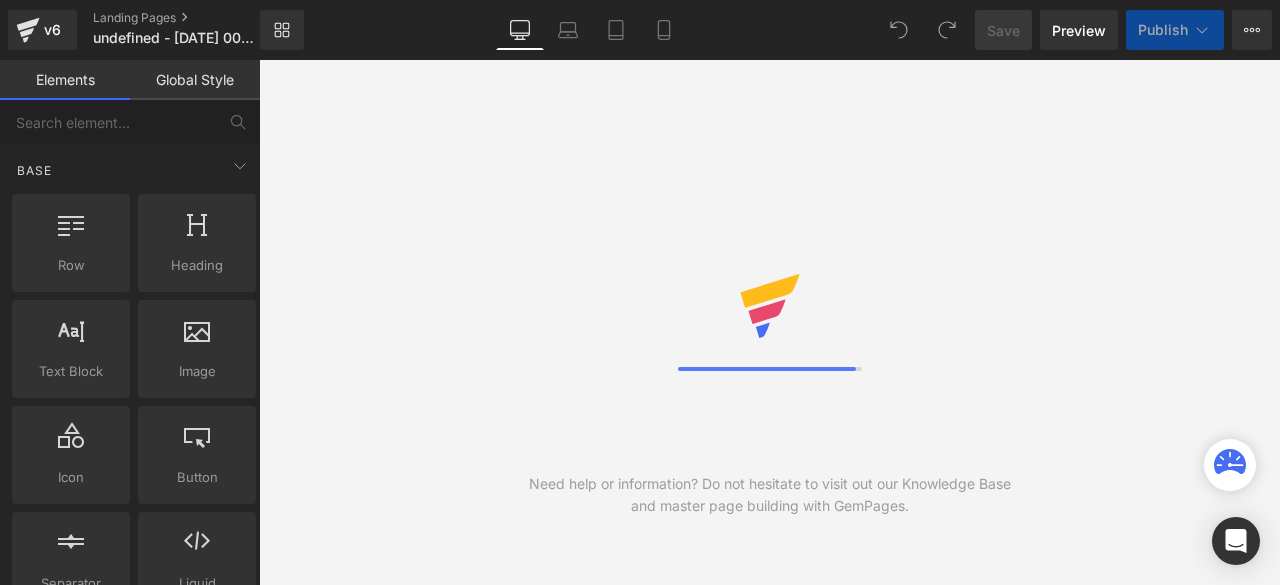 scroll, scrollTop: 0, scrollLeft: 0, axis: both 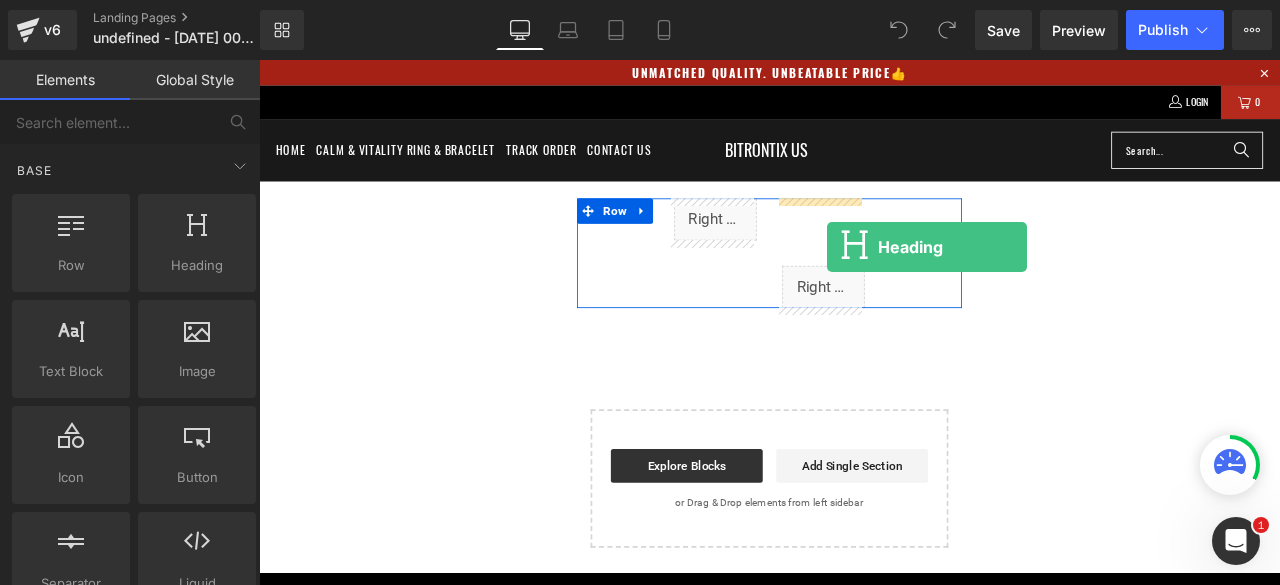 drag, startPoint x: 445, startPoint y: 315, endPoint x: 931, endPoint y: 282, distance: 487.11908 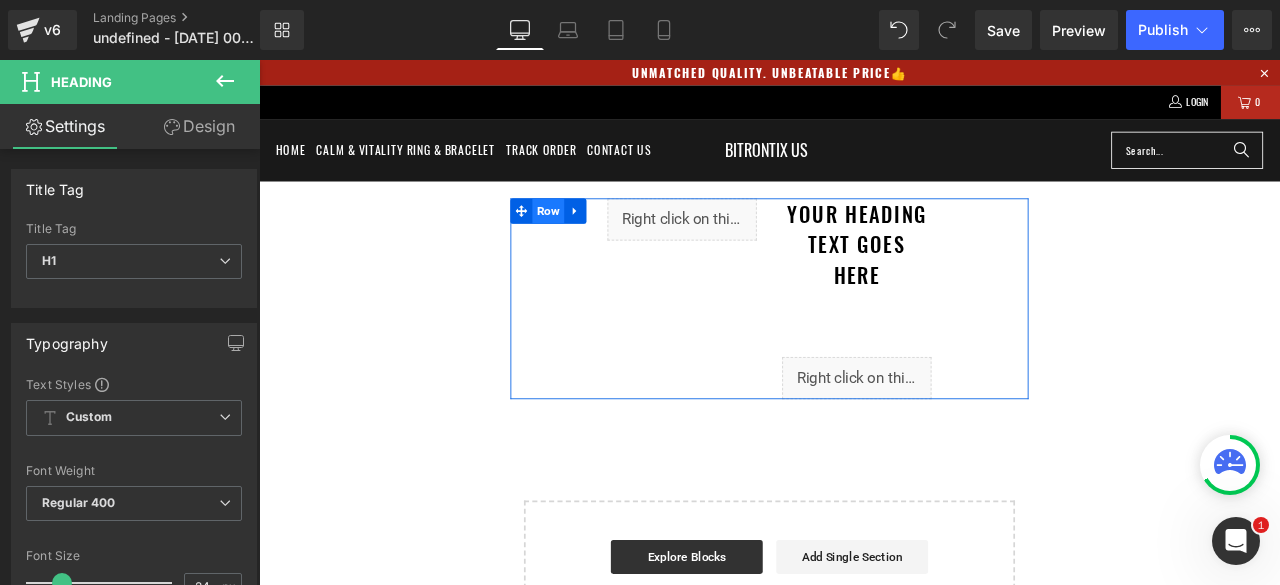 click on "Row" at bounding box center [602, 239] 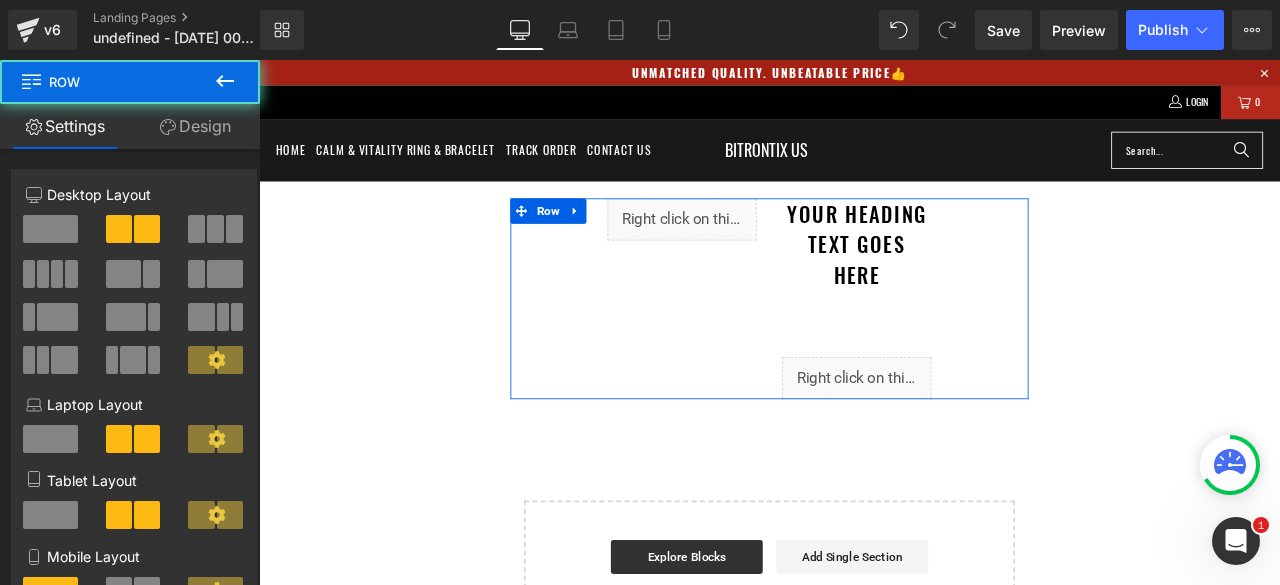 click on "Design" at bounding box center [195, 126] 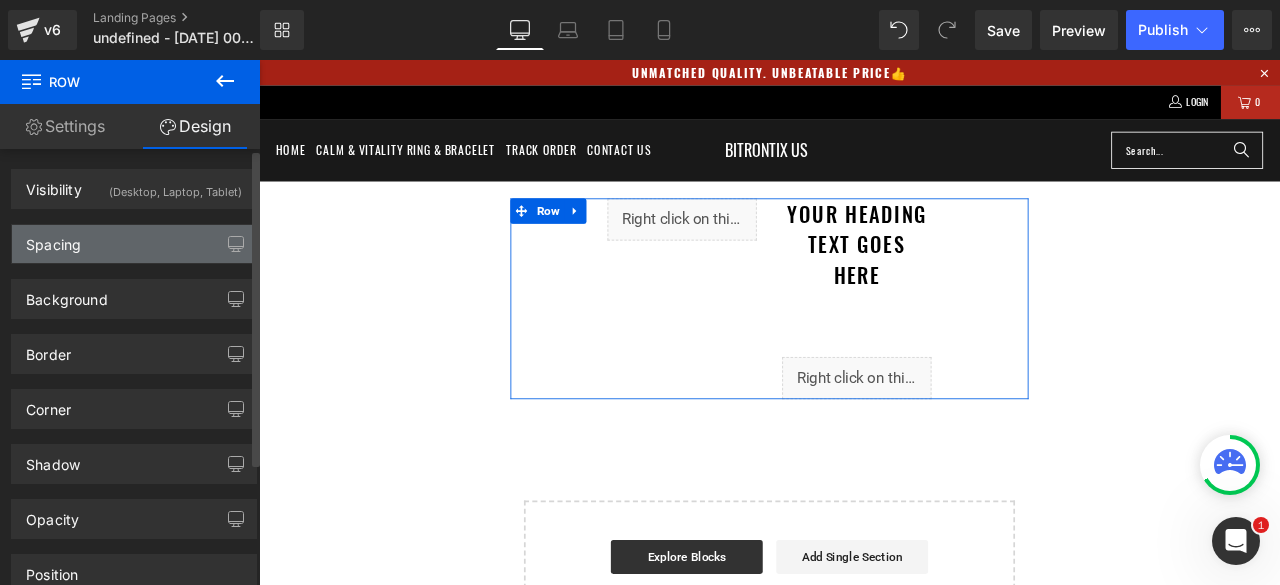 click on "Spacing" at bounding box center (134, 244) 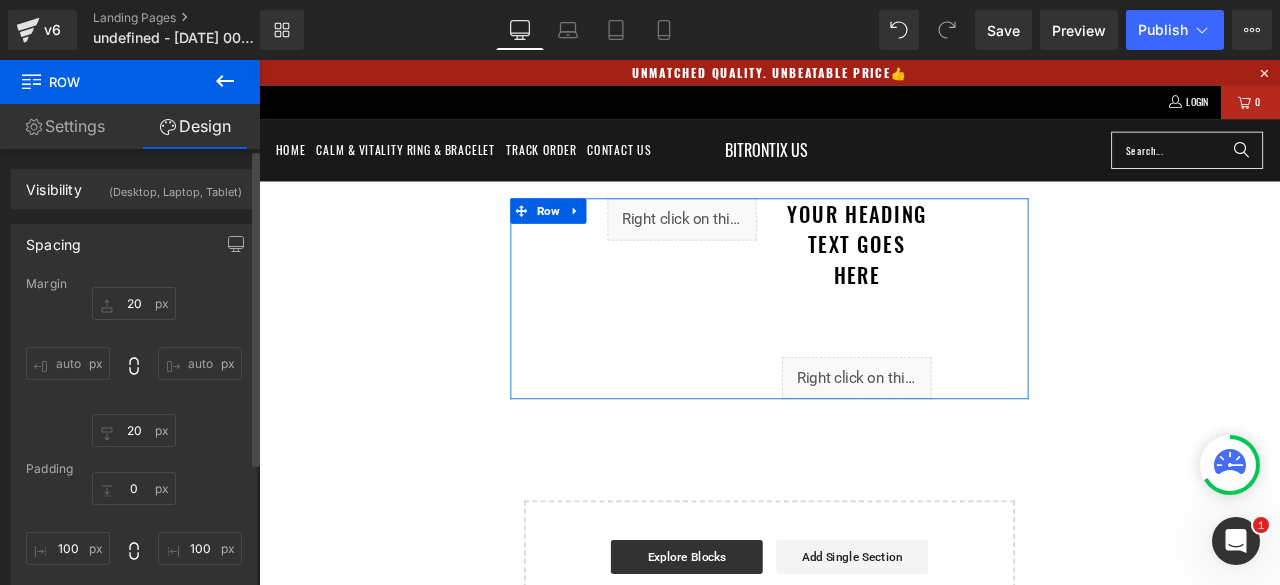 scroll, scrollTop: 100, scrollLeft: 0, axis: vertical 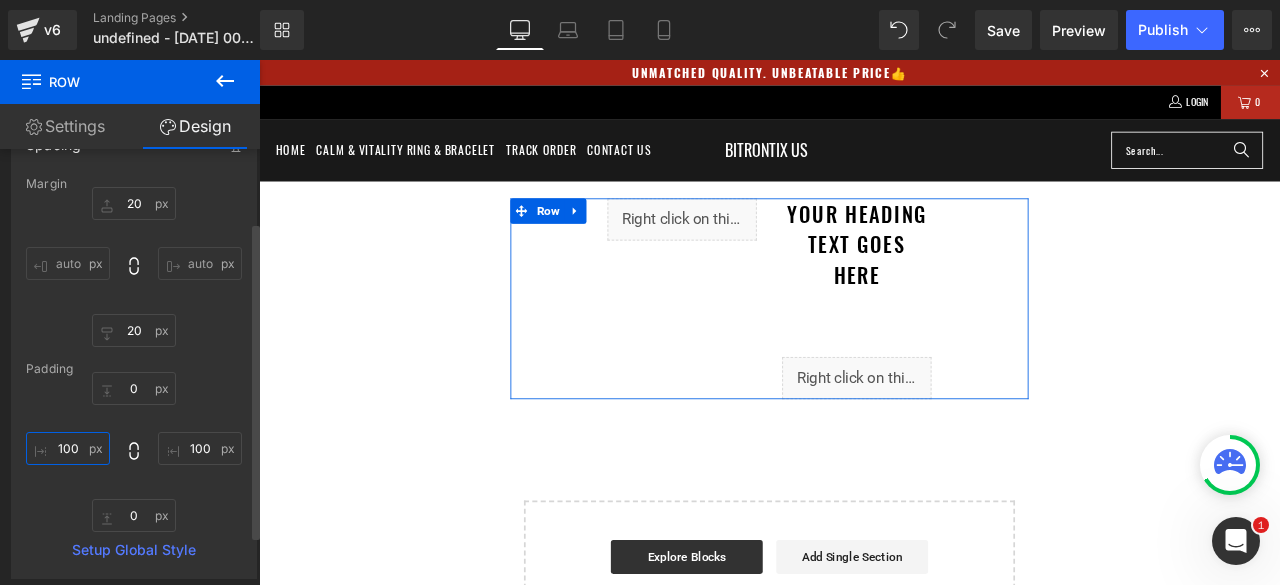 click on "100" at bounding box center [68, 448] 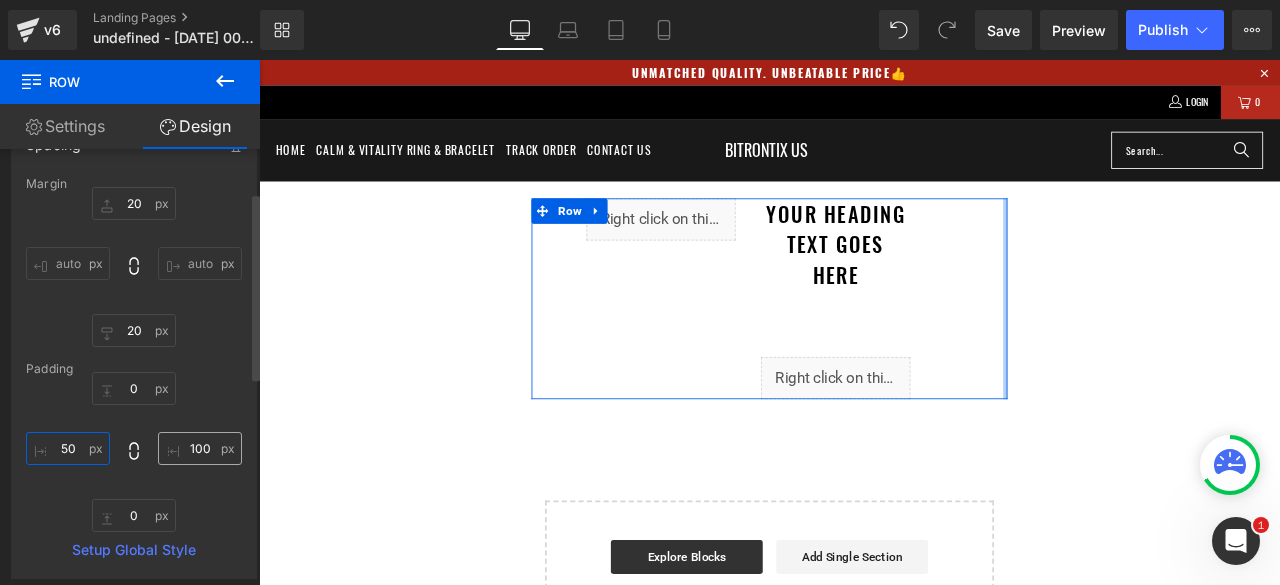 type on "50" 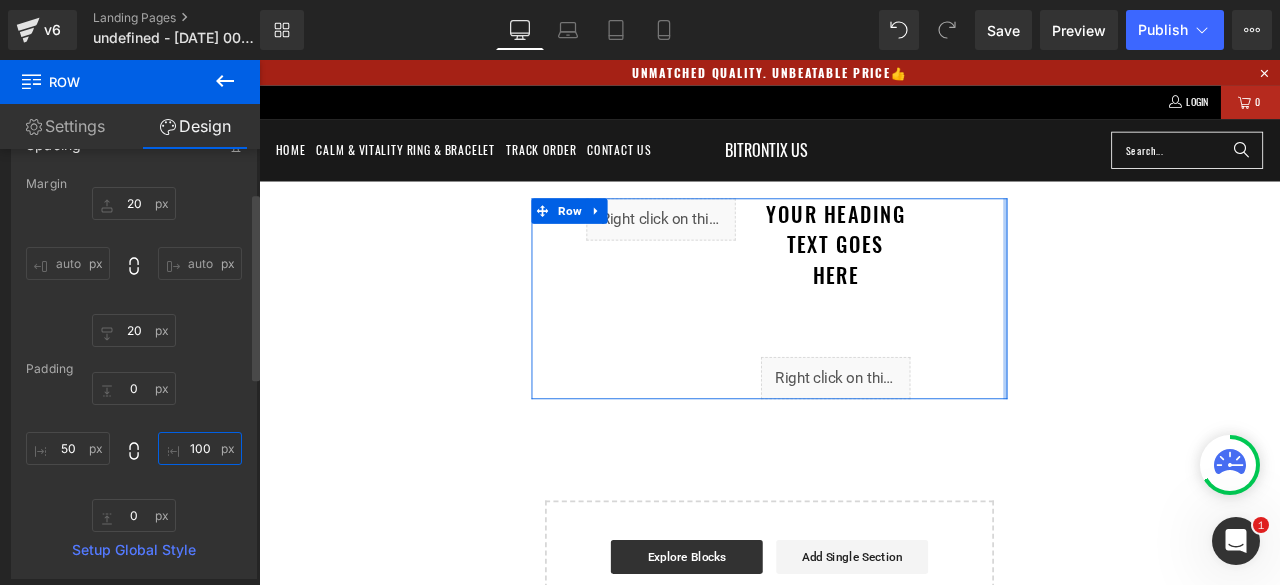 click on "100" at bounding box center [200, 448] 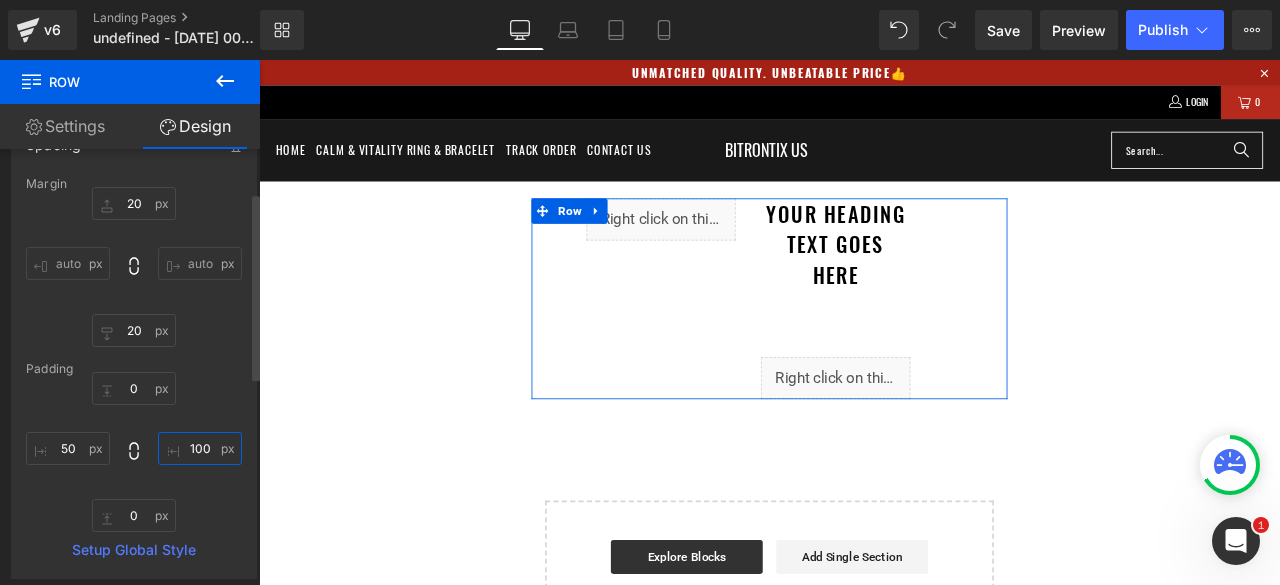 type on "2" 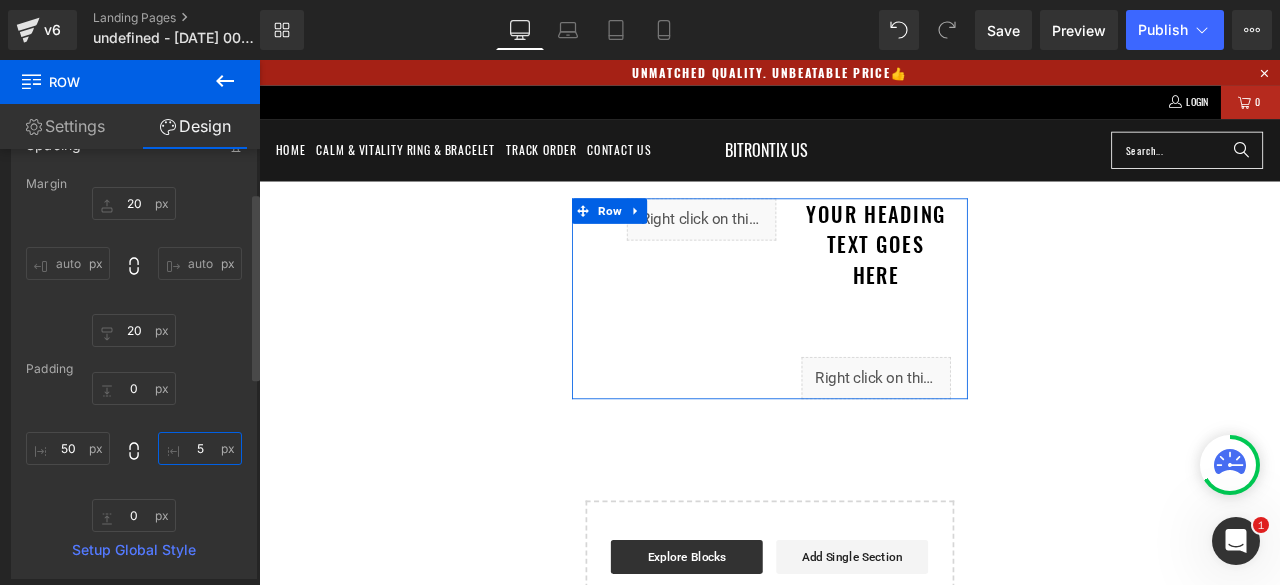 type on "50" 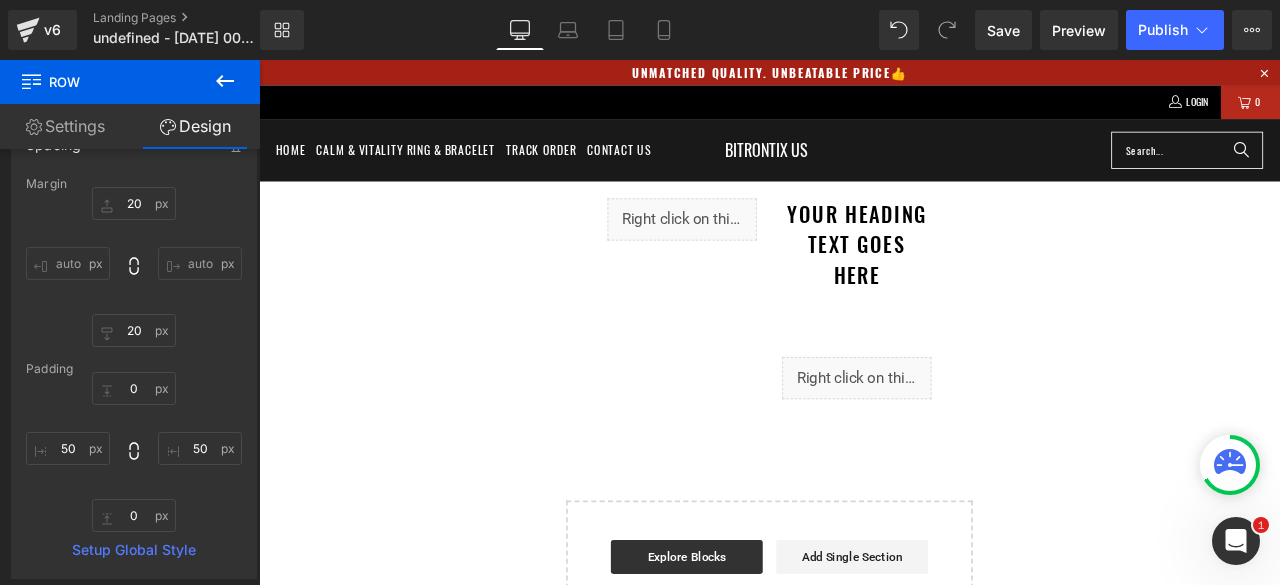 click on "Liquid
Your heading text goes here
Heading         Liquid         Row       50px   50px Liquid         Liquid
Select your layout" at bounding box center [864, 490] 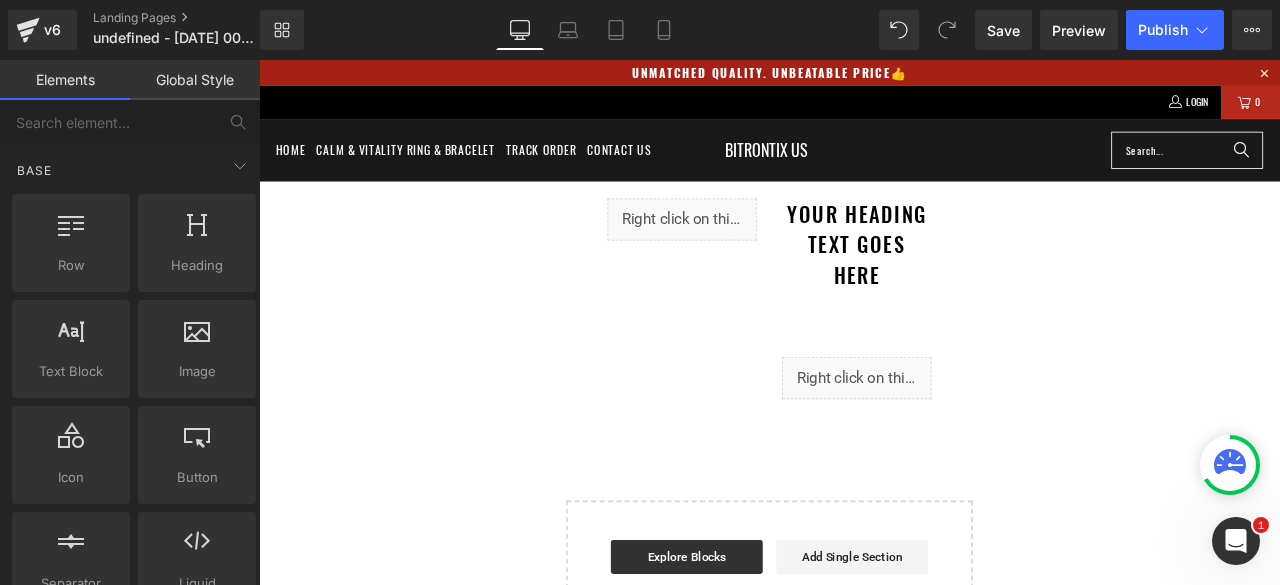 click on "Liquid
Your heading text goes here
Heading         Liquid         Row       50px   50px Liquid         Liquid
Select your layout" at bounding box center [864, 490] 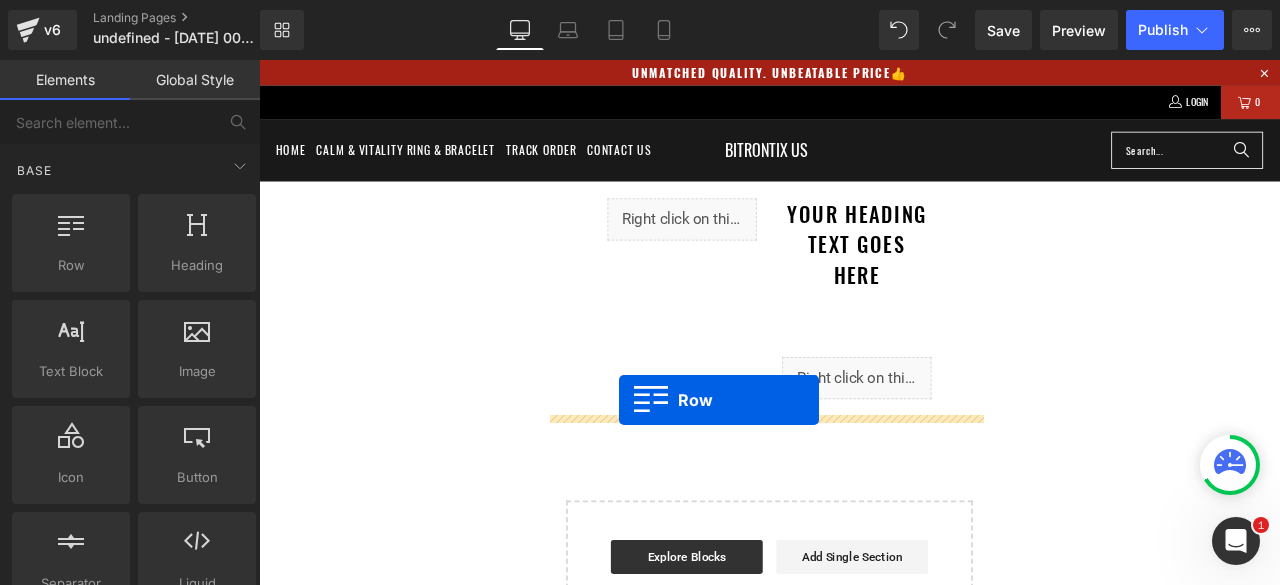 drag, startPoint x: 340, startPoint y: 312, endPoint x: 686, endPoint y: 463, distance: 377.51425 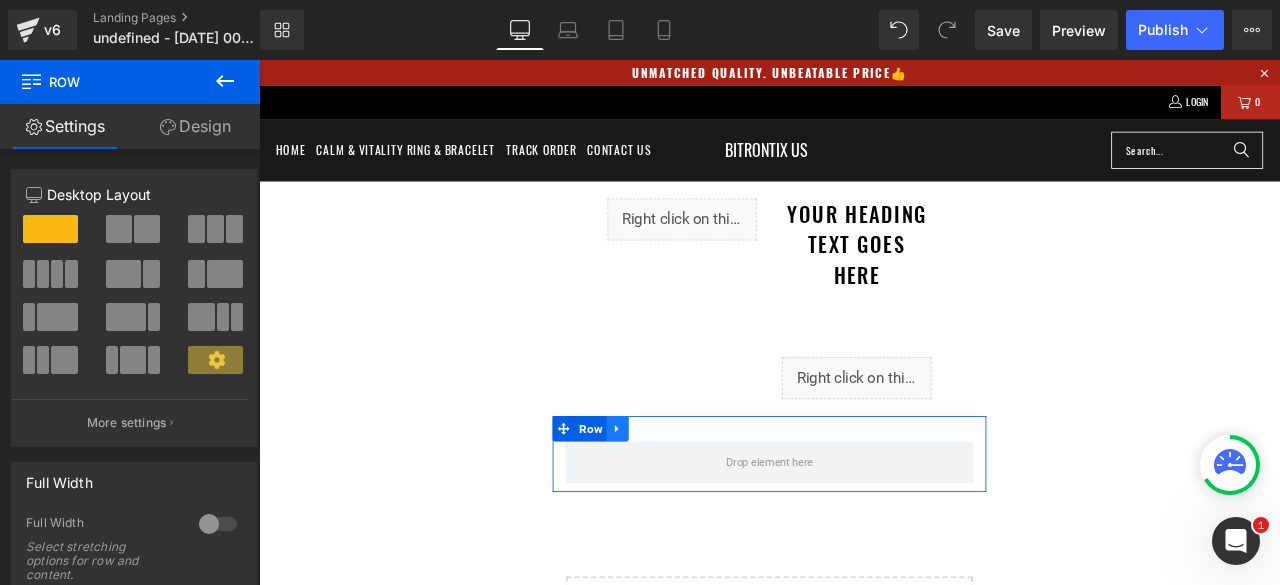 click at bounding box center [684, 497] 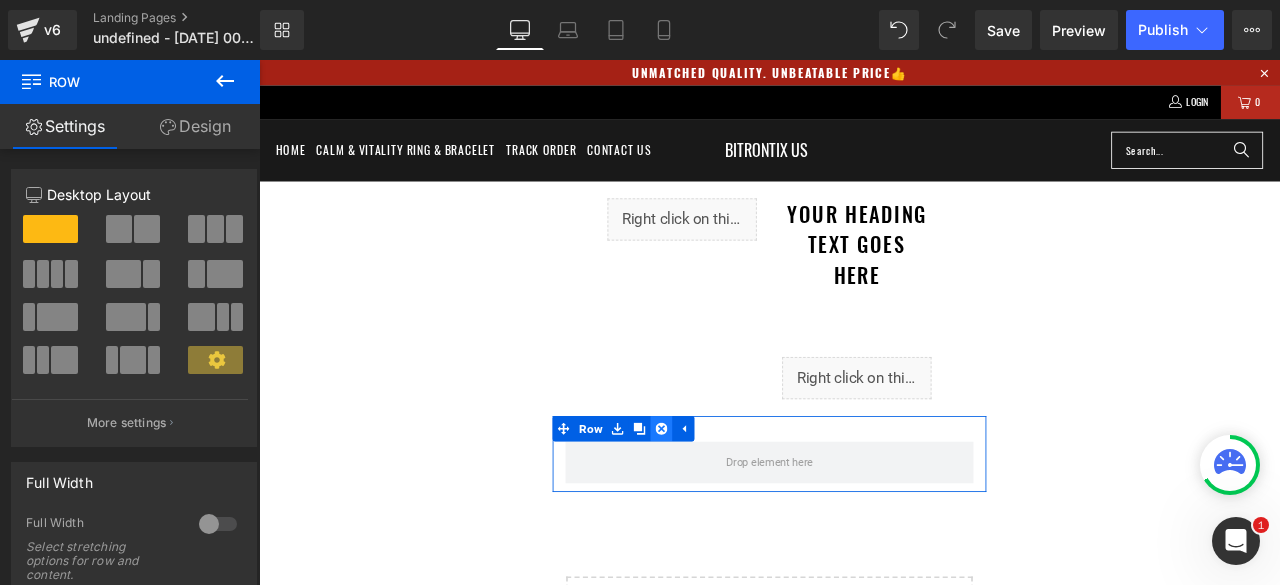 click at bounding box center (736, 497) 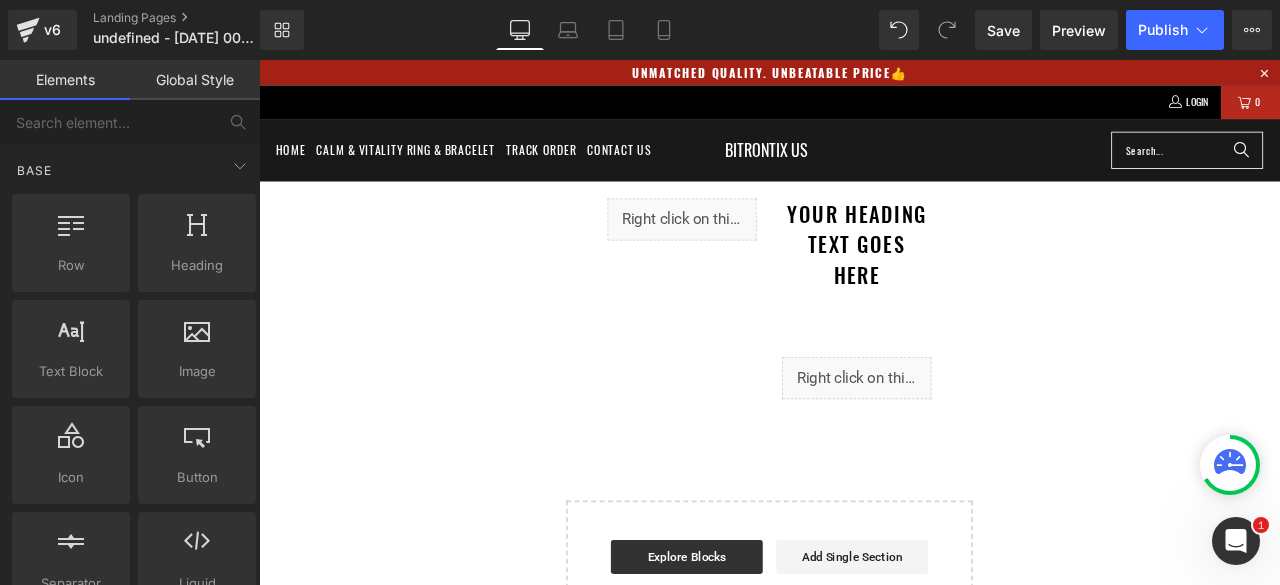 click on "Liquid
Your heading text goes here
Heading         Liquid         Row       50px   50px Liquid         Liquid
Select your layout" at bounding box center [864, 490] 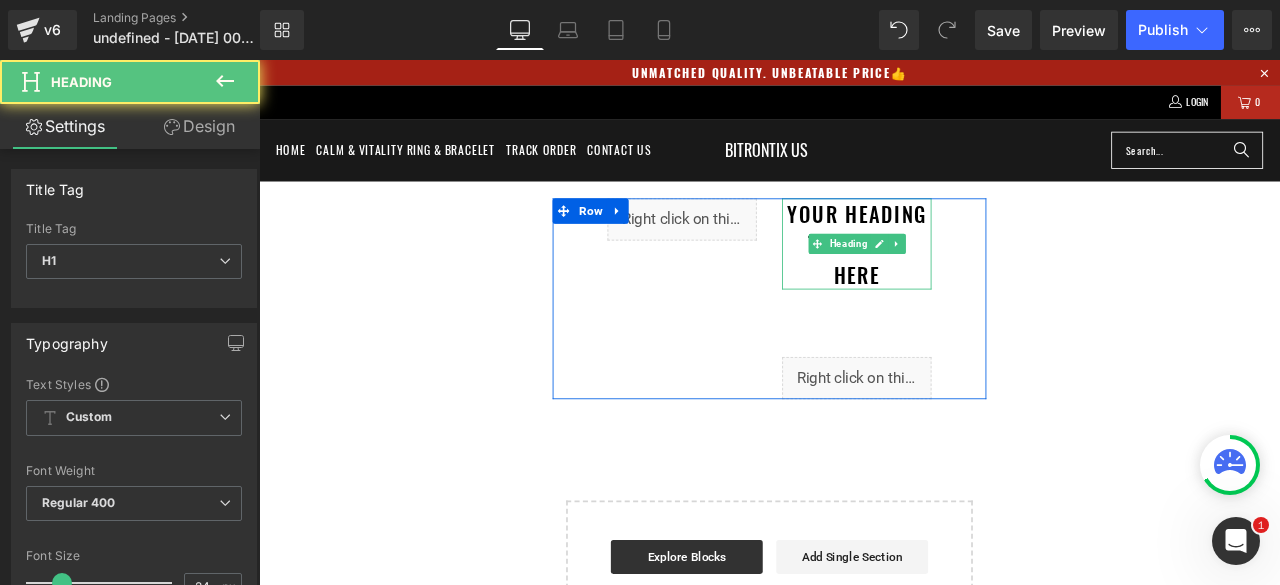click on "Your heading text goes here" at bounding box center [967, 278] 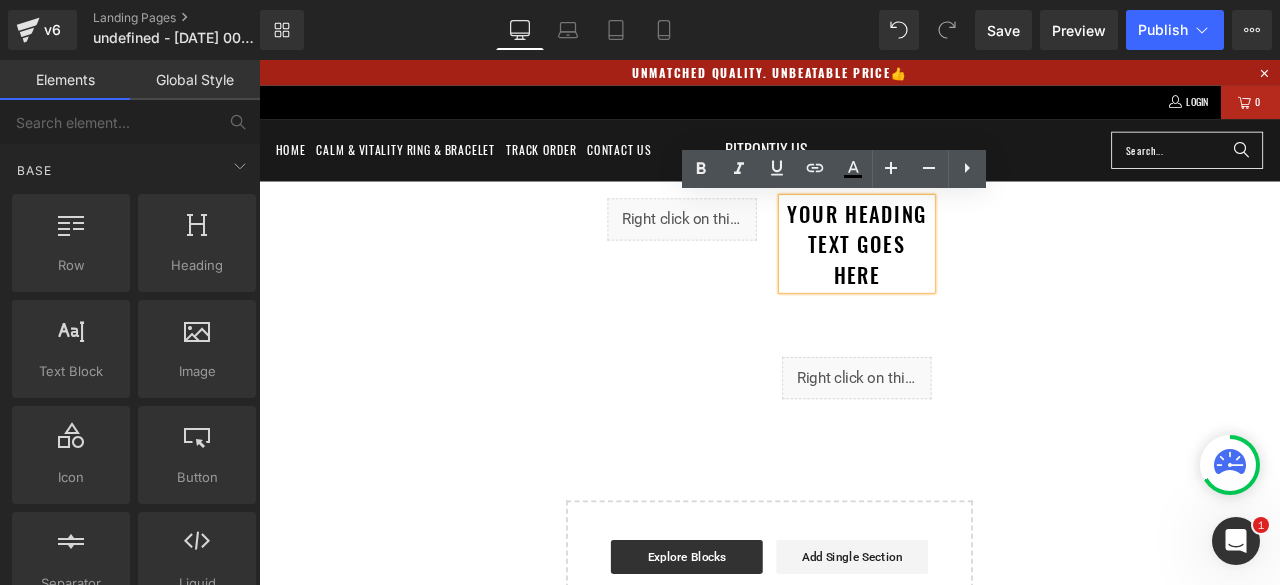 click on "Liquid
Your heading text goes here
Heading         Liquid         Row       50px   50px Liquid         Liquid
Select your layout" at bounding box center (864, 490) 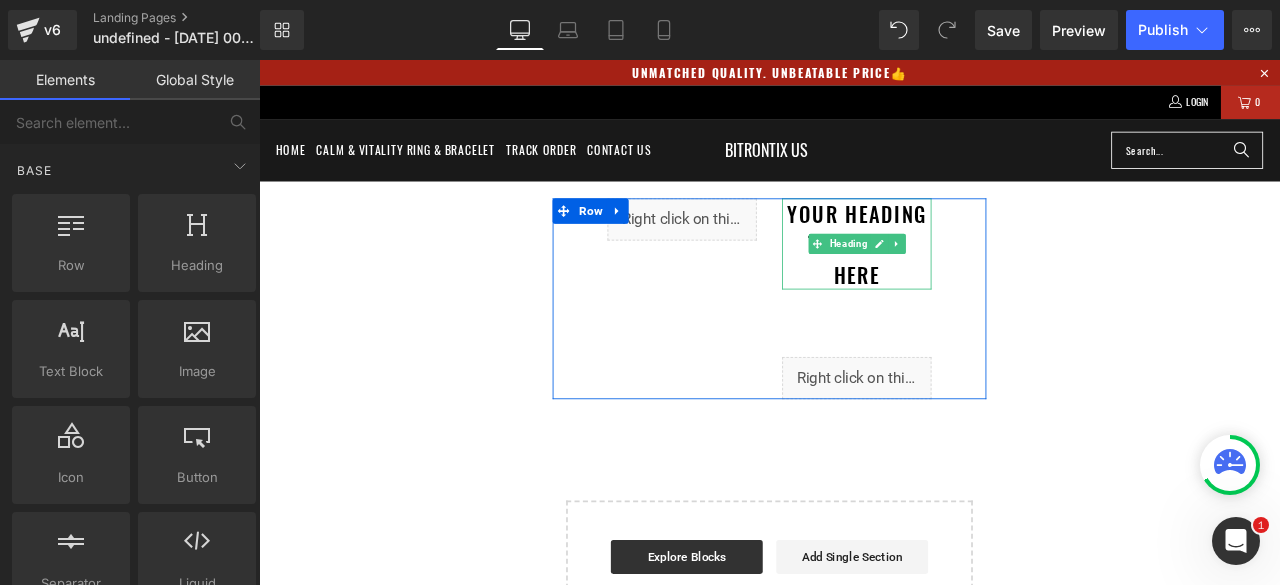 click on "Your heading text goes here" at bounding box center (967, 278) 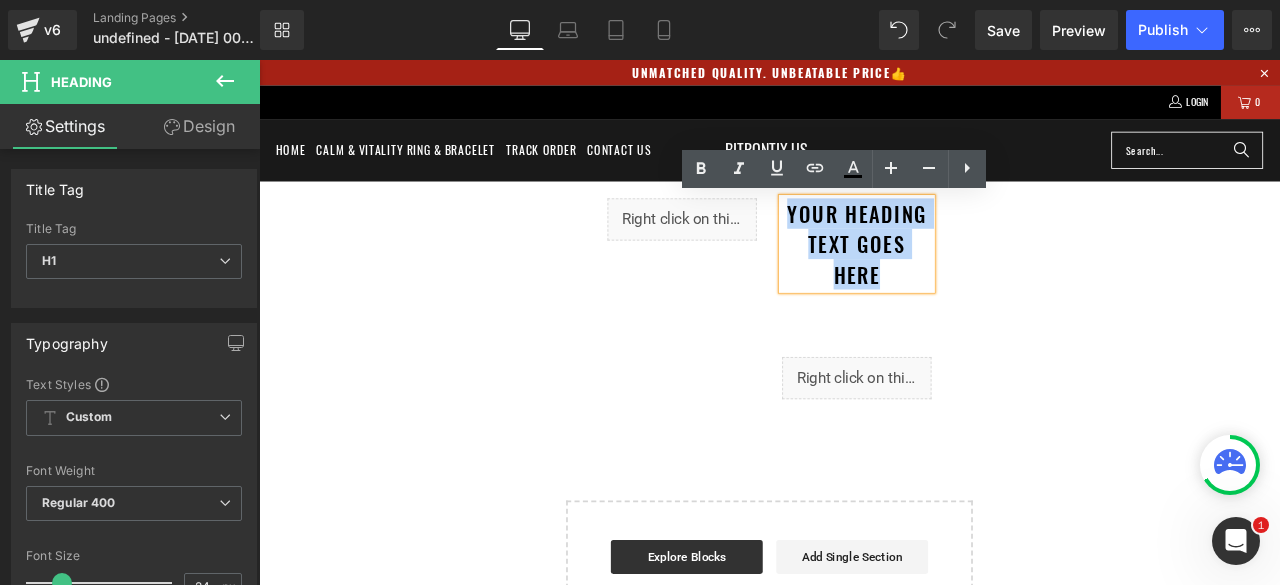 drag, startPoint x: 993, startPoint y: 312, endPoint x: 874, endPoint y: 241, distance: 138.57127 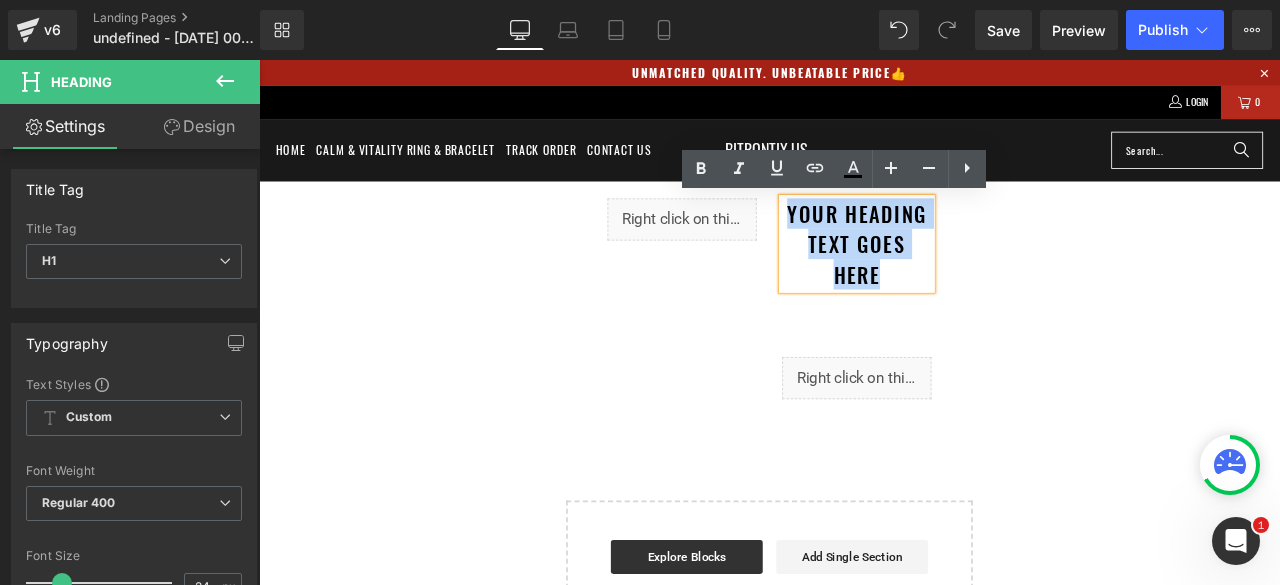 click on "Your heading text goes here" at bounding box center (967, 278) 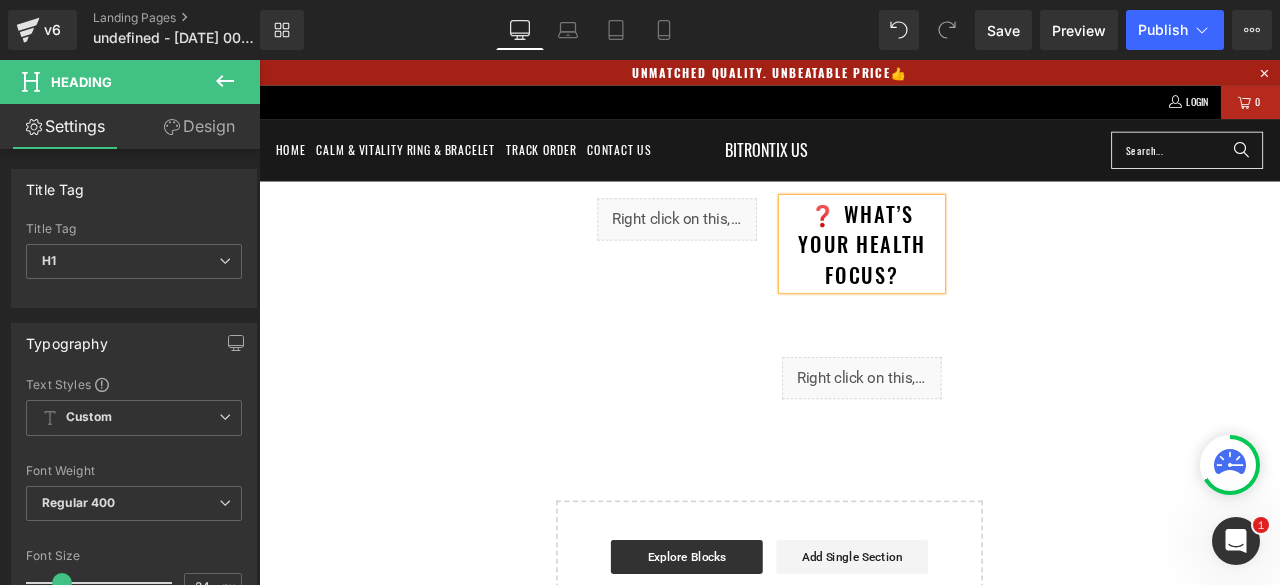 click on "Liquid
❓ What’s Your Health Focus?
Heading         Liquid         Row       50px   50px Liquid         Liquid
Select your layout" at bounding box center [864, 490] 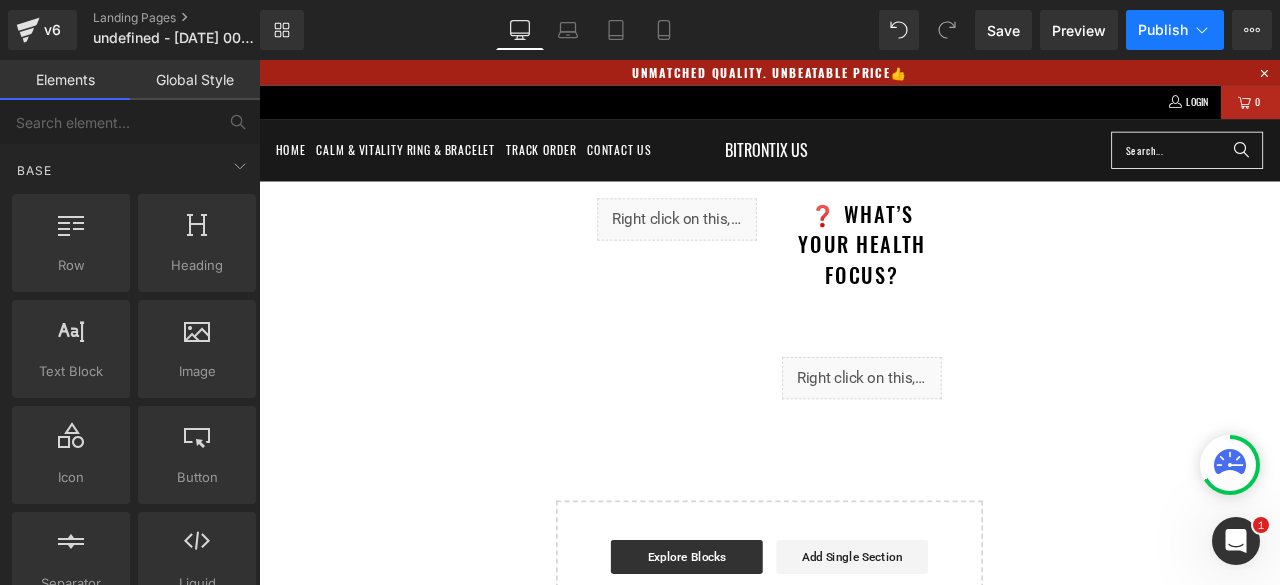 click on "Publish" at bounding box center [1175, 30] 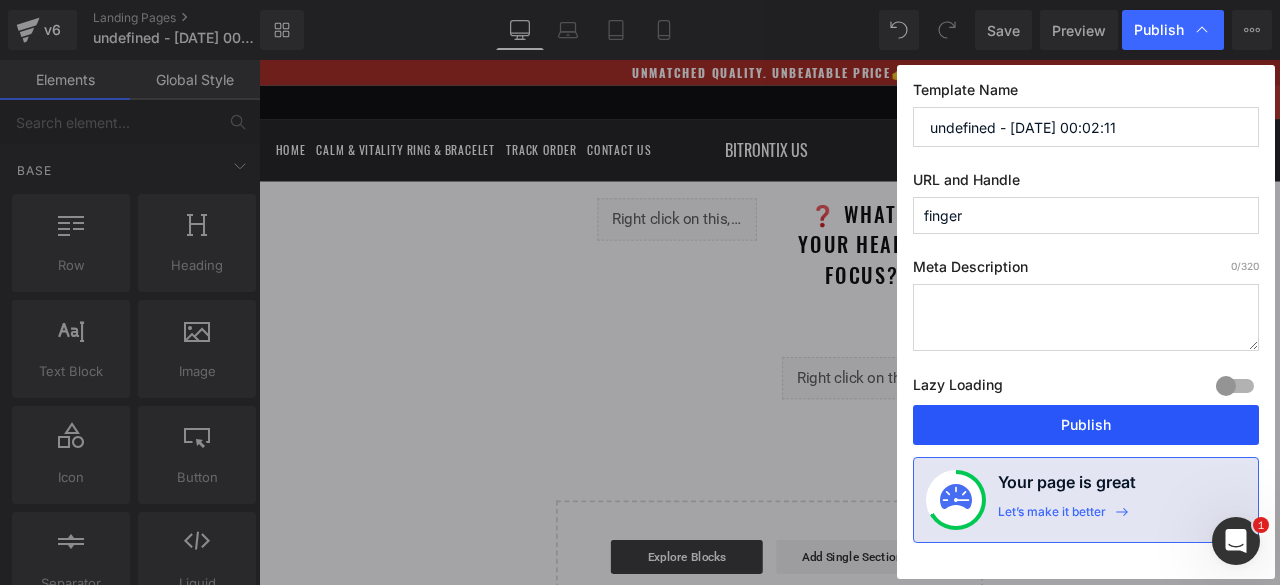 drag, startPoint x: 1084, startPoint y: 421, endPoint x: 976, endPoint y: 423, distance: 108.01852 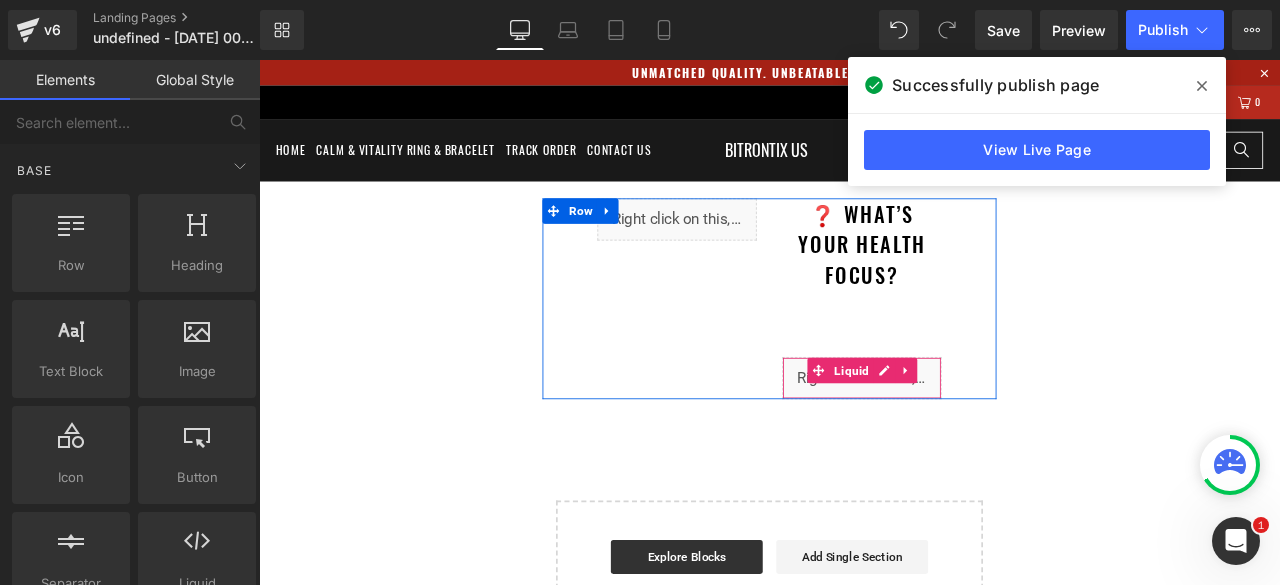 click on "Liquid" at bounding box center (962, 428) 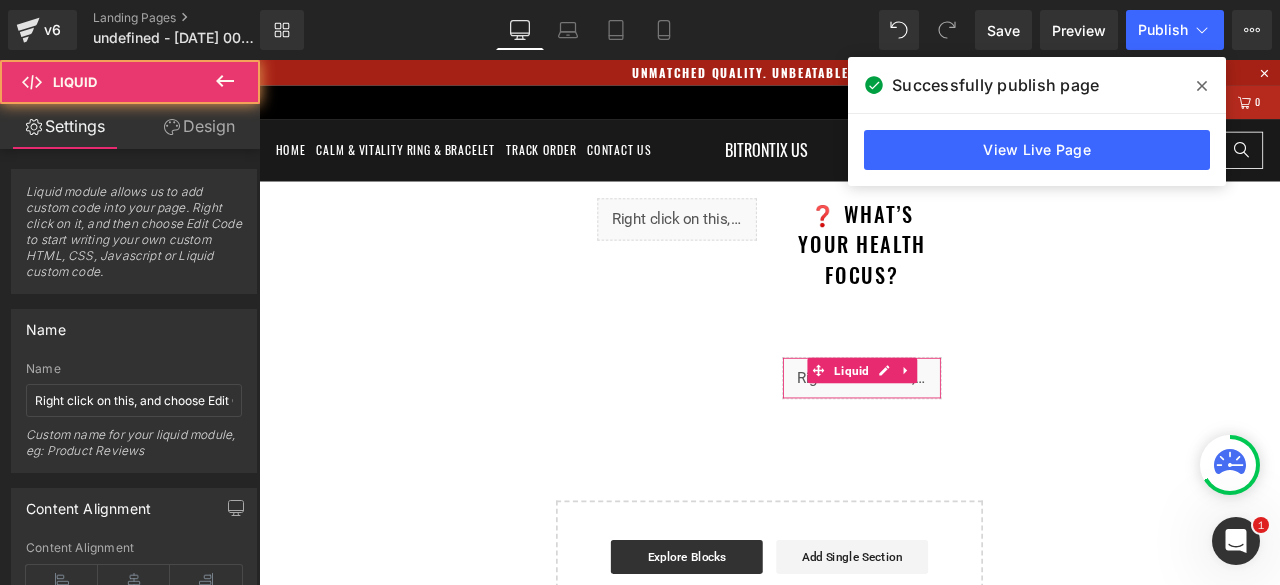 click on "Design" at bounding box center [199, 126] 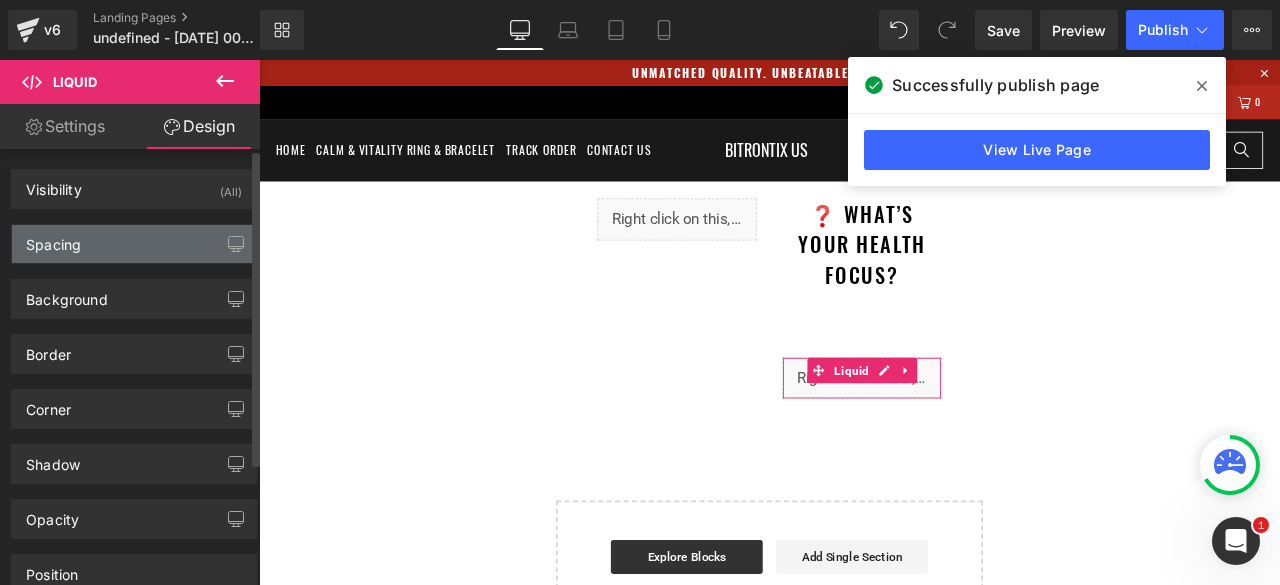 drag, startPoint x: 103, startPoint y: 247, endPoint x: 132, endPoint y: 254, distance: 29.832869 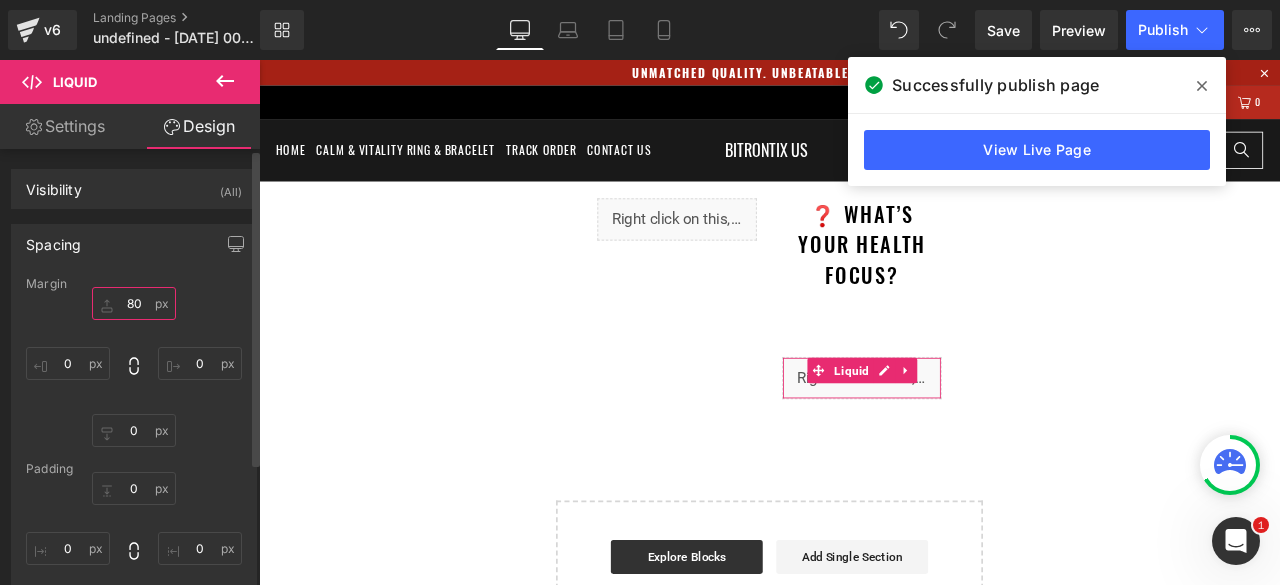 click on "80" at bounding box center (134, 303) 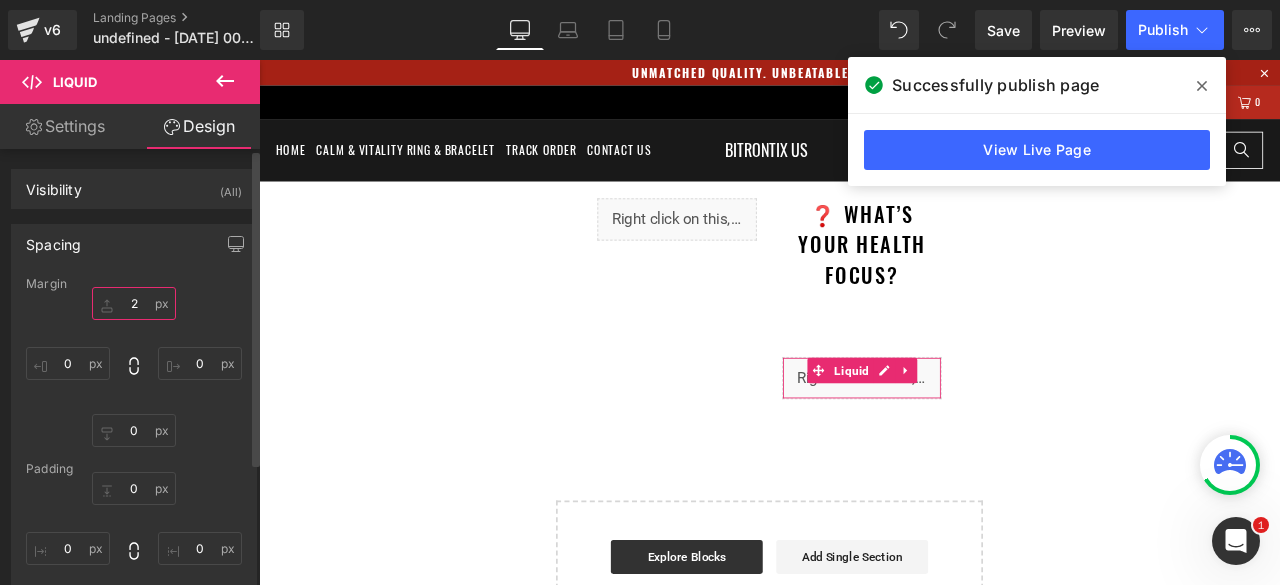 type on "20" 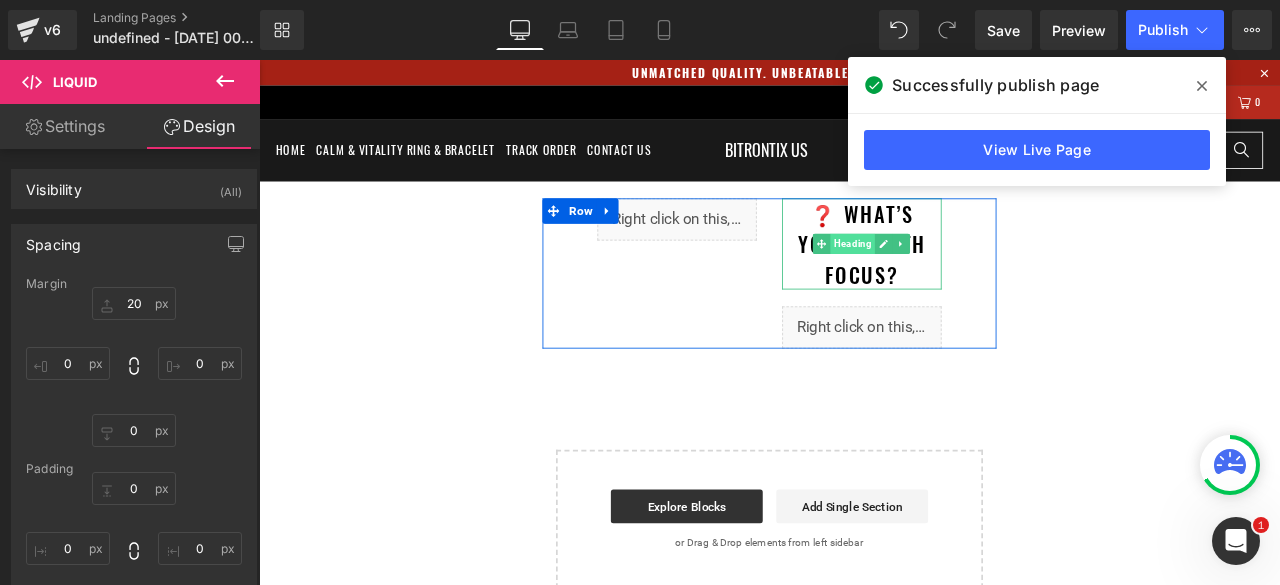 click on "Heading" at bounding box center (963, 278) 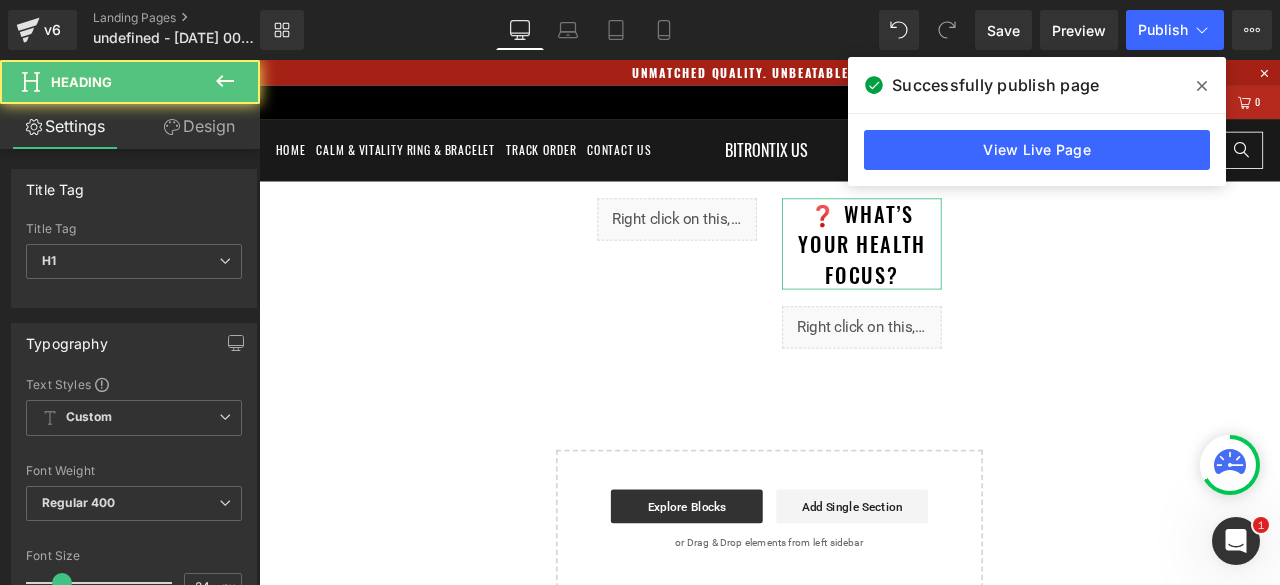 click on "Design" at bounding box center [199, 126] 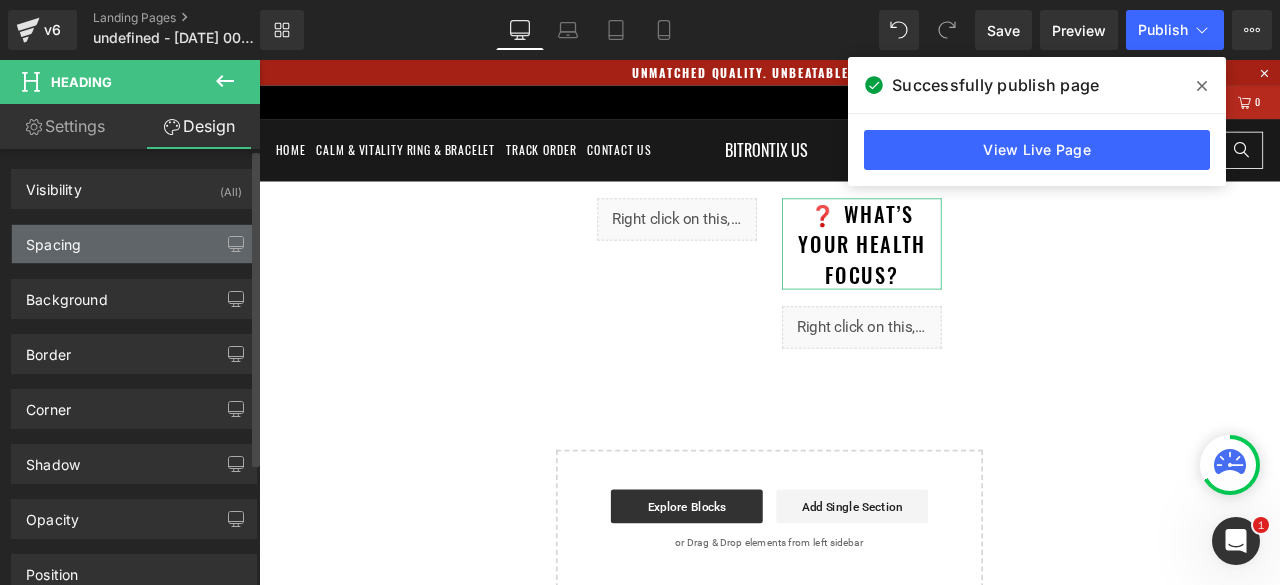 click on "Spacing" at bounding box center (134, 244) 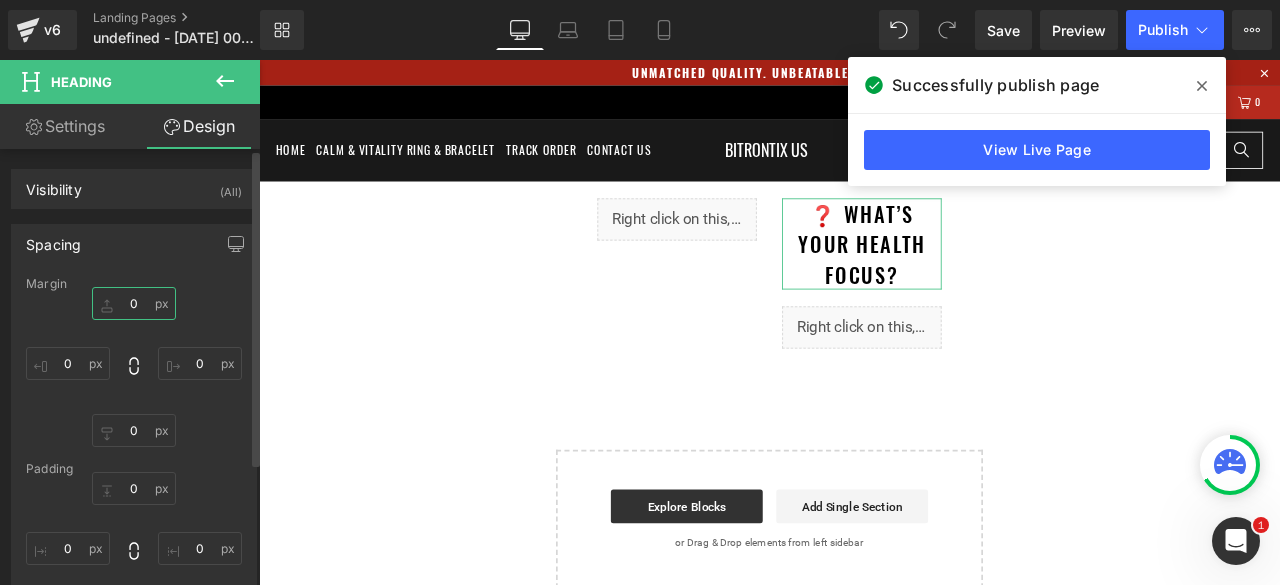 click on "0" at bounding box center [134, 303] 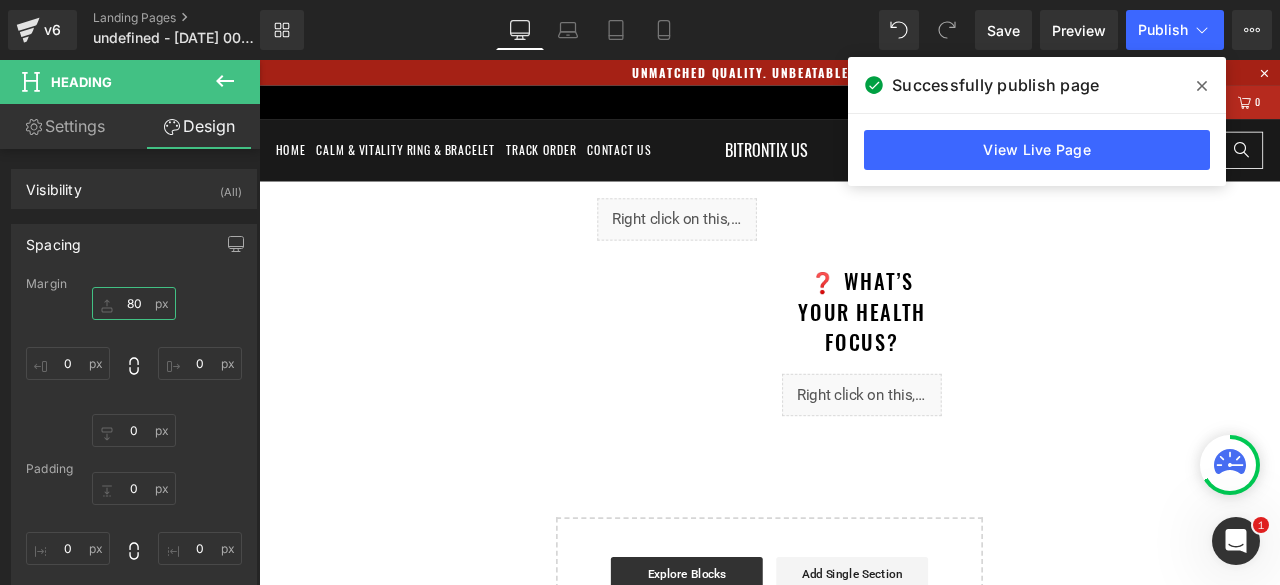 type on "80" 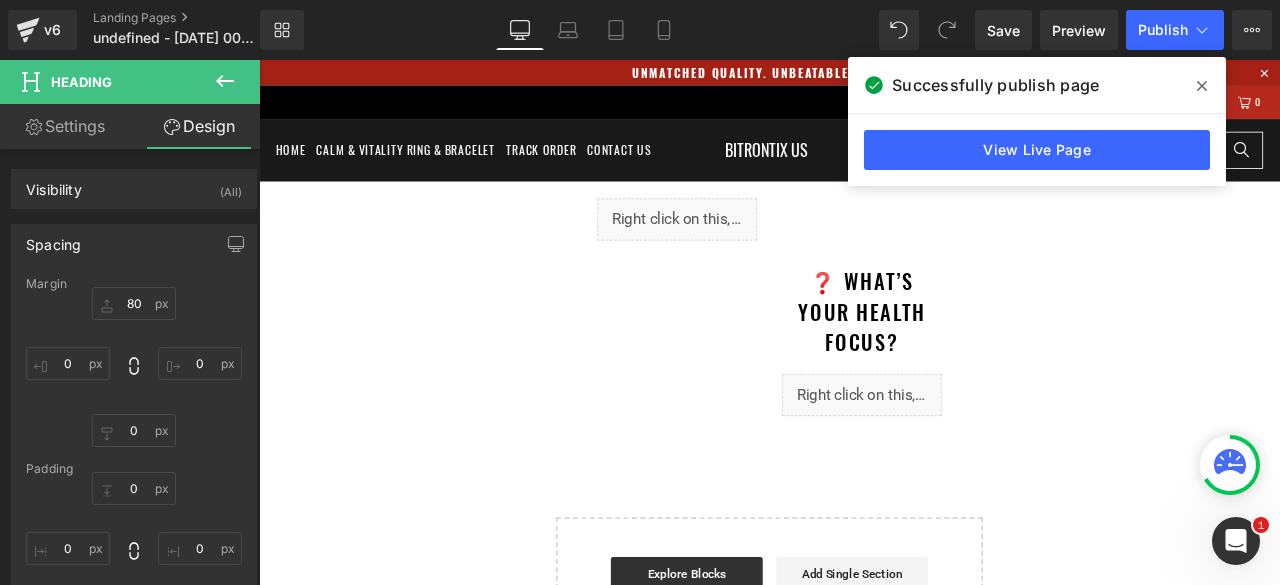 click 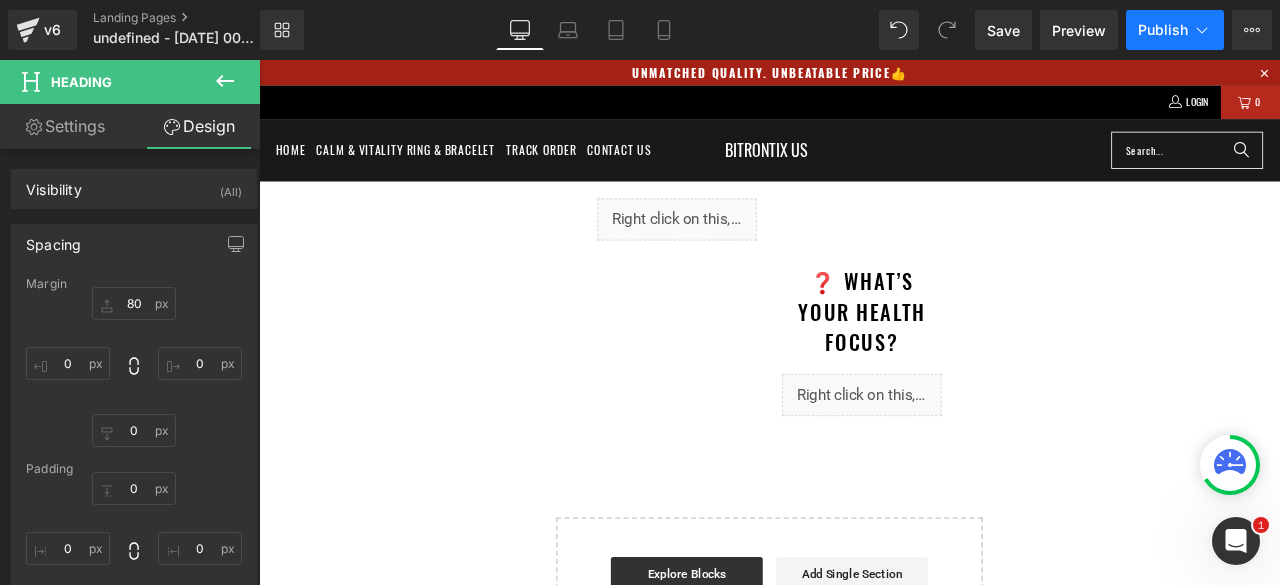 click on "Publish" at bounding box center [1163, 30] 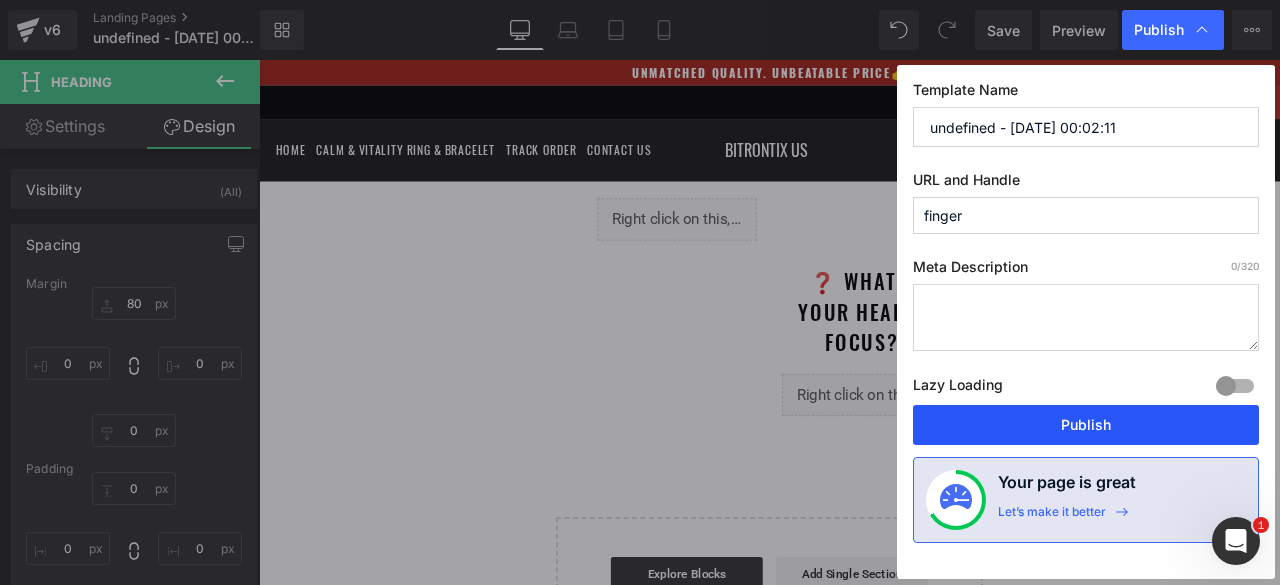 drag, startPoint x: 1058, startPoint y: 419, endPoint x: 931, endPoint y: 418, distance: 127.00394 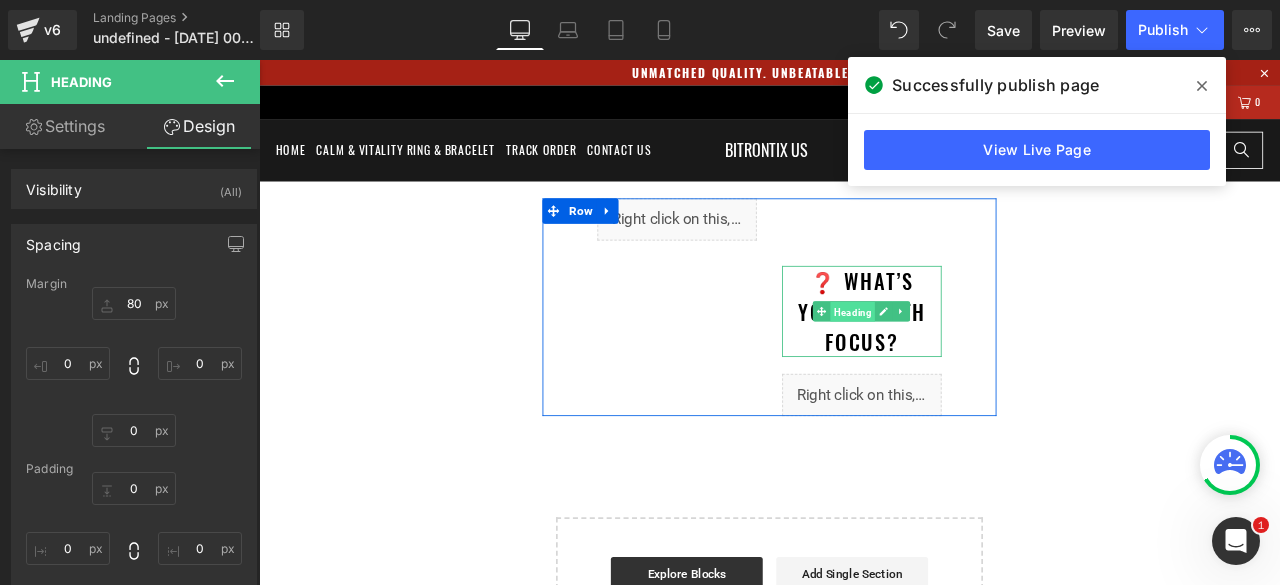 click on "Heading" at bounding box center [953, 358] 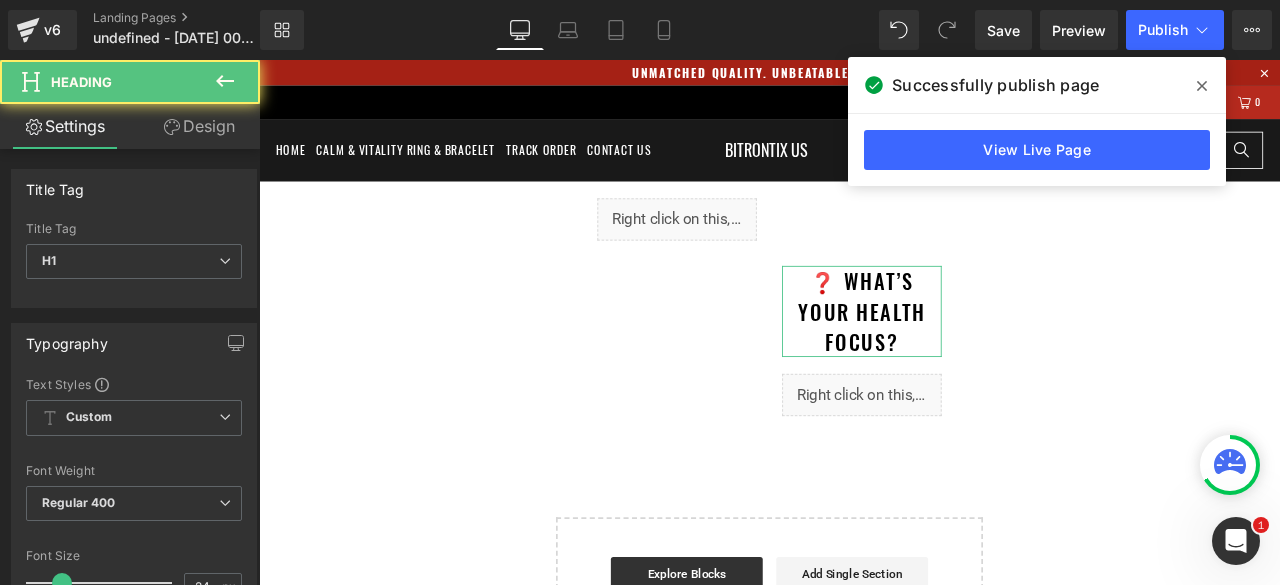 click on "Design" at bounding box center [199, 126] 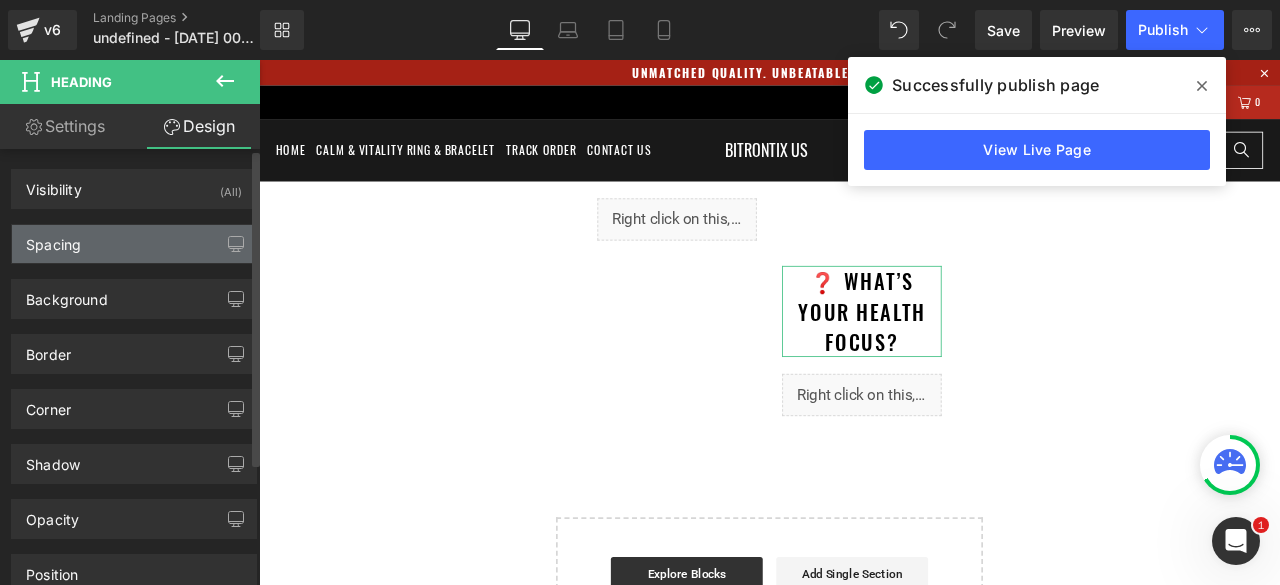 click on "Spacing" at bounding box center [134, 244] 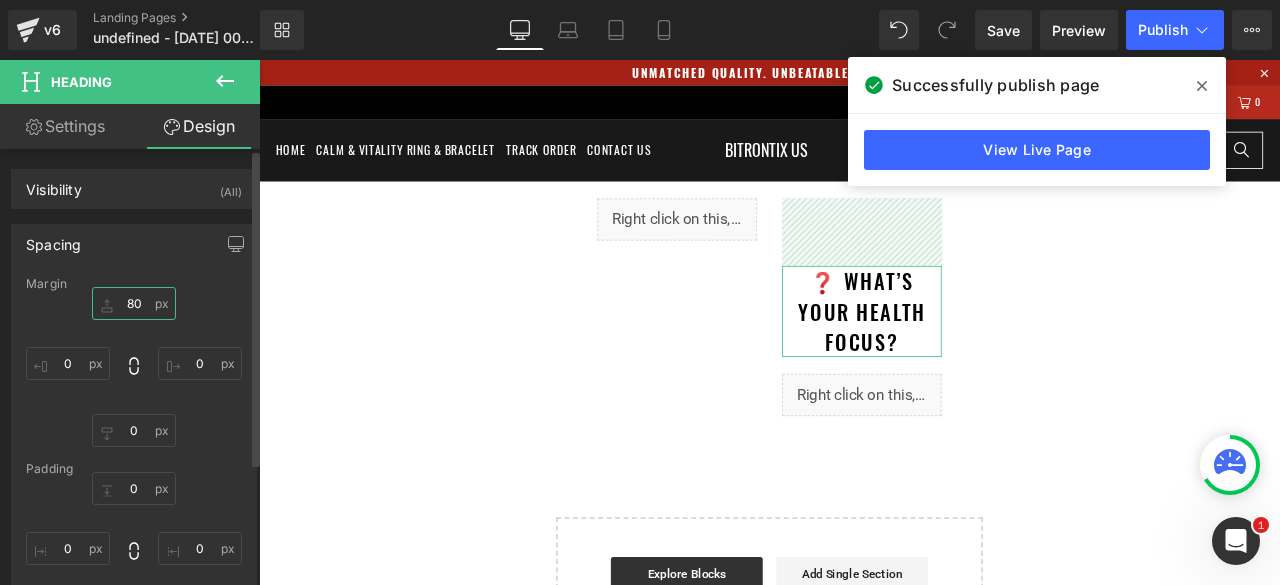 click on "80" at bounding box center [134, 303] 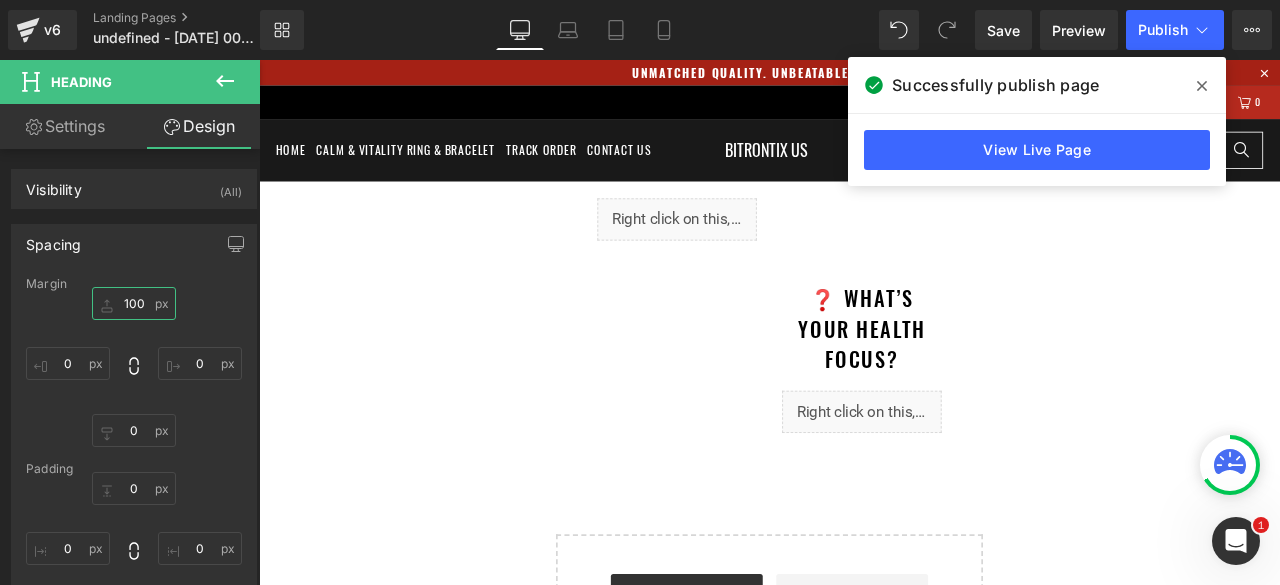 type on "100" 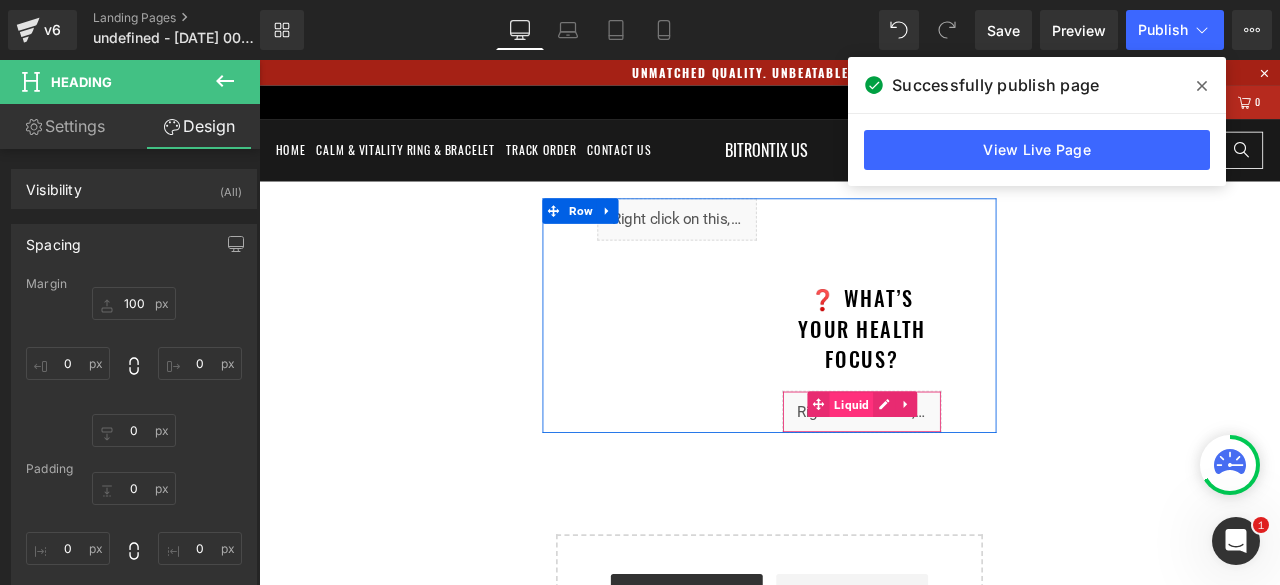 click on "Liquid" at bounding box center (962, 469) 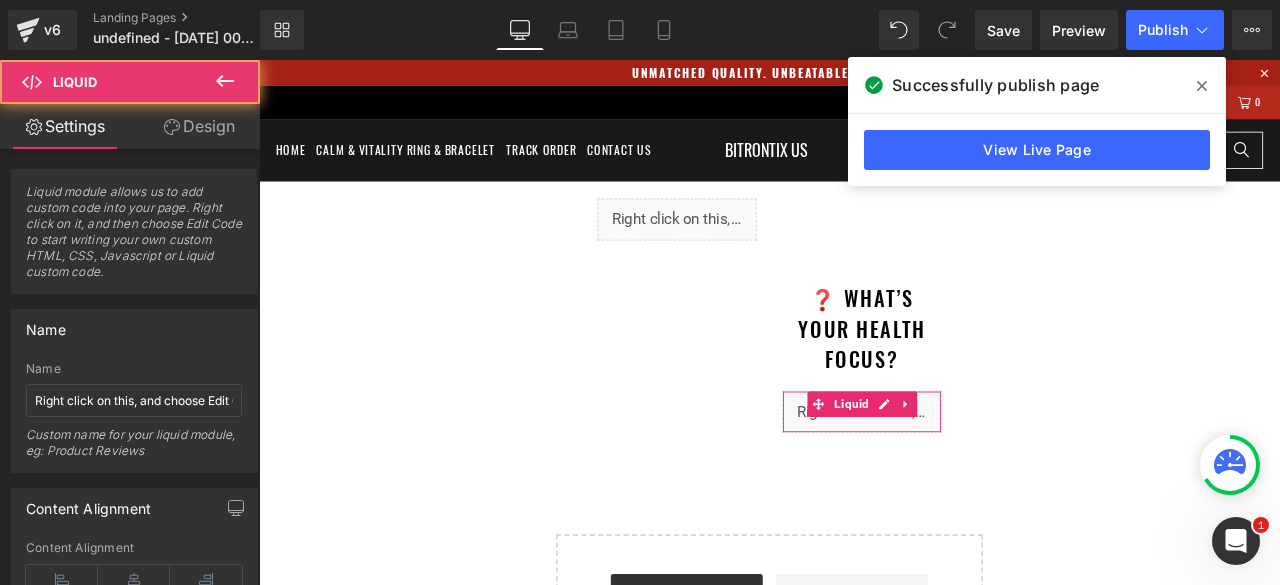 click on "Design" at bounding box center [199, 126] 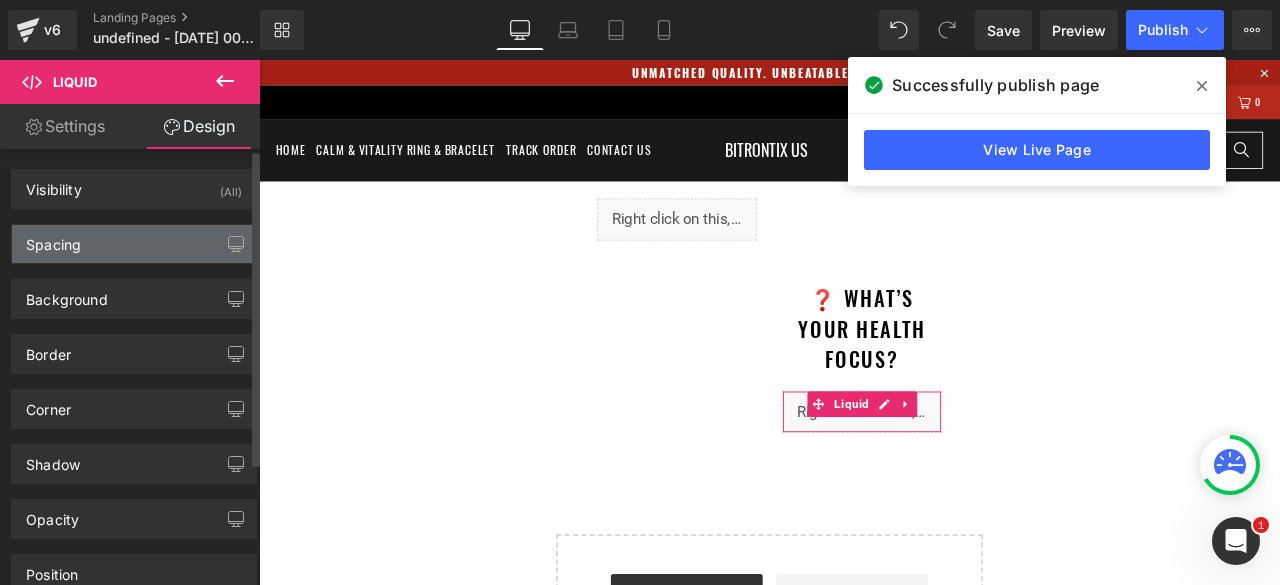 click on "Spacing" at bounding box center [134, 244] 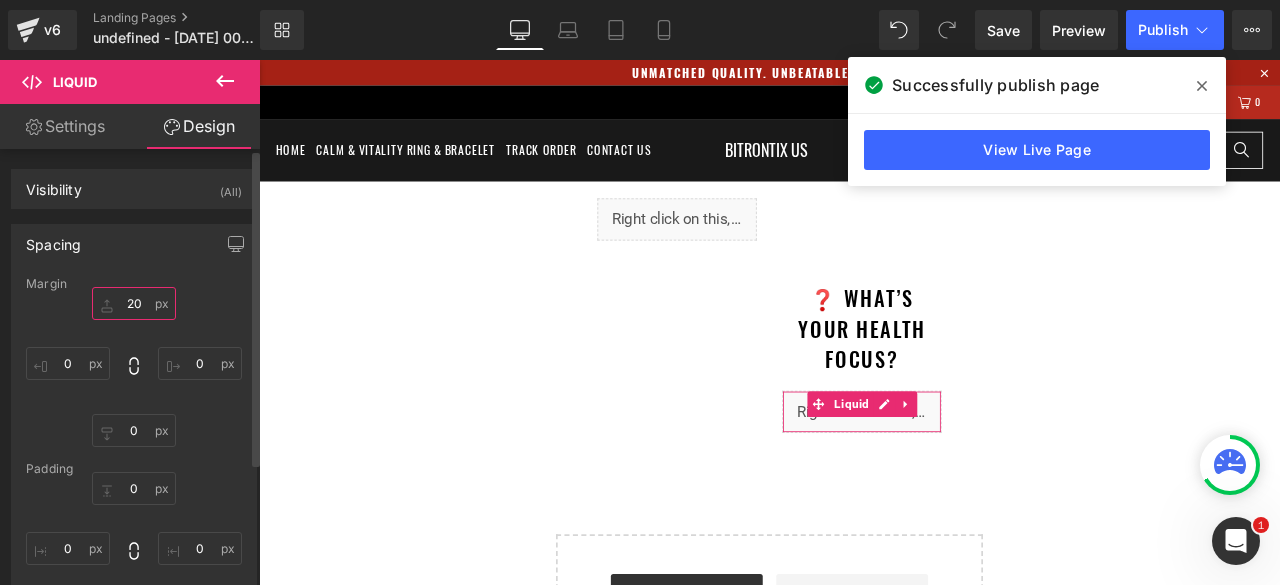 click on "20" at bounding box center [134, 303] 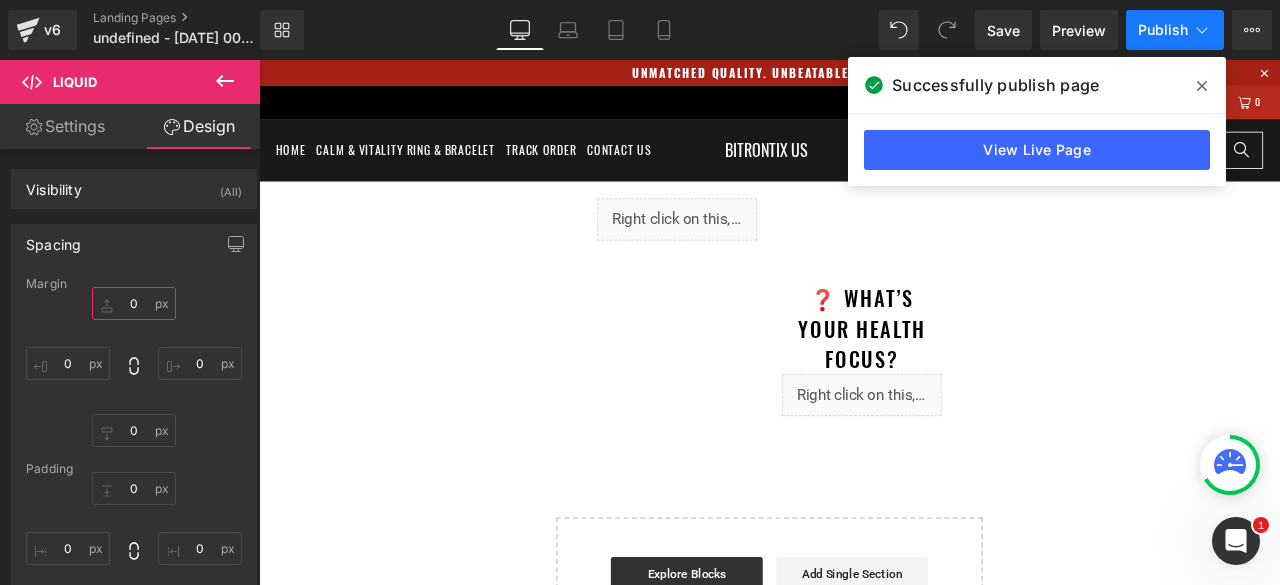 type 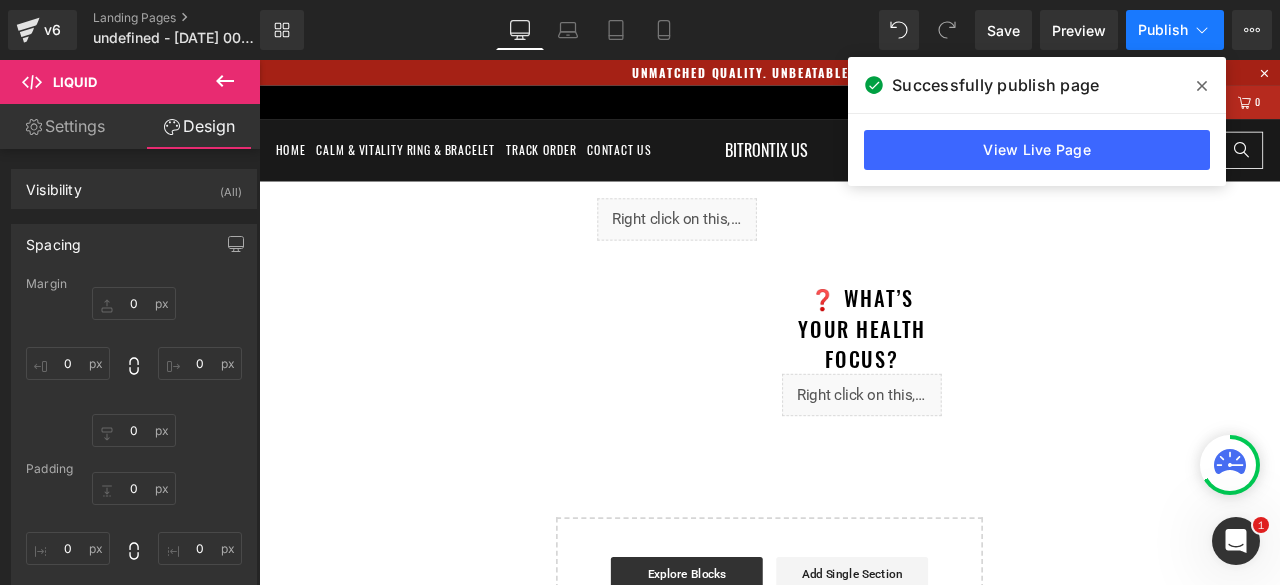 click on "Publish" at bounding box center [1163, 30] 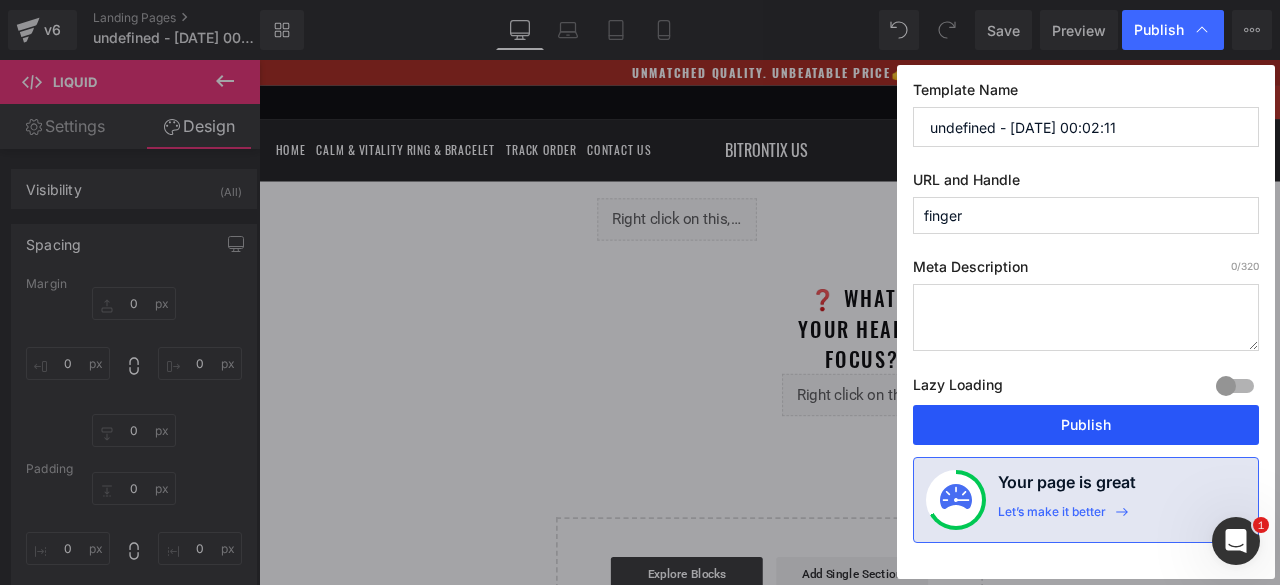 click on "Publish" at bounding box center [1086, 425] 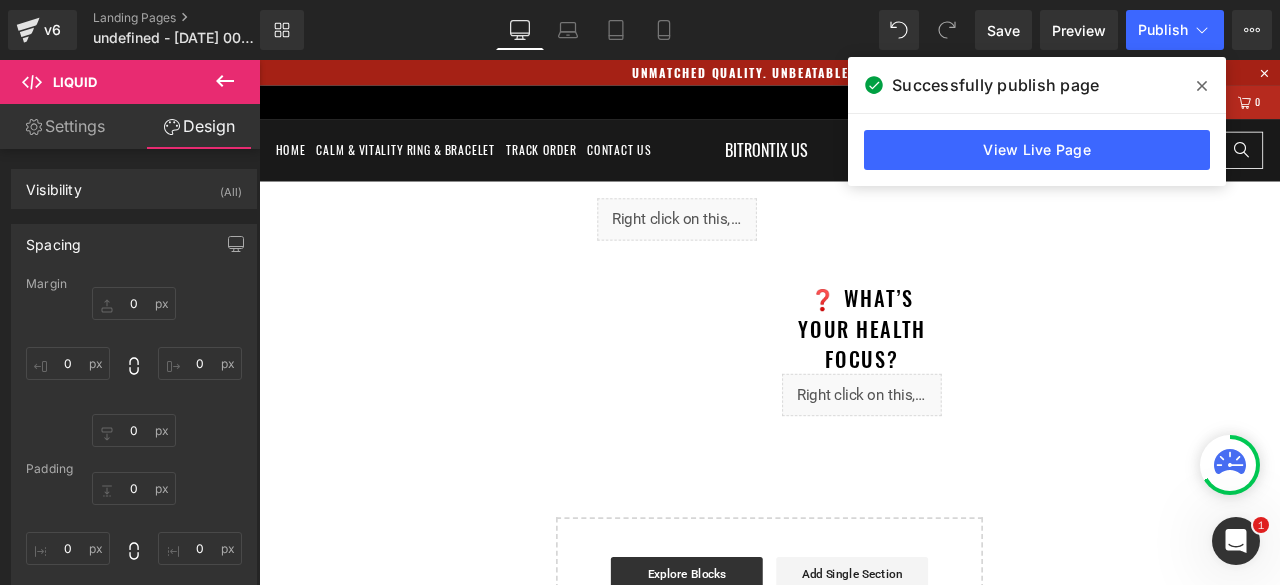 click 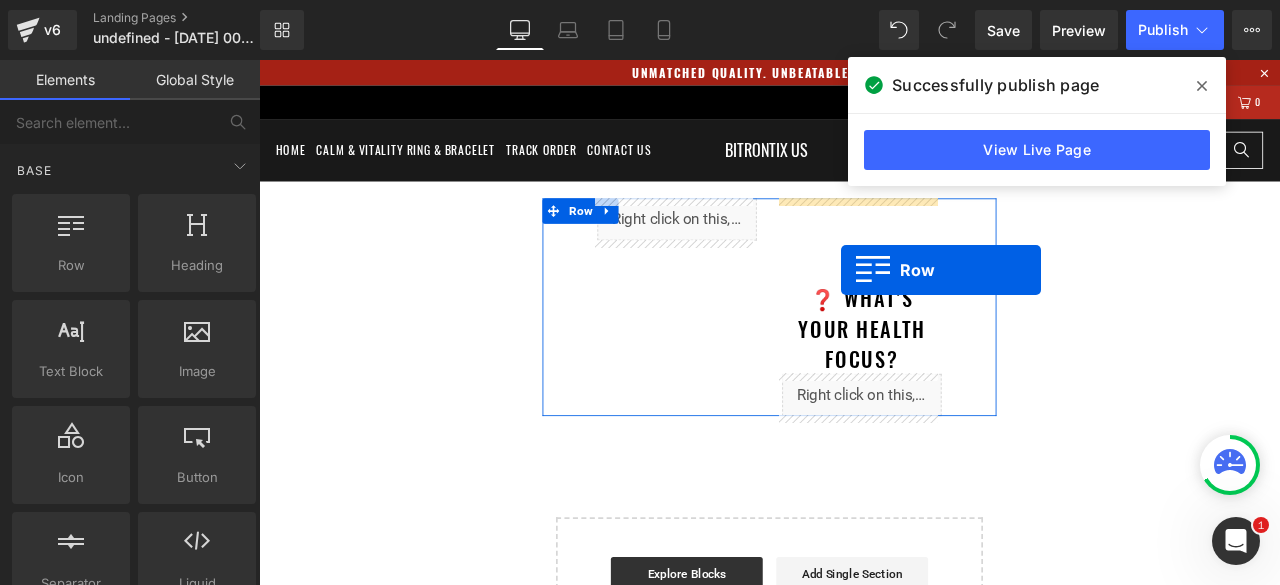 drag, startPoint x: 321, startPoint y: 291, endPoint x: 949, endPoint y: 309, distance: 628.25793 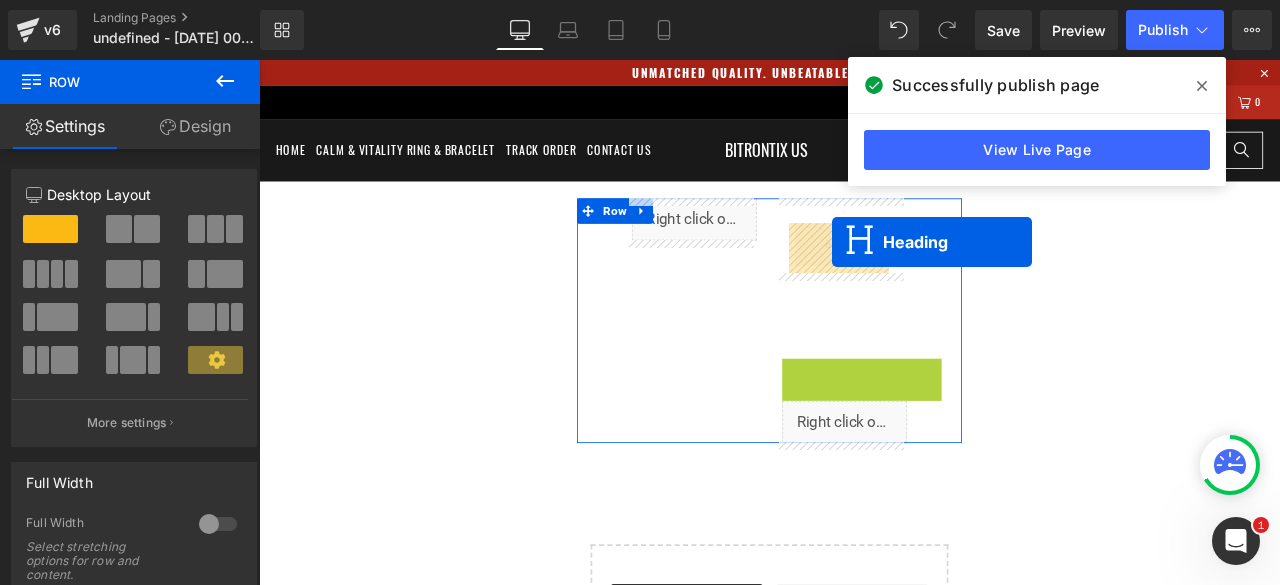 drag, startPoint x: 955, startPoint y: 464, endPoint x: 938, endPoint y: 276, distance: 188.76706 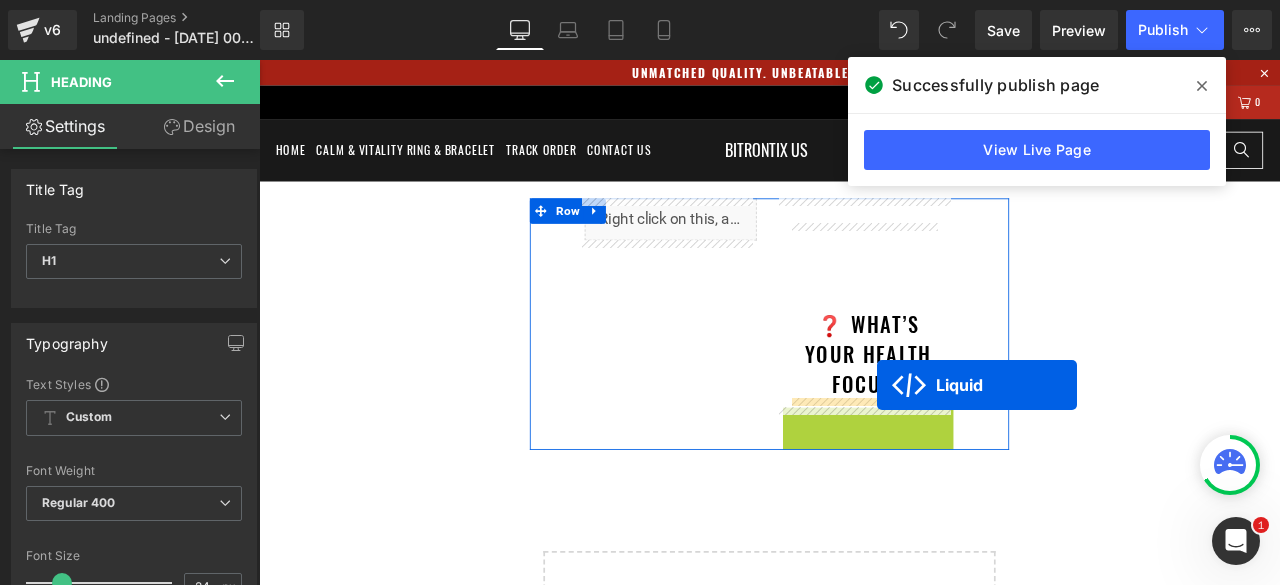 drag, startPoint x: 958, startPoint y: 490, endPoint x: 991, endPoint y: 445, distance: 55.803226 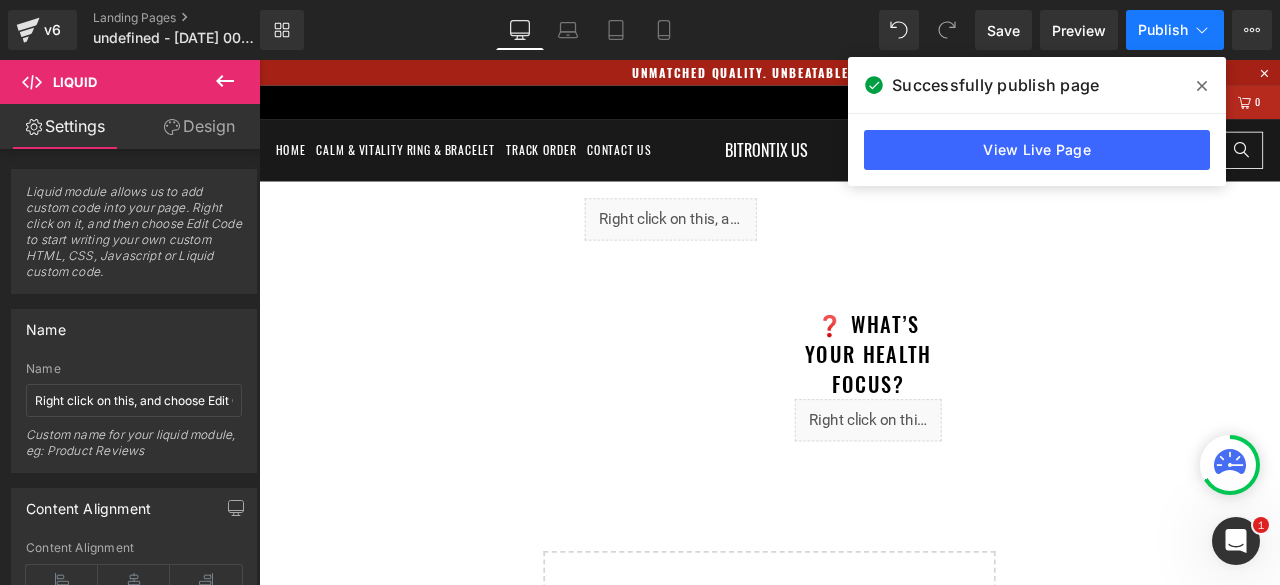 click on "Publish" at bounding box center (1163, 30) 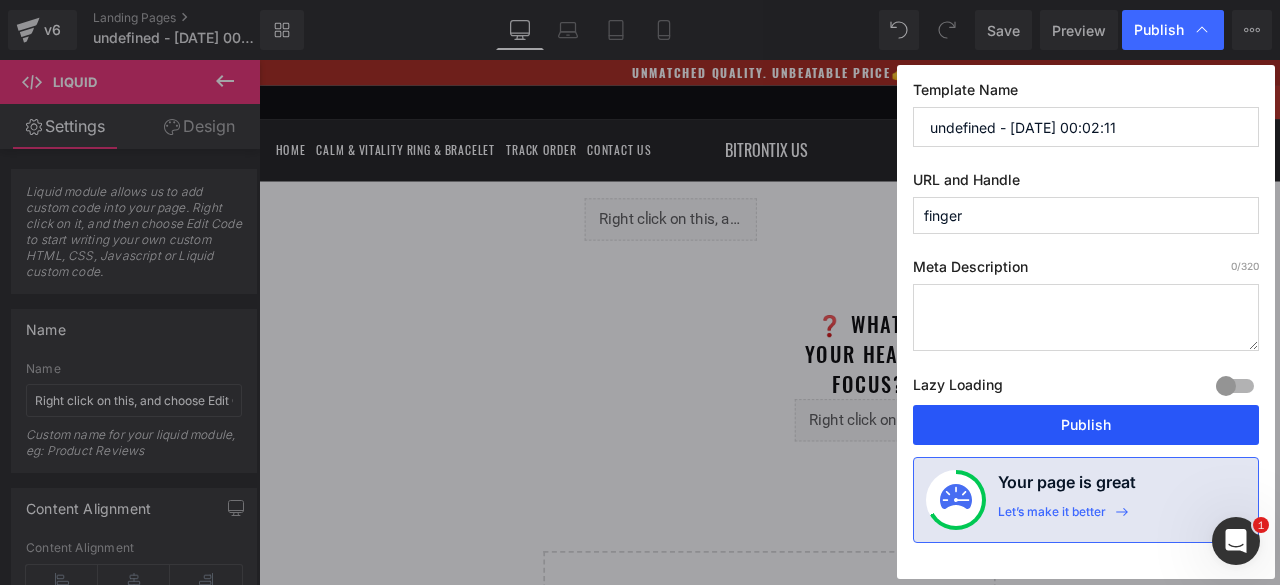 click on "Publish" at bounding box center (1086, 425) 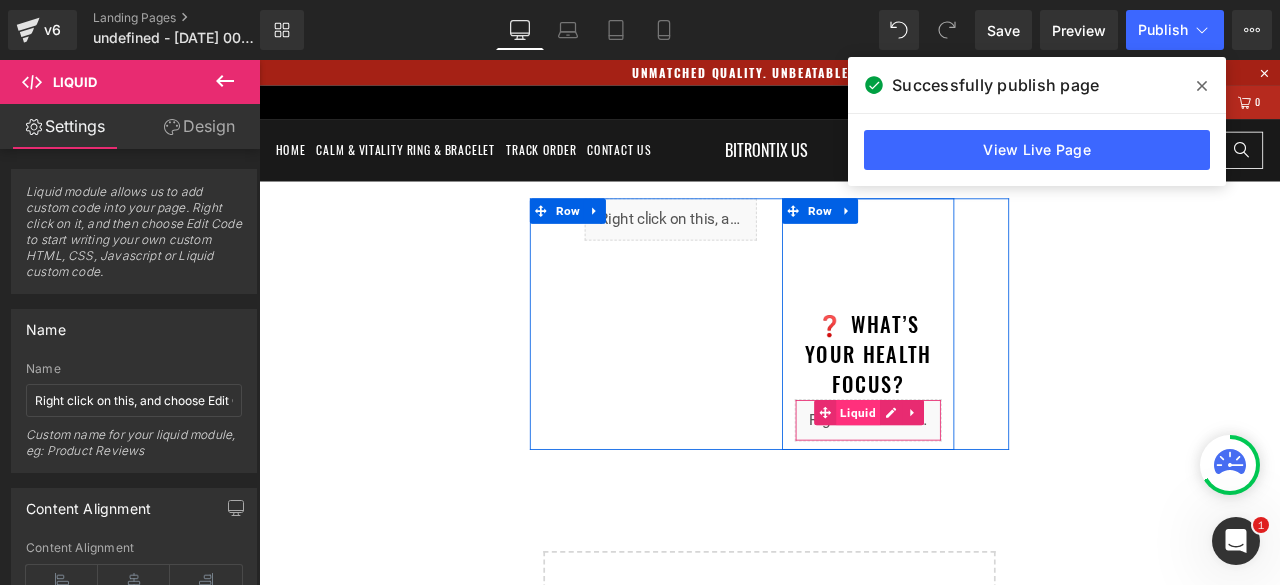 click on "Liquid" at bounding box center [969, 478] 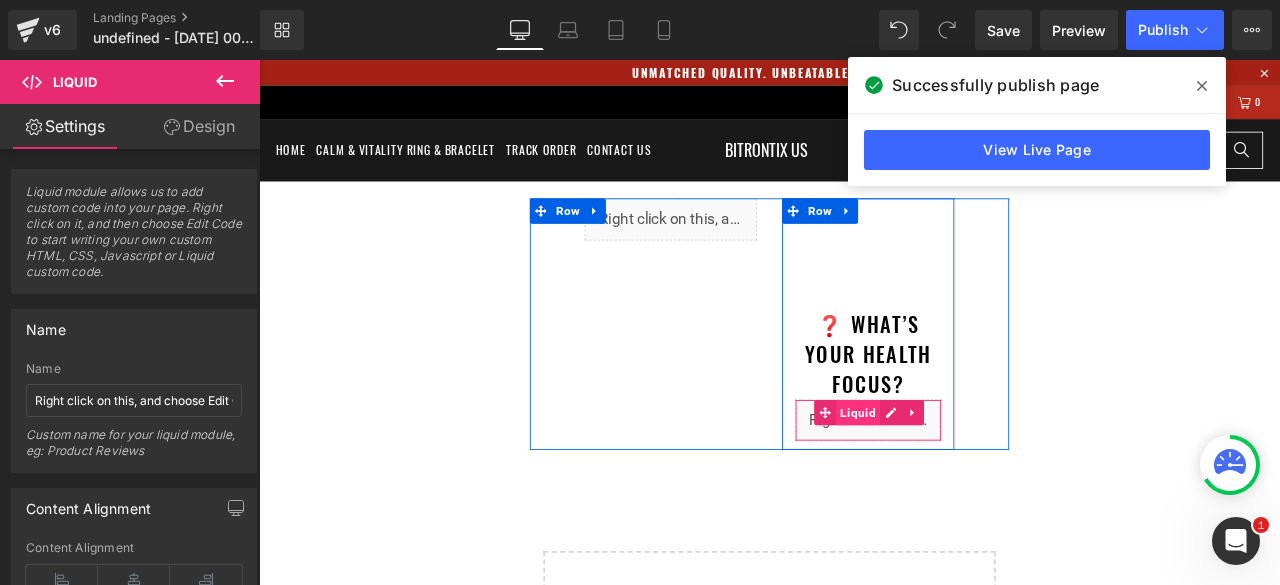 click on "Liquid" at bounding box center [969, 478] 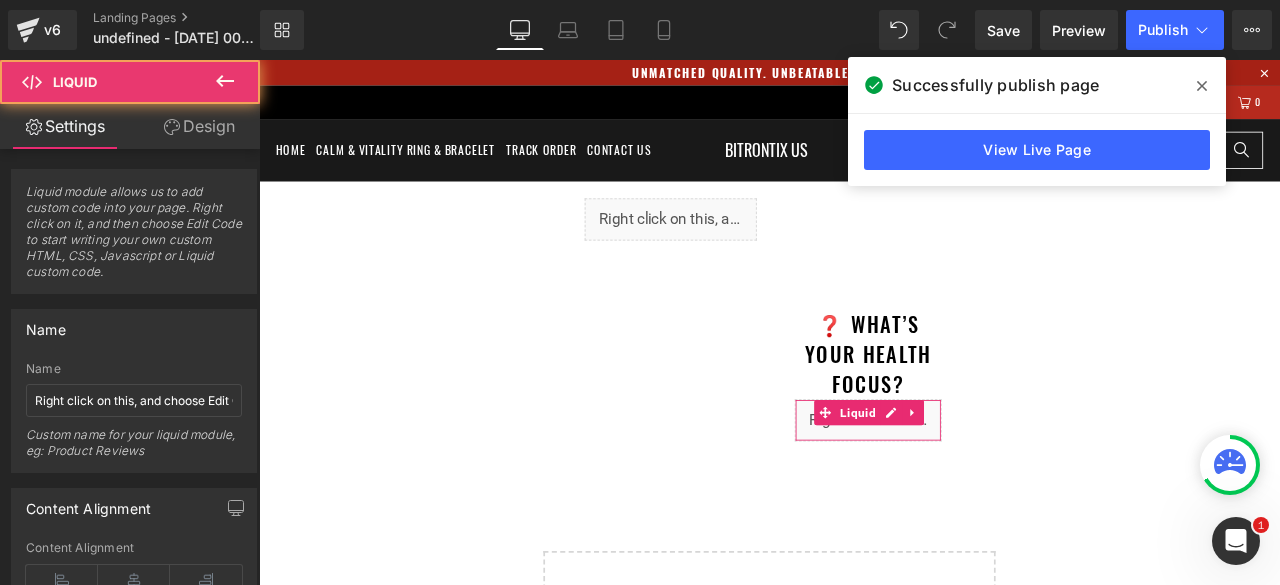 drag, startPoint x: 228, startPoint y: 121, endPoint x: 129, endPoint y: 261, distance: 171.4672 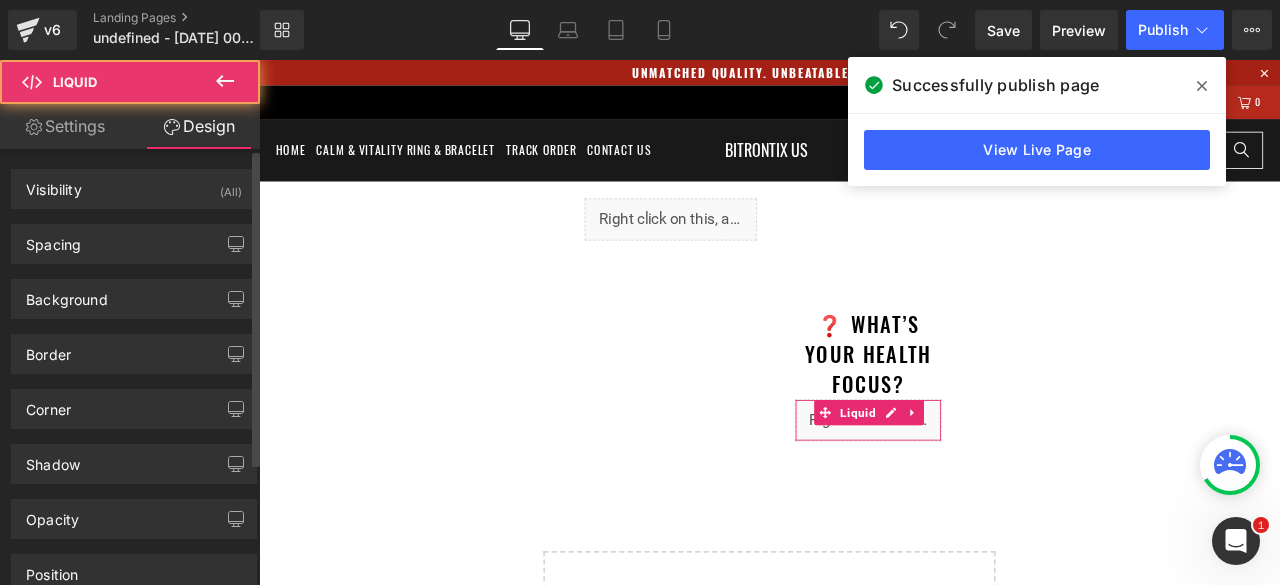 type on "0" 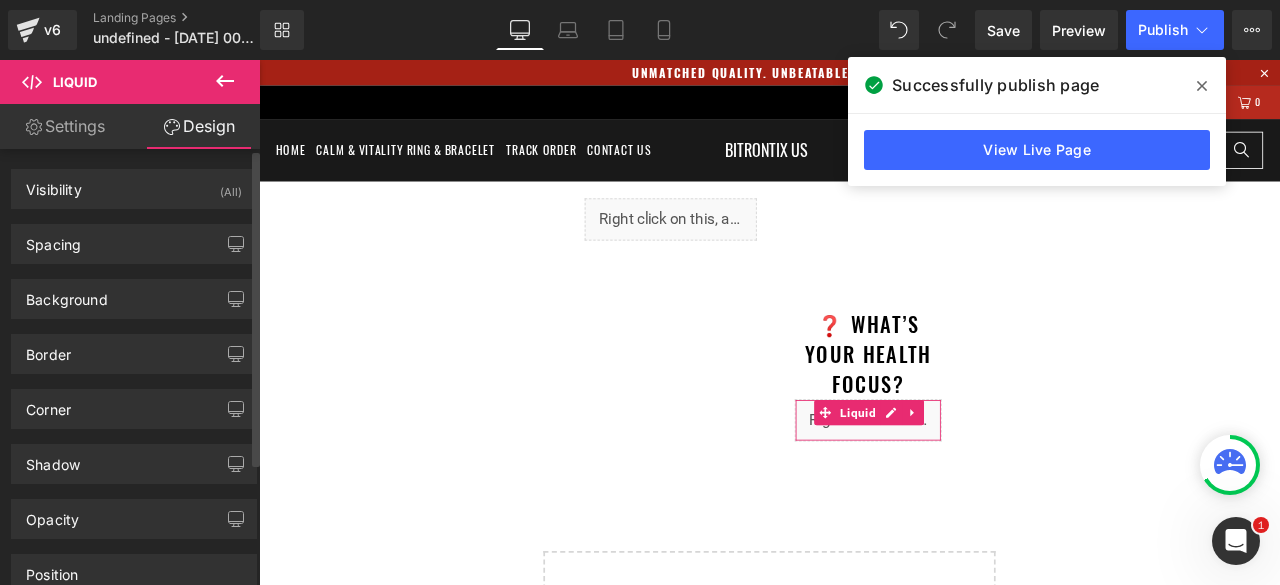 click on "Background
Color & Image color
rgba(247, 247, 247, 0.7) Color #f7f7f7 70 %
Image  Replace Image  Upload image or  Browse gallery Image Src Image Quality Lighter Lightest
Lighter
Lighter Lightest Only support for UCare CDN
More settings" at bounding box center [134, 291] 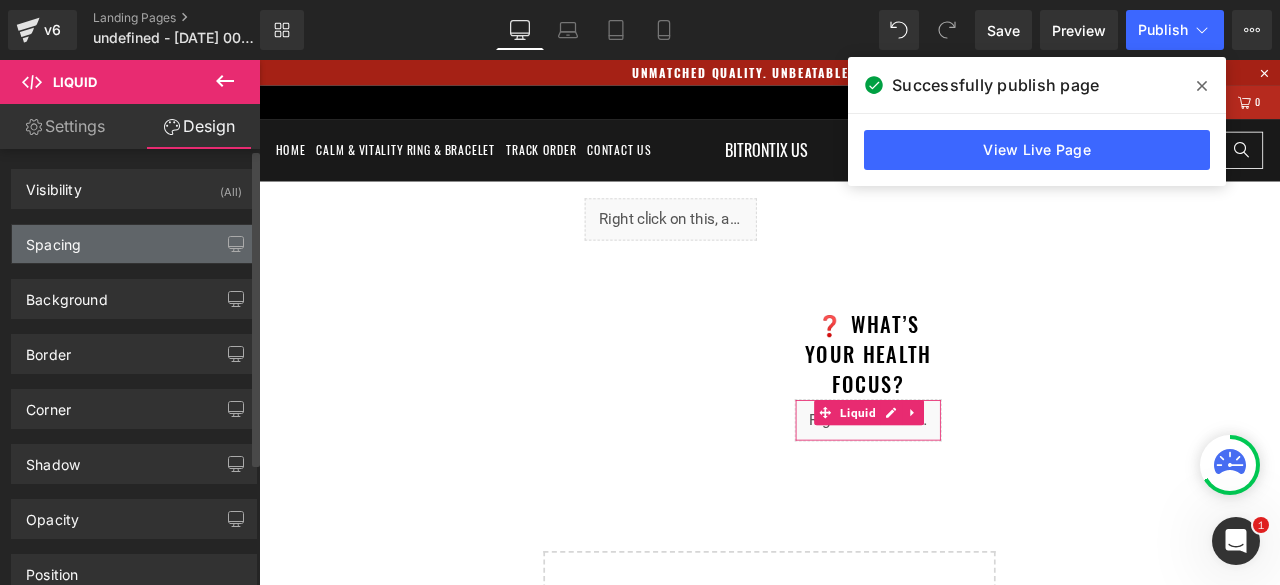 click on "Spacing" at bounding box center [134, 244] 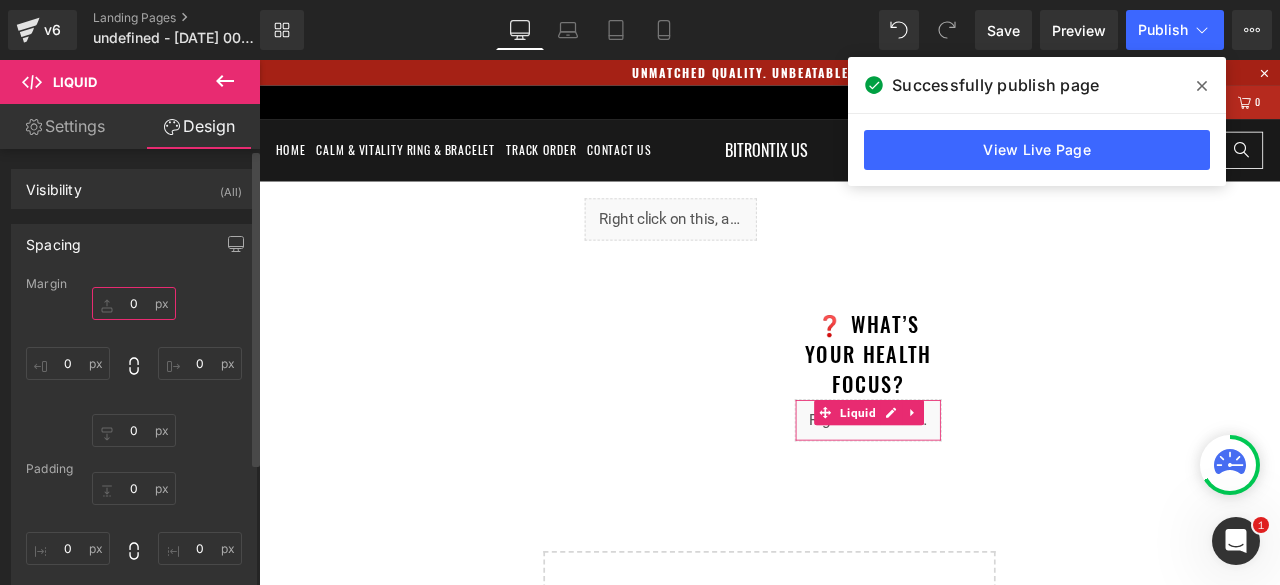 click on "0" at bounding box center (134, 303) 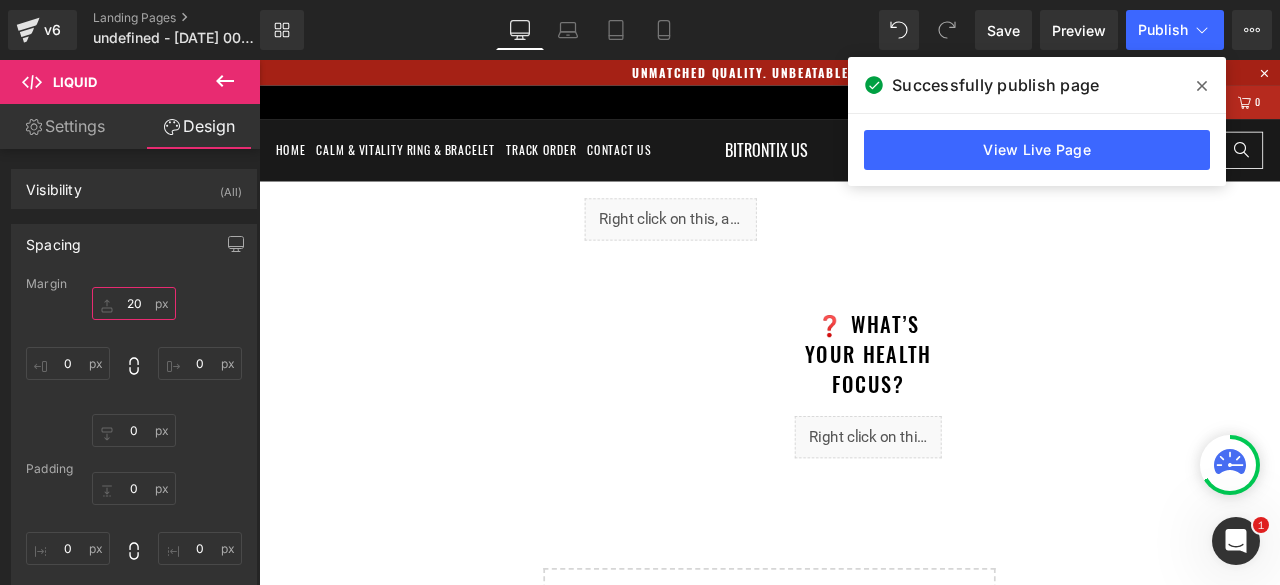type on "20" 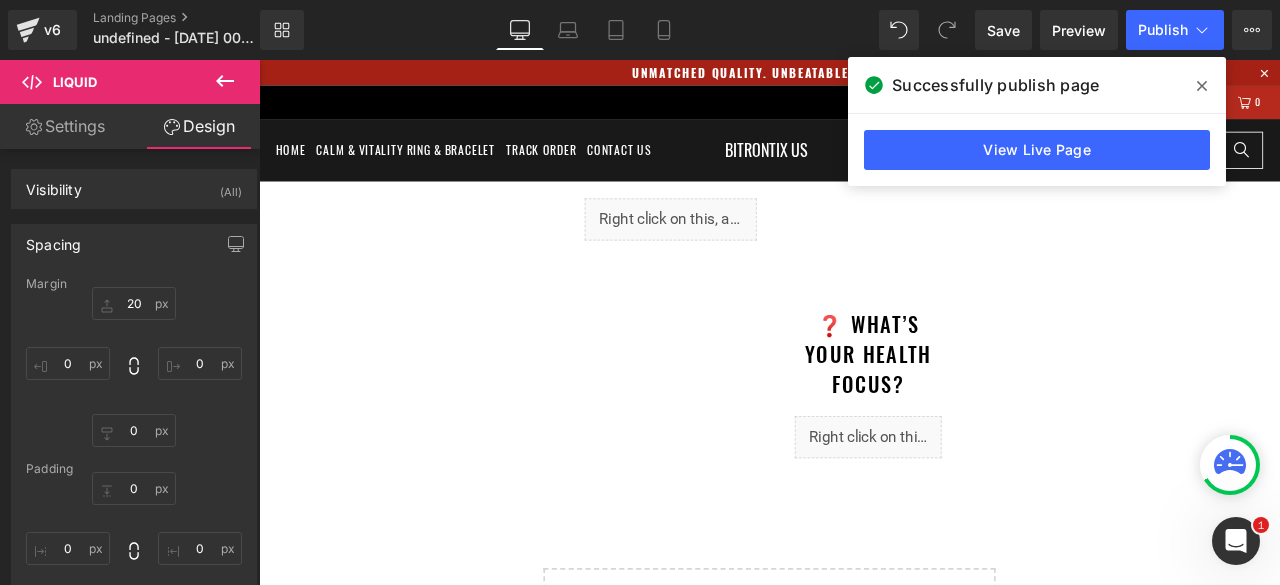 click 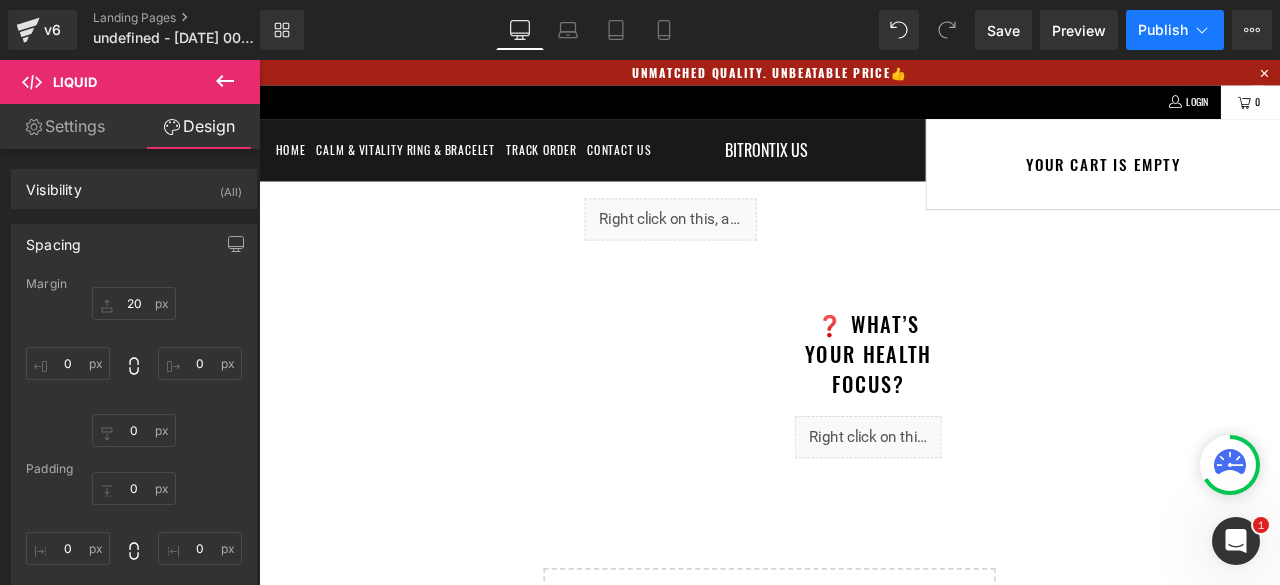 click on "Publish" at bounding box center (1163, 30) 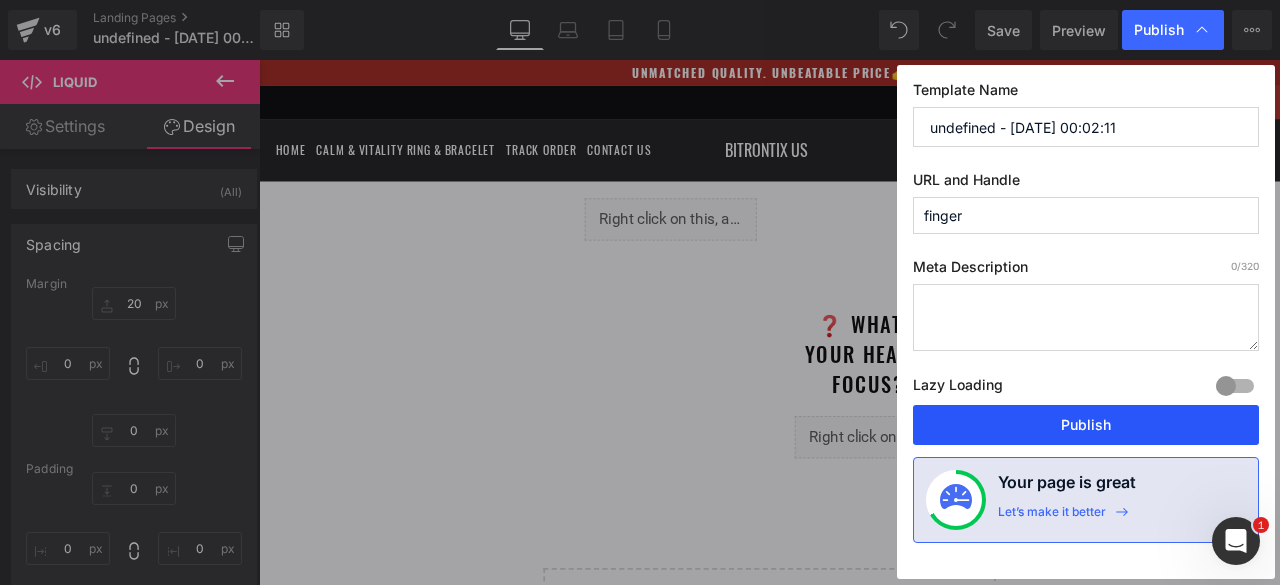 click on "Publish" at bounding box center (1086, 425) 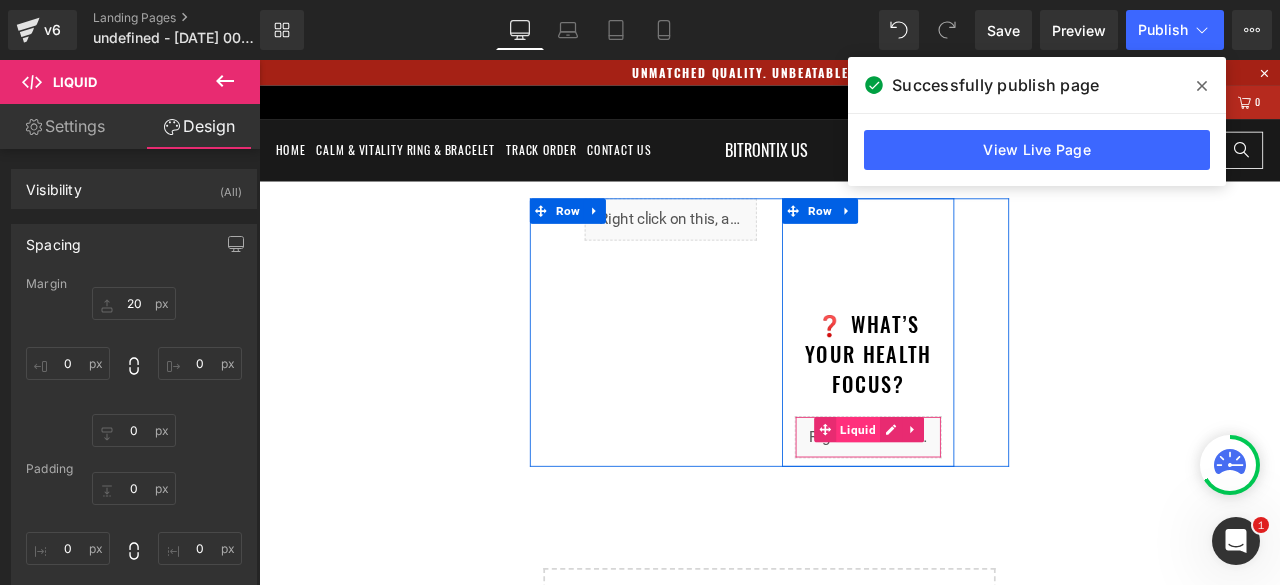 click on "Liquid" at bounding box center [969, 498] 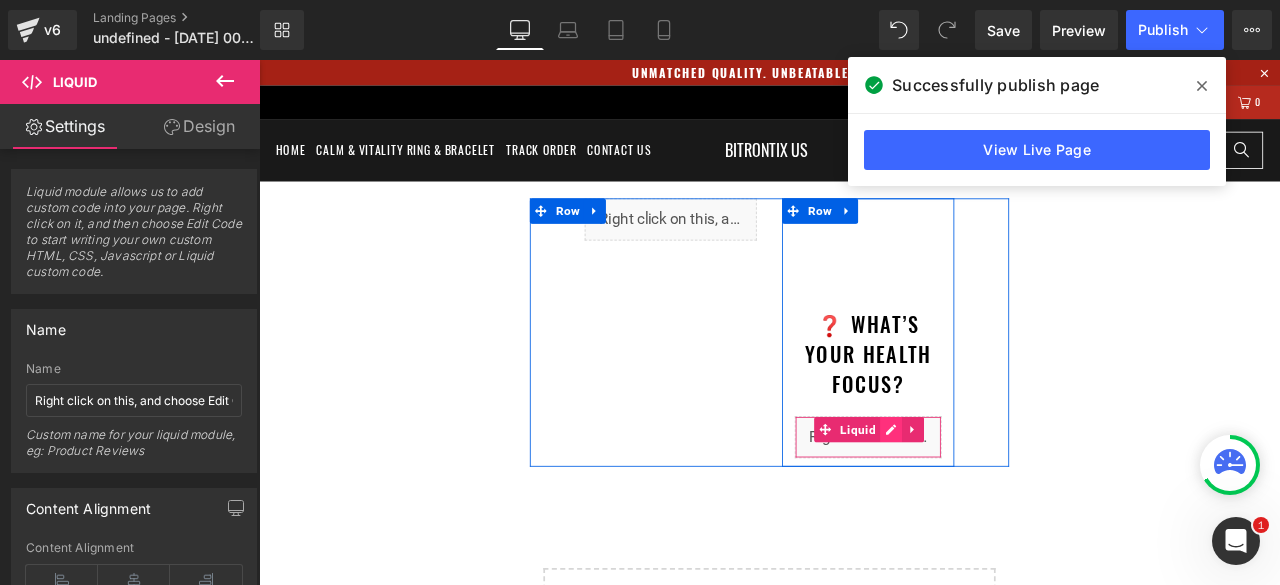 click on "Liquid" at bounding box center [981, 507] 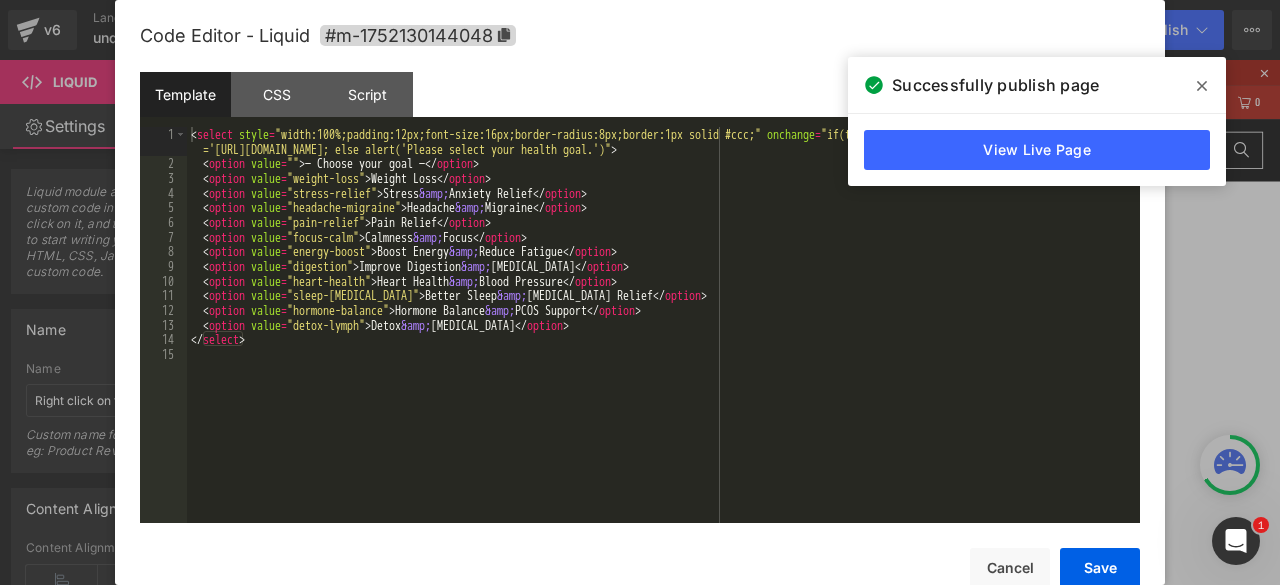 click on "< select   style = "width:100%;padding:12px;font-size:16px;border-radius:8px;border:1px solid #ccc;"   onchange = "if(this.value) window.location.href    ='https://bitrontixus.com/pages/'+this.value; else alert('Please select your health goal.')" >    < option   value = "" > — Choose your goal — </ option >    < option   value = "weight-loss" > Weight Loss </ option >    < option   value = "stress-relief" > Stress  &amp;  Anxiety Relief </ option >    < option   value = "headache-migraine" > Headache  &amp;  Migraine </ option >    < option   value = "pain-relief" > Pain Relief </ option >    < option   value = "focus-calm" > Calmness  &amp;  Focus </ option >    < option   value = "energy-boost" > Boost Energy  &amp;  Reduce Fatigue </ option >    < option   value = "digestion" > Improve Digestion  &amp;  Bloating </ option >    < option   value = "heart-health" > Heart Health  &amp;  Blood Pressure </ option >    < option   value = "sleep-insomnia" > Better Sleep  &amp;  Insomnia Relief </ option >" at bounding box center (663, 347) 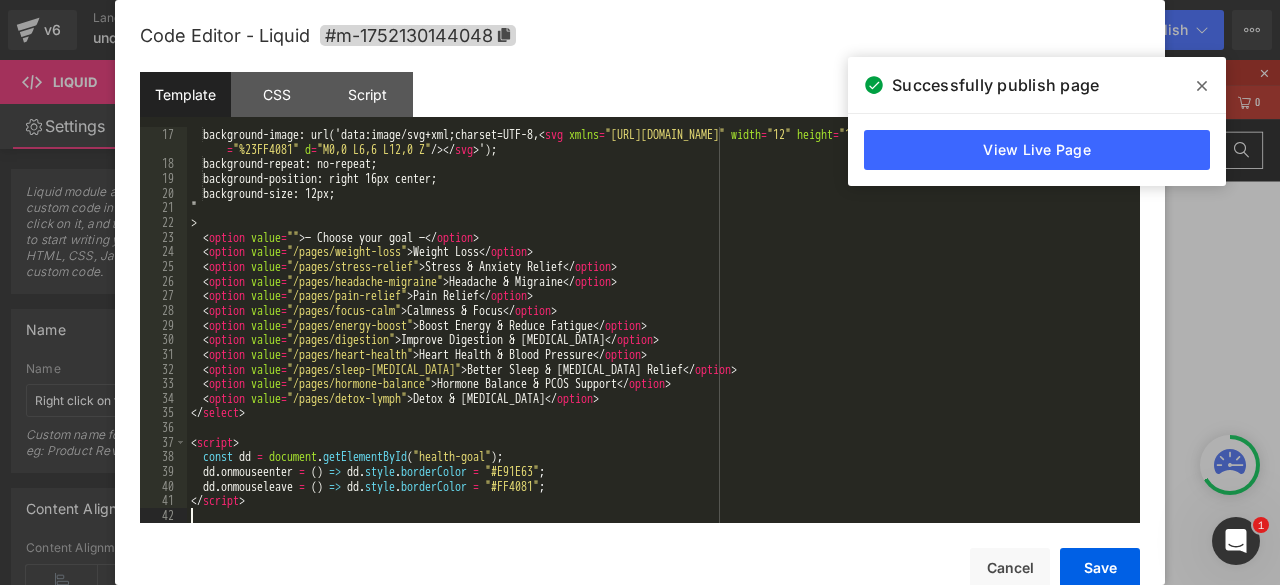 scroll, scrollTop: 234, scrollLeft: 0, axis: vertical 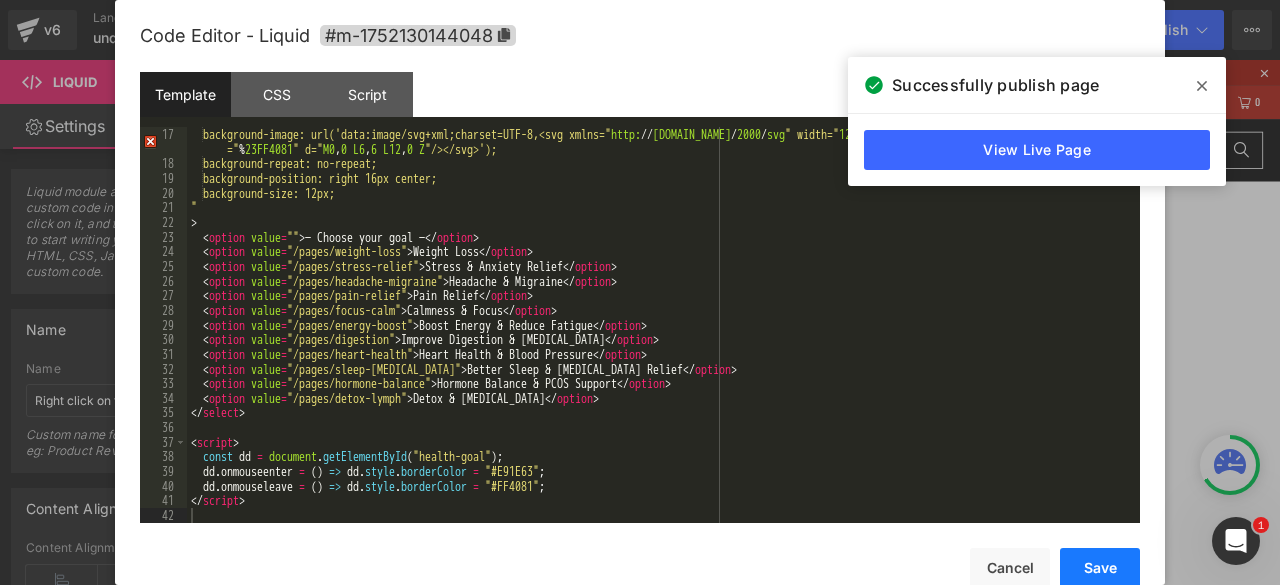 drag, startPoint x: 1082, startPoint y: 563, endPoint x: 920, endPoint y: 506, distance: 171.73526 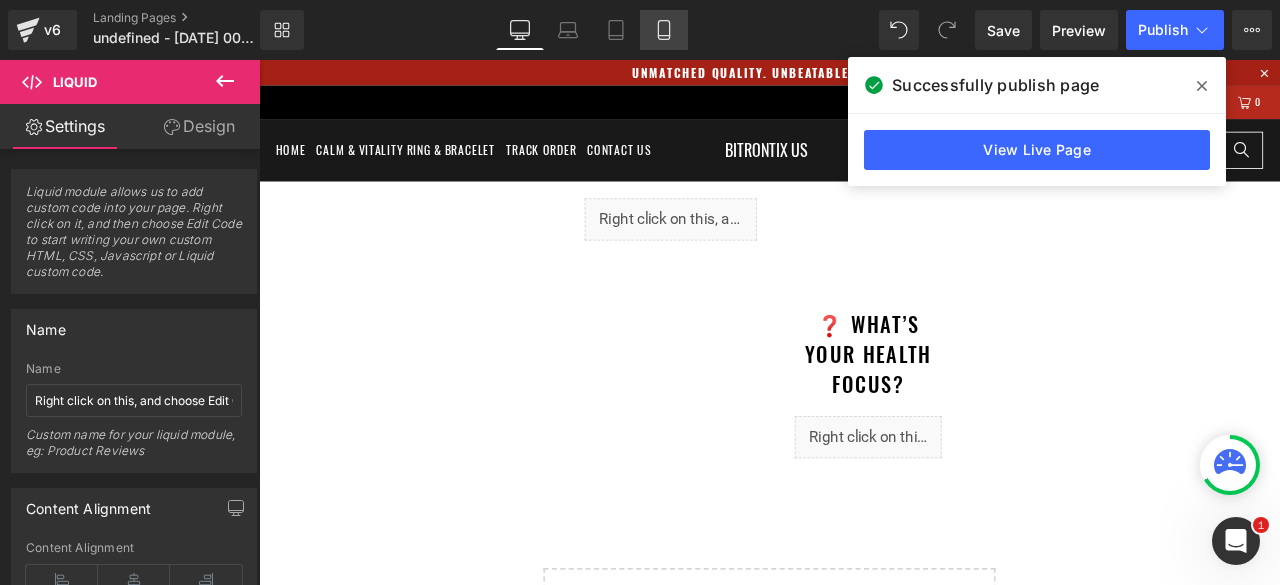 click 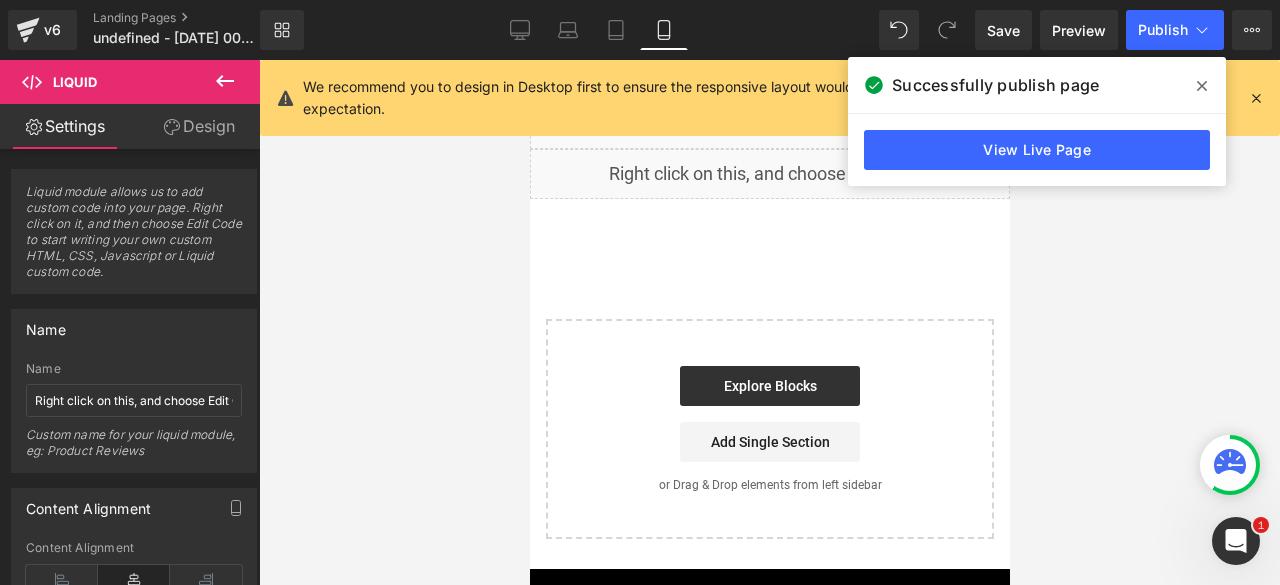 scroll, scrollTop: 0, scrollLeft: 0, axis: both 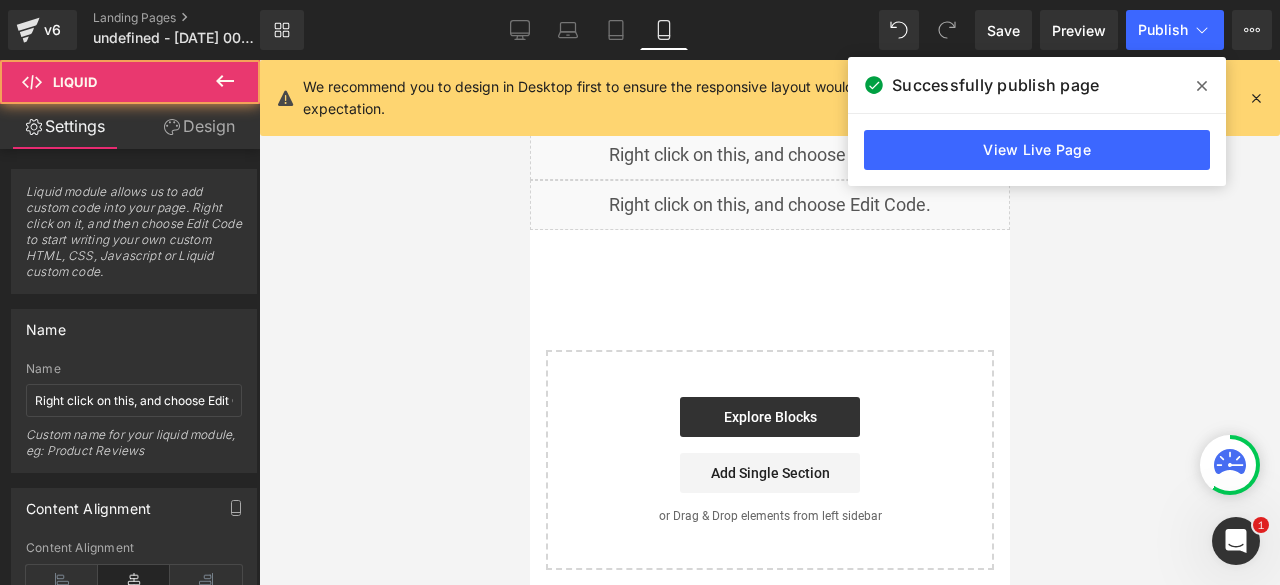 click on "Liquid" at bounding box center (769, 205) 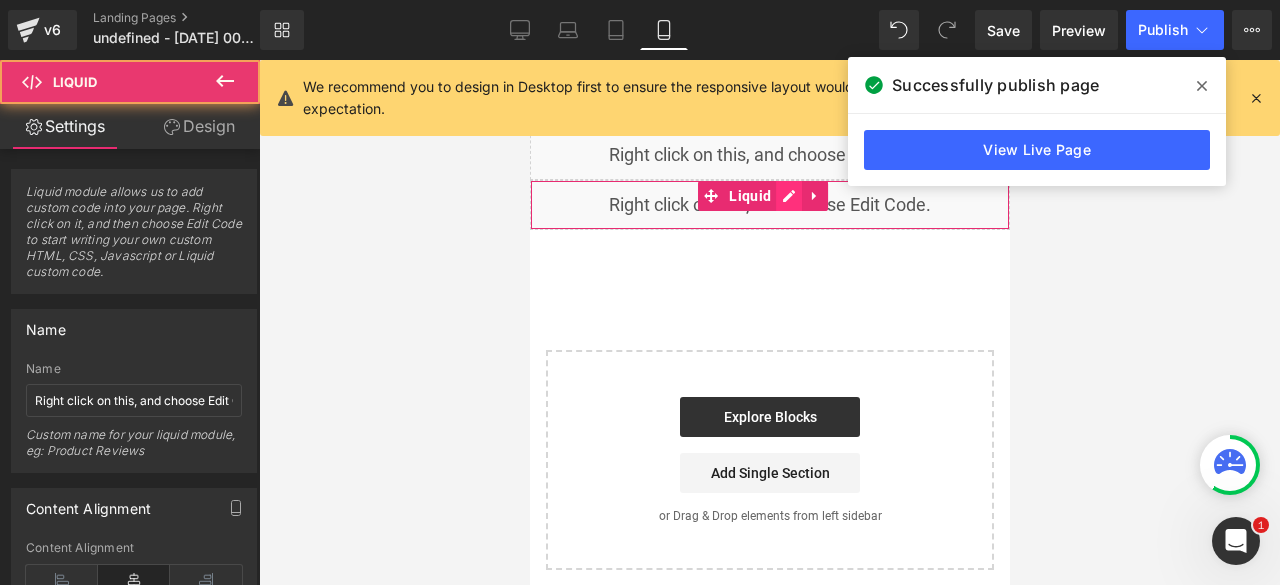 click on "Liquid" at bounding box center [769, 205] 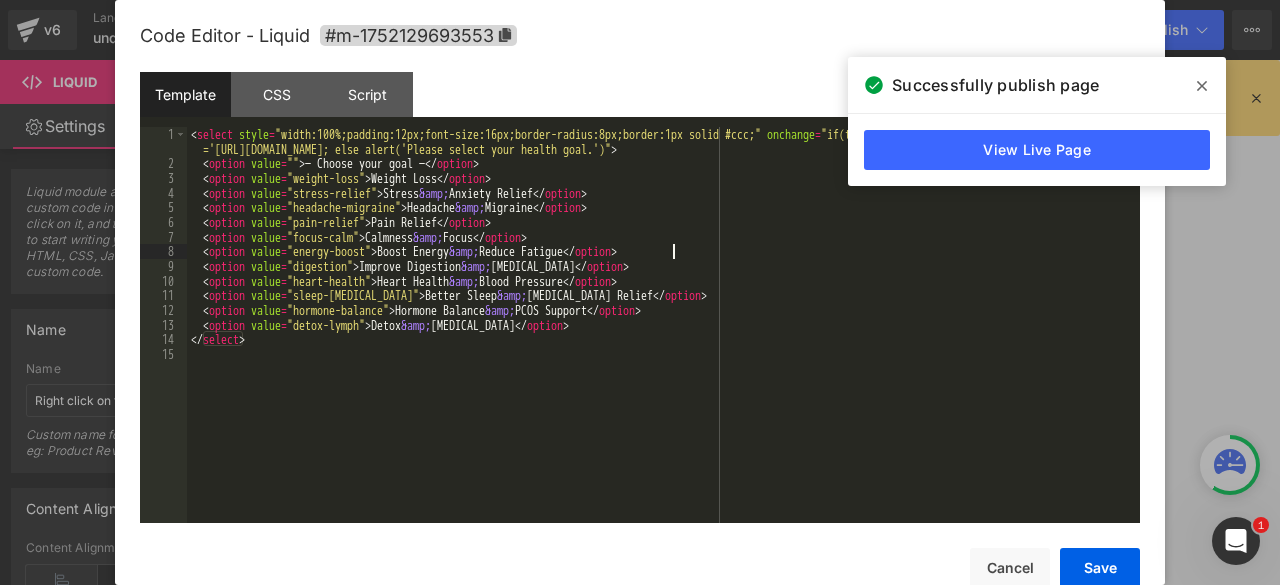 click on "< select   style = "width:100%;padding:12px;font-size:16px;border-radius:8px;border:1px solid #ccc;"   onchange = "if(this.value) window.location.href    ='https://bitrontixus.com/pages/'+this.value; else alert('Please select your health goal.')" >    < option   value = "" > — Choose your goal — </ option >    < option   value = "weight-loss" > Weight Loss </ option >    < option   value = "stress-relief" > Stress  &amp;  Anxiety Relief </ option >    < option   value = "headache-migraine" > Headache  &amp;  Migraine </ option >    < option   value = "pain-relief" > Pain Relief </ option >    < option   value = "focus-calm" > Calmness  &amp;  Focus </ option >    < option   value = "energy-boost" > Boost Energy  &amp;  Reduce Fatigue </ option >    < option   value = "digestion" > Improve Digestion  &amp;  Bloating </ option >    < option   value = "heart-health" > Heart Health  &amp;  Blood Pressure </ option >    < option   value = "sleep-insomnia" > Better Sleep  &amp;  Insomnia Relief </ option >" at bounding box center (663, 347) 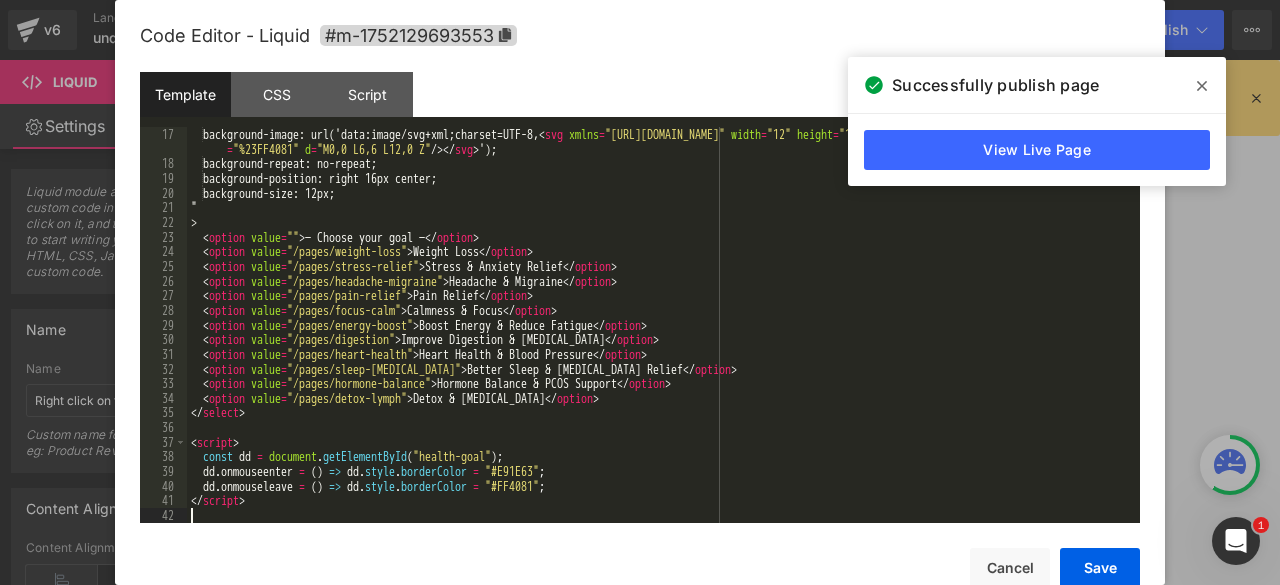 scroll, scrollTop: 234, scrollLeft: 0, axis: vertical 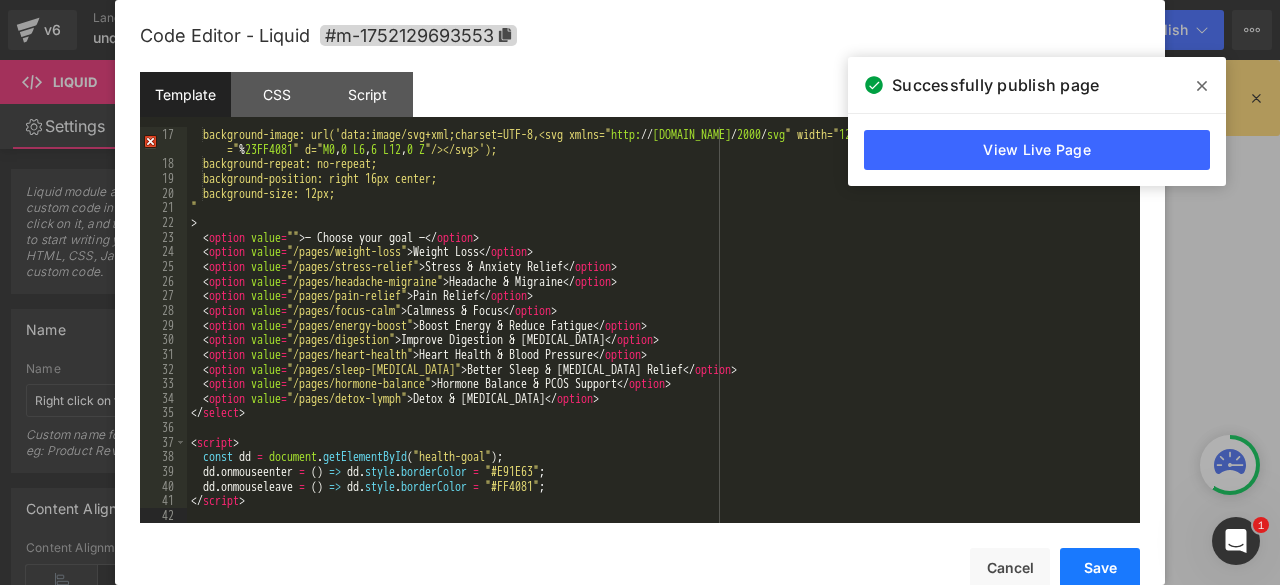click on "Save" at bounding box center [1100, 568] 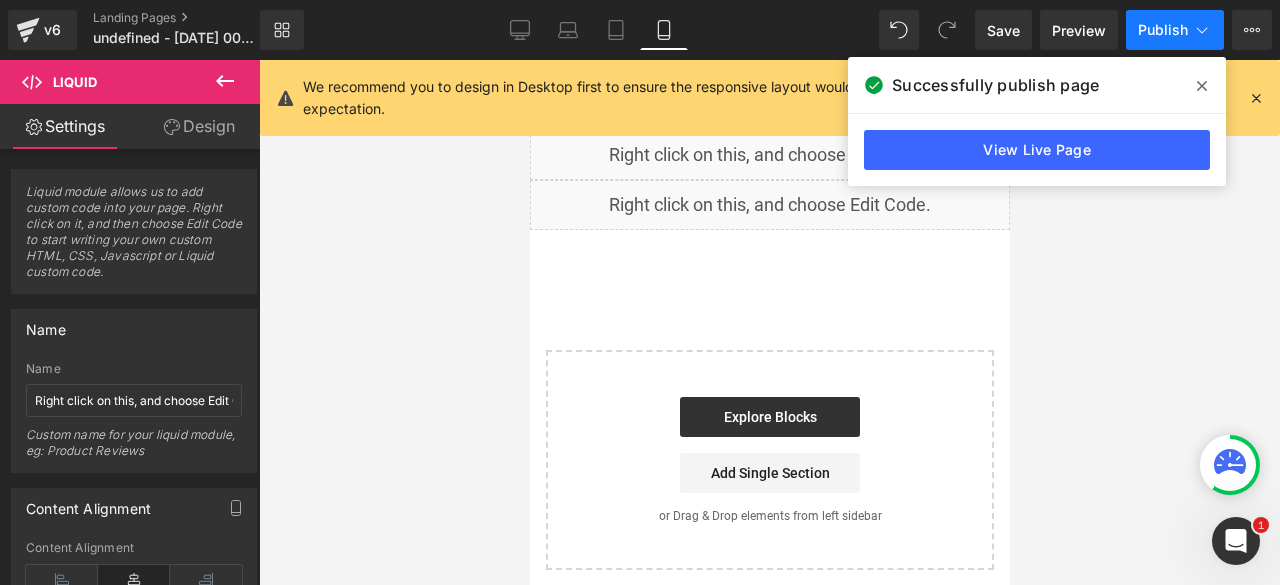 click on "Publish" at bounding box center [1175, 30] 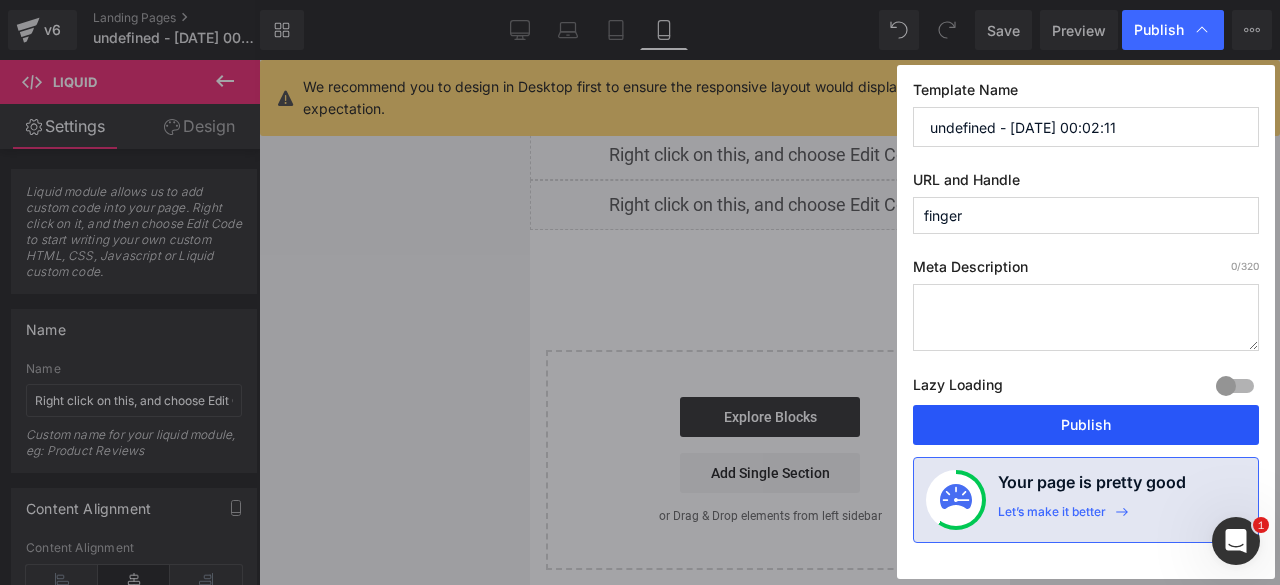 click on "Publish" at bounding box center (1086, 425) 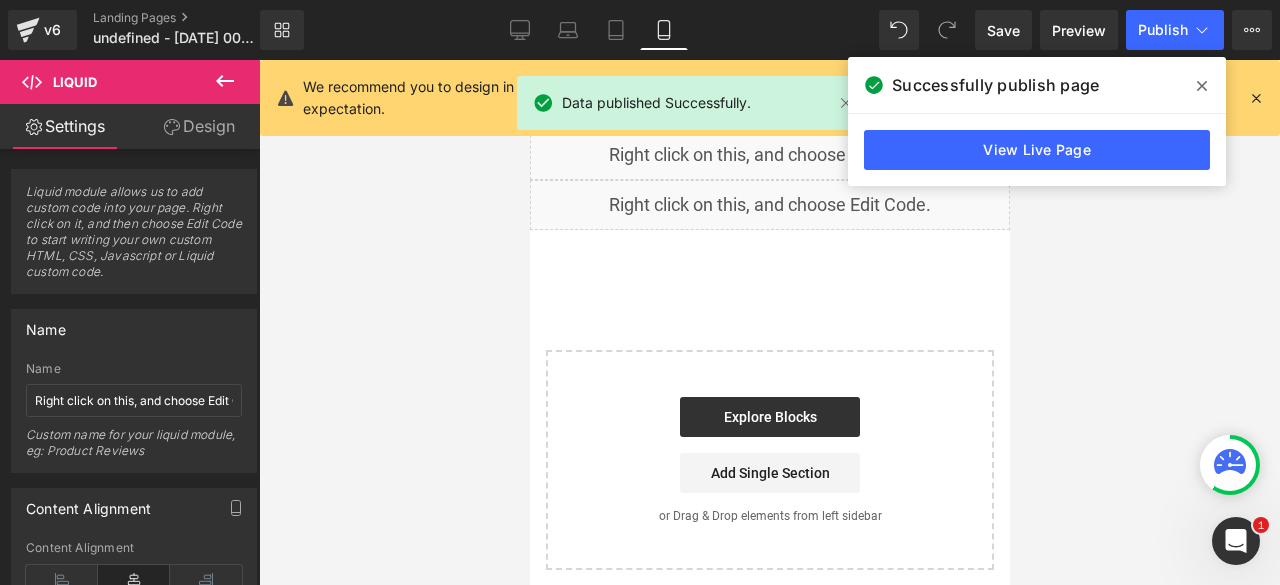 click 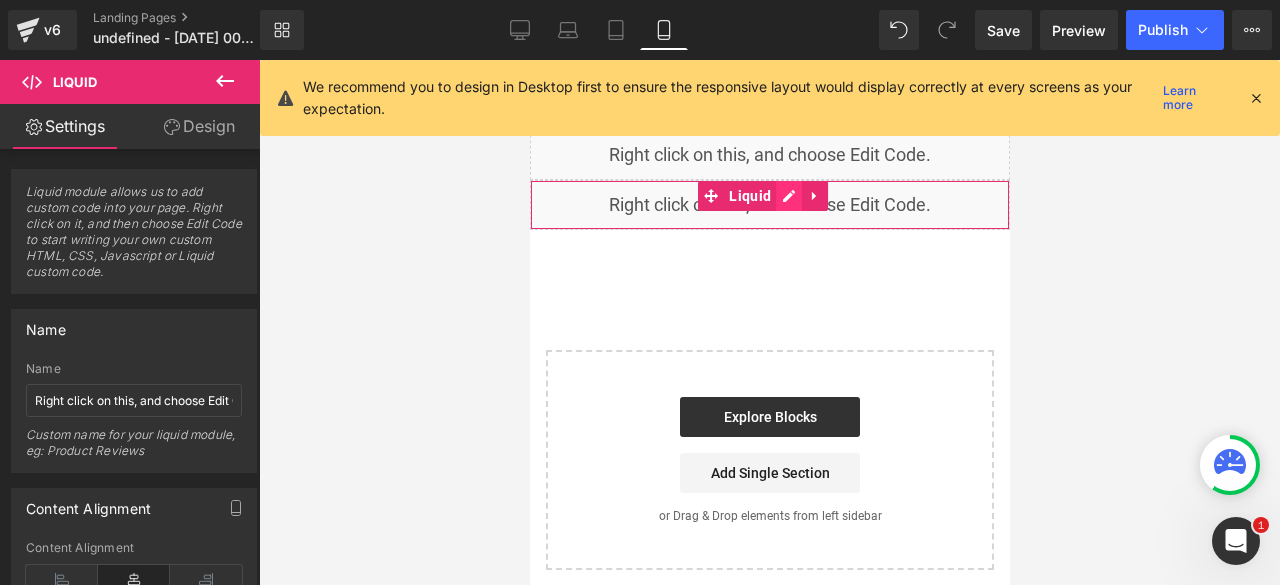 click on "Liquid" at bounding box center (769, 205) 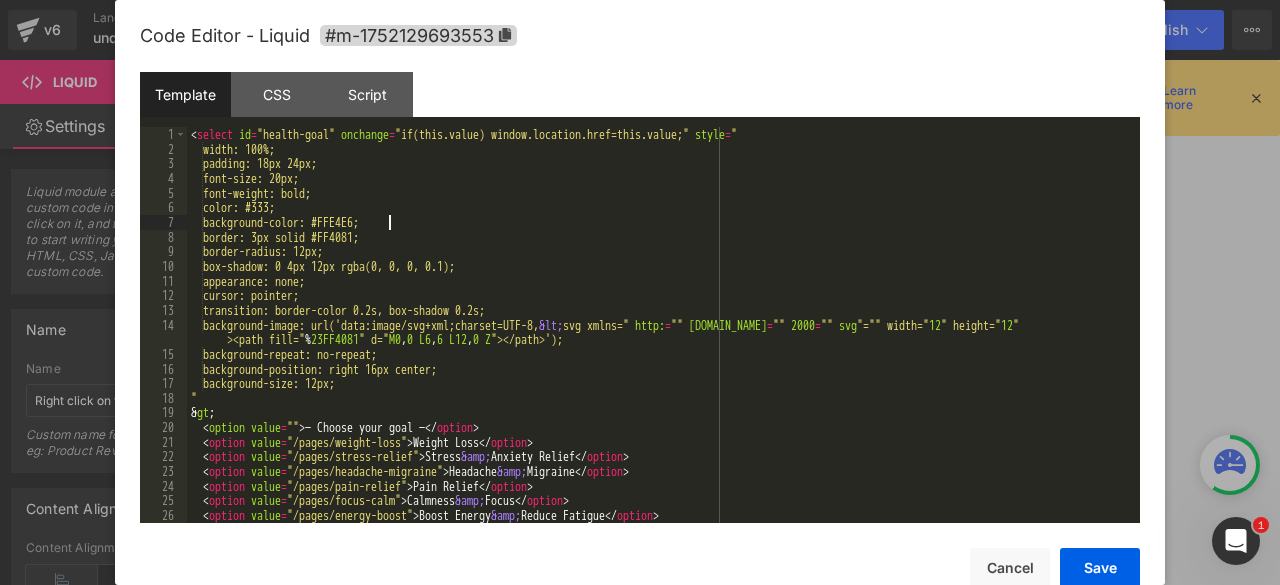 click on "< select   id = "health-goal"   onchange = "if(this.value) window.location.href=this.value;"   style = "      width: 100%;      padding: 18px 24px;      font-size: 20px;      font-weight: bold;      color: #333;      background-color: #FFE4E6;      border: 3px solid #FF4081;      border-radius: 12px;      box-shadow: 0 4px 12px rgba(0, 0, 0, 0.1);      appearance: none;      cursor: pointer;      transition: border-color 0.2s, box-shadow 0.2s;      background-image: url('data:image/svg+xml;charset=UTF-8, &lt; svg xmlns="   http: = ""   www.w3.org = ""   2000 = ""   svg "="" width=" 12 " height=" 12 "        ><path fill=" % 23FF4081 " d=" M0 , 0   L6 , 6   L12 , 0   Z "></path>');      background-repeat: no-repeat;      background-position: right 16px center;      background-size: 12px;   " & gt ;    < option   value = "" > — Choose your goal — </ option >    < option   value = "/pages/weight-loss" > Weight Loss </ option >    < option   value = "/pages/stress-relief" > Stress  &amp;  Anxiety Relief" at bounding box center (659, 339) 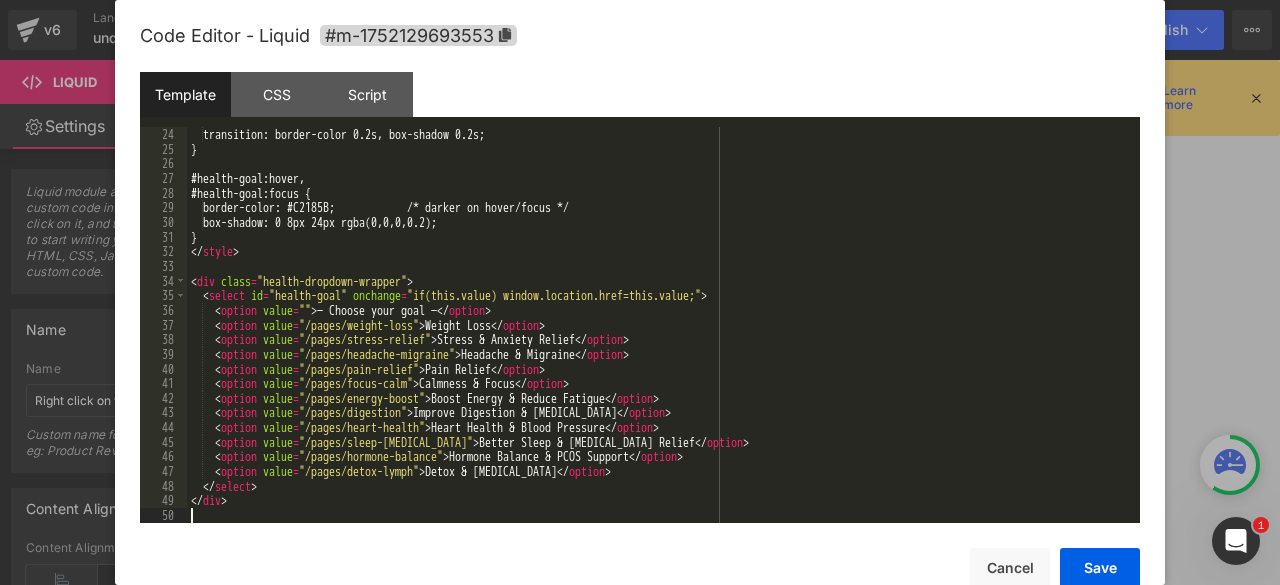 scroll, scrollTop: 352, scrollLeft: 0, axis: vertical 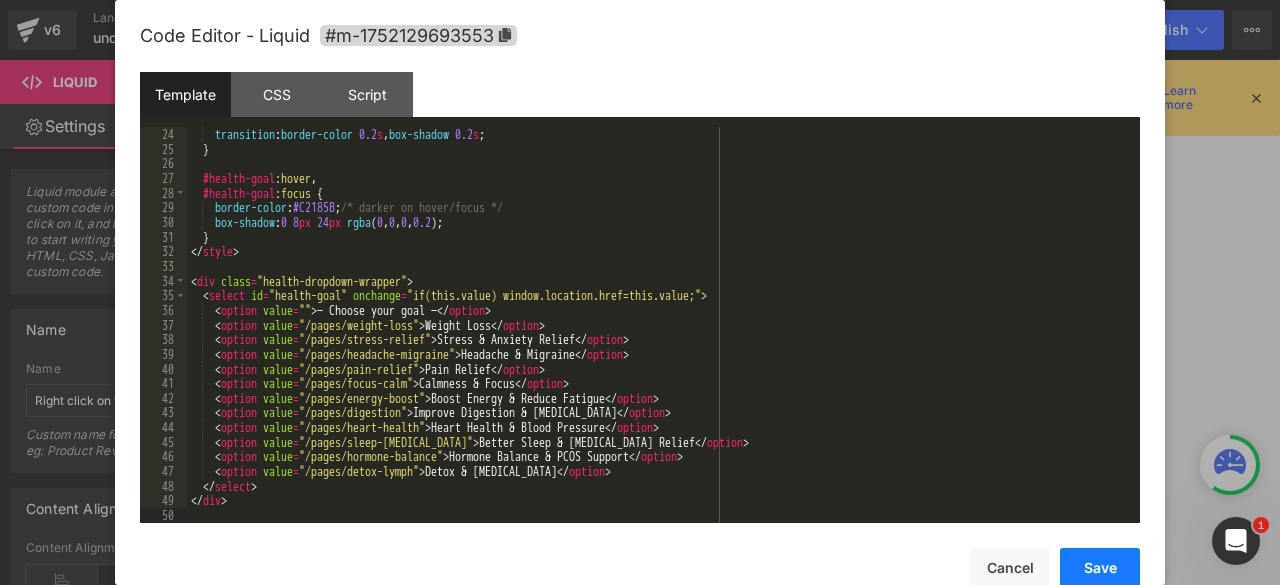 click on "Save" at bounding box center (1100, 568) 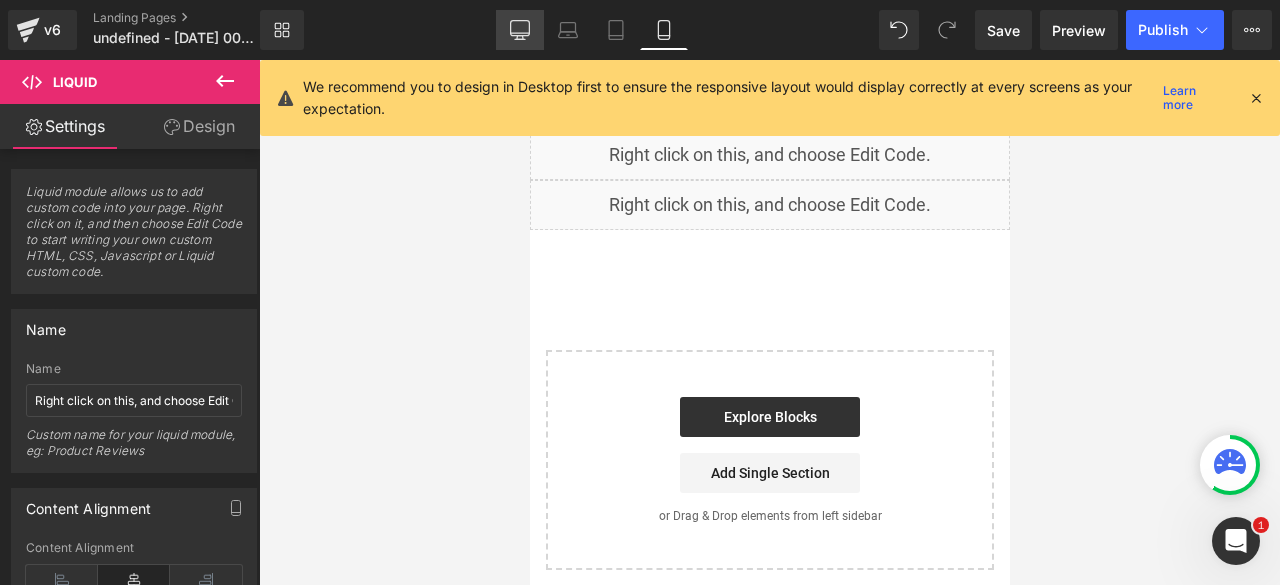 click on "Desktop" at bounding box center [520, 30] 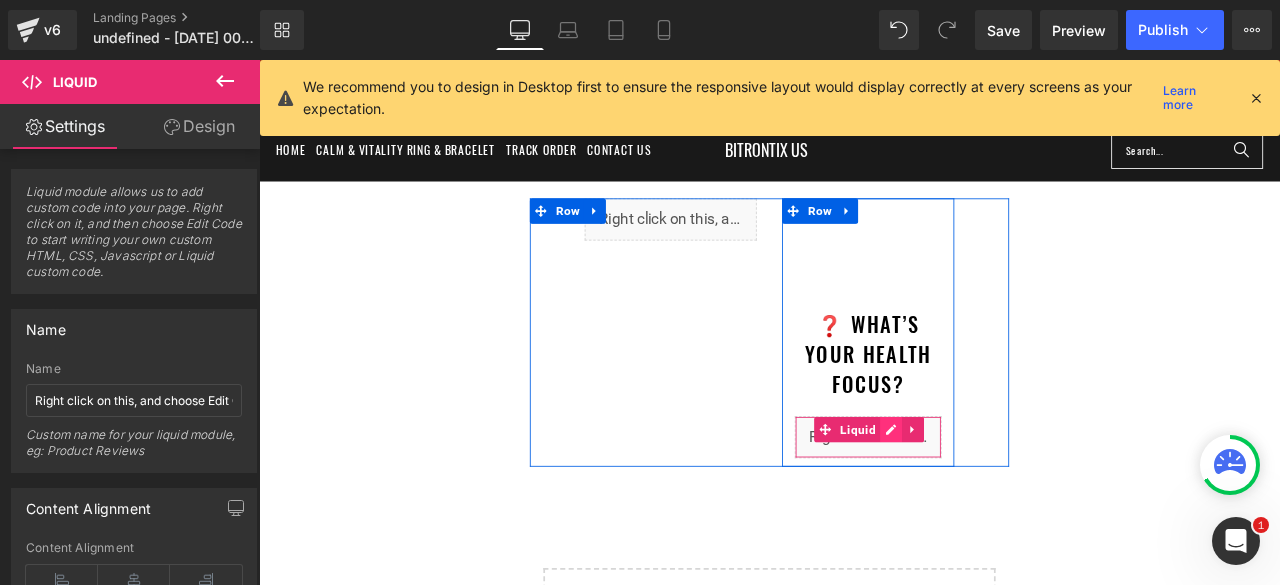 click on "Liquid" at bounding box center (981, 507) 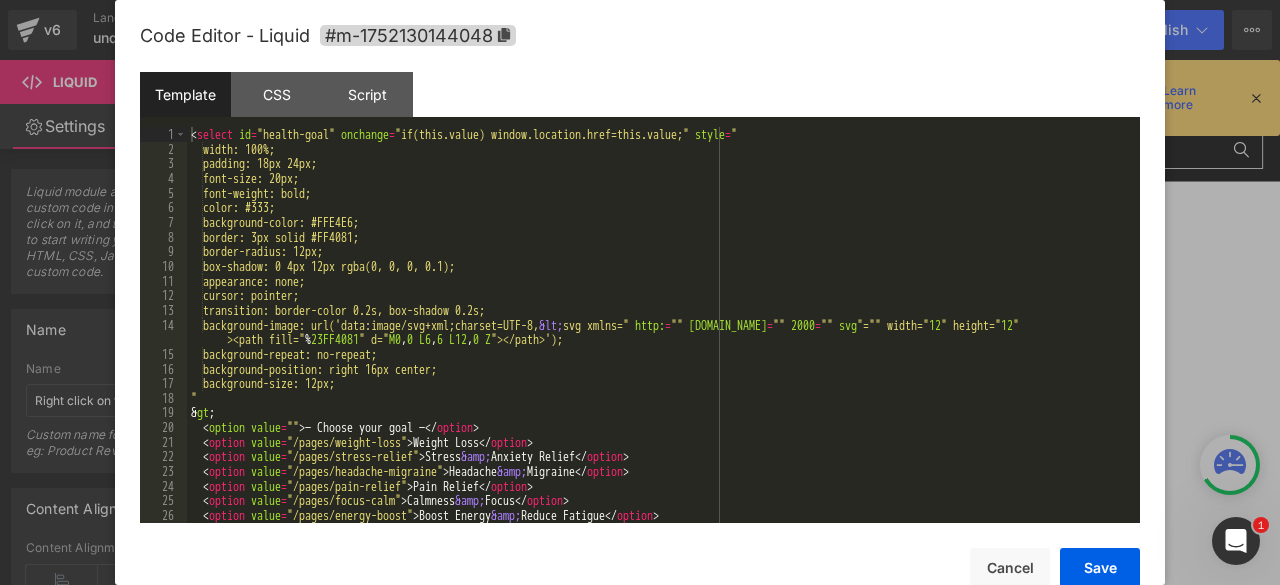 click on "< select   id = "health-goal"   onchange = "if(this.value) window.location.href=this.value;"   style = "      width: 100%;      padding: 18px 24px;      font-size: 20px;      font-weight: bold;      color: #333;      background-color: #FFE4E6;      border: 3px solid #FF4081;      border-radius: 12px;      box-shadow: 0 4px 12px rgba(0, 0, 0, 0.1);      appearance: none;      cursor: pointer;      transition: border-color 0.2s, box-shadow 0.2s;      background-image: url('data:image/svg+xml;charset=UTF-8, &lt; svg xmlns="   http: = ""   www.w3.org = ""   2000 = ""   svg "="" width=" 12 " height=" 12 "        ><path fill=" % 23FF4081 " d=" M0 , 0   L6 , 6   L12 , 0   Z "></path>');      background-repeat: no-repeat;      background-position: right 16px center;      background-size: 12px;   " & gt ;    < option   value = "" > — Choose your goal — </ option >    < option   value = "/pages/weight-loss" > Weight Loss </ option >    < option   value = "/pages/stress-relief" > Stress  &amp;  Anxiety Relief" at bounding box center [659, 339] 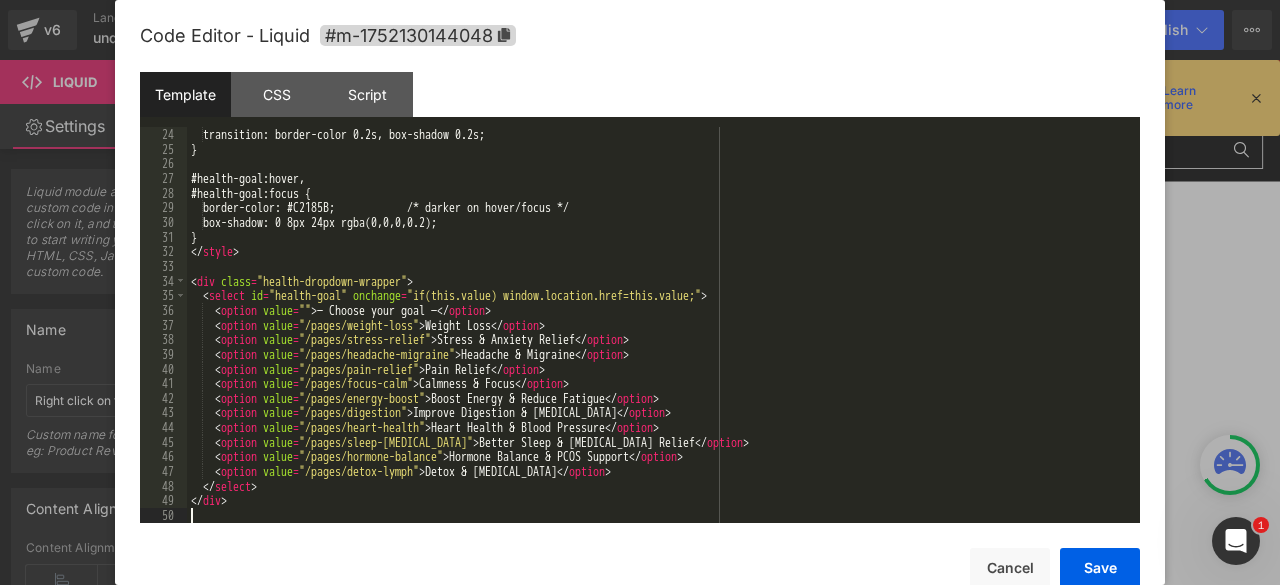 scroll, scrollTop: 352, scrollLeft: 0, axis: vertical 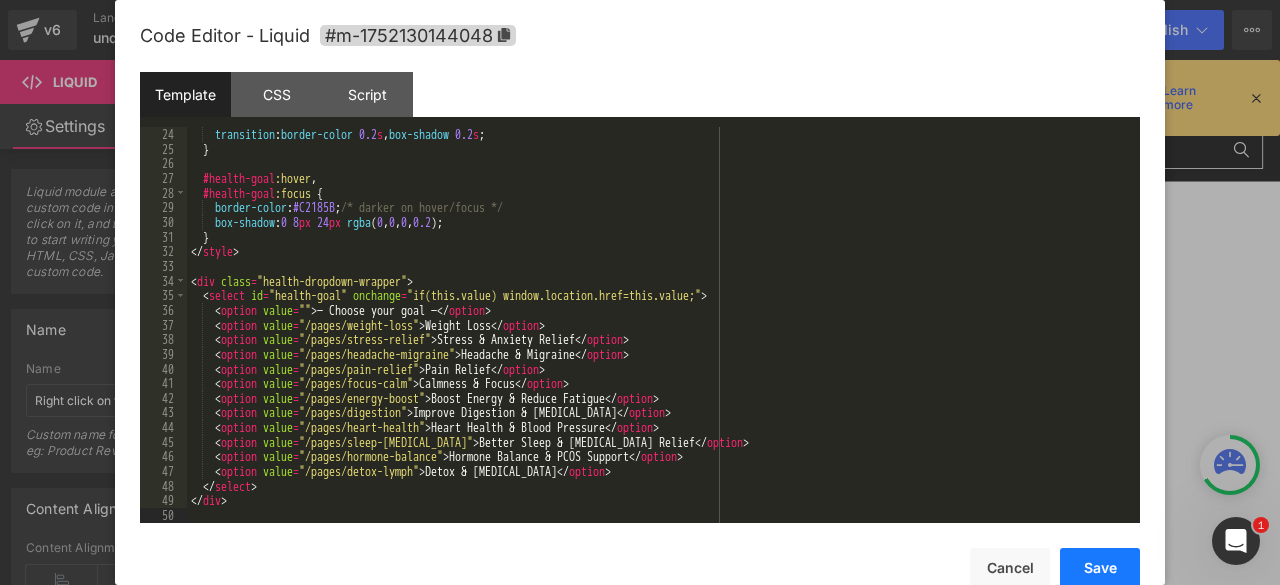 click on "Save" at bounding box center (1100, 568) 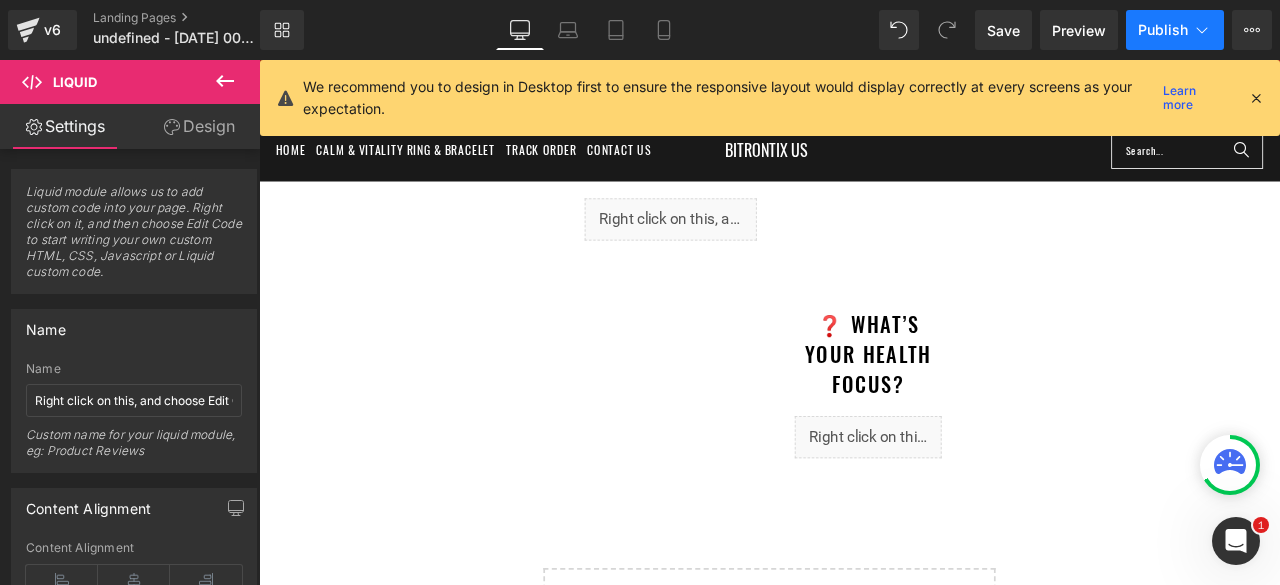click on "Publish" at bounding box center [1163, 30] 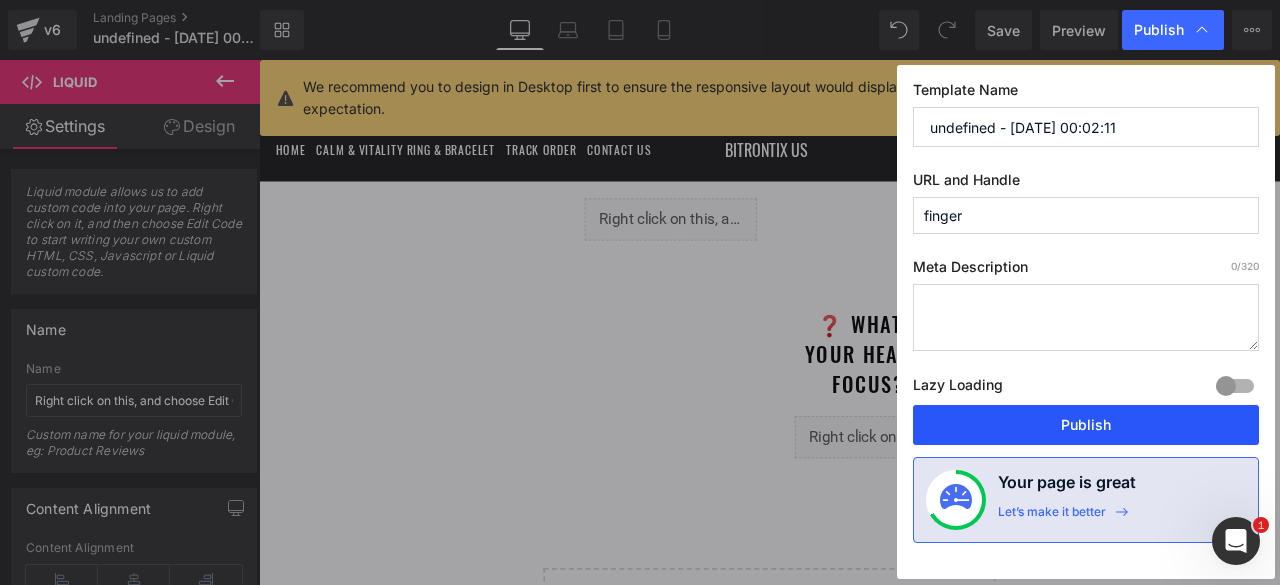 drag, startPoint x: 973, startPoint y: 411, endPoint x: 1080, endPoint y: 407, distance: 107.07474 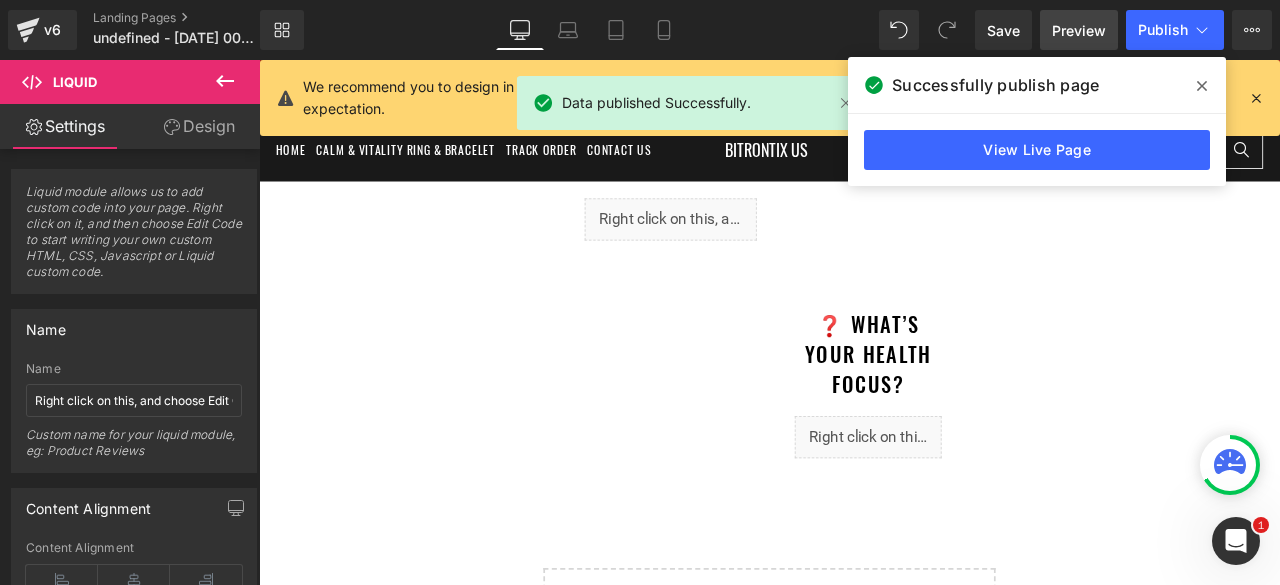 click on "Preview" at bounding box center (1079, 30) 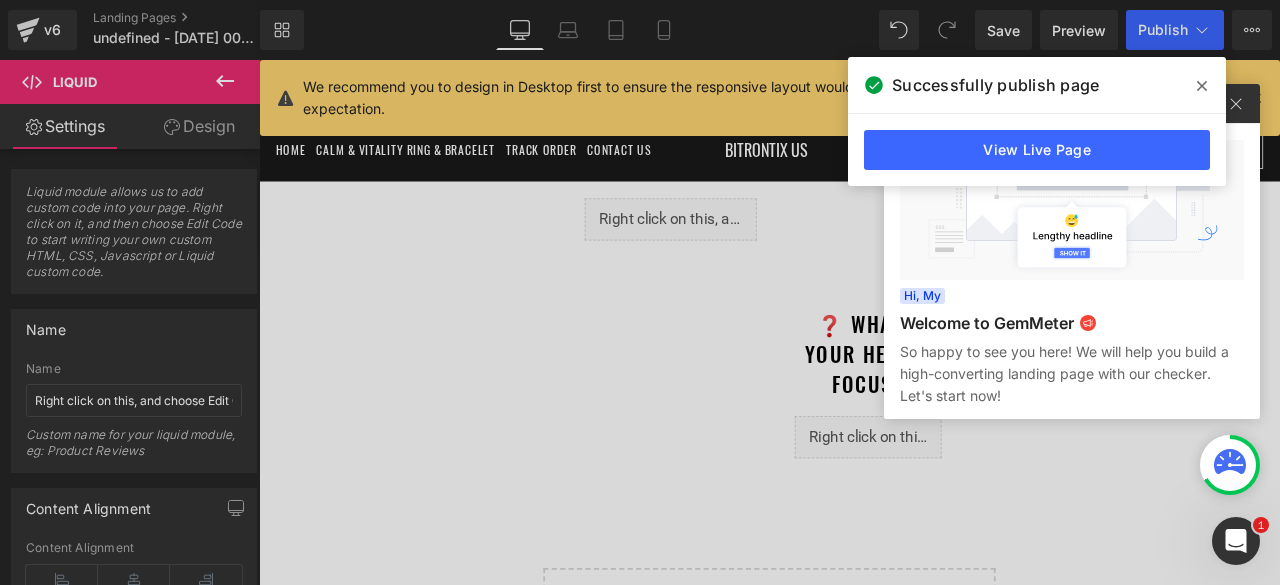 click at bounding box center (1202, 86) 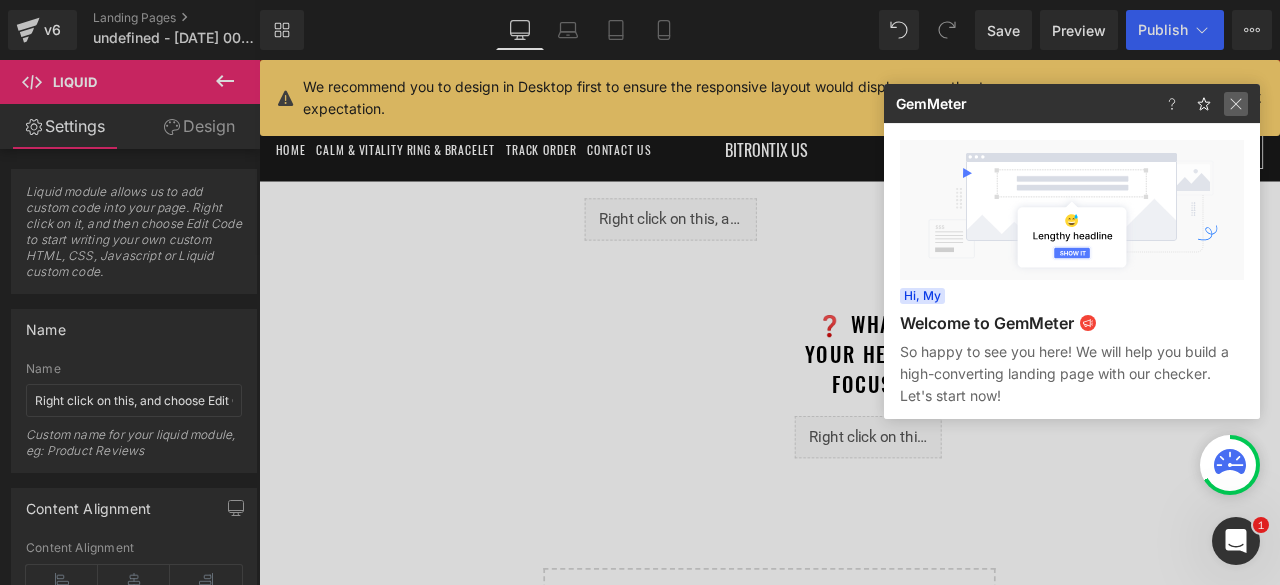 click 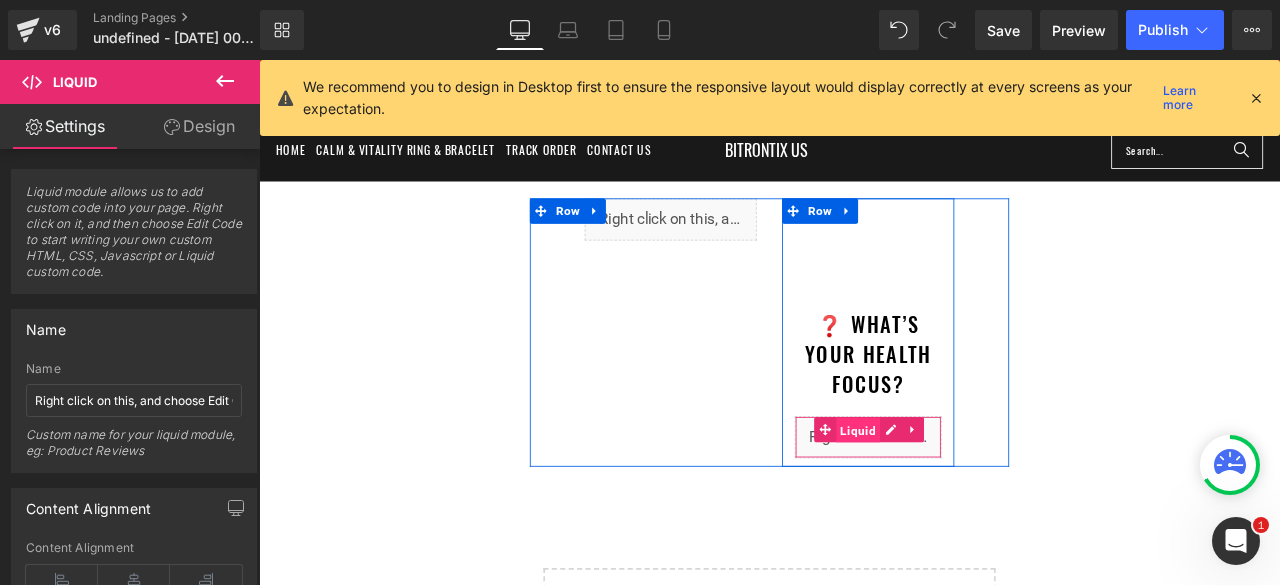 click on "Liquid" at bounding box center (969, 499) 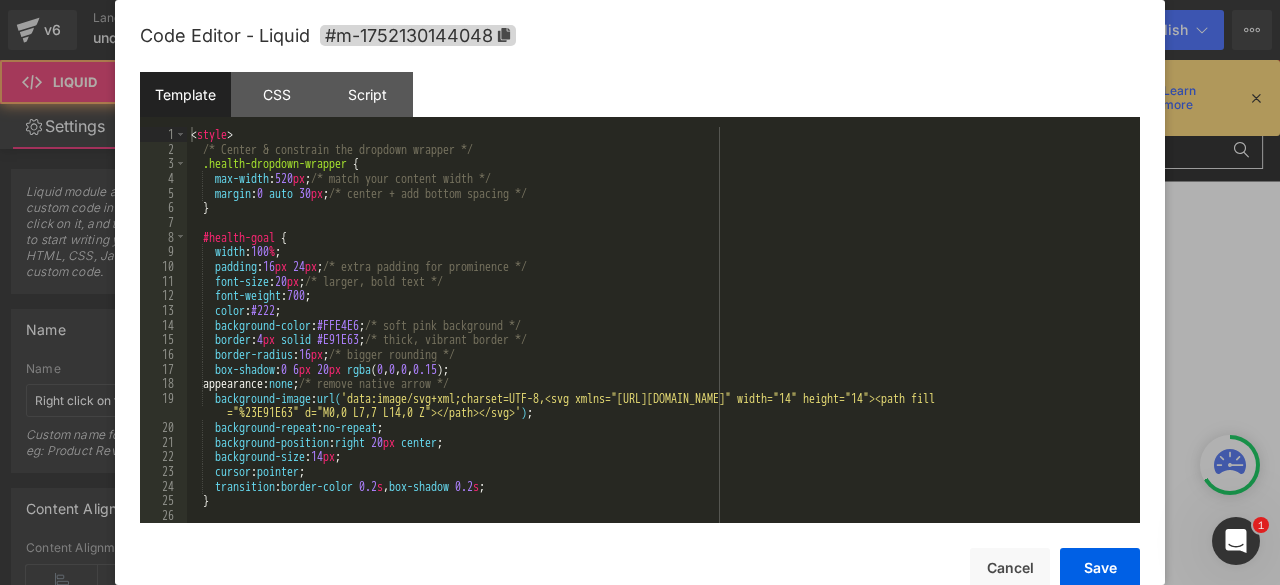 click on "Liquid" at bounding box center (981, 507) 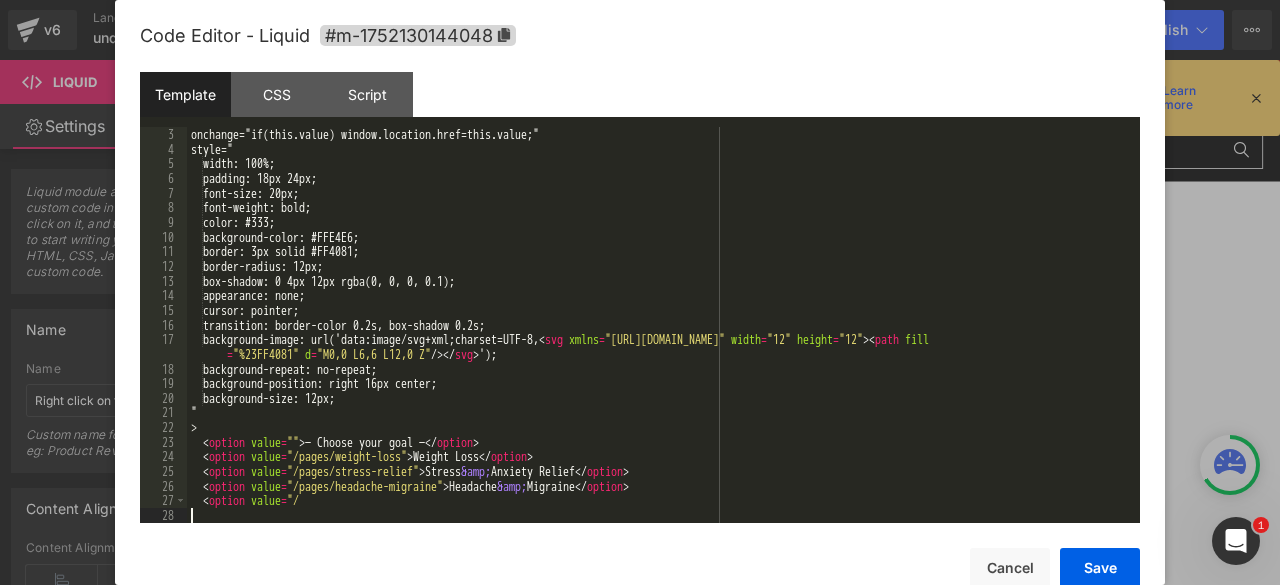 scroll, scrollTop: 29, scrollLeft: 0, axis: vertical 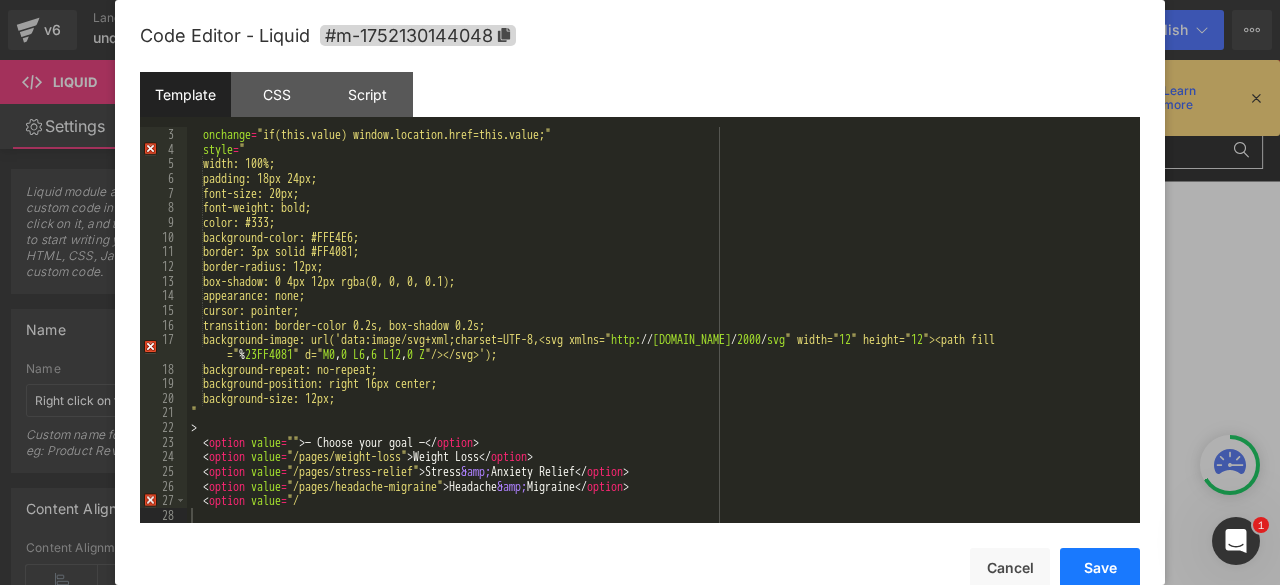 drag, startPoint x: 1100, startPoint y: 559, endPoint x: 987, endPoint y: 560, distance: 113.004425 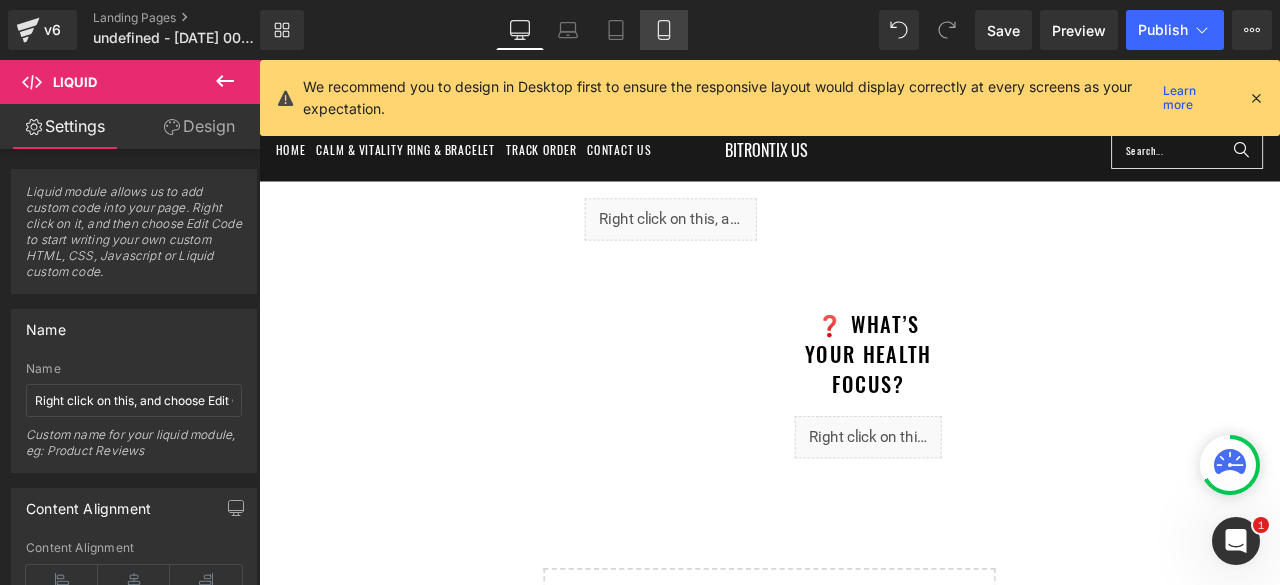 click on "Mobile" at bounding box center [664, 30] 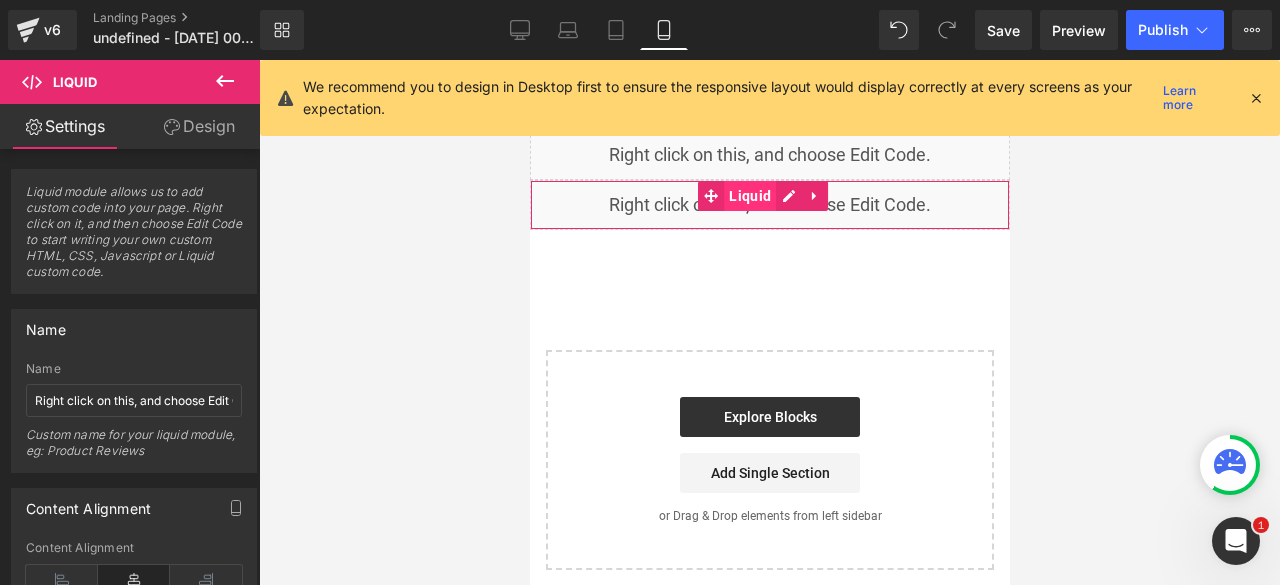 click on "Liquid" at bounding box center [749, 196] 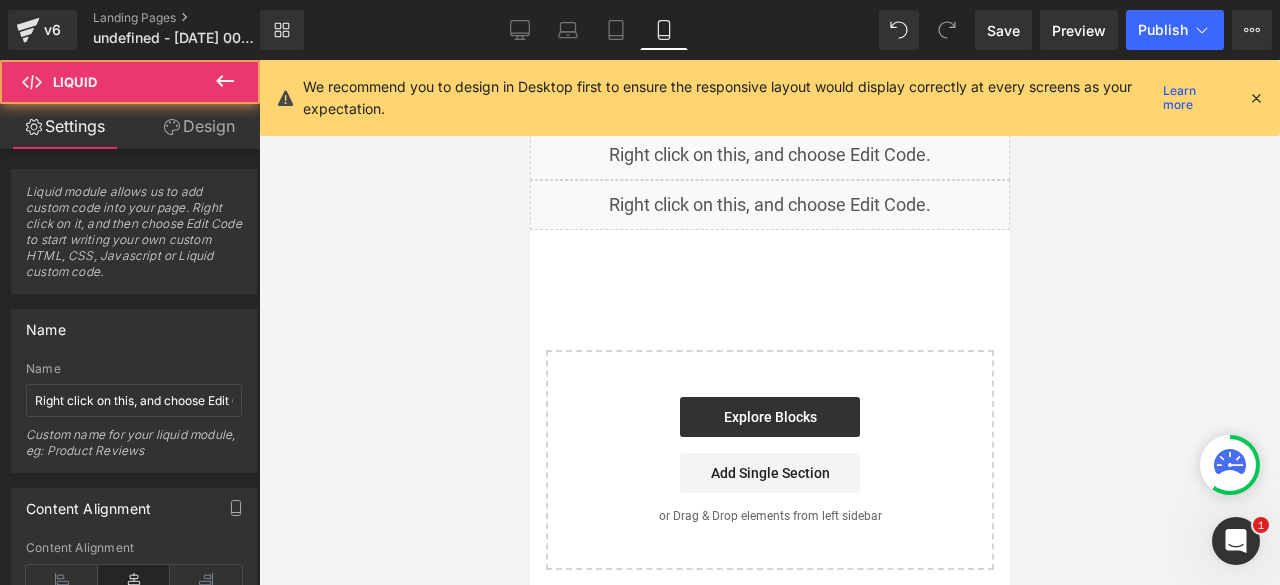 drag, startPoint x: 787, startPoint y: 195, endPoint x: 1271, endPoint y: 287, distance: 492.66623 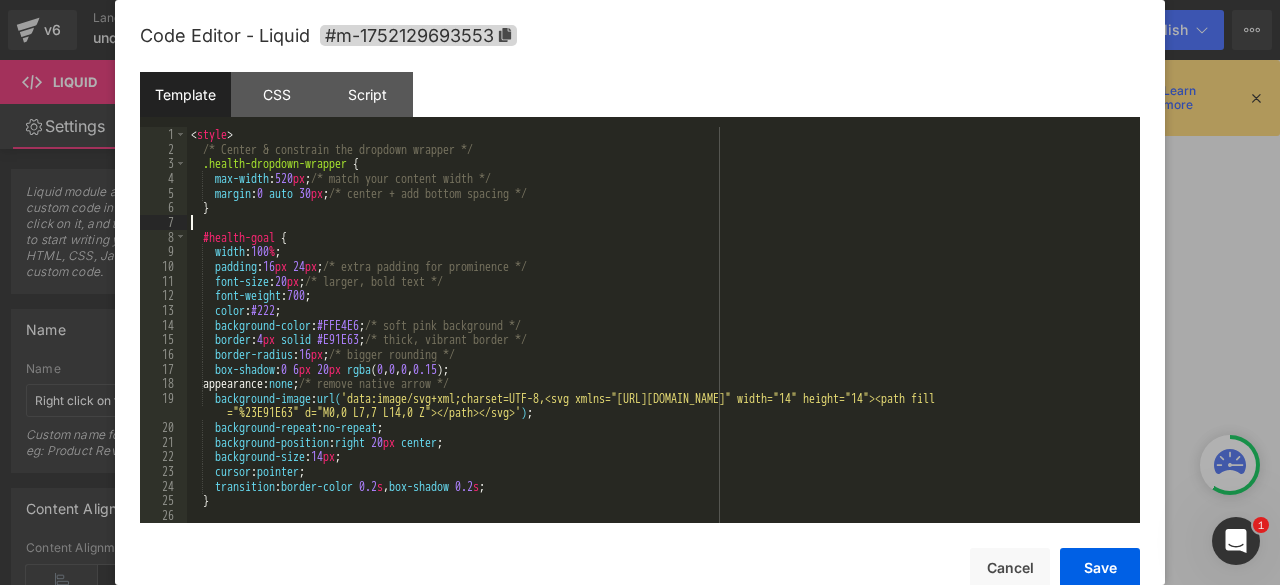 click on "< style >    /* Center & constrain the dropdown wrapper */    .health-dropdown-wrapper   {       max-width :  520 px ;       /* match your content width */       margin :  0   auto   30 px ;    /* center + add bottom spacing */    }    #health-goal   {       width :  100 % ;       padding :  16 px   24 px ;                /* extra padding for prominence */       font-size :  20 px ;                   /* larger, bold text */       font-weight :  700 ;       color :  #222 ;       background-color :  #FFE4E6 ;         /* soft pink background */       border :  4 px   solid   #E91E63 ;         /* thick, vibrant border */       border-radius :  16 px ;               /* bigger rounding */       box-shadow :  0   6 px   20 px   rgba ( 0 , 0 , 0 , 0.15 );      appearance:  none ;                  /* remove native arrow */       background-image :  url( 'data:image/svg+xml;charset=UTF-8,<svg xmlns="http://www.w3.org/2000/svg" width="14" height="14"><path fill        ) ;       background-repeat :  no-repeat ;" at bounding box center [659, 339] 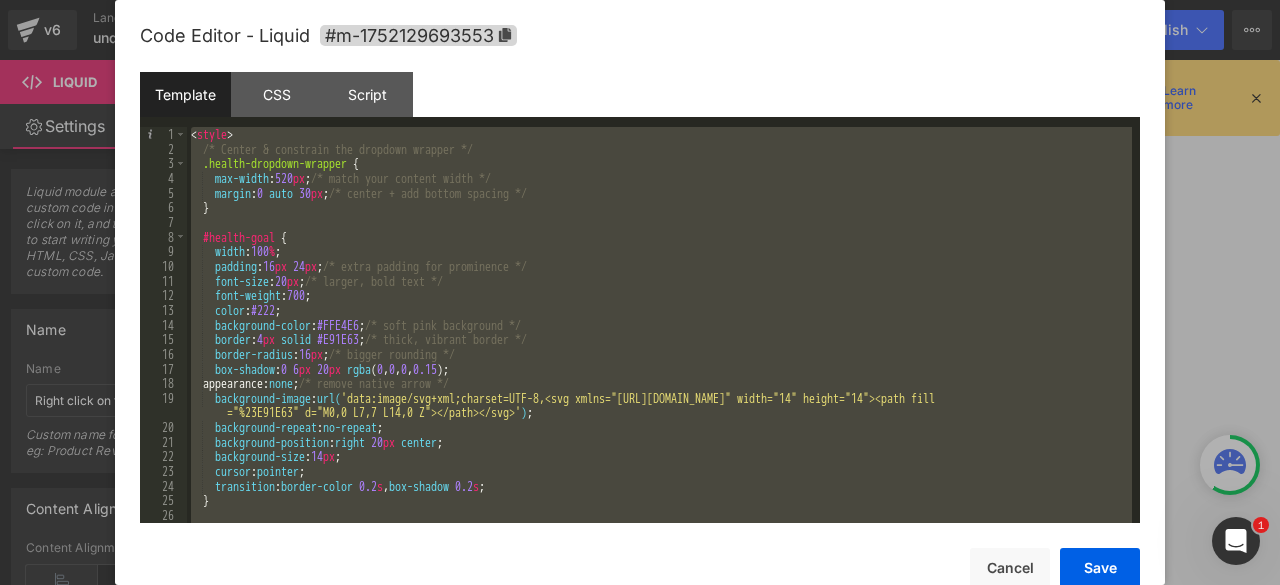 scroll, scrollTop: 29, scrollLeft: 0, axis: vertical 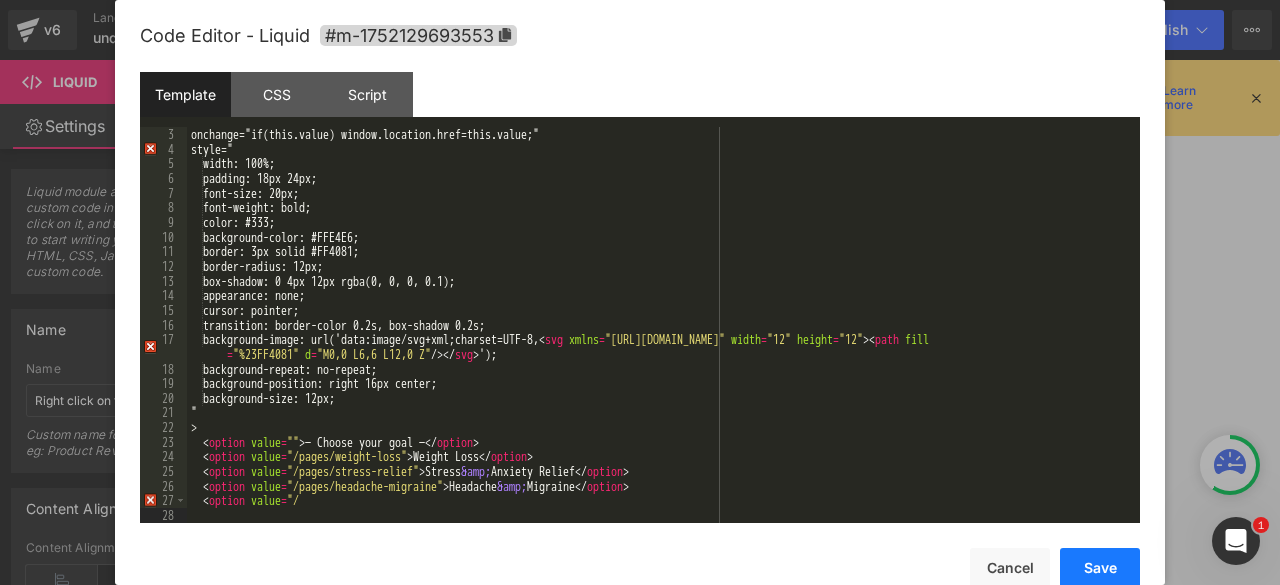 click on "Save" at bounding box center (1100, 568) 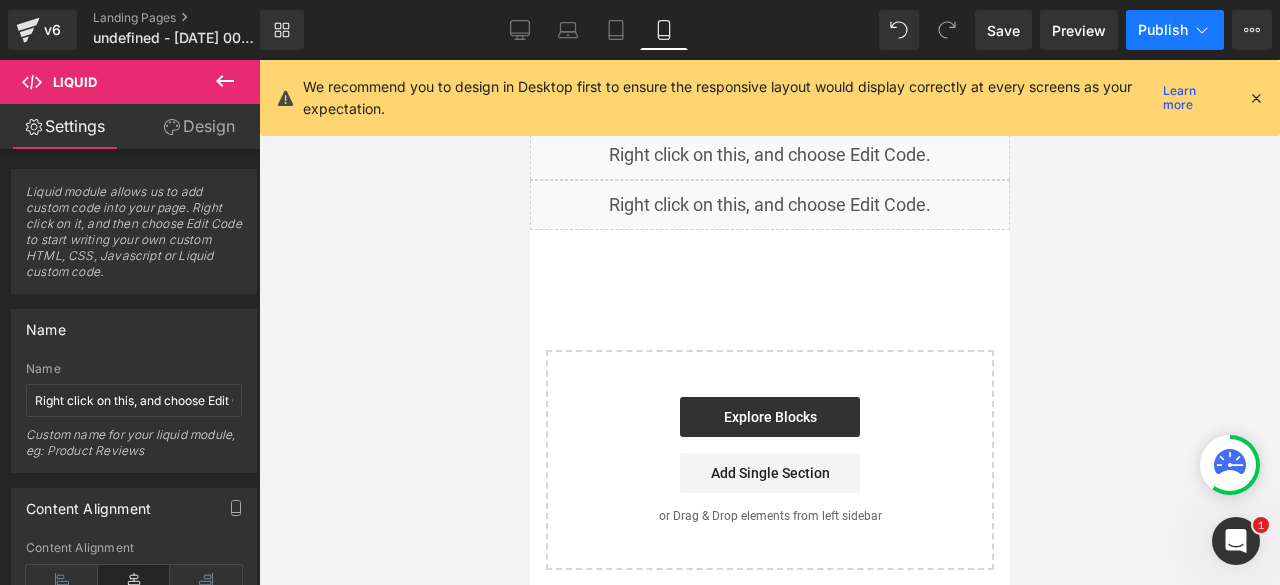 click on "Publish" at bounding box center (1163, 30) 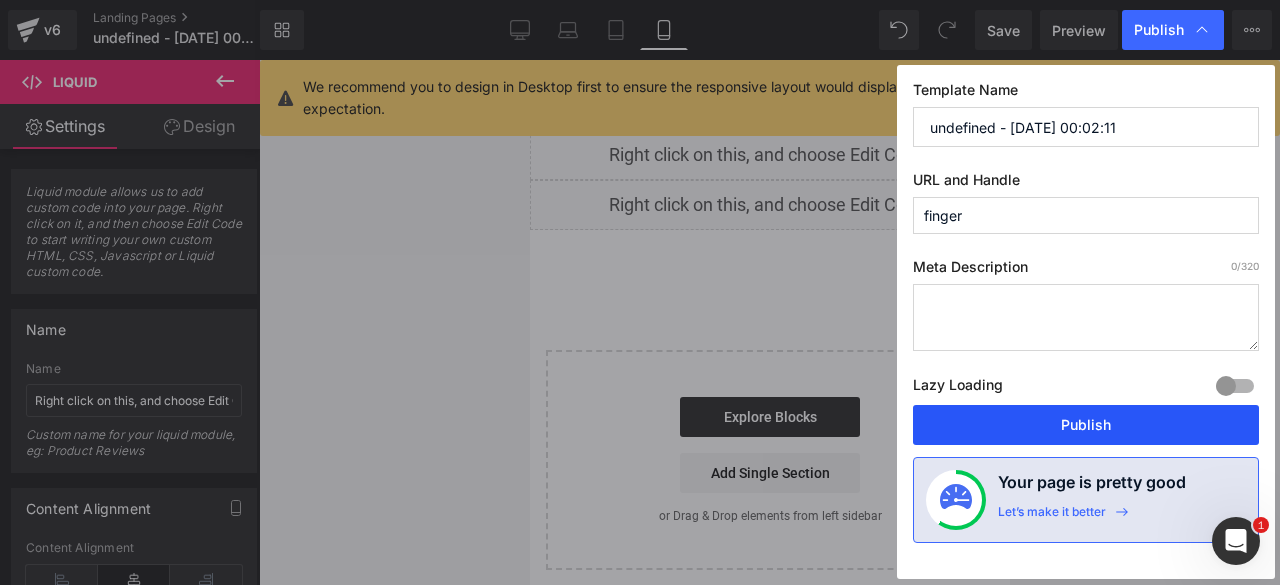 click on "Publish" at bounding box center [1086, 425] 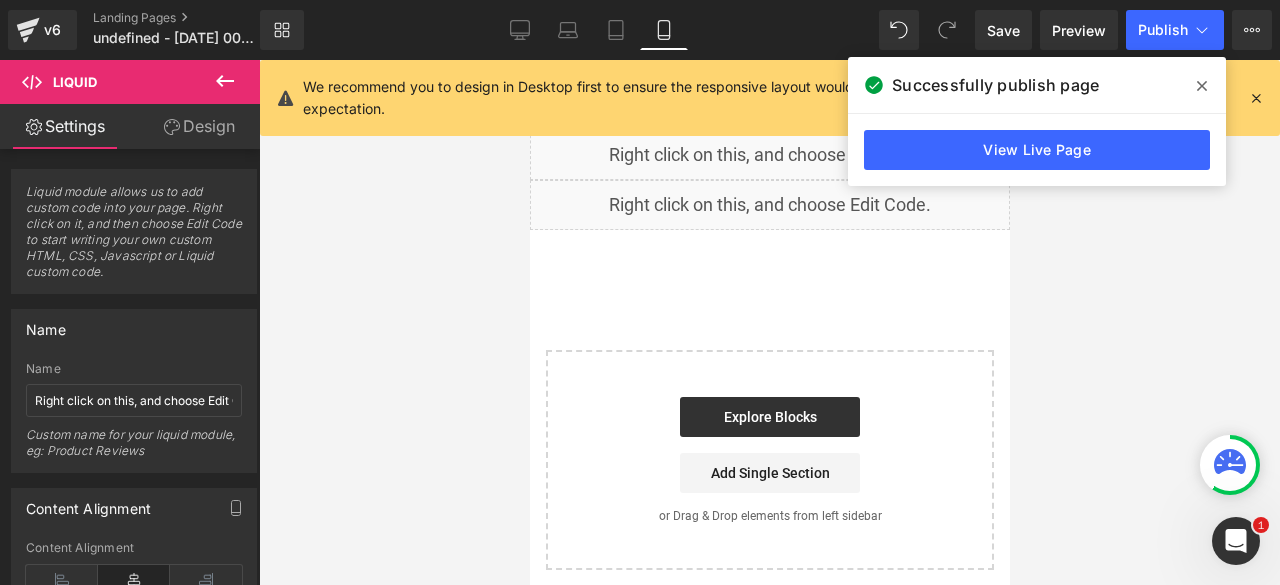click at bounding box center (1202, 86) 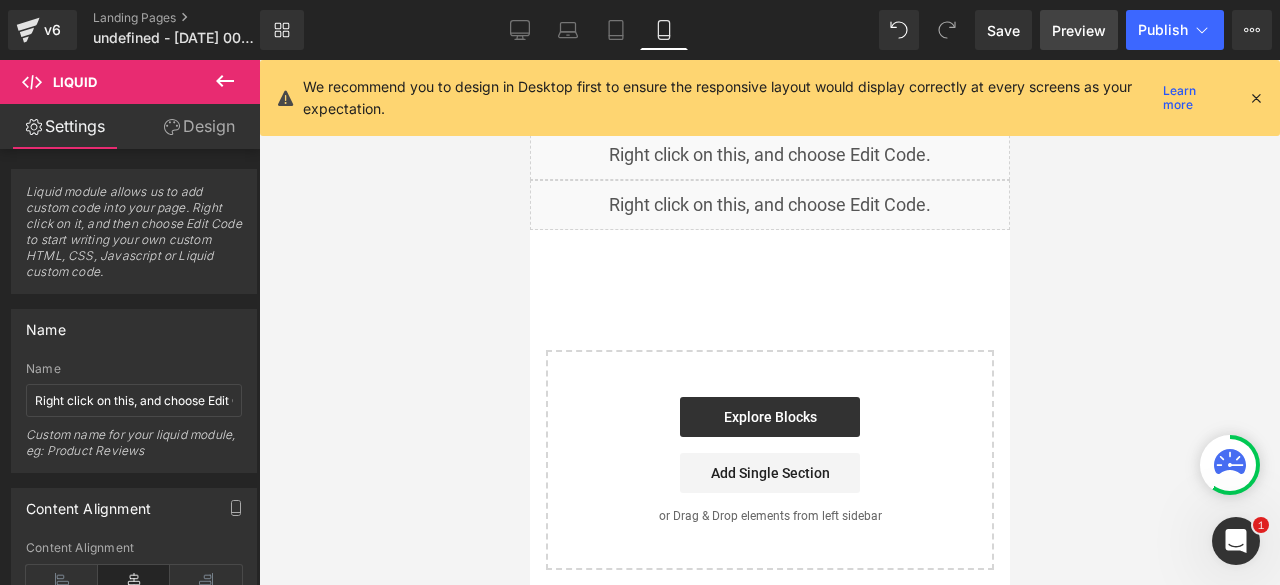 click on "Preview" at bounding box center (1079, 30) 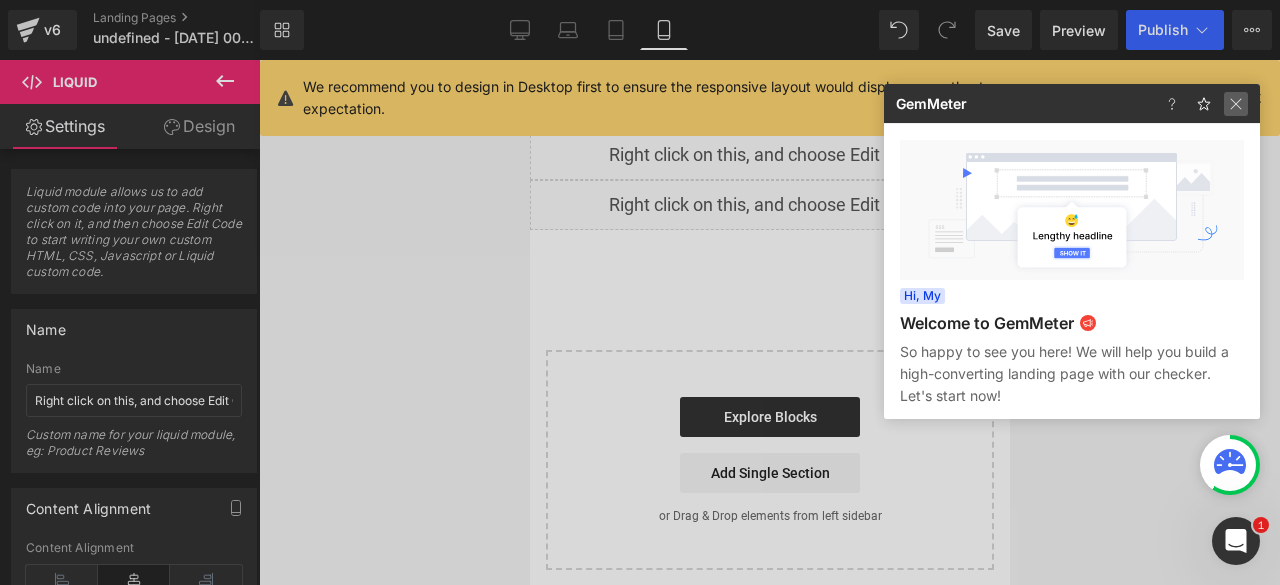 click 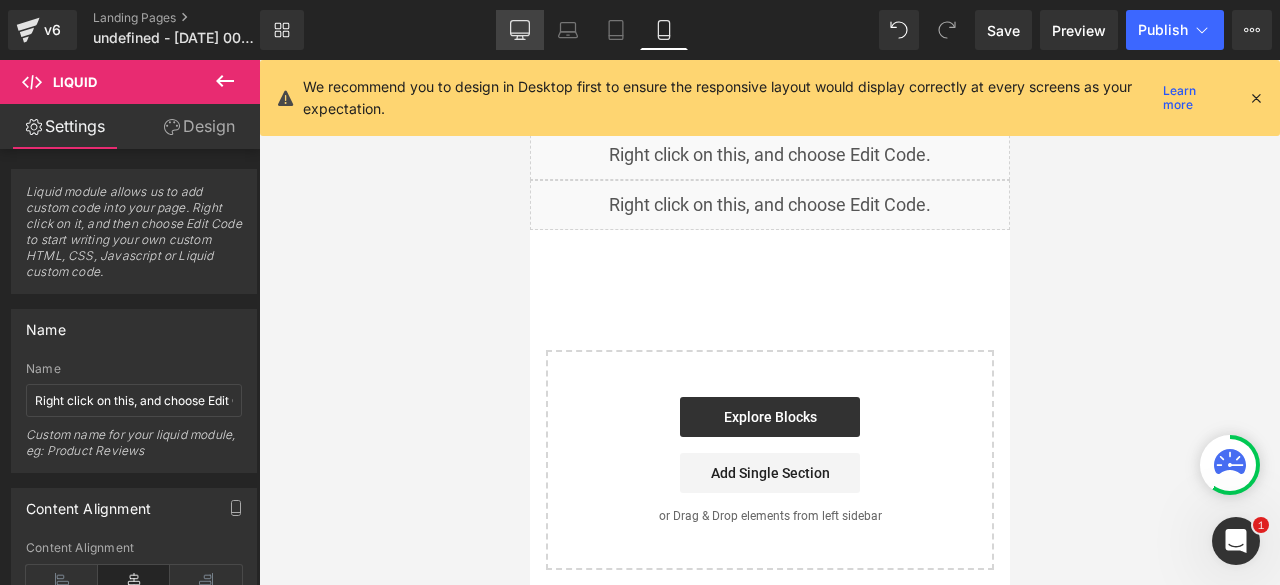 click 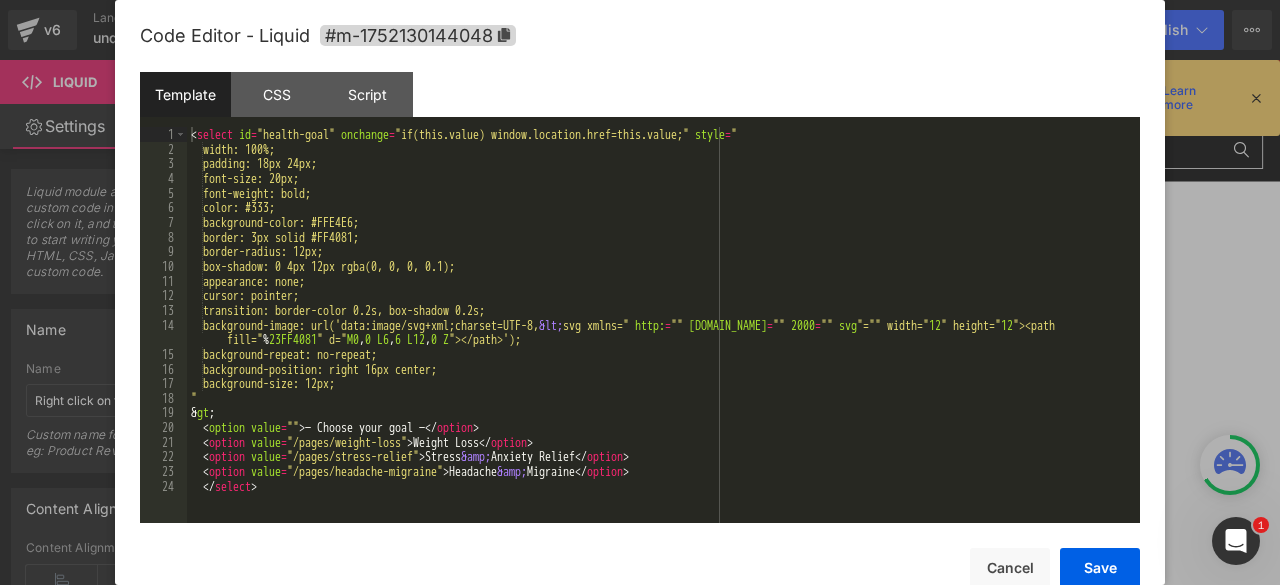 click on "Liquid" at bounding box center [981, 507] 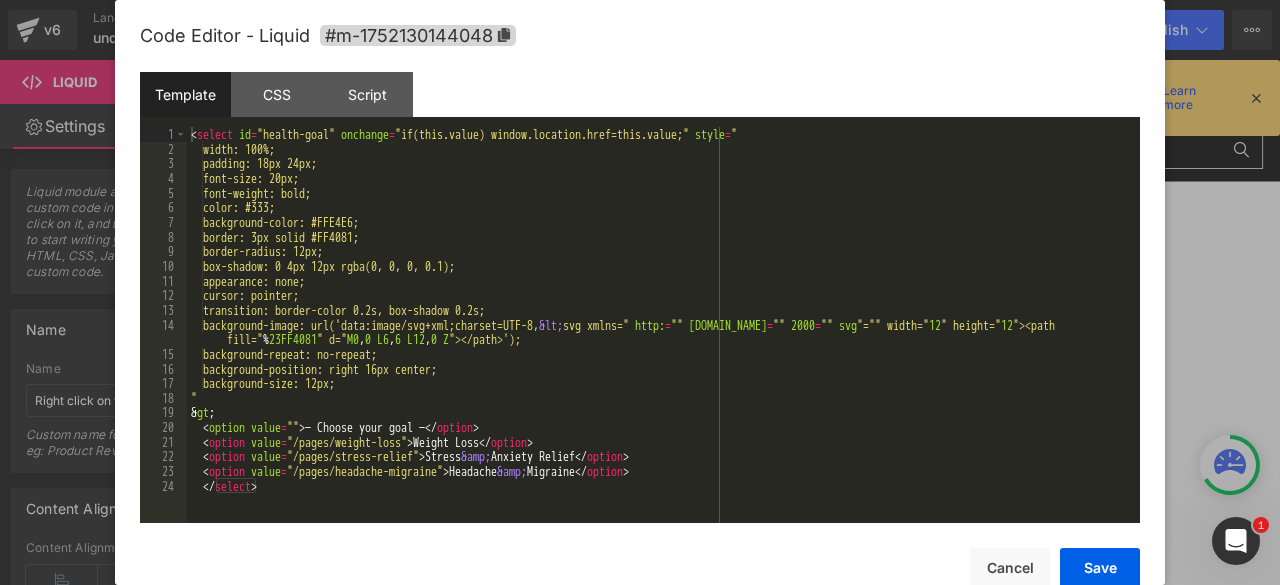 click on "< select   id = "health-goal"   onchange = "if(this.value) window.location.href=this.value;"   style = "      width: 100%;      padding: 18px 24px;      font-size: 20px;      font-weight: bold;      color: #333;      background-color: #FFE4E6;      border: 3px solid #FF4081;      border-radius: 12px;      box-shadow: 0 4px 12px rgba(0, 0, 0, 0.1);      appearance: none;      cursor: pointer;      transition: border-color 0.2s, box-shadow 0.2s;      background-image: url('data:image/svg+xml;charset=UTF-8, &lt; svg xmlns="   http: = ""   www.w3.org = ""   2000 = ""   svg "="" width=" 12 " height=" 12 "><path         fill=" % 23FF4081 " d=" M0 , 0   L6 , 6   L12 , 0   Z "></path>');      background-repeat: no-repeat;      background-position: right 16px center;      background-size: 12px;   " & gt ;    < option   value = "" > — Choose your goal — </ option >    < option   value = "/pages/weight-loss" > Weight Loss </ option >    < option   value = "/pages/stress-relief" > Stress  &amp;  Anxiety Relief" at bounding box center [663, 339] 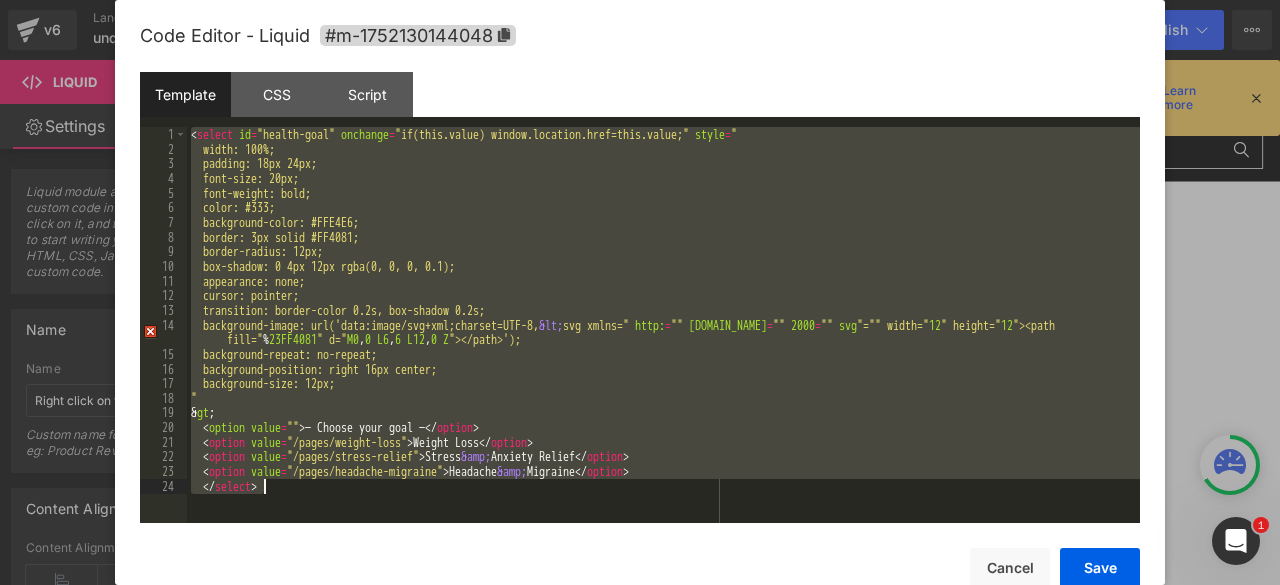 scroll, scrollTop: 234, scrollLeft: 0, axis: vertical 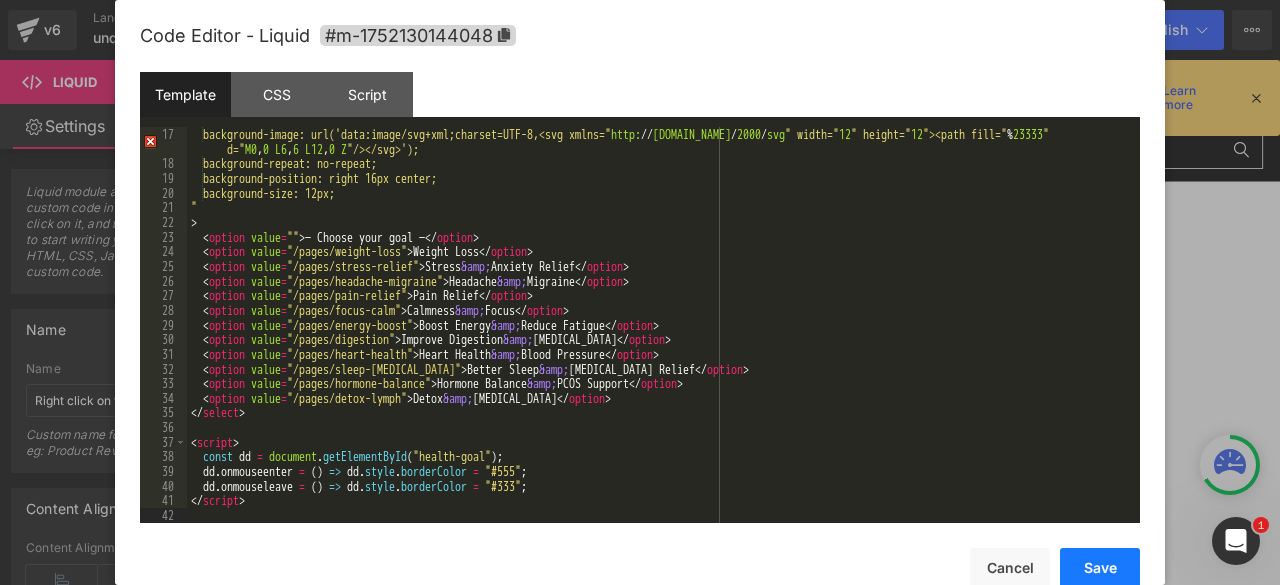 click on "Save" at bounding box center [1100, 568] 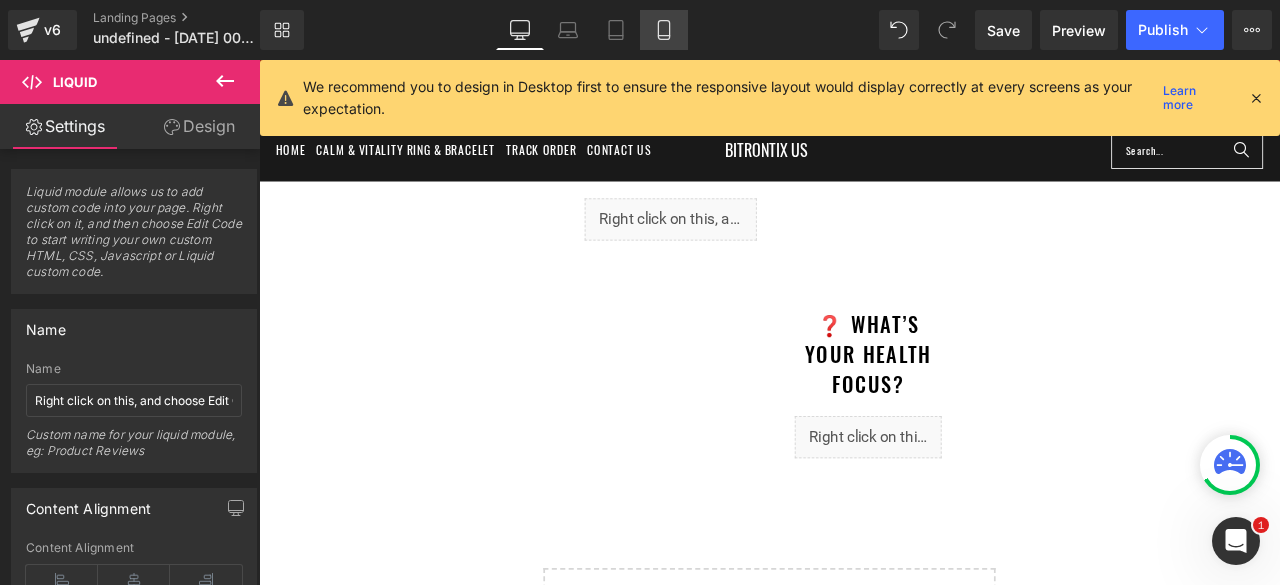 click on "Mobile" at bounding box center [664, 30] 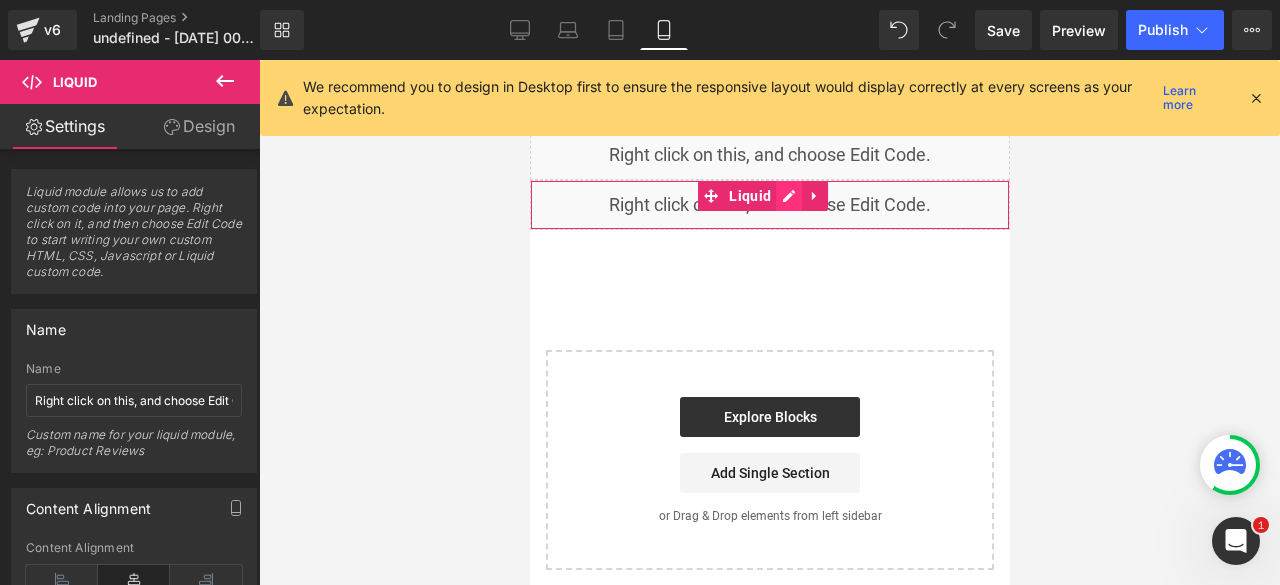 click on "Liquid" at bounding box center (769, 205) 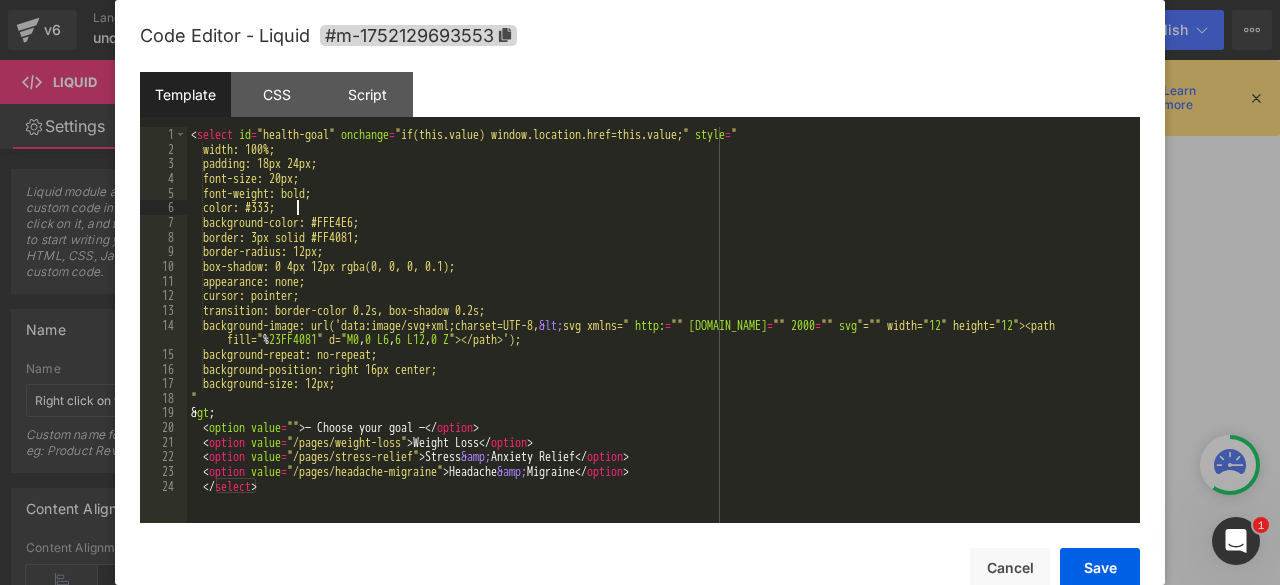 click on "< select   id = "health-goal"   onchange = "if(this.value) window.location.href=this.value;"   style = "      width: 100%;      padding: 18px 24px;      font-size: 20px;      font-weight: bold;      color: #333;      background-color: #FFE4E6;      border: 3px solid #FF4081;      border-radius: 12px;      box-shadow: 0 4px 12px rgba(0, 0, 0, 0.1);      appearance: none;      cursor: pointer;      transition: border-color 0.2s, box-shadow 0.2s;      background-image: url('data:image/svg+xml;charset=UTF-8, &lt; svg xmlns="   http: = ""   www.w3.org = ""   2000 = ""   svg "="" width=" 12 " height=" 12 "><path         fill=" % 23FF4081 " d=" M0 , 0   L6 , 6   L12 , 0   Z "></path>');      background-repeat: no-repeat;      background-position: right 16px center;      background-size: 12px;   " & gt ;    < option   value = "" > — Choose your goal — </ option >    < option   value = "/pages/weight-loss" > Weight Loss </ option >    < option   value = "/pages/stress-relief" > Stress  &amp;  Anxiety Relief" at bounding box center (663, 339) 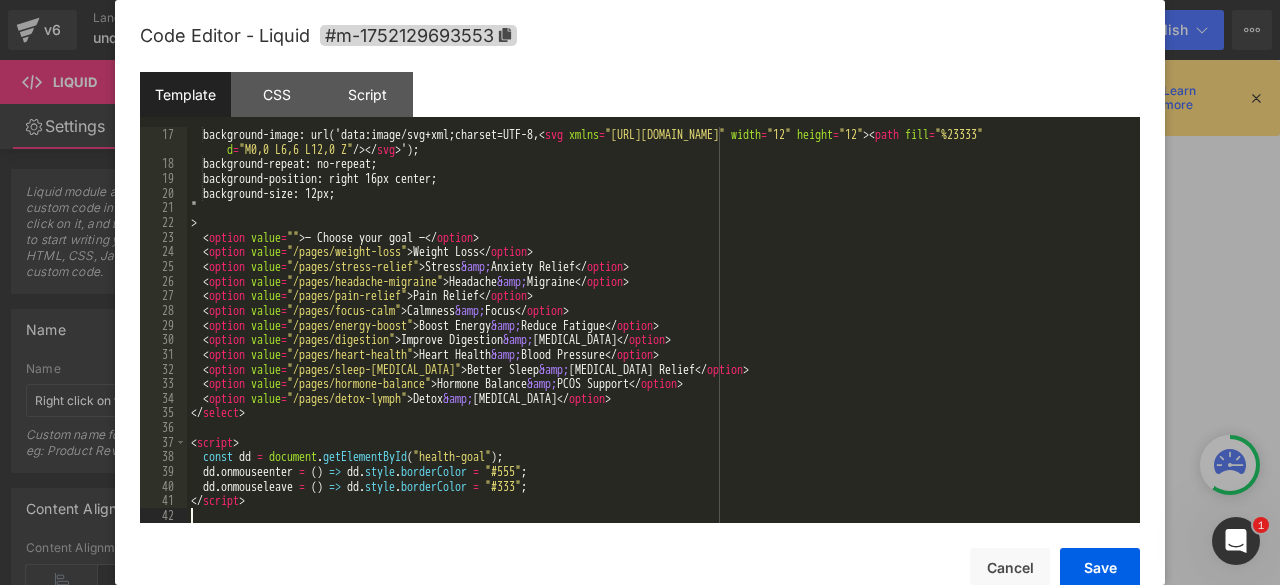 scroll, scrollTop: 234, scrollLeft: 0, axis: vertical 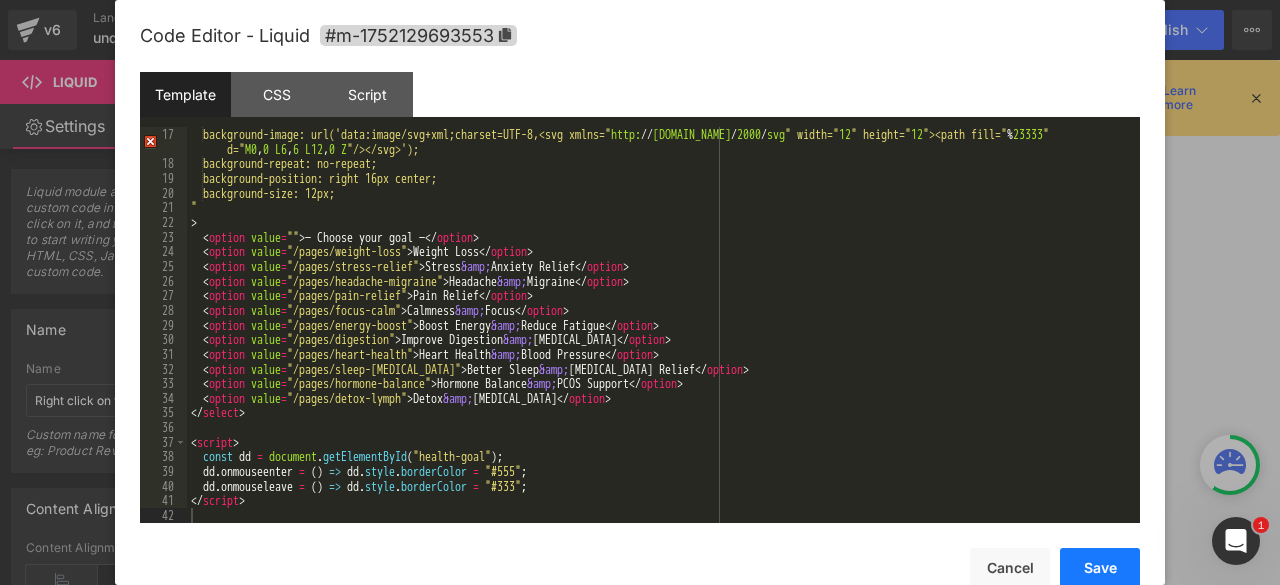 click on "Save" at bounding box center [1100, 568] 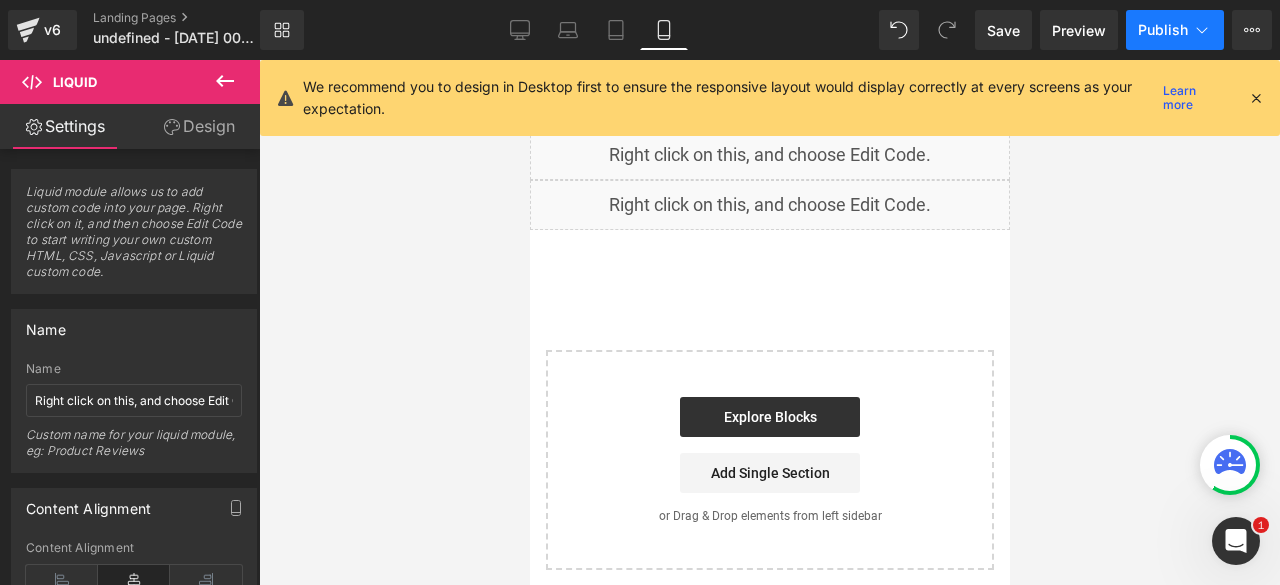 click on "Publish" at bounding box center (1163, 30) 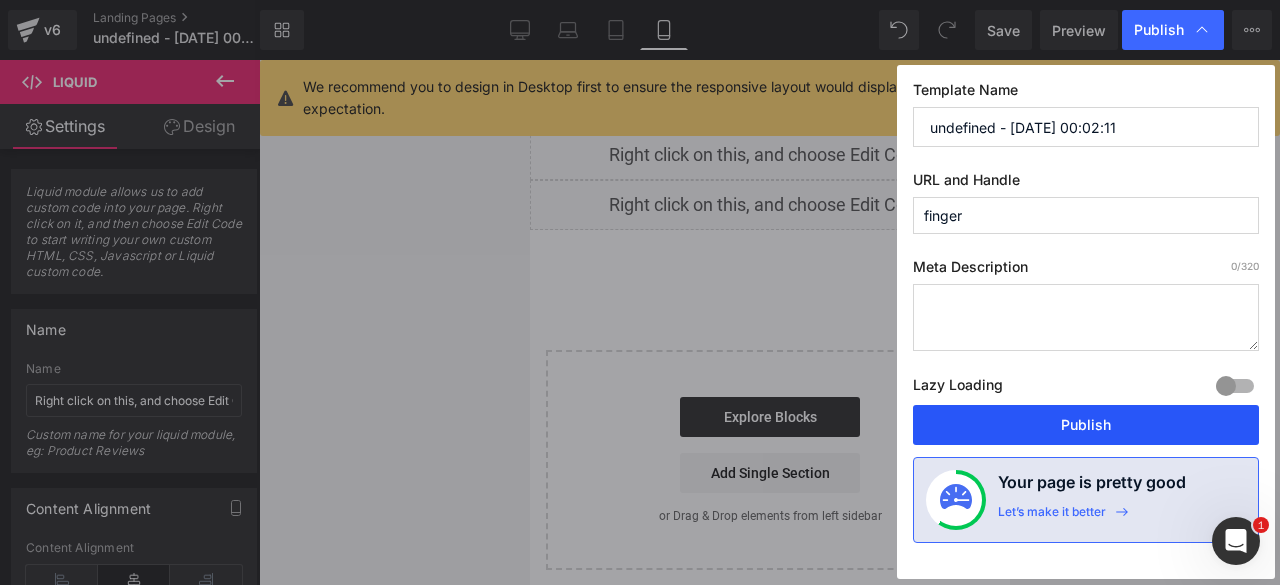 click on "Publish" at bounding box center [1086, 425] 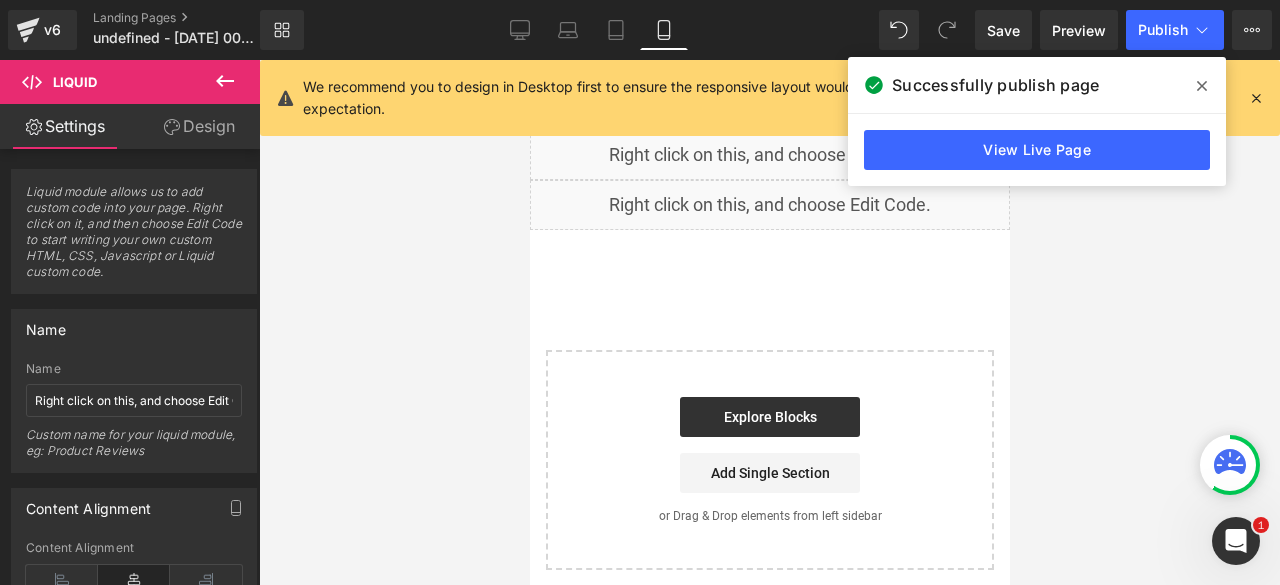 click 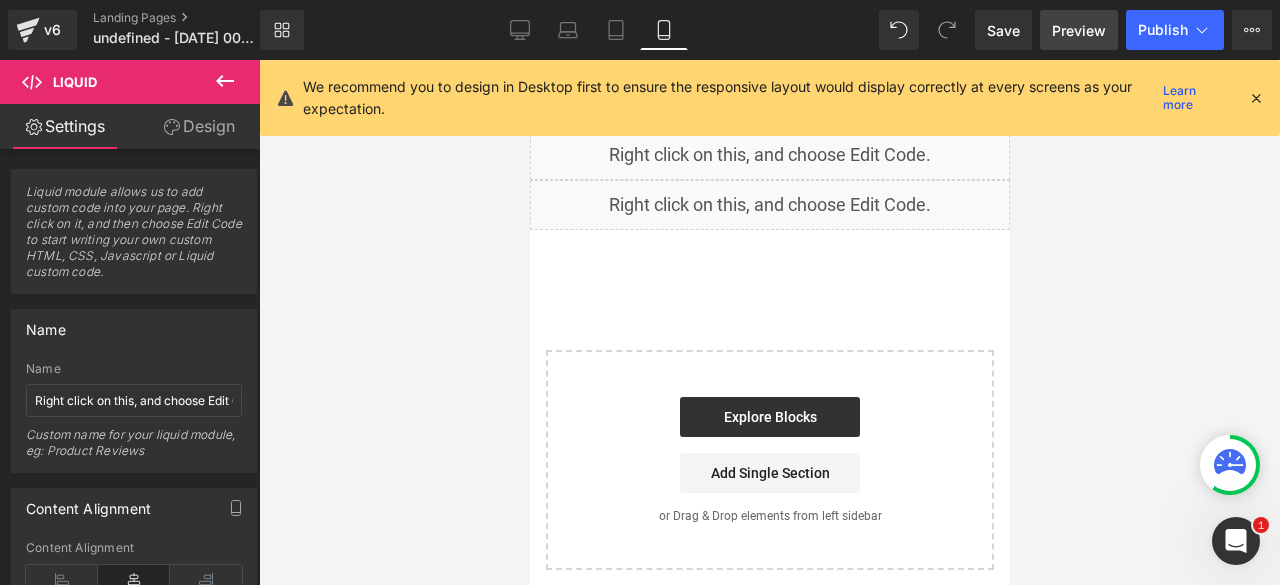 click on "Preview" at bounding box center [1079, 30] 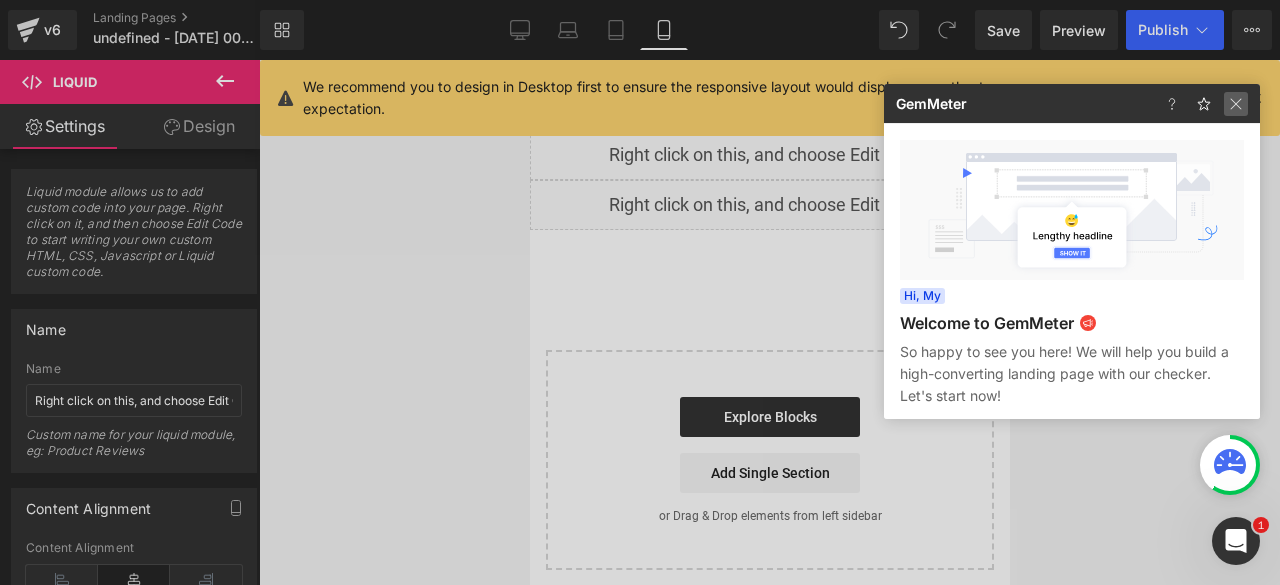 click 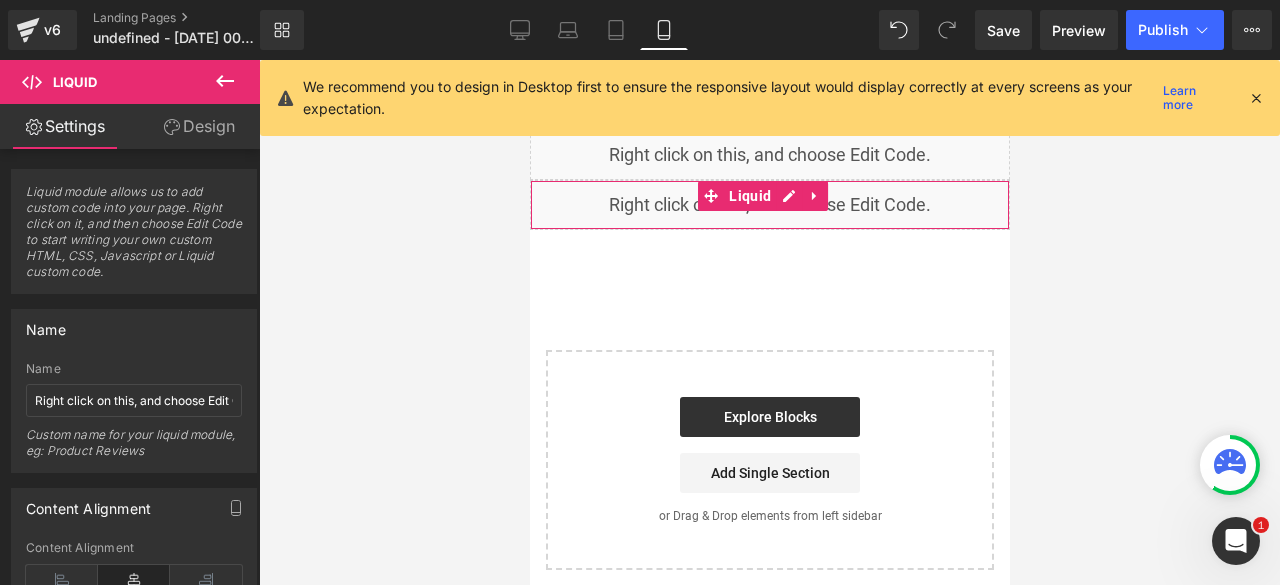 click on "Liquid" at bounding box center [769, 205] 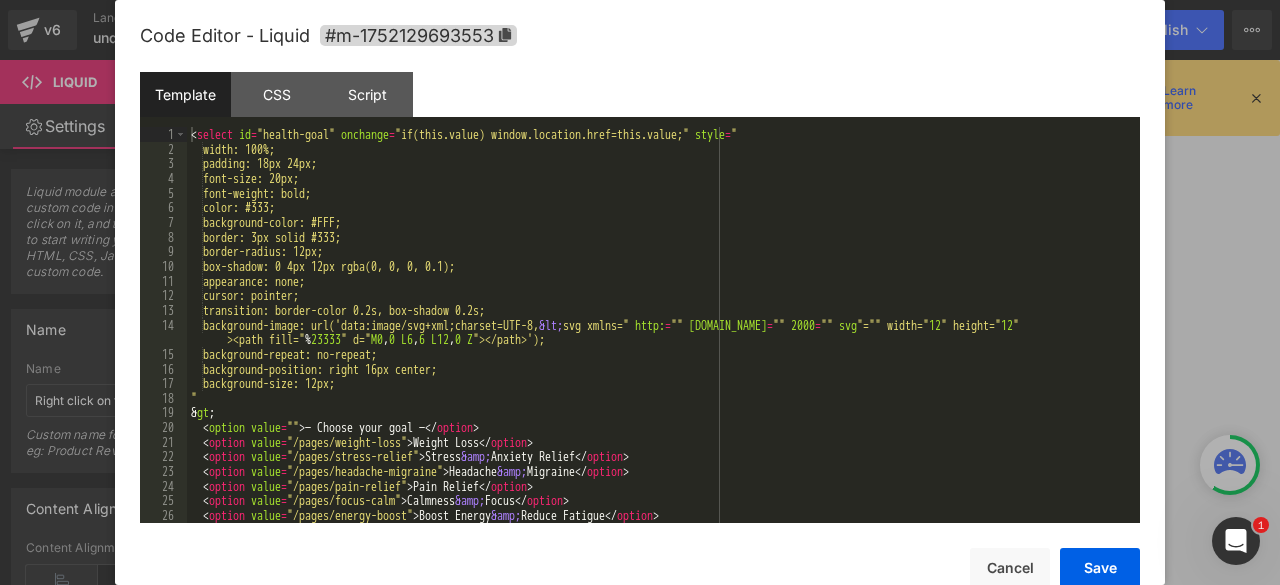 click on "< select   id = "health-goal"   onchange = "if(this.value) window.location.href=this.value;"   style = "      width: 100%;      padding: 18px 24px;      font-size: 20px;      font-weight: bold;      color: #333;      background-color: #FFF;      border: 3px solid #333;      border-radius: 12px;      box-shadow: 0 4px 12px rgba(0, 0, 0, 0.1);      appearance: none;      cursor: pointer;      transition: border-color 0.2s, box-shadow 0.2s;      background-image: url('data:image/svg+xml;charset=UTF-8, &lt; svg xmlns="   http: = ""   www.w3.org = ""   2000 = ""   svg "="" width=" 12 " height=" 12 "        ><path fill=" % 23333 " d=" M0 , 0   L6 , 6   L12 , 0   Z "></path>');      background-repeat: no-repeat;      background-position: right 16px center;      background-size: 12px;   " & gt ;    < option   value = "" > — Choose your goal — </ option >    < option   value = "/pages/weight-loss" > Weight Loss </ option >    < option   value = "/pages/stress-relief" > Stress  &amp;  Anxiety Relief </ option" at bounding box center [659, 339] 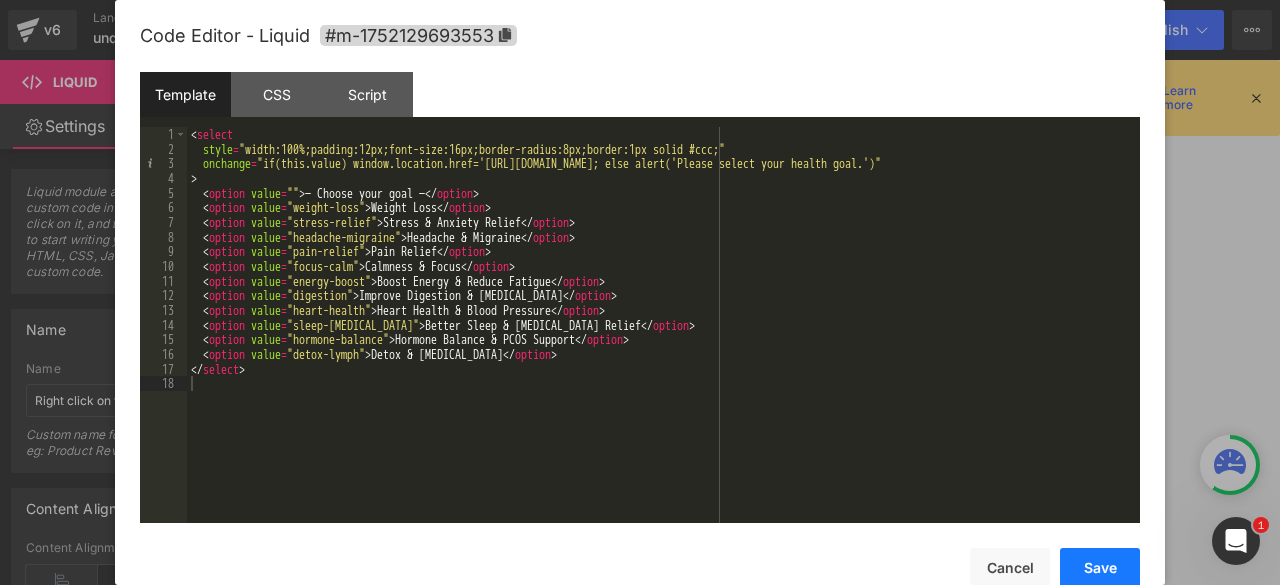 click on "Save" at bounding box center [1100, 568] 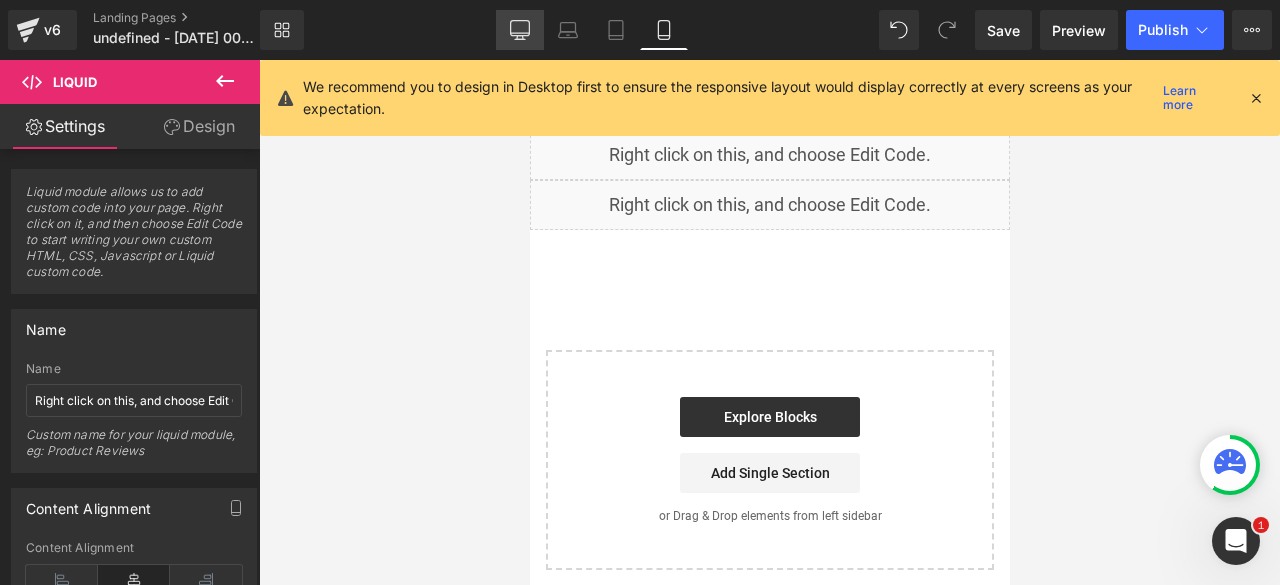 click 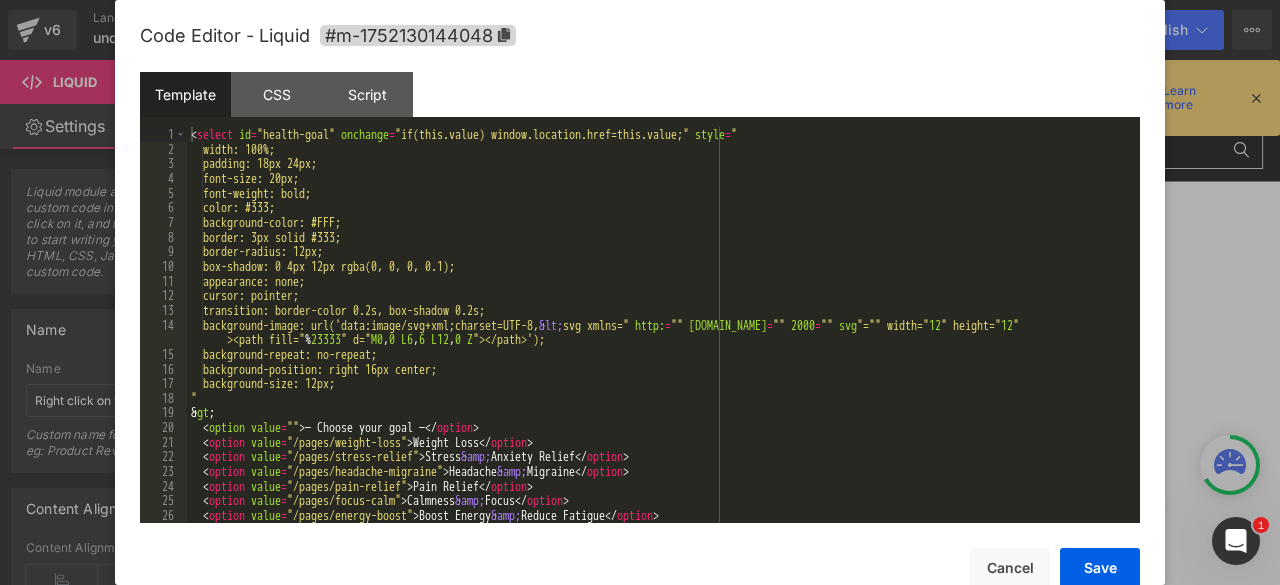 click on "Liquid" at bounding box center [981, 507] 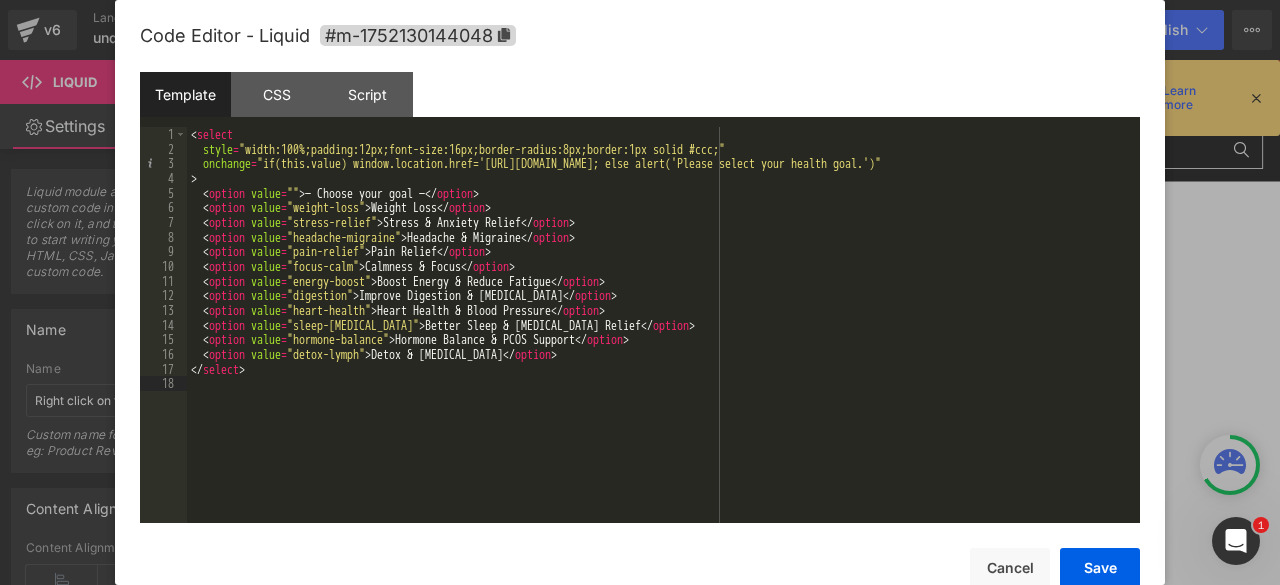 click on "Save Cancel" at bounding box center (640, 555) 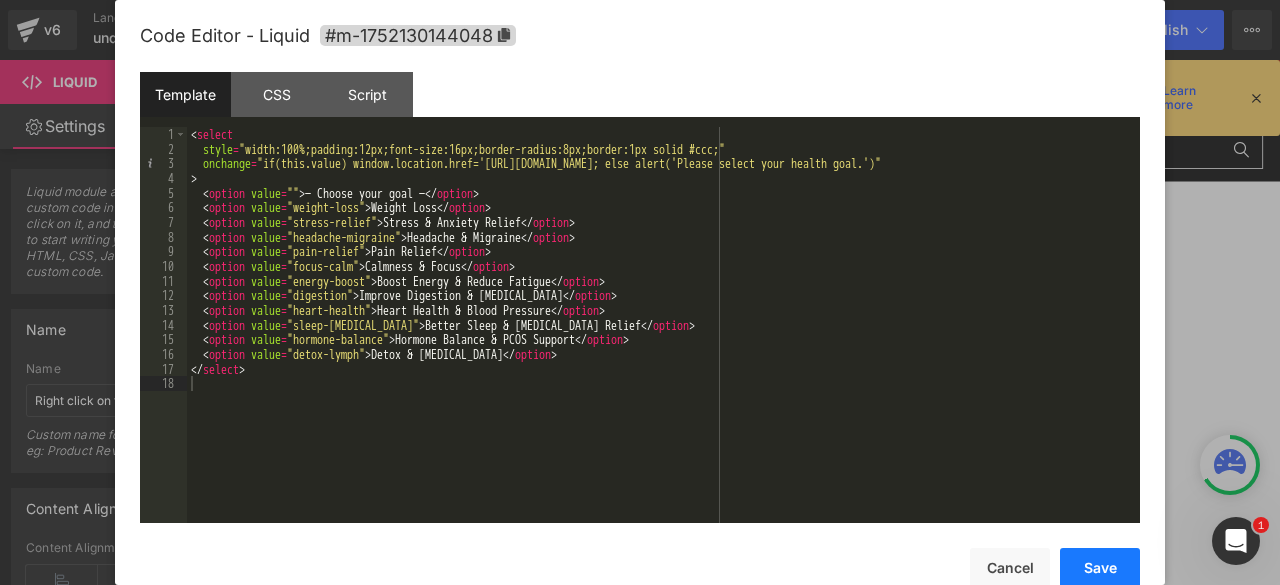 click on "Save" at bounding box center (1100, 568) 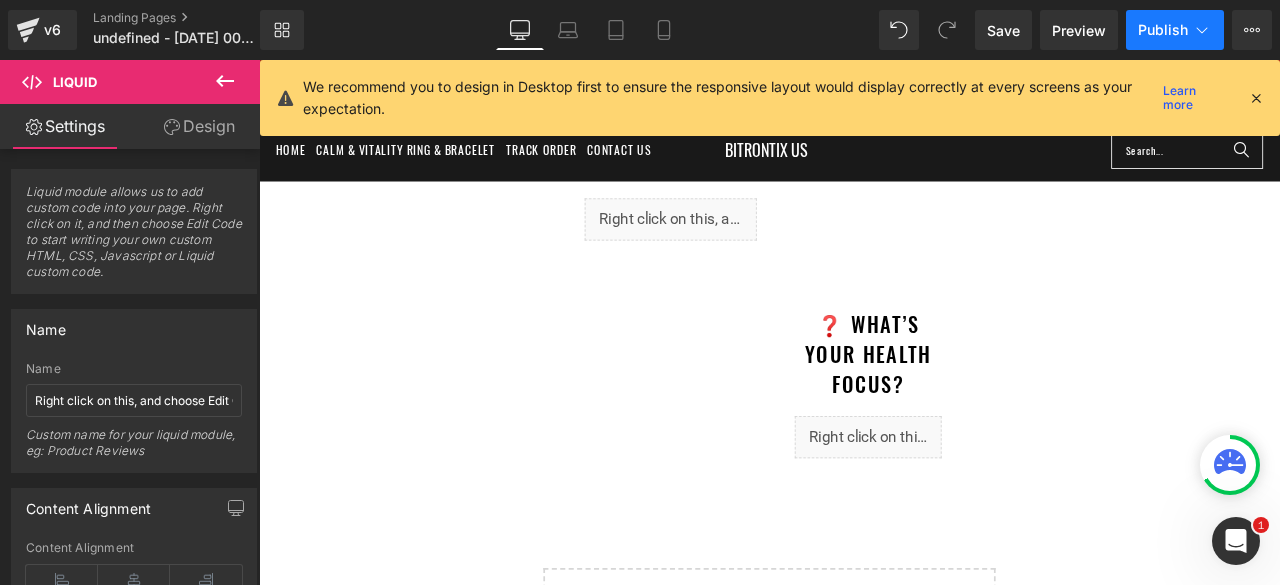 click on "Publish" at bounding box center (1163, 30) 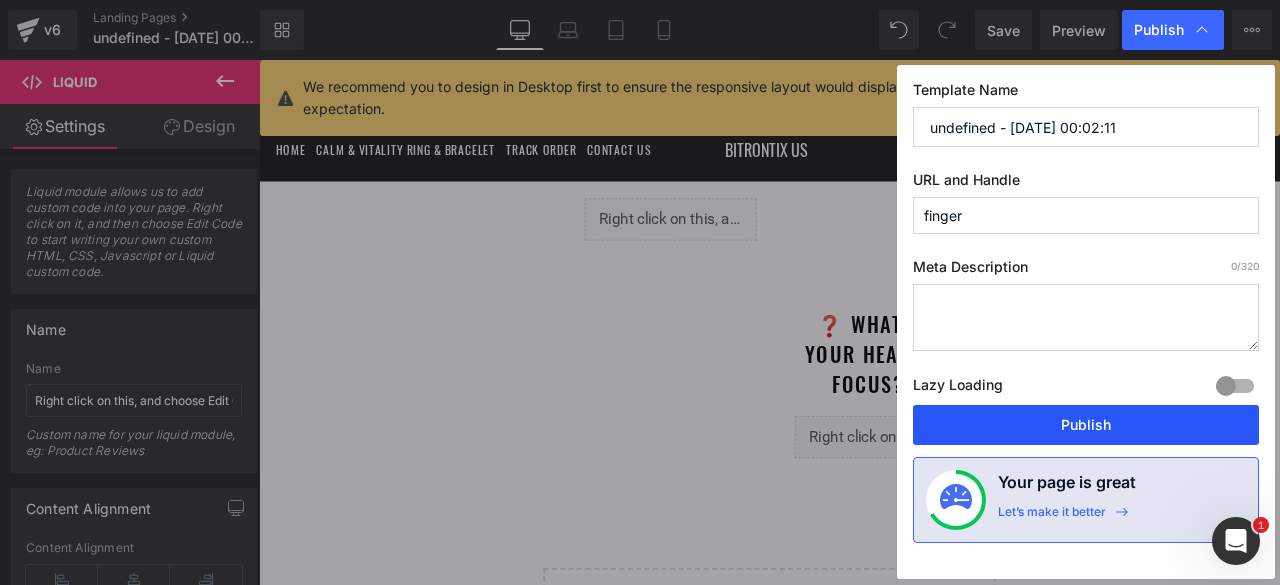 drag, startPoint x: 1014, startPoint y: 426, endPoint x: 1115, endPoint y: 419, distance: 101.24229 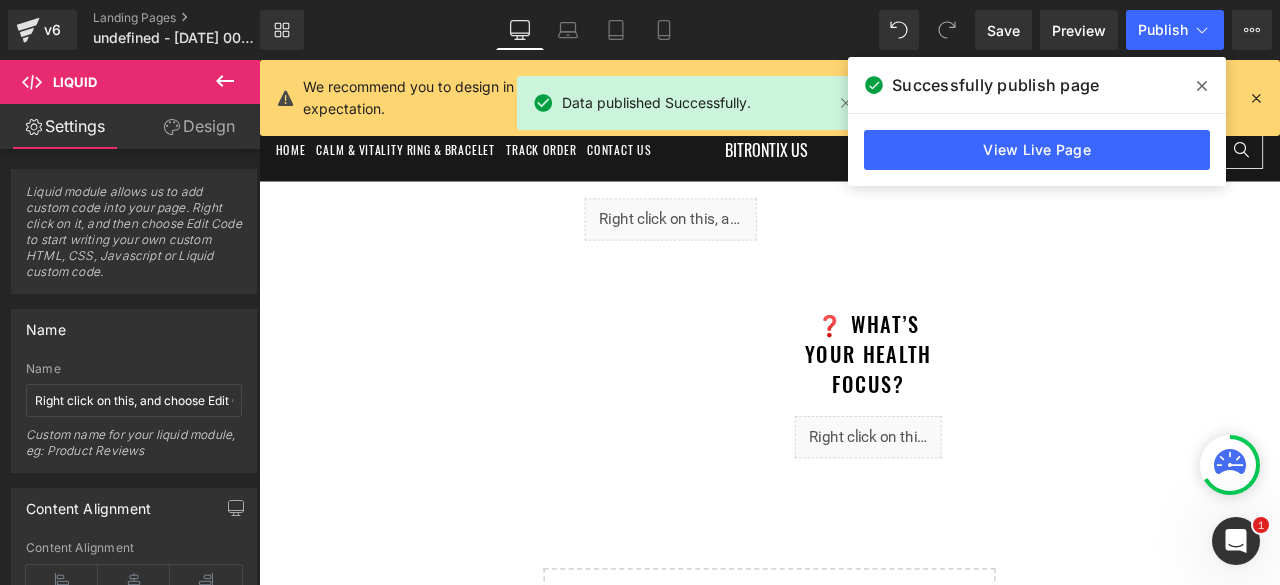 click 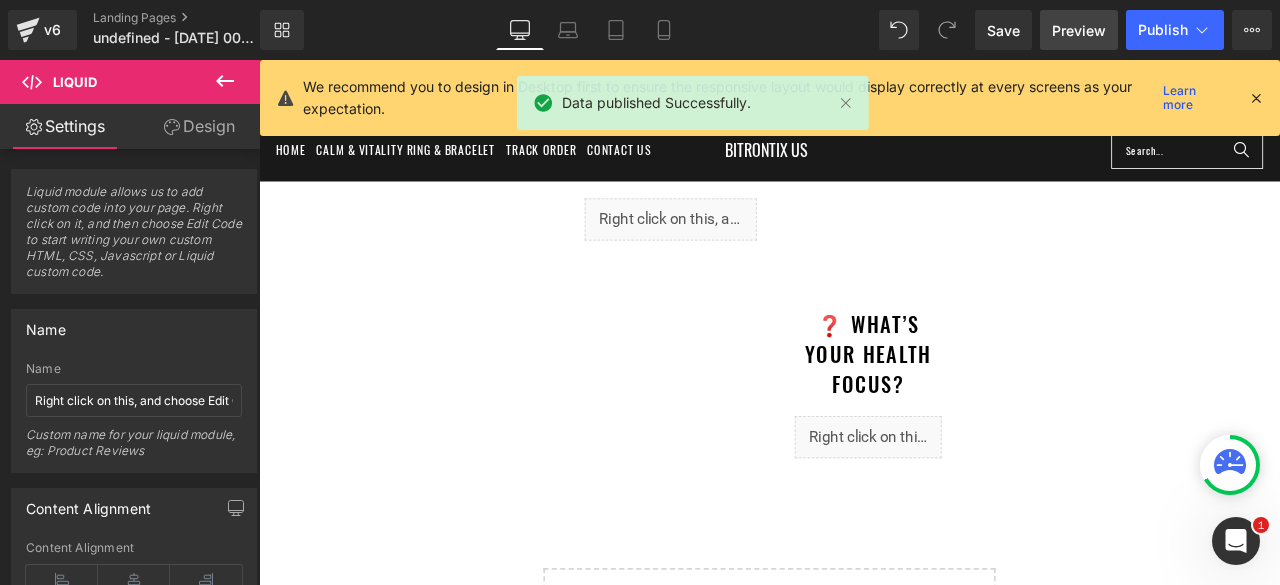 click on "Preview" at bounding box center (1079, 30) 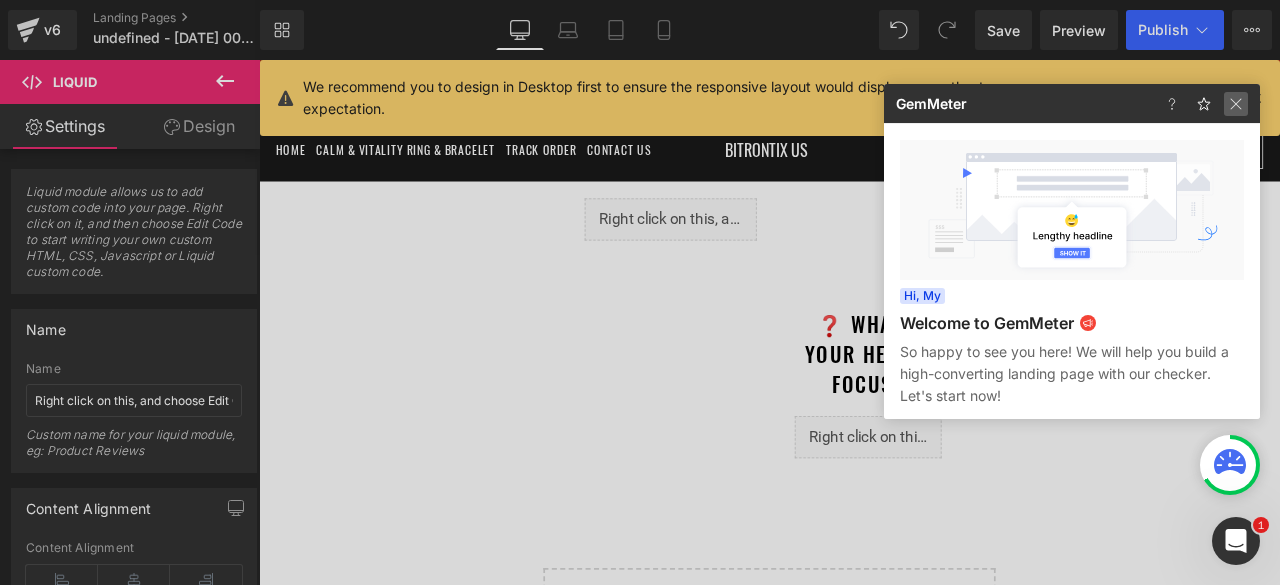 click 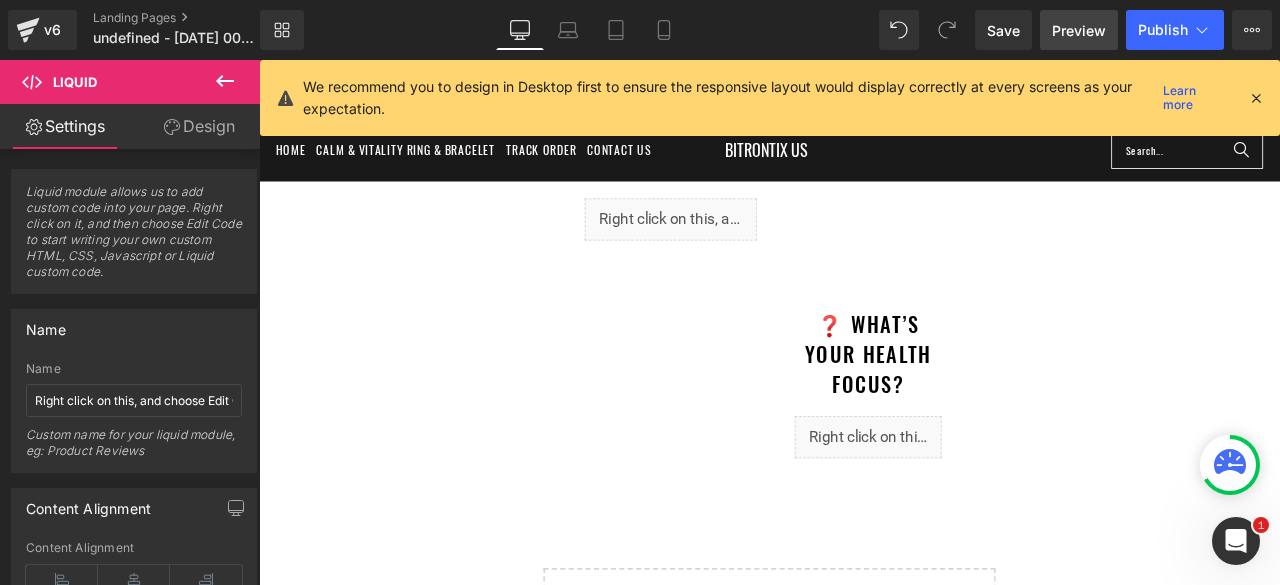 click on "Preview" at bounding box center [1079, 30] 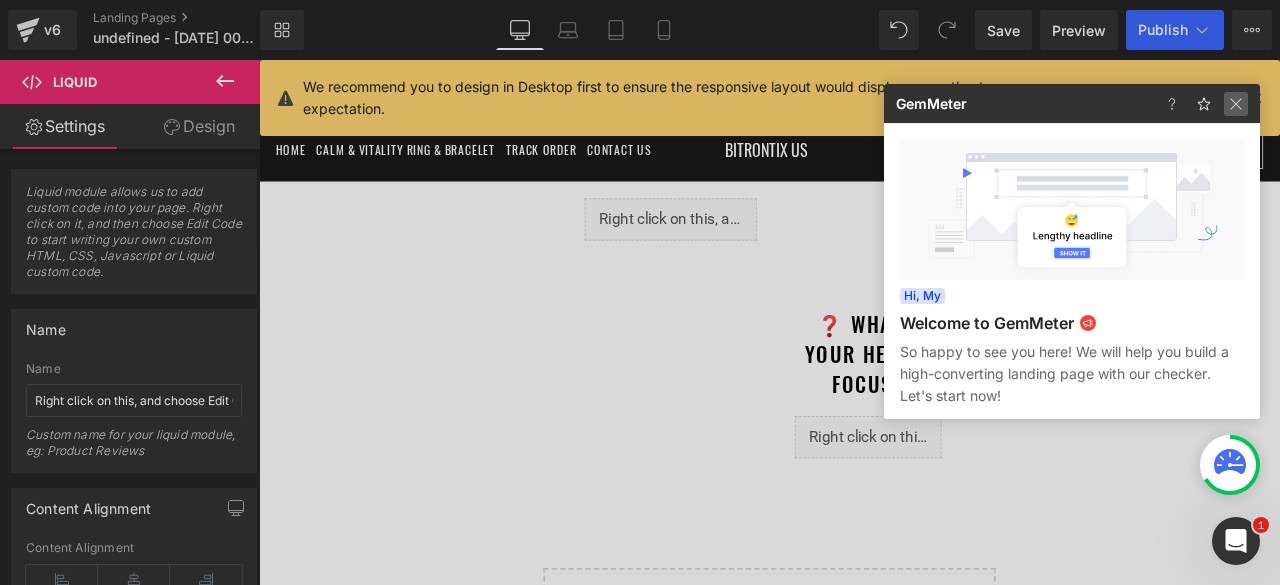 click 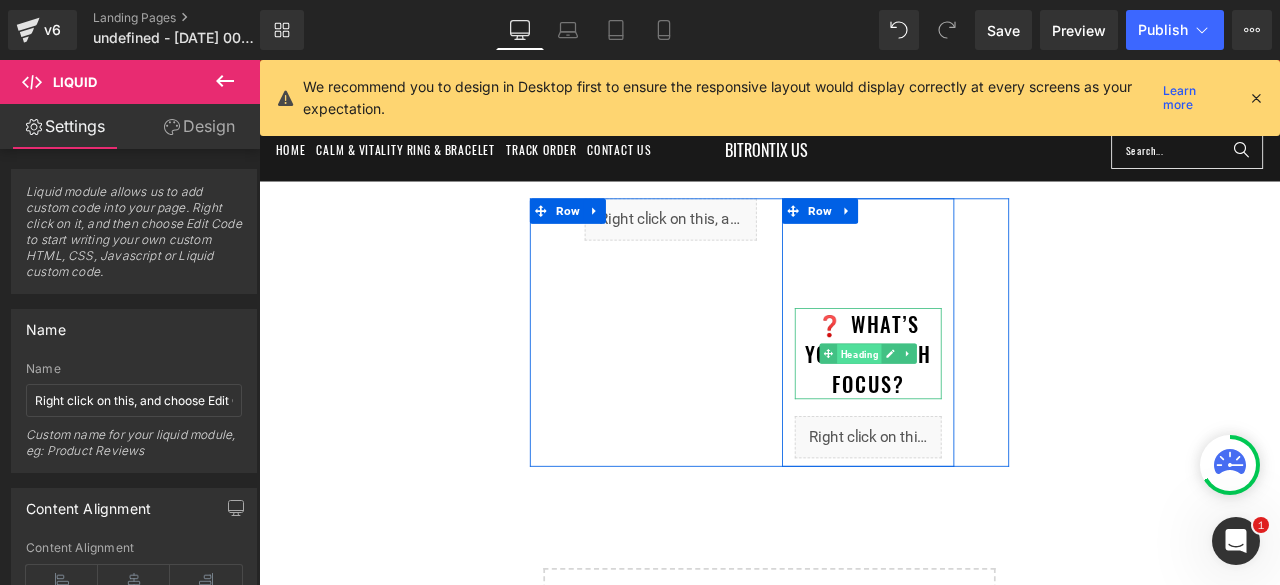 click on "Heading" at bounding box center [970, 409] 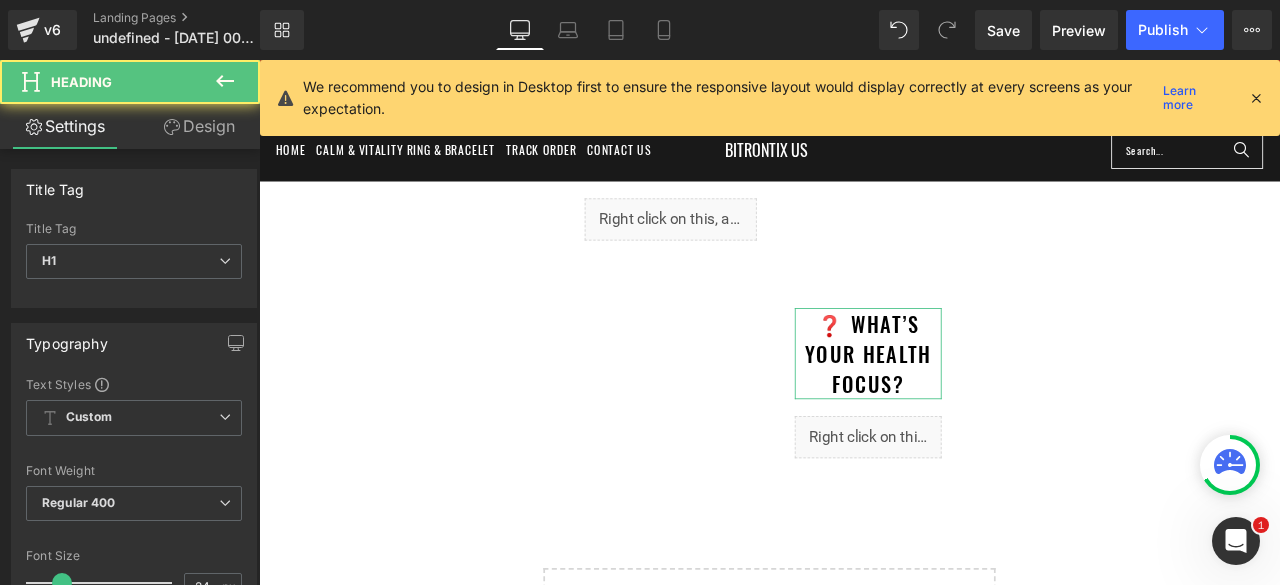 click on "Design" at bounding box center [199, 126] 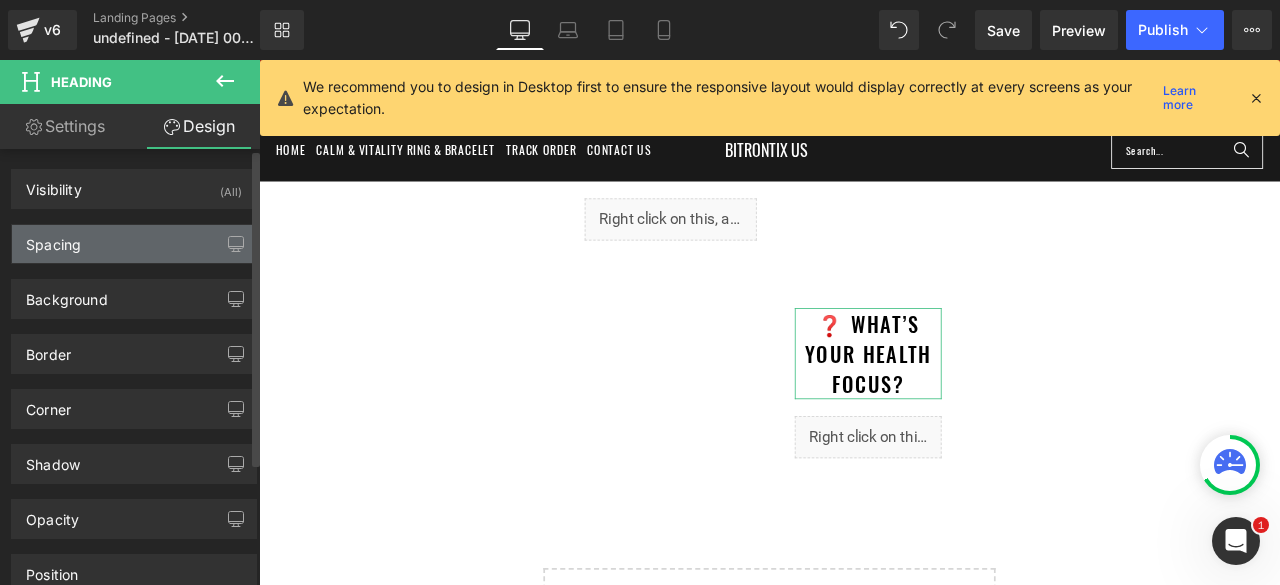 click on "Spacing" at bounding box center [134, 244] 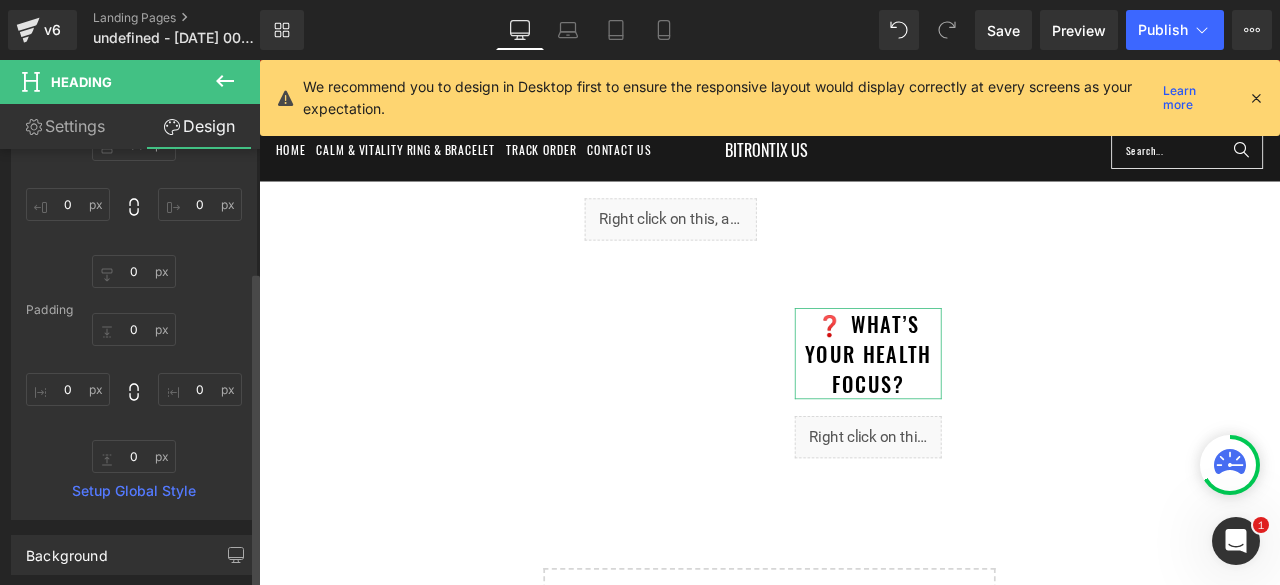 scroll, scrollTop: 200, scrollLeft: 0, axis: vertical 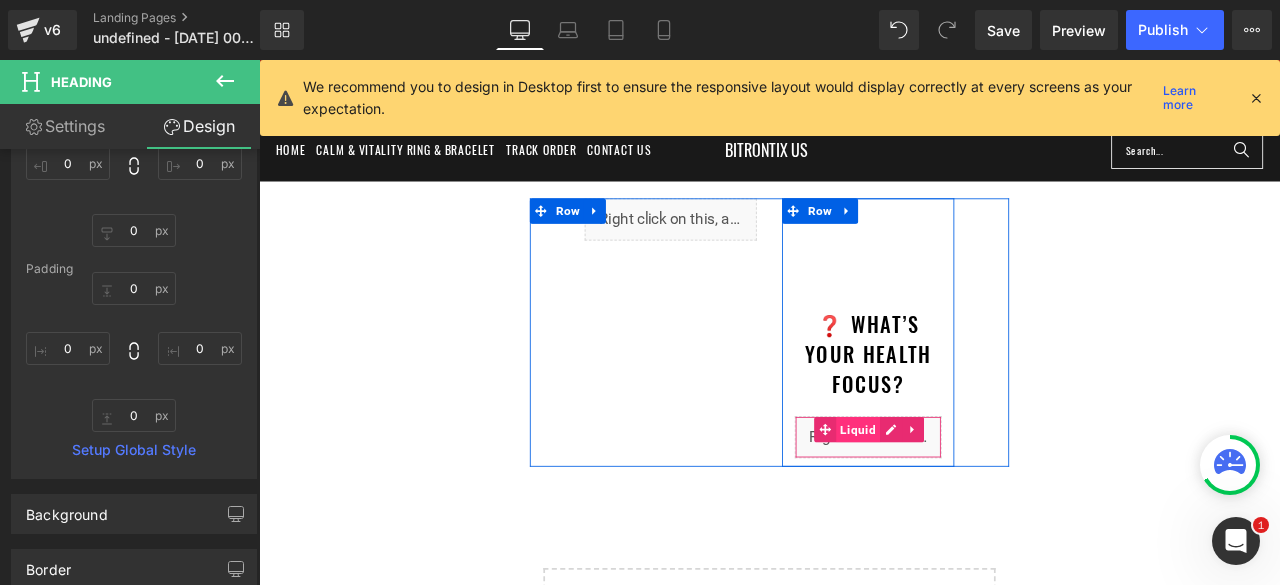click on "Liquid" at bounding box center [969, 498] 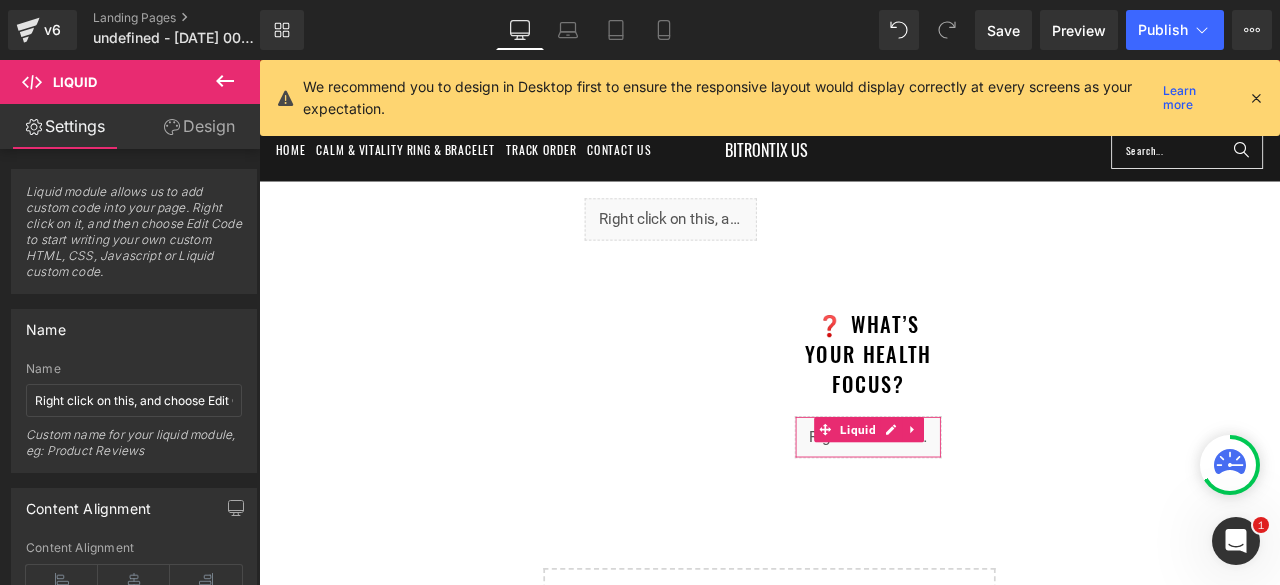 click on "Design" at bounding box center (199, 126) 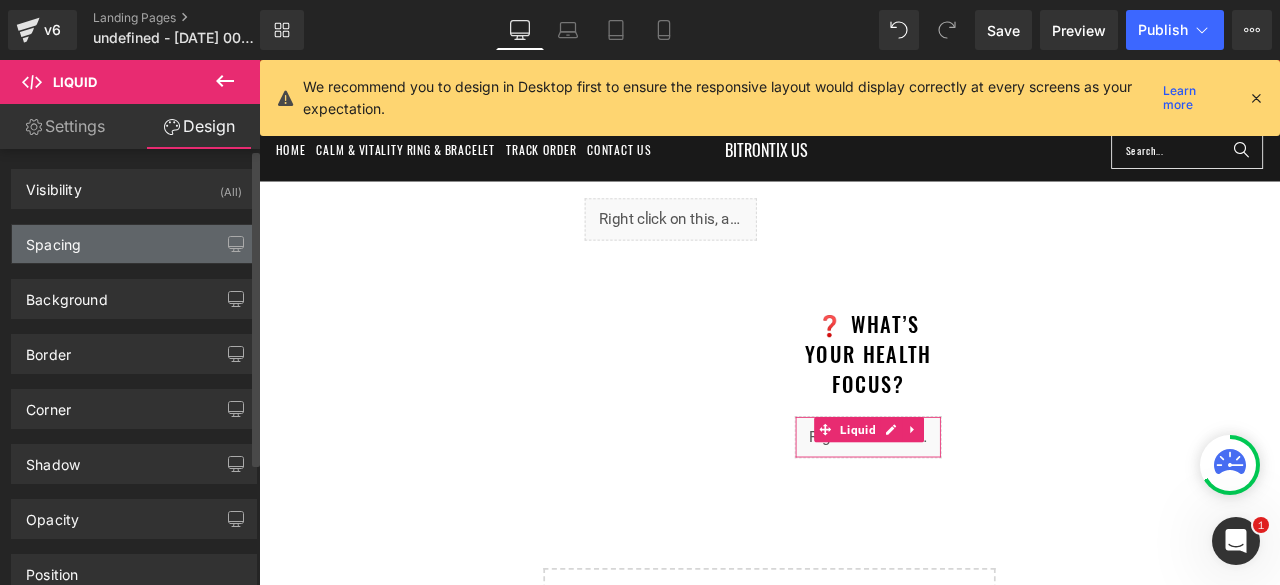click on "Spacing" at bounding box center [134, 244] 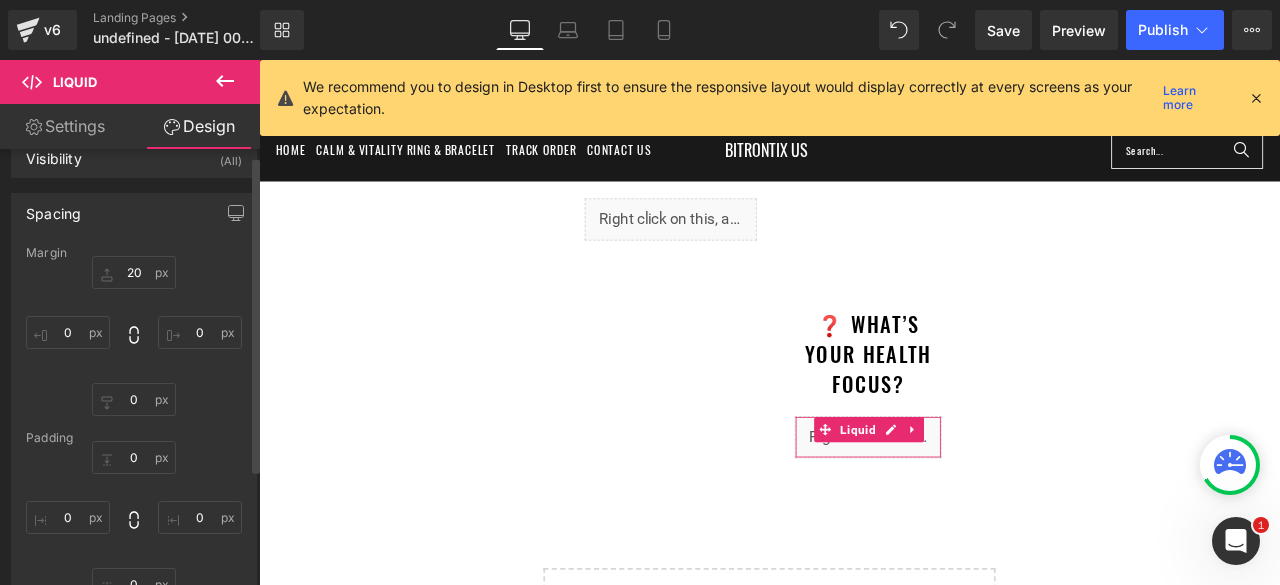 scroll, scrollTop: 0, scrollLeft: 0, axis: both 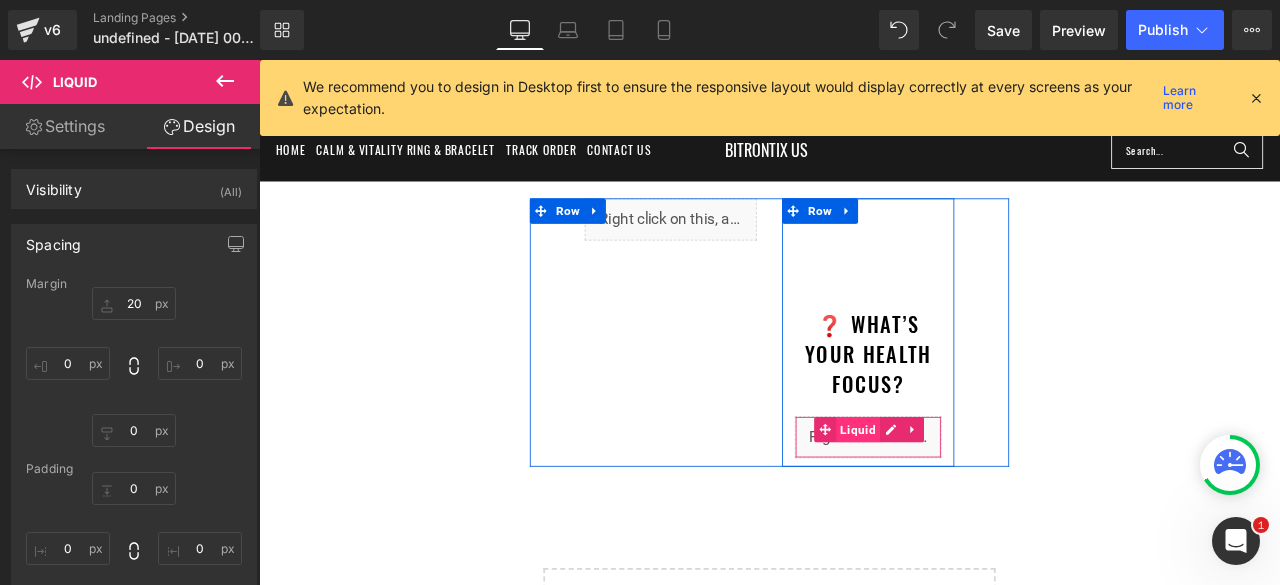 click on "Liquid" at bounding box center [969, 498] 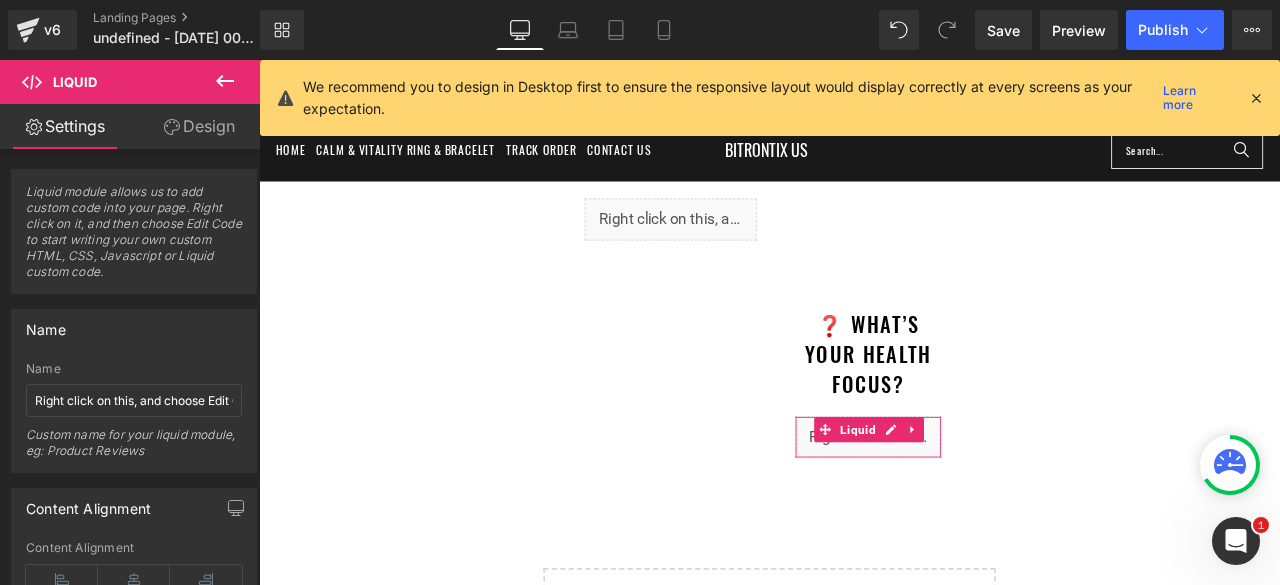 click on "Design" at bounding box center (199, 126) 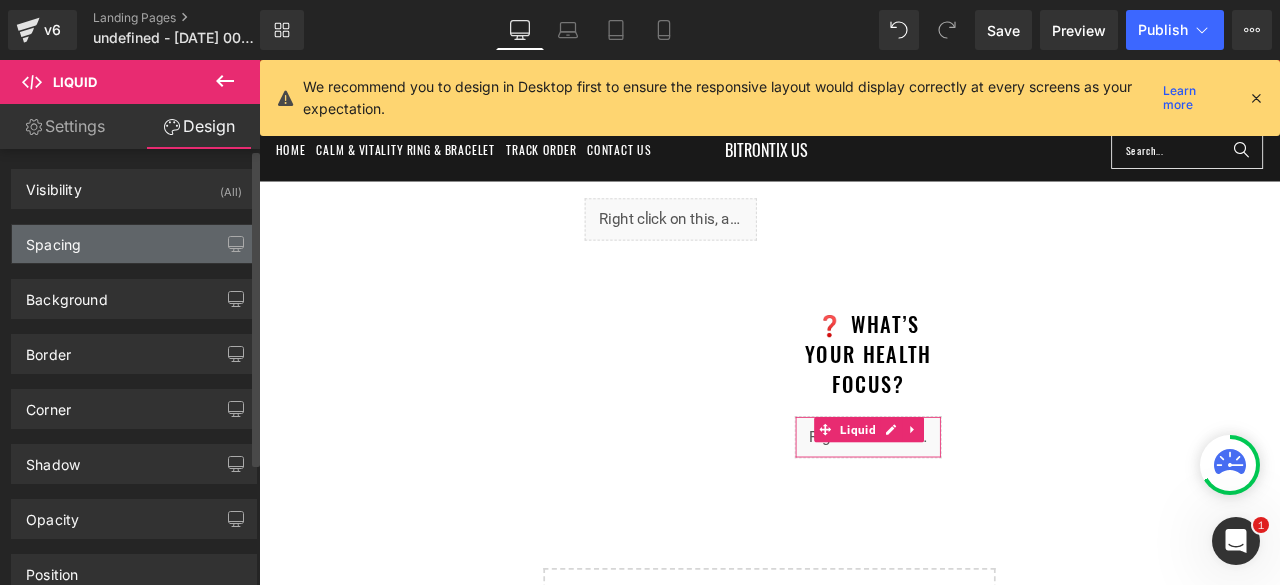 click on "Spacing" at bounding box center [134, 244] 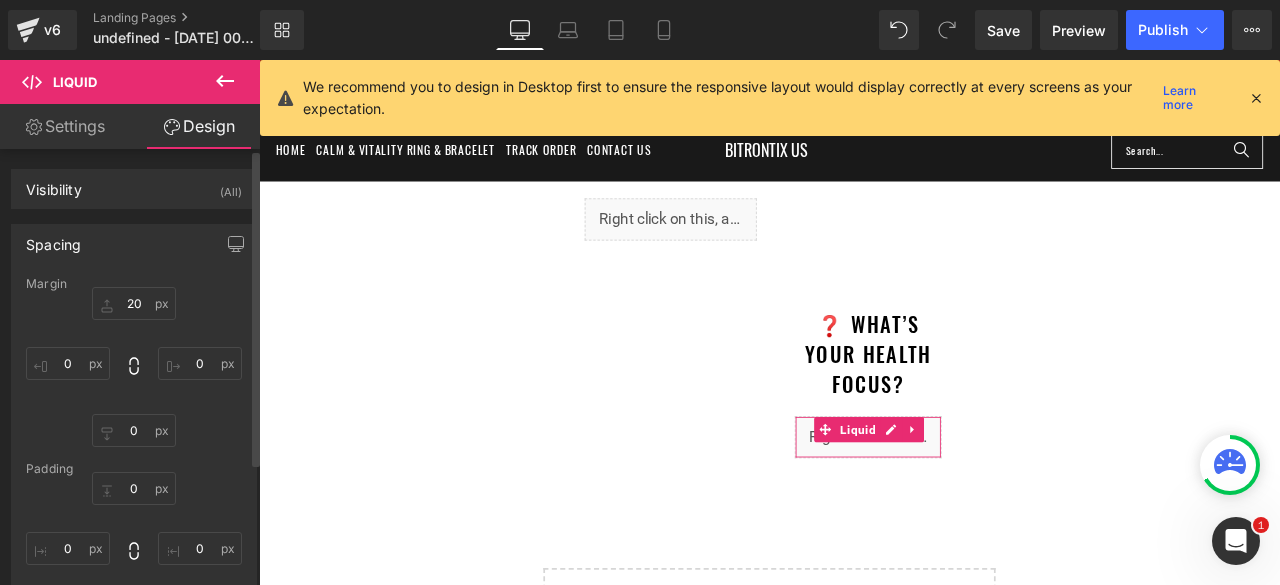 type on "20" 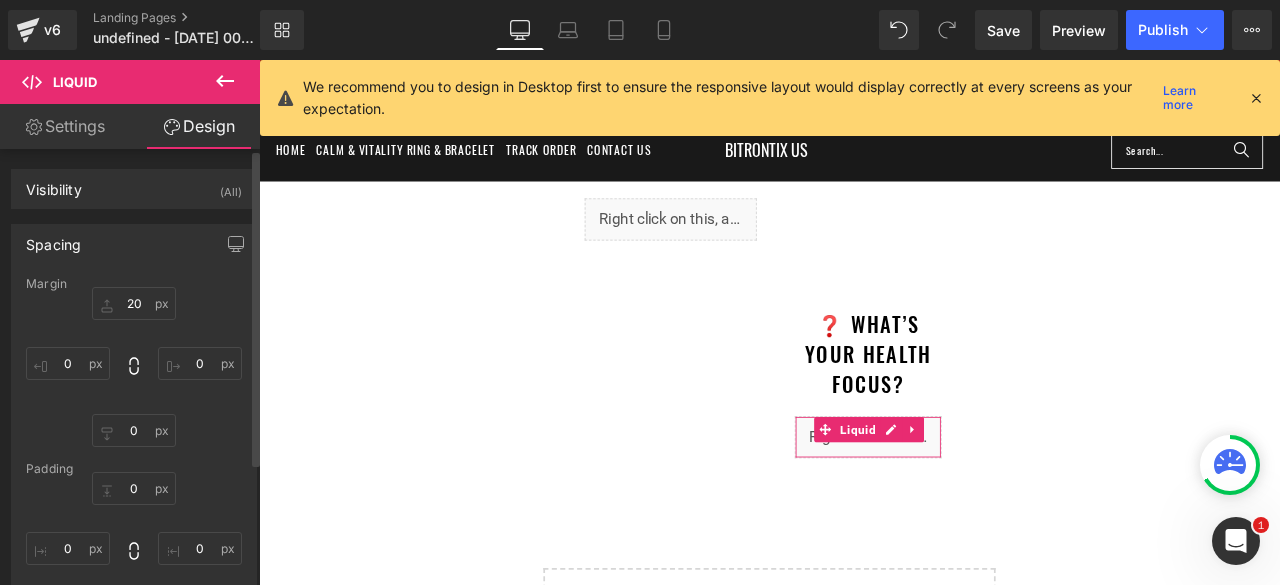 type on "0" 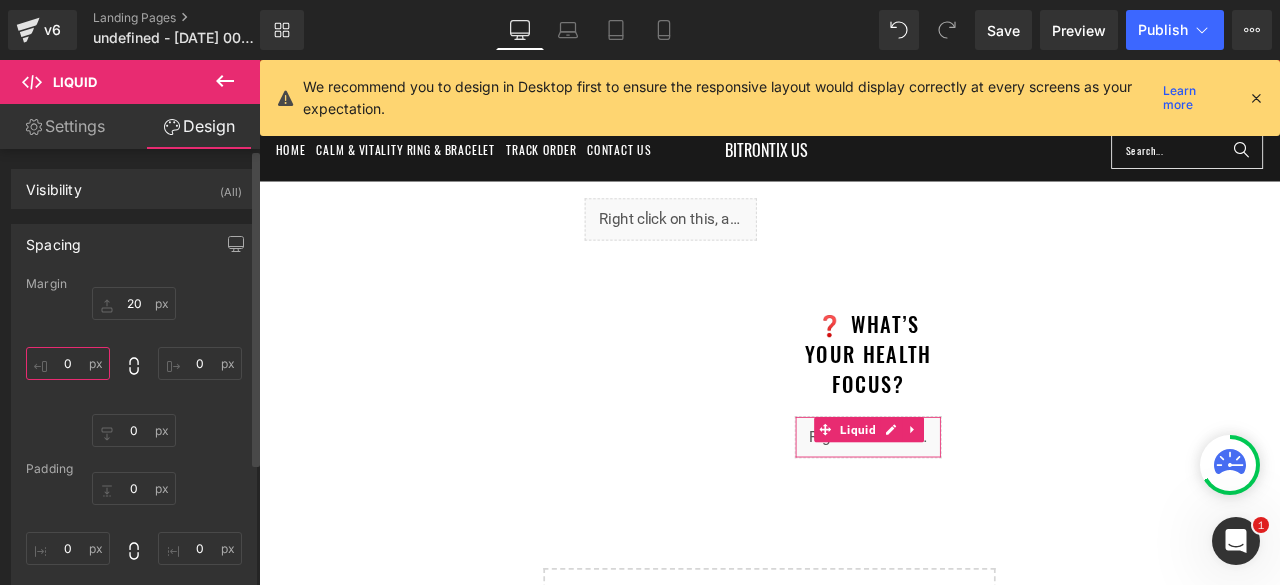 click on "0" at bounding box center [68, 363] 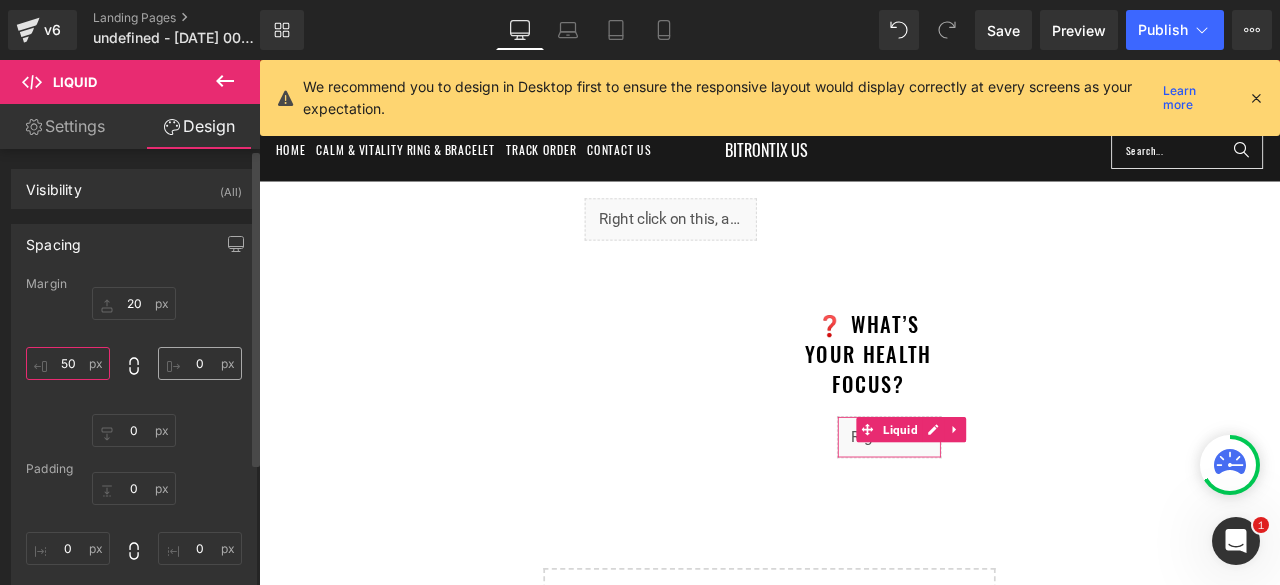 type on "50" 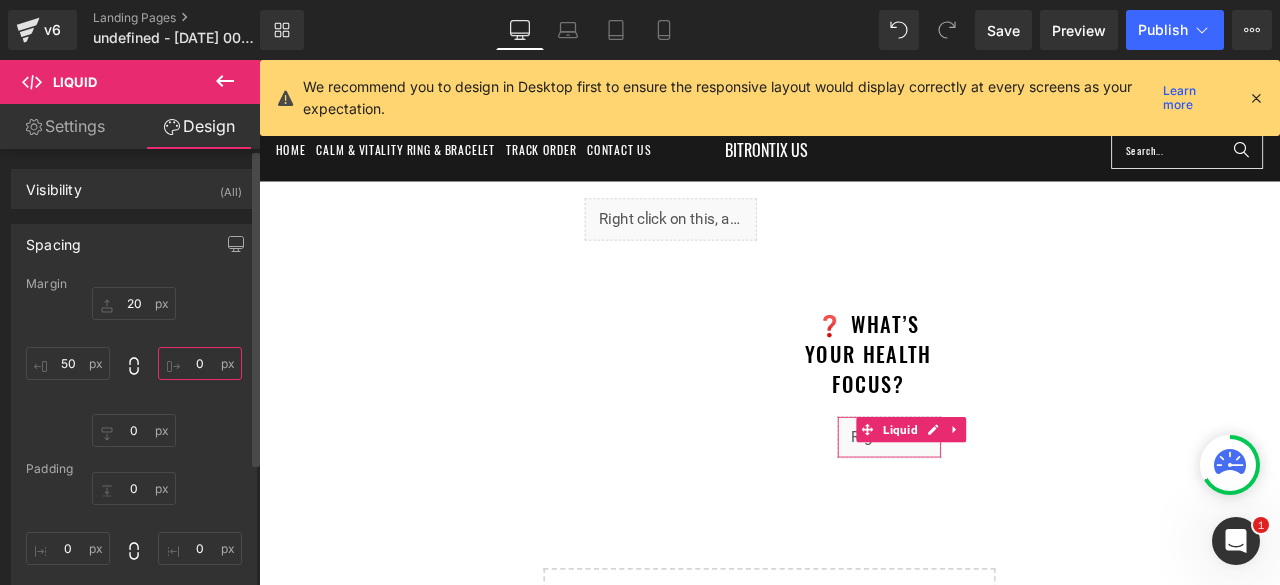 click on "0" at bounding box center (200, 363) 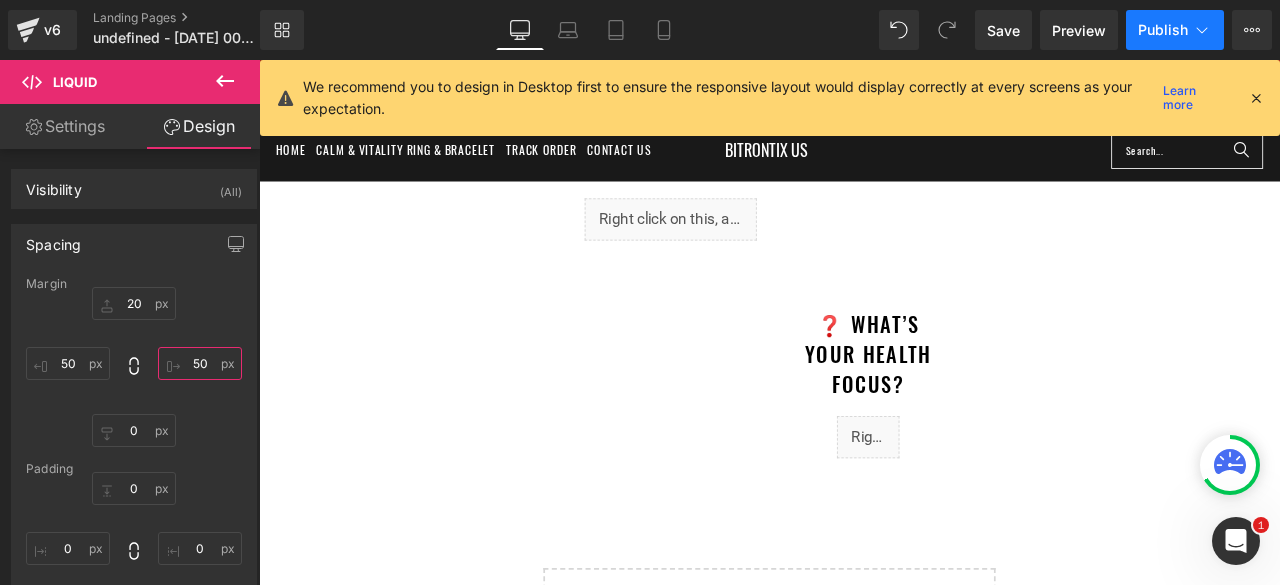 type on "50" 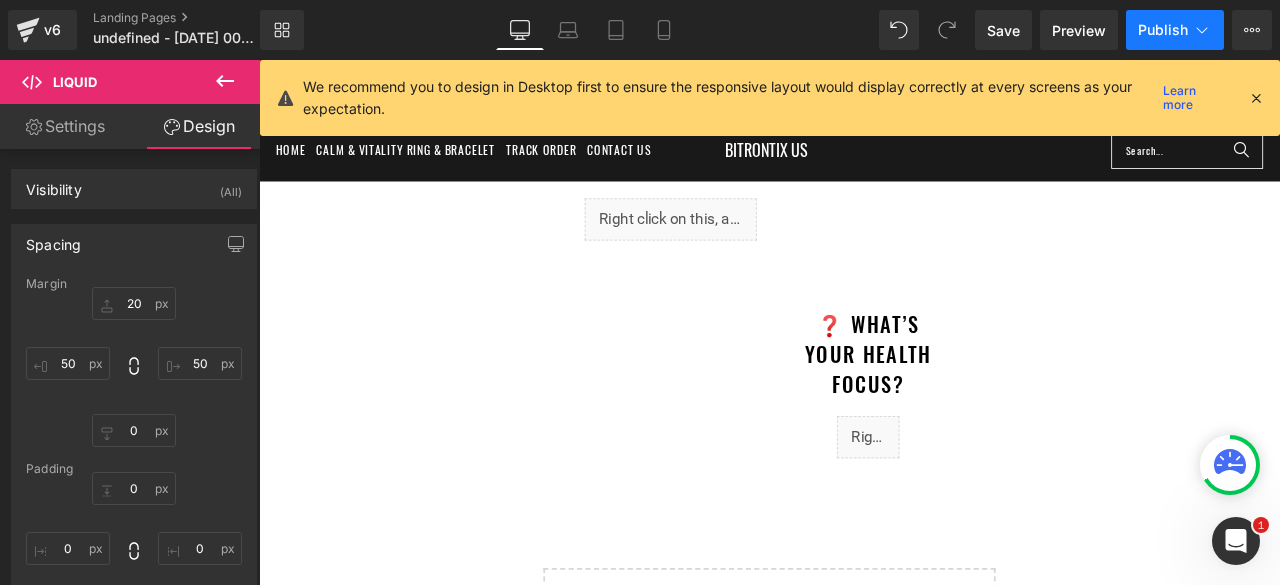click on "Publish" at bounding box center [1175, 30] 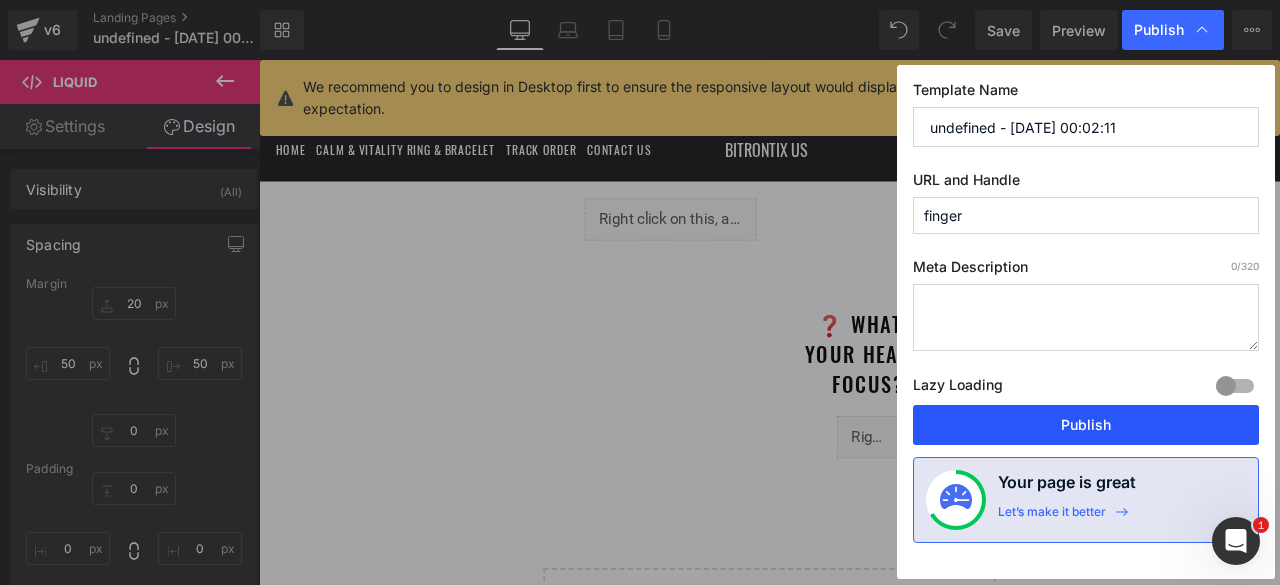 drag, startPoint x: 1084, startPoint y: 407, endPoint x: 977, endPoint y: 408, distance: 107.00467 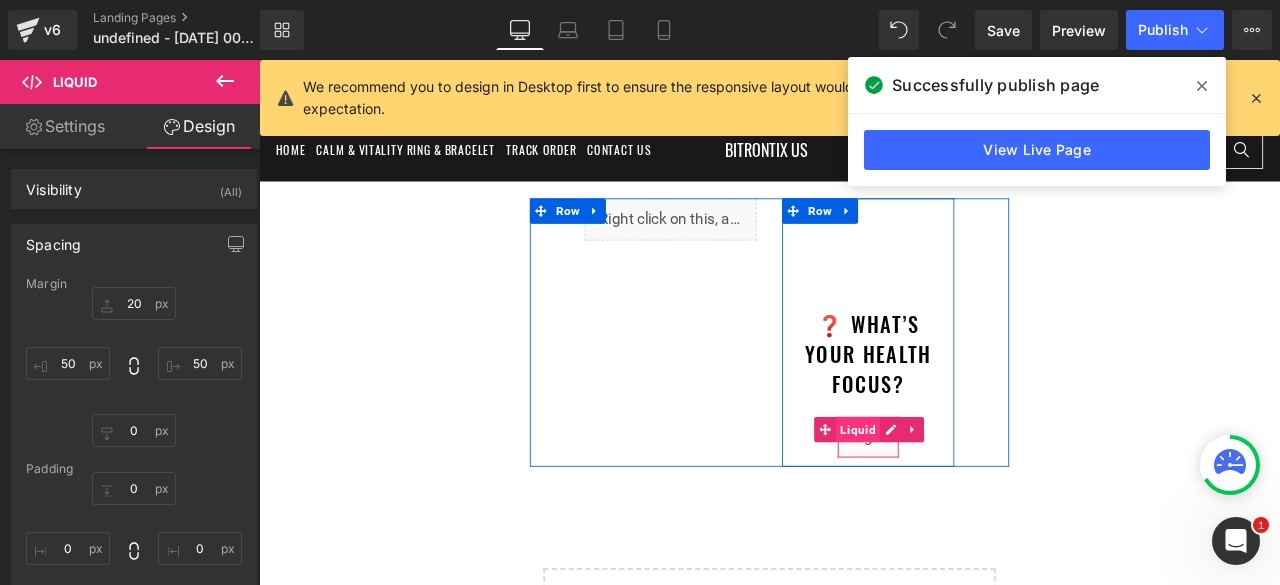 click on "Liquid" at bounding box center [969, 498] 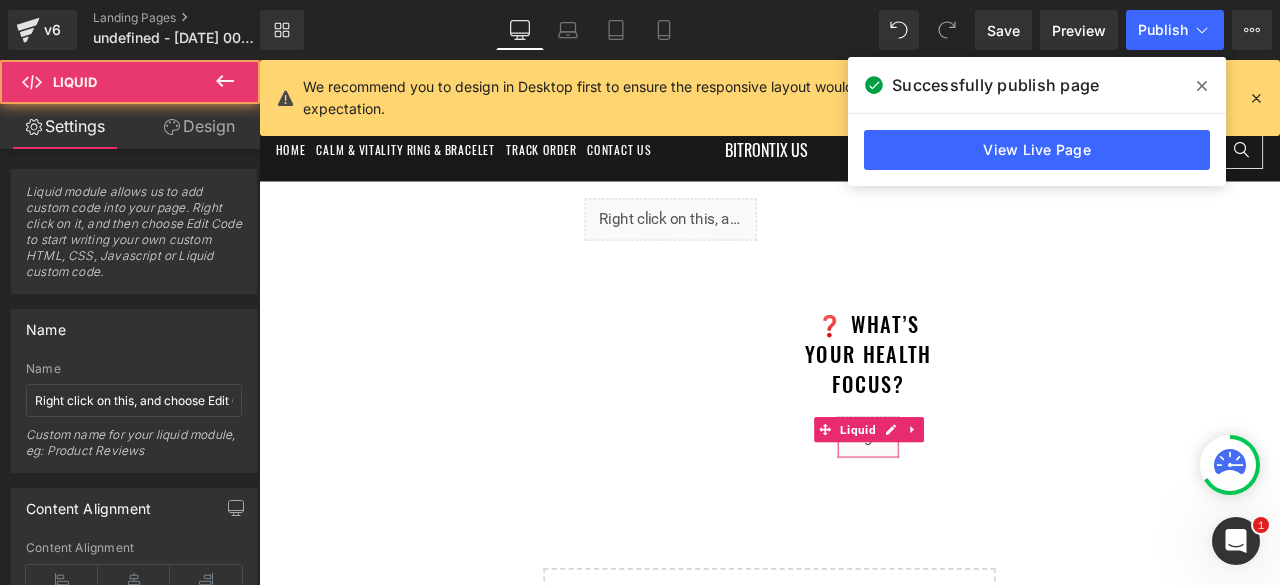 click on "Design" at bounding box center (199, 126) 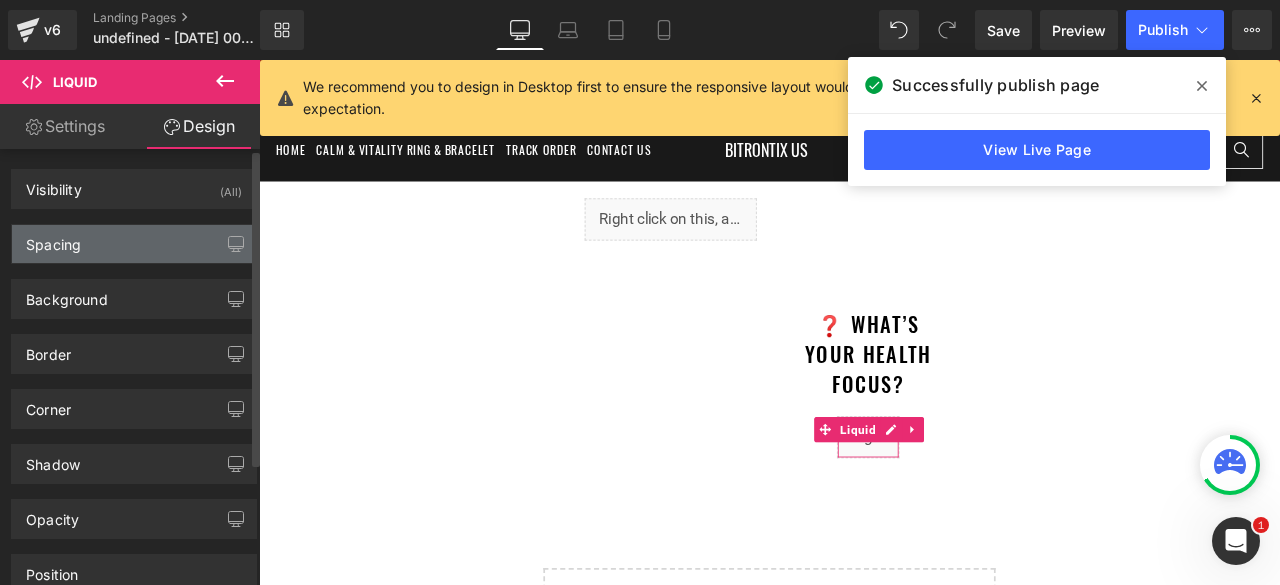 click on "Spacing" at bounding box center [134, 244] 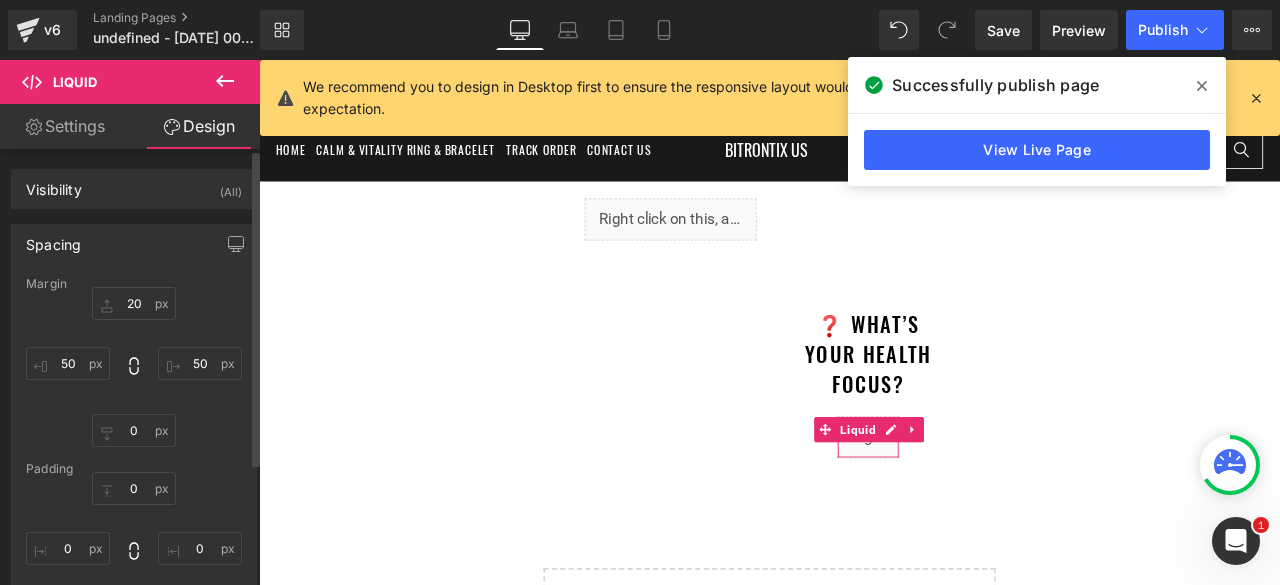 type on "20" 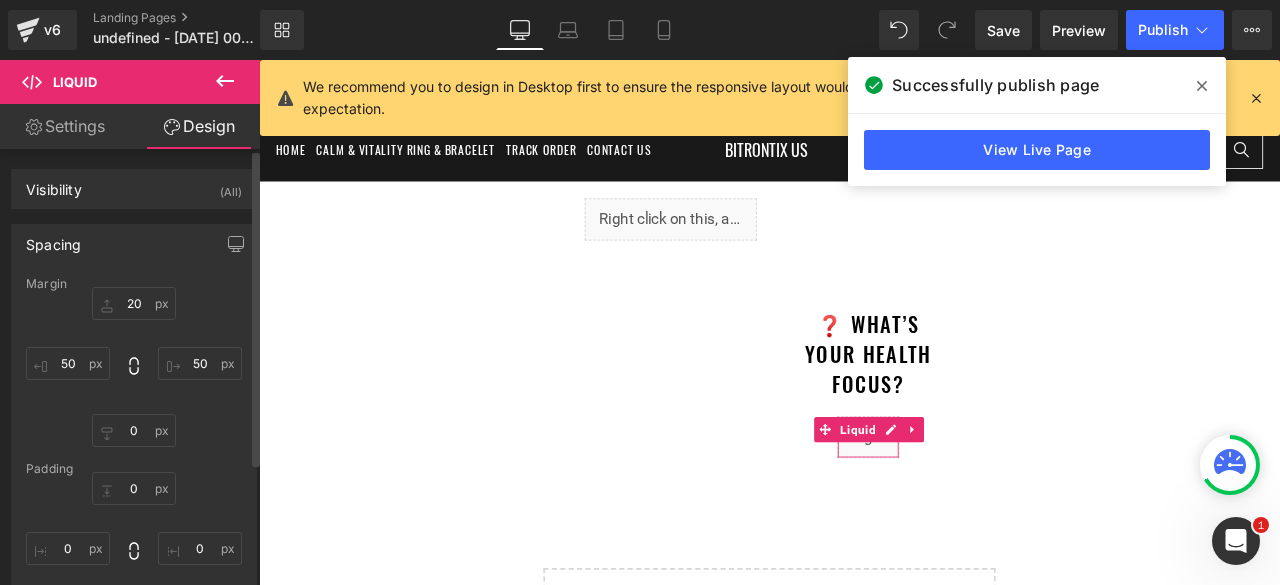 type on "50" 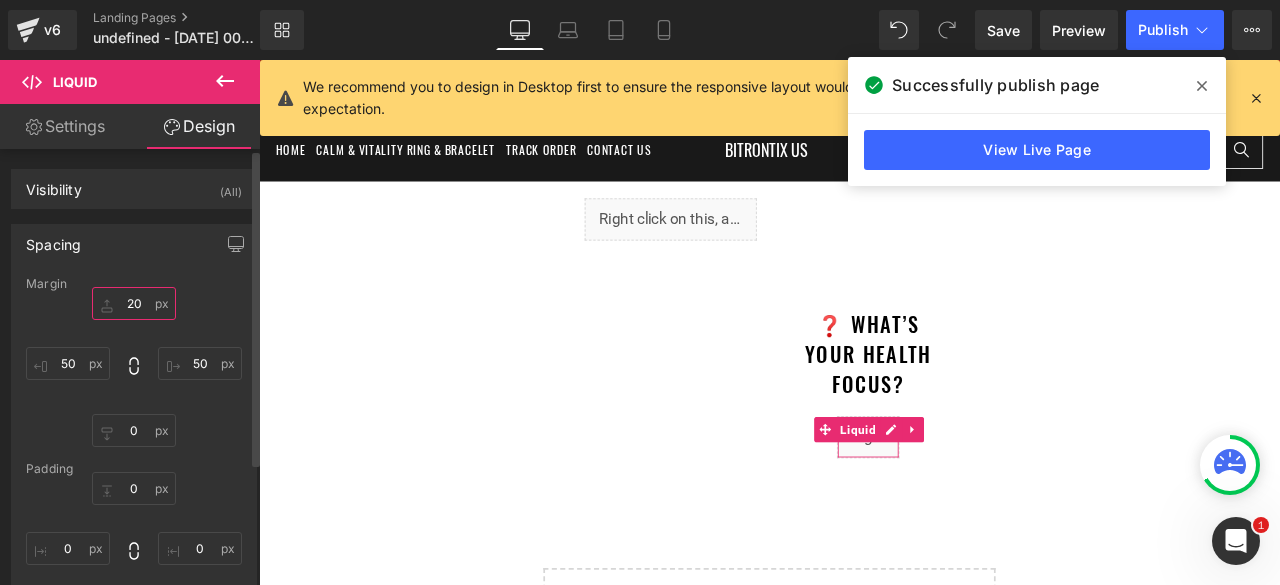 click on "20" at bounding box center [134, 303] 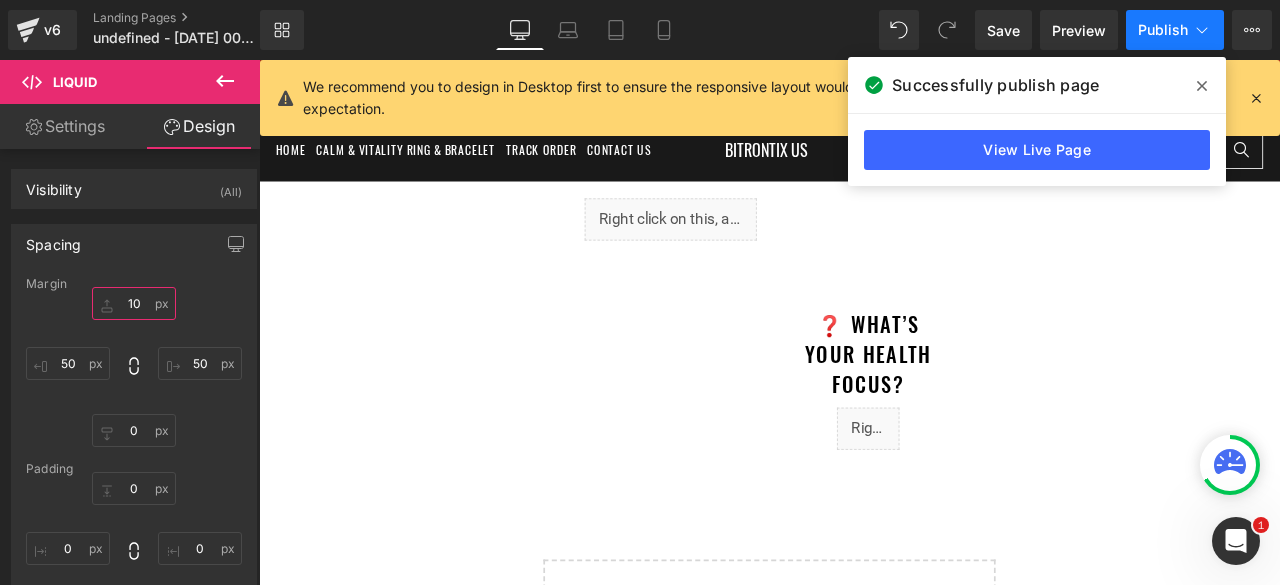 type on "10" 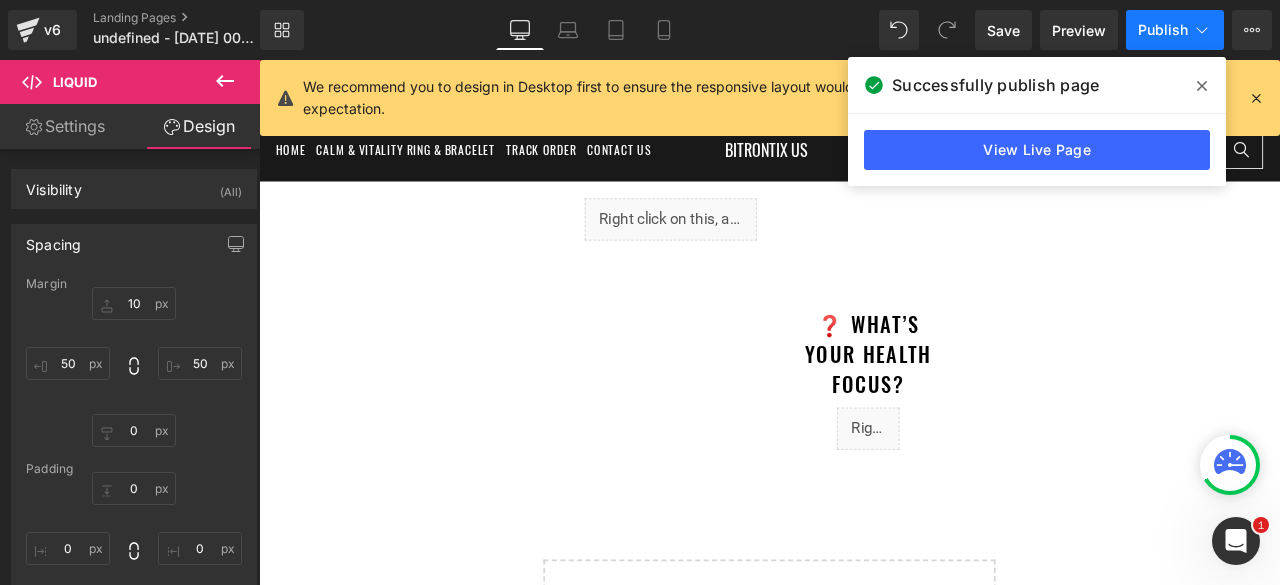 click on "Publish" at bounding box center (1163, 30) 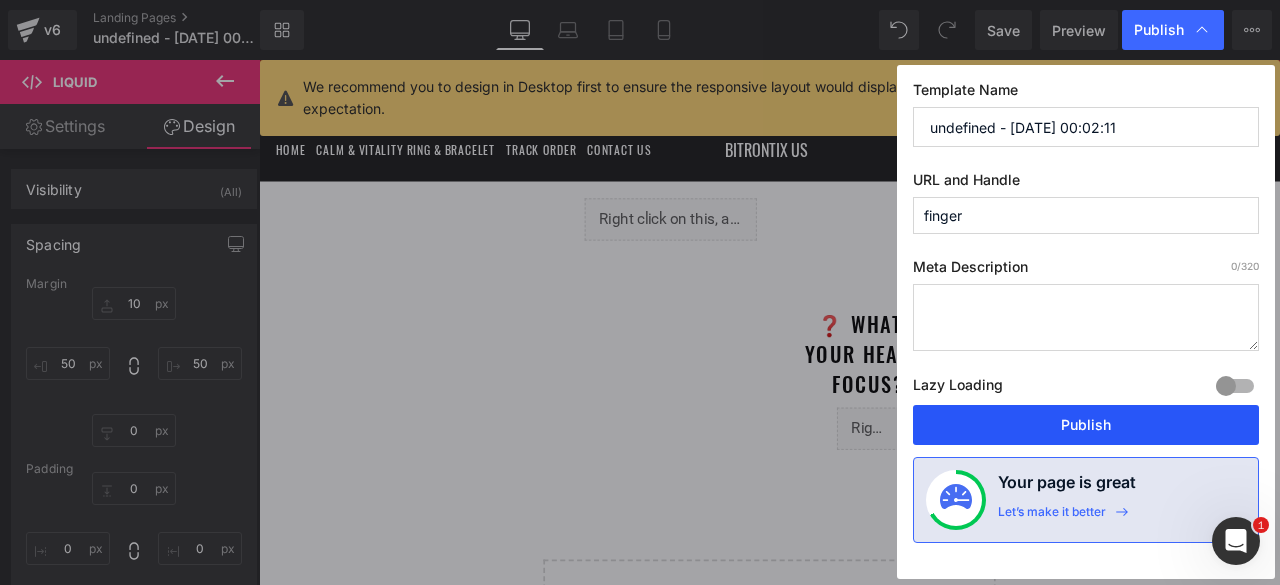 click on "Publish" at bounding box center [1086, 425] 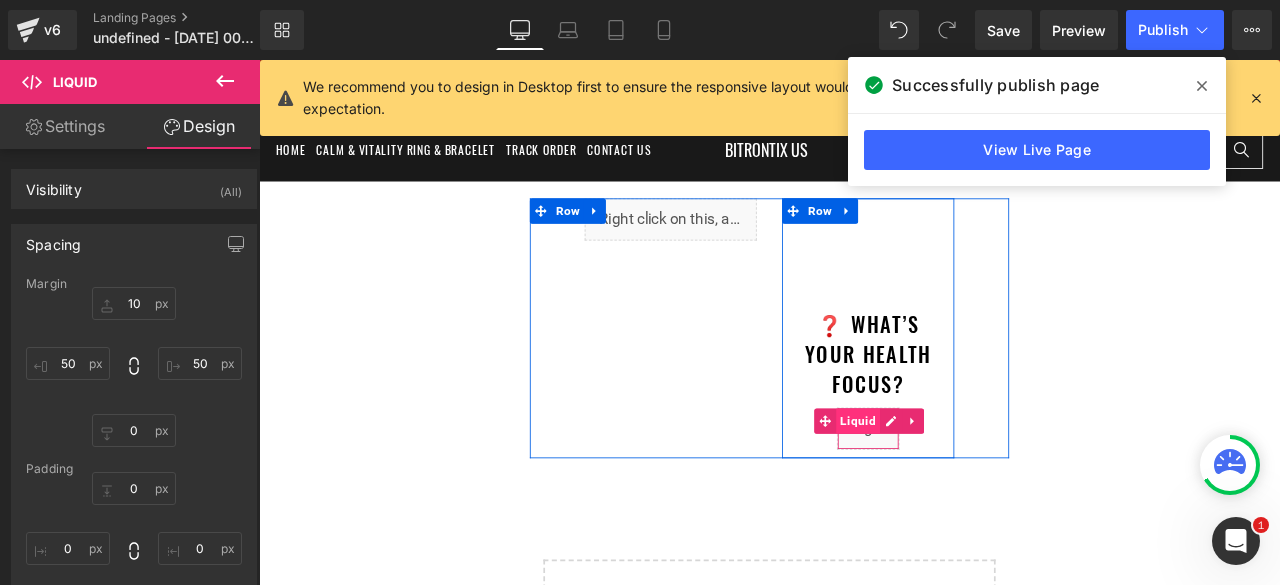 click on "Liquid" at bounding box center (969, 488) 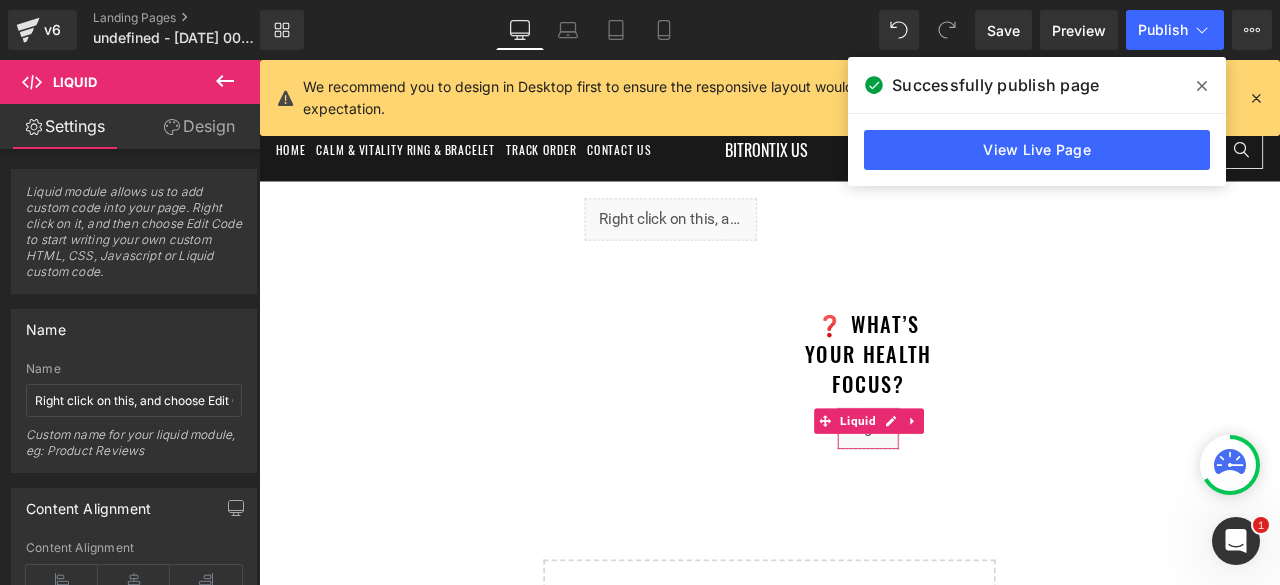 click on "Design" at bounding box center (199, 126) 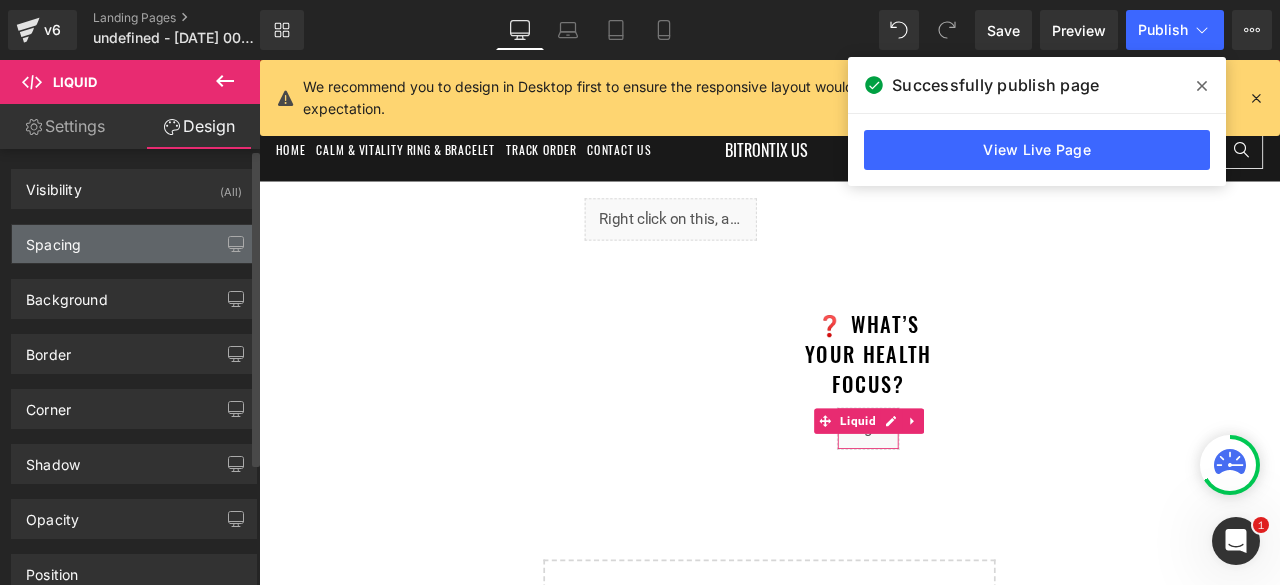 type on "10" 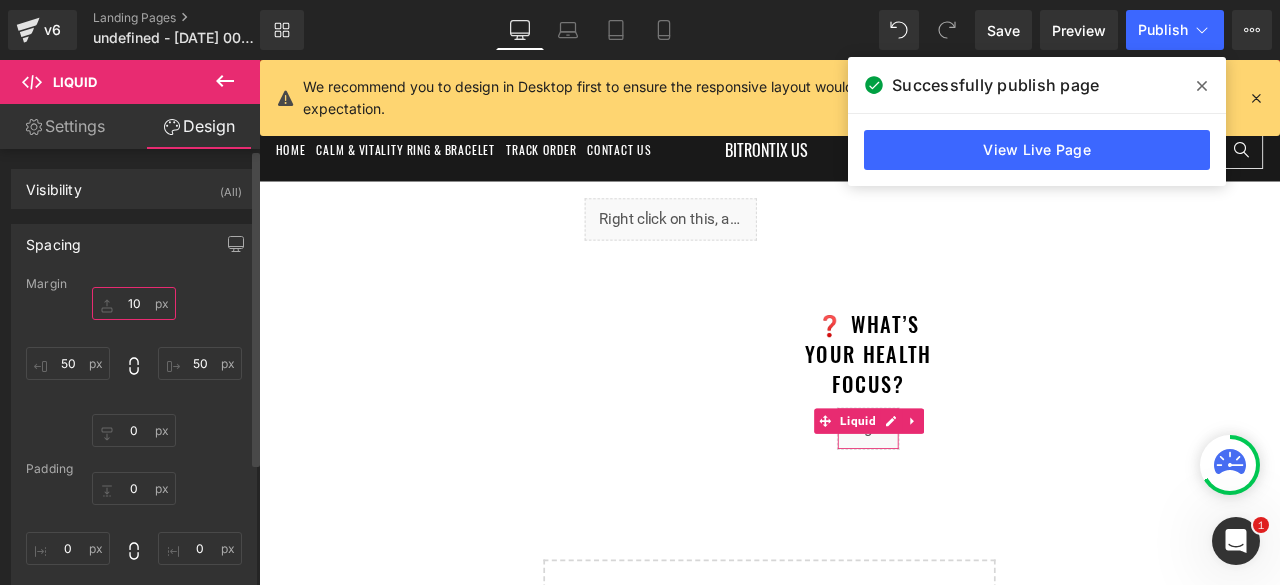 click on "10" at bounding box center [134, 303] 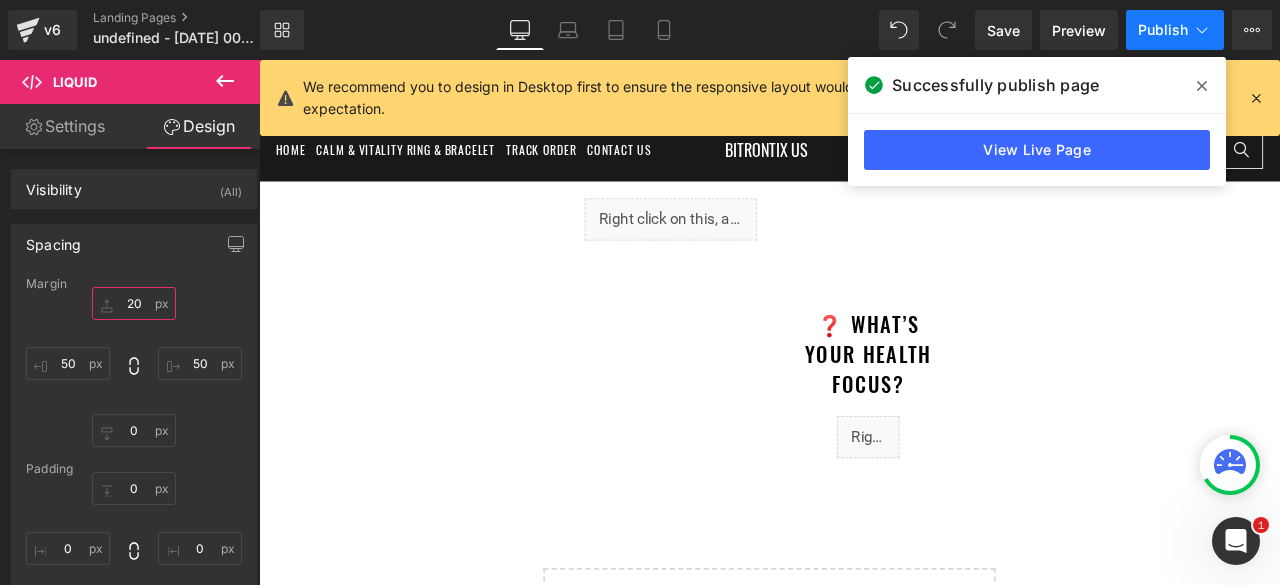 type on "20" 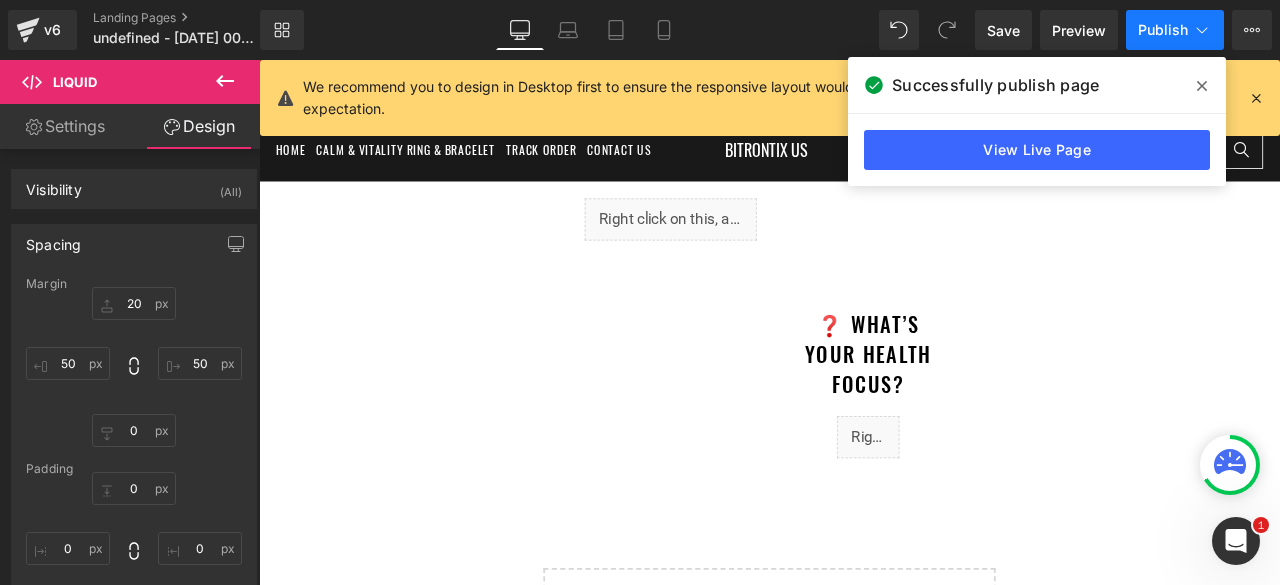 click on "Publish" at bounding box center [1175, 30] 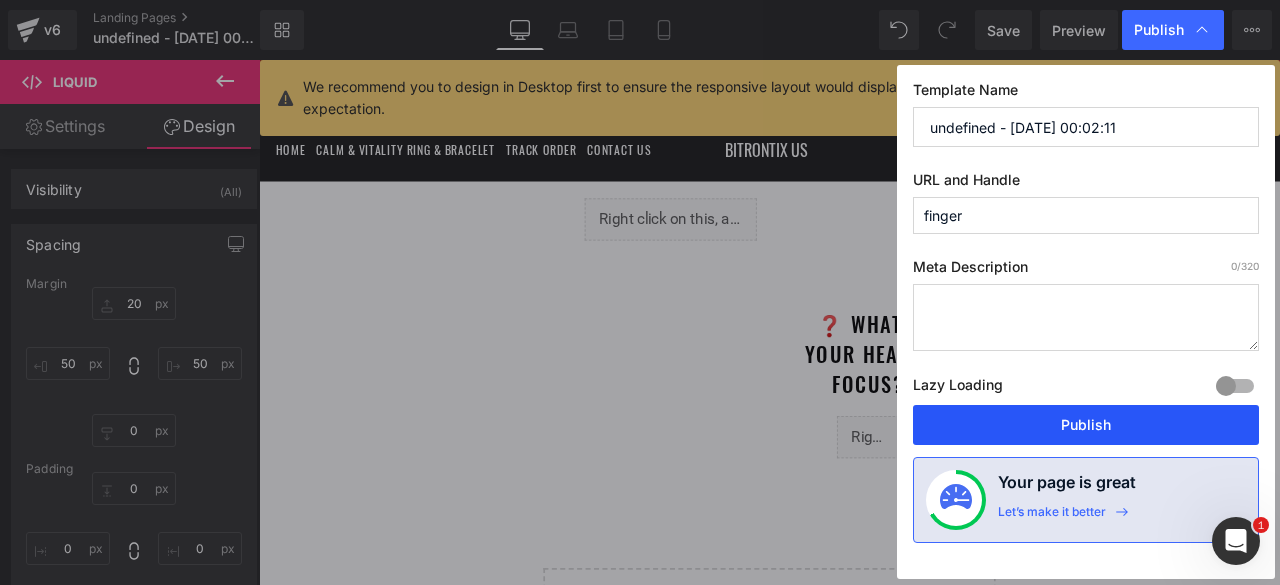 drag, startPoint x: 1046, startPoint y: 415, endPoint x: 897, endPoint y: 389, distance: 151.25145 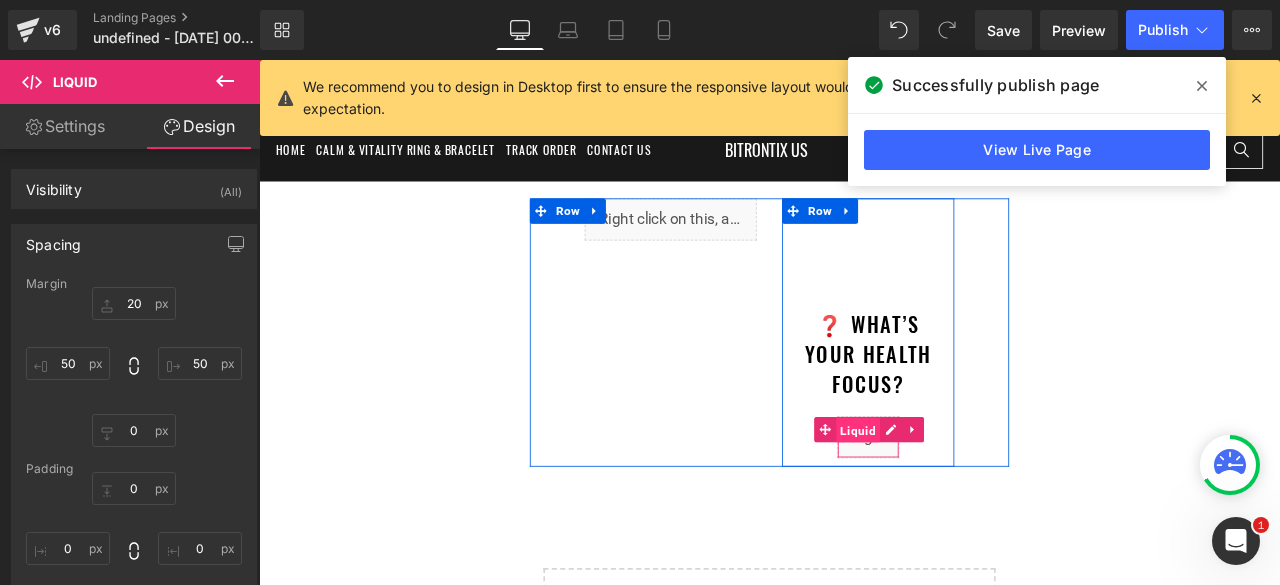 click on "Liquid" at bounding box center (969, 499) 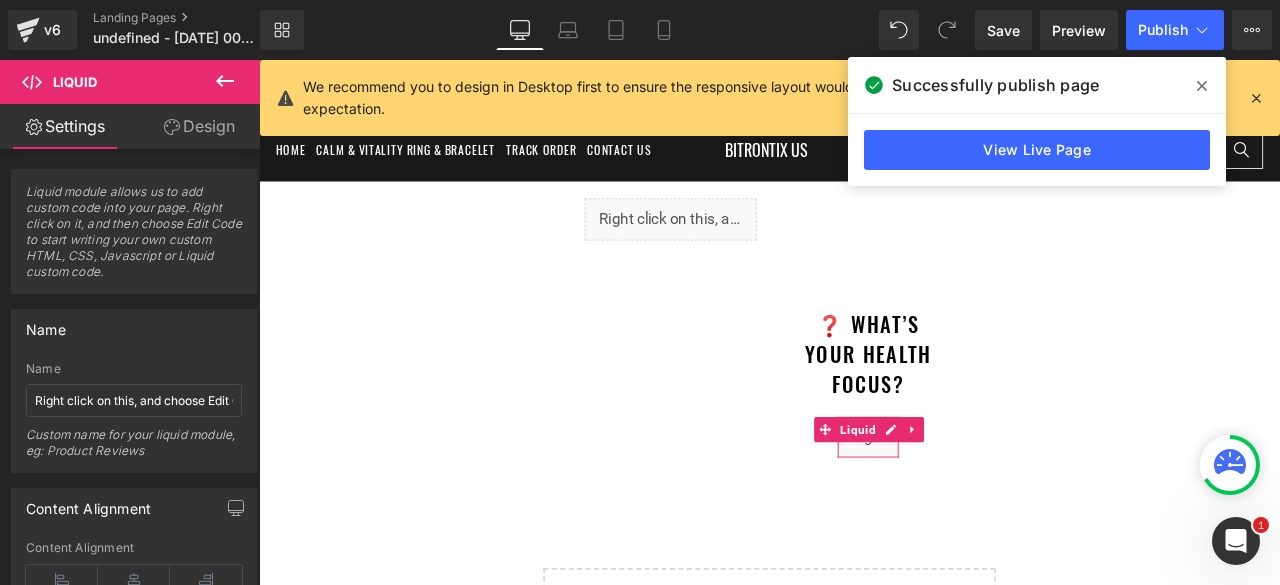 click on "Design" at bounding box center [199, 126] 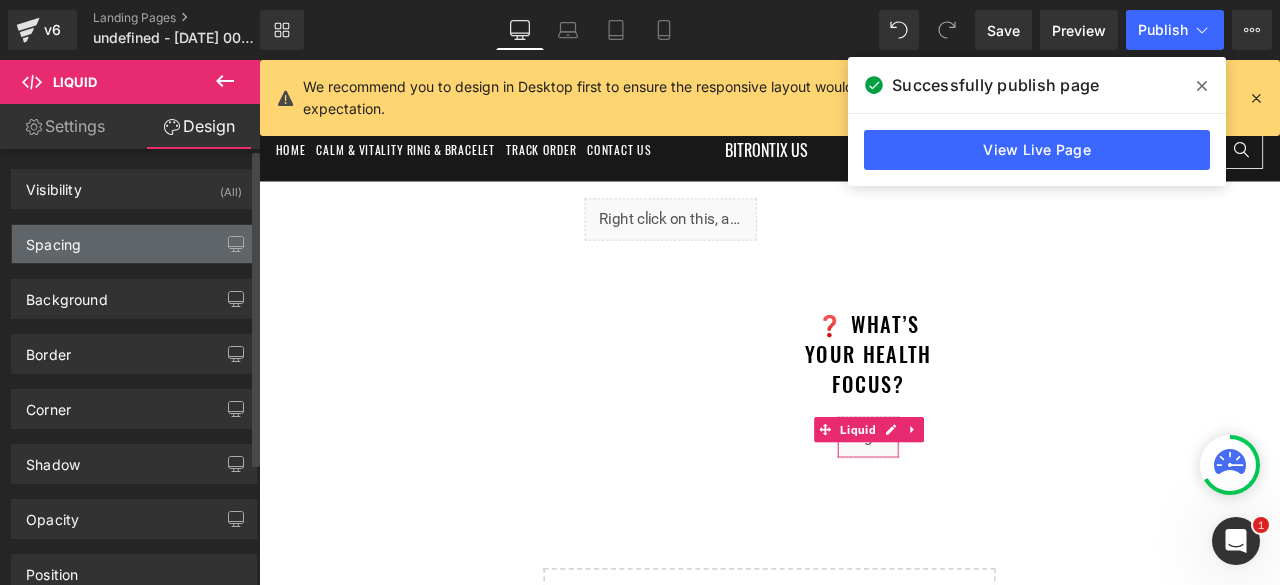 type on "20" 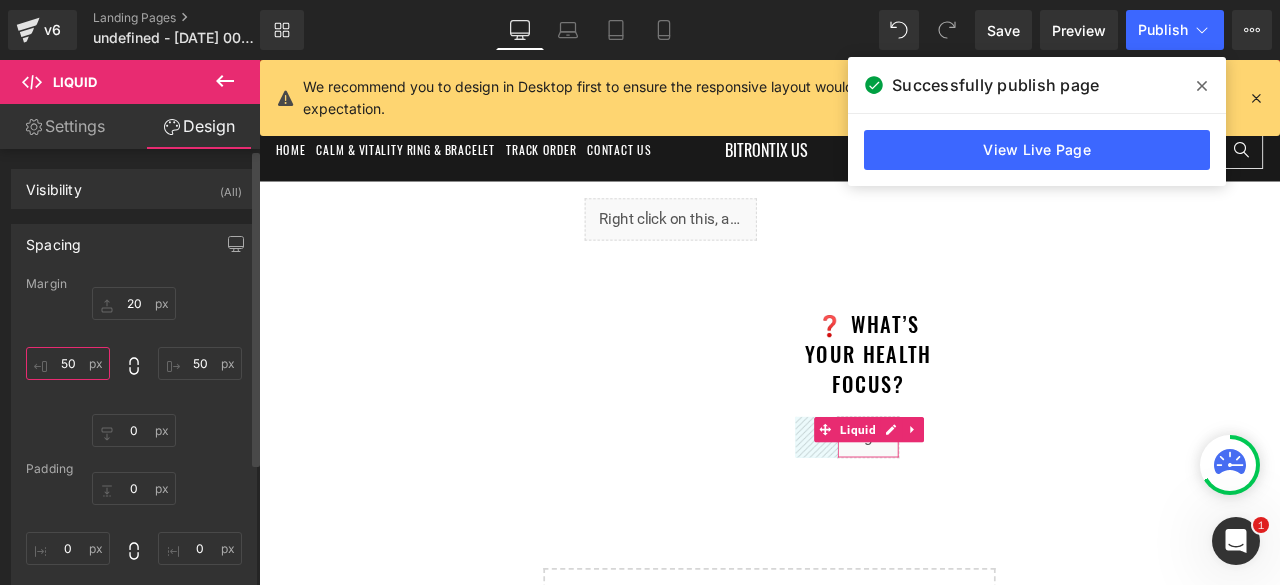 click on "50" at bounding box center [68, 363] 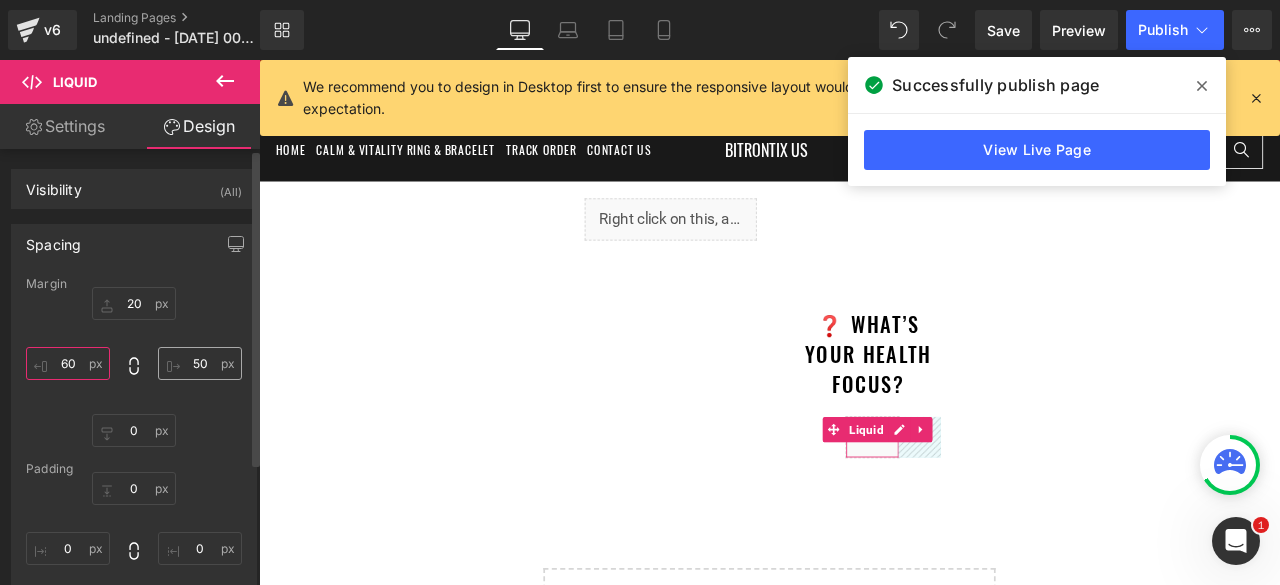 type on "60" 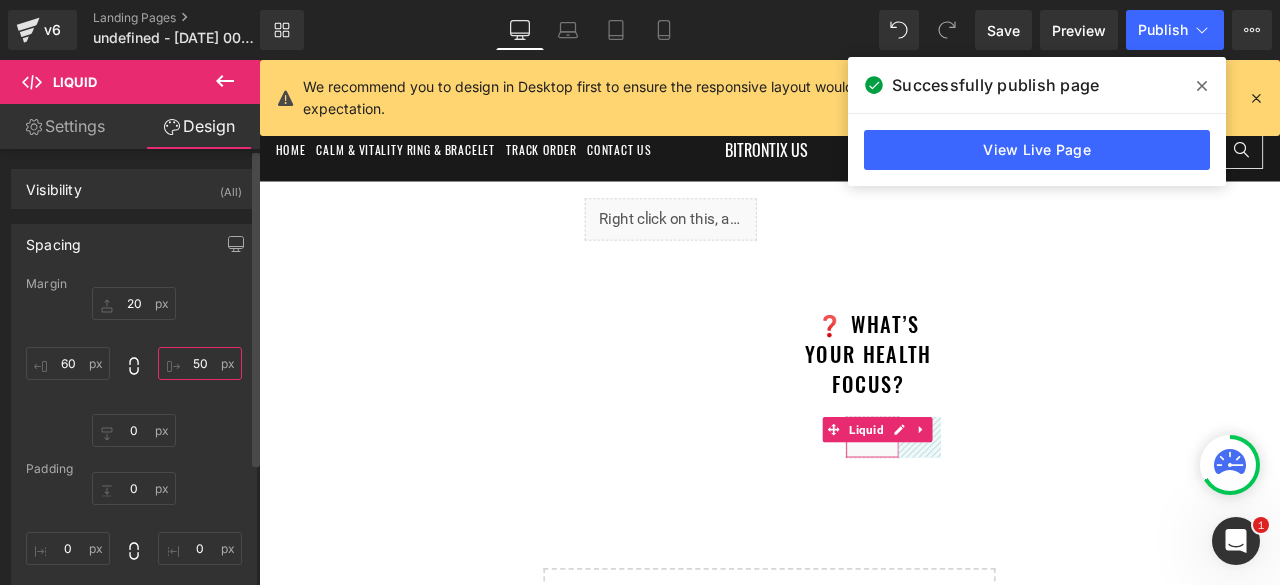click on "50" at bounding box center (200, 363) 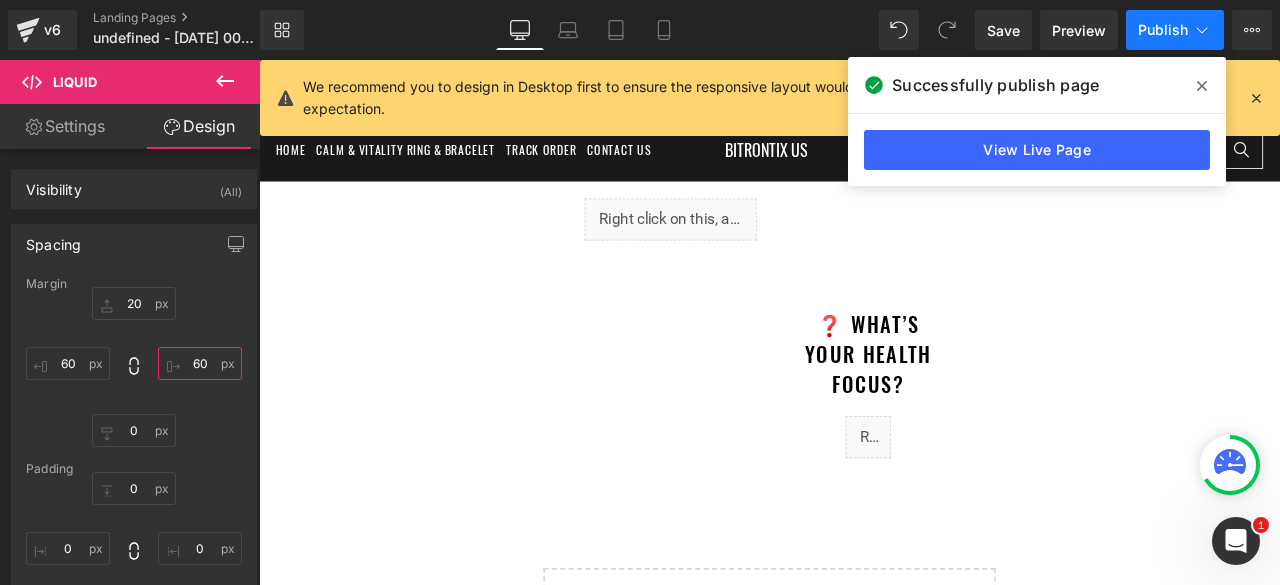 type on "60" 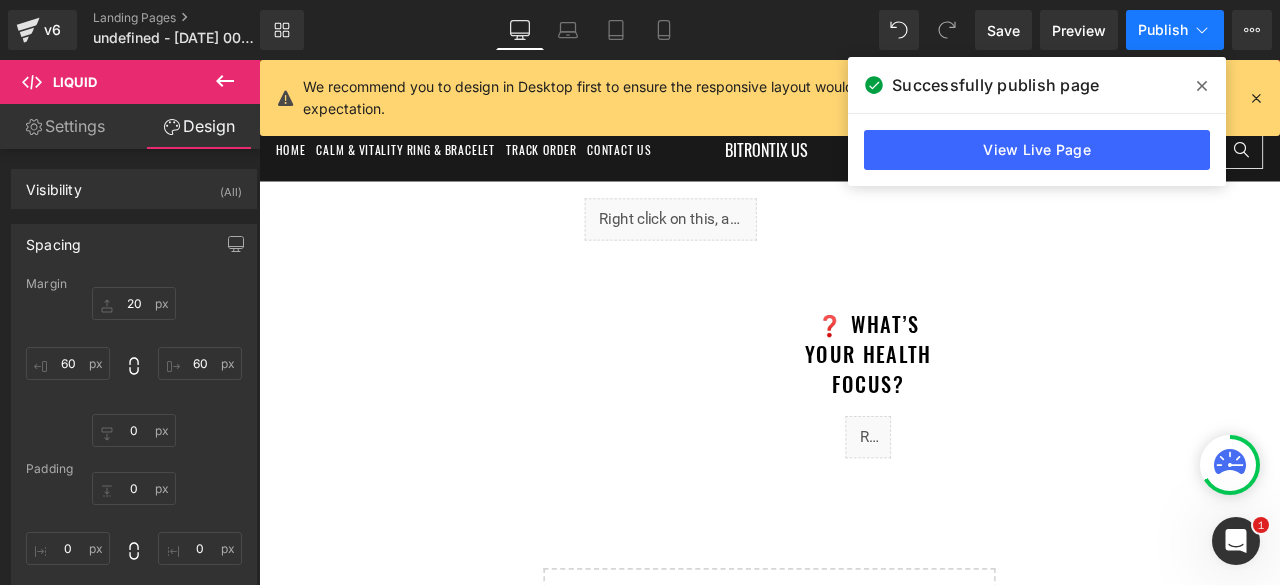 click on "Publish" at bounding box center (1163, 30) 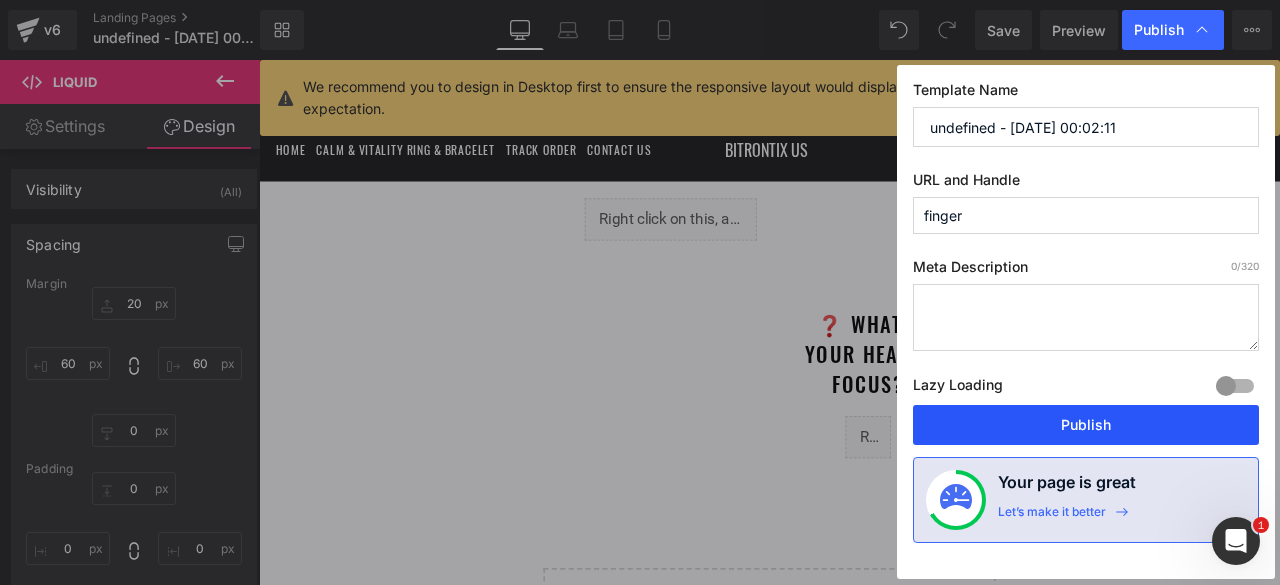click on "Publish" at bounding box center [1086, 425] 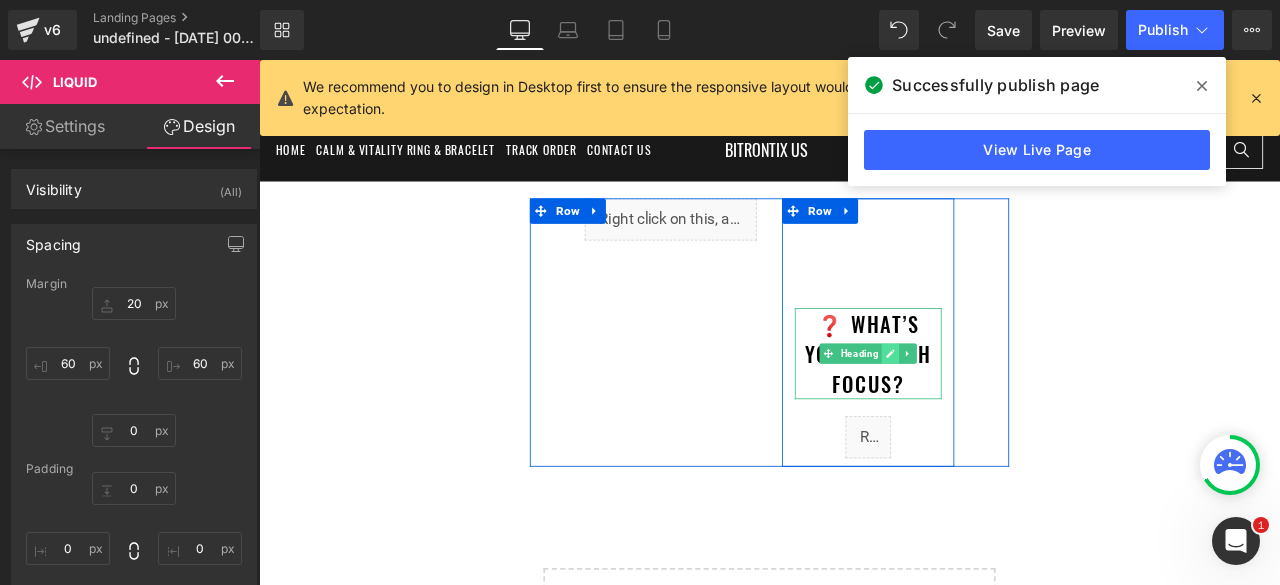 click 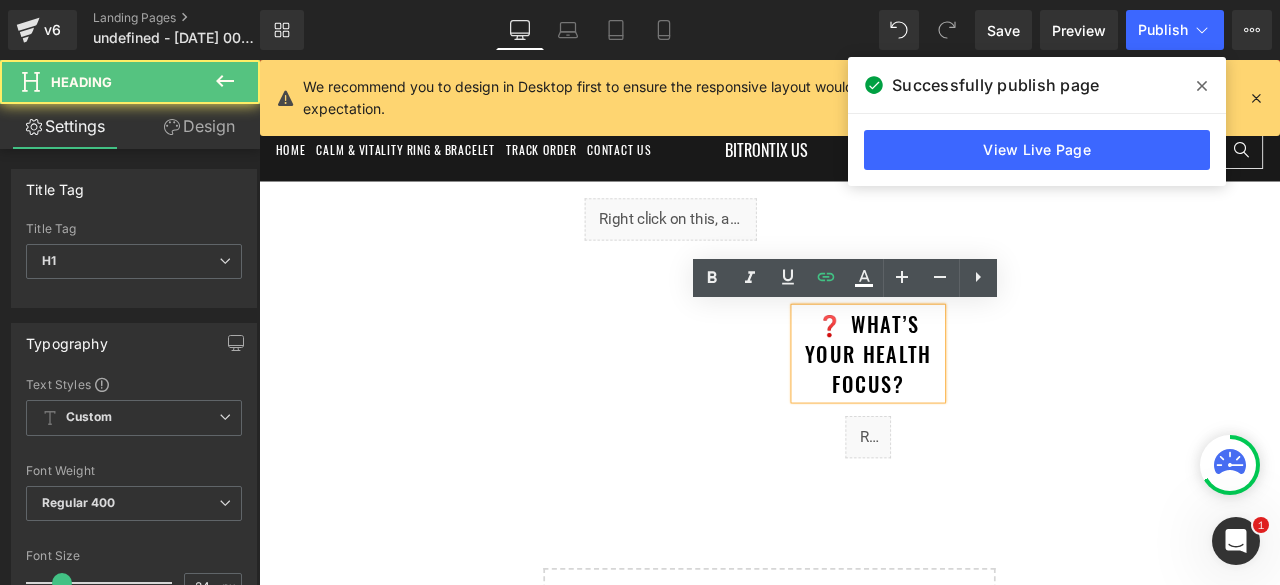 click on "❓ What’s Your Health Focus?" at bounding box center (981, 408) 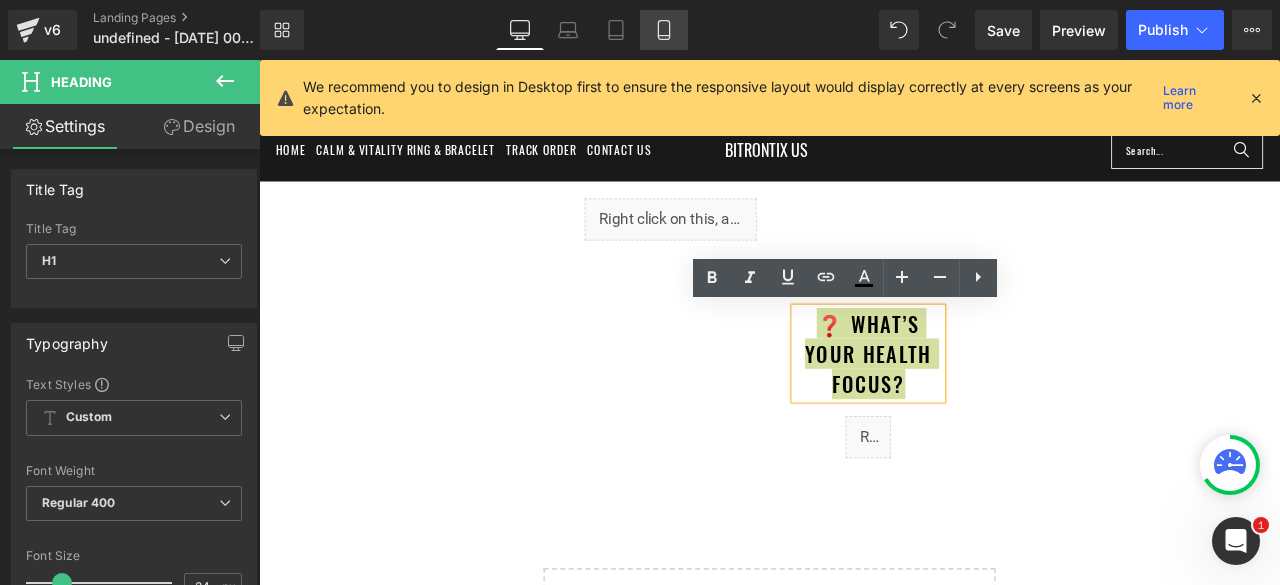 click on "Mobile" at bounding box center (664, 30) 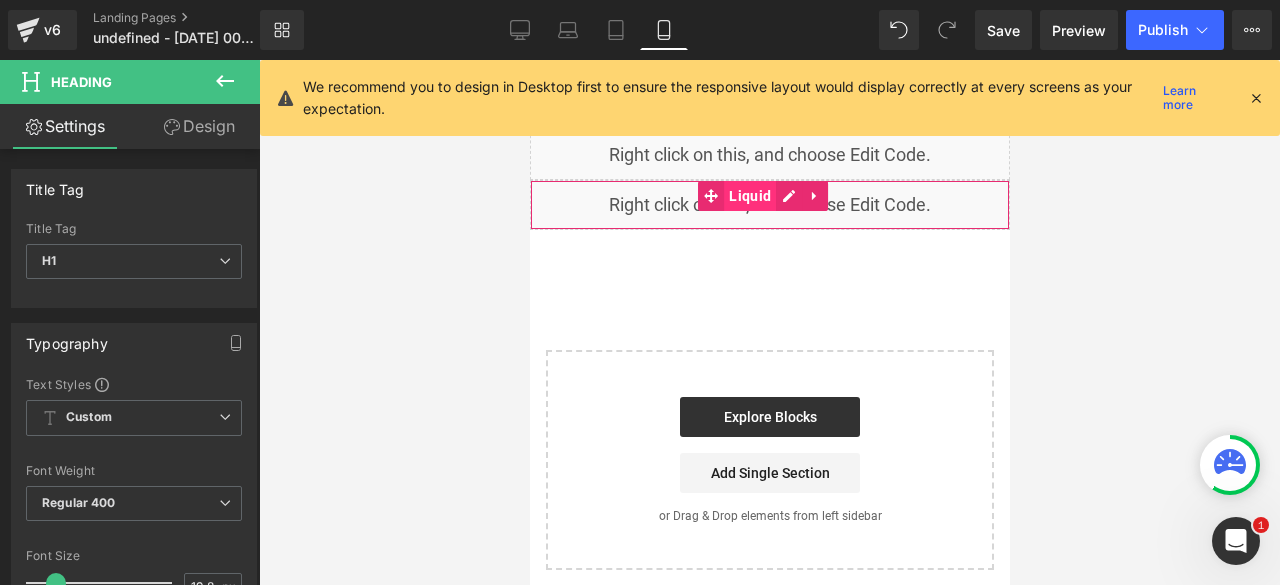 click on "Liquid" at bounding box center [749, 196] 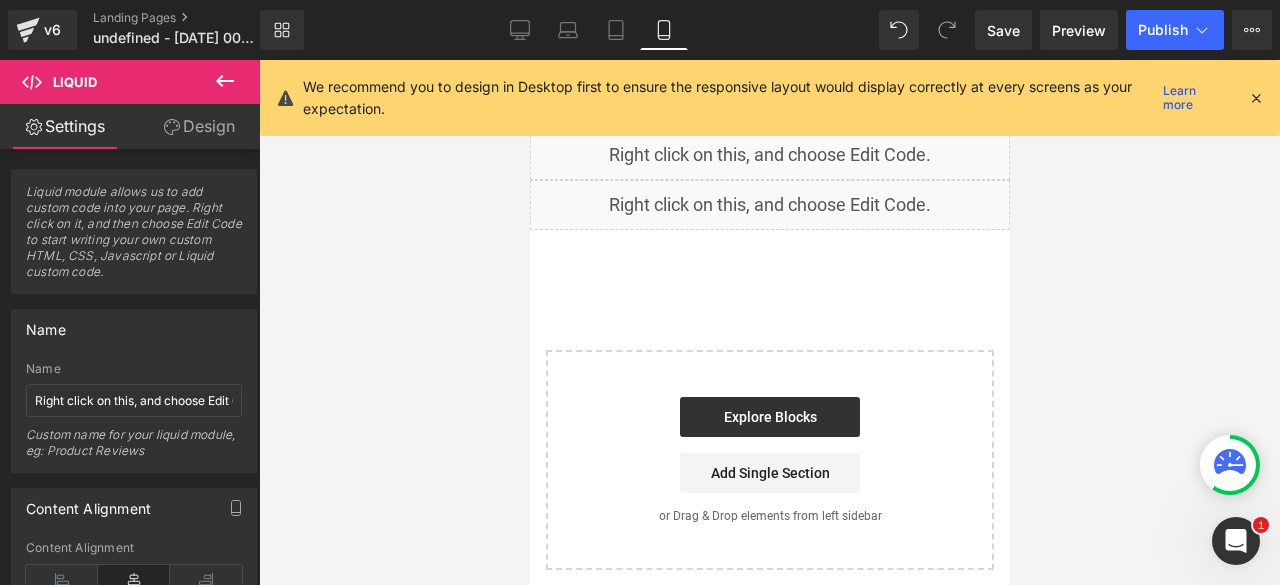 click at bounding box center [1256, 98] 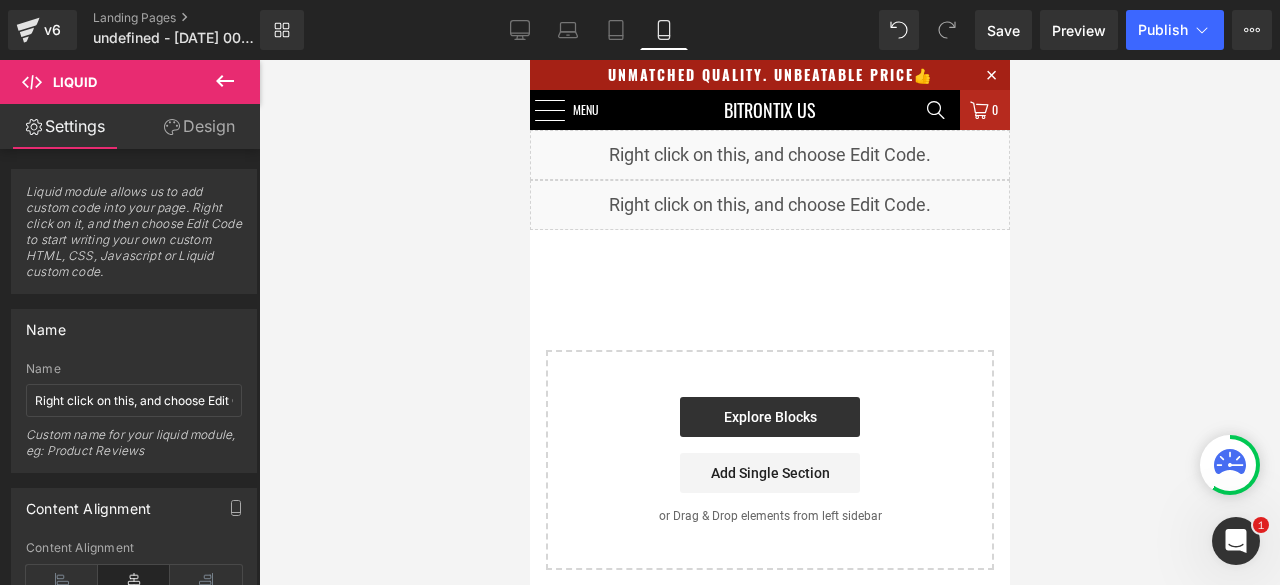 click 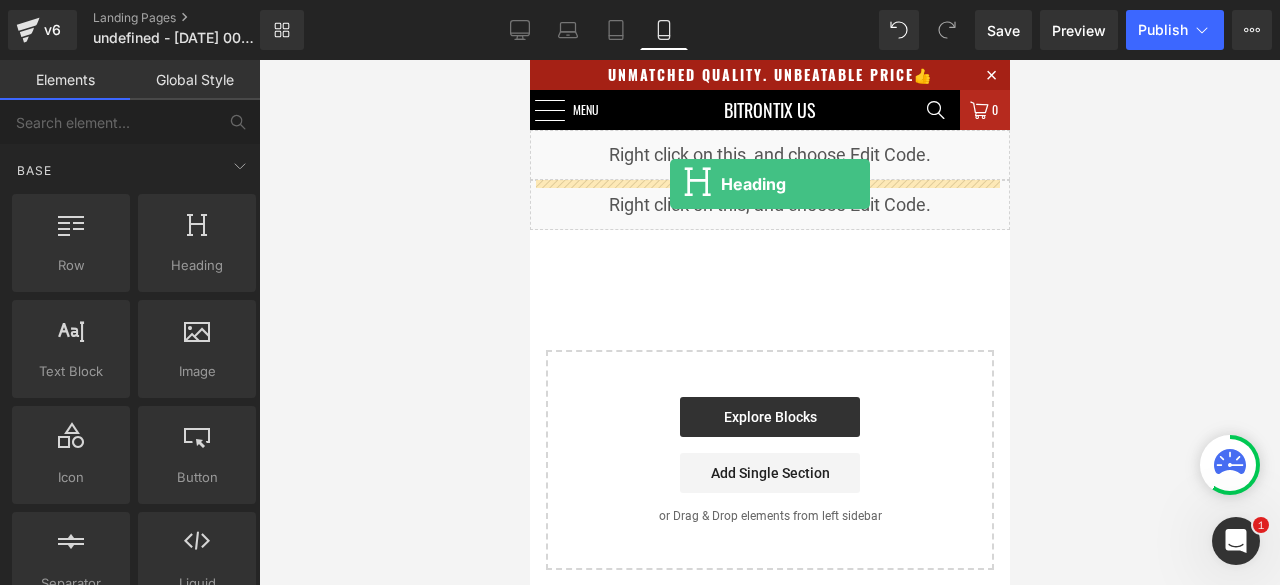 drag, startPoint x: 717, startPoint y: 303, endPoint x: 669, endPoint y: 184, distance: 128.31601 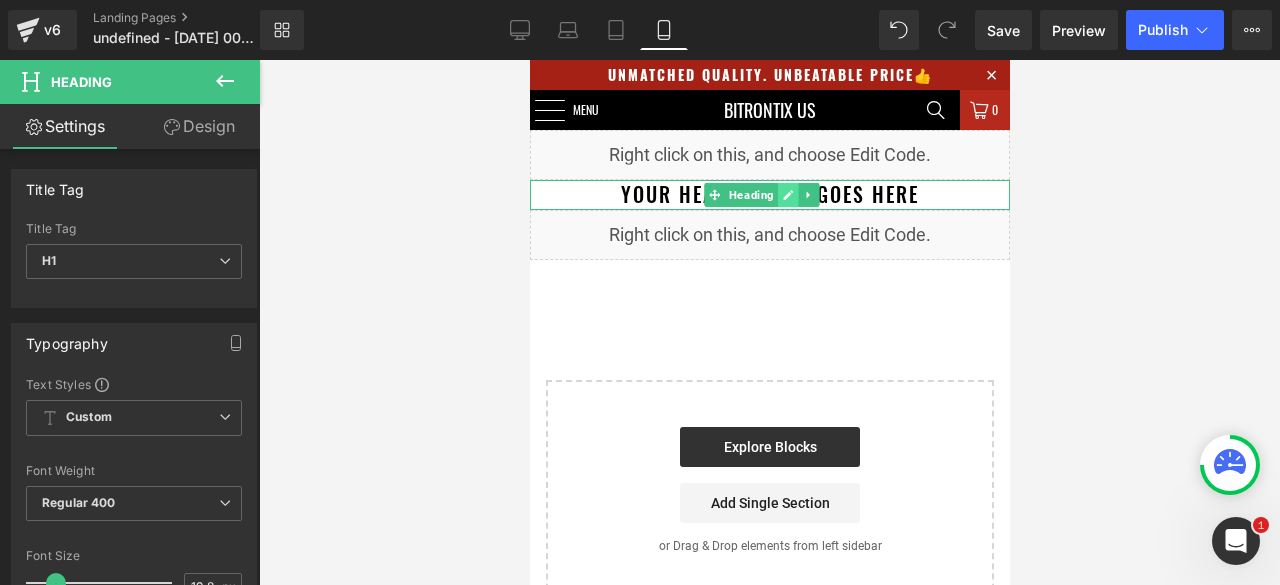 click 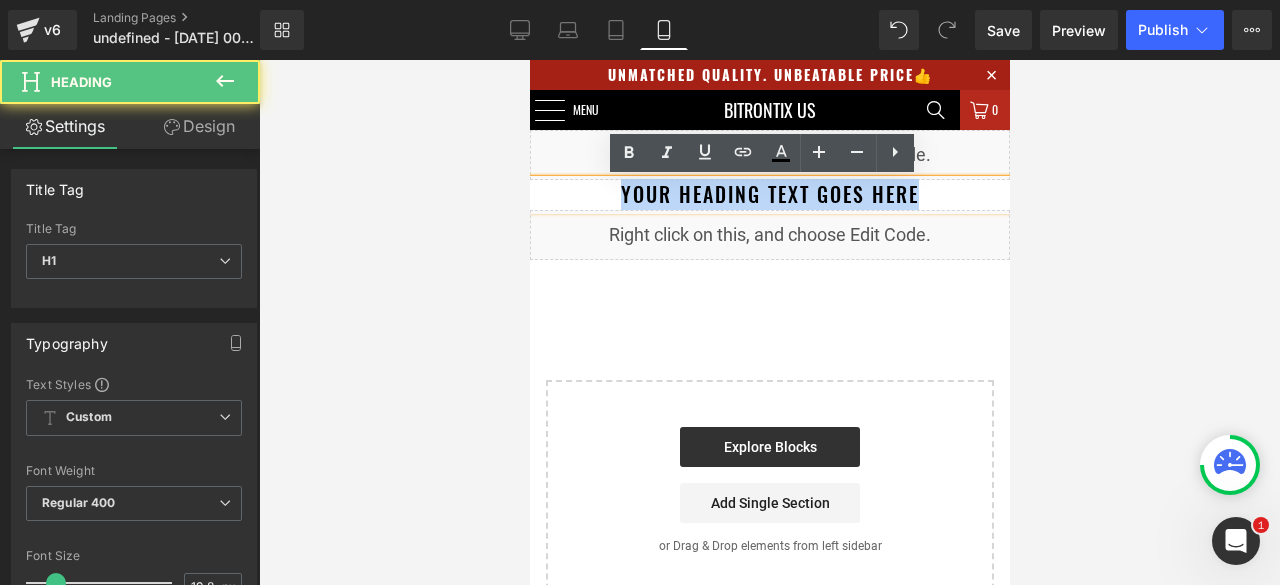 drag, startPoint x: 910, startPoint y: 193, endPoint x: 612, endPoint y: 185, distance: 298.10736 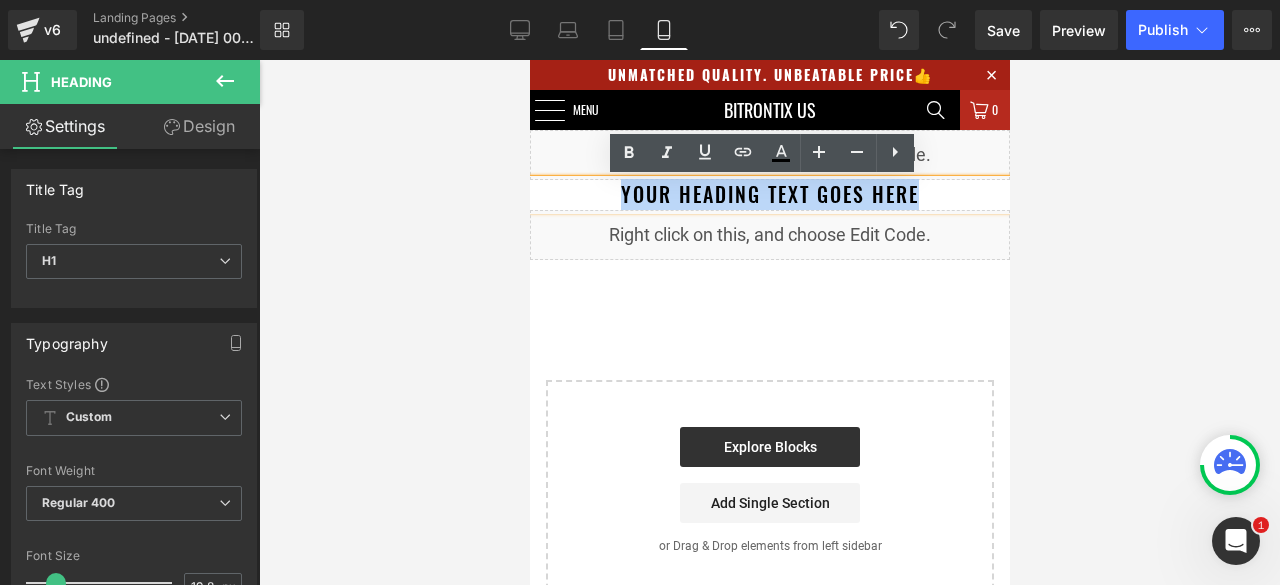 paste 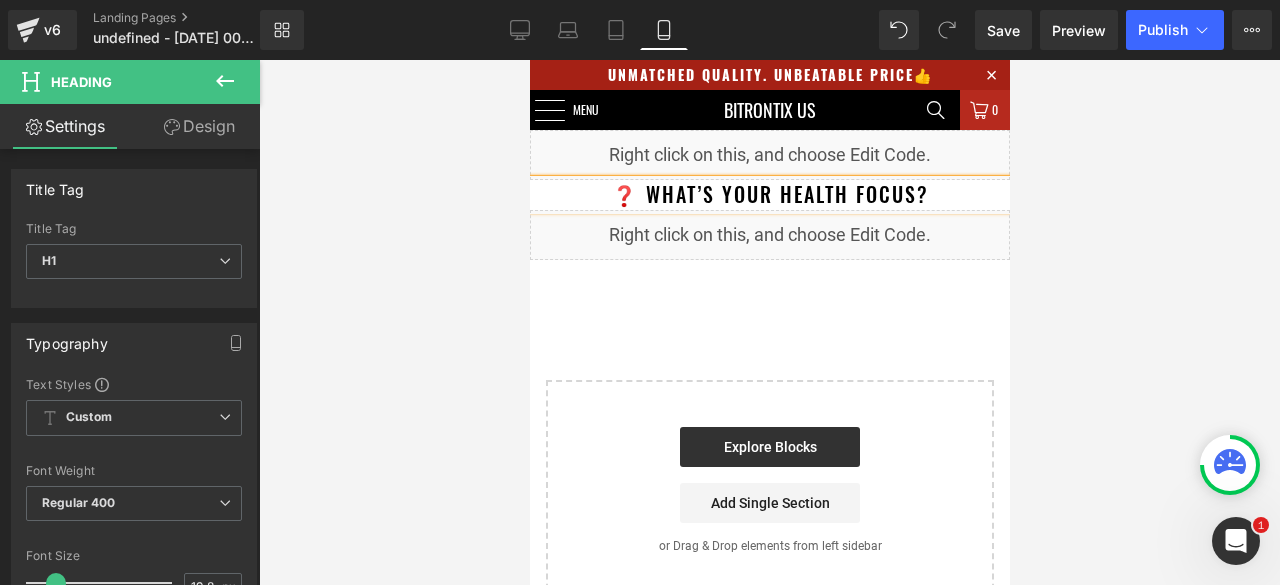 click on "Liquid
❓ What’s Your Health Focus?
Heading         Liquid
Row         Row       50px   50px Liquid
❓ What’s Your Health Focus?
Heading         Liquid
Select your layout" at bounding box center (769, 365) 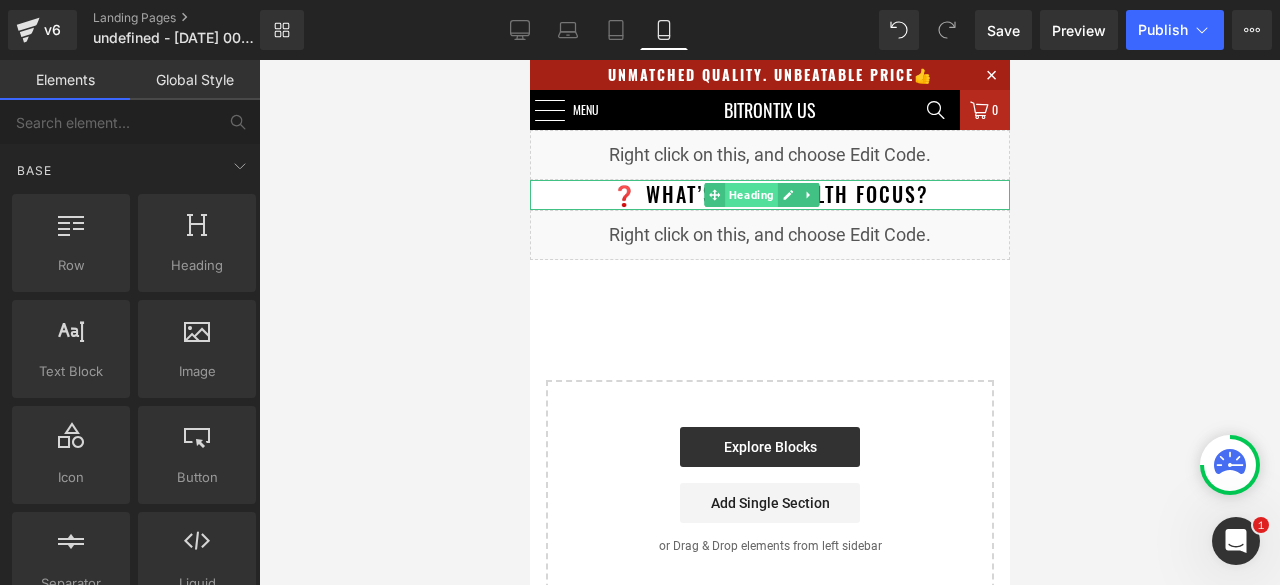 click on "Heading" at bounding box center (750, 195) 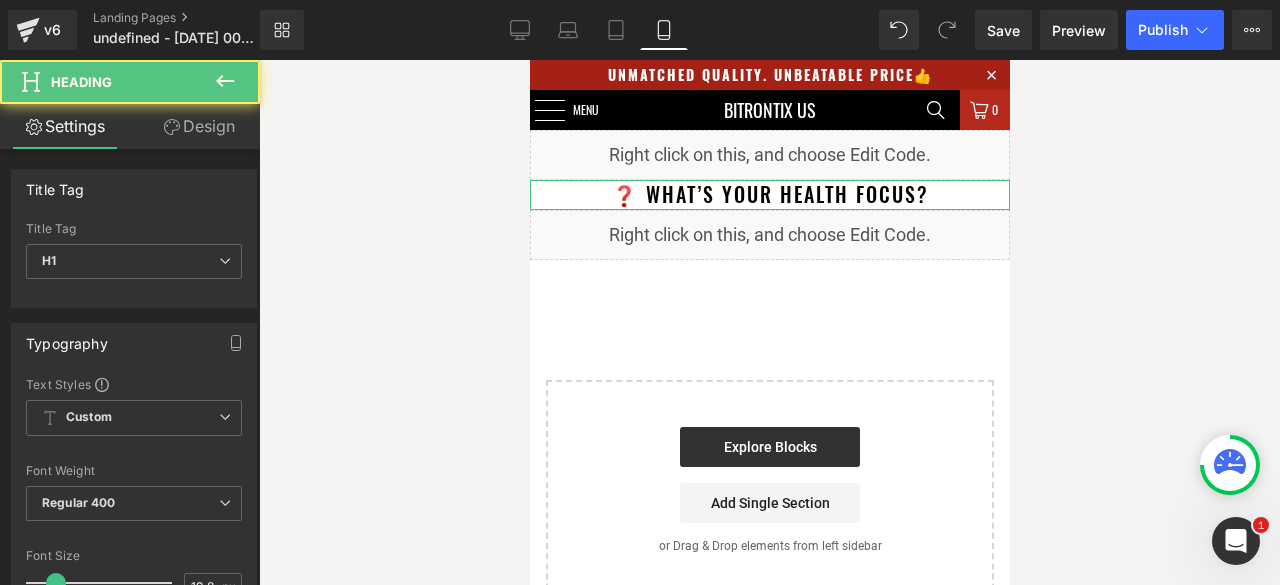 click on "Design" at bounding box center [199, 126] 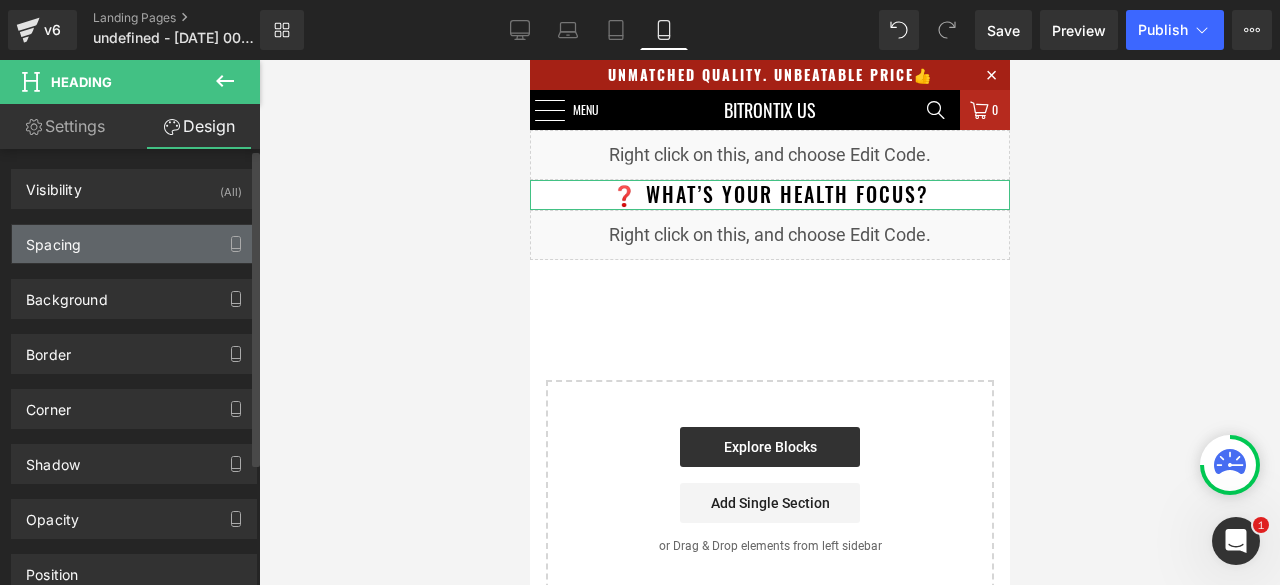 click on "Spacing" at bounding box center [134, 244] 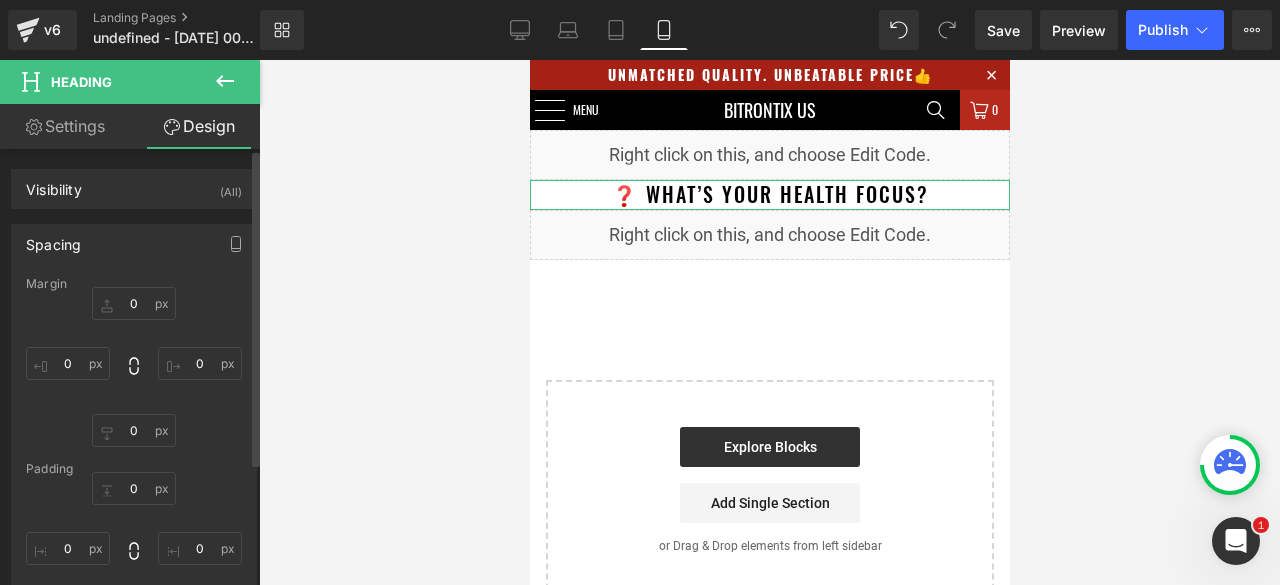 type on "0" 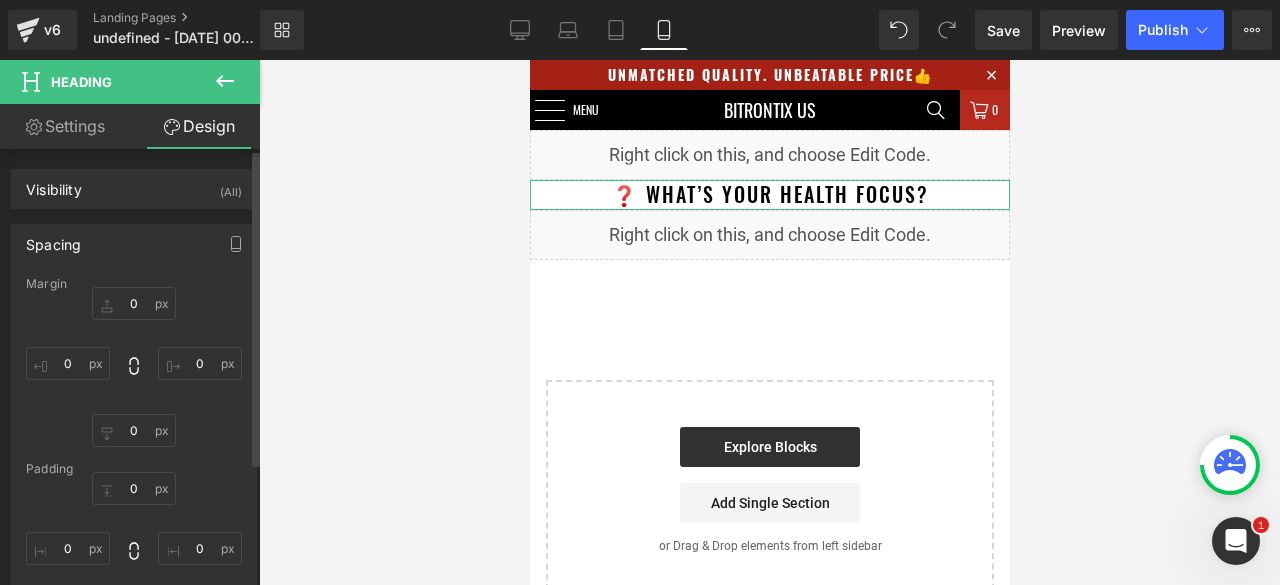 type on "0" 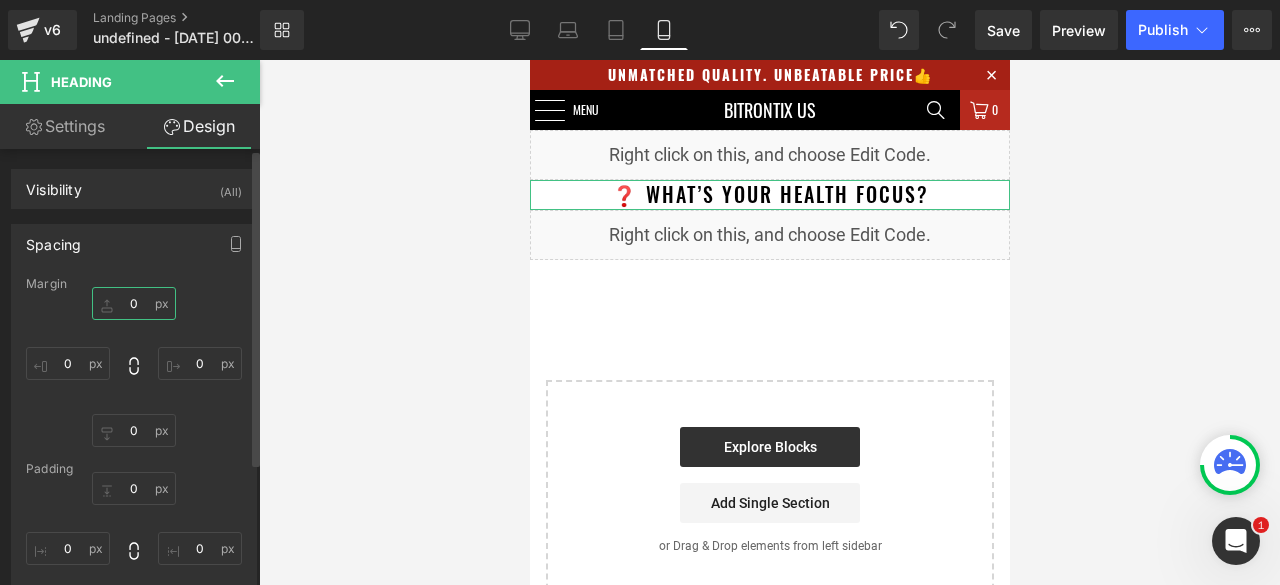 click on "0" at bounding box center [134, 303] 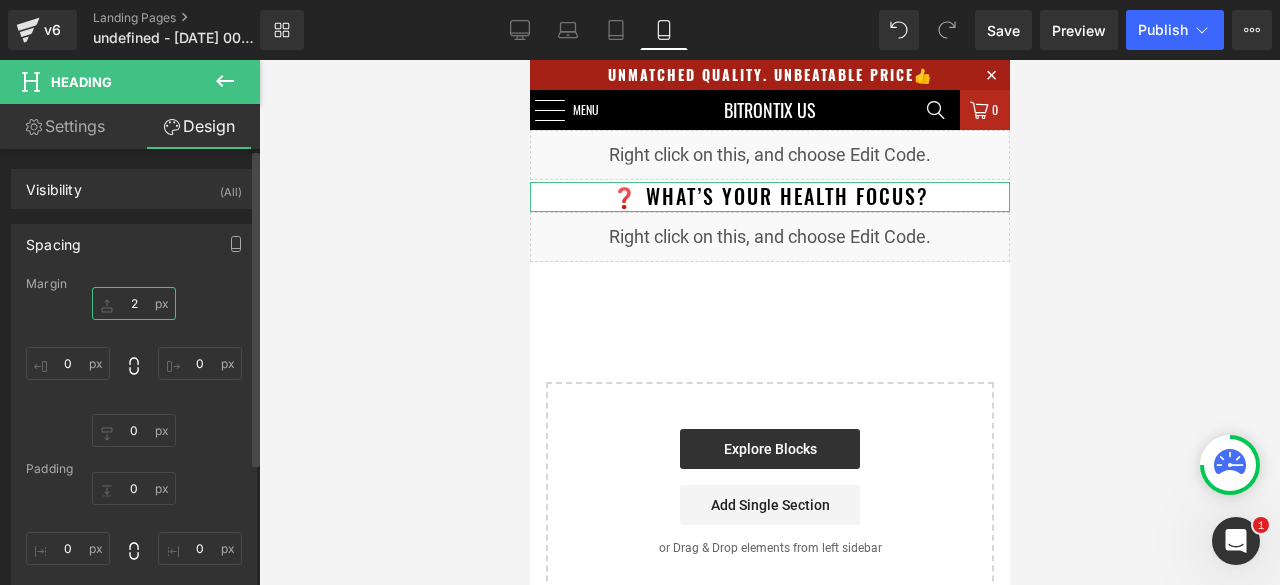 type on "20" 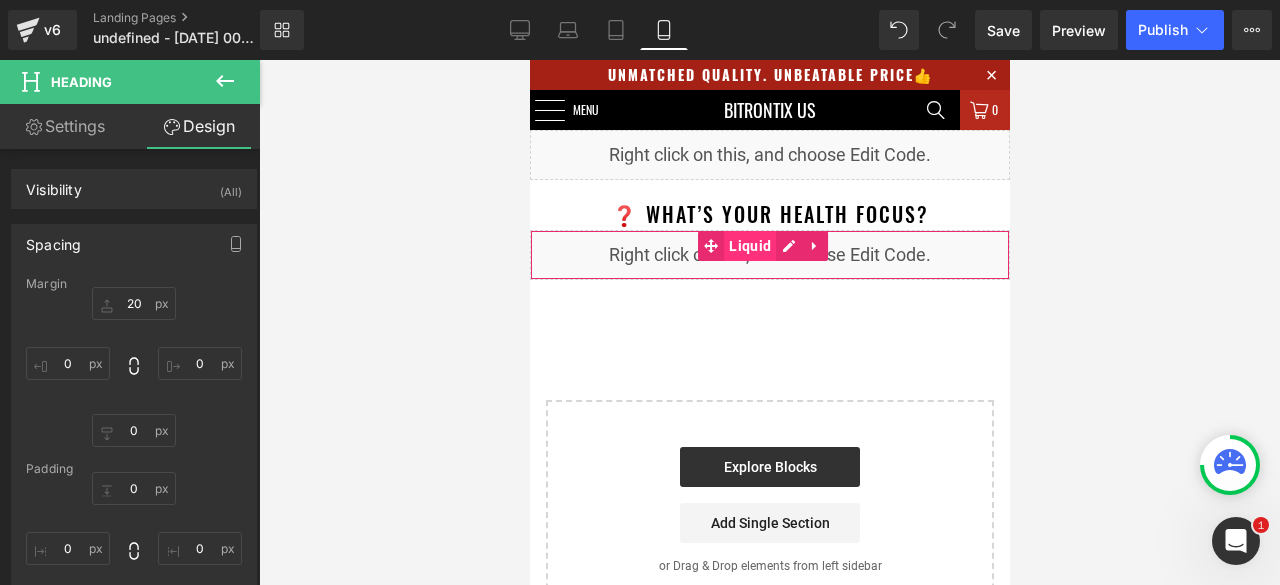 click on "Liquid" at bounding box center [749, 246] 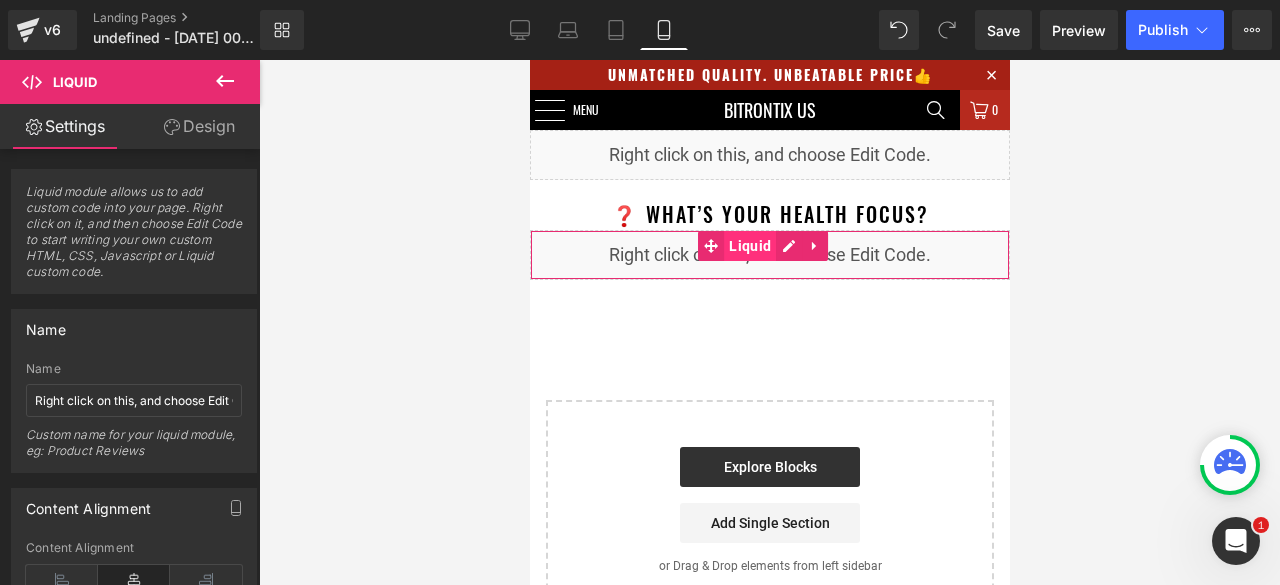 click on "Liquid" at bounding box center (749, 246) 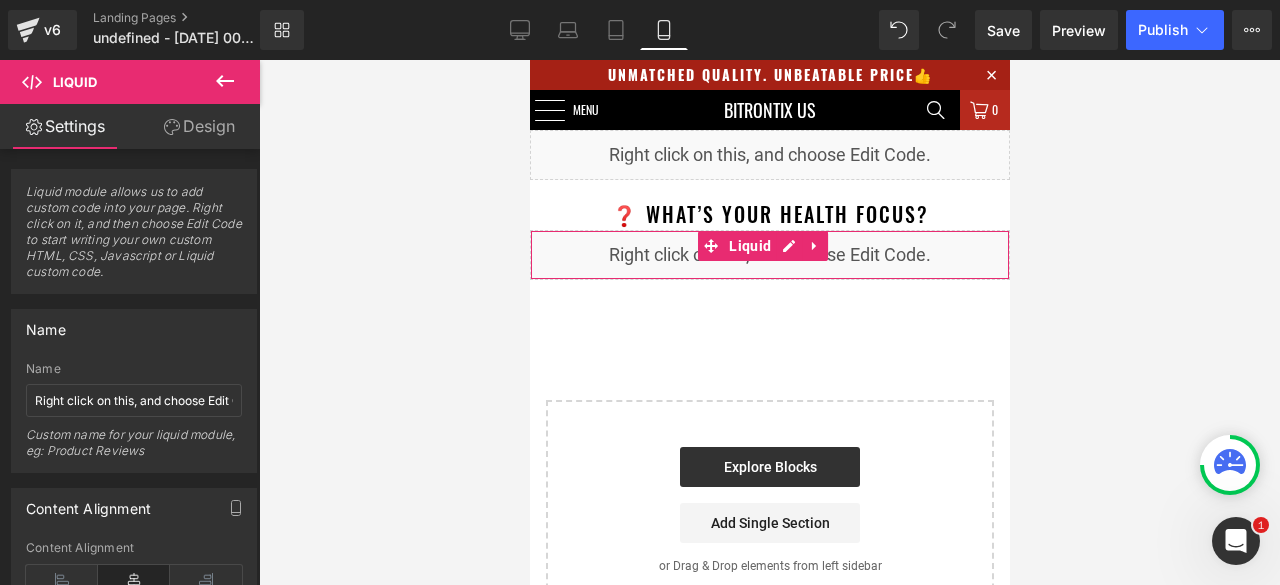 click on "Design" at bounding box center (199, 126) 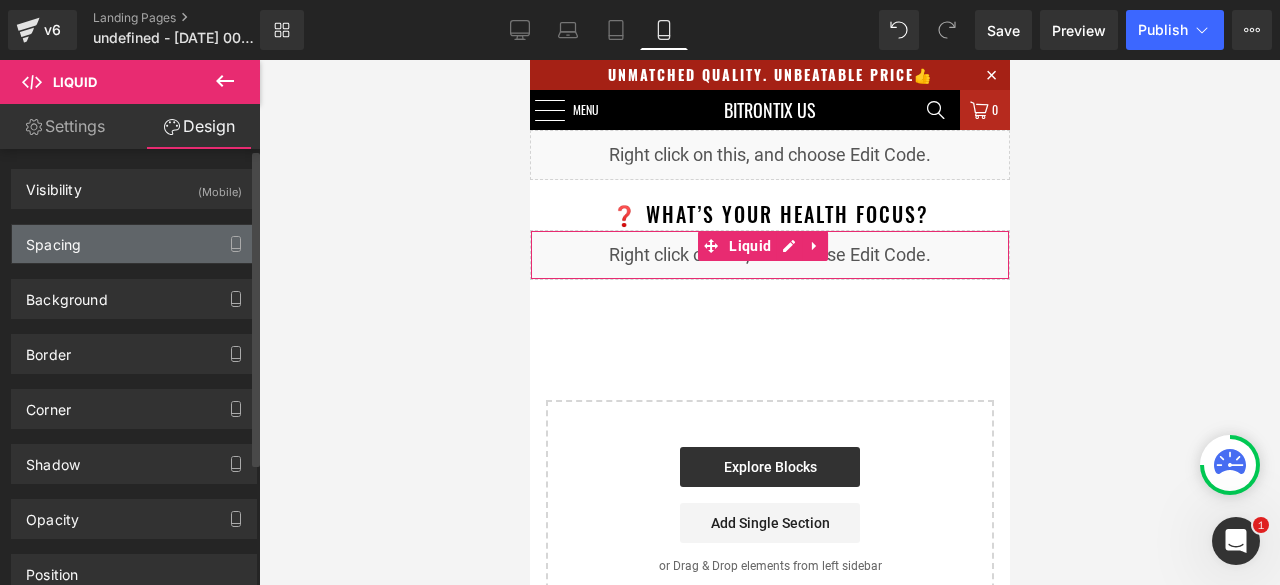 click on "Spacing" at bounding box center (134, 244) 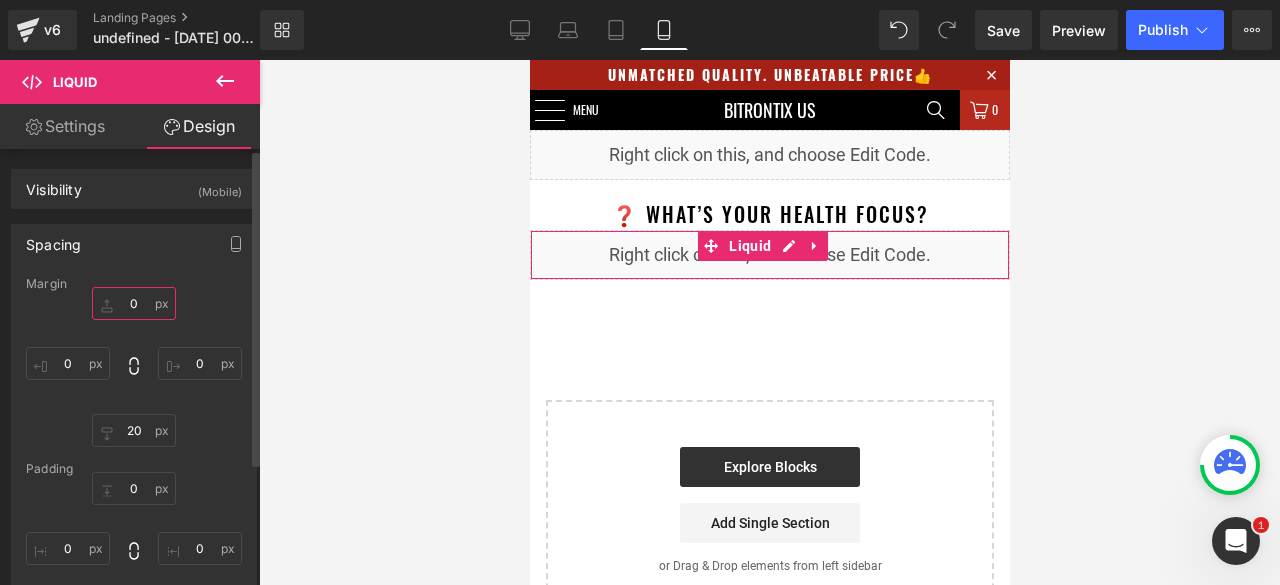 click on "0" at bounding box center (134, 303) 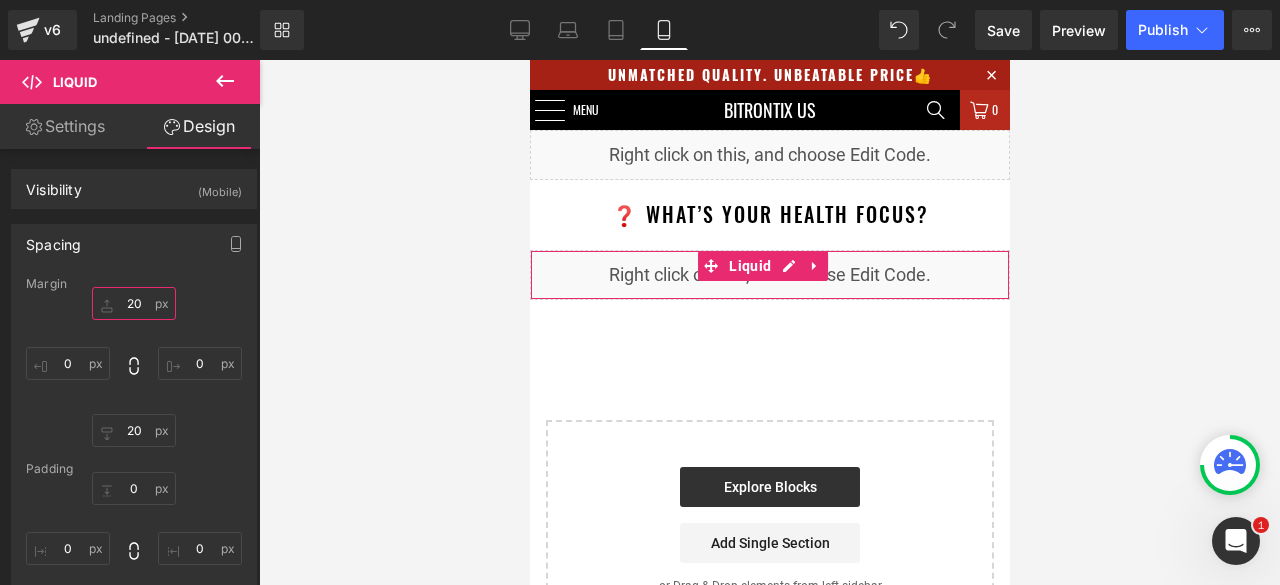 type on "2" 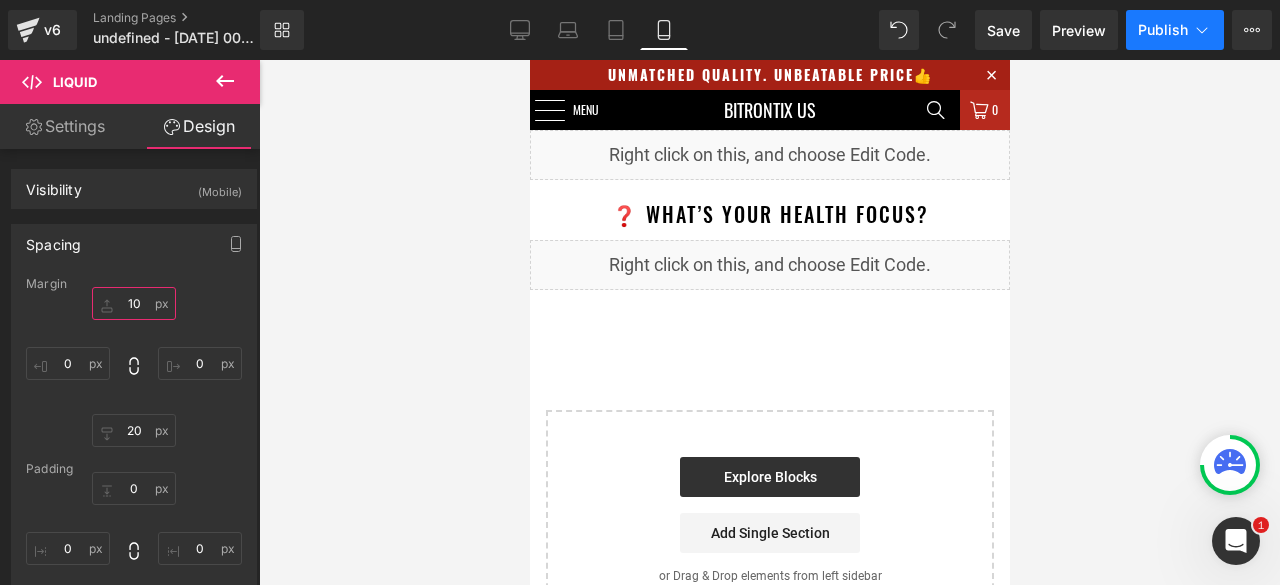 type on "10" 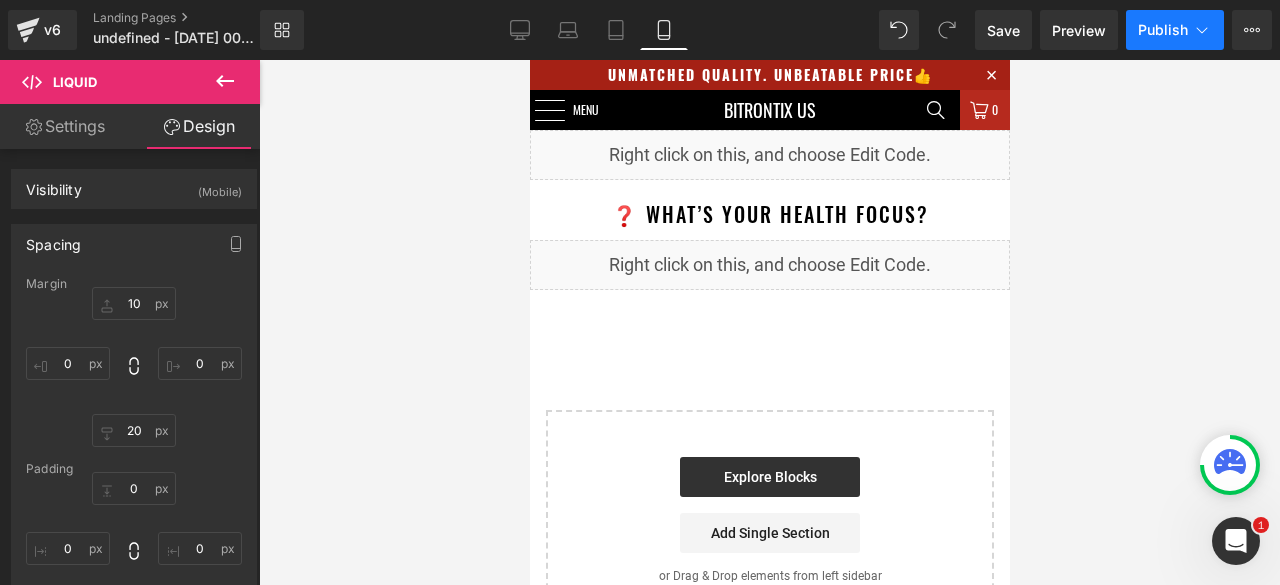 click on "Publish" at bounding box center (1163, 30) 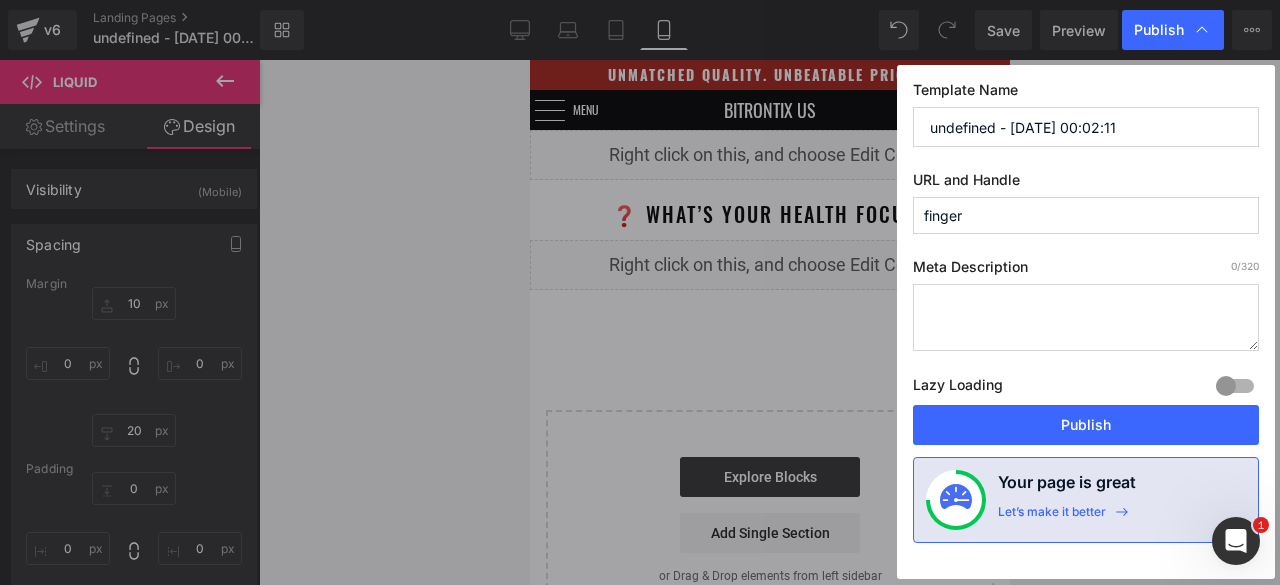 click on "Publish" at bounding box center [1086, 425] 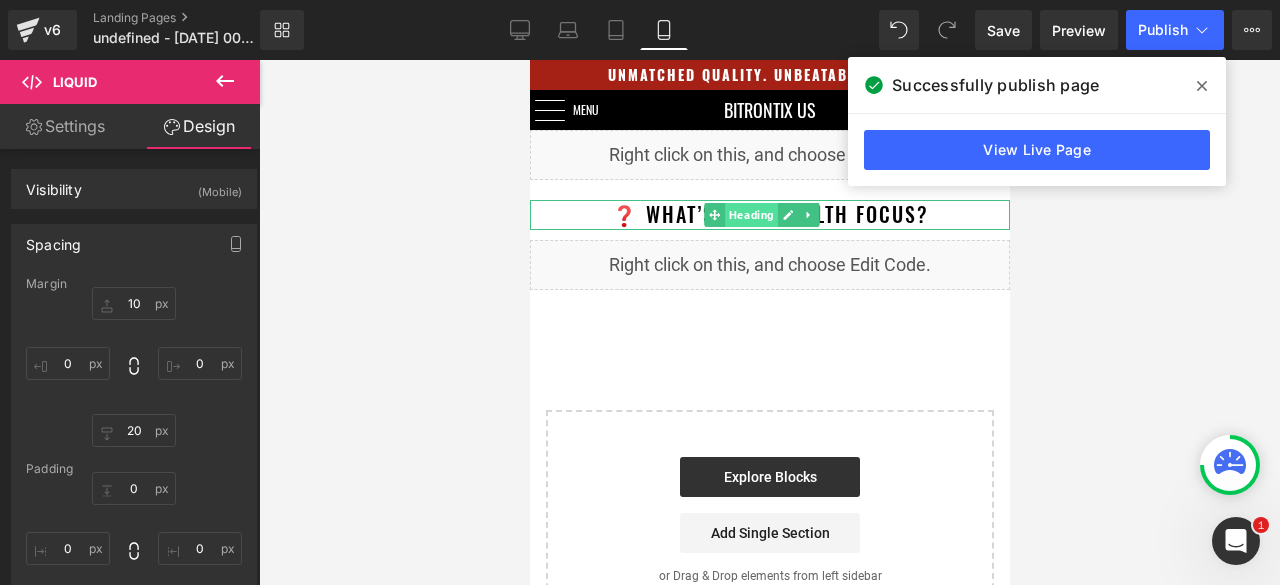 click on "Heading" at bounding box center (750, 215) 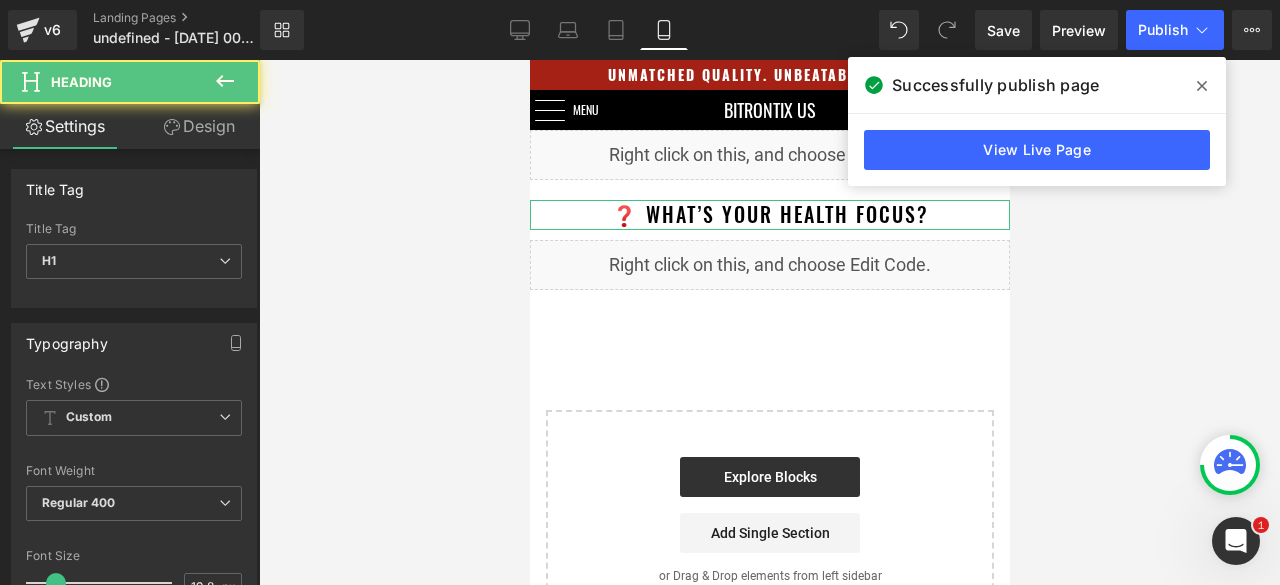click on "Design" at bounding box center (199, 126) 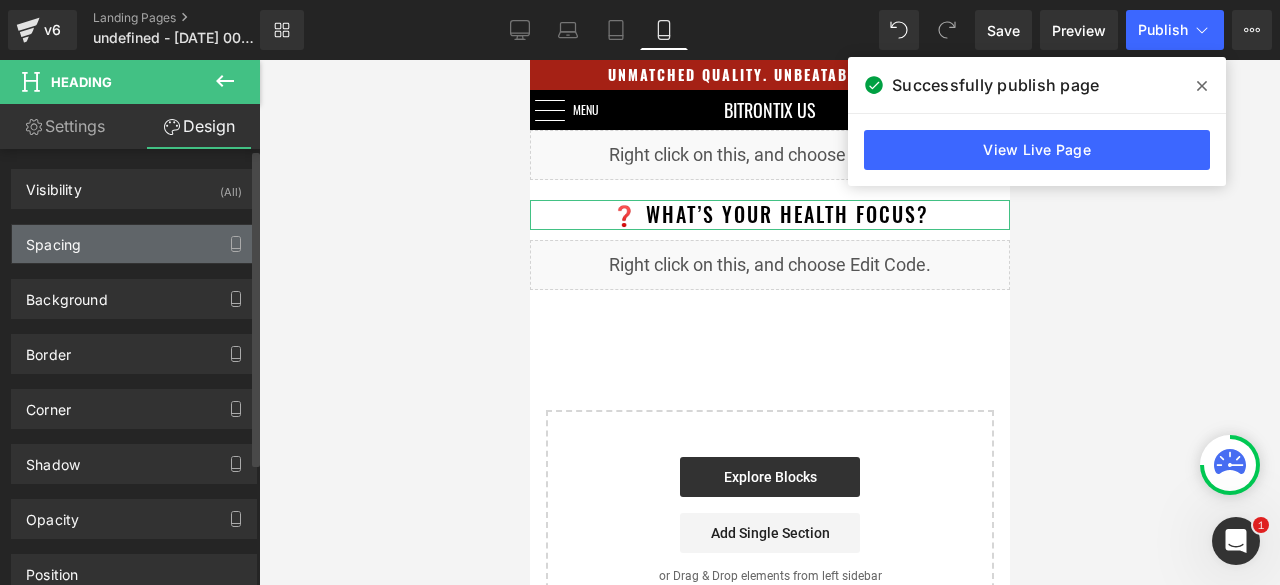click on "Spacing" at bounding box center (134, 244) 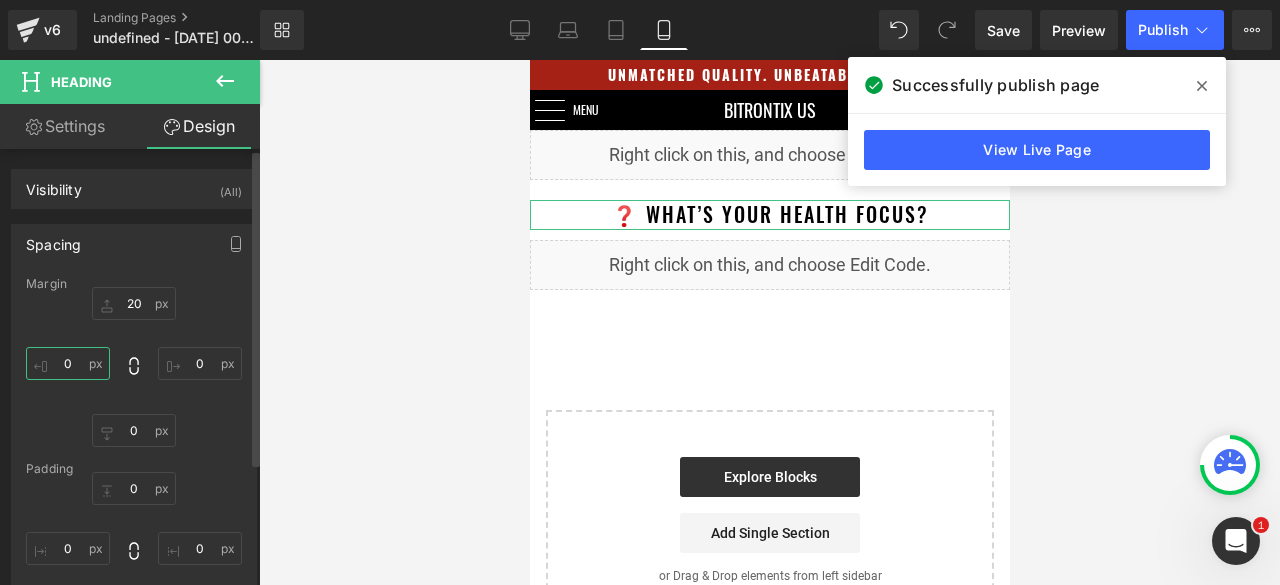 click on "0" at bounding box center [68, 363] 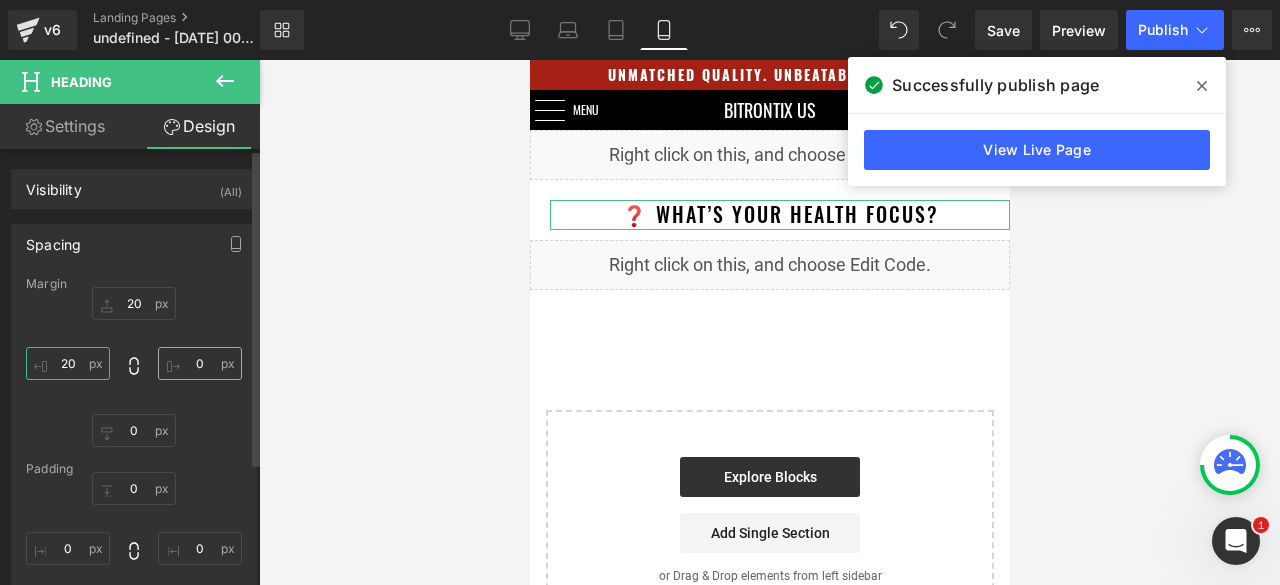 type on "20" 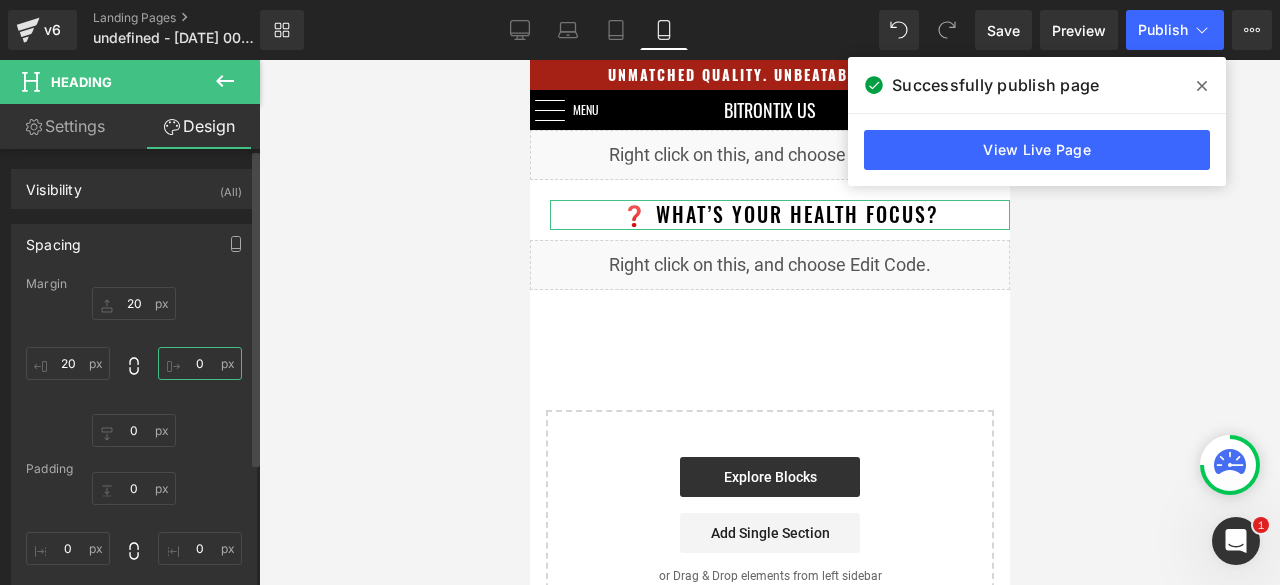 click on "0" at bounding box center (200, 363) 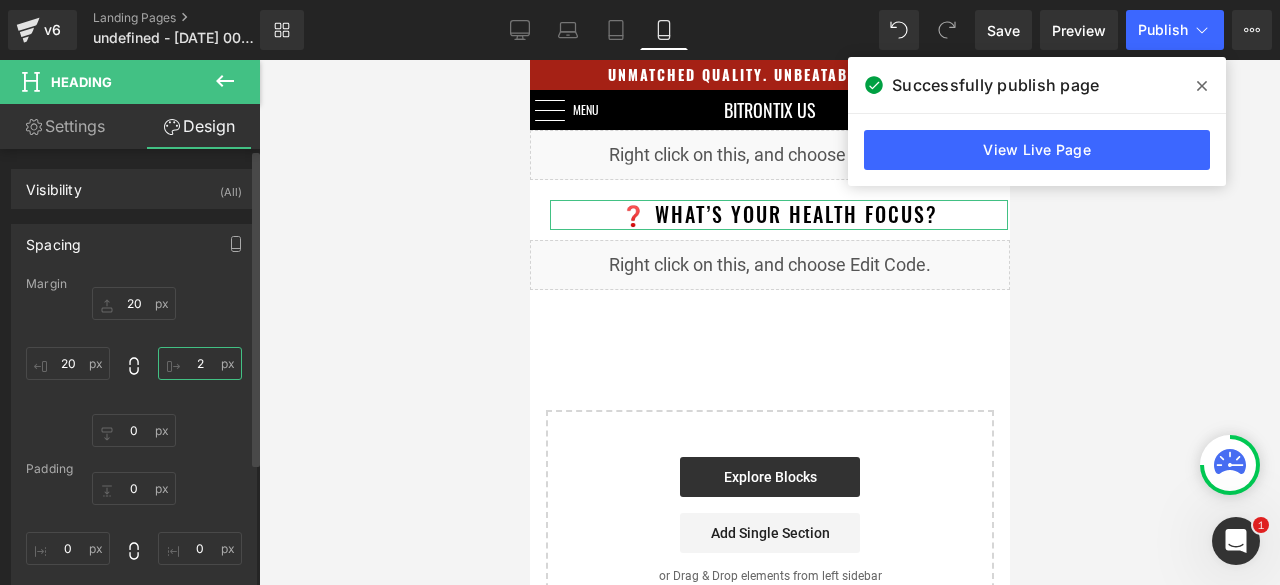 type on "20" 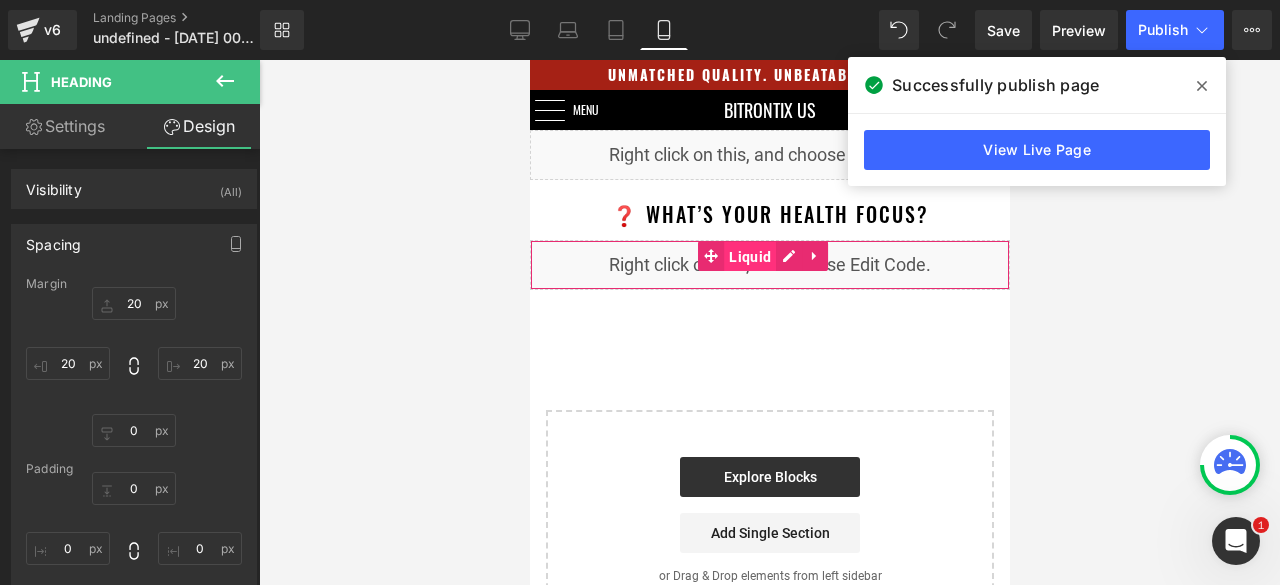 click on "Liquid" at bounding box center [749, 257] 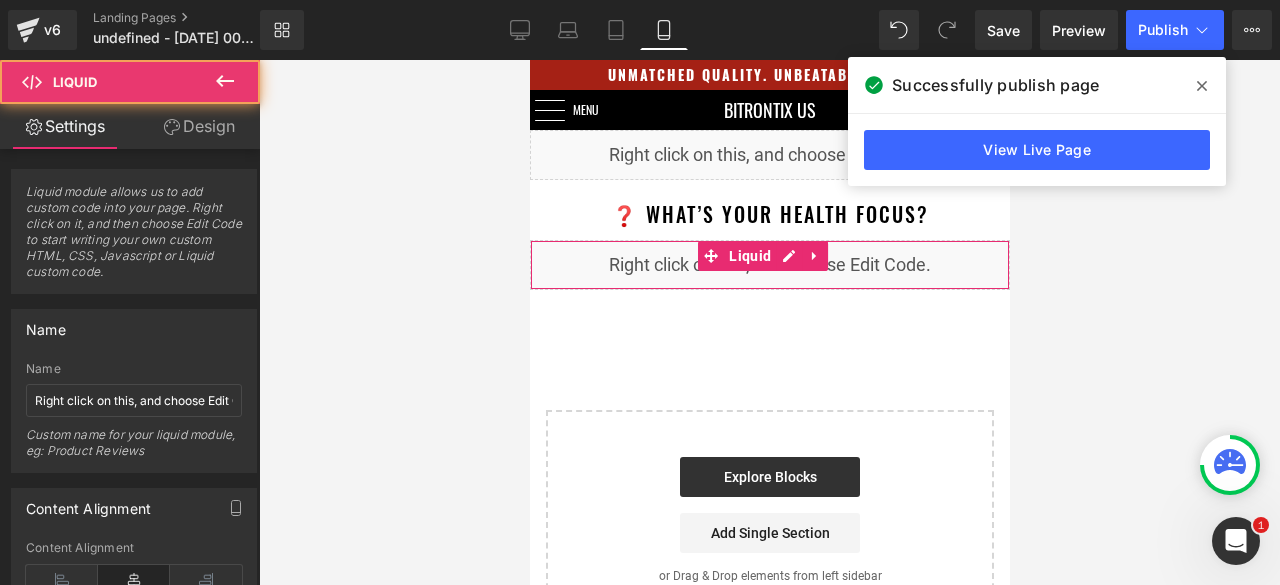 click on "Design" at bounding box center (199, 126) 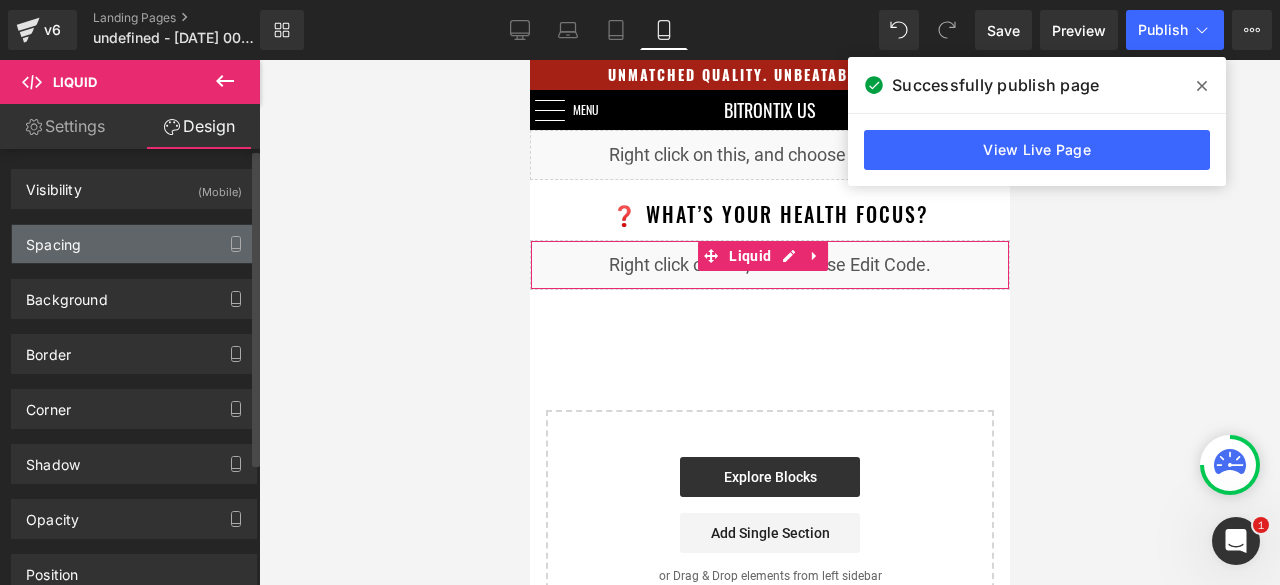 click on "Spacing" at bounding box center (134, 244) 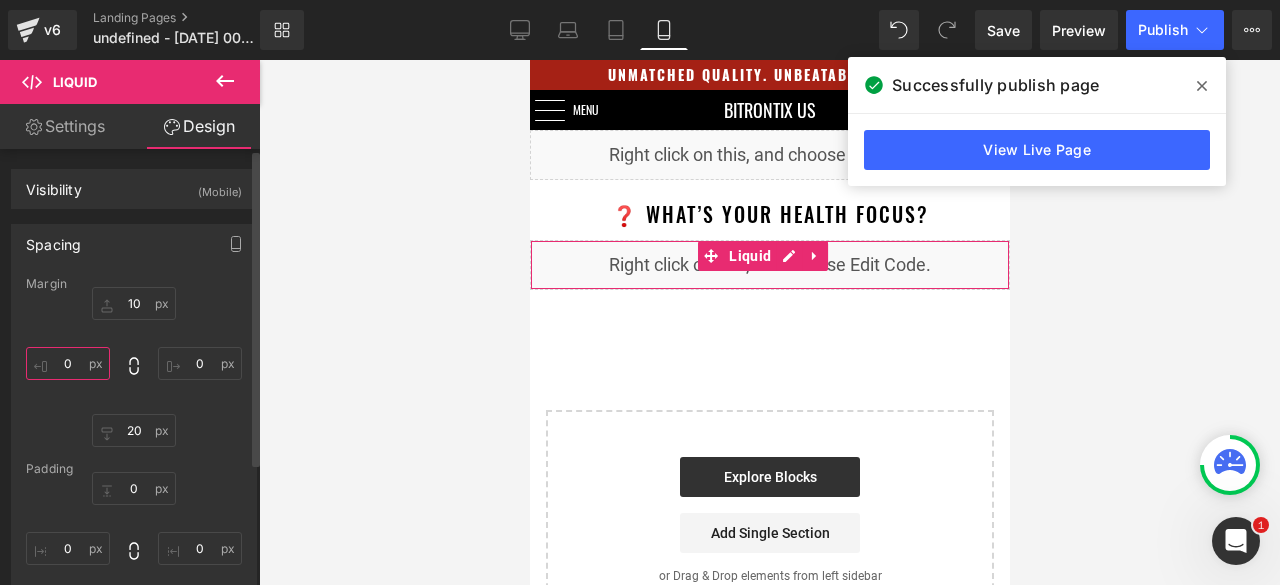 click on "0" at bounding box center (68, 363) 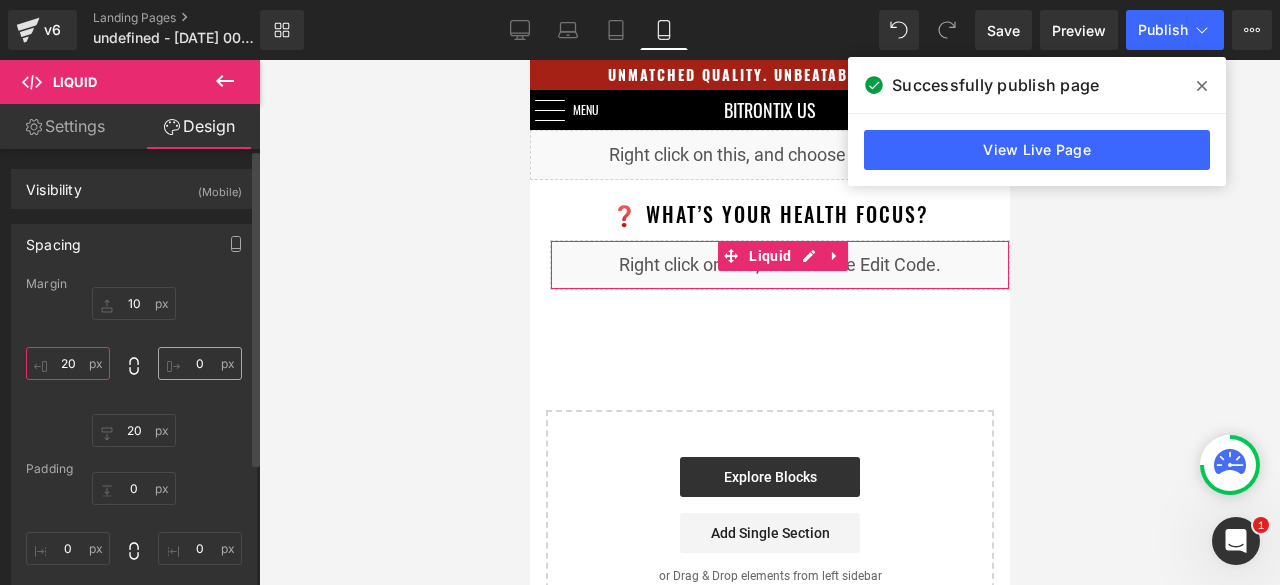 type on "20" 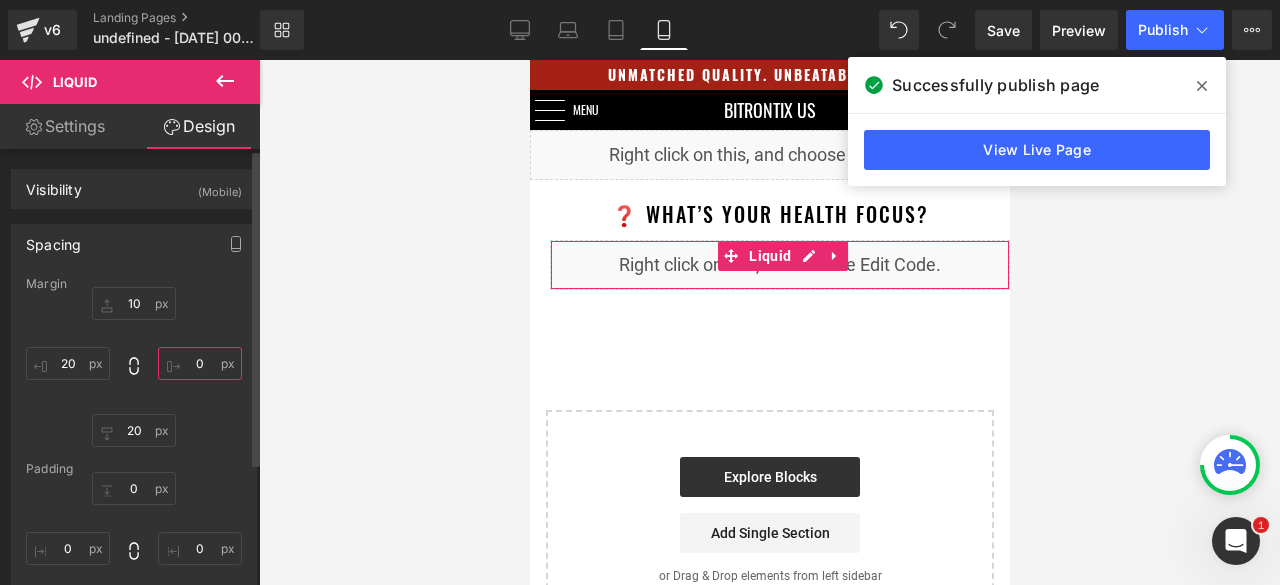 click on "0" at bounding box center [200, 363] 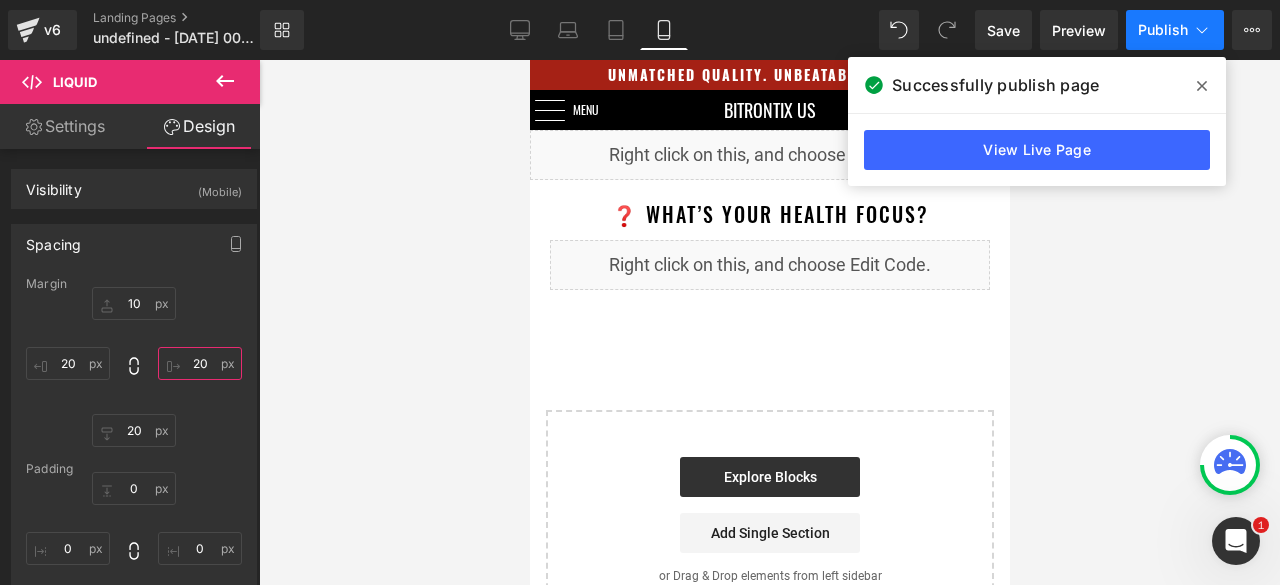 type on "20" 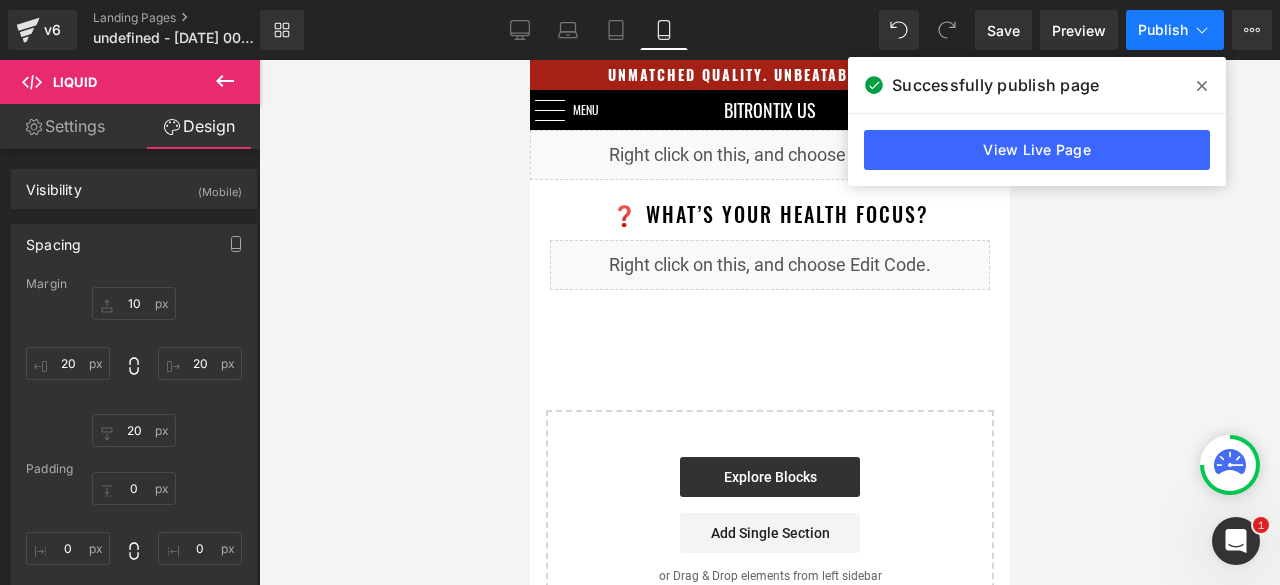 click on "Publish" at bounding box center [1163, 30] 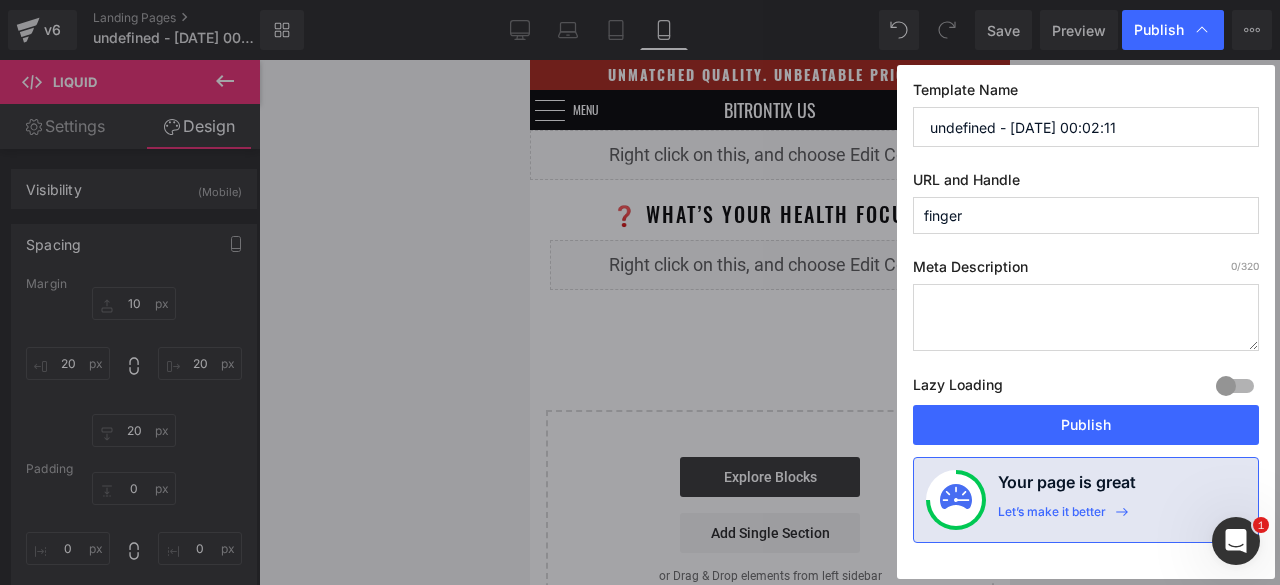 drag, startPoint x: 1024, startPoint y: 423, endPoint x: 1018, endPoint y: 412, distance: 12.529964 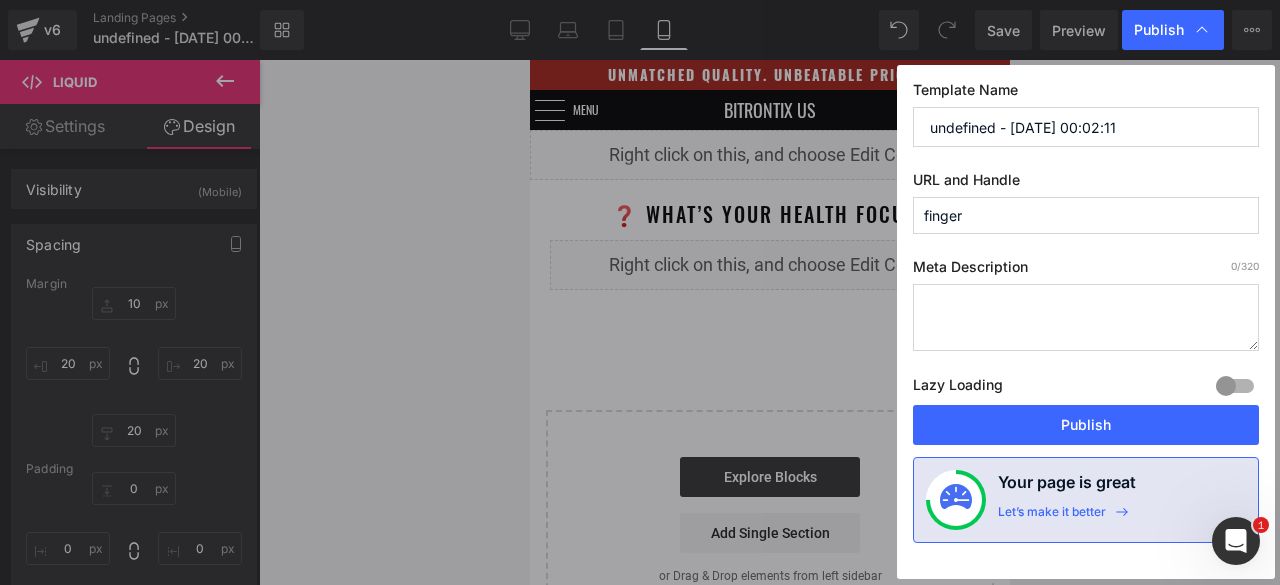click on "Publish" at bounding box center [1086, 425] 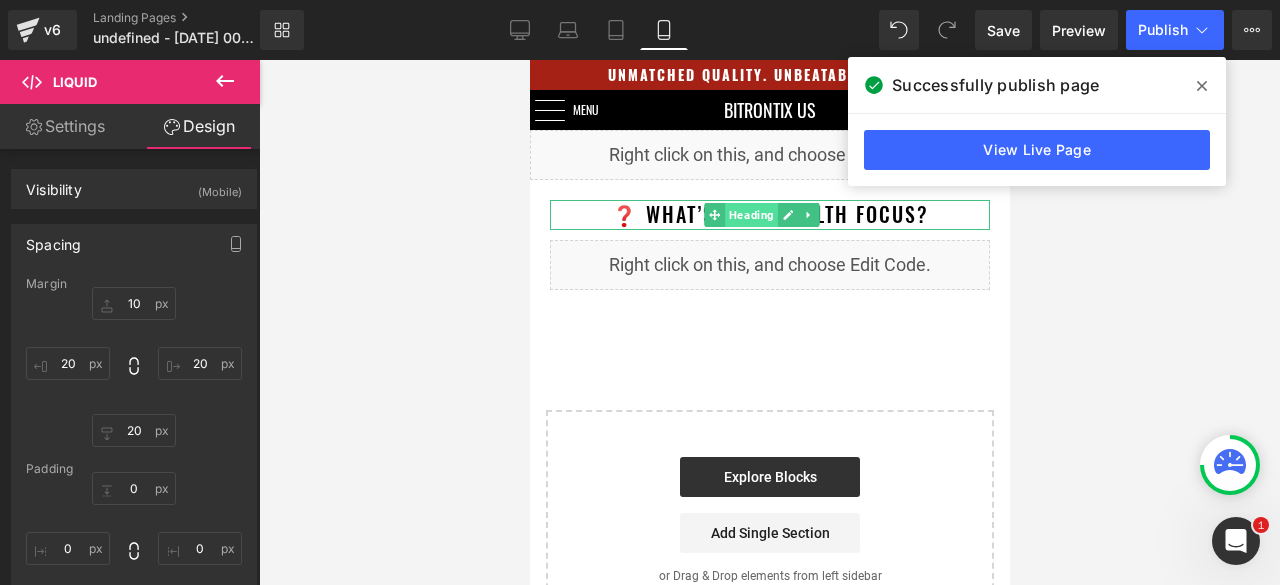 click on "Heading" at bounding box center (750, 215) 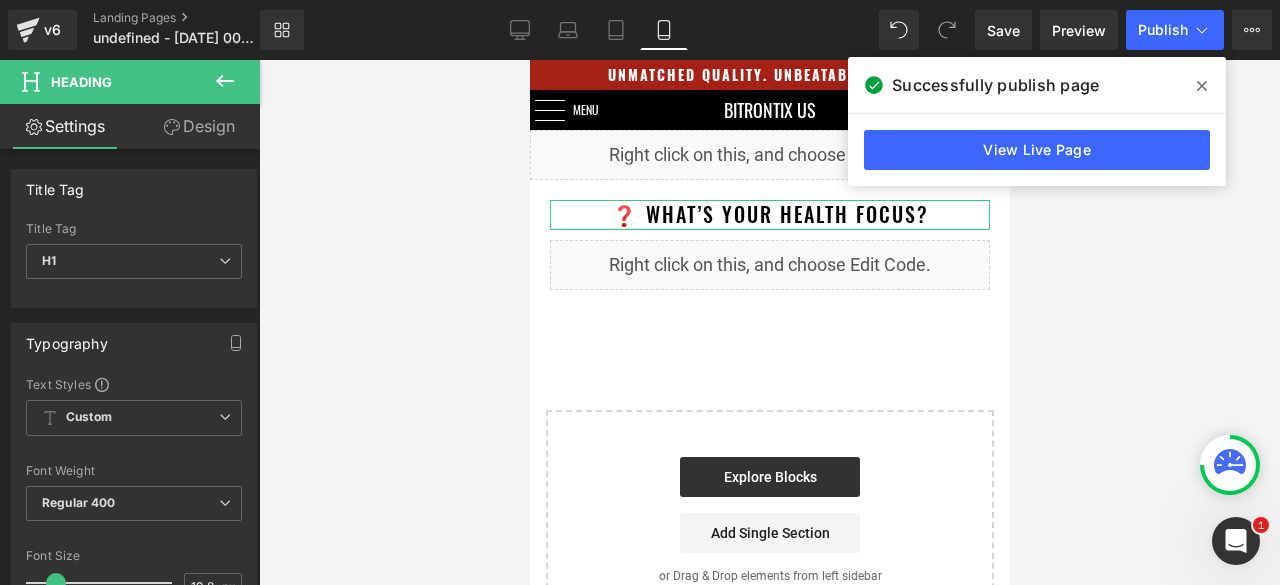 click on "Design" at bounding box center (199, 126) 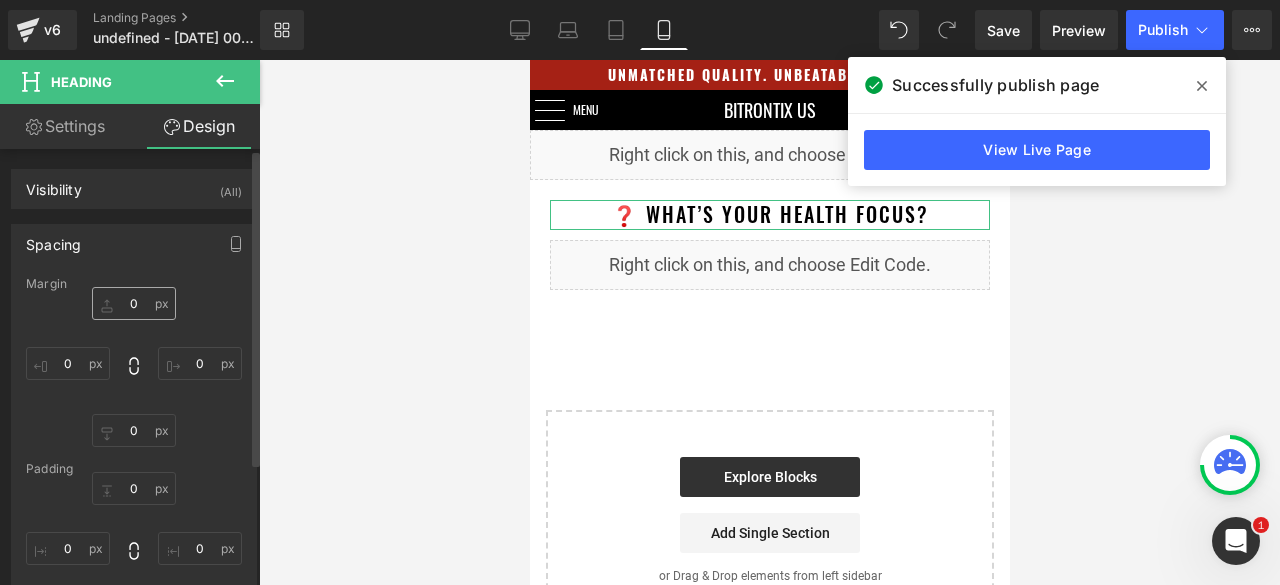 type on "20" 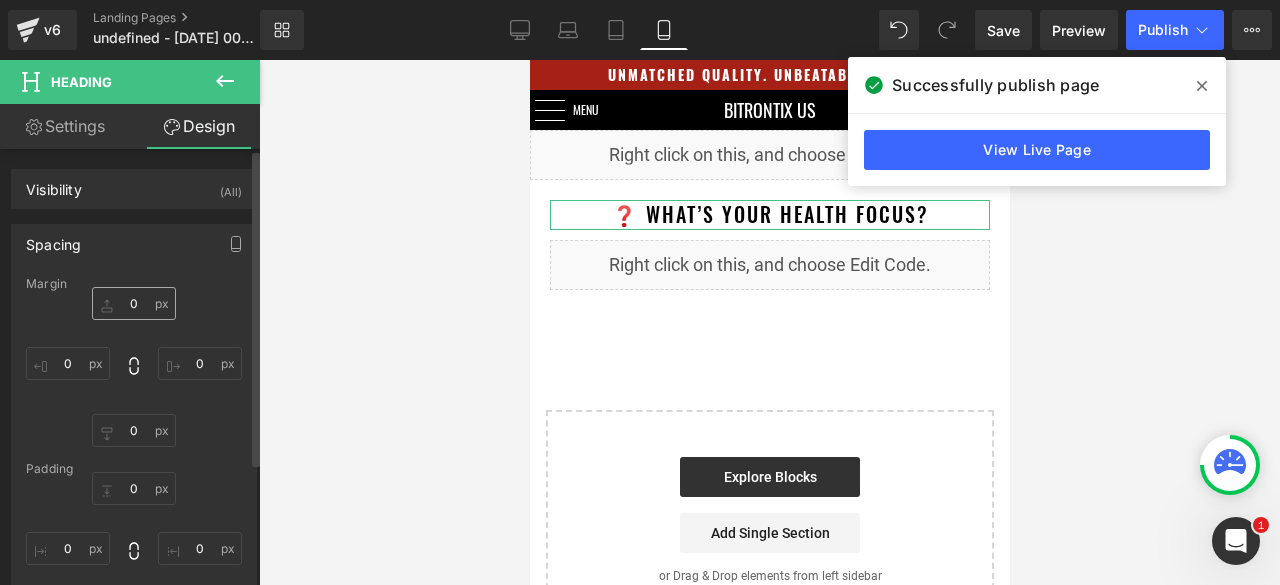 type on "20" 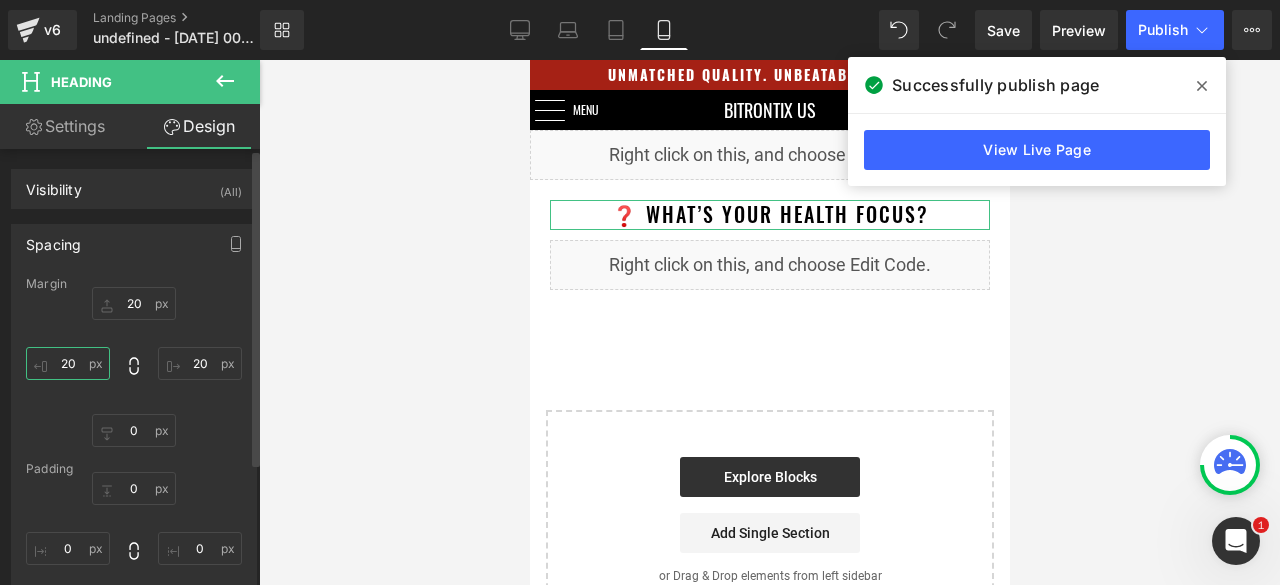 click on "20" at bounding box center (68, 363) 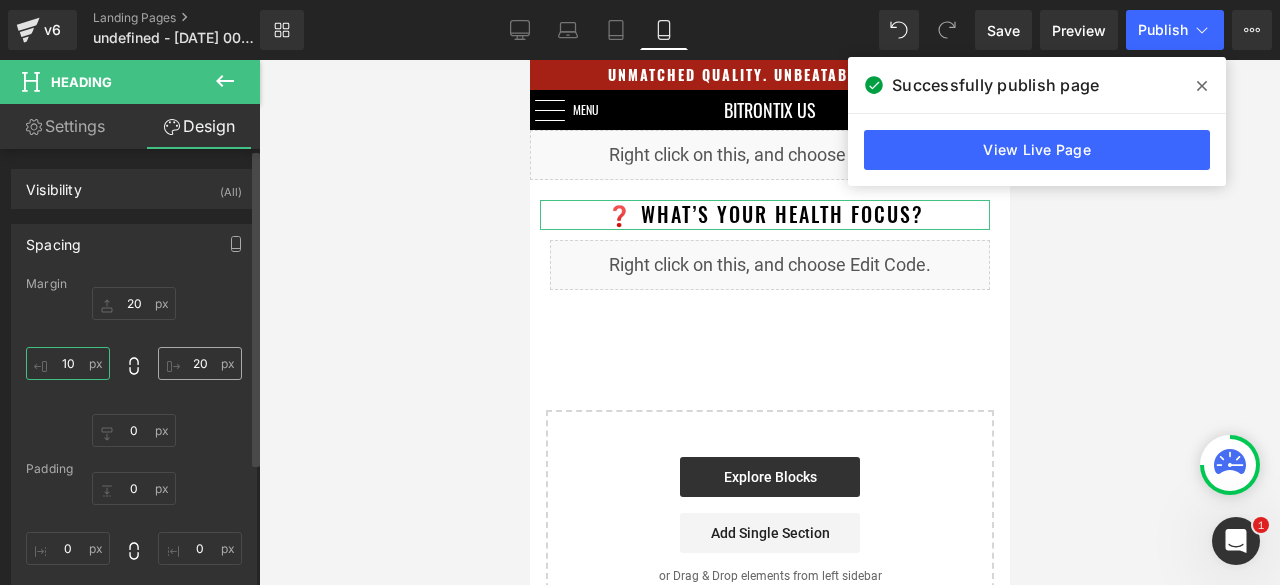 type on "10" 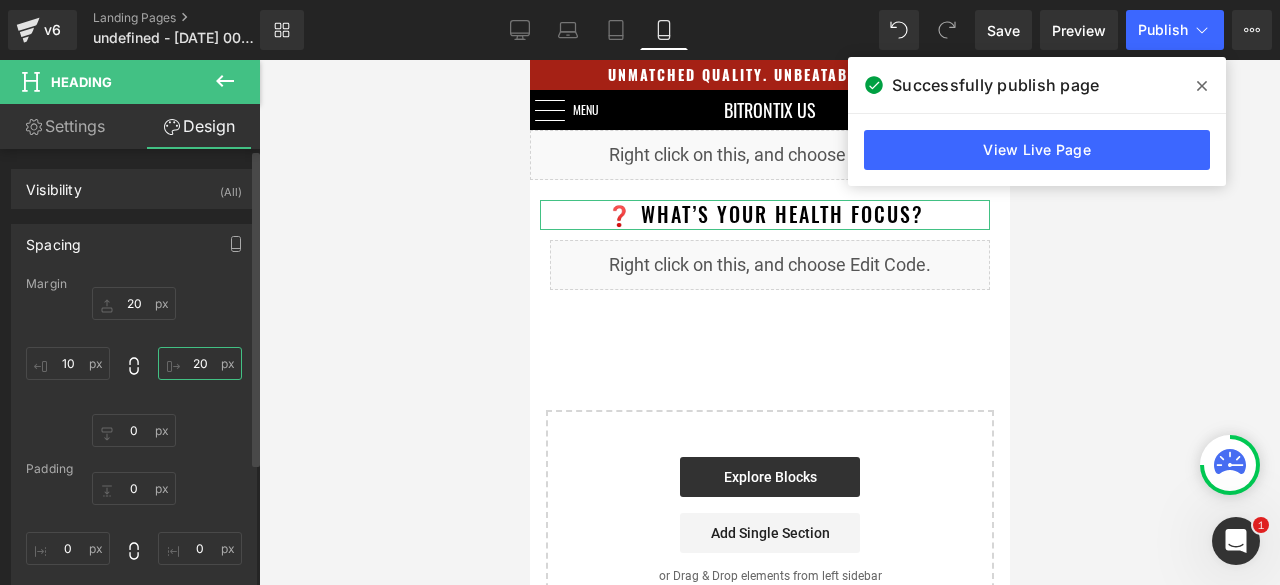 click on "20" at bounding box center [200, 363] 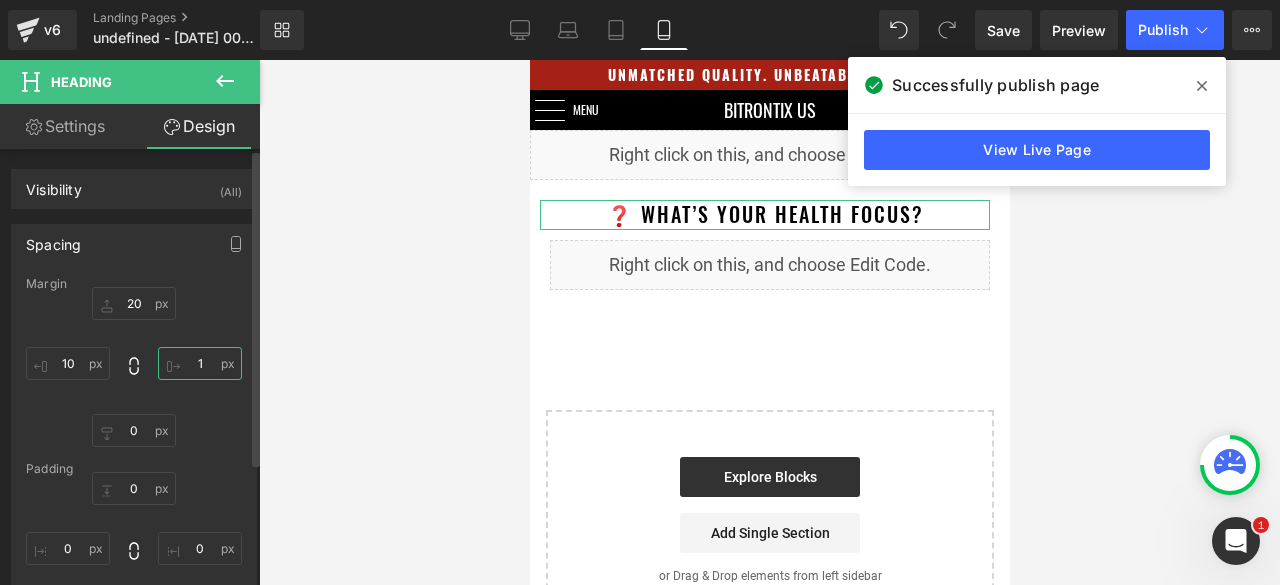 type on "10" 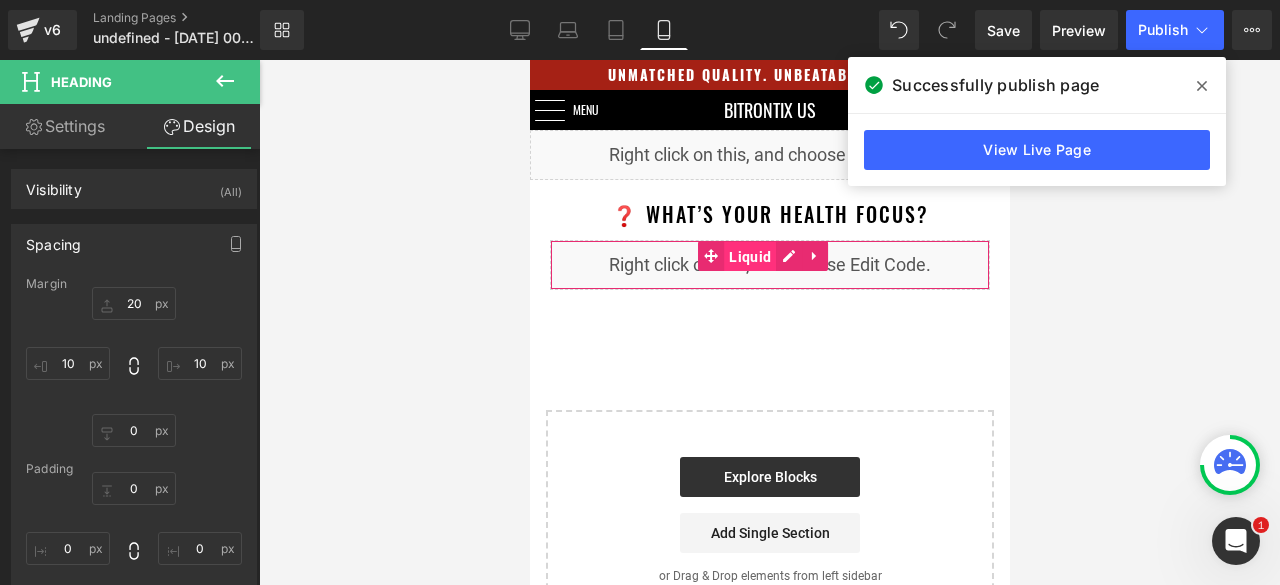 click on "Liquid" at bounding box center (749, 257) 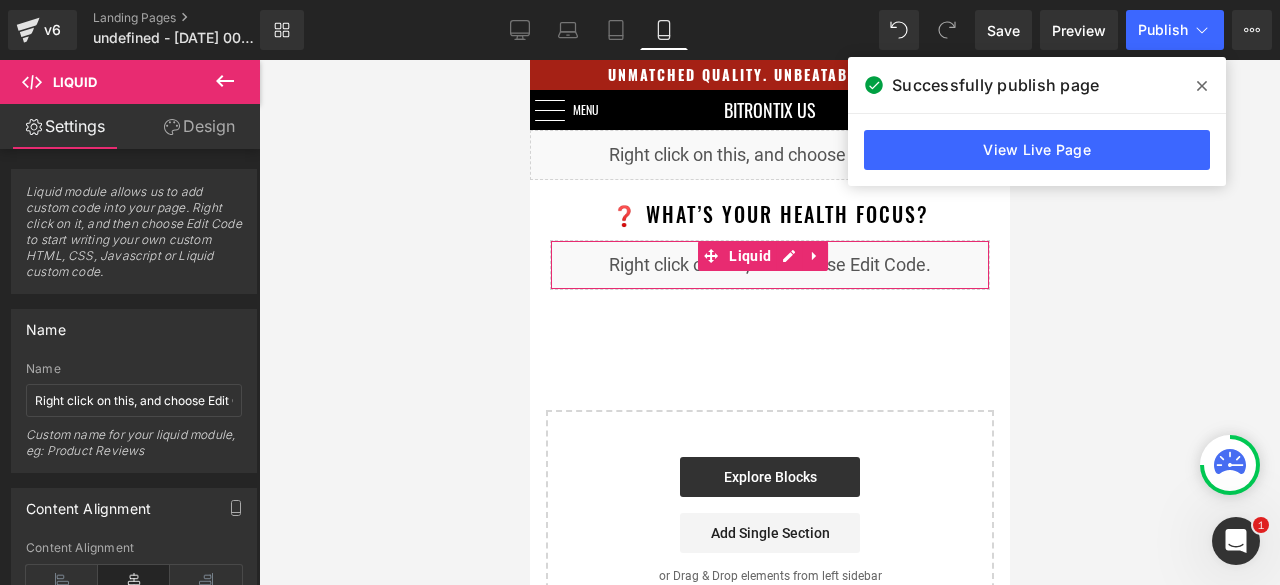 click on "Design" at bounding box center [199, 126] 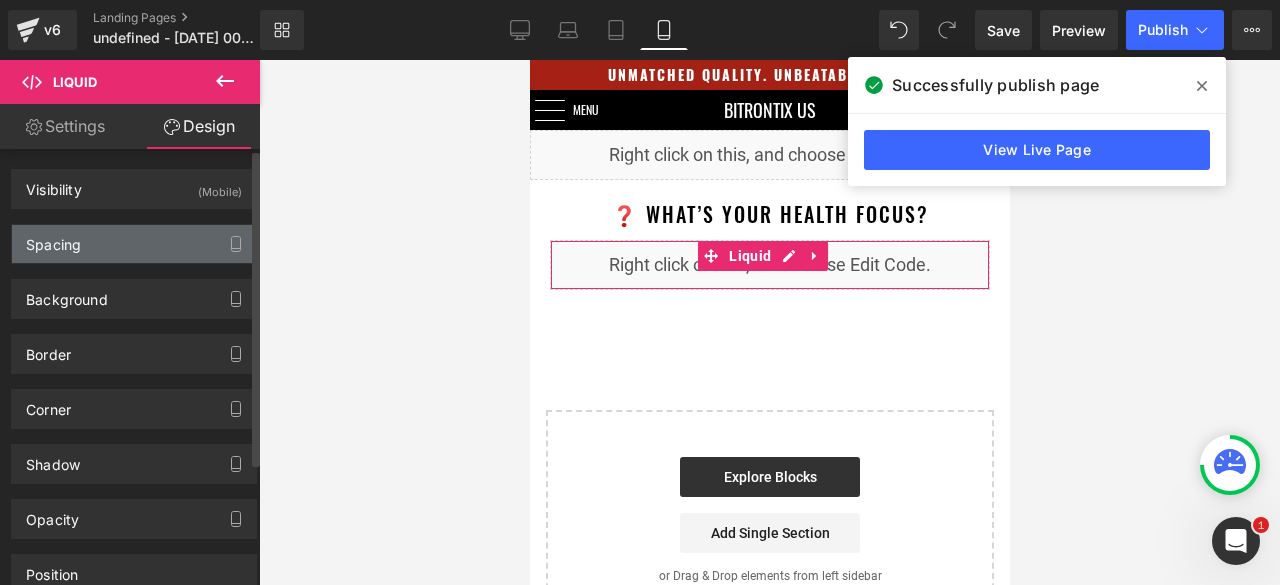 click on "Spacing" at bounding box center (134, 244) 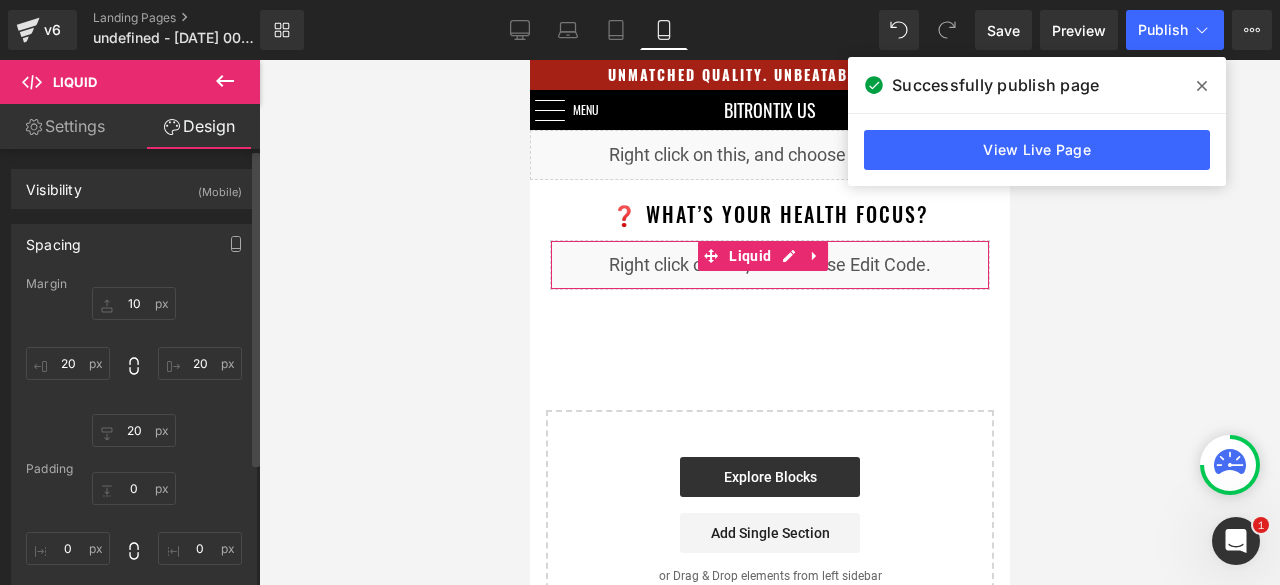 type on "10" 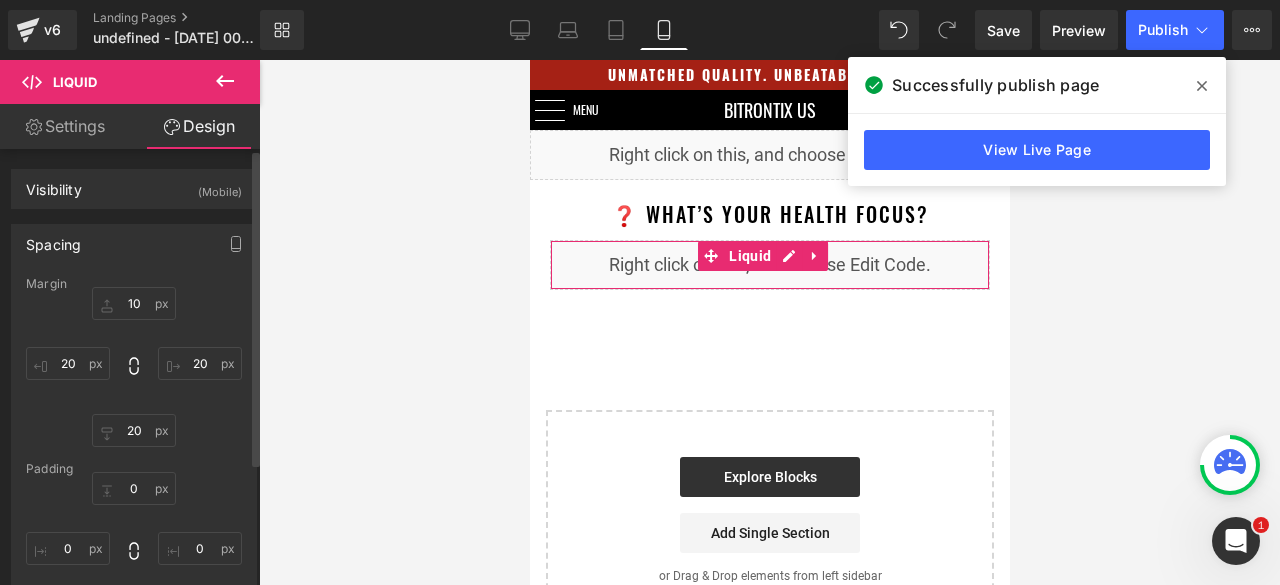 type on "20" 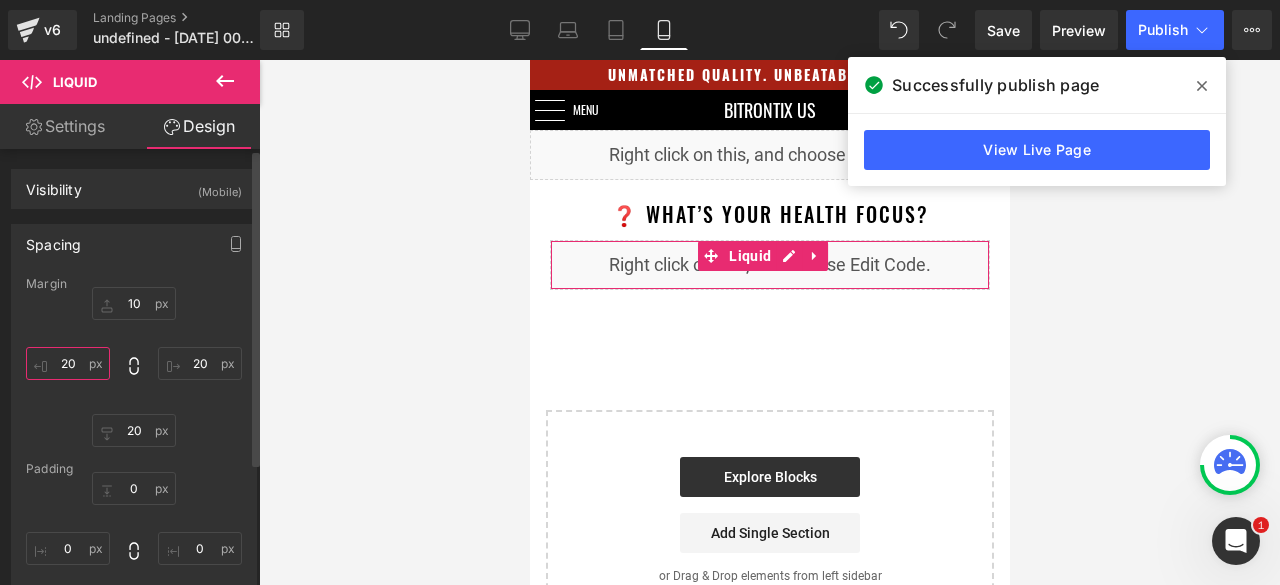 click on "20" at bounding box center [68, 363] 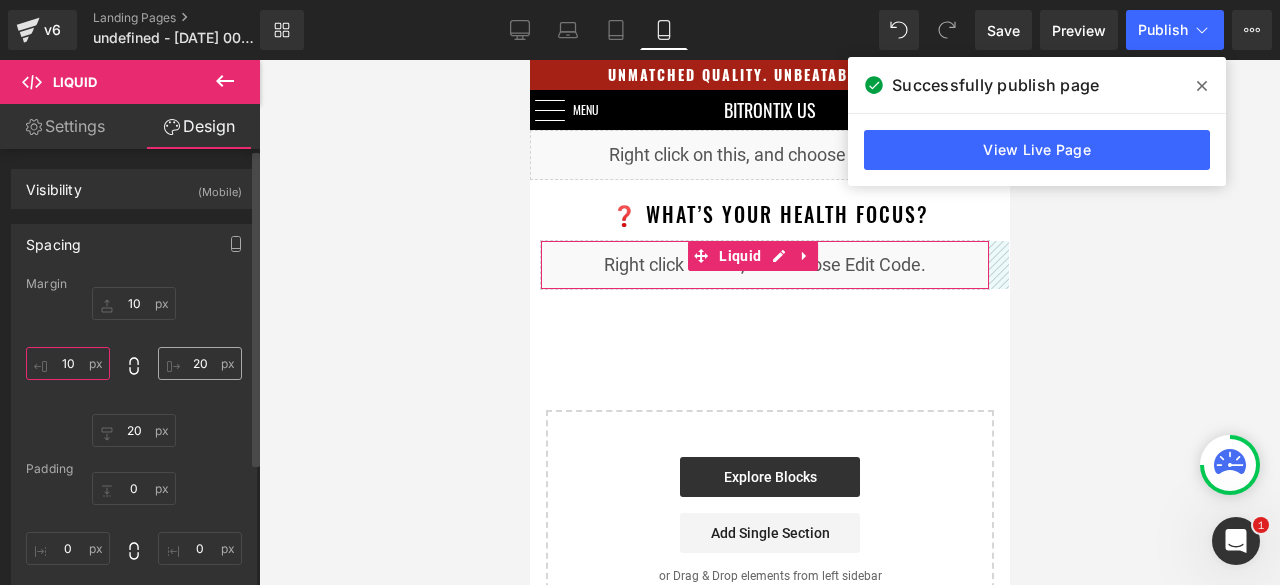 type on "10" 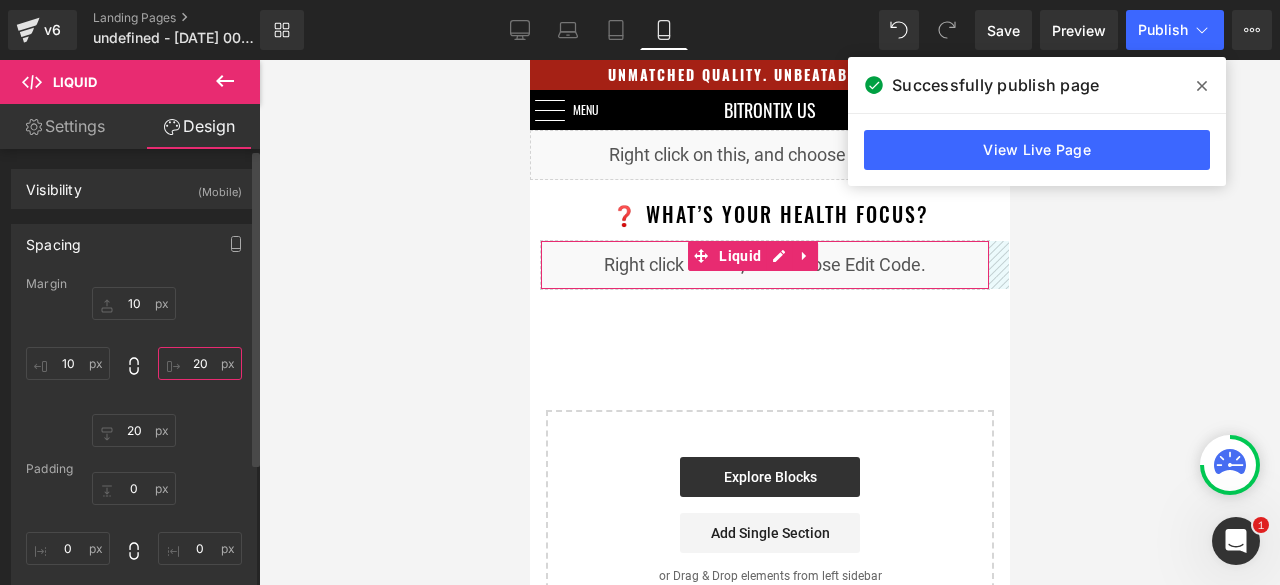 click on "20" at bounding box center (200, 363) 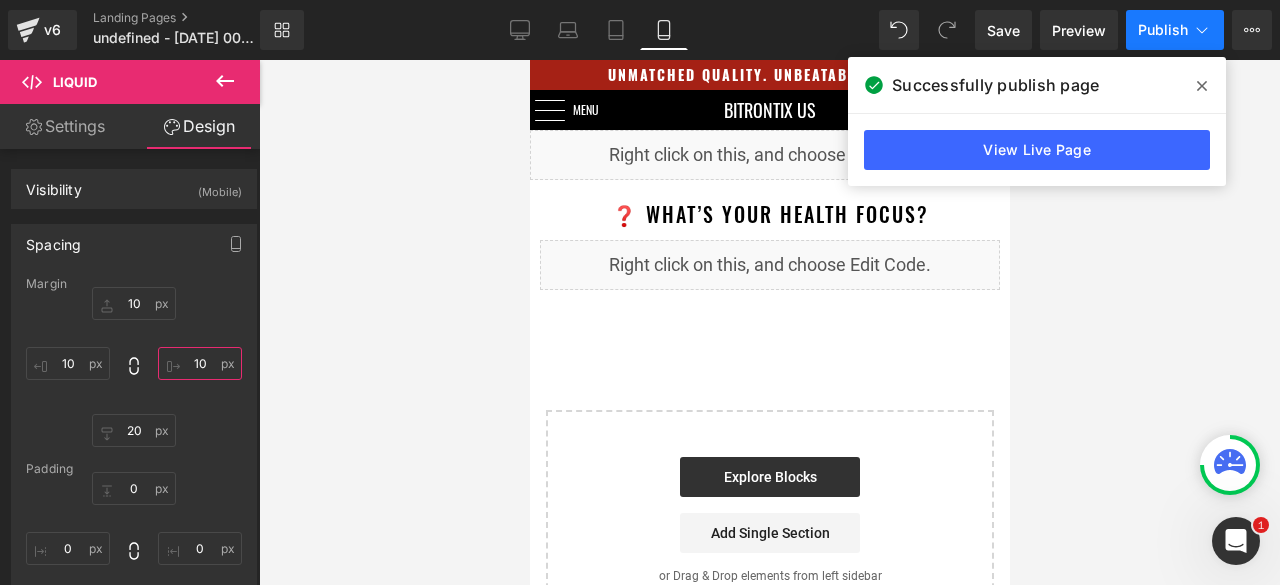 type on "10" 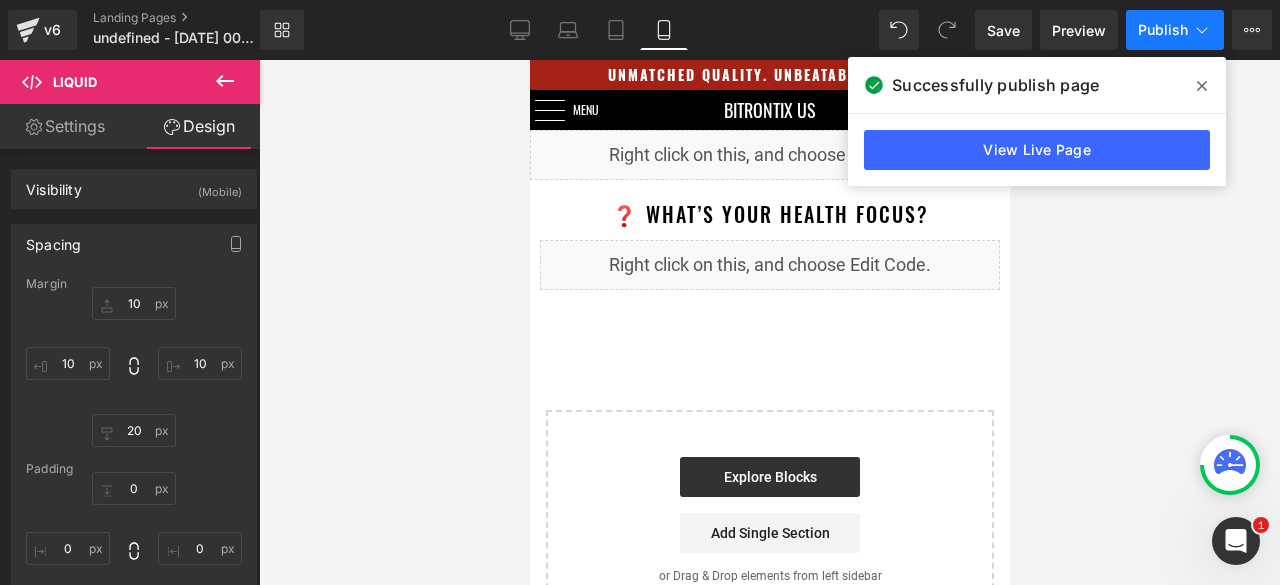 click on "Publish" at bounding box center [1175, 30] 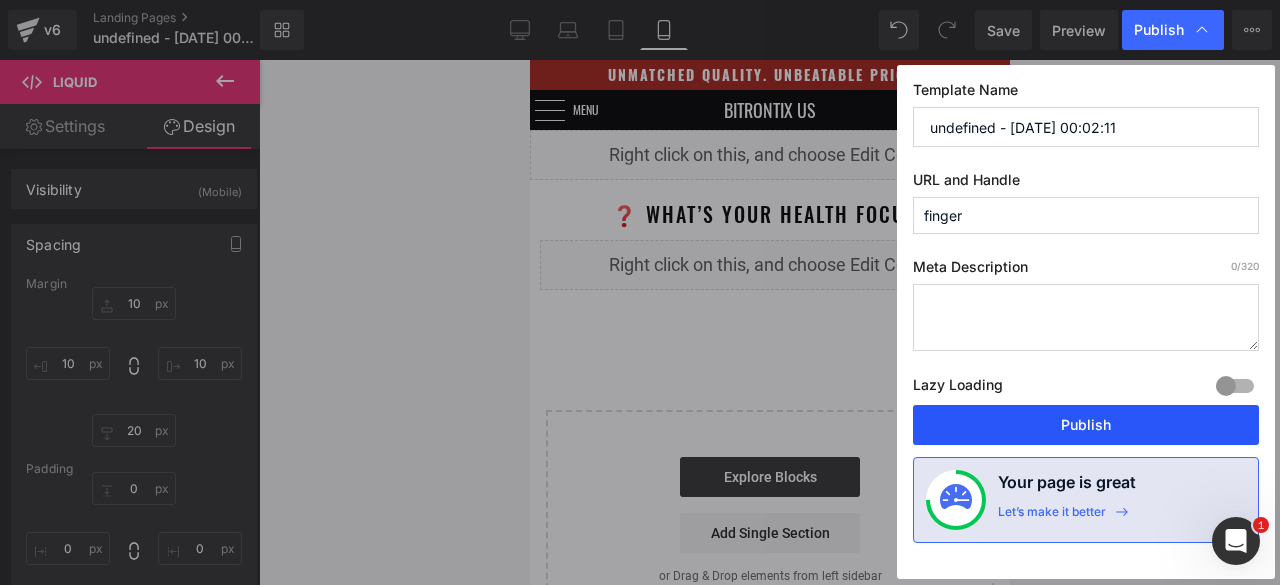 click on "Publish" at bounding box center (1086, 425) 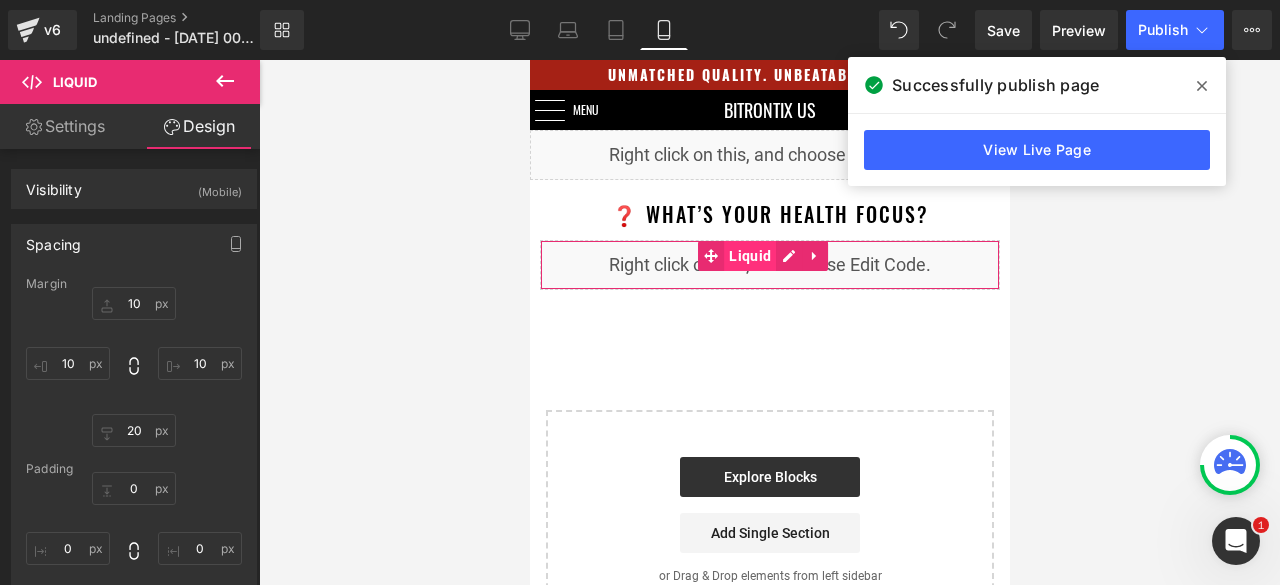 click on "Liquid" at bounding box center (749, 256) 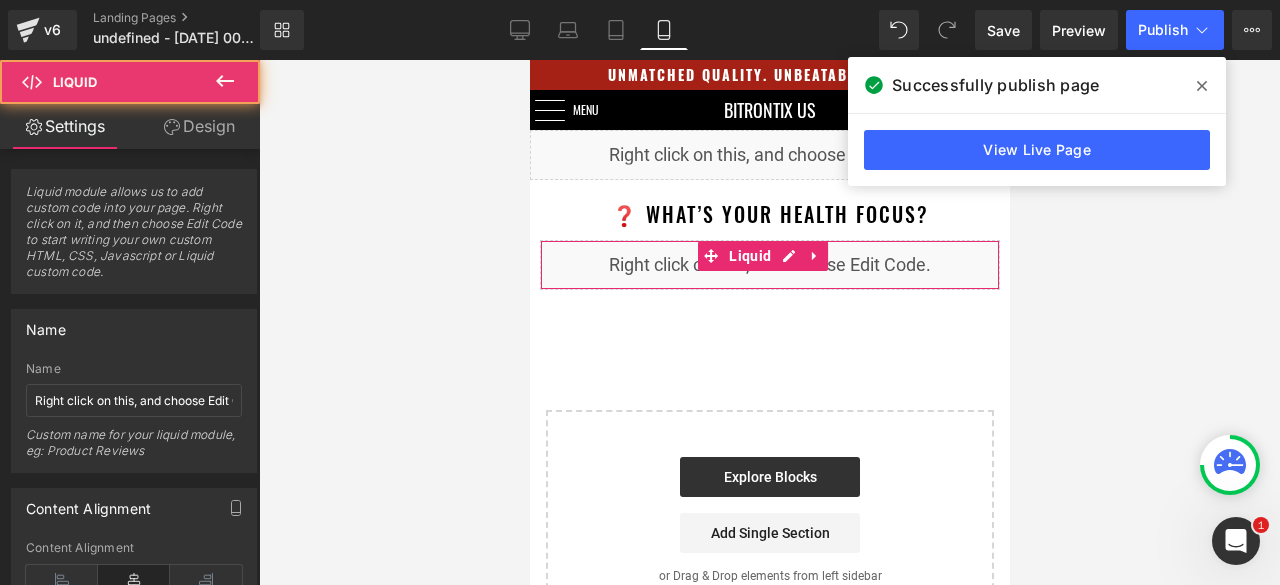 click on "Design" at bounding box center (199, 126) 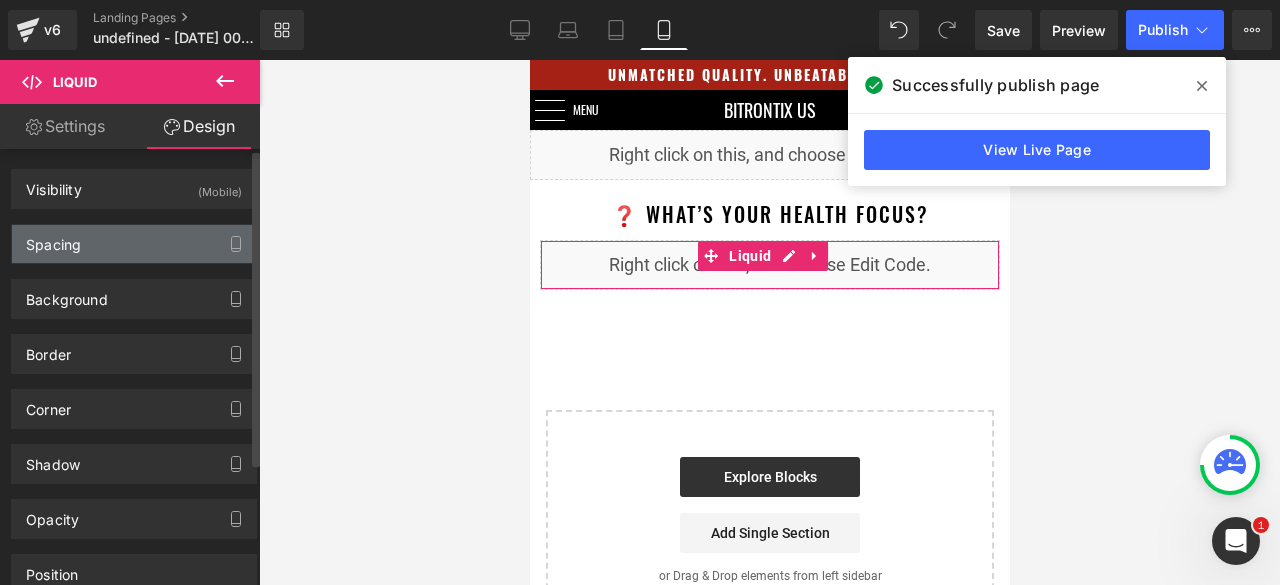 type on "10" 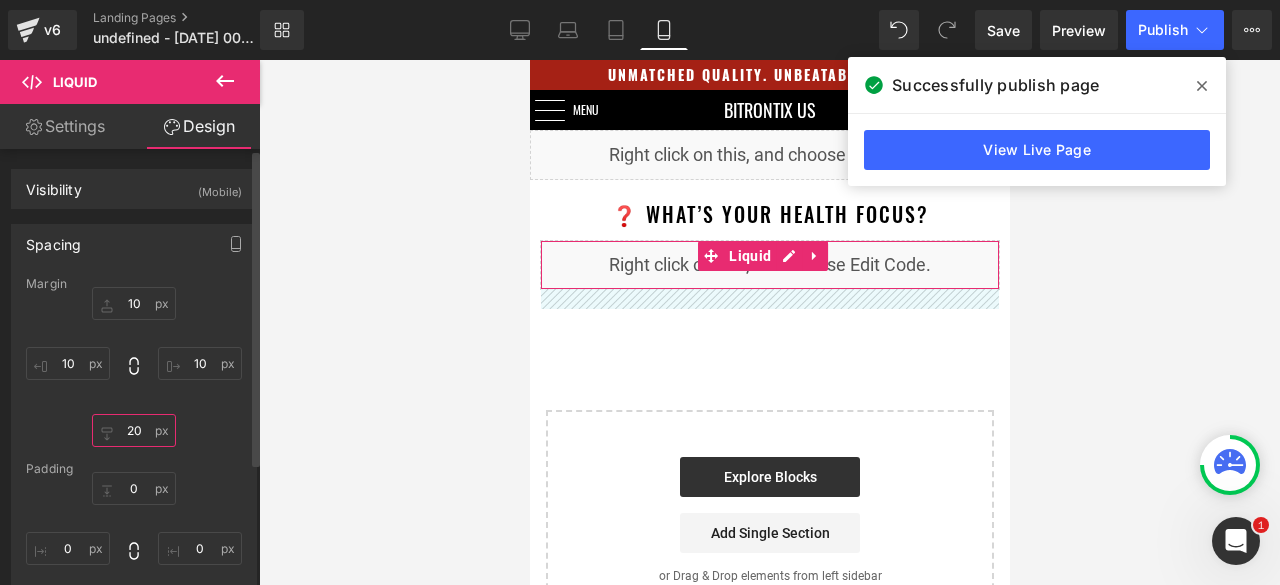 click on "20" at bounding box center [134, 430] 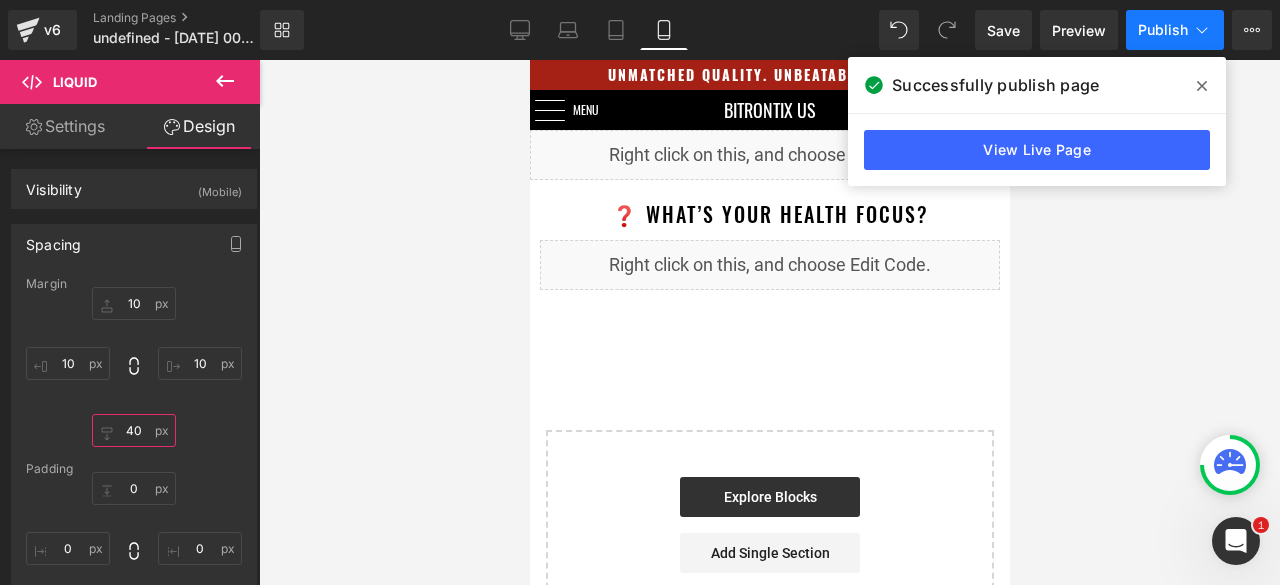 type on "40" 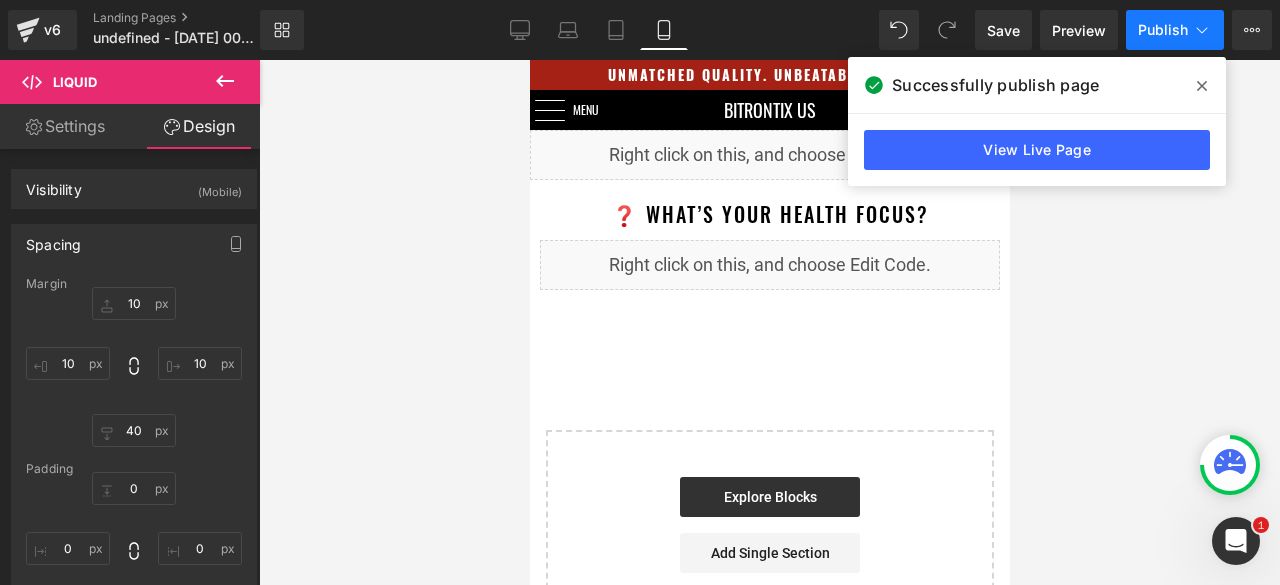 click on "Publish" at bounding box center (1163, 30) 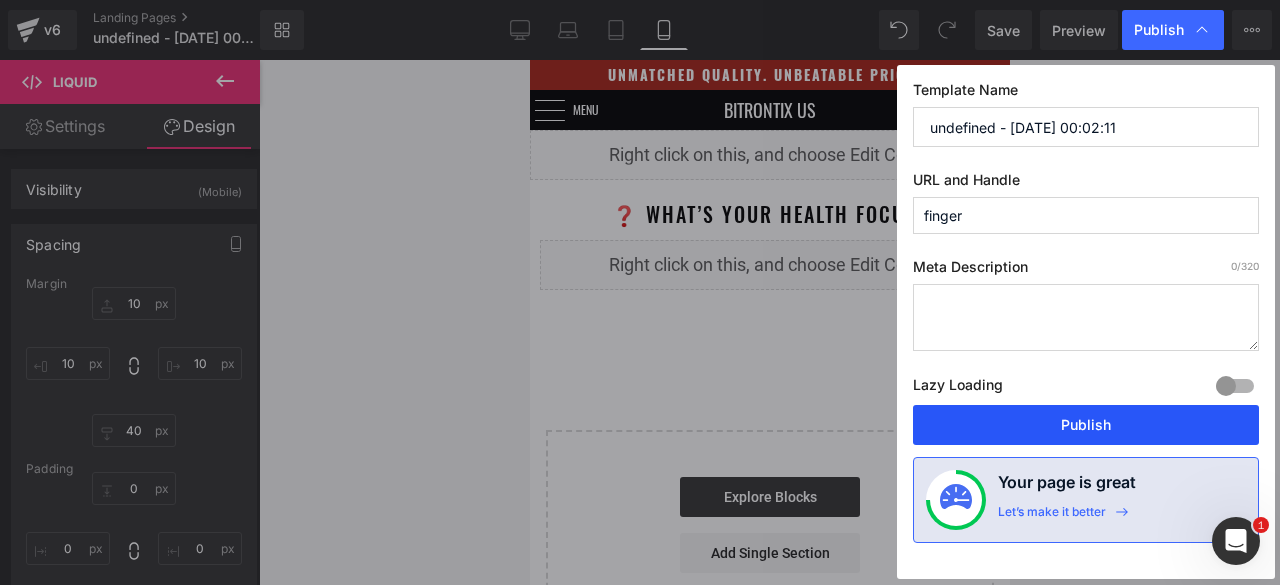 click on "Publish" at bounding box center (1086, 425) 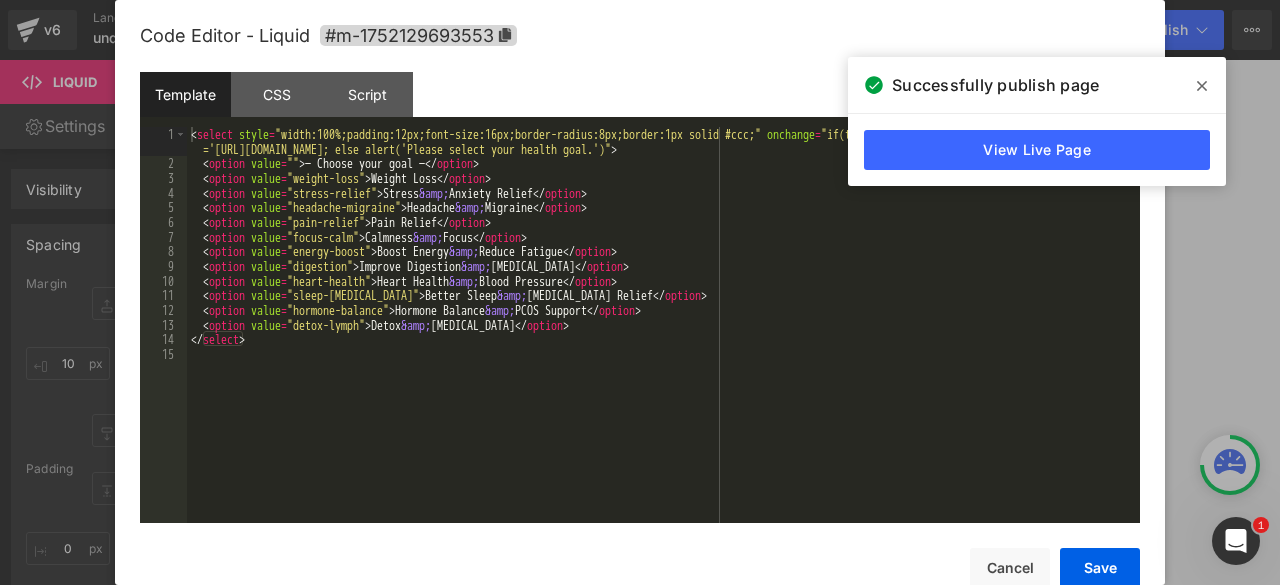 click on "Liquid" at bounding box center [769, 265] 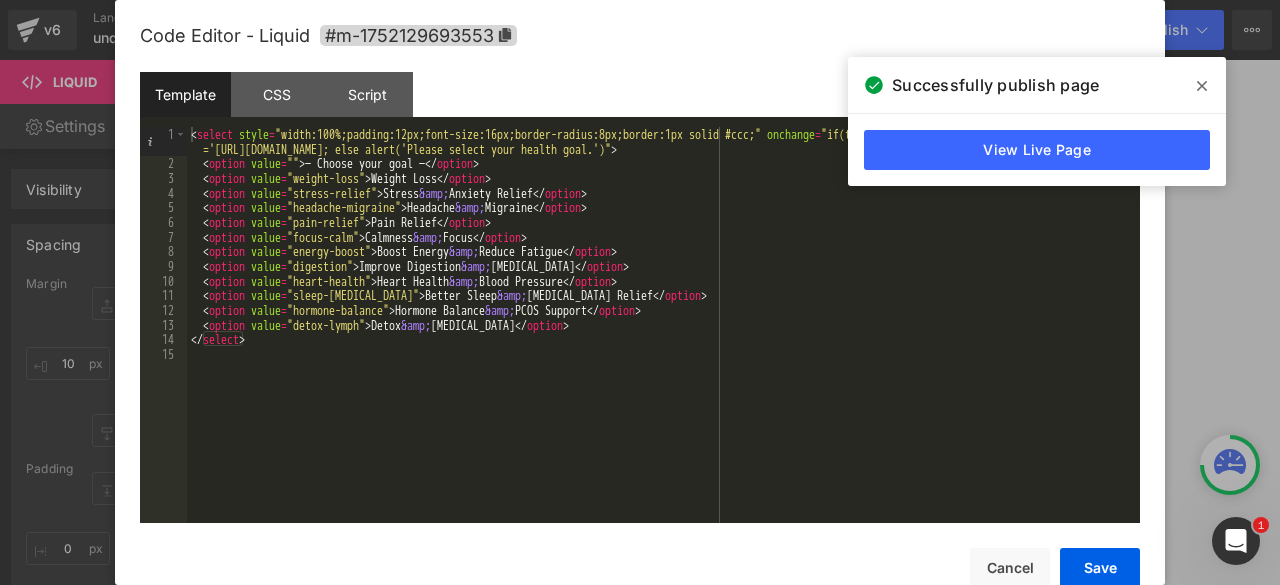 click on "< select   style = "width:100%;padding:12px;font-size:16px;border-radius:8px;border:1px solid #ccc;"   onchange = "if(this.value) window.location.href    ='https://bitrontixus.com/pages/'+this.value; else alert('Please select your health goal.')" >    < option   value = "" > — Choose your goal — </ option >    < option   value = "weight-loss" > Weight Loss </ option >    < option   value = "stress-relief" > Stress  &amp;  Anxiety Relief </ option >    < option   value = "headache-migraine" > Headache  &amp;  Migraine </ option >    < option   value = "pain-relief" > Pain Relief </ option >    < option   value = "focus-calm" > Calmness  &amp;  Focus </ option >    < option   value = "energy-boost" > Boost Energy  &amp;  Reduce Fatigue </ option >    < option   value = "digestion" > Improve Digestion  &amp;  Bloating </ option >    < option   value = "heart-health" > Heart Health  &amp;  Blood Pressure </ option >    < option   value = "sleep-insomnia" > Better Sleep  &amp;  Insomnia Relief </ option >" at bounding box center (663, 347) 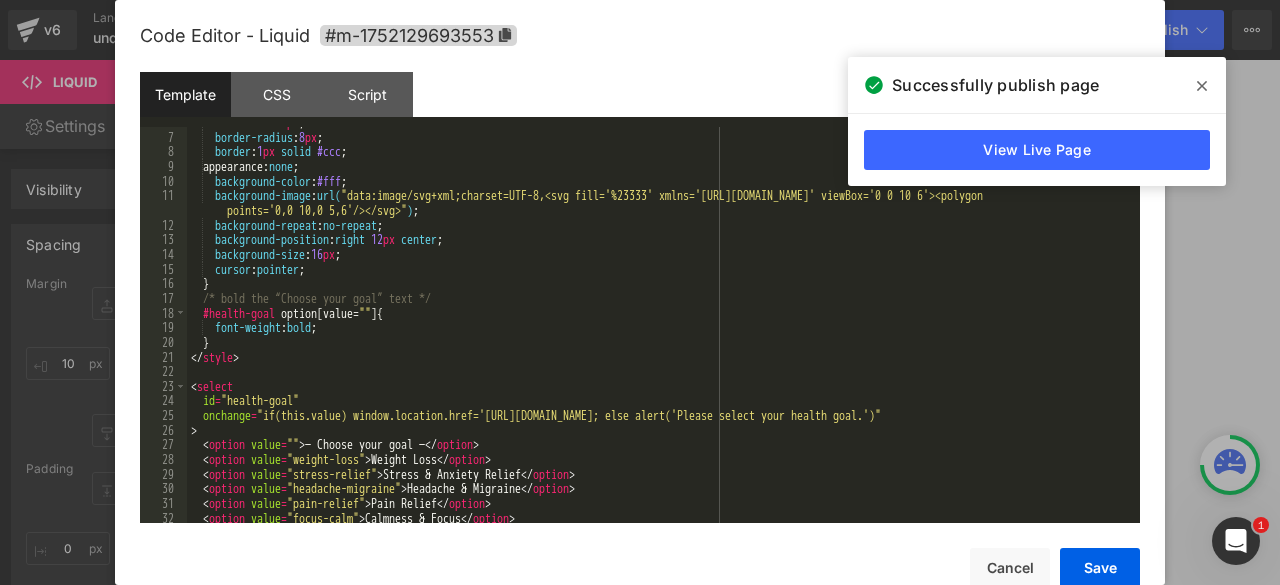 scroll, scrollTop: 0, scrollLeft: 0, axis: both 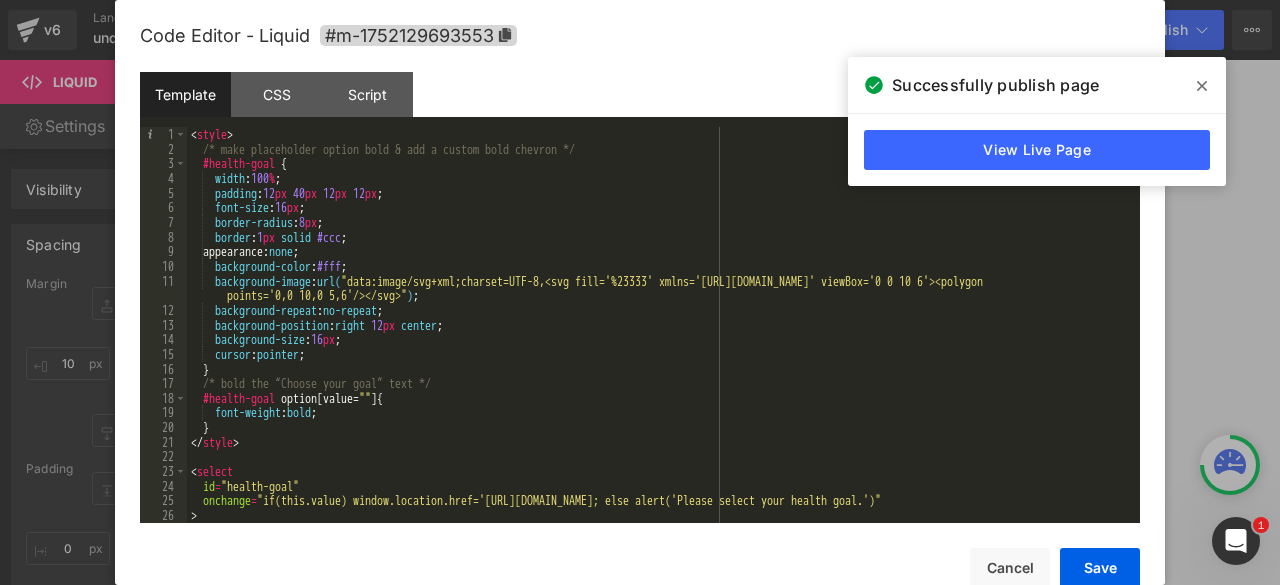 click on "< style >    /* make placeholder option bold & add a custom bold chevron */    #health-goal   {       width :  100 % ;       padding :  12 px   40 px   12 px   12 px ;       font-size :  16 px ;       border-radius :  8 px ;       border :  1 px   solid   #ccc ;      appearance:  none ;       background-color :  #fff ;       background-image :  url( "data:image/svg+xml;charset=UTF-8,<svg fill='%23333' xmlns='http://www.w3.org/2000/svg' viewBox='0 0 10 6'><polygon         points='0,0 10,0 5,6'/></svg>" ) ;       background-repeat :  no-repeat ;       background-position :  right   12 px   center ;       background-size :  16 px ;       cursor :  pointer ;    }    /* bold the “Choose your goal” text */    #health-goal   option [ value = " " ]  {       font-weight :  bold ;    } </ style > < select    id = "health-goal"    onchange = "if(this.value) window.location.href='https://bitrontixus.com/pages/'+this.value; else alert('Please select your health goal.')" >    < option   value = "" > </ option >" at bounding box center [659, 339] 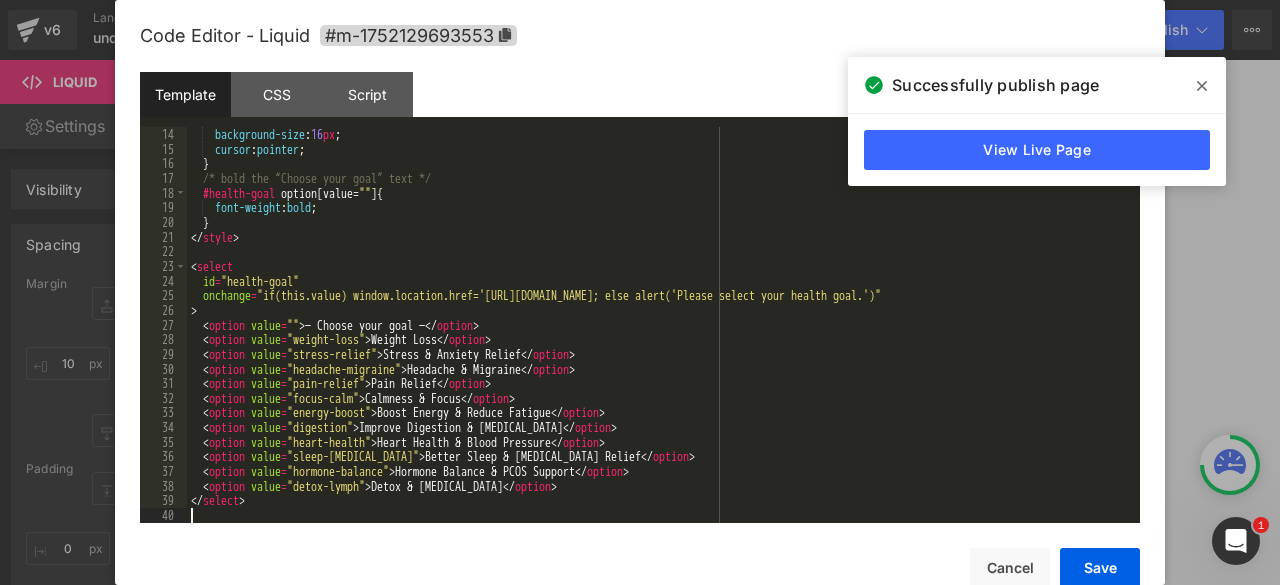 scroll, scrollTop: 205, scrollLeft: 0, axis: vertical 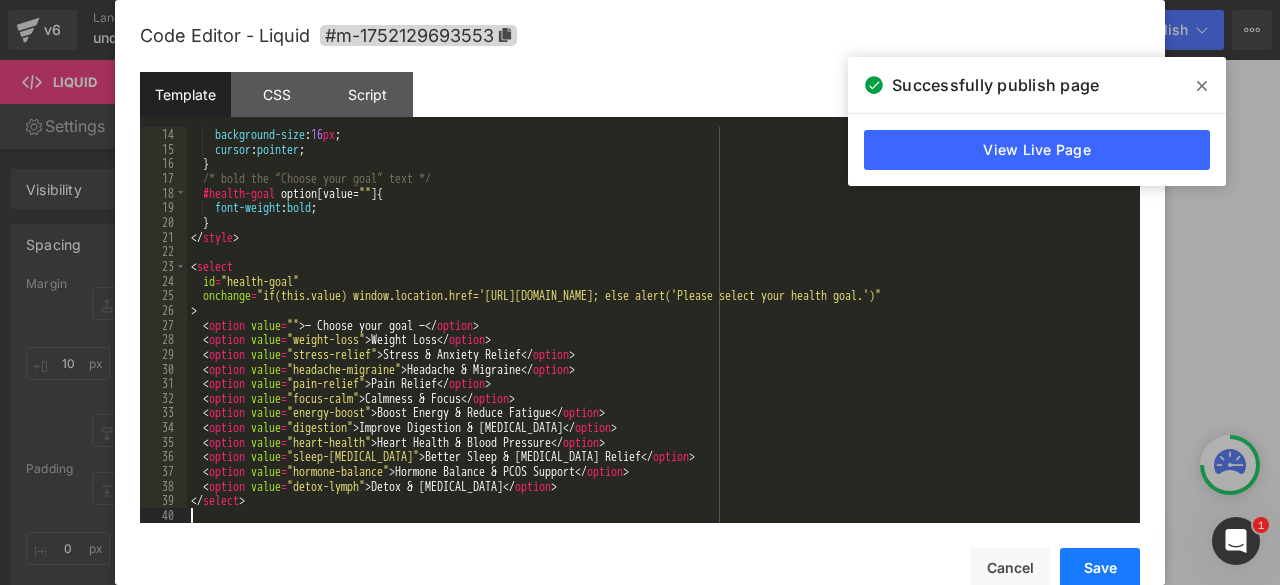 click on "Save" at bounding box center [1100, 568] 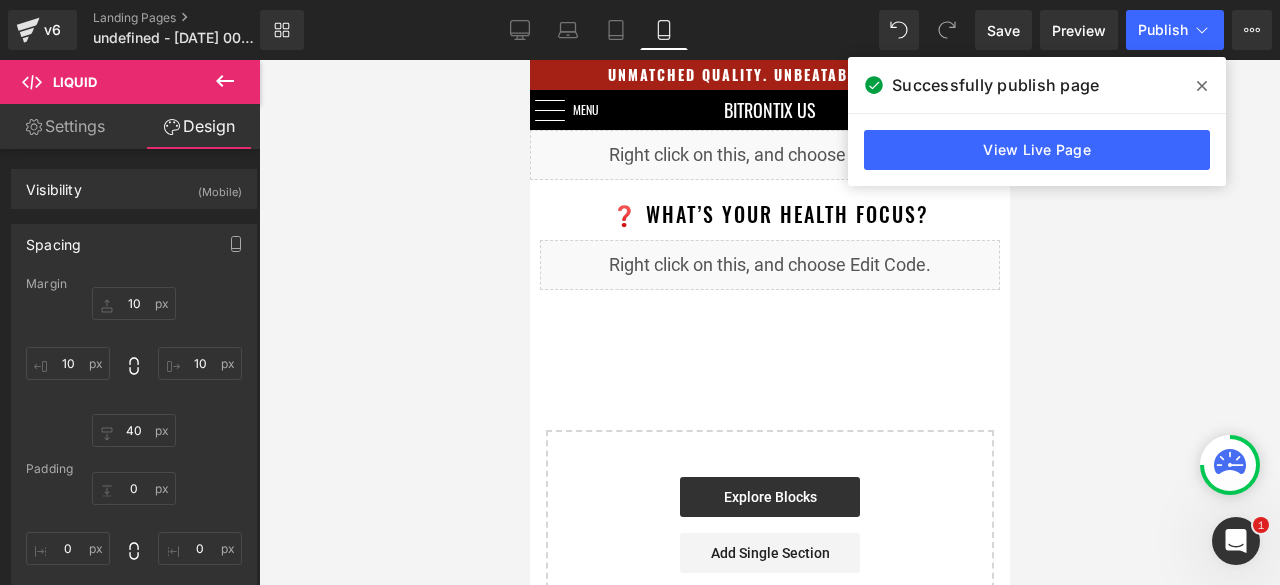 click 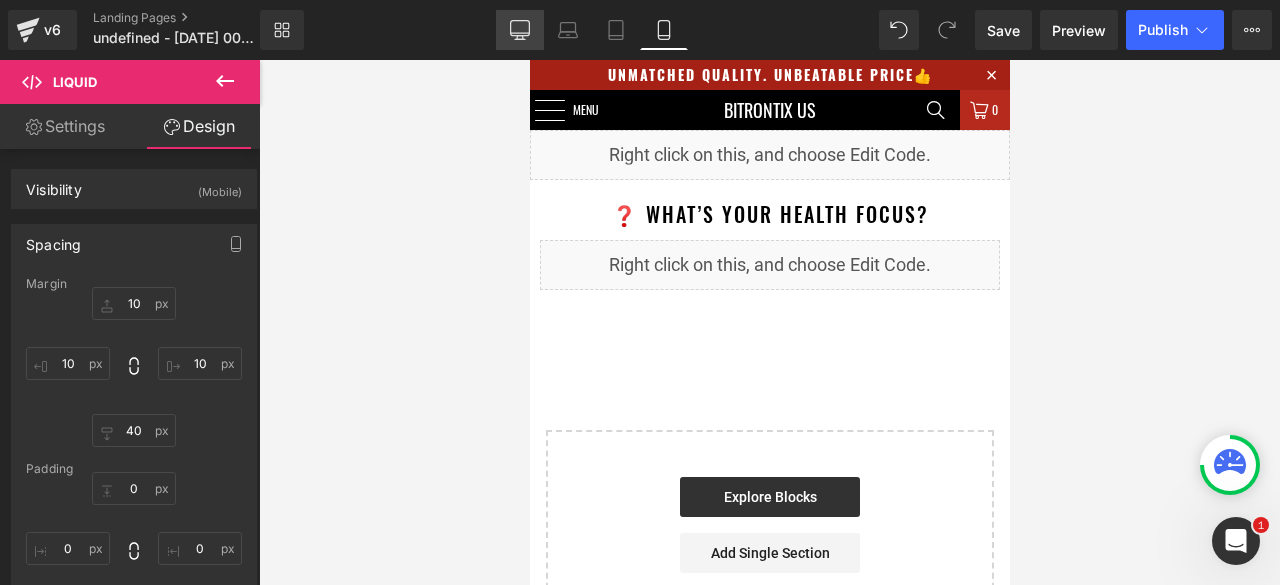 click on "Desktop" at bounding box center [520, 30] 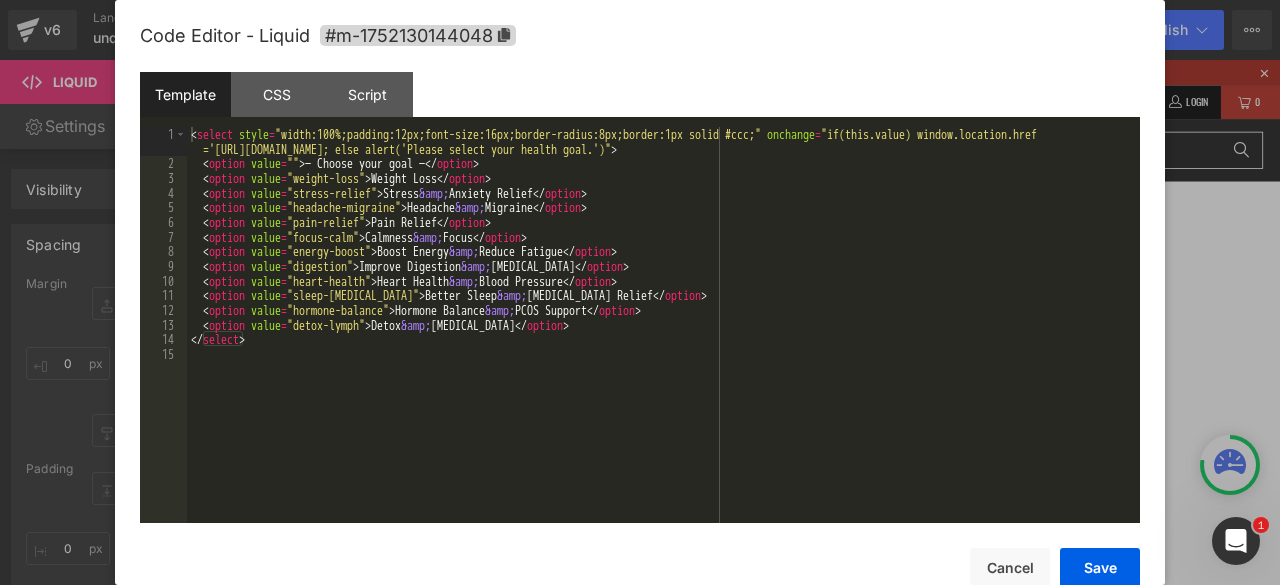 click 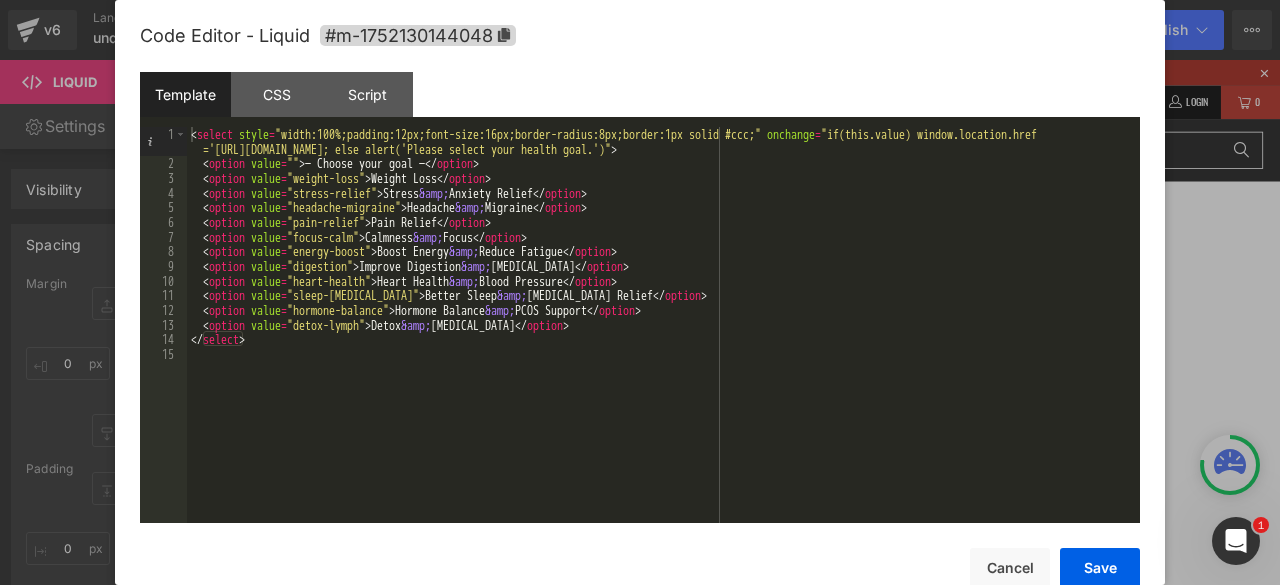 click on "< select   style = "width:100%;padding:12px;font-size:16px;border-radius:8px;border:1px solid #ccc;"   onchange = "if(this.value) window.location.href    ='https://bitrontixus.com/pages/'+this.value; else alert('Please select your health goal.')" >    < option   value = "" > — Choose your goal — </ option >    < option   value = "weight-loss" > Weight Loss </ option >    < option   value = "stress-relief" > Stress  &amp;  Anxiety Relief </ option >    < option   value = "headache-migraine" > Headache  &amp;  Migraine </ option >    < option   value = "pain-relief" > Pain Relief </ option >    < option   value = "focus-calm" > Calmness  &amp;  Focus </ option >    < option   value = "energy-boost" > Boost Energy  &amp;  Reduce Fatigue </ option >    < option   value = "digestion" > Improve Digestion  &amp;  Bloating </ option >    < option   value = "heart-health" > Heart Health  &amp;  Blood Pressure </ option >    < option   value = "sleep-insomnia" > Better Sleep  &amp;  Insomnia Relief </ option >" at bounding box center [663, 347] 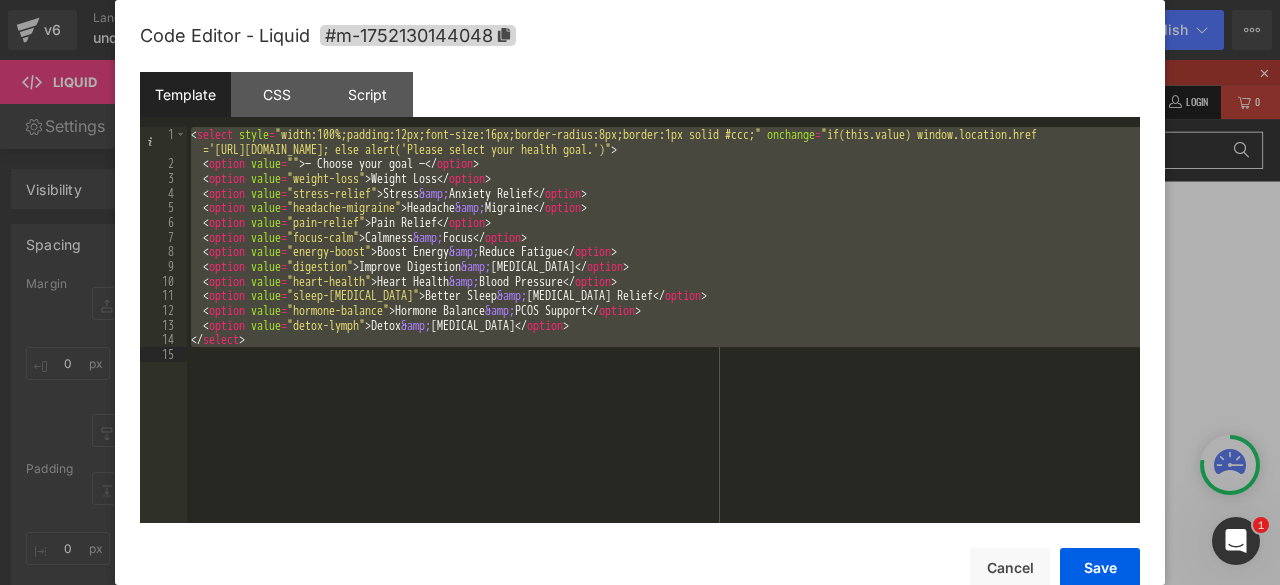 scroll, scrollTop: 205, scrollLeft: 0, axis: vertical 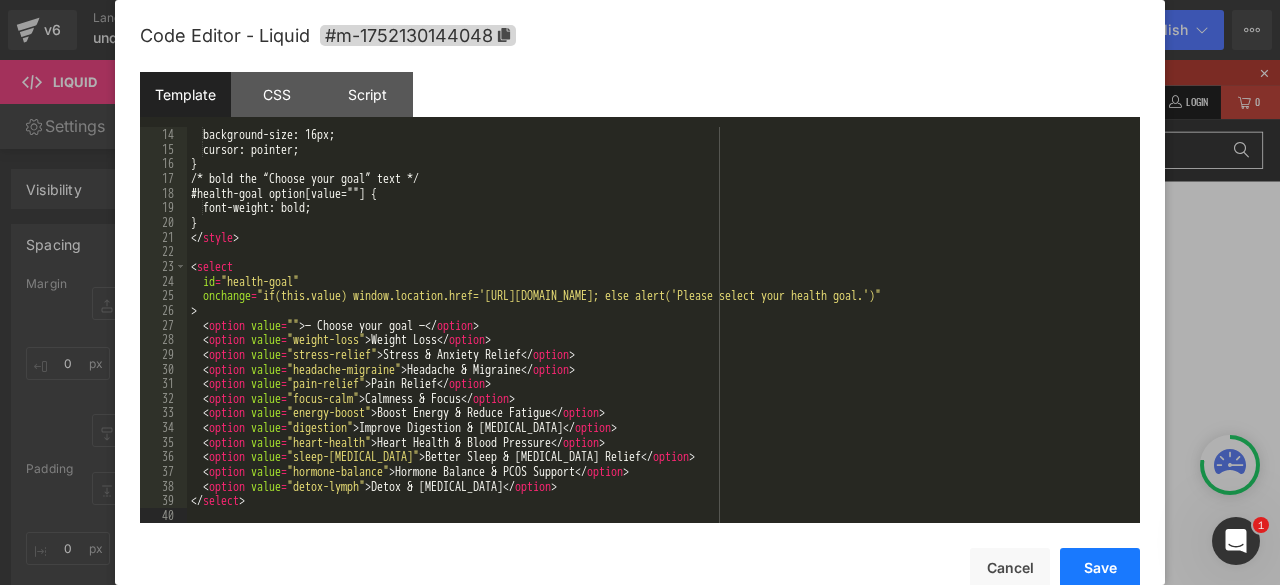 click on "Save" at bounding box center (1100, 568) 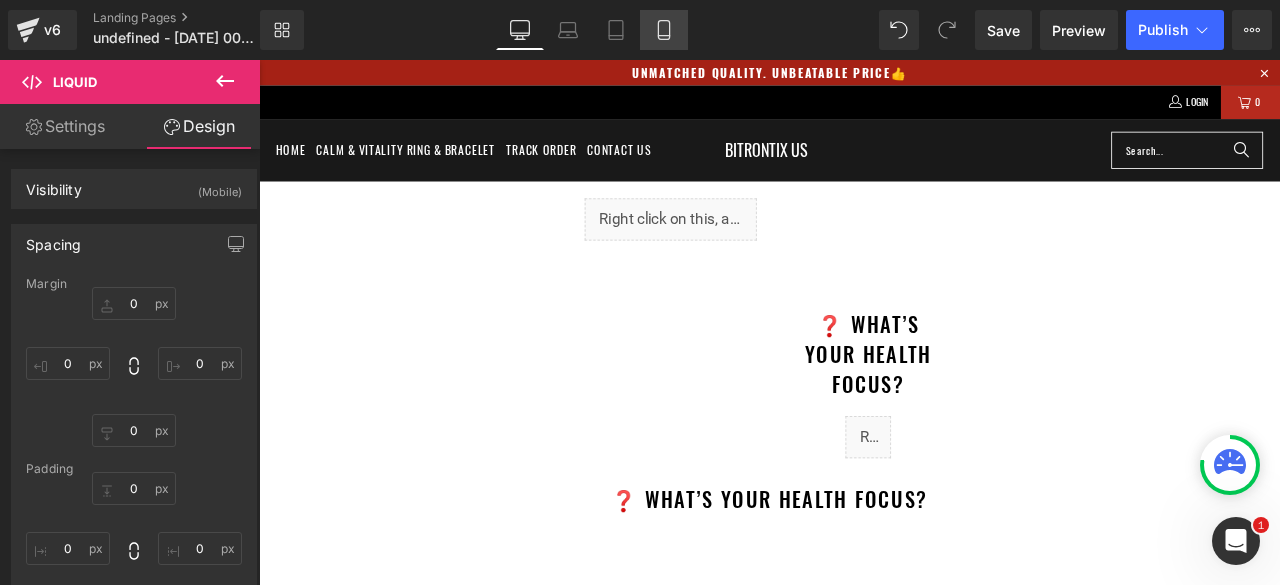 click 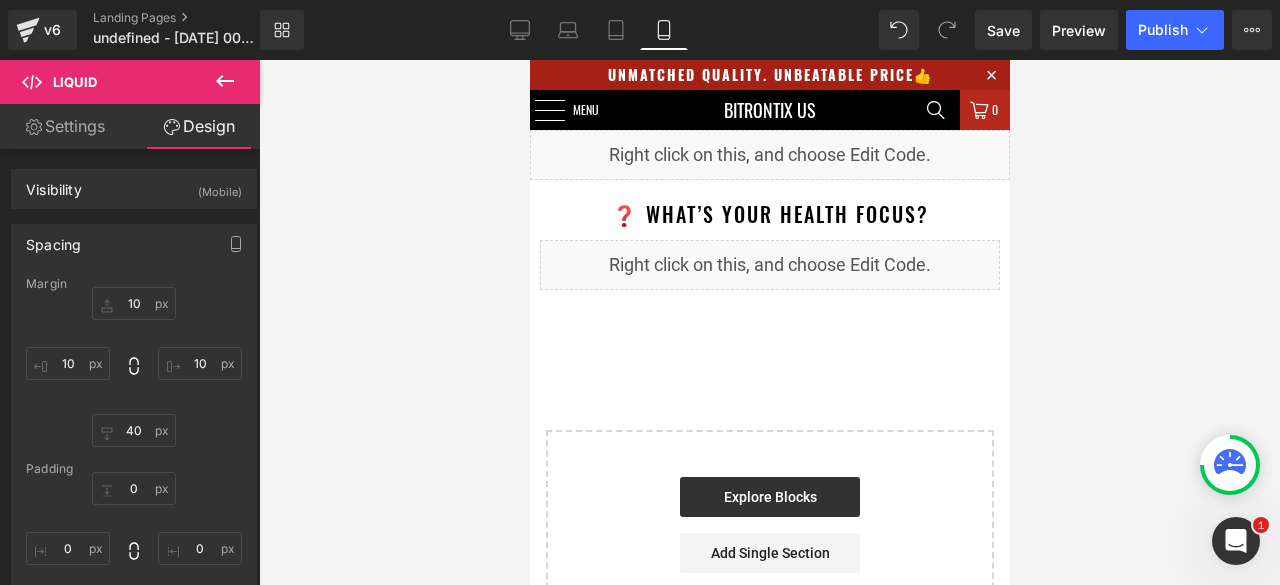 scroll, scrollTop: 1, scrollLeft: 0, axis: vertical 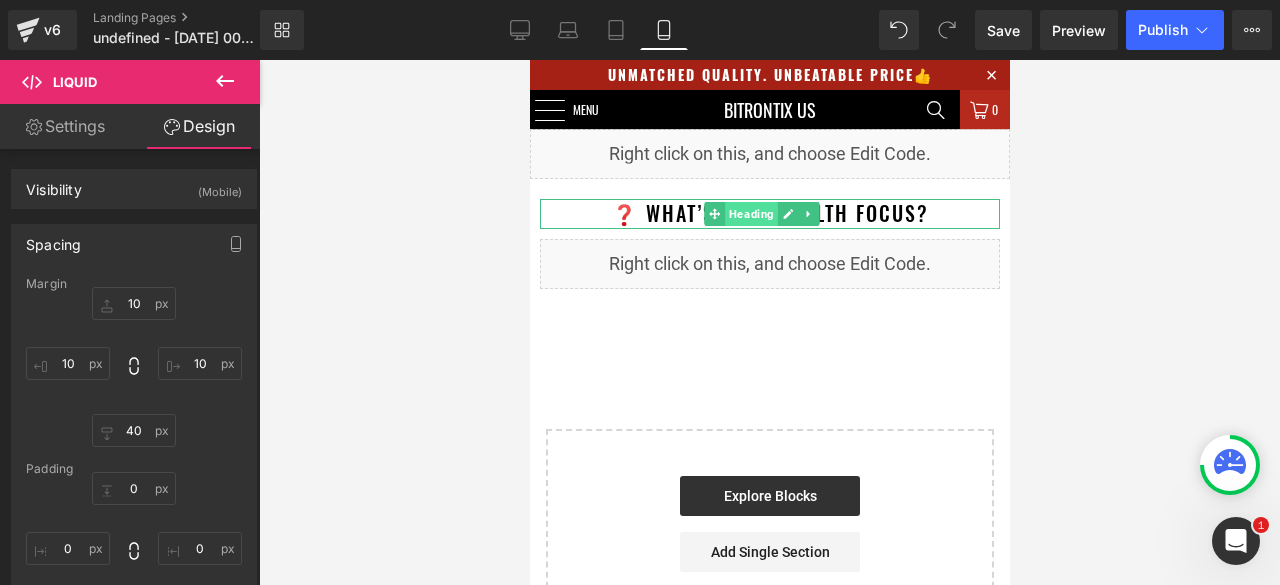 click on "Heading" at bounding box center (750, 214) 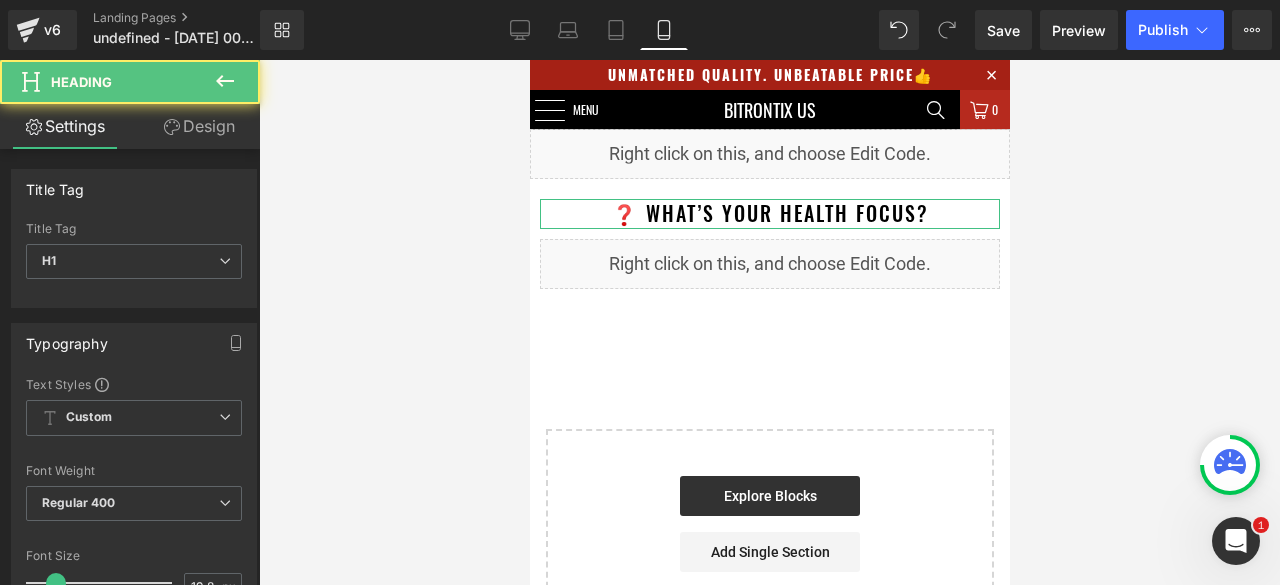 click on "Design" at bounding box center (199, 126) 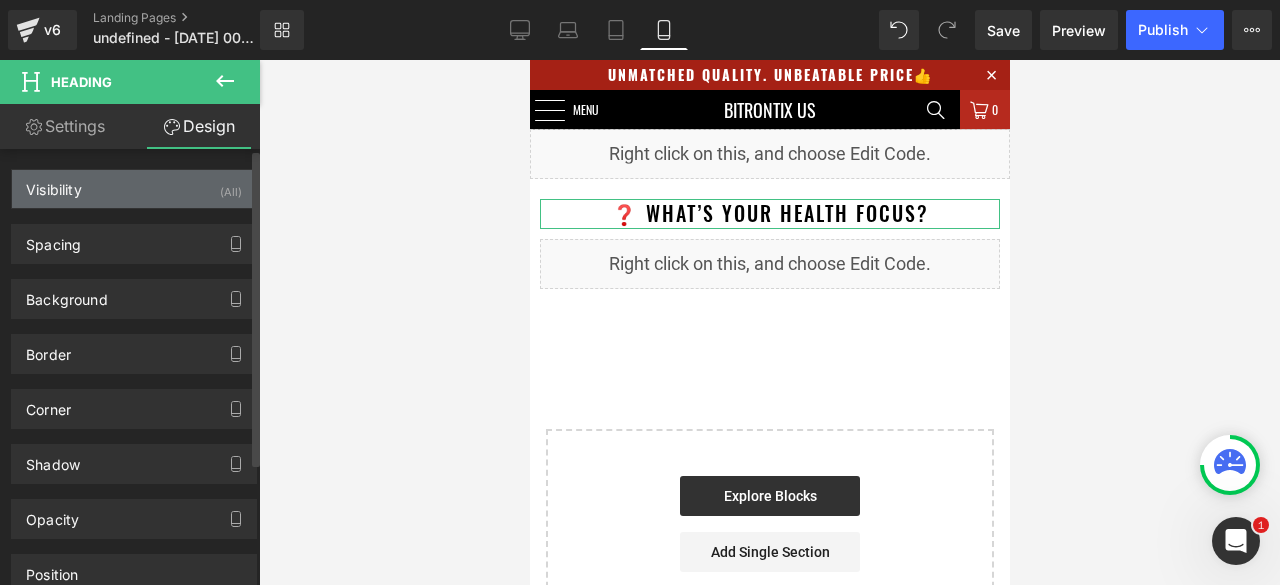 click on "Visibility
(All)" at bounding box center (134, 189) 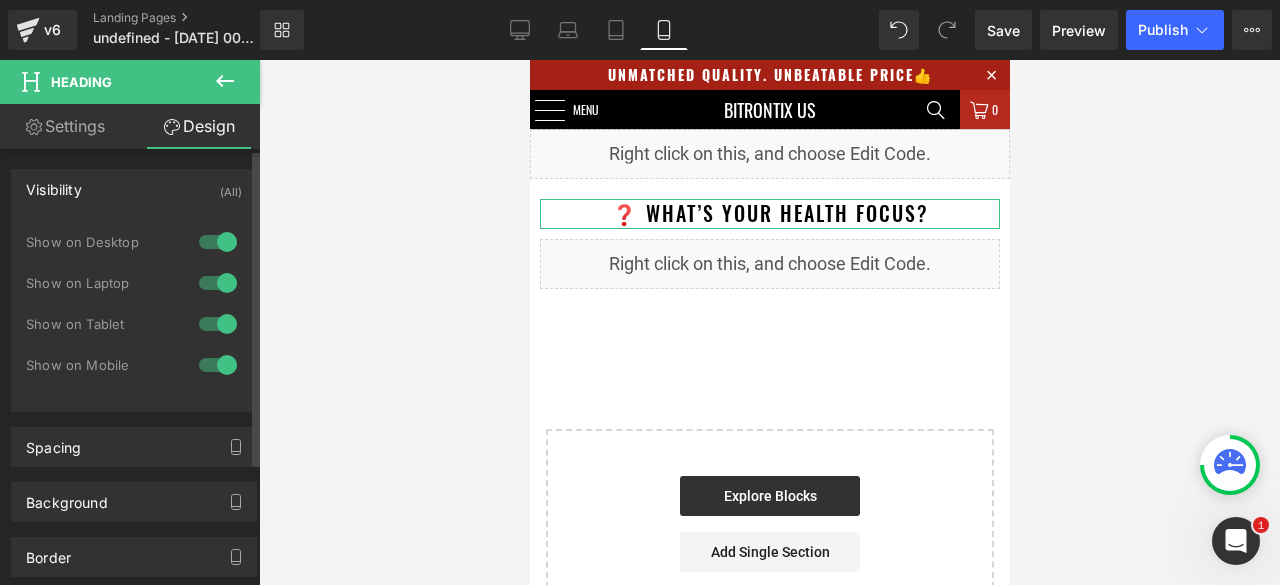 click at bounding box center [218, 324] 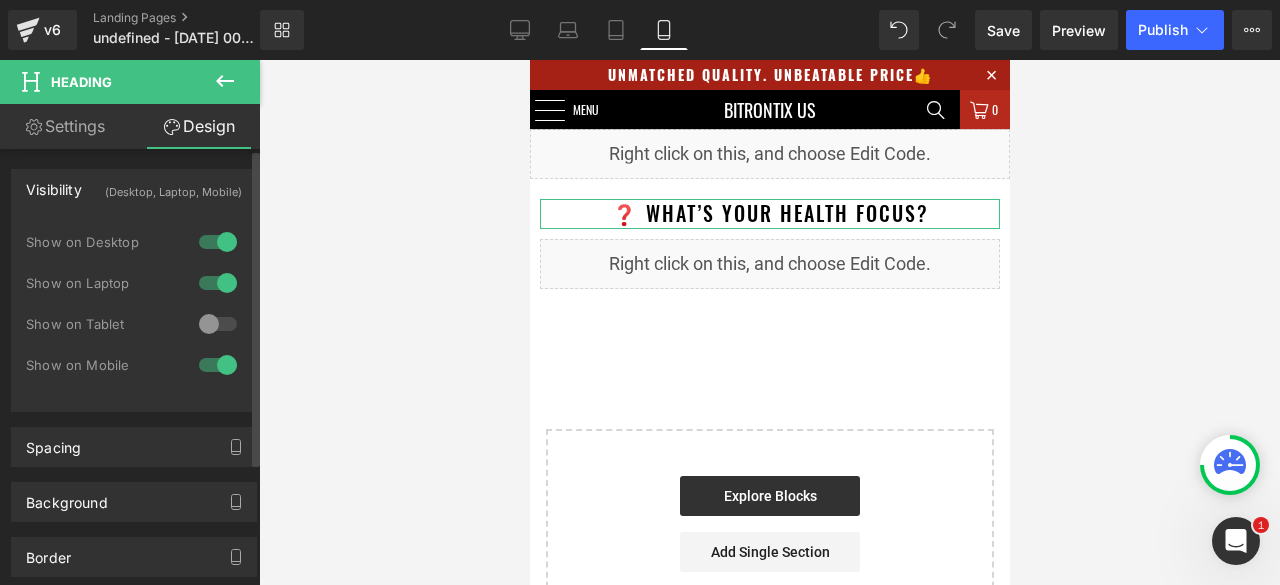 click at bounding box center [218, 283] 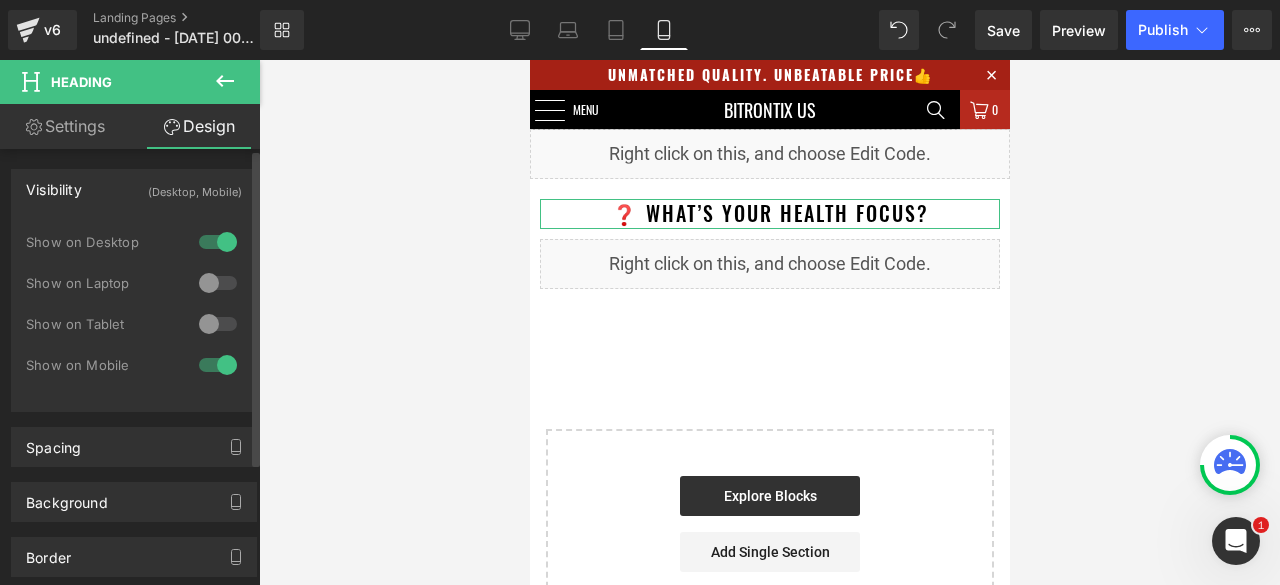 click at bounding box center (218, 242) 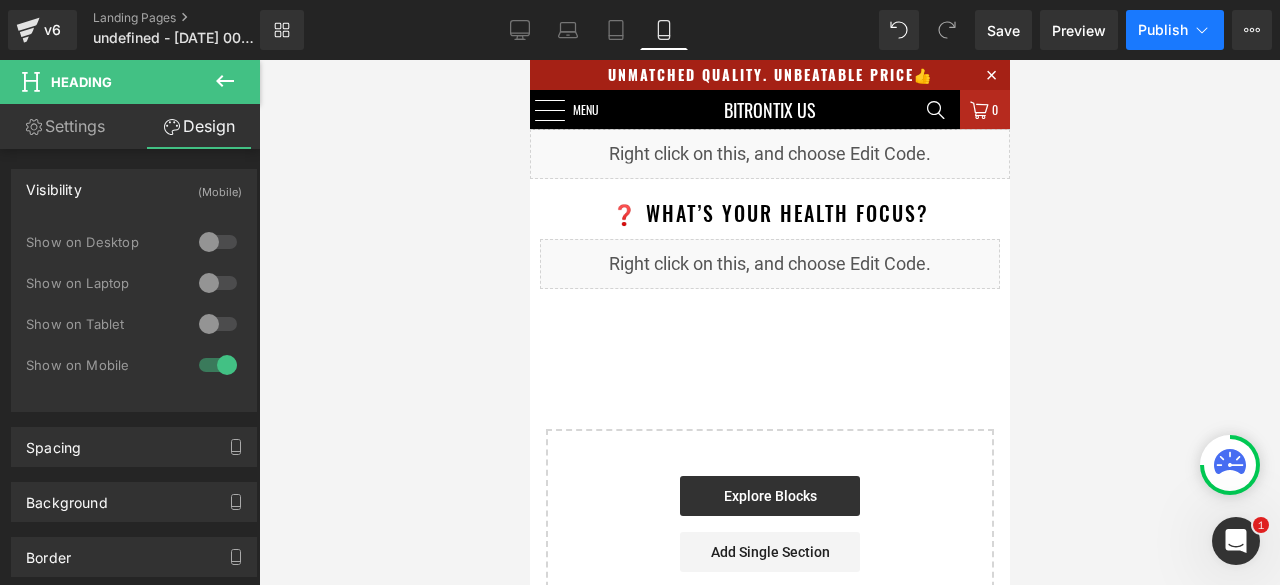 click on "Publish" at bounding box center (1163, 30) 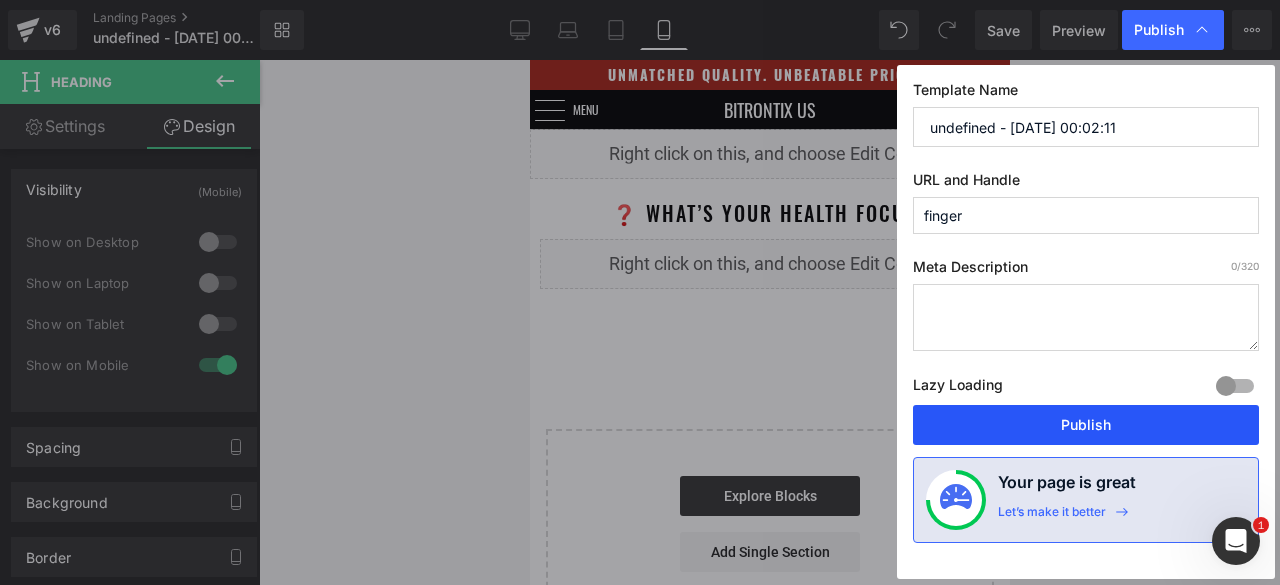click on "Publish" at bounding box center (1086, 425) 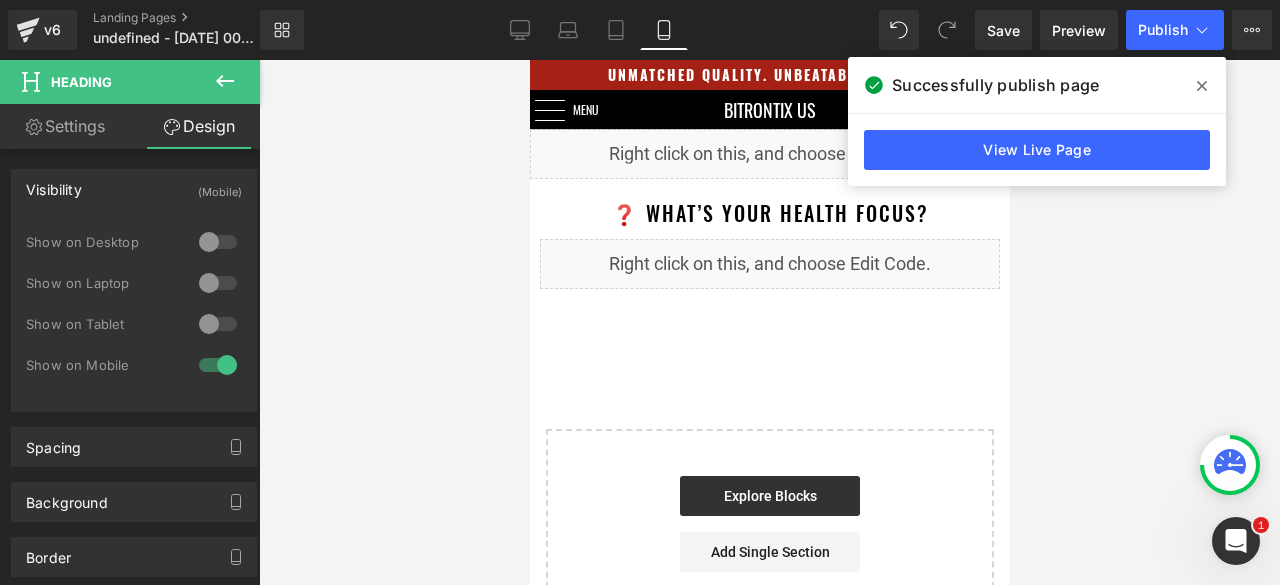 click at bounding box center [1202, 86] 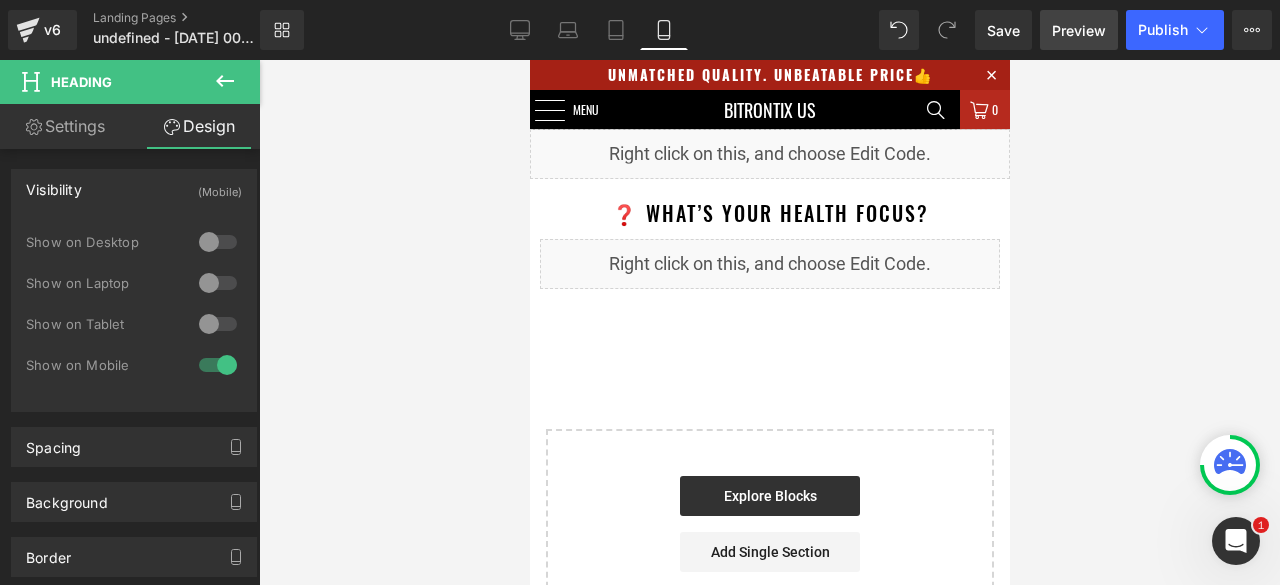 click on "Preview" at bounding box center (1079, 30) 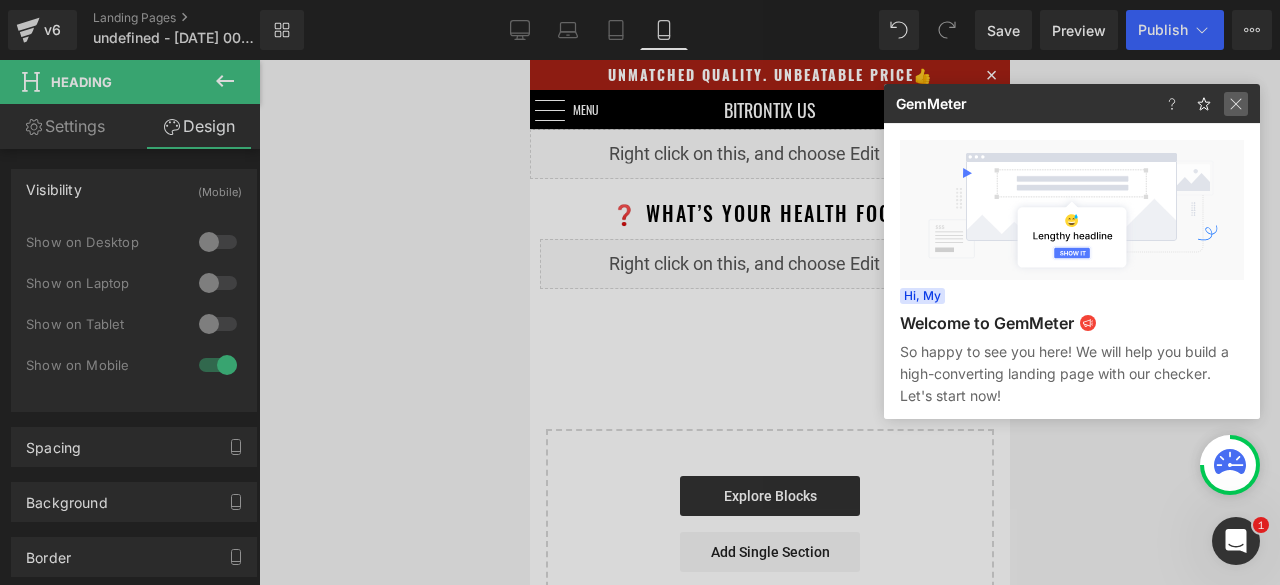 click 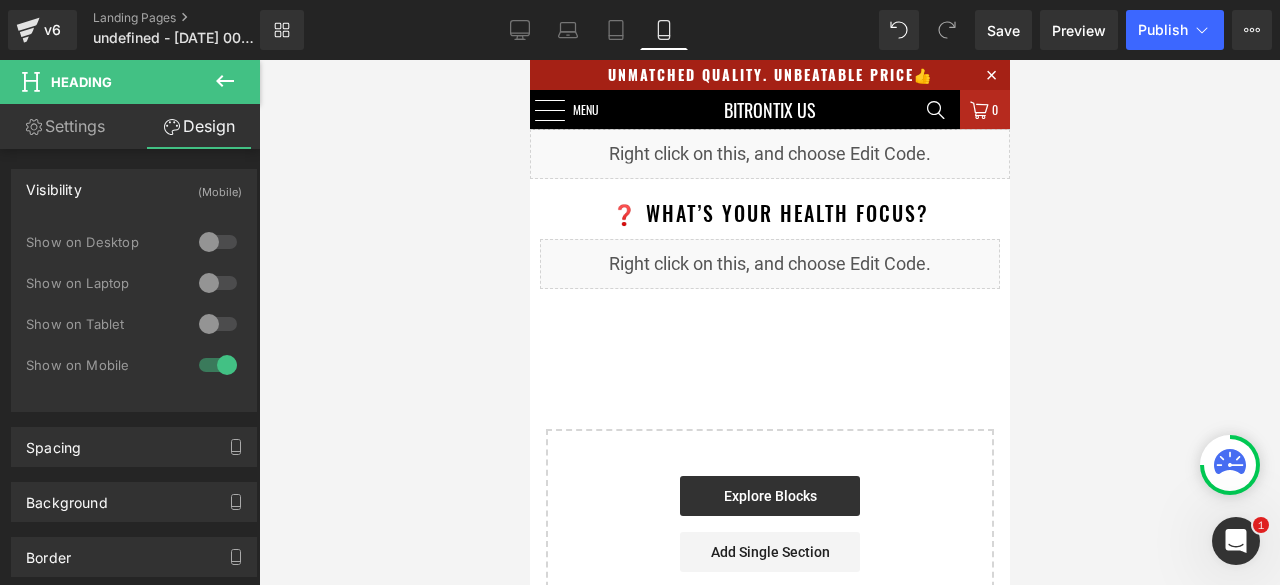 click 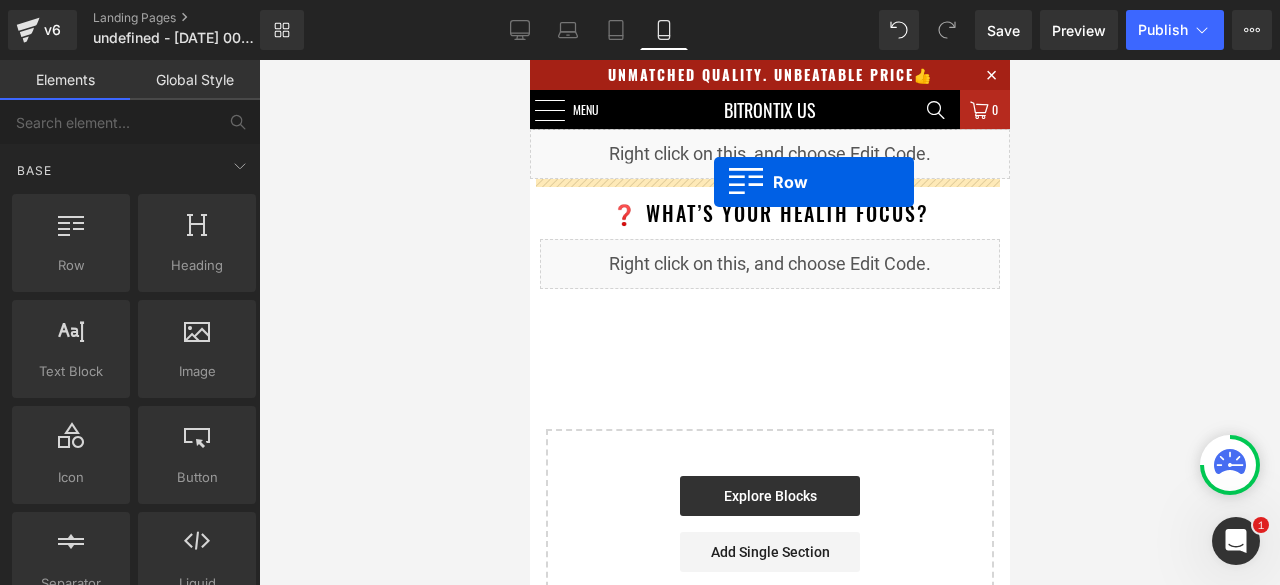 drag, startPoint x: 610, startPoint y: 283, endPoint x: 713, endPoint y: 182, distance: 144.25671 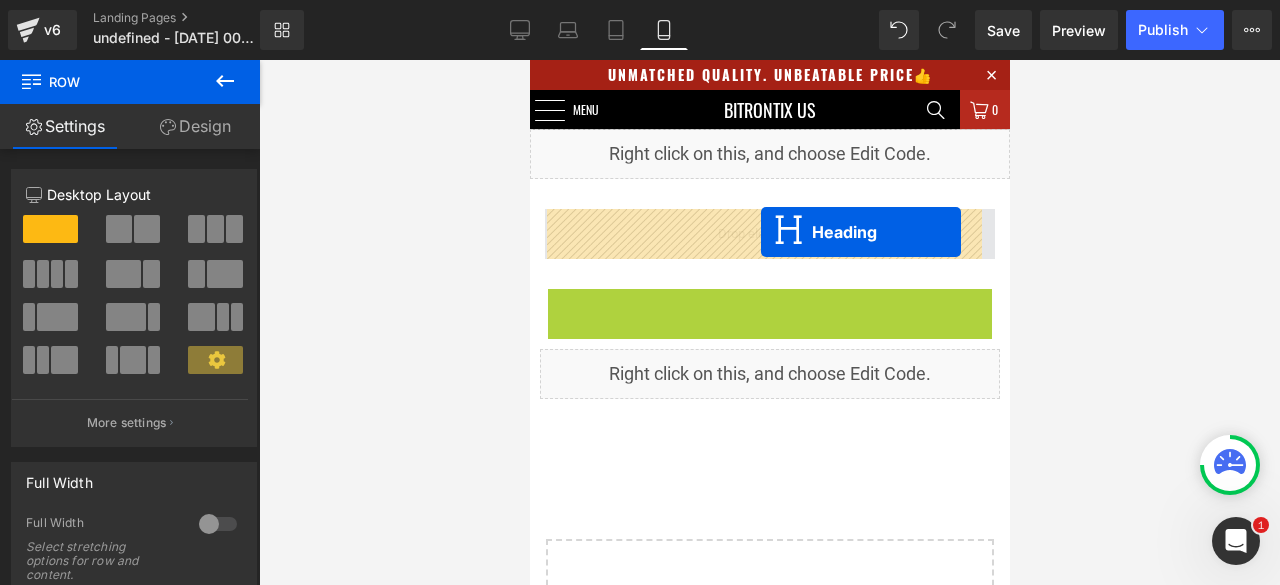 drag, startPoint x: 745, startPoint y: 300, endPoint x: 760, endPoint y: 231, distance: 70.61161 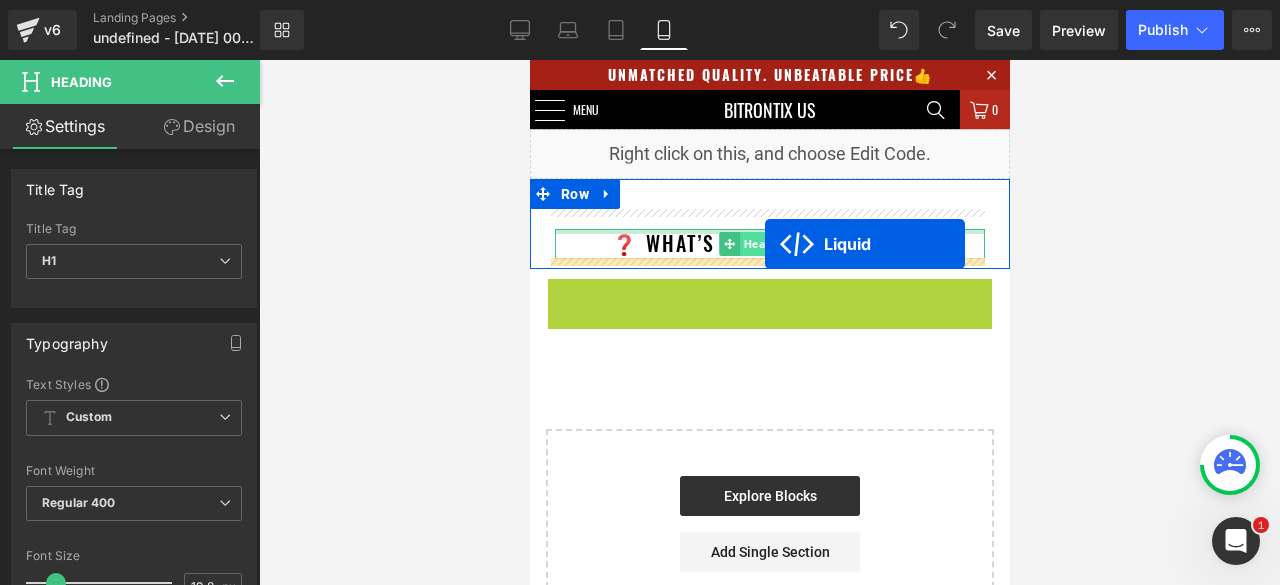 drag, startPoint x: 751, startPoint y: 292, endPoint x: 764, endPoint y: 244, distance: 49.729267 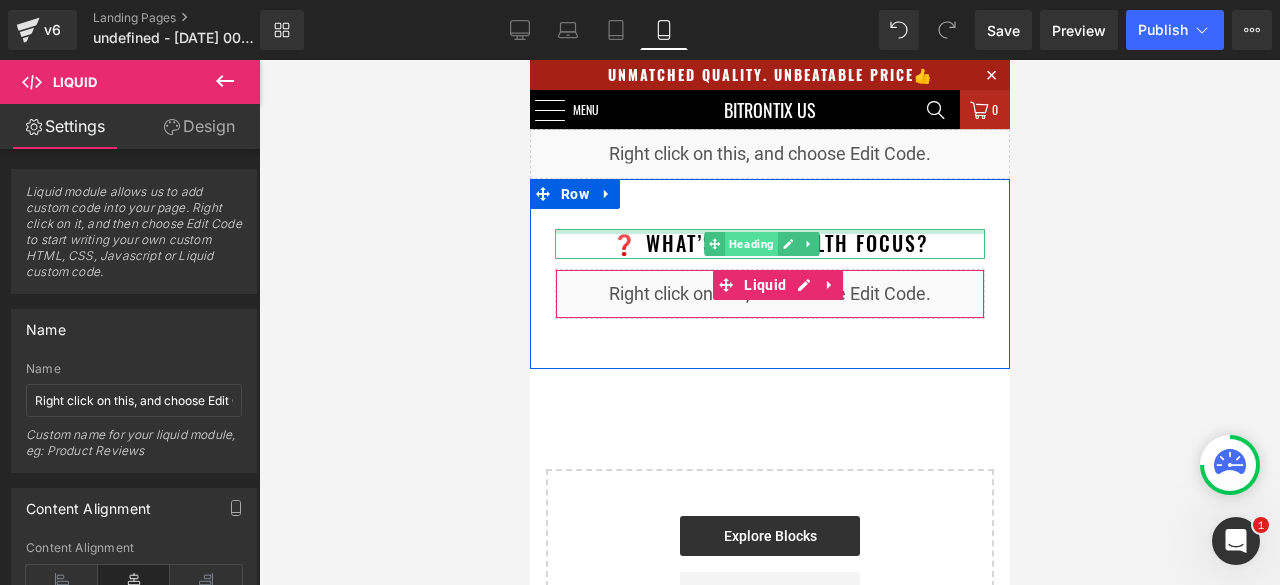 click on "Heading" at bounding box center [750, 244] 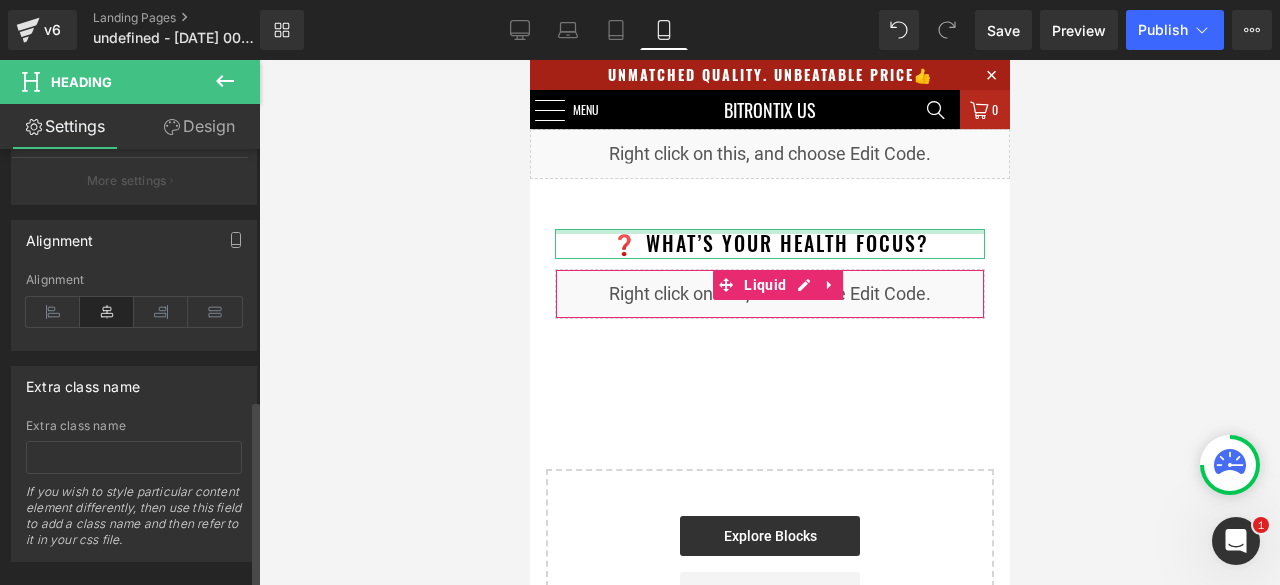 scroll, scrollTop: 974, scrollLeft: 0, axis: vertical 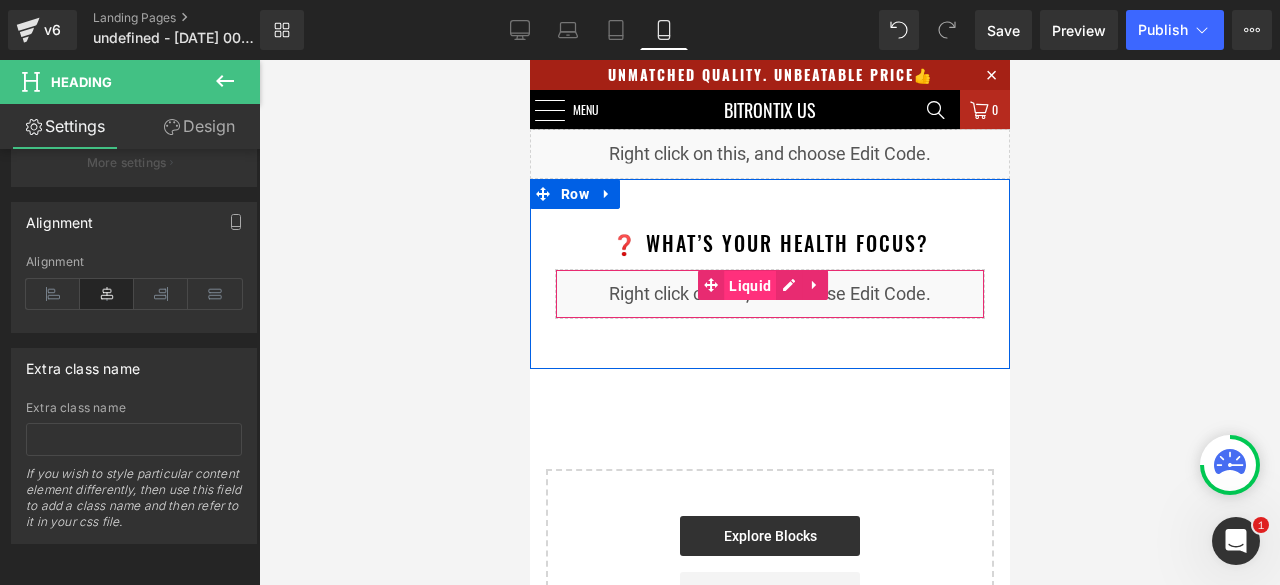 click on "Liquid" at bounding box center (749, 286) 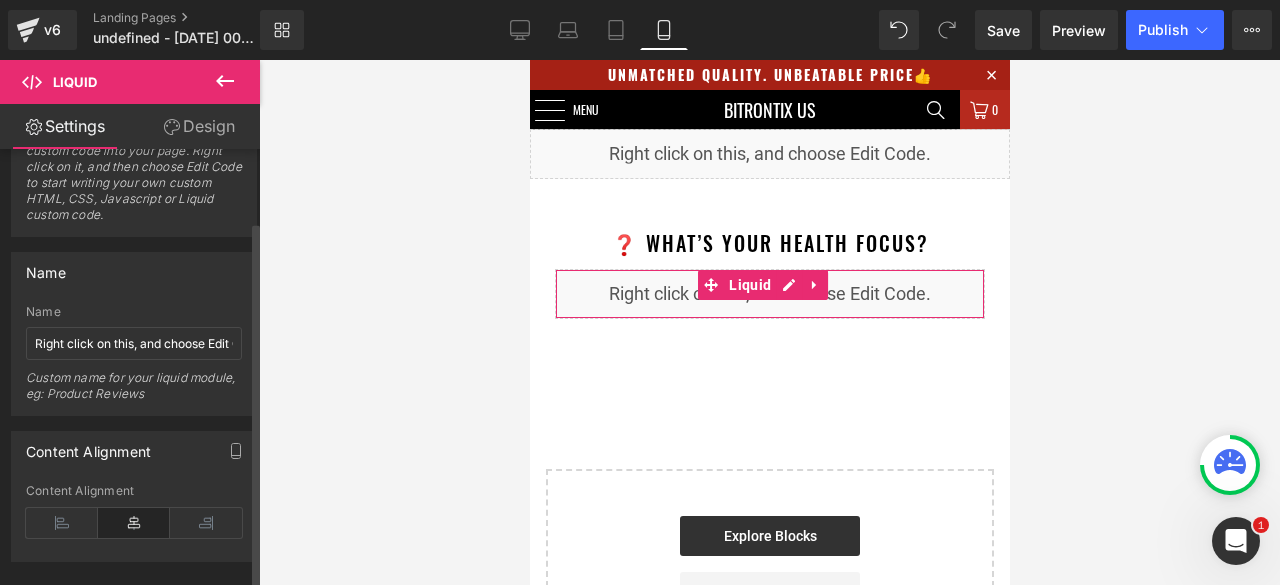 scroll, scrollTop: 86, scrollLeft: 0, axis: vertical 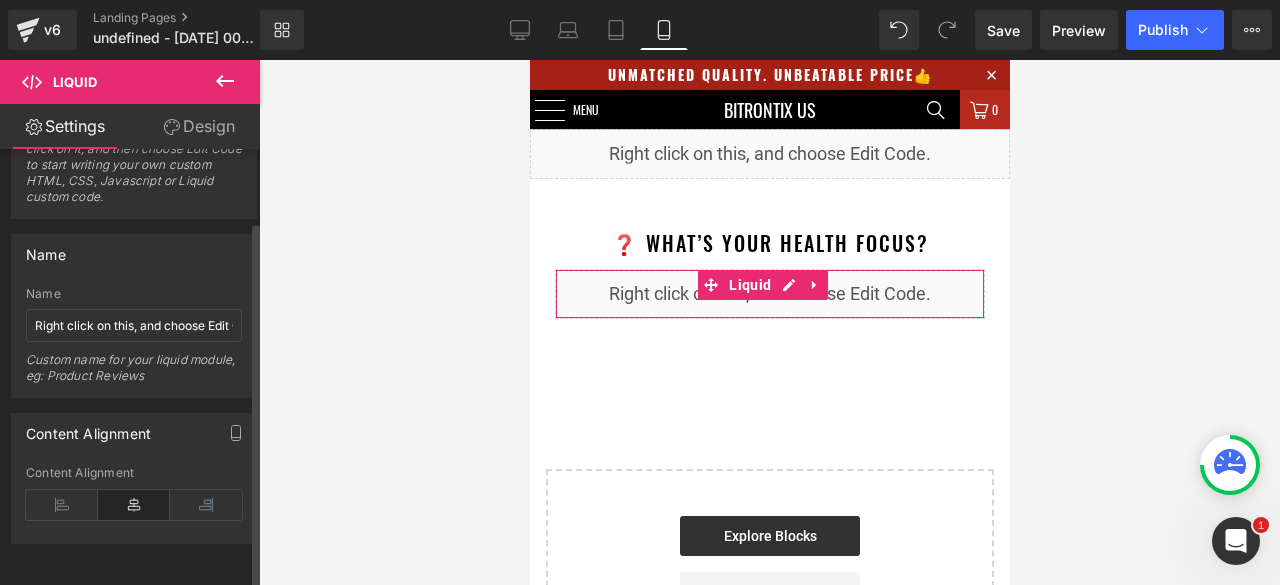 click at bounding box center (134, 505) 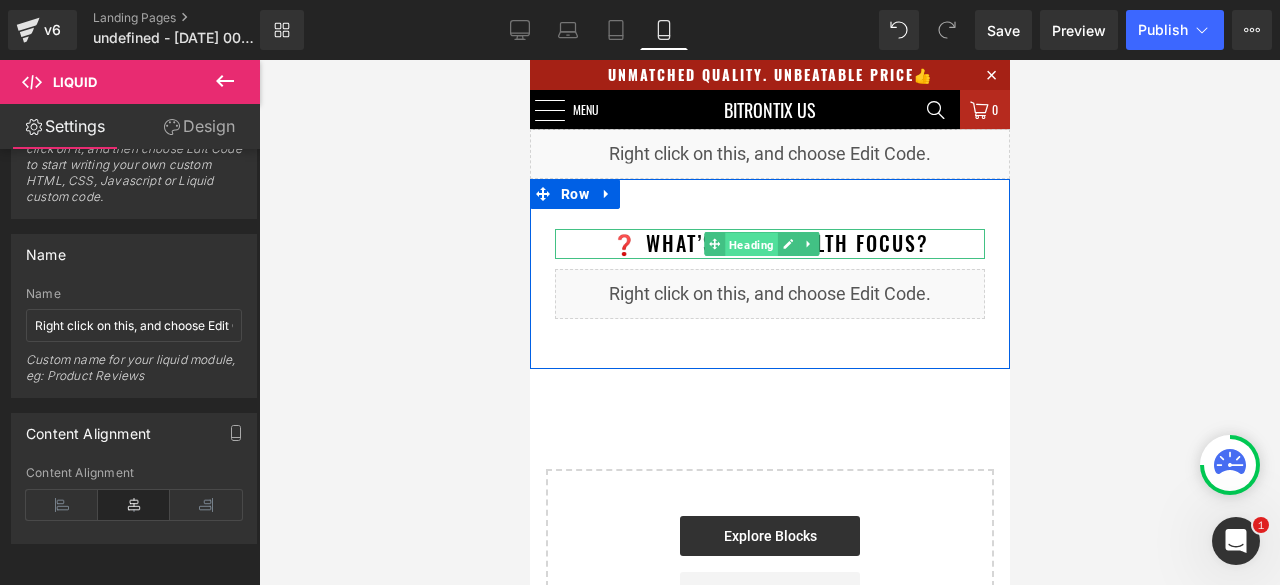 click on "Heading" at bounding box center [750, 245] 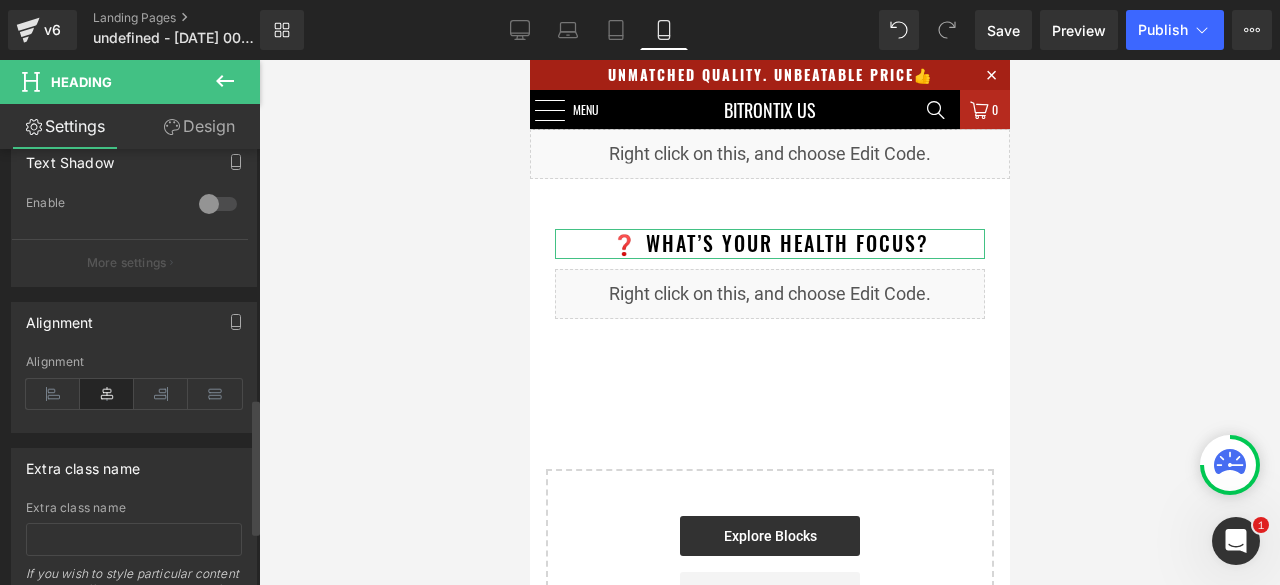 scroll, scrollTop: 900, scrollLeft: 0, axis: vertical 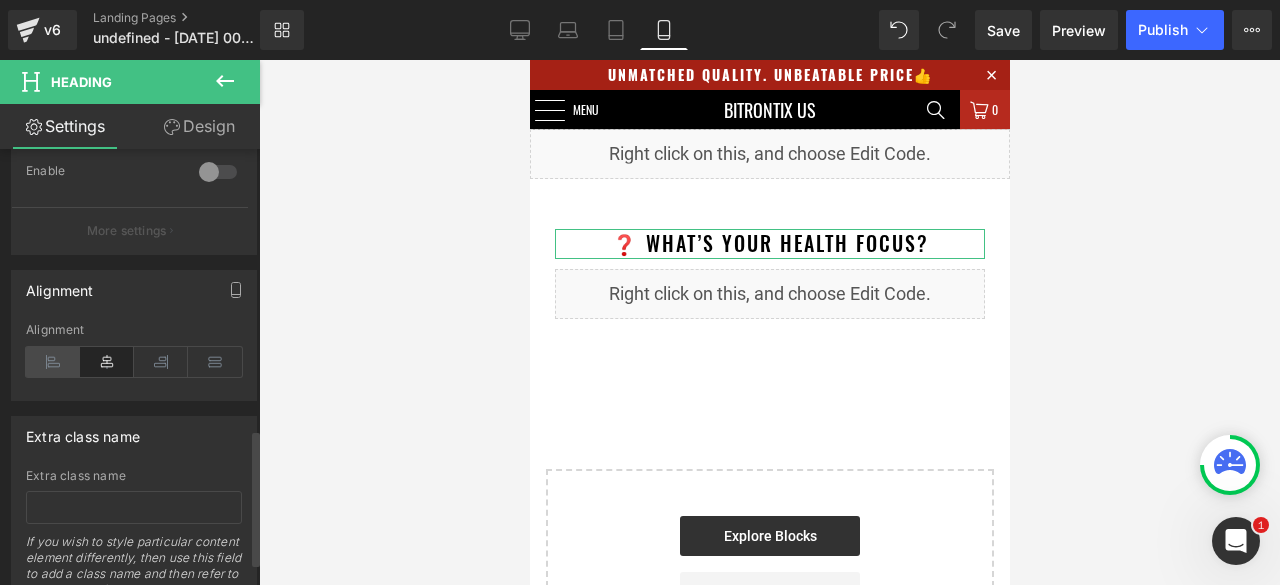 click at bounding box center [53, 362] 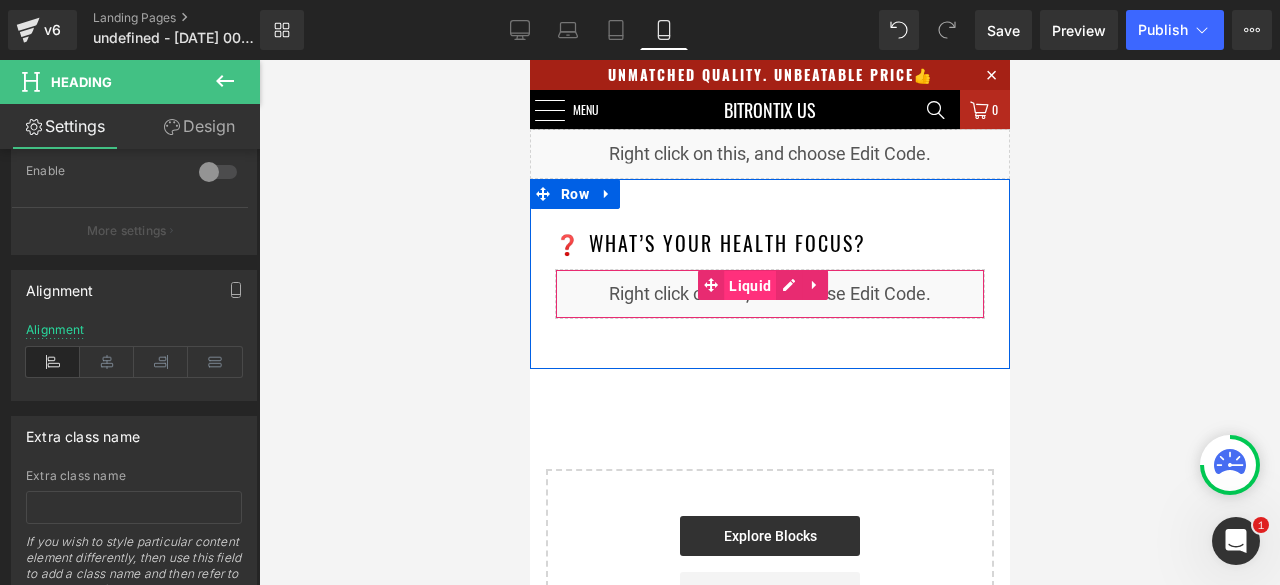 click on "Liquid" at bounding box center [749, 286] 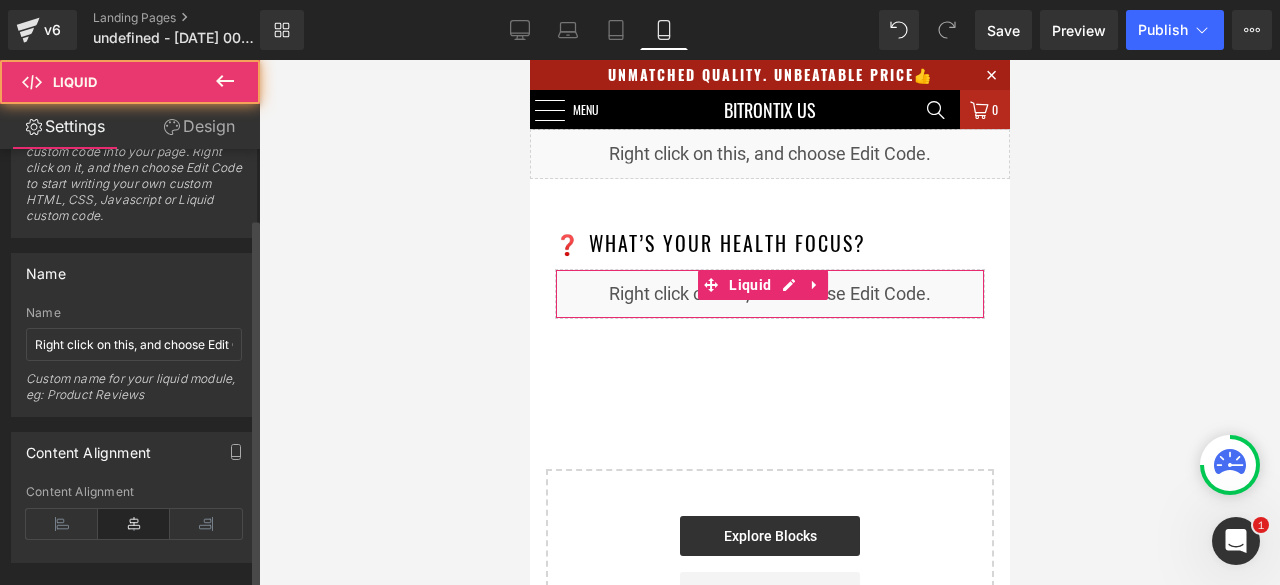 scroll, scrollTop: 86, scrollLeft: 0, axis: vertical 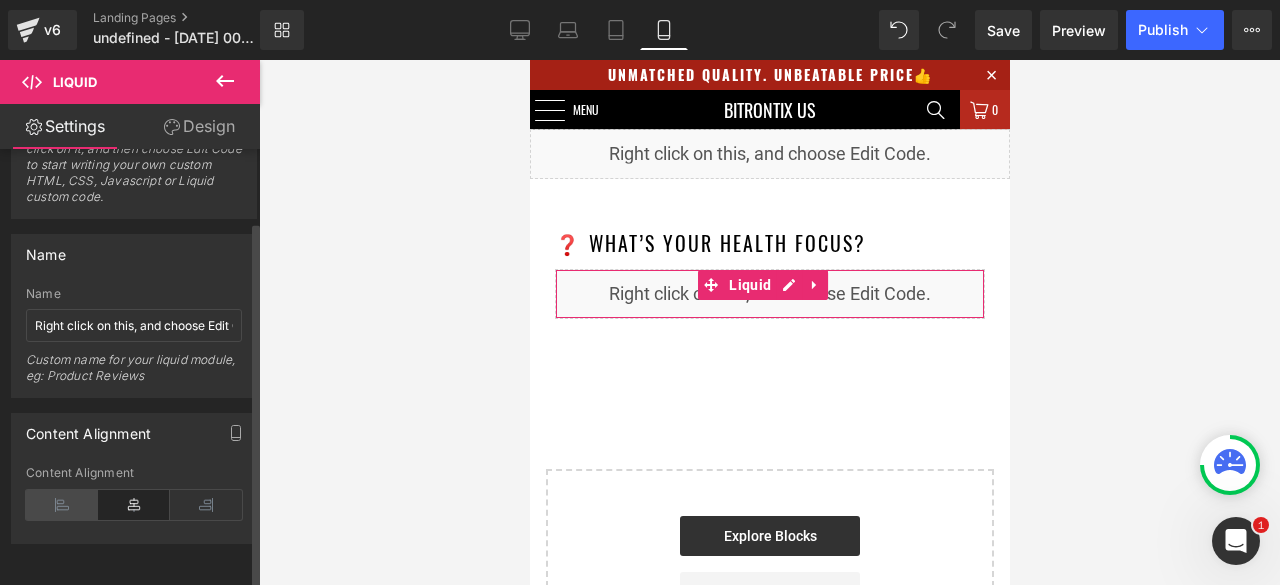 click at bounding box center (62, 505) 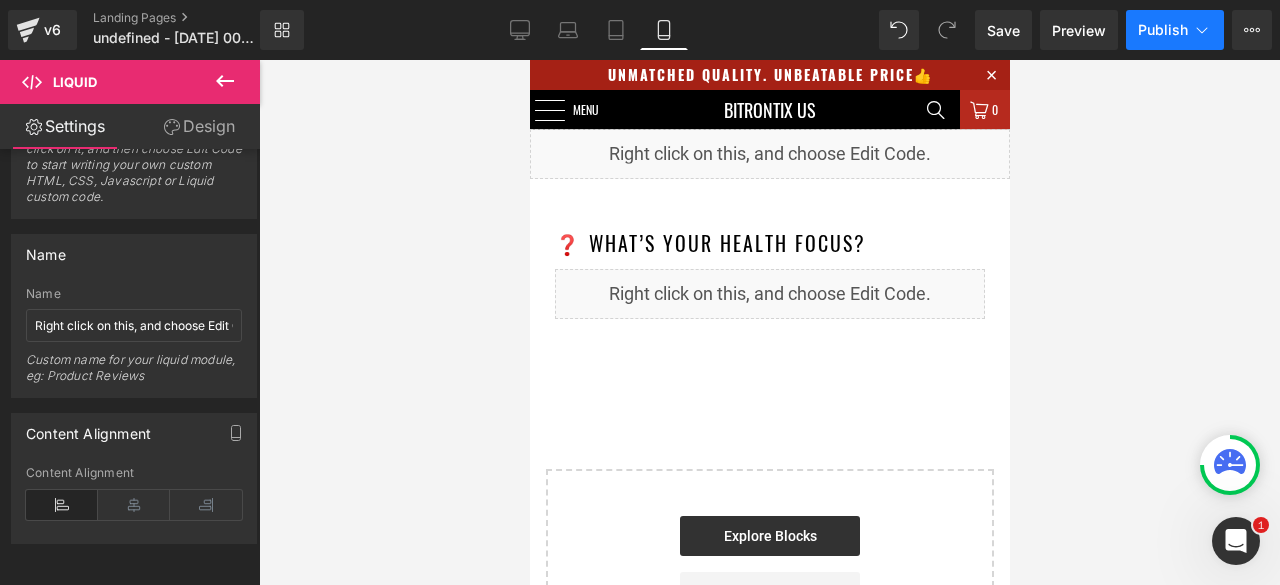click on "Publish" at bounding box center (1163, 30) 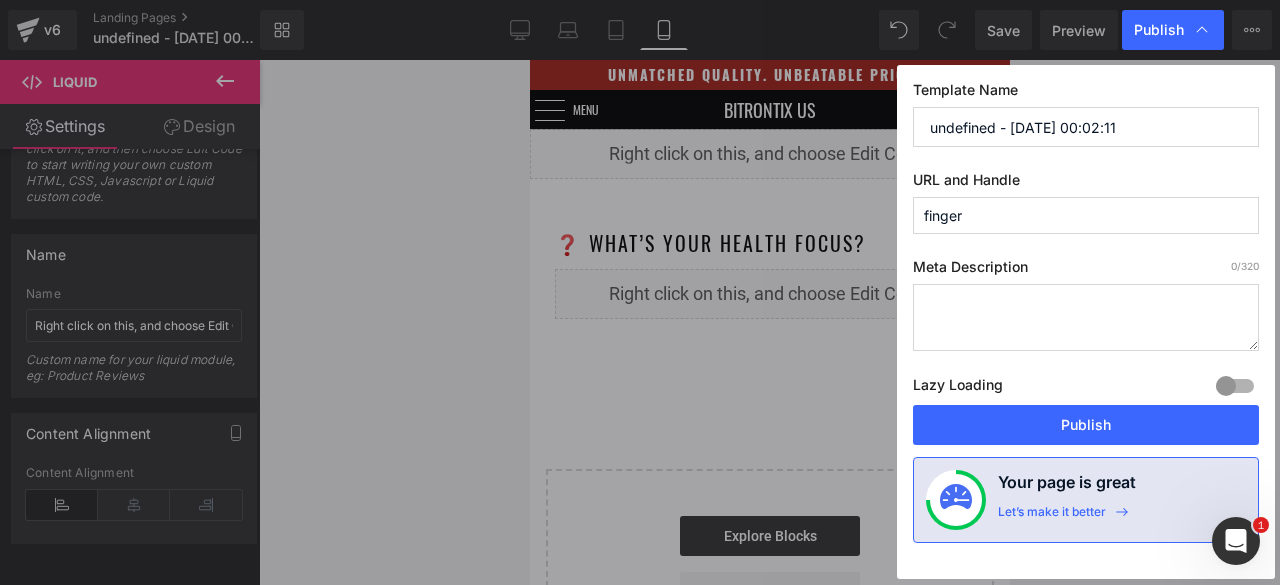 click on "Publish" at bounding box center [1086, 425] 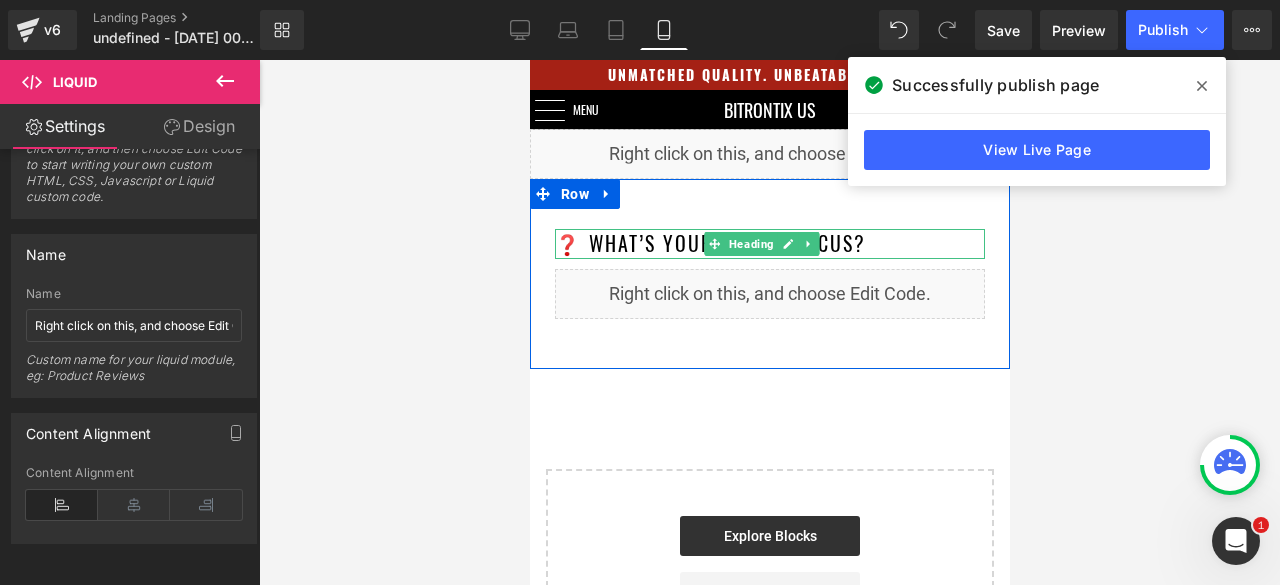 click on "❓ What’s Your Health Focus?" at bounding box center (769, 244) 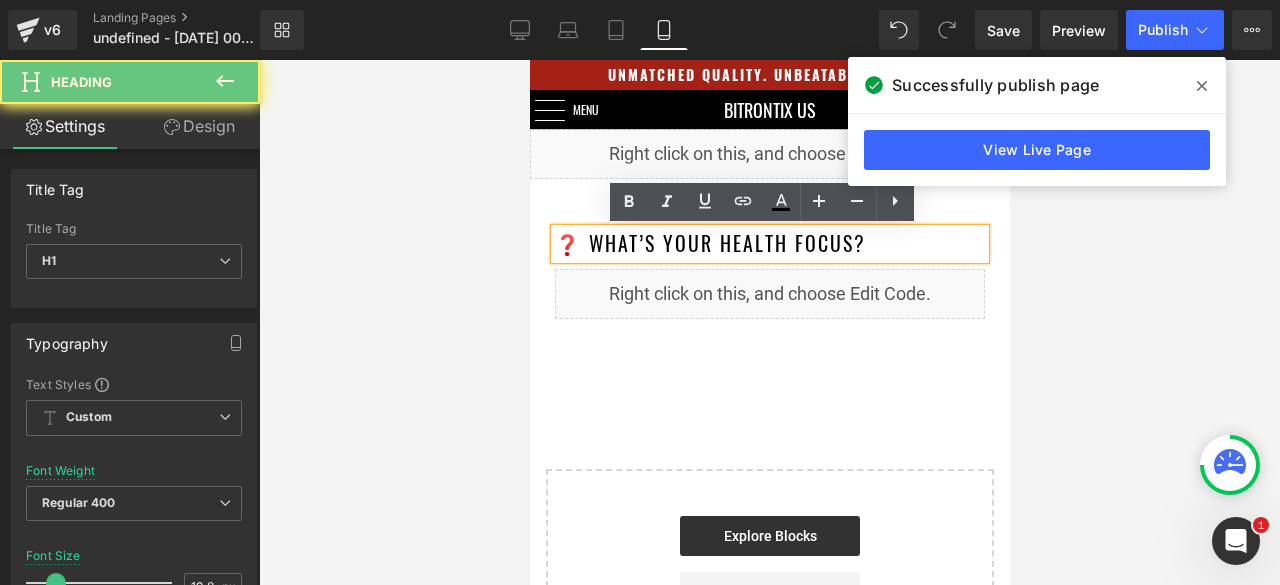 click on "❓ What’s Your Health Focus?" at bounding box center [769, 244] 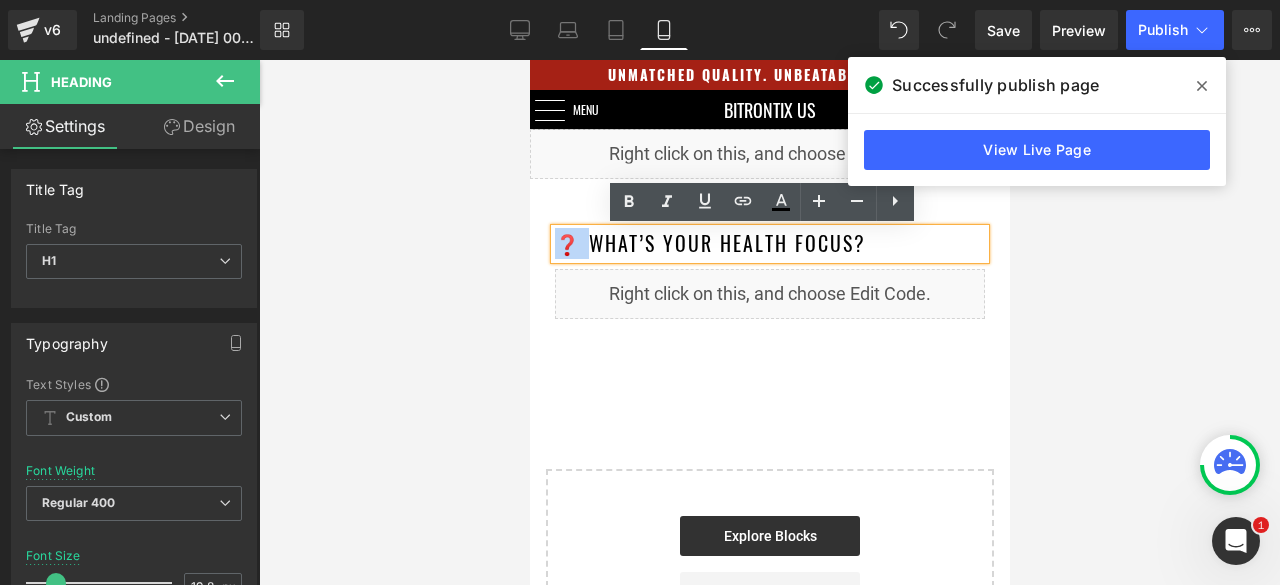 drag, startPoint x: 587, startPoint y: 245, endPoint x: 540, endPoint y: 246, distance: 47.010635 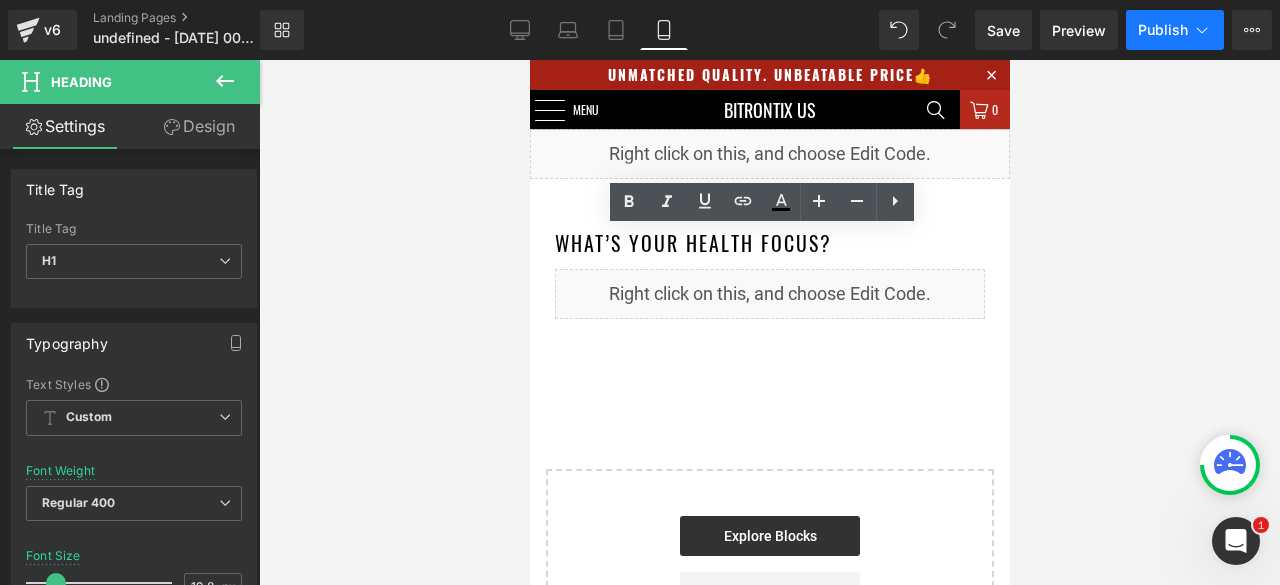 click on "Publish" at bounding box center (1175, 30) 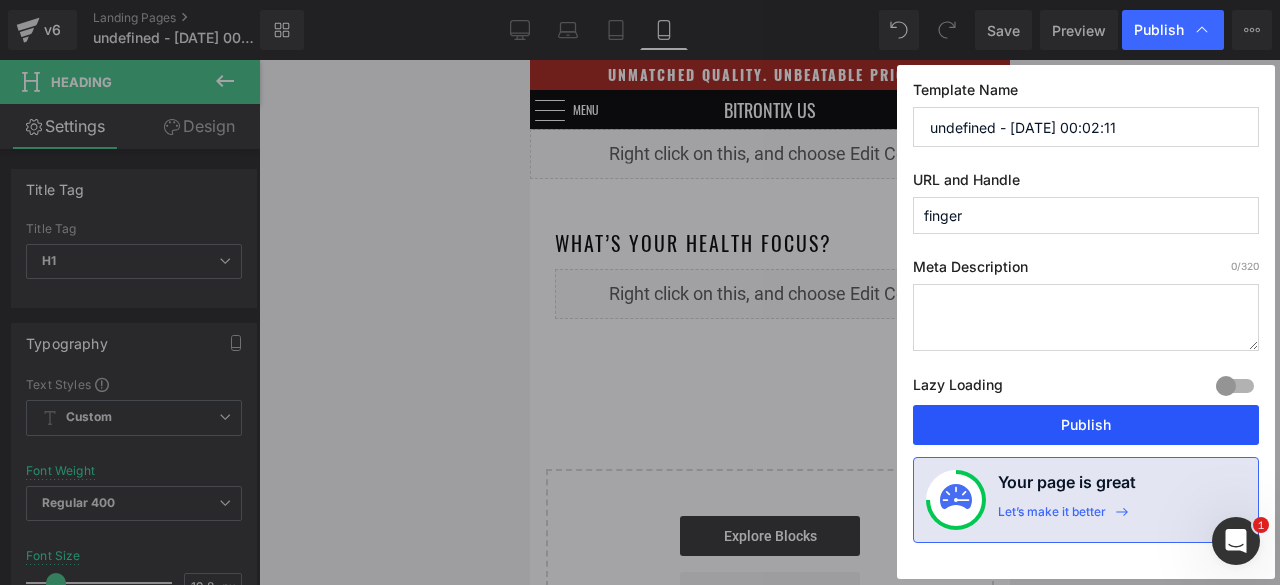 click on "Publish" at bounding box center (1086, 425) 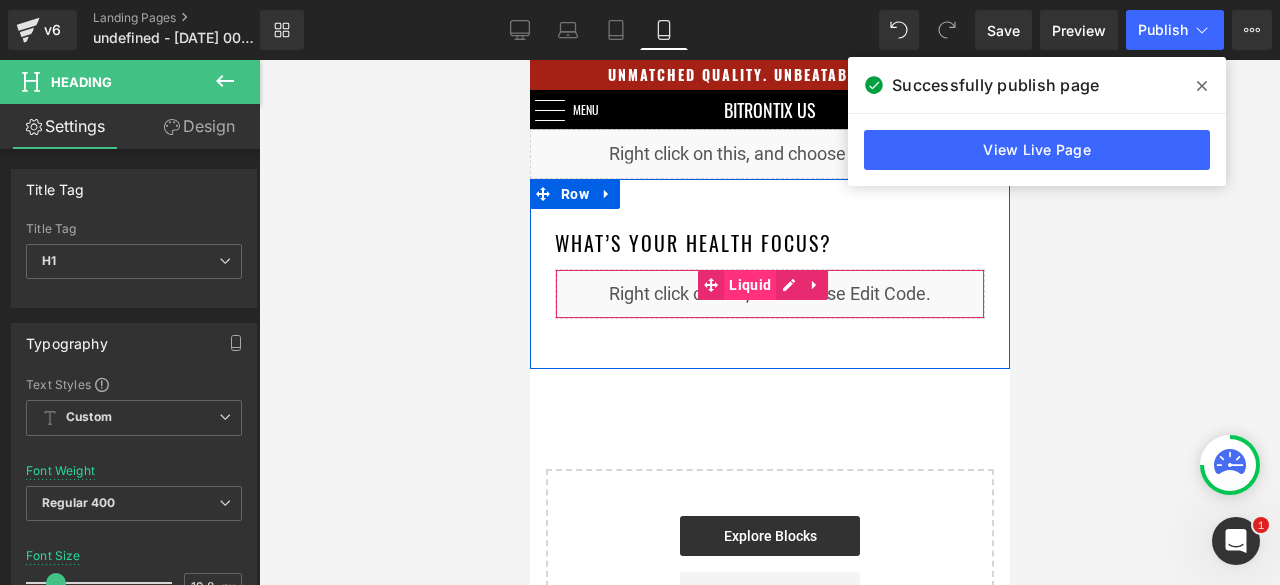 click on "Liquid" at bounding box center (749, 285) 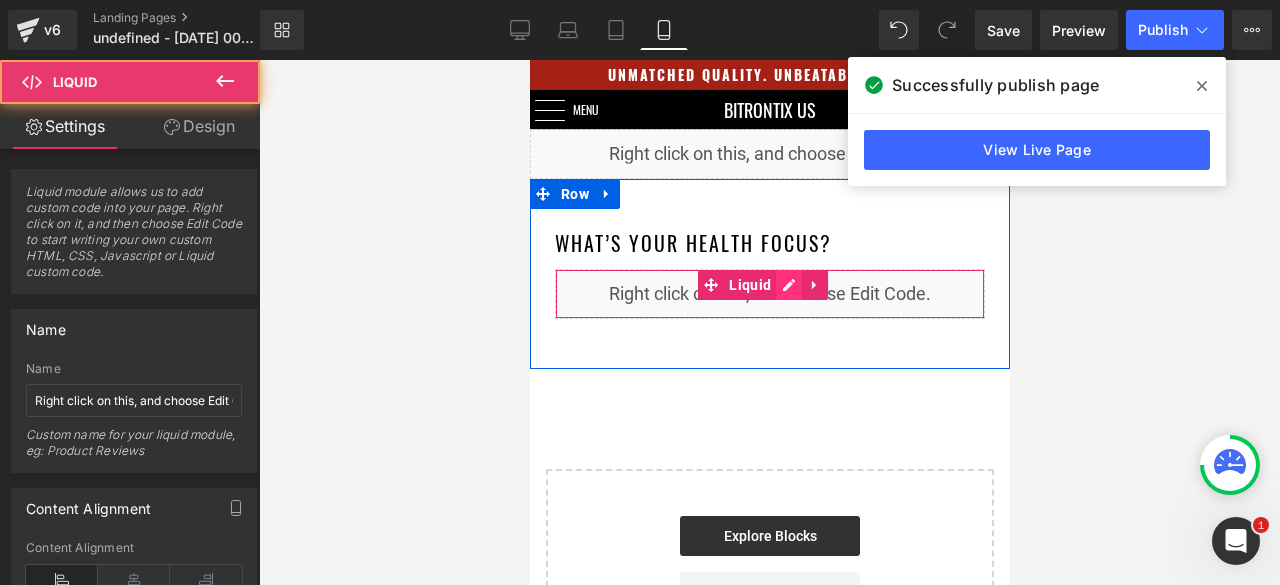 click on "Liquid" at bounding box center (769, 294) 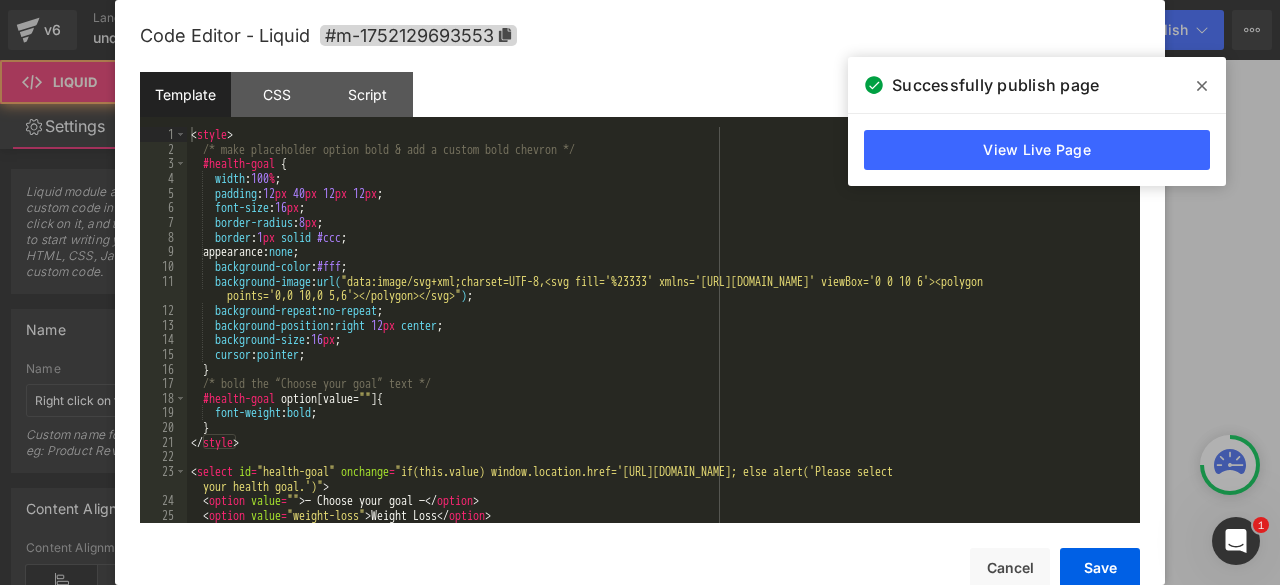 click on "< style >    /* make placeholder option bold & add a custom bold chevron */    #health-goal   {       width :  100 % ;       padding :  12 px   40 px   12 px   12 px ;       font-size :  16 px ;       border-radius :  8 px ;       border :  1 px   solid   #ccc ;      appearance:  none ;       background-color :  #fff ;       background-image :  url( "data:image/svg+xml;charset=UTF-8,<svg fill='%23333' xmlns='[URL][DOMAIN_NAME]' viewBox='0 0 10 6'><polygon         points='0,0 10,0 5,6'></polygon></svg>" ) ;       background-repeat :  no-repeat ;       background-position :  right   12 px   center ;       background-size :  16 px ;       cursor :  pointer ;    }    /* bold the “Choose your goal” text */    #health-goal   option [ value = " " ]  {       font-weight :  bold ;    } </ style > < select   id = "health-goal"   onchange = "if(this.value) window.location.href='[URL][DOMAIN_NAME]; else alert('Please select     your health goal.')" >    < option   value = "" >" at bounding box center (659, 339) 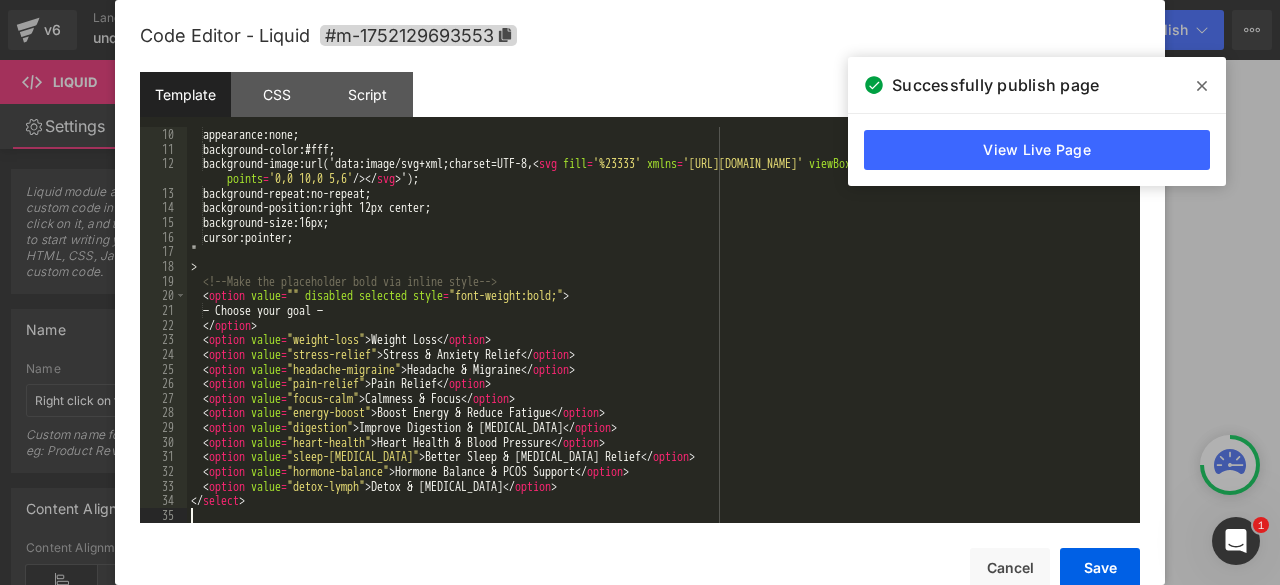 scroll, scrollTop: 132, scrollLeft: 0, axis: vertical 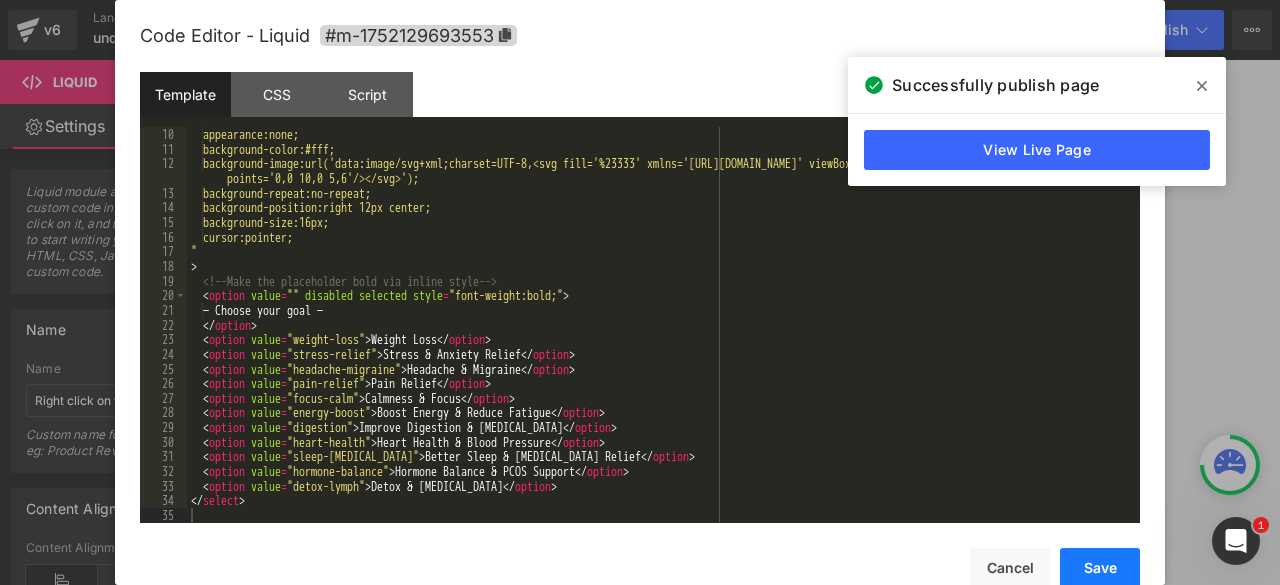 click on "Save" at bounding box center (1100, 568) 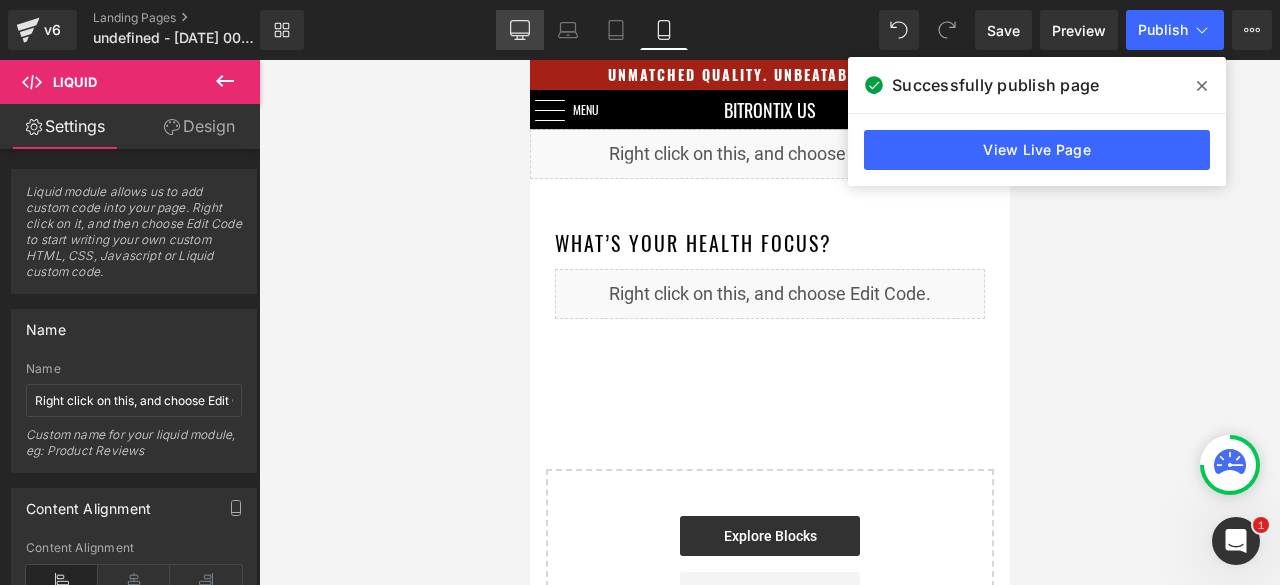 click 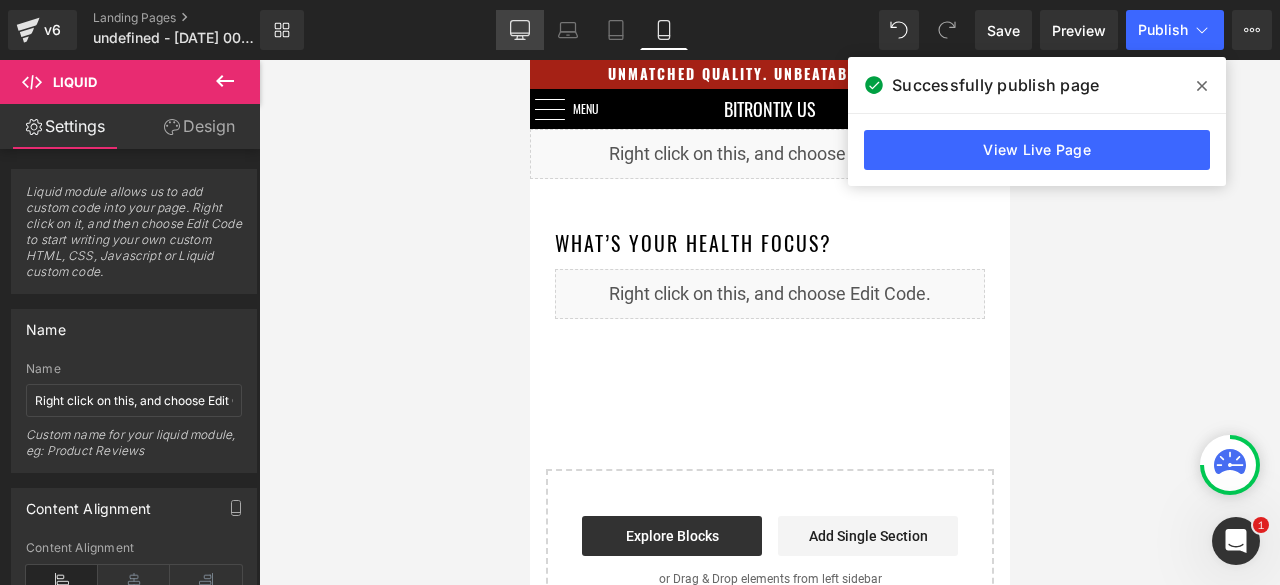 scroll, scrollTop: 0, scrollLeft: 0, axis: both 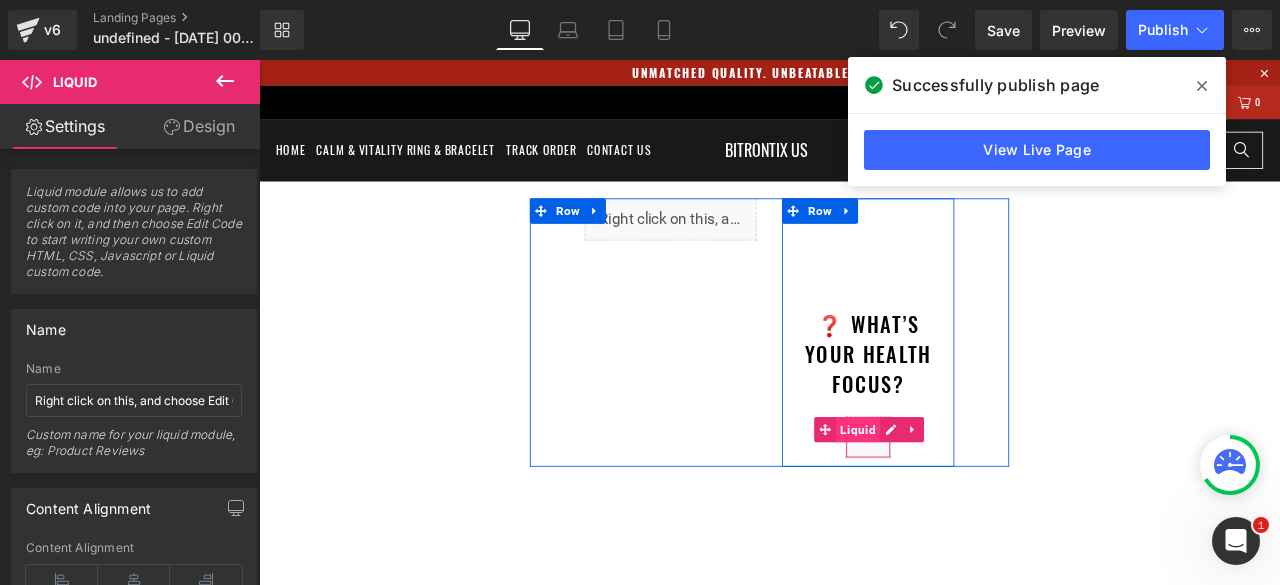 click on "Liquid" at bounding box center [969, 498] 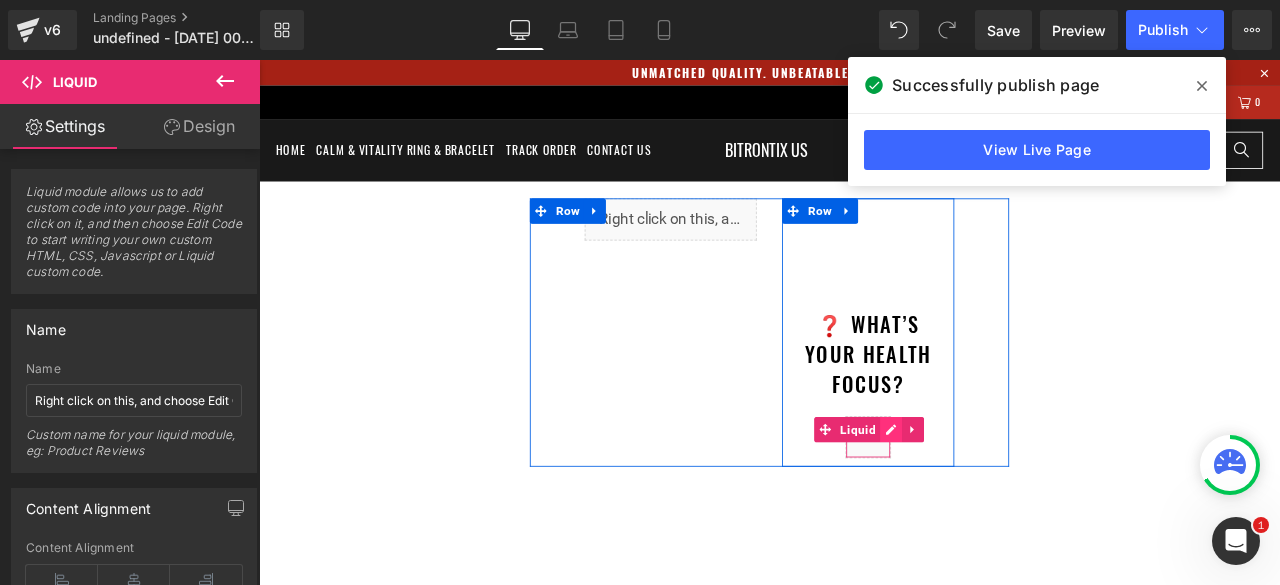 click on "Liquid" at bounding box center [981, 507] 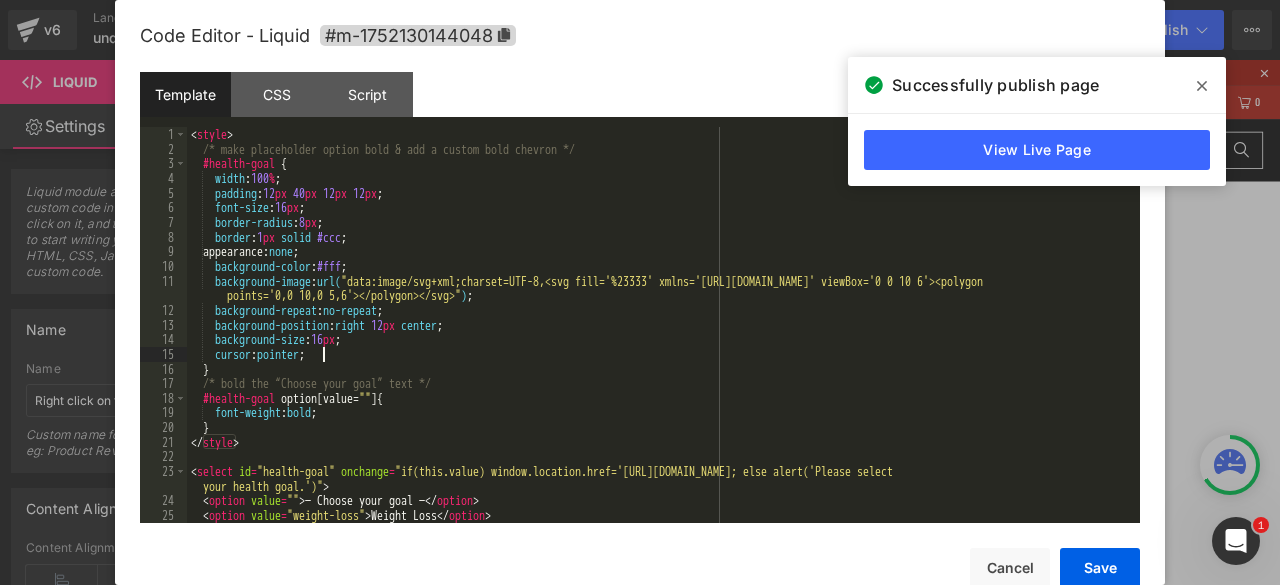 click on "< style >    /* make placeholder option bold & add a custom bold chevron */    #health-goal   {       width :  100 % ;       padding :  12 px   40 px   12 px   12 px ;       font-size :  16 px ;       border-radius :  8 px ;       border :  1 px   solid   #ccc ;      appearance:  none ;       background-color :  #fff ;       background-image :  url( "data:image/svg+xml;charset=UTF-8,<svg fill='%23333' xmlns='[URL][DOMAIN_NAME]' viewBox='0 0 10 6'><polygon         points='0,0 10,0 5,6'></polygon></svg>" ) ;       background-repeat :  no-repeat ;       background-position :  right   12 px   center ;       background-size :  16 px ;       cursor :  pointer ;    }    /* bold the “Choose your goal” text */    #health-goal   option [ value = " " ]  {       font-weight :  bold ;    } </ style > < select   id = "health-goal"   onchange = "if(this.value) window.location.href='[URL][DOMAIN_NAME]; else alert('Please select     your health goal.')" >    < option   value = "" >" at bounding box center [659, 339] 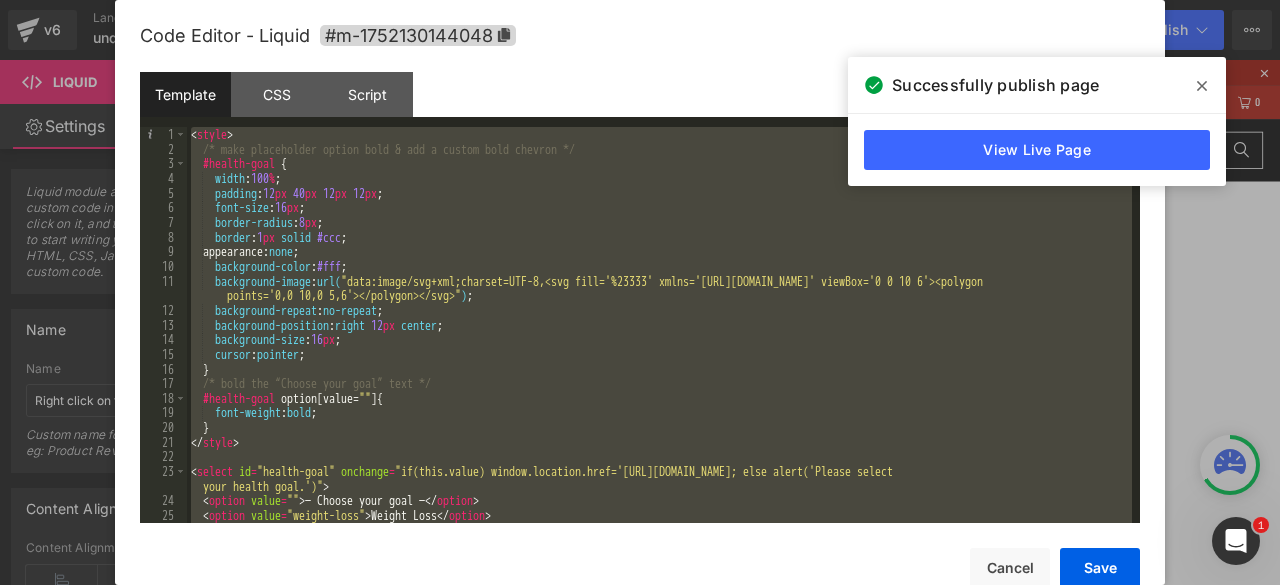 scroll, scrollTop: 132, scrollLeft: 0, axis: vertical 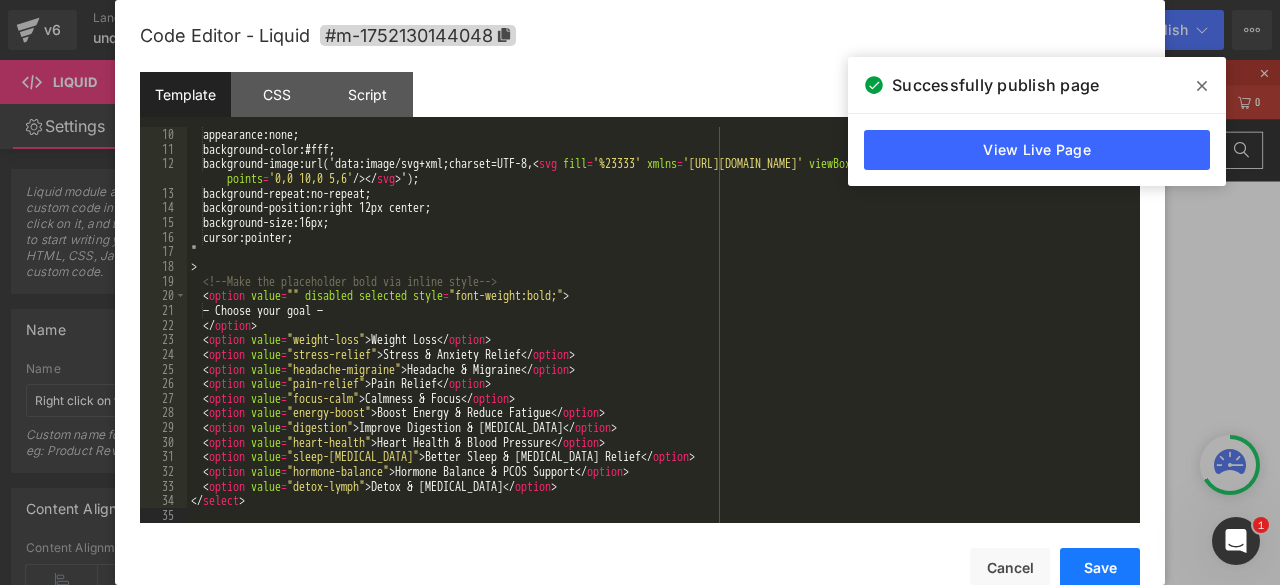 click on "Save" at bounding box center [1100, 568] 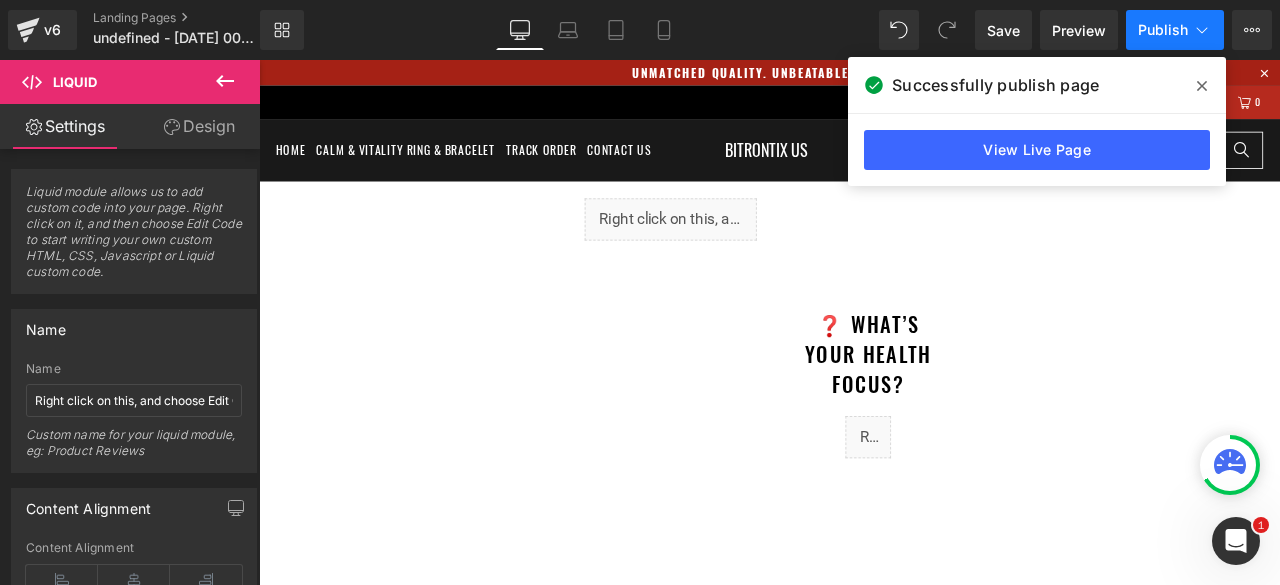 click on "Publish" at bounding box center [1163, 30] 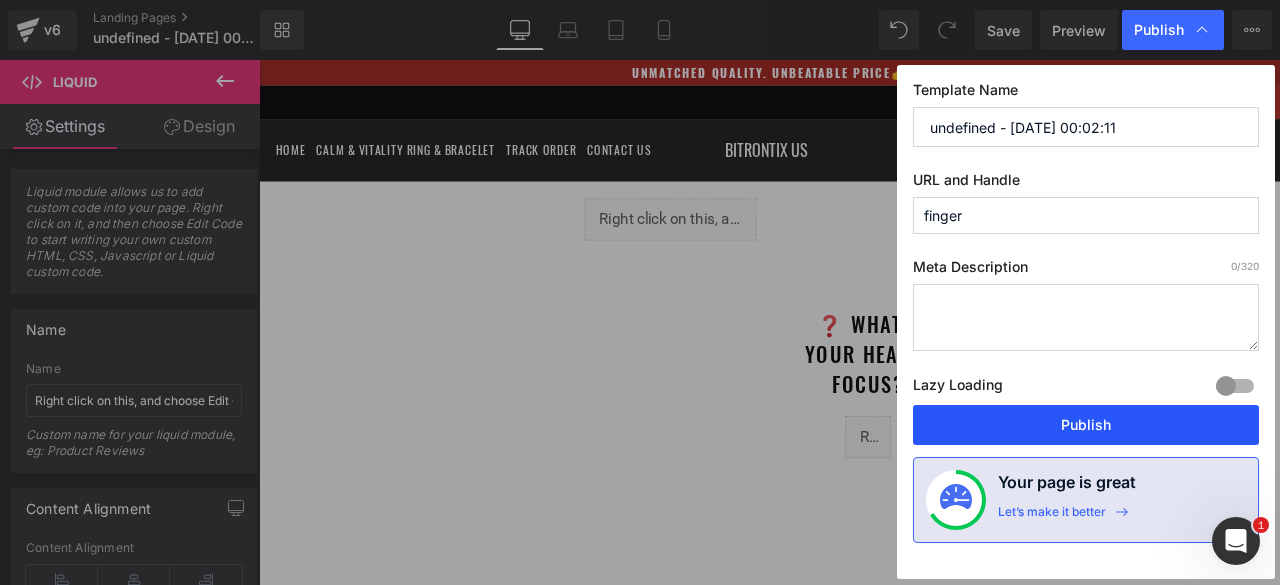 click on "Publish" at bounding box center (1086, 425) 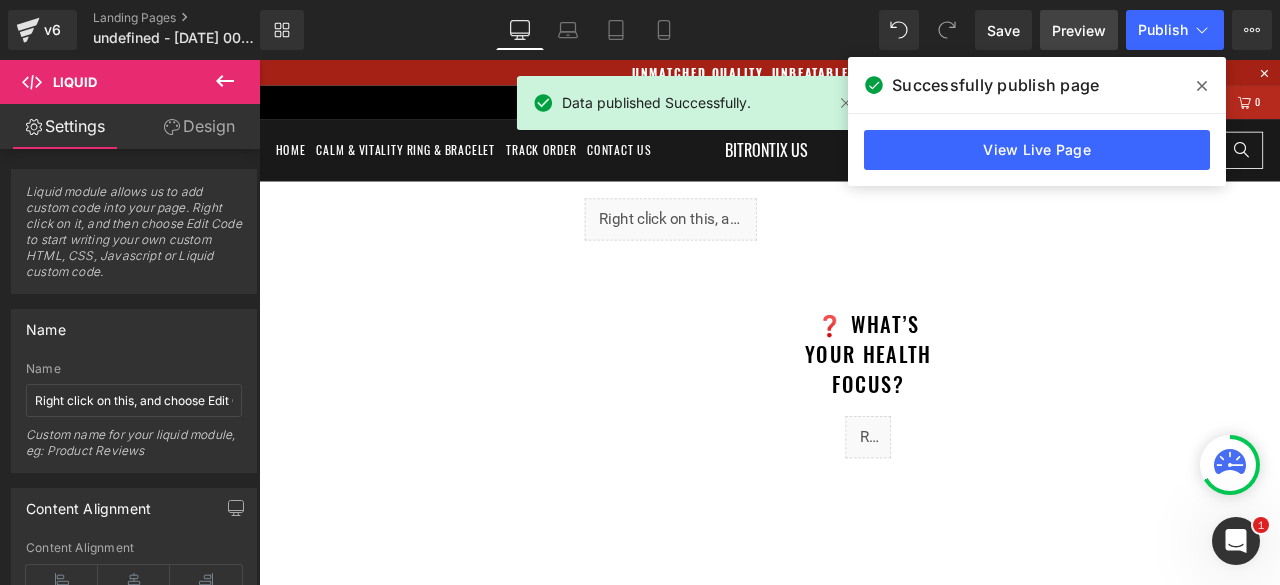 click on "Preview" at bounding box center (1079, 30) 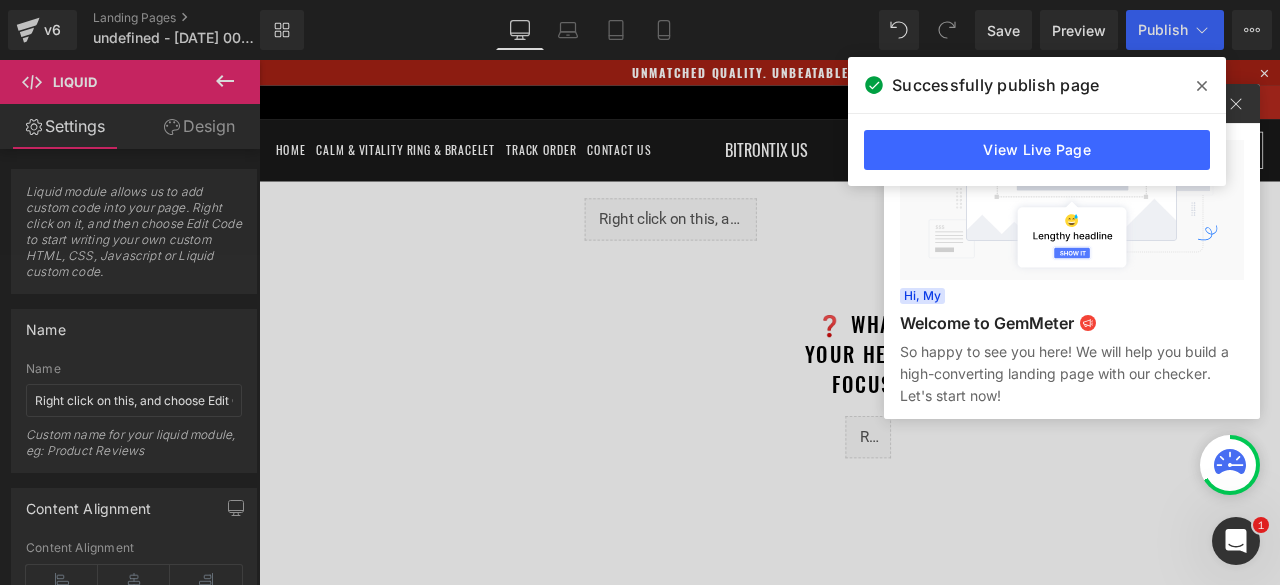 click 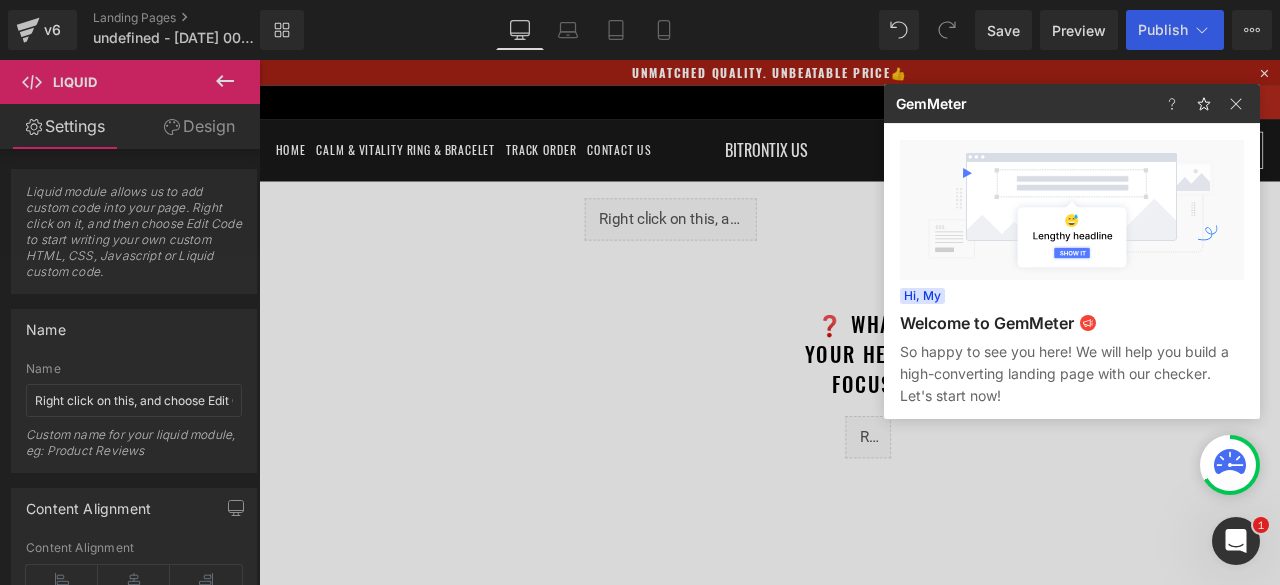 click at bounding box center [640, 292] 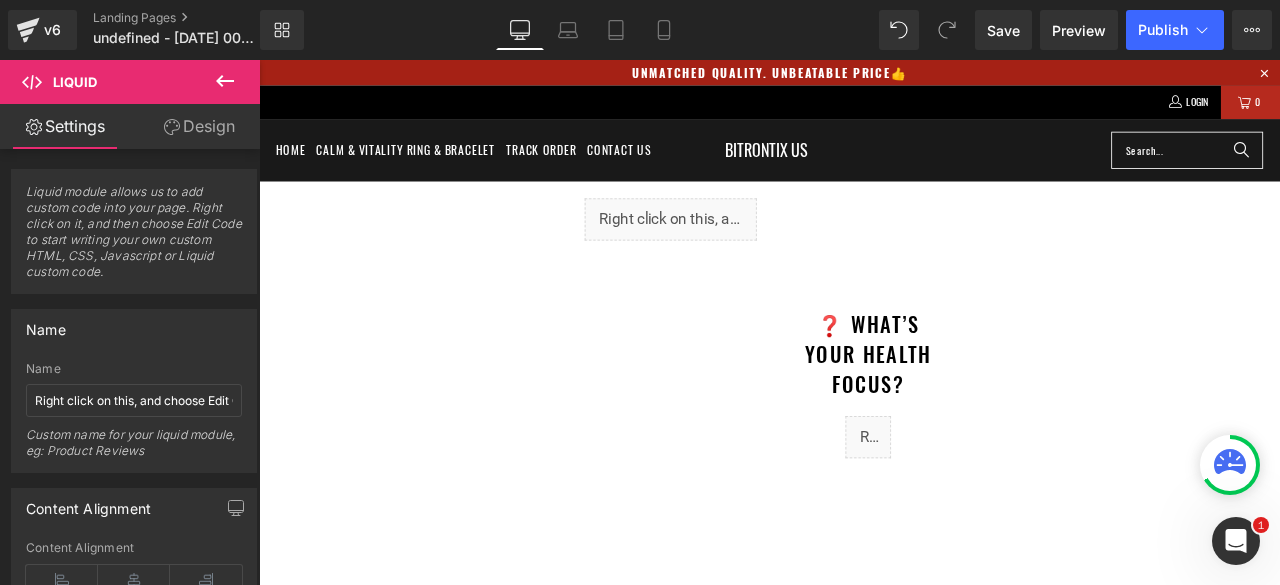 click 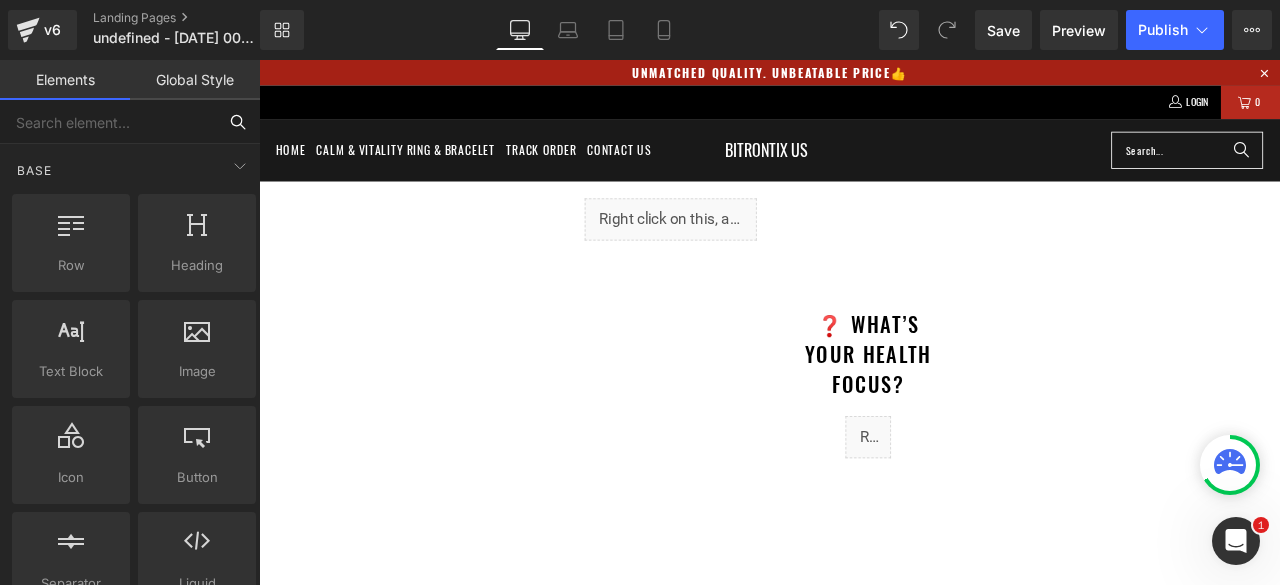 click at bounding box center [108, 122] 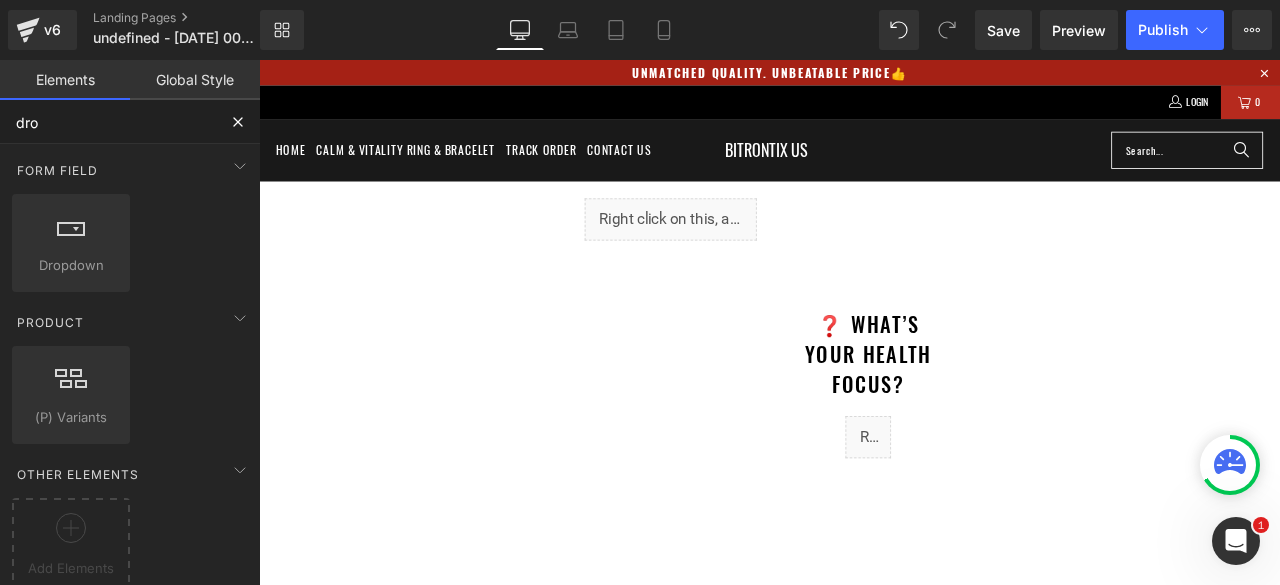 type on "drop" 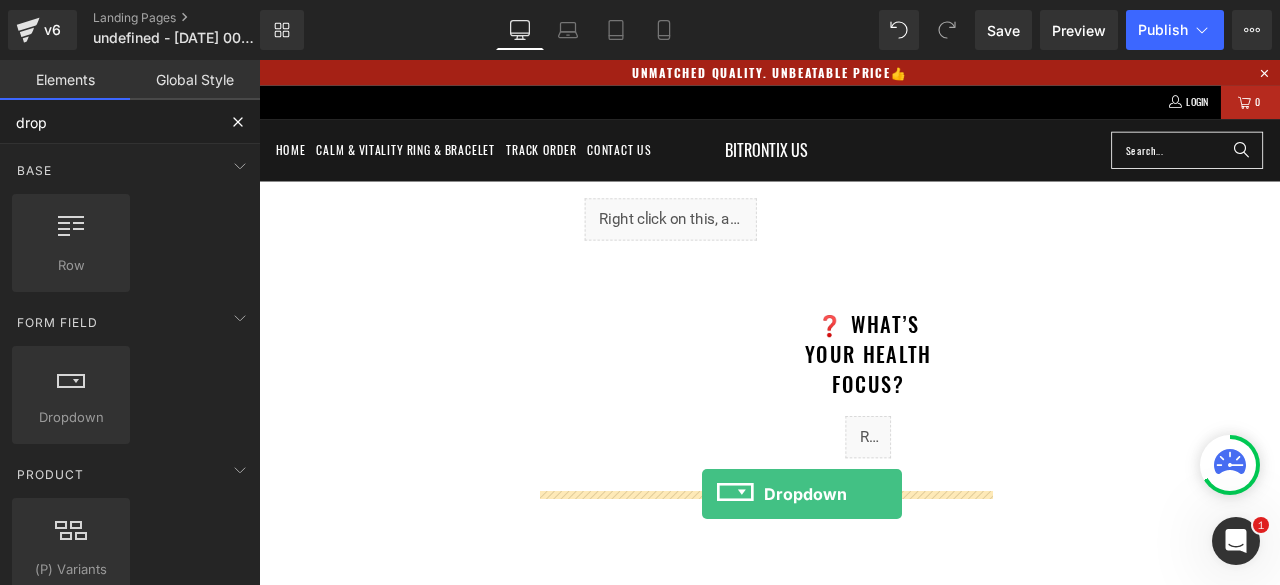 scroll, scrollTop: 20, scrollLeft: 0, axis: vertical 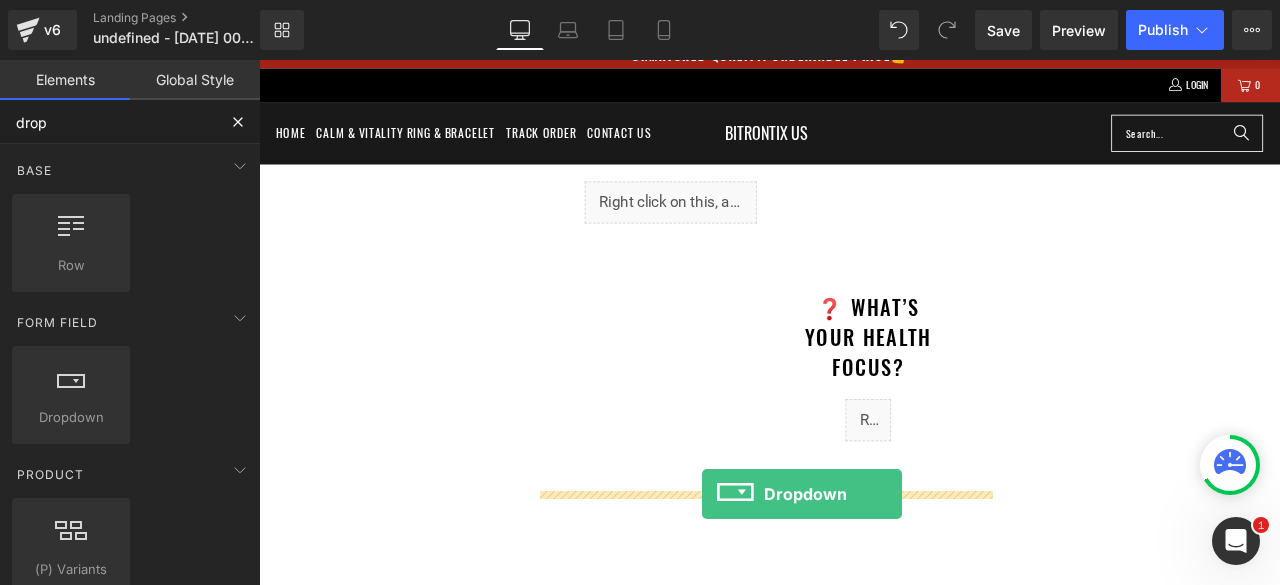 drag, startPoint x: 329, startPoint y: 461, endPoint x: 961, endPoint y: 569, distance: 641.16144 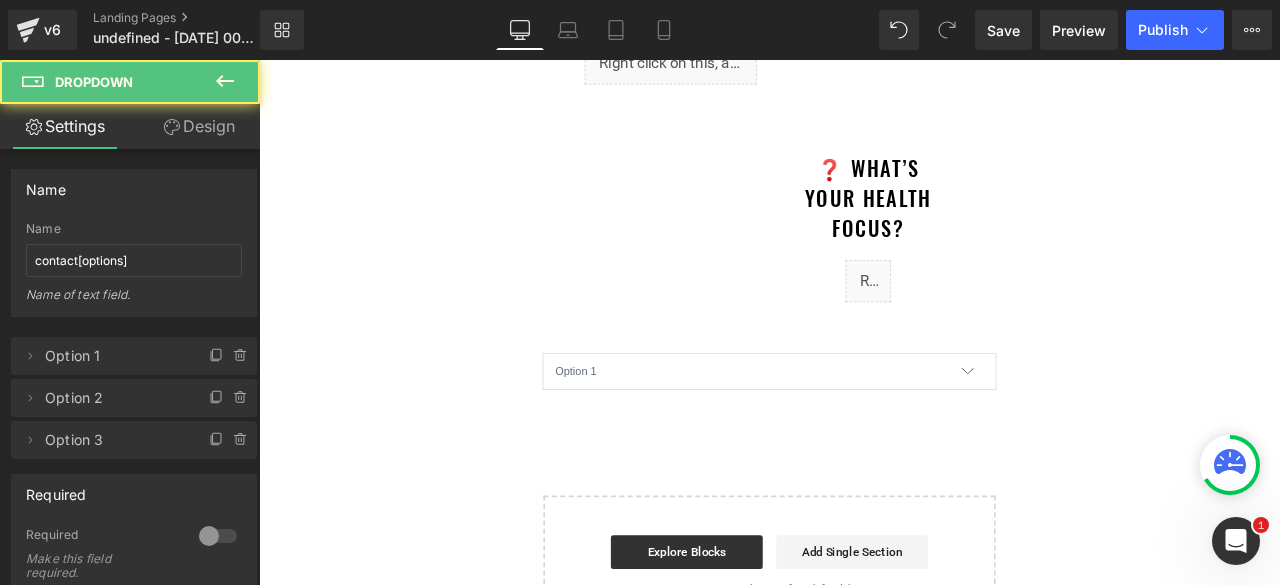 scroll, scrollTop: 220, scrollLeft: 0, axis: vertical 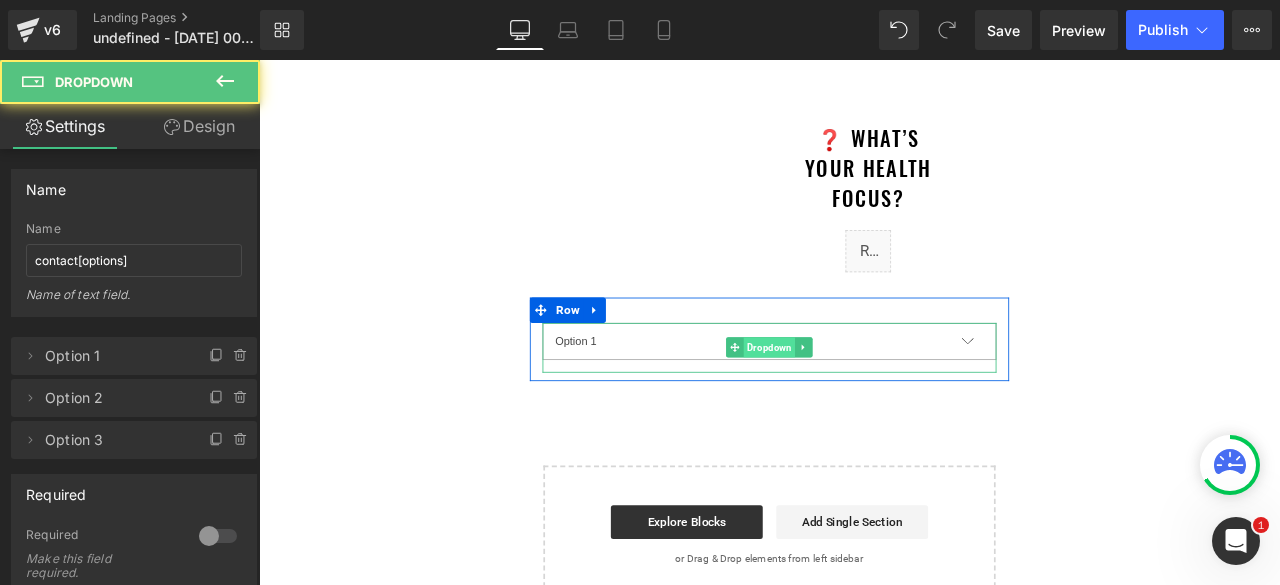 click on "Option 1
Option 2
Option 3
Dropdown" at bounding box center (864, 401) 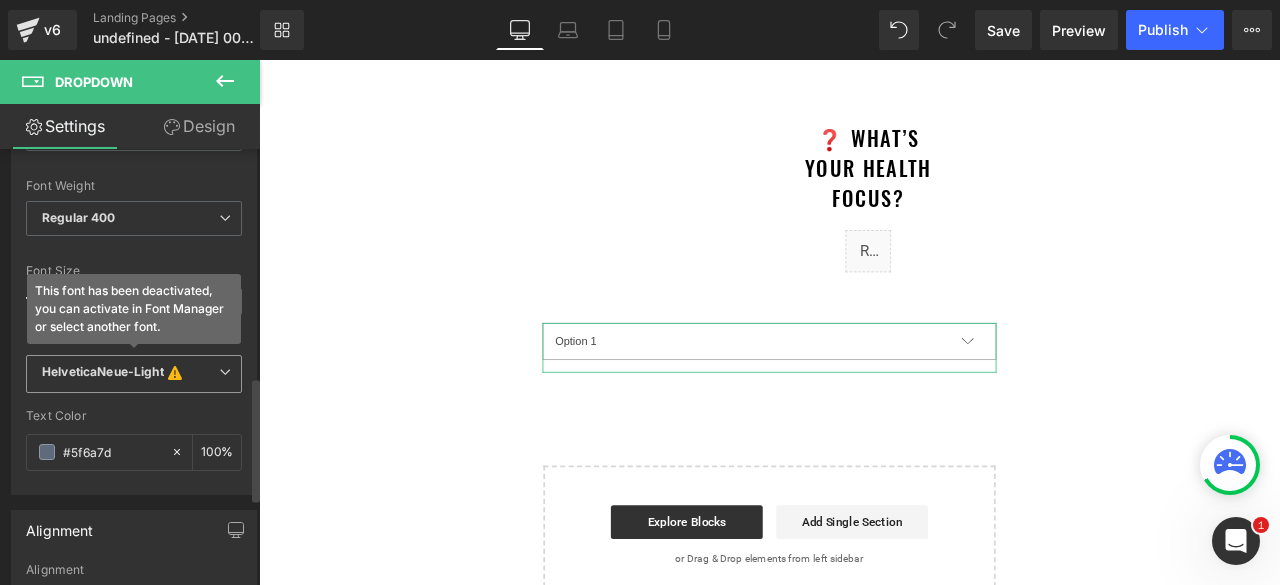 scroll, scrollTop: 800, scrollLeft: 0, axis: vertical 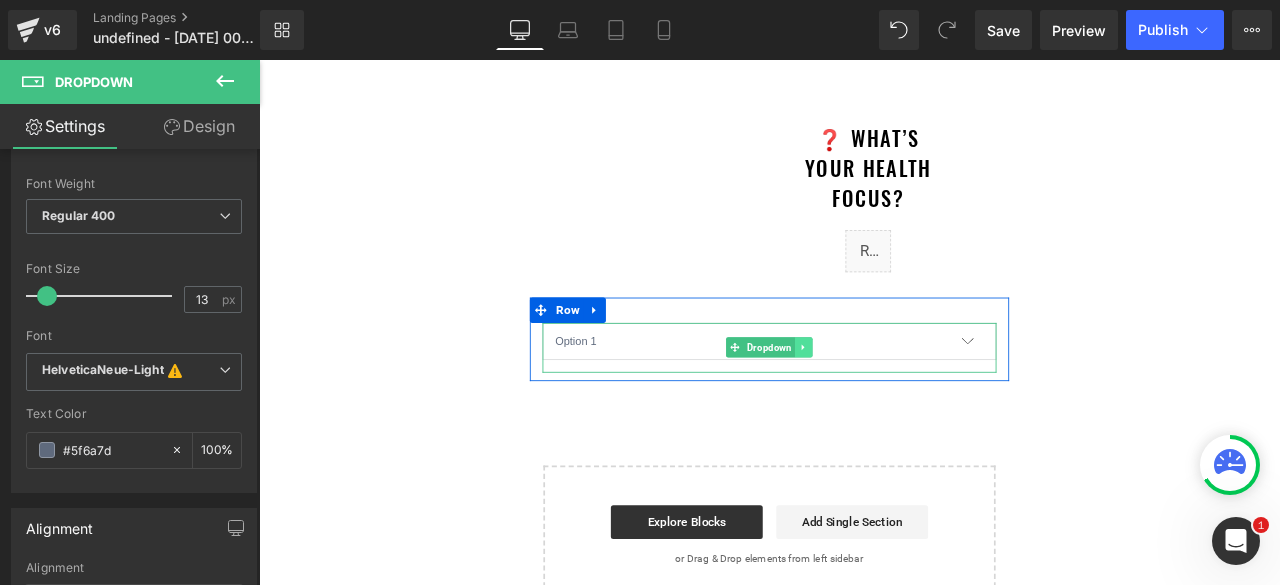 click 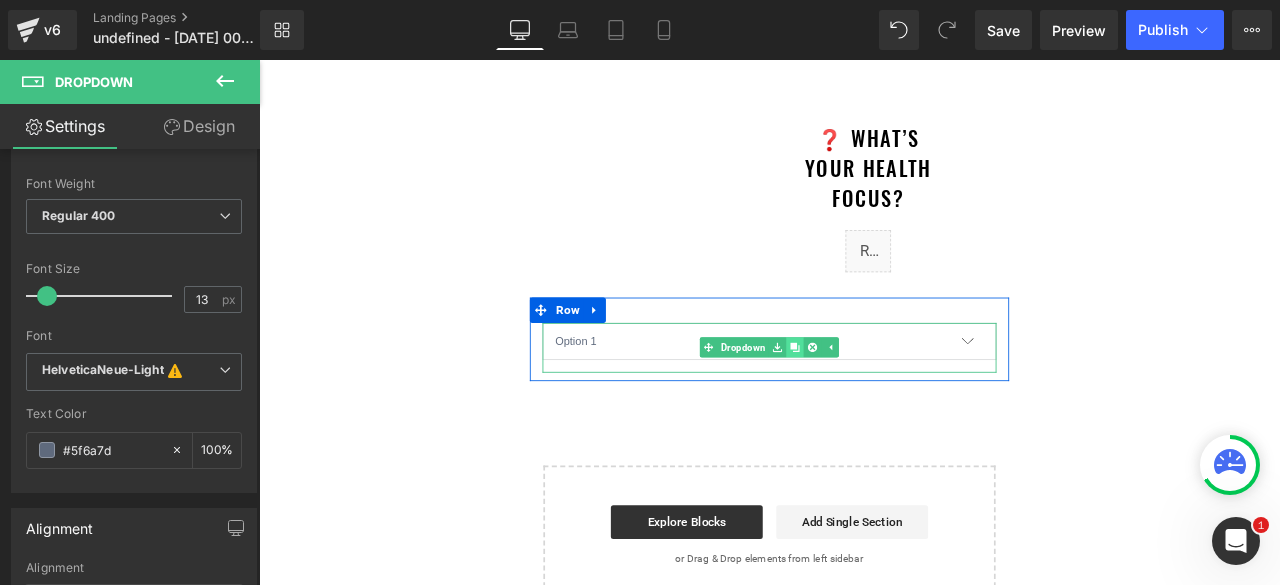 click at bounding box center (894, 401) 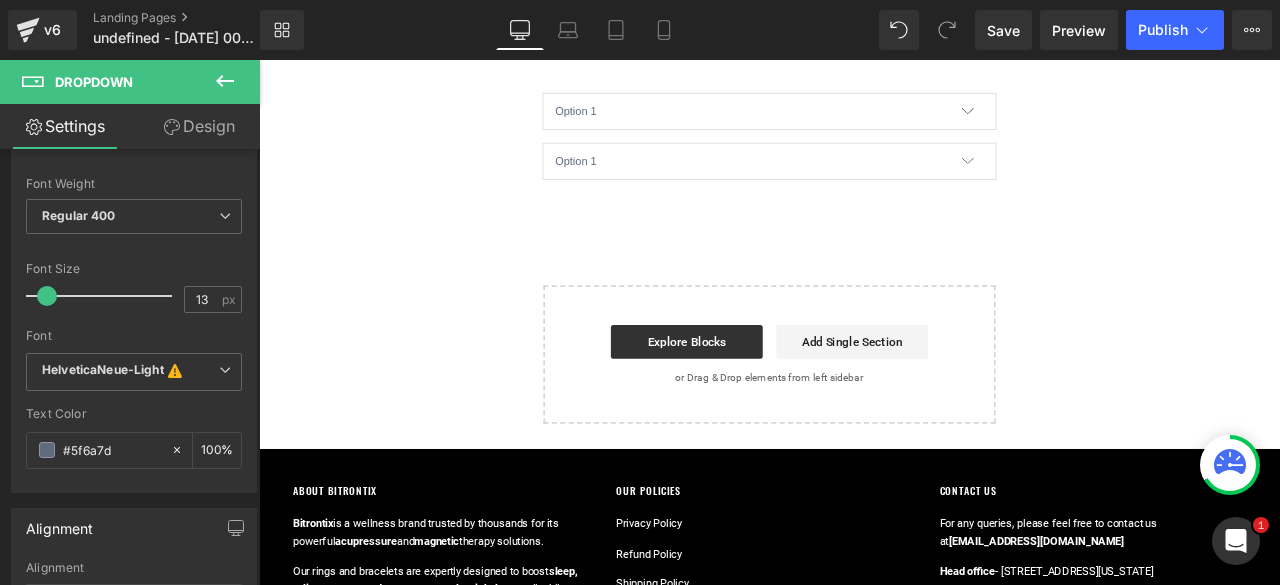 scroll, scrollTop: 510, scrollLeft: 0, axis: vertical 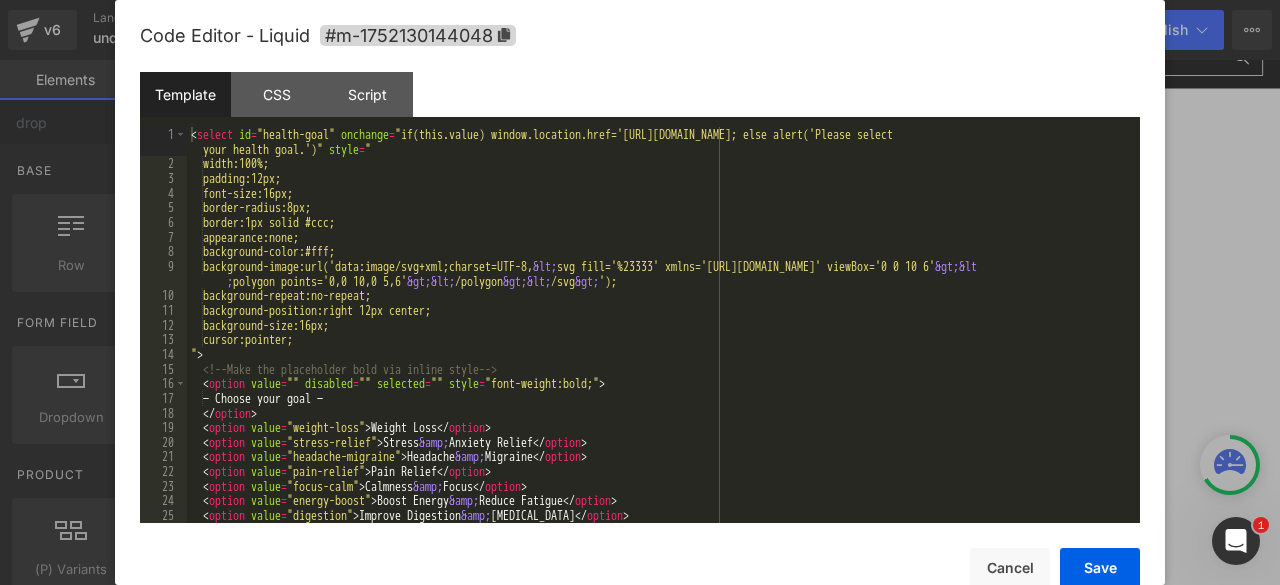 click on "Liquid" at bounding box center [981, 397] 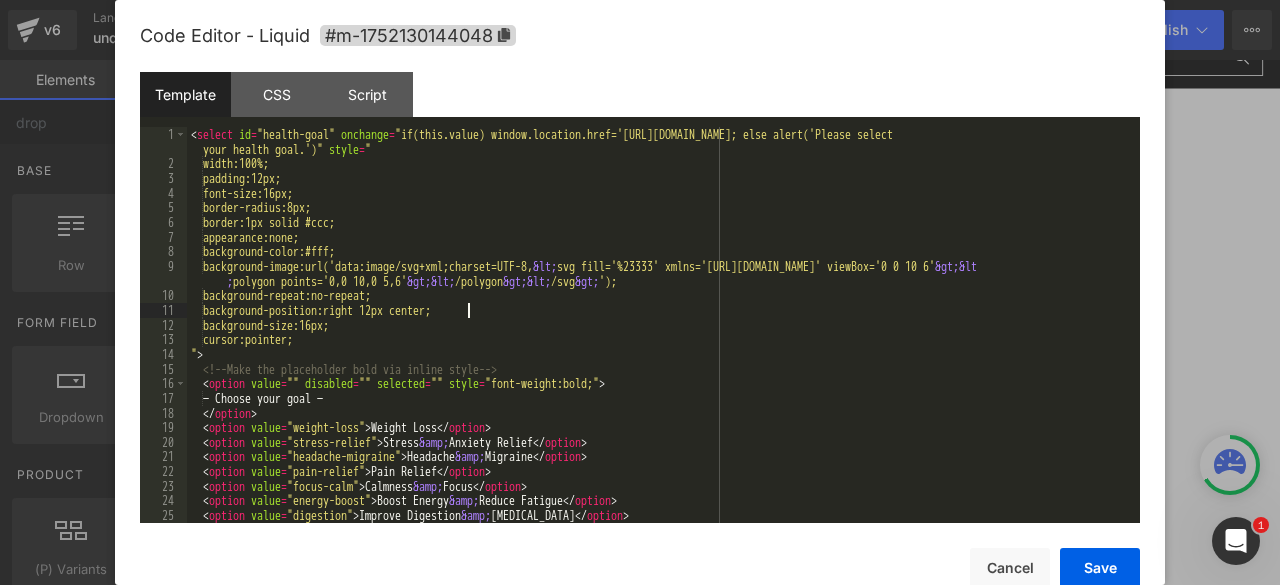 click on "< select   id = "health-goal"   onchange = "if(this.value) window.location.href='https://bitrontixus.com/pages/'+this.value; else alert('Please select     your health goal.')"   style = "      width:100%;      padding:12px;      font-size:16px;      border-radius:8px;      border:1px solid #ccc;      appearance:none;      background-color:#fff;      background-image:url('data:image/svg+xml;charset=UTF-8, &lt; svg fill='%23333' xmlns='http://www.w3.org/2000/svg' viewBox='0 0 10 6' &gt;&lt        ; polygon points='0,0 10,0 5,6' &gt;&lt; /polygon &gt;&lt; /svg &gt; ');      background-repeat:no-repeat;      background-position:right 12px center;      background-size:16px;      cursor:pointer;   " >    <!--  Make the placeholder bold via inline style  -->    < option   value = ""   disabled = ""   selected = ""   style = "font-weight:bold;" >      — Choose your goal —    </ option >    < option   value = "weight-loss" > Weight Loss </ option >    < option   value = "stress-relief" > Stress  &amp; </ >" at bounding box center (659, 347) 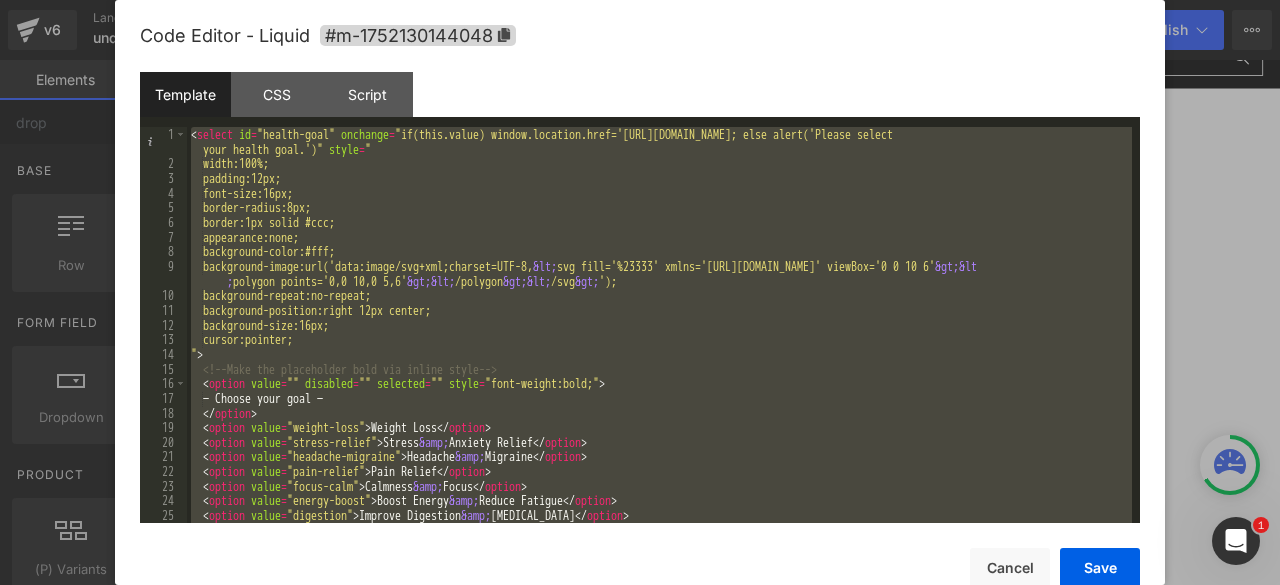 scroll, scrollTop: 205, scrollLeft: 0, axis: vertical 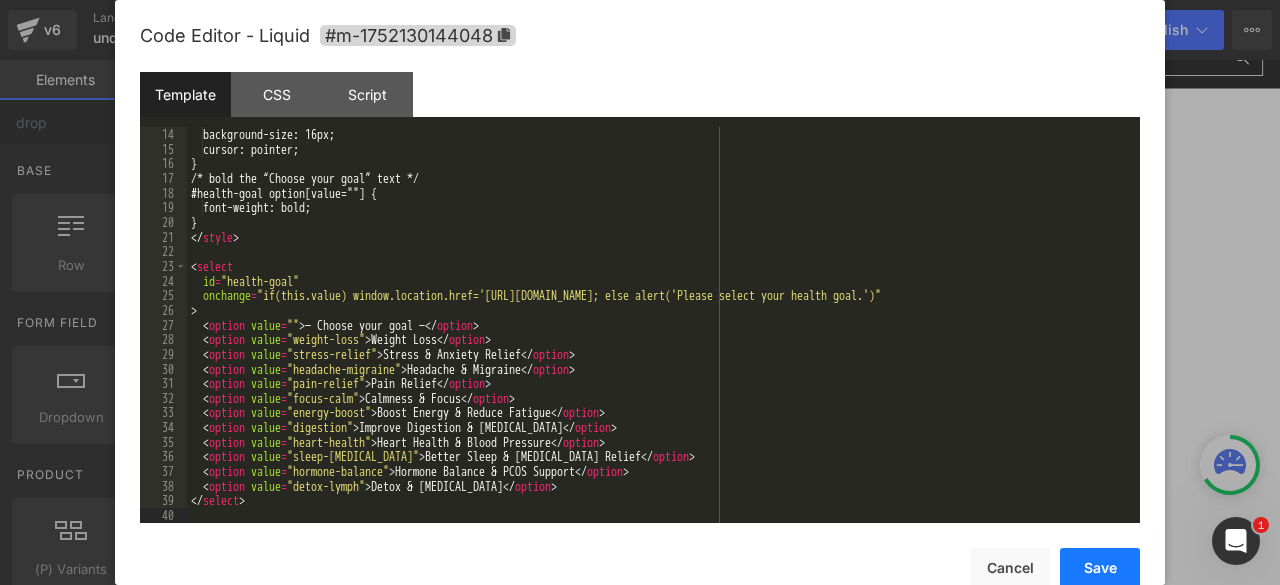 drag, startPoint x: 1096, startPoint y: 584, endPoint x: 992, endPoint y: 615, distance: 108.52189 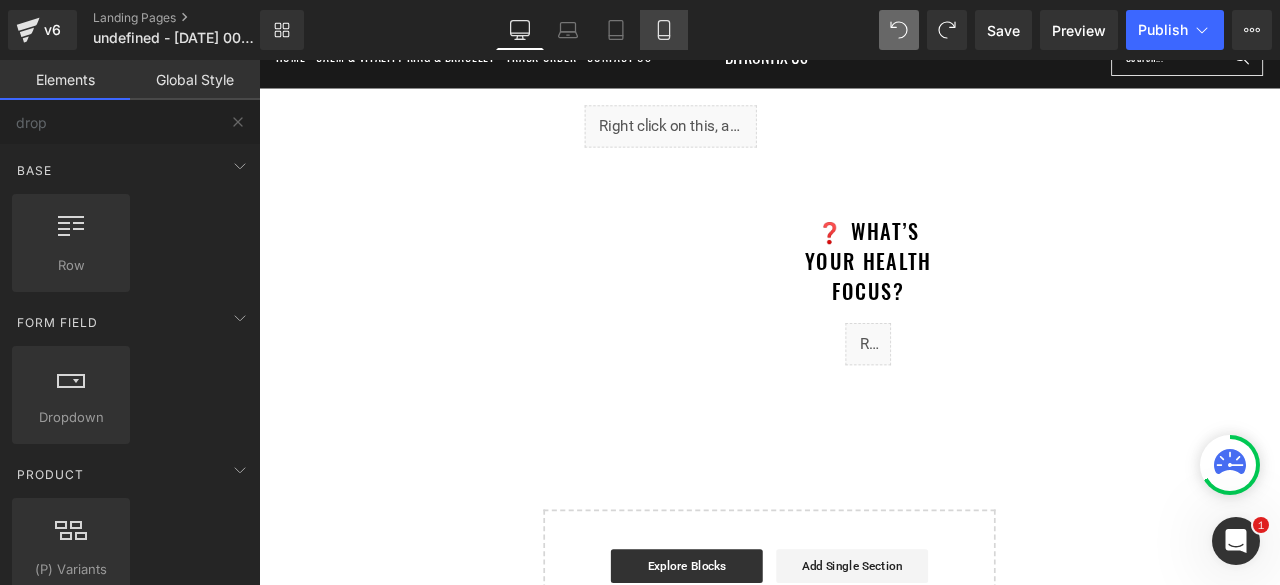 click 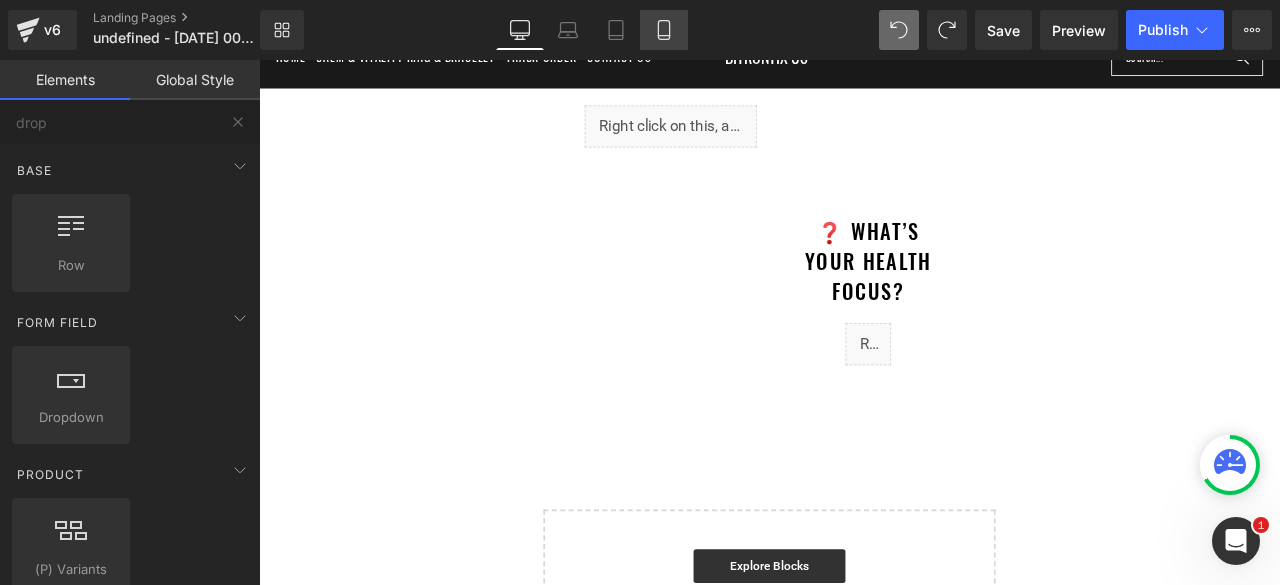scroll, scrollTop: 70, scrollLeft: 0, axis: vertical 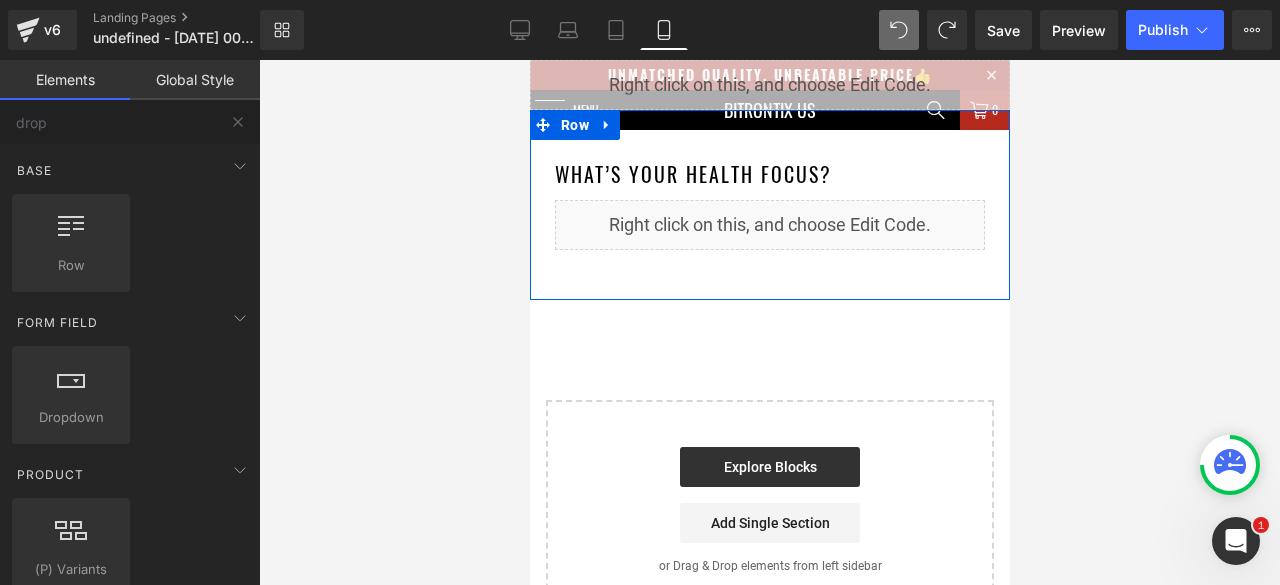 click on "Liquid" at bounding box center (769, 225) 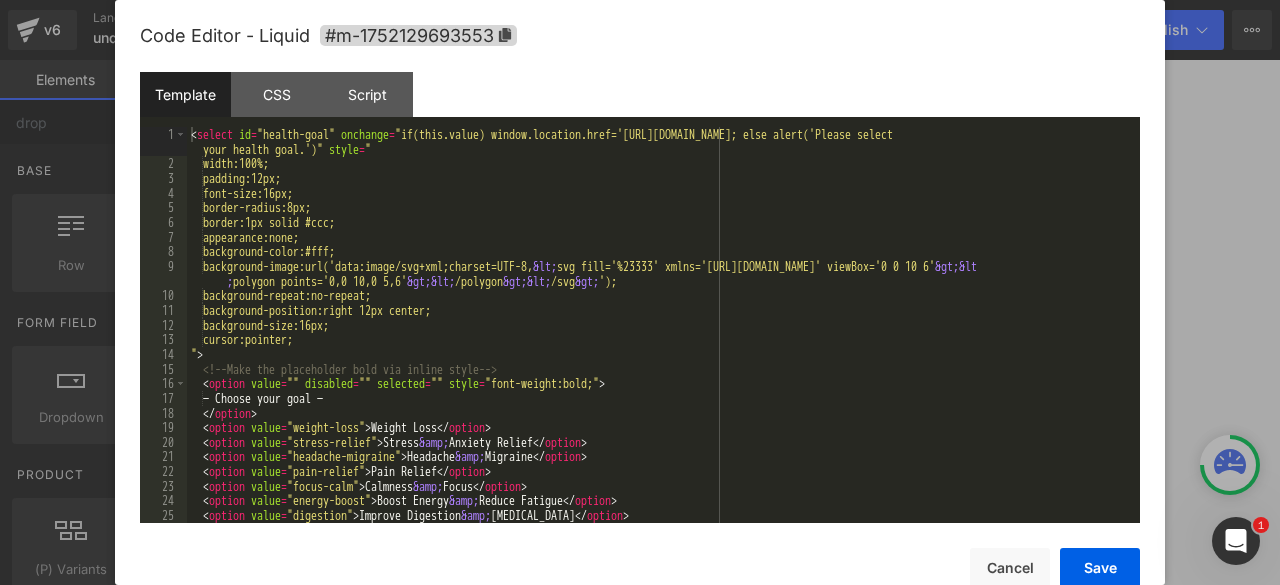 click on "< select   id = "health-goal"   onchange = "if(this.value) window.location.href='https://bitrontixus.com/pages/'+this.value; else alert('Please select     your health goal.')"   style = "      width:100%;      padding:12px;      font-size:16px;      border-radius:8px;      border:1px solid #ccc;      appearance:none;      background-color:#fff;      background-image:url('data:image/svg+xml;charset=UTF-8, &lt; svg fill='%23333' xmlns='http://www.w3.org/2000/svg' viewBox='0 0 10 6' &gt;&lt        ; polygon points='0,0 10,0 5,6' &gt;&lt; /polygon &gt;&lt; /svg &gt; ');      background-repeat:no-repeat;      background-position:right 12px center;      background-size:16px;      cursor:pointer;   " >    <!--  Make the placeholder bold via inline style  -->    < option   value = ""   disabled = ""   selected = ""   style = "font-weight:bold;" >      — Choose your goal —    </ option >    < option   value = "weight-loss" > Weight Loss </ option >    < option   value = "stress-relief" > Stress  &amp; </ >" at bounding box center (659, 347) 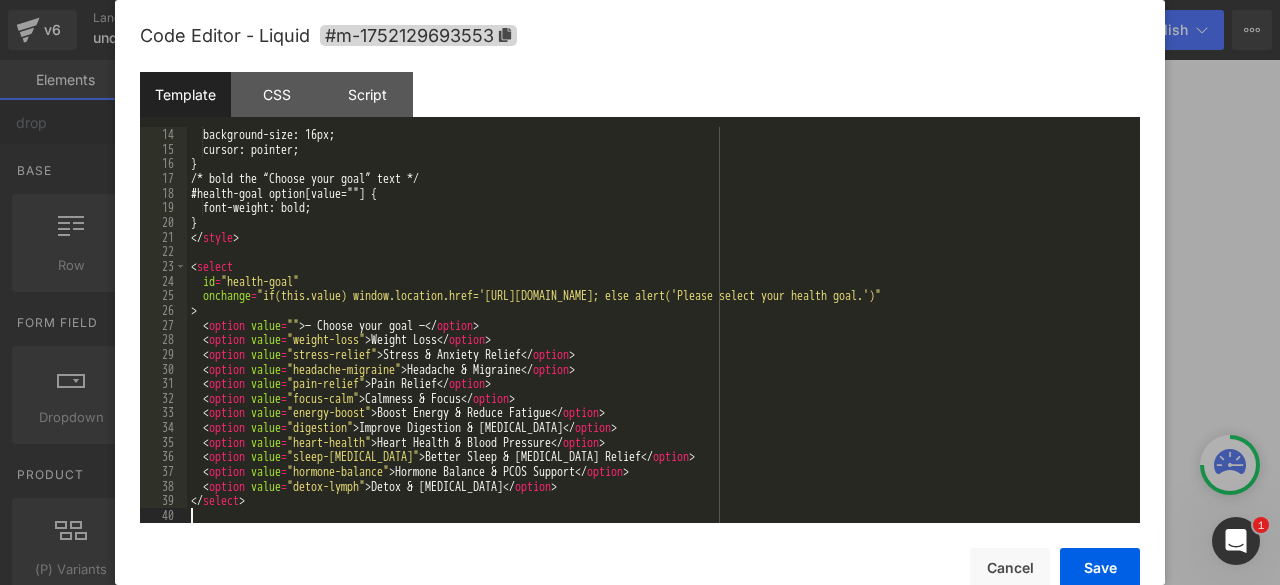 scroll, scrollTop: 205, scrollLeft: 0, axis: vertical 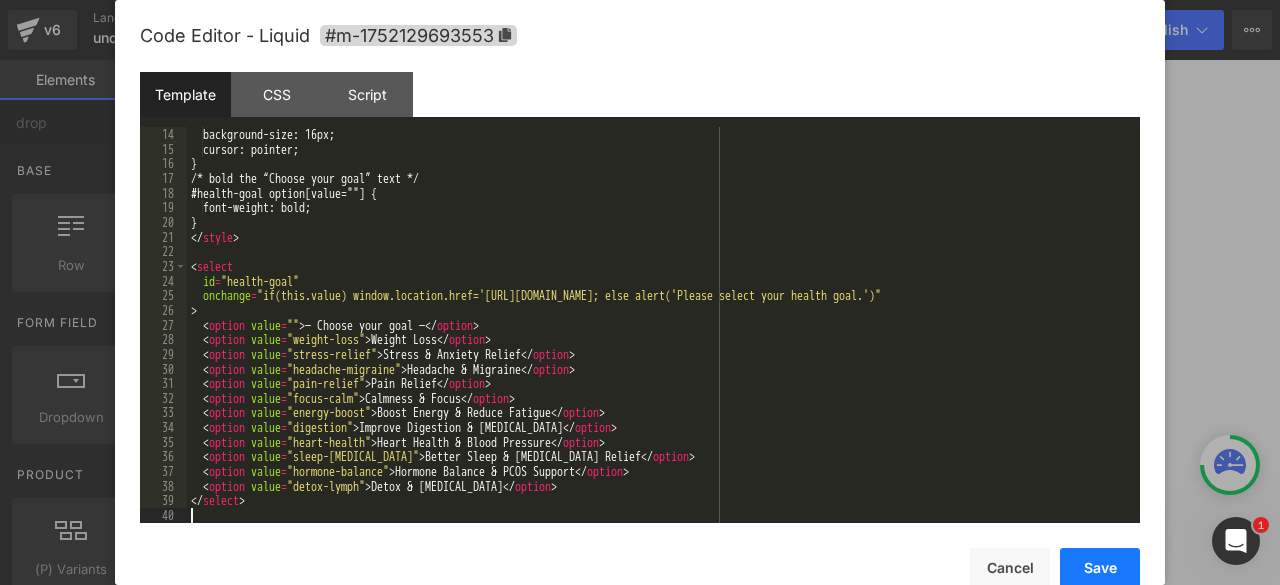 click on "Save" at bounding box center [1100, 568] 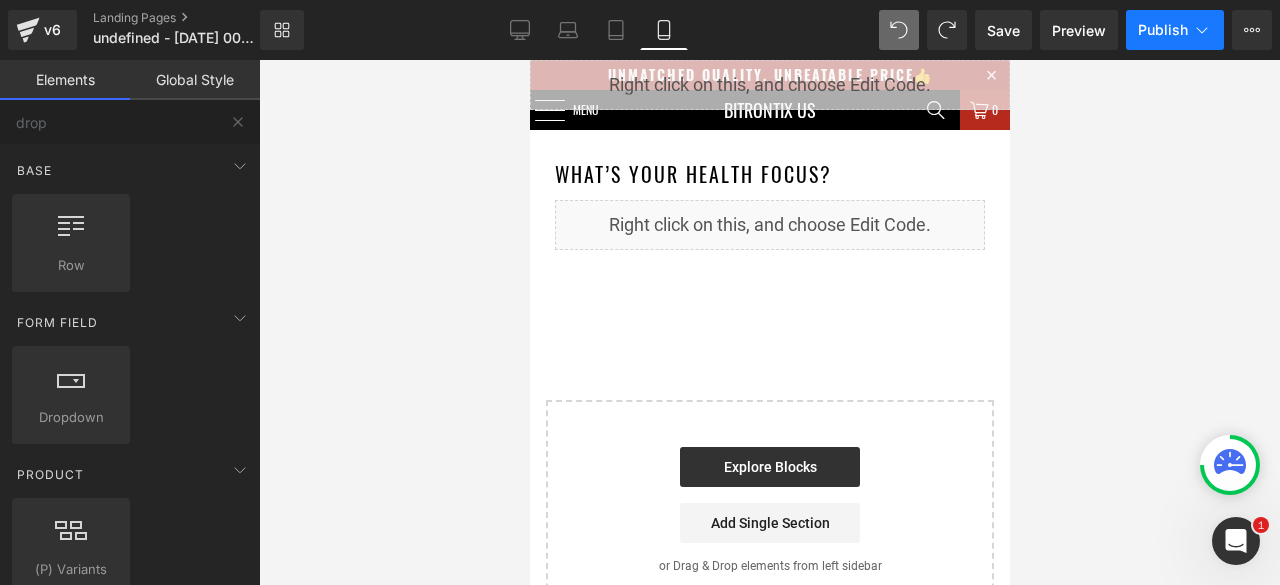 click on "Publish" at bounding box center [1175, 30] 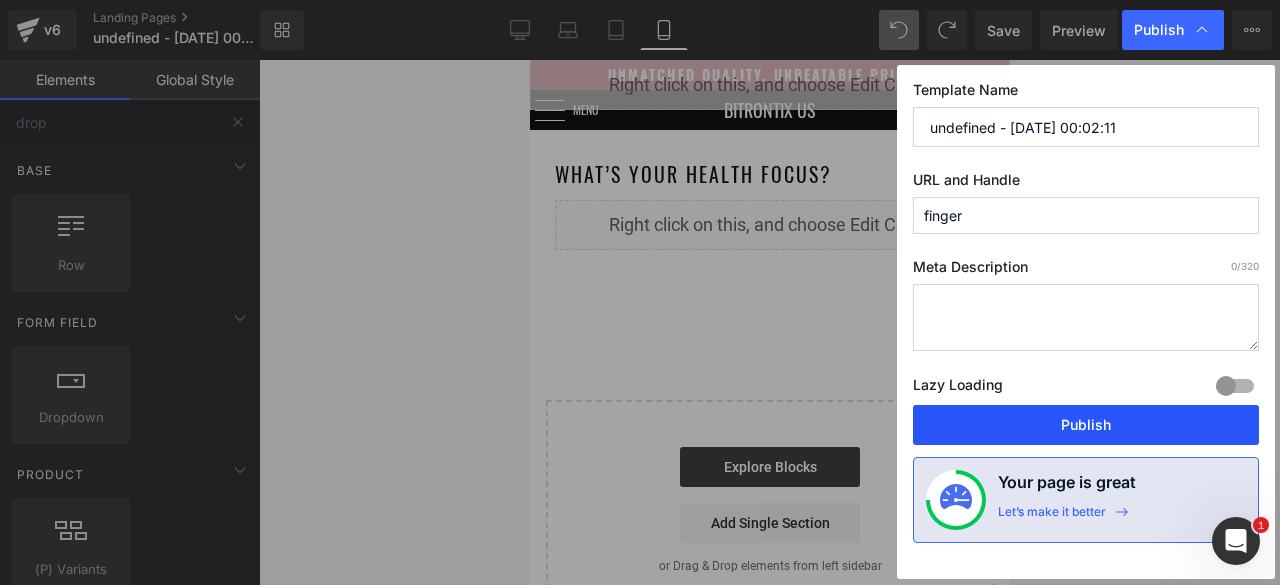 click on "Publish" at bounding box center (1086, 425) 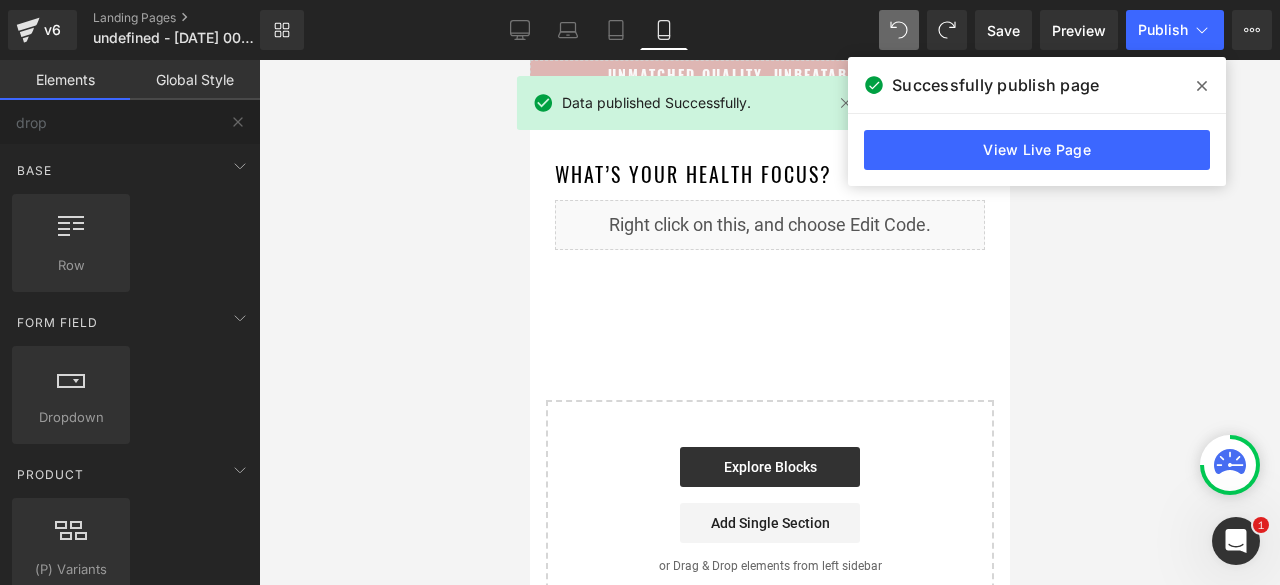 click at bounding box center [1202, 86] 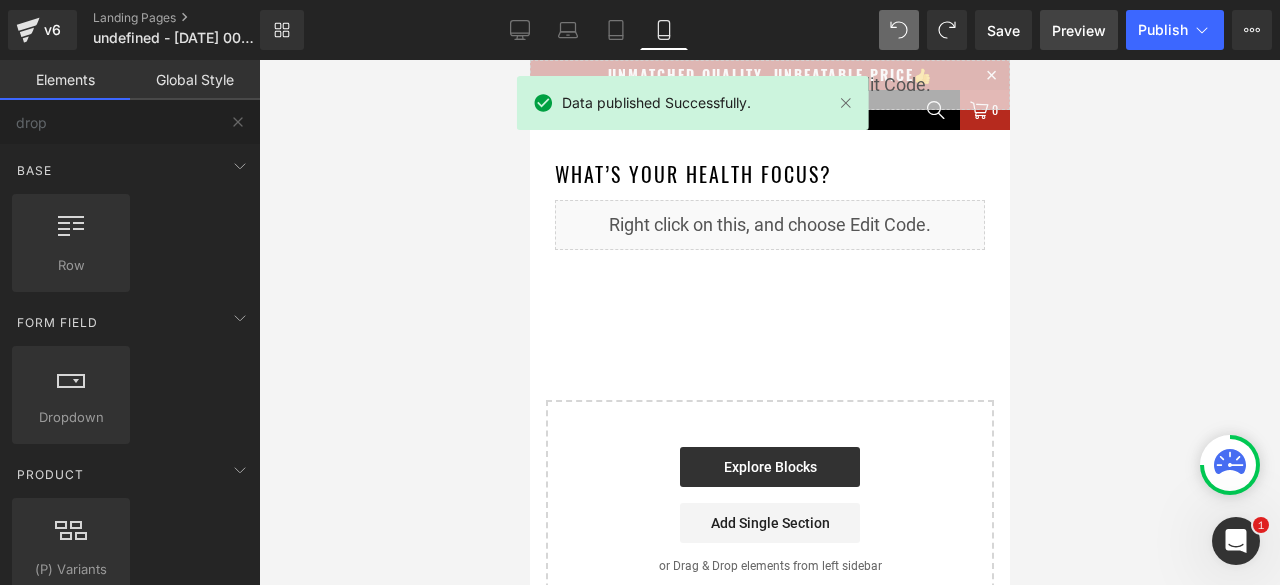 click on "Preview" at bounding box center (1079, 30) 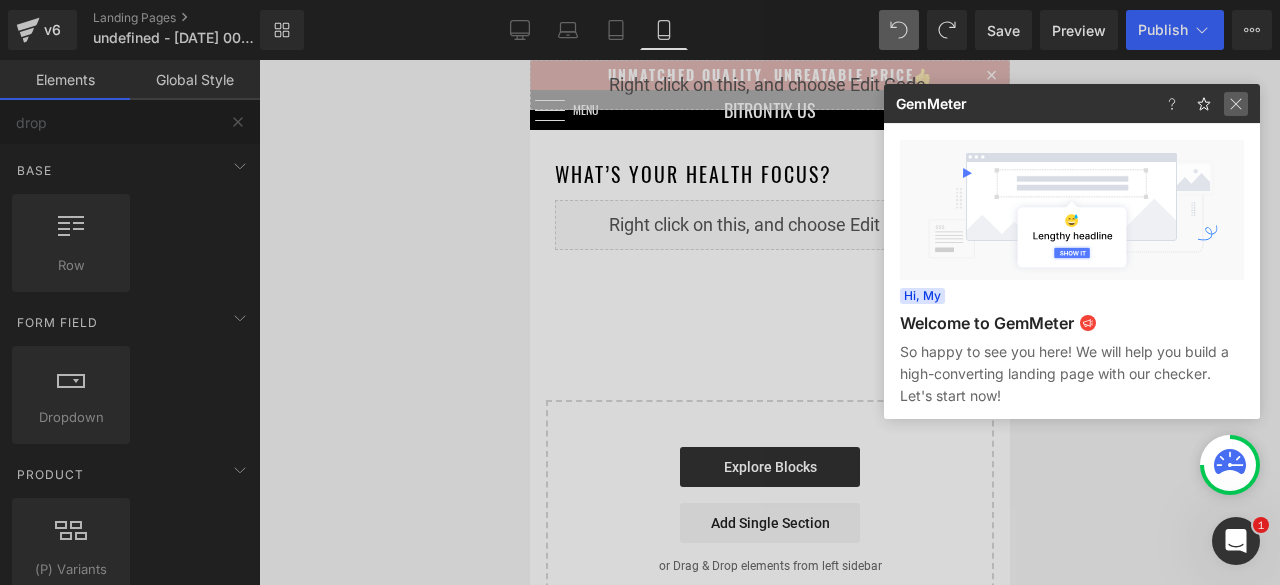 click 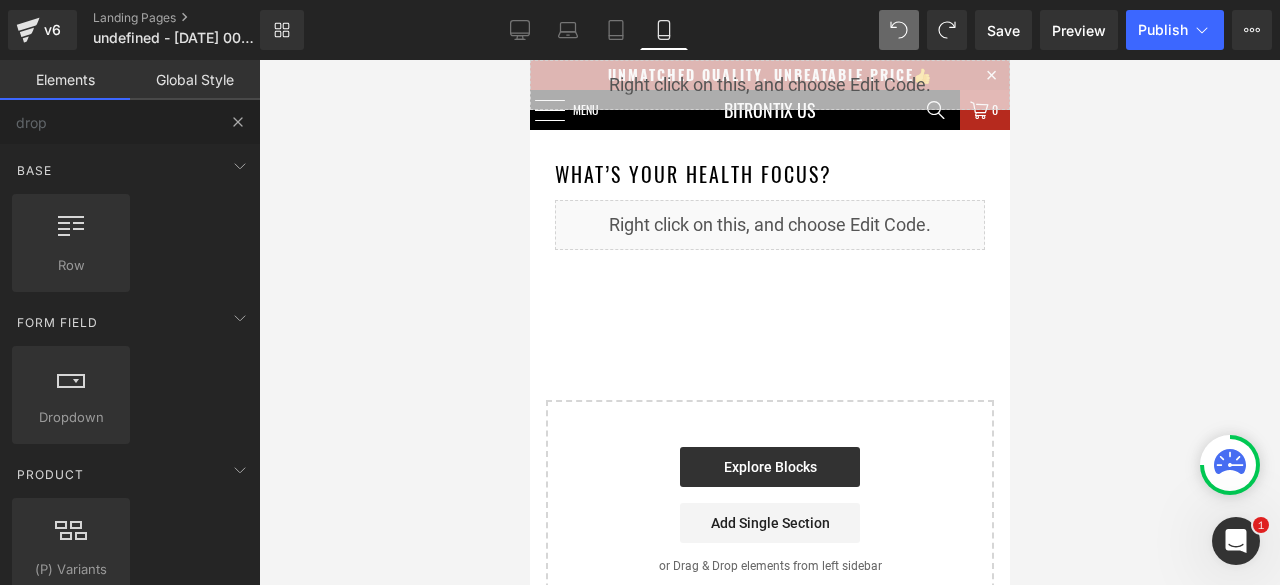 type 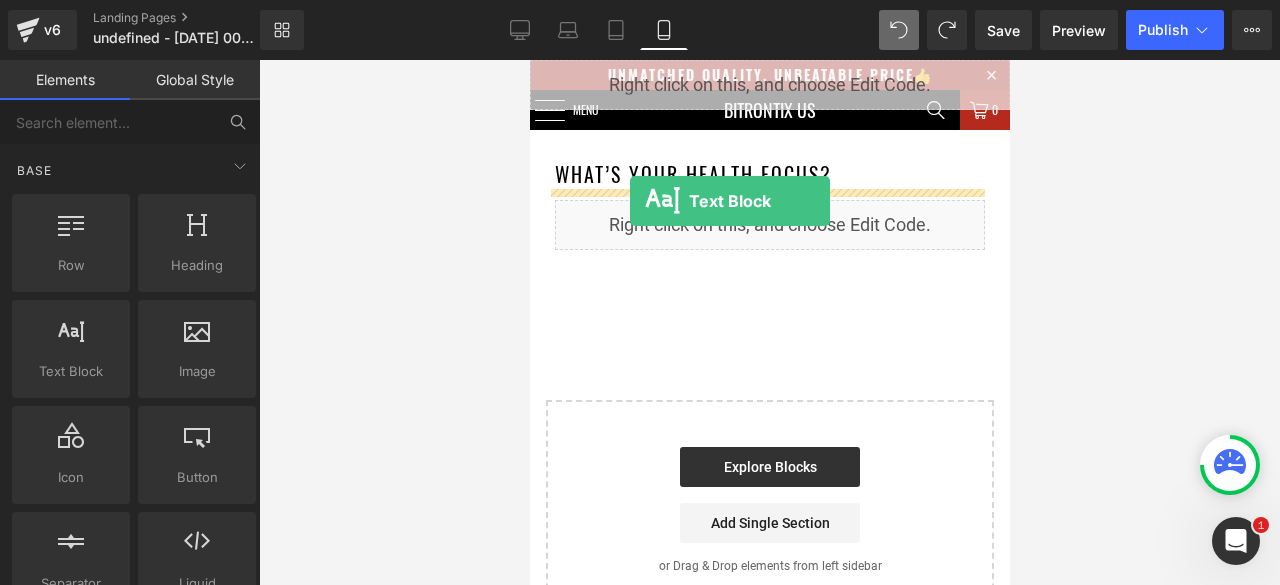 drag, startPoint x: 613, startPoint y: 408, endPoint x: 629, endPoint y: 201, distance: 207.61743 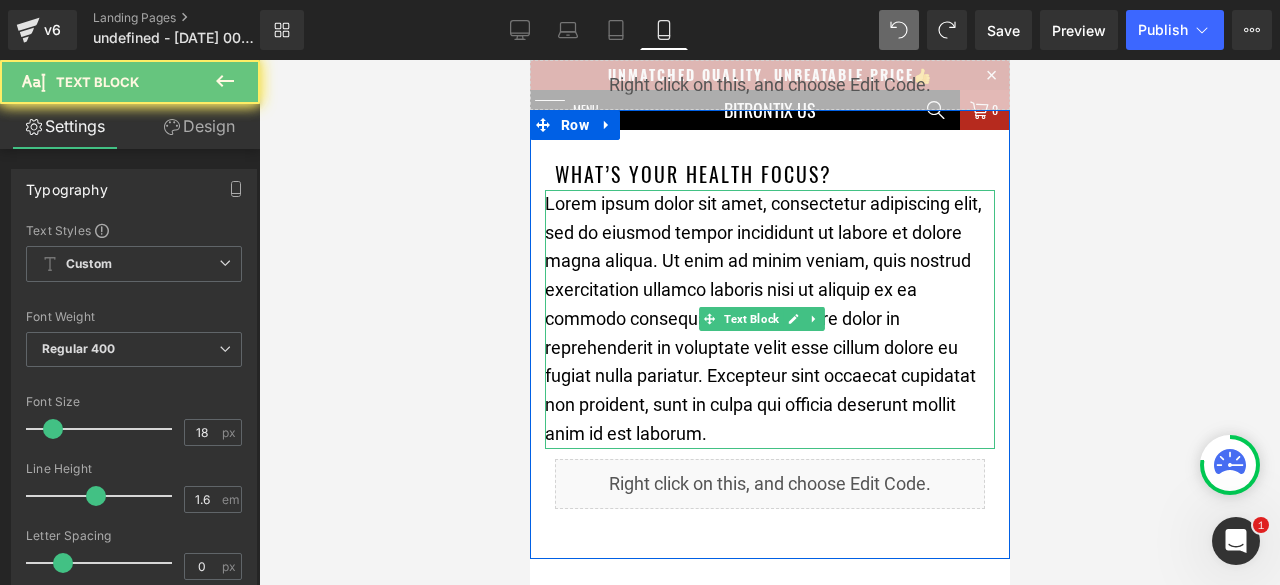 click on "Lorem ipsum dolor sit amet, consectetur adipiscing elit, sed do eiusmod tempor incididunt ut labore et dolore magna aliqua. Ut enim ad minim veniam, quis nostrud exercitation ullamco laboris nisi ut aliquip ex ea commodo consequat. Duis aute irure dolor in reprehenderit in voluptate velit esse cillum dolore eu fugiat nulla pariatur. Excepteur sint occaecat cupidatat non proident, sunt in culpa qui officia deserunt mollit anim id est laborum." at bounding box center (769, 319) 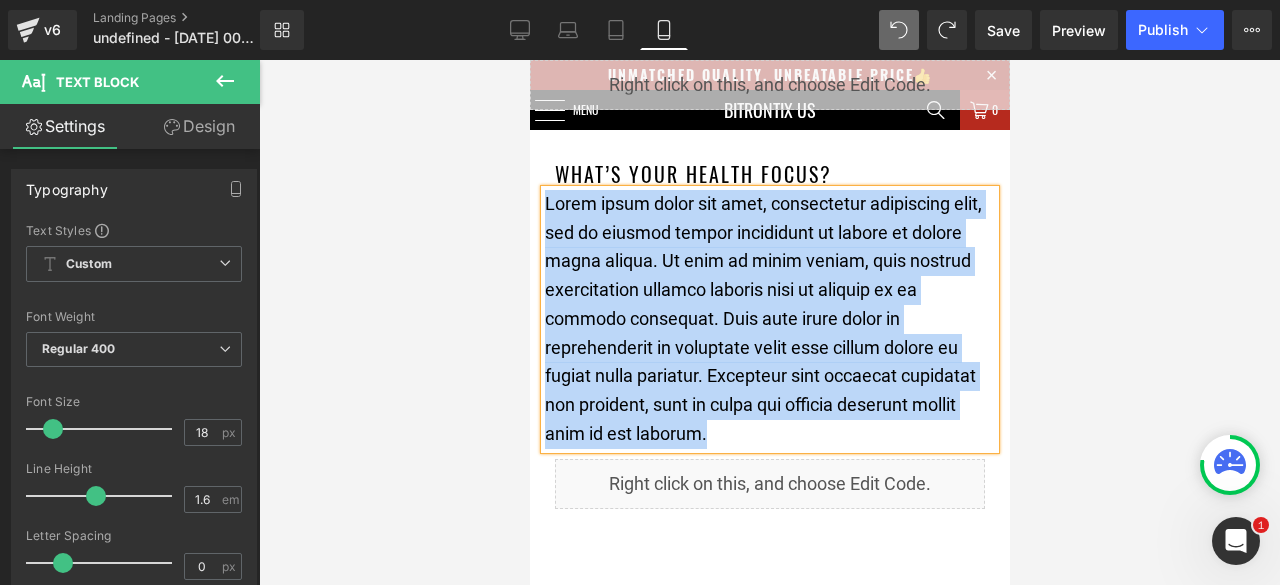type 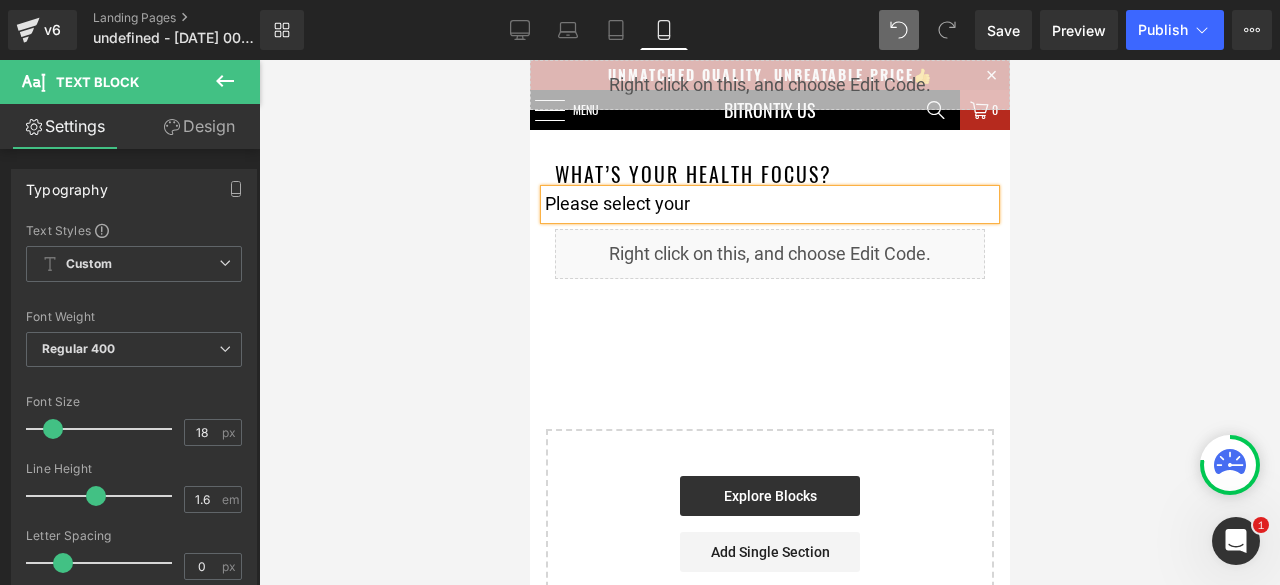 click on "Please select your" at bounding box center [769, 204] 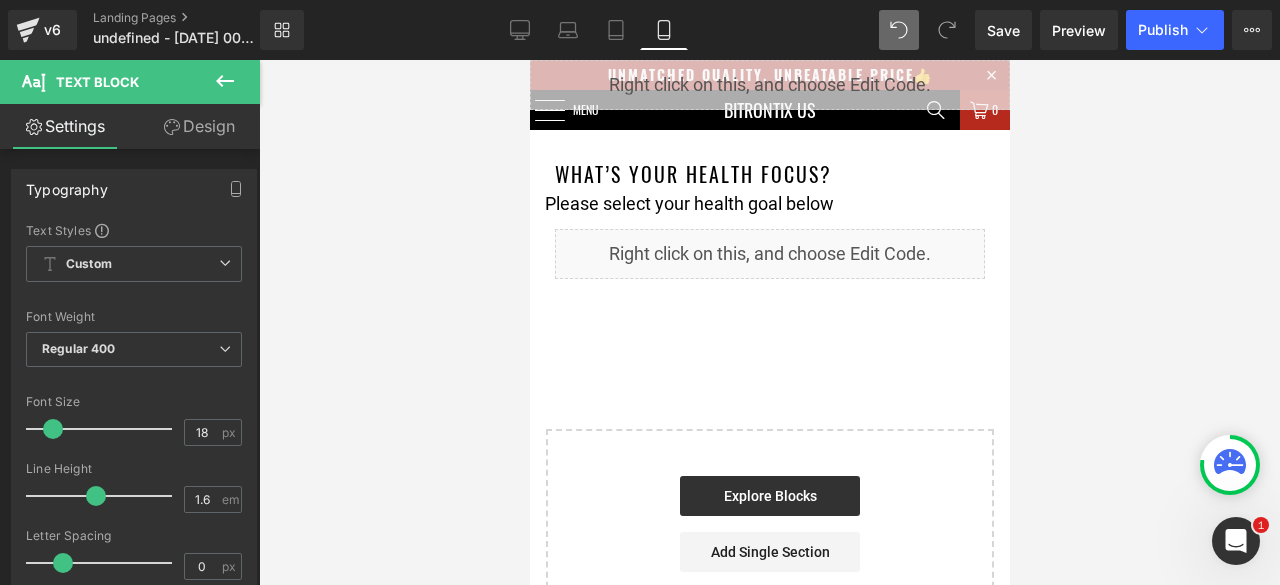 click on "Design" at bounding box center (199, 126) 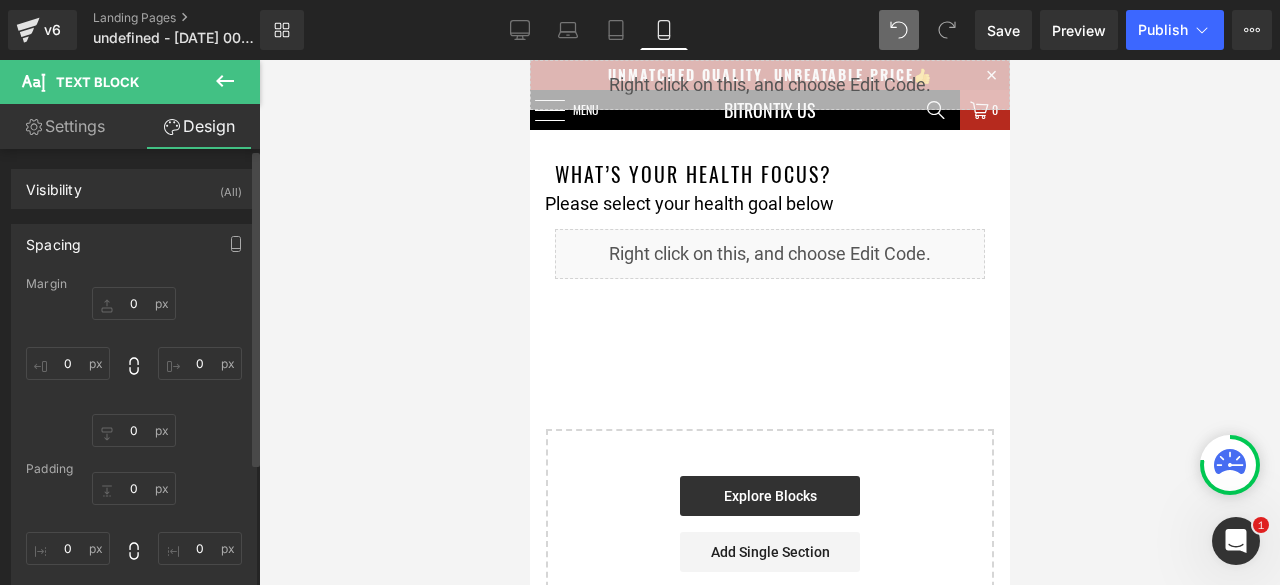 type on "0" 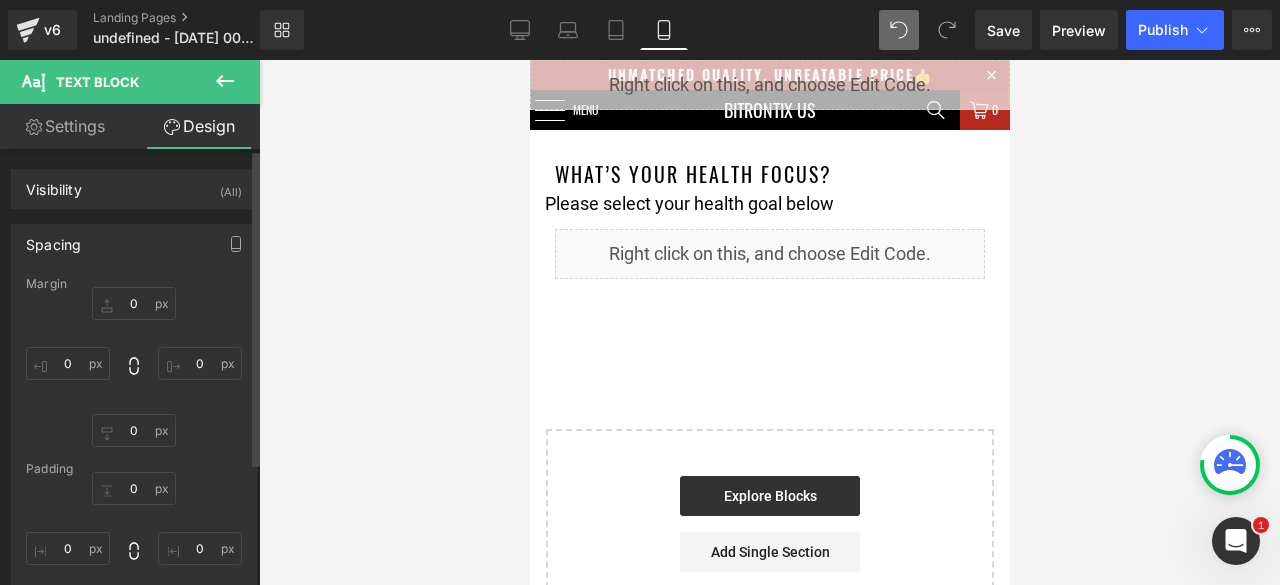 type on "0" 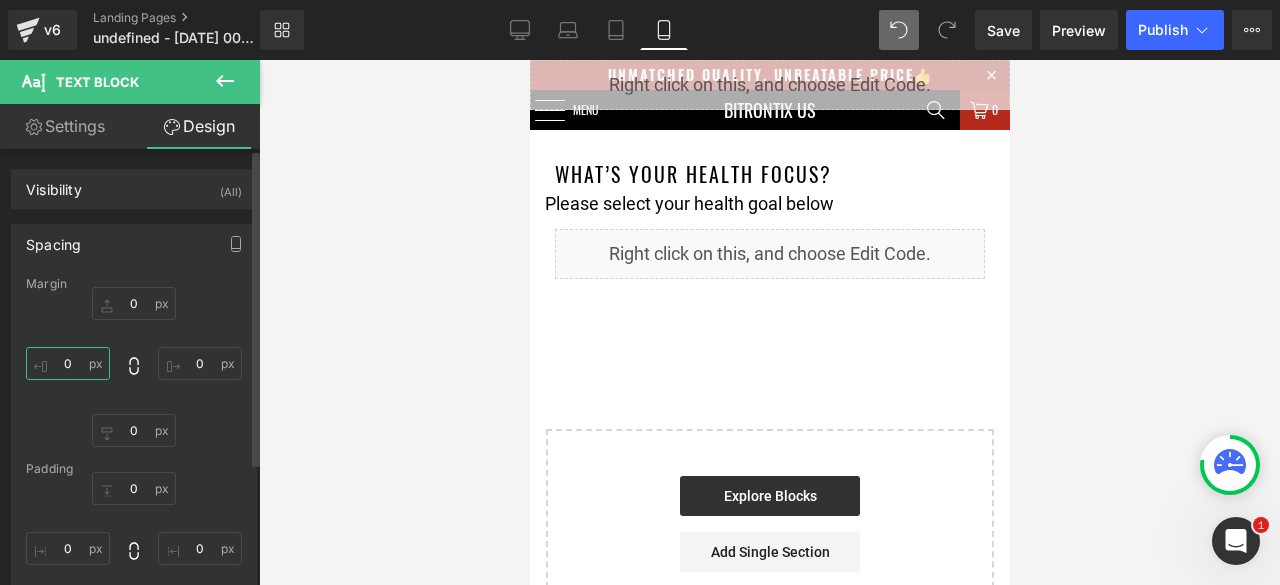 click on "0" at bounding box center [68, 363] 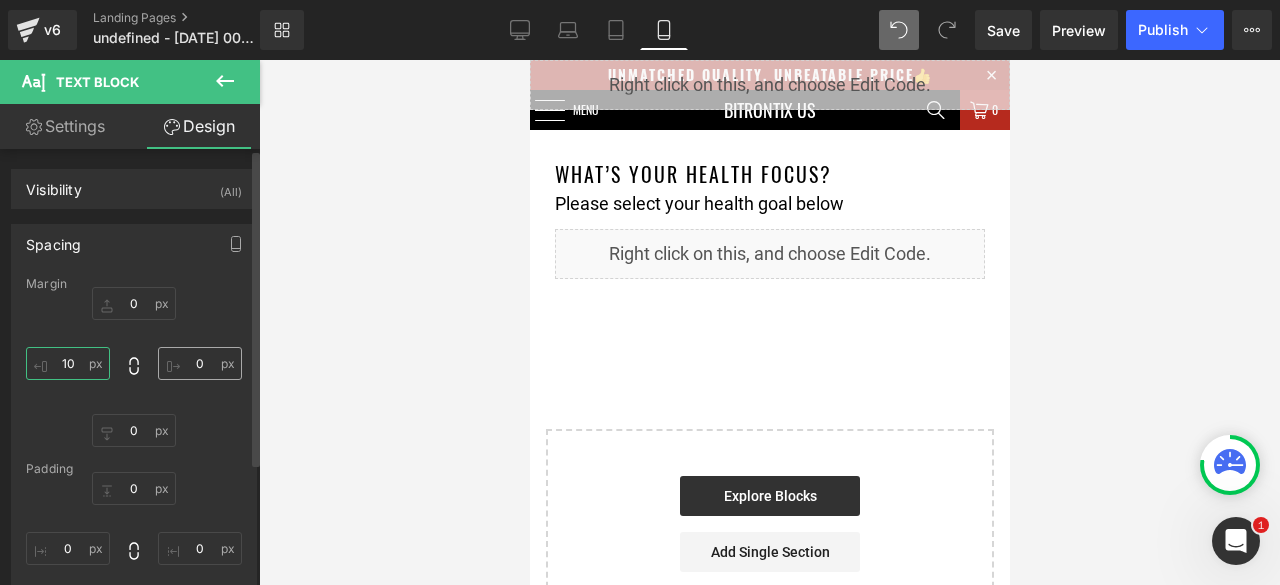 type on "10" 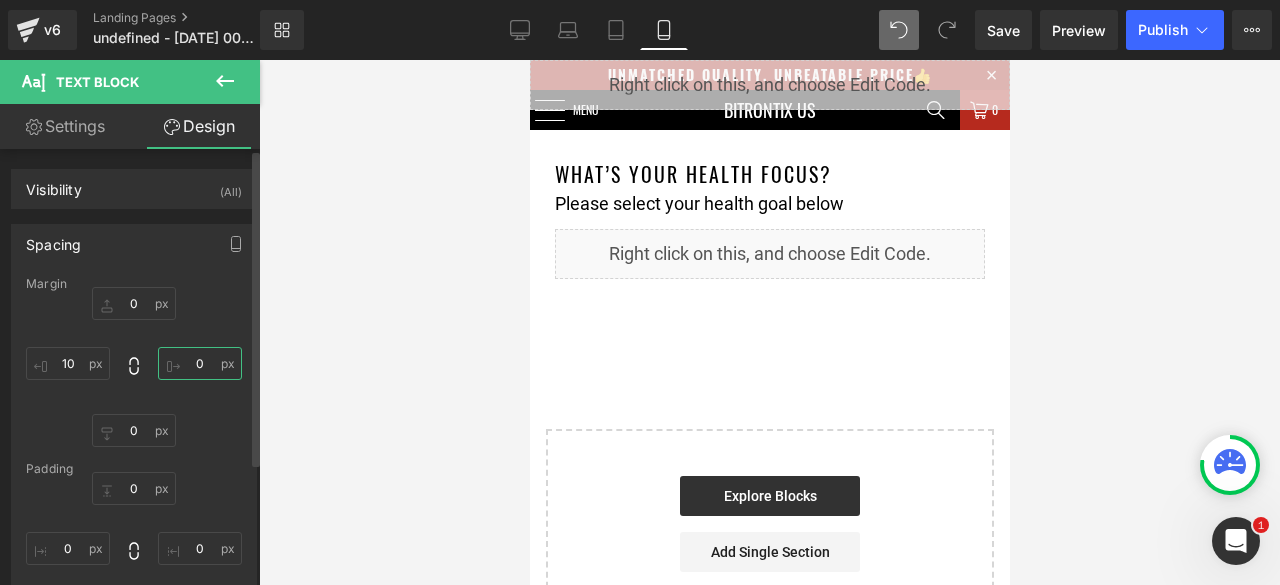 click on "0" at bounding box center [200, 363] 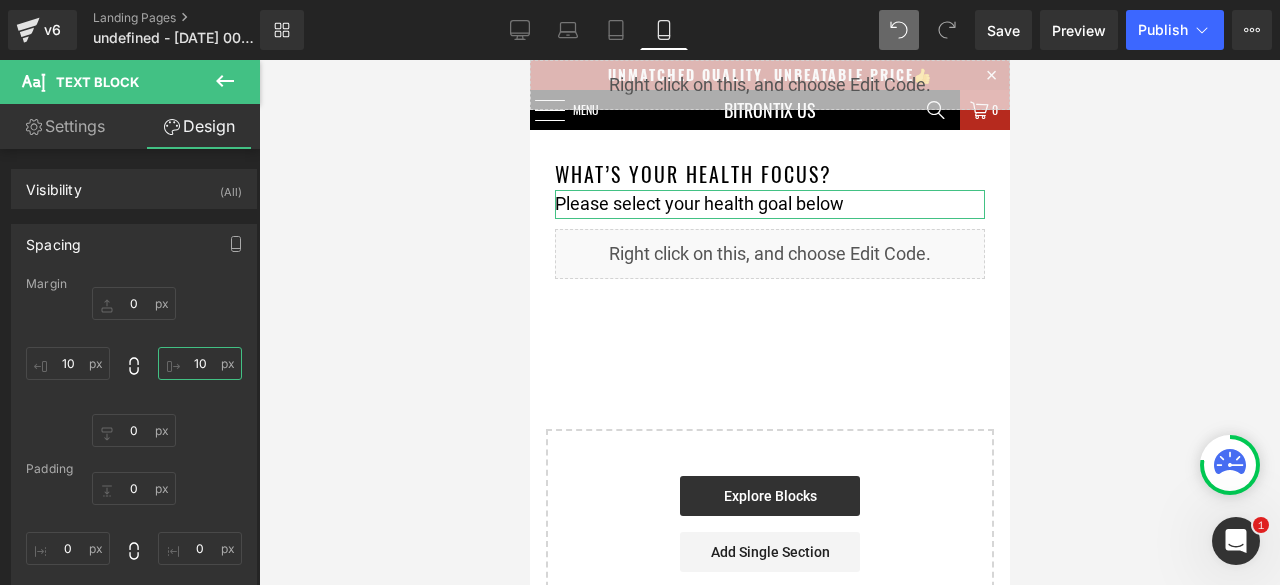 type on "10" 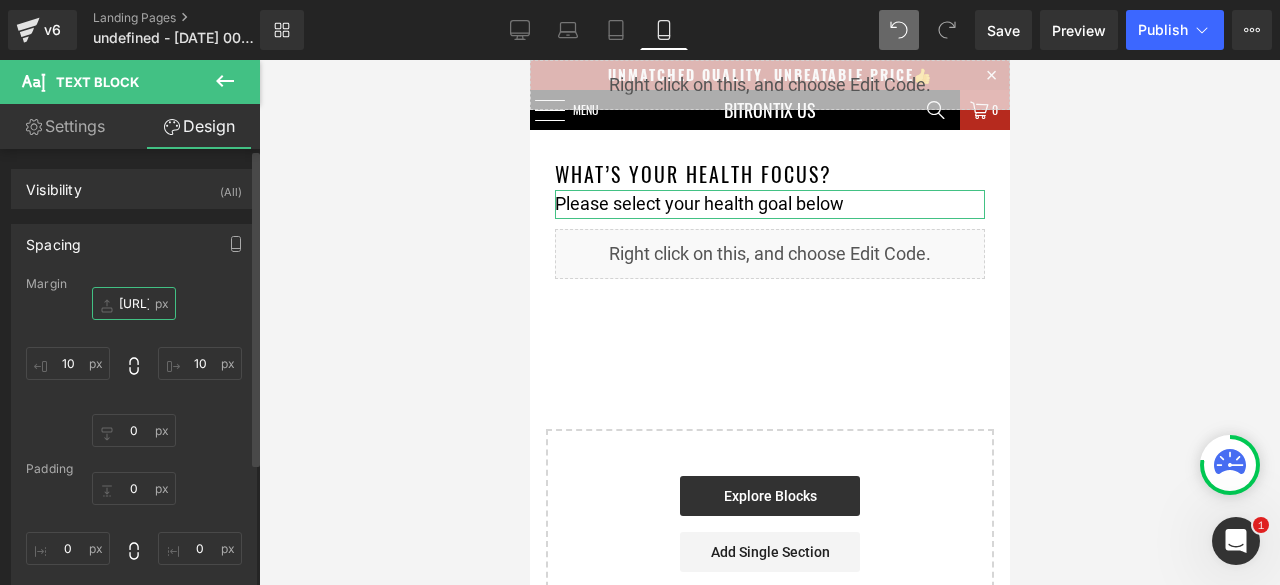 click on "https://app.gempages.net/editor?id=149051277592&page=finger&shop=vkj93x-bz.myshopify.com&type=template-page#" at bounding box center (134, 303) 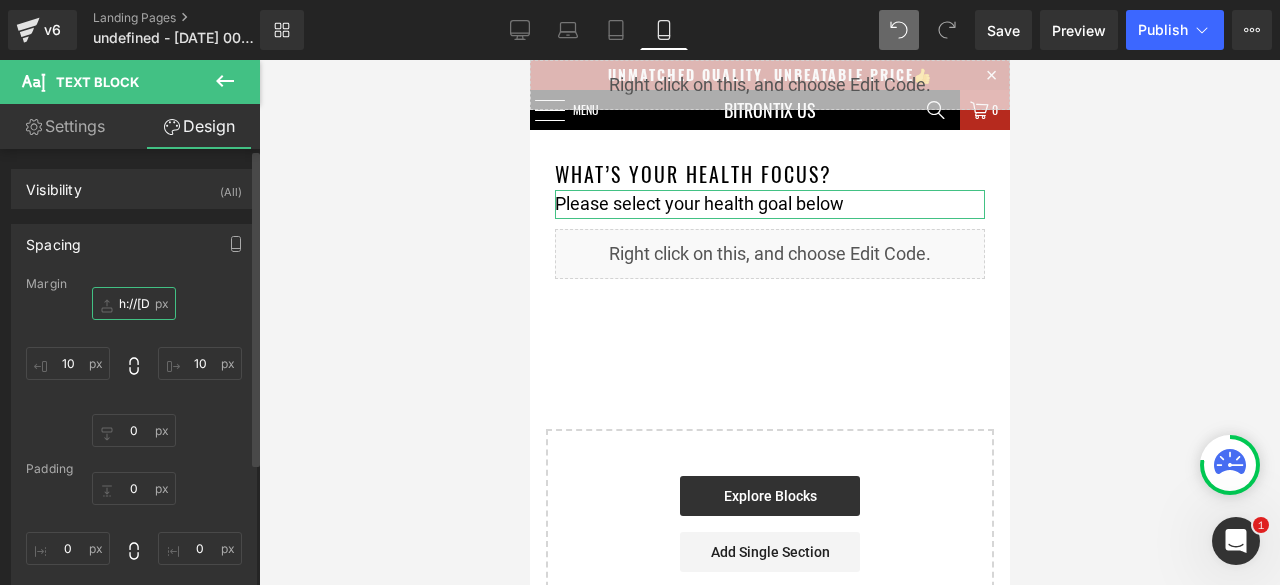 type on "://app.gempages.net/editor?id=149051277592&page=finger&shop=vkj93x-bz.myshopify.com&type=template-page#" 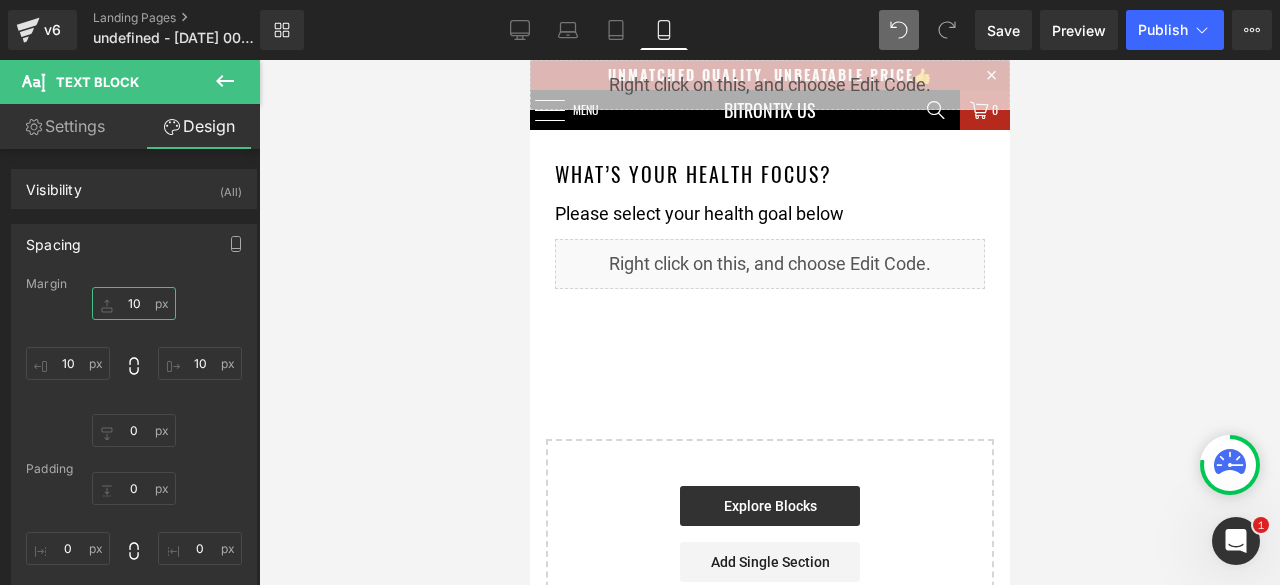 type on "10" 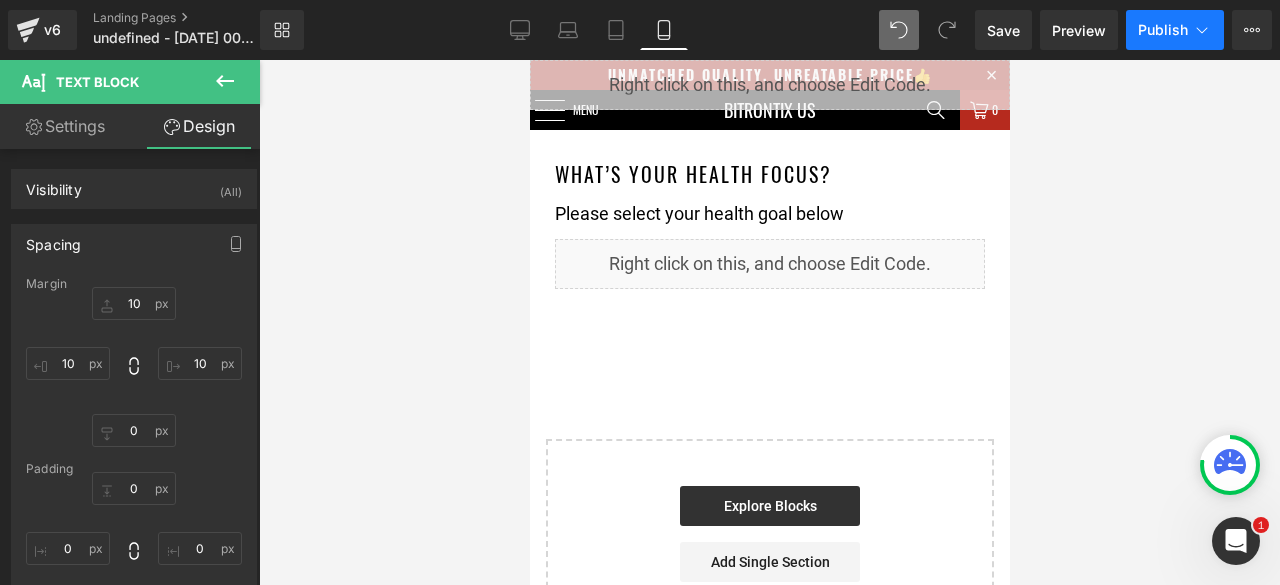 click on "Publish" at bounding box center [1163, 30] 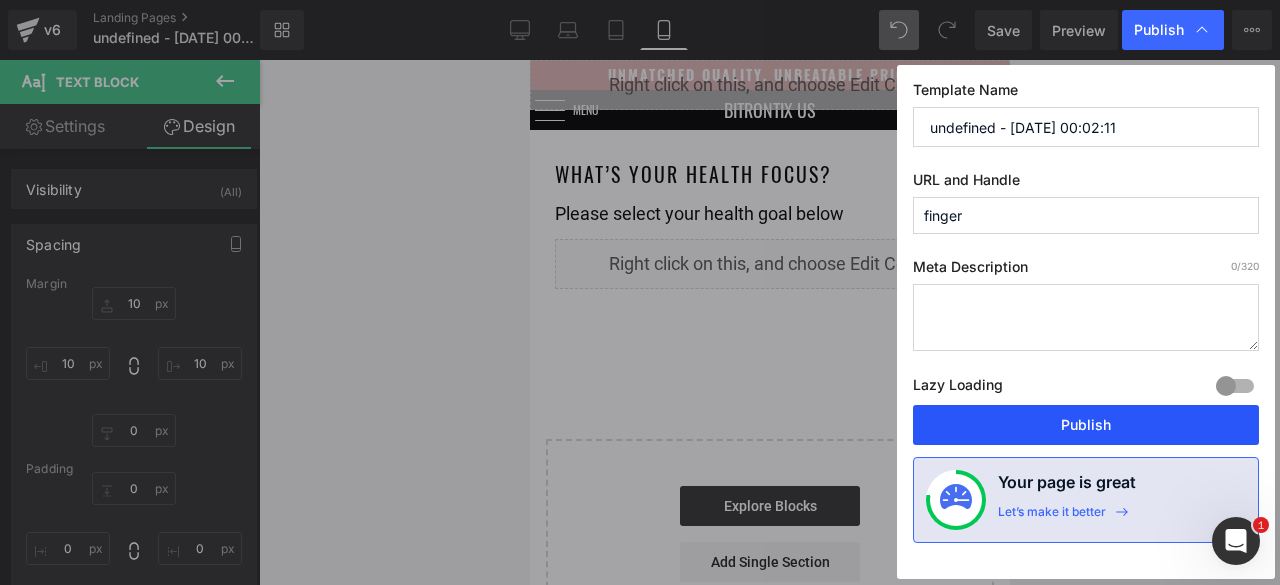 click on "Publish" at bounding box center [1086, 425] 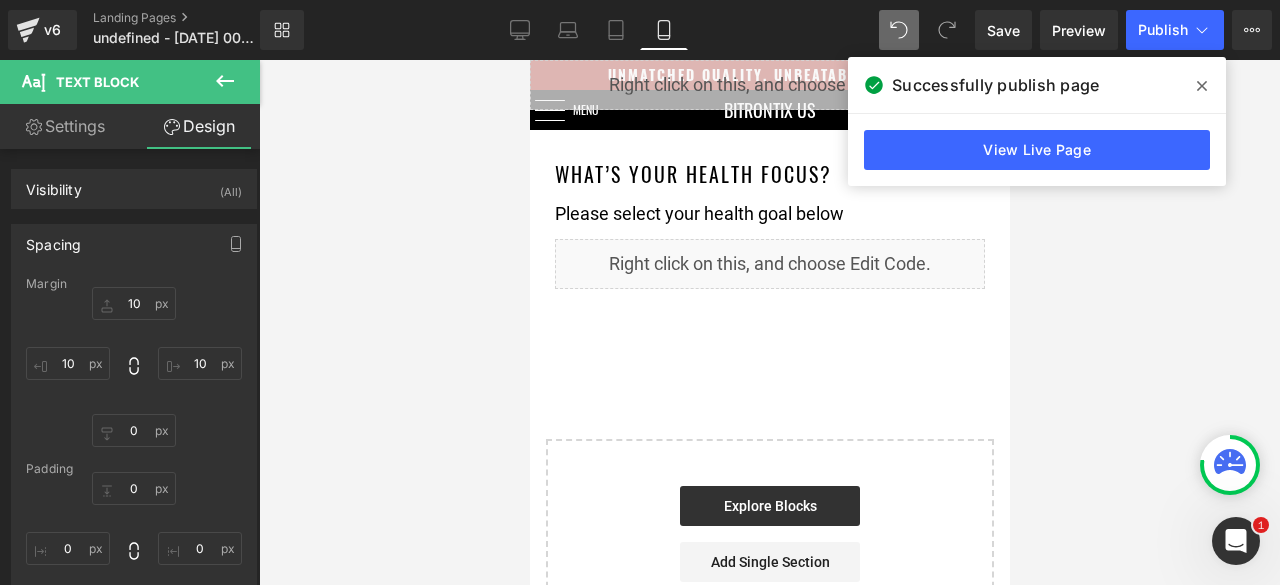 drag, startPoint x: 1208, startPoint y: 83, endPoint x: 267, endPoint y: 94, distance: 941.0643 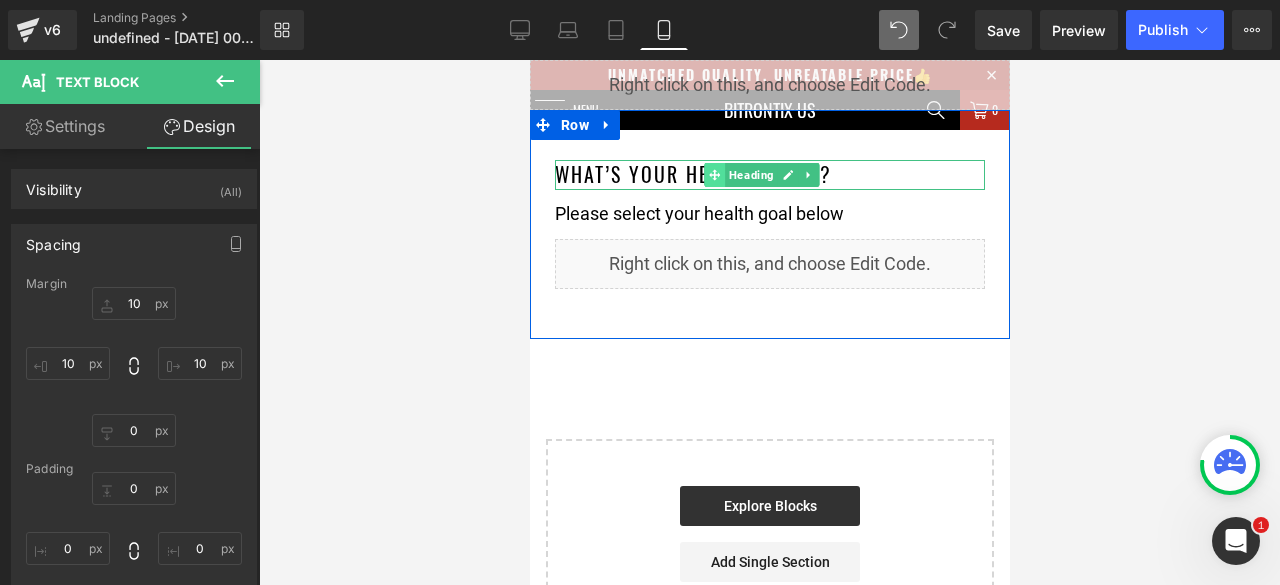 click 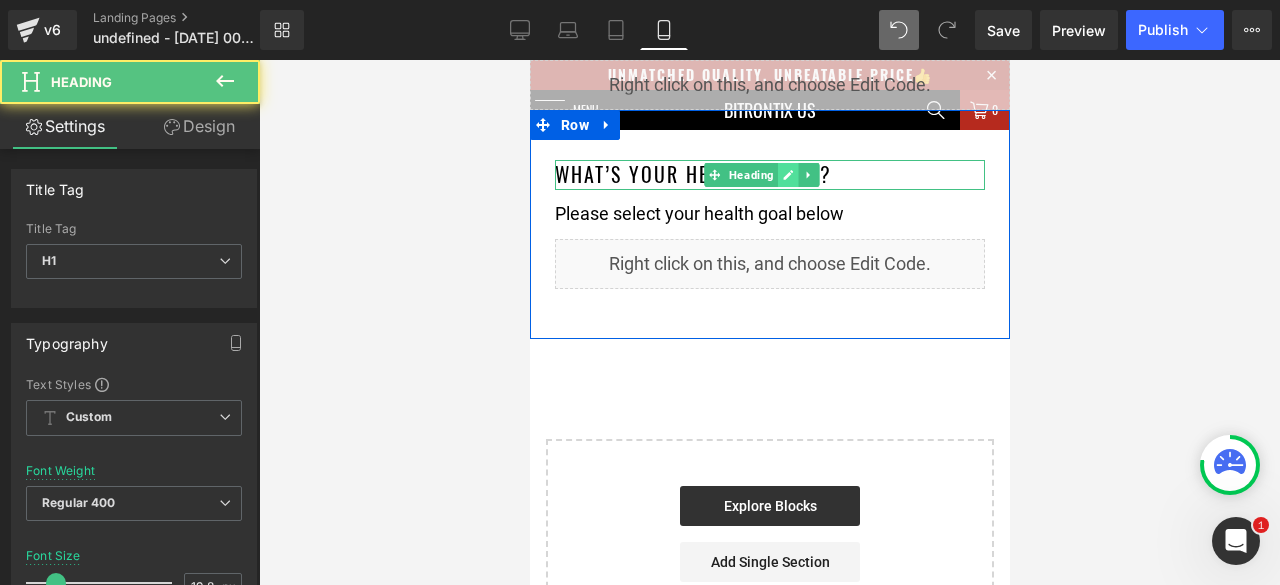 click 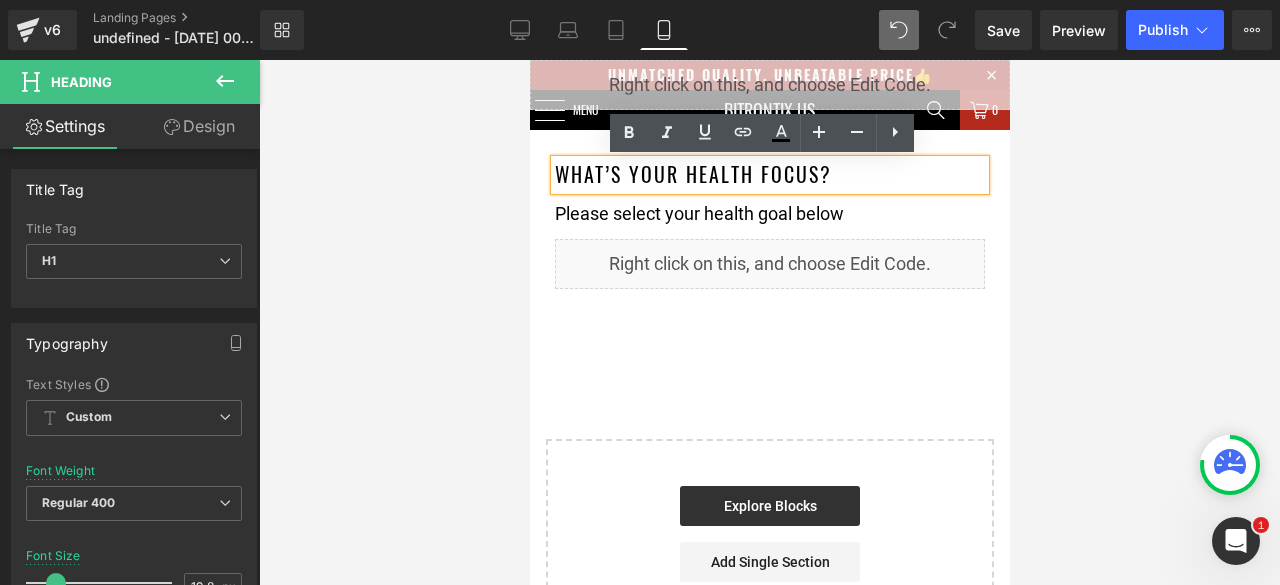 click on "What’s Your Health Focus?" at bounding box center (769, 175) 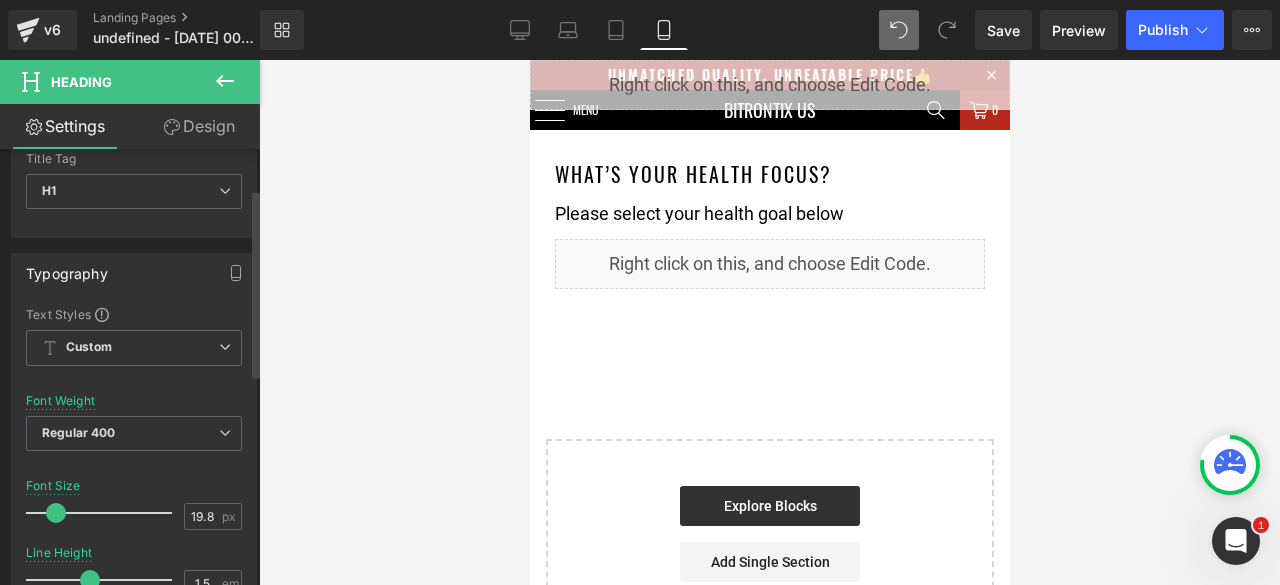 scroll, scrollTop: 100, scrollLeft: 0, axis: vertical 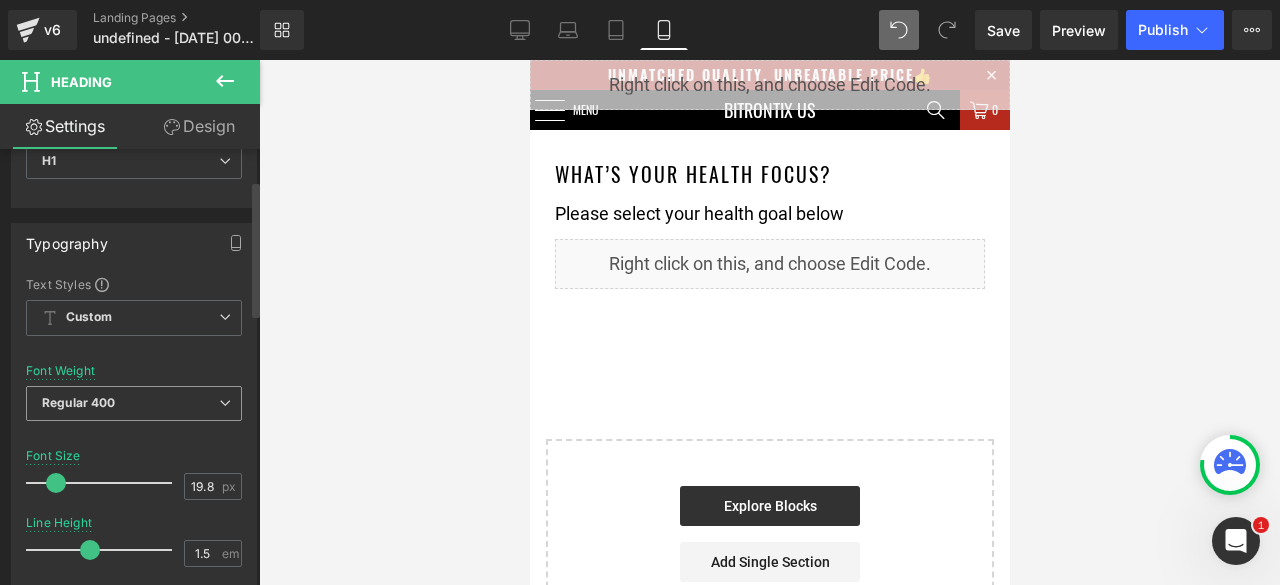 click on "Regular 400" at bounding box center [134, 403] 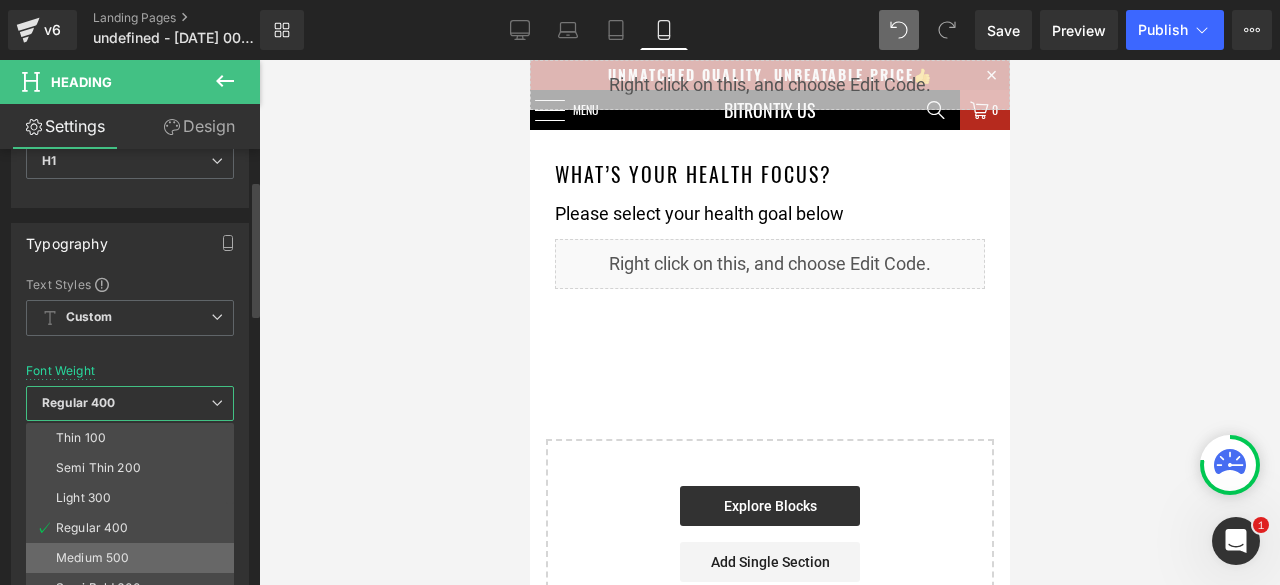 click on "Medium 500" at bounding box center [134, 558] 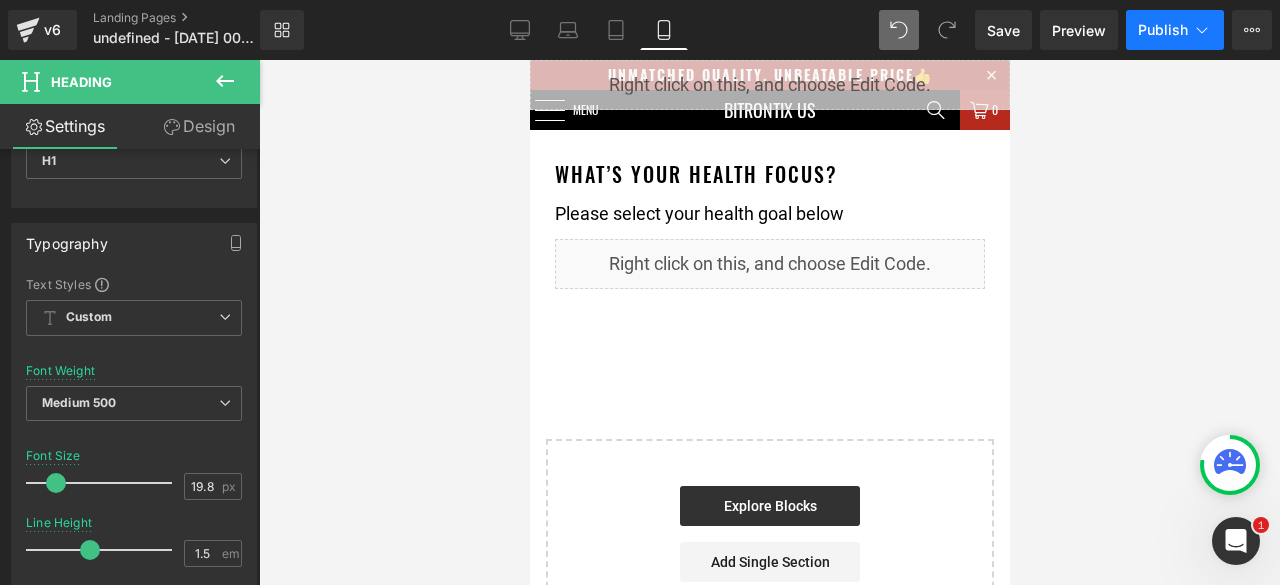 click on "Publish" at bounding box center (1163, 30) 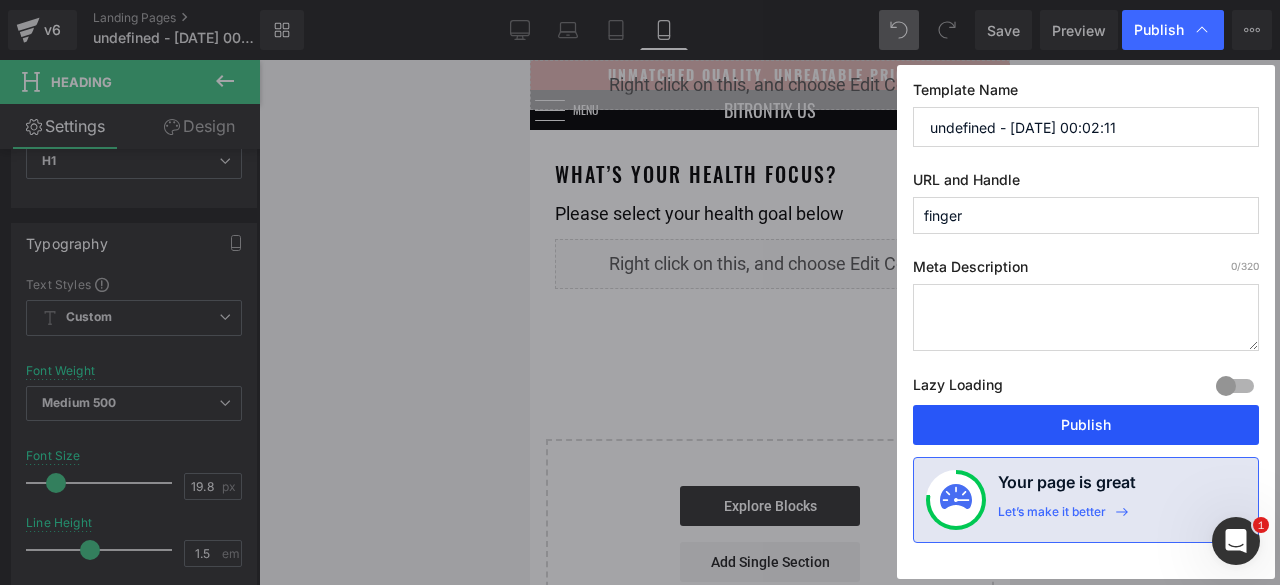 click on "Publish" at bounding box center (1086, 425) 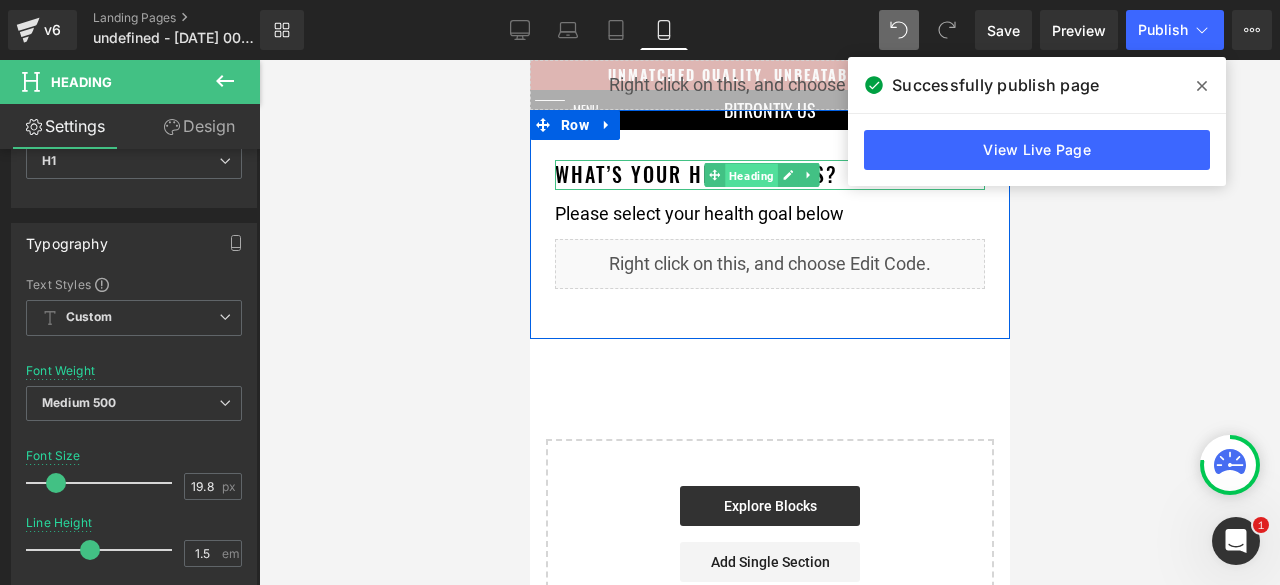 click on "Heading" at bounding box center (750, 176) 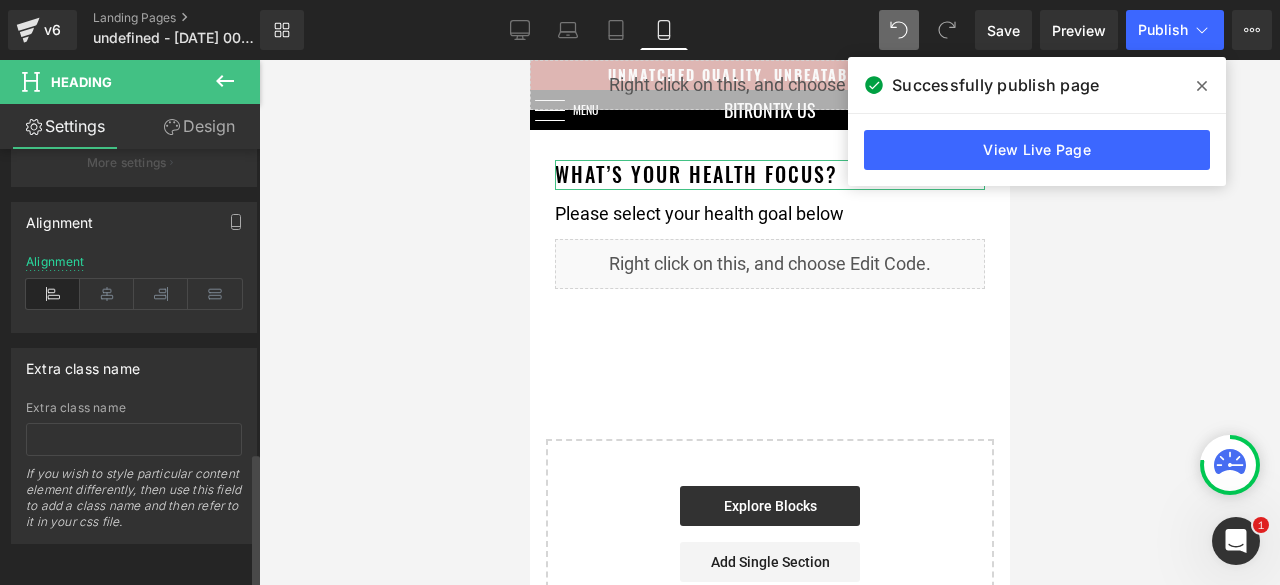 scroll, scrollTop: 974, scrollLeft: 0, axis: vertical 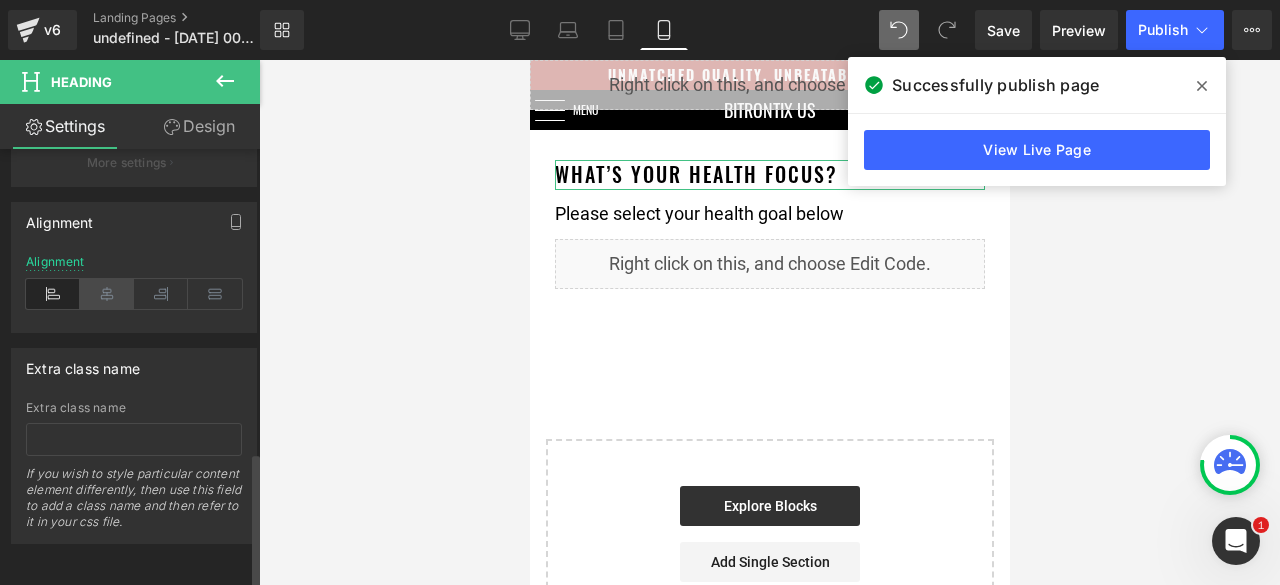 click at bounding box center [107, 294] 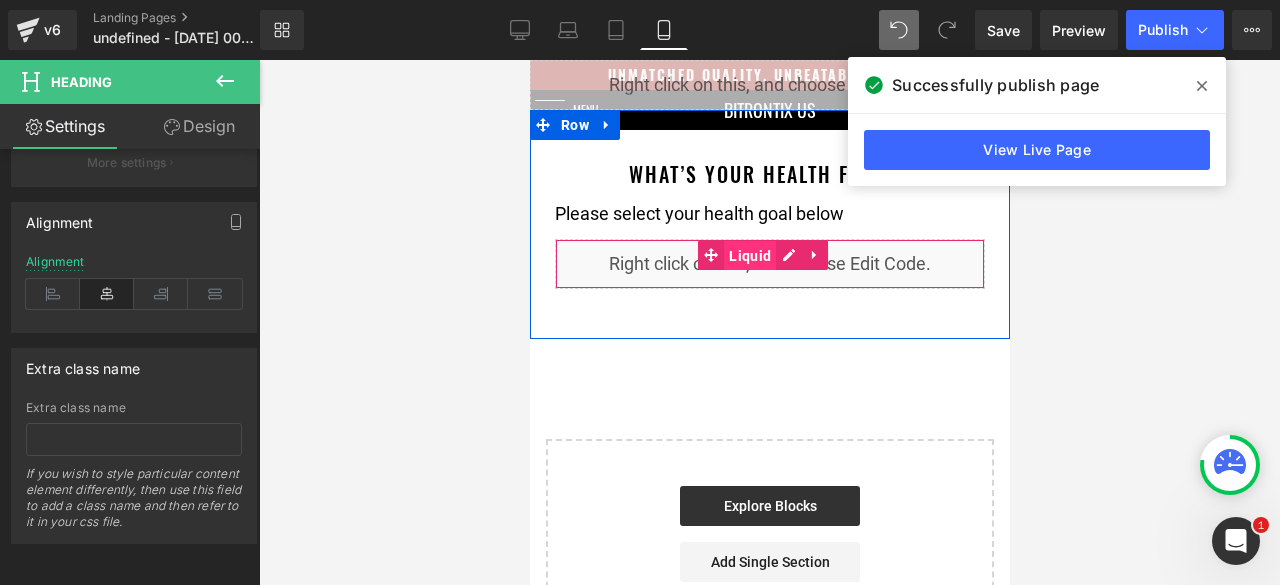 click on "Liquid" at bounding box center [749, 256] 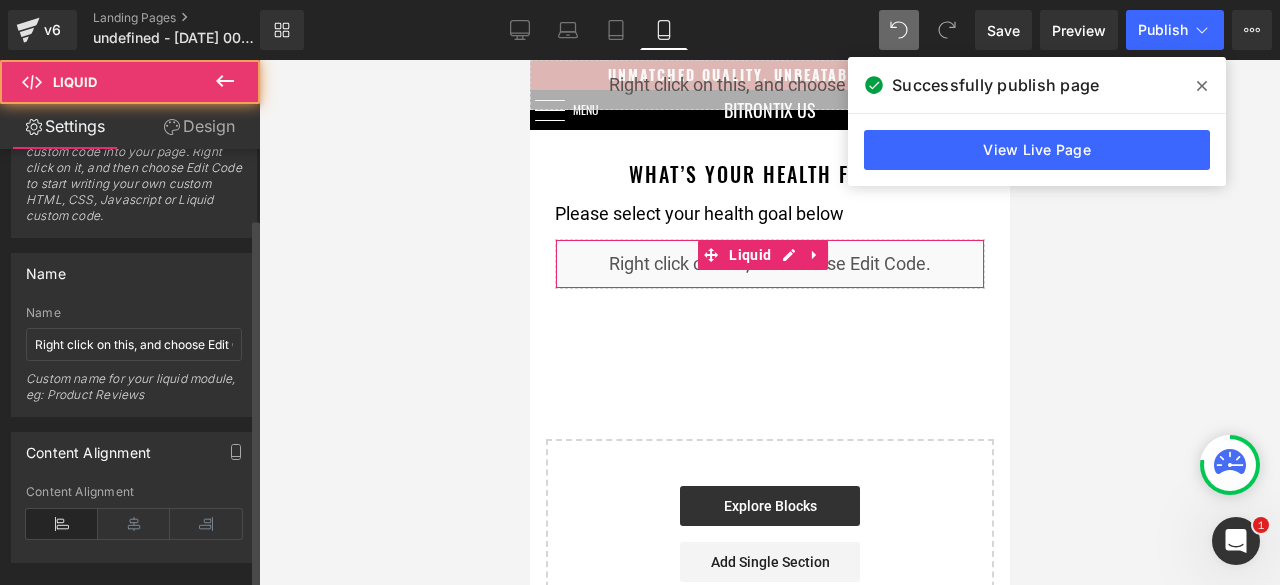 scroll, scrollTop: 86, scrollLeft: 0, axis: vertical 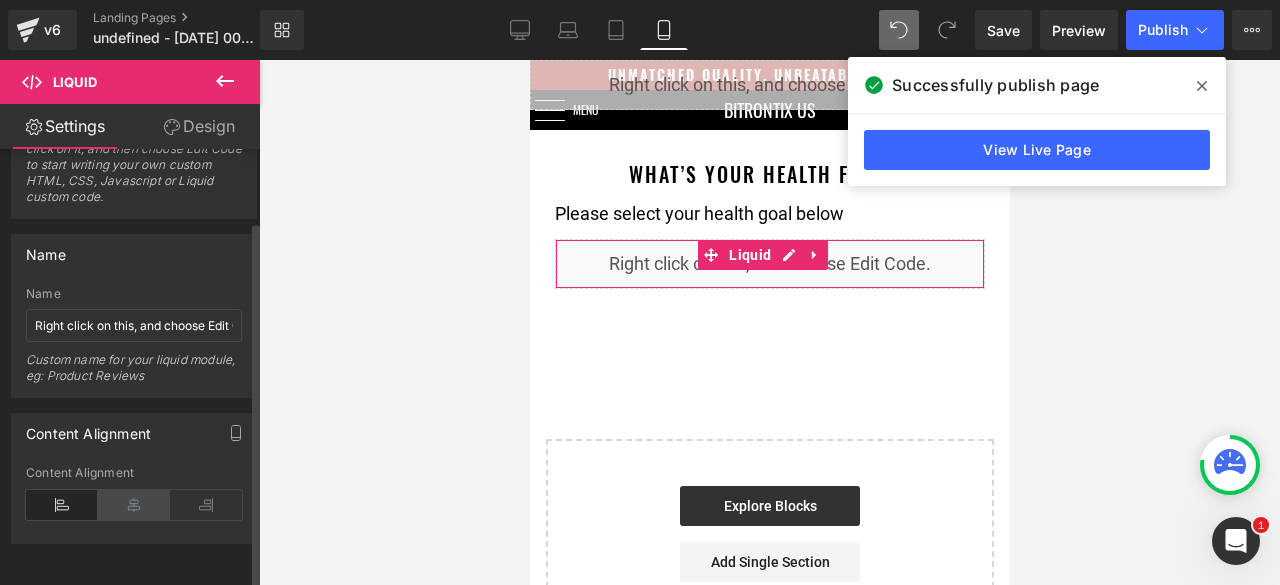 click at bounding box center [134, 505] 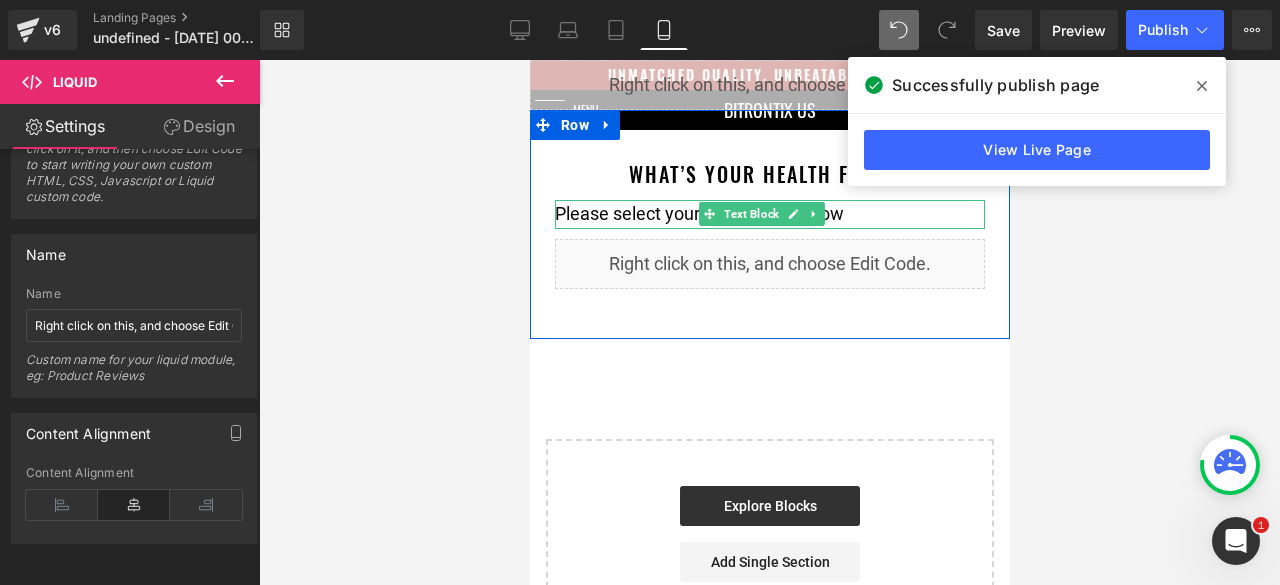 click on "Text Block" at bounding box center [750, 214] 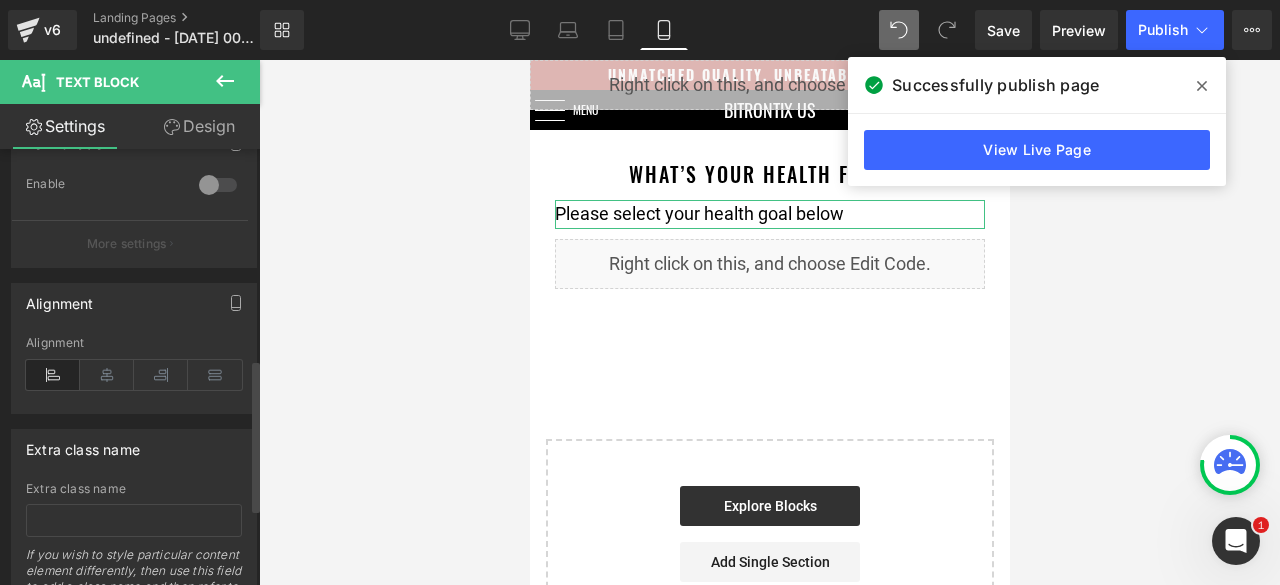 scroll, scrollTop: 600, scrollLeft: 0, axis: vertical 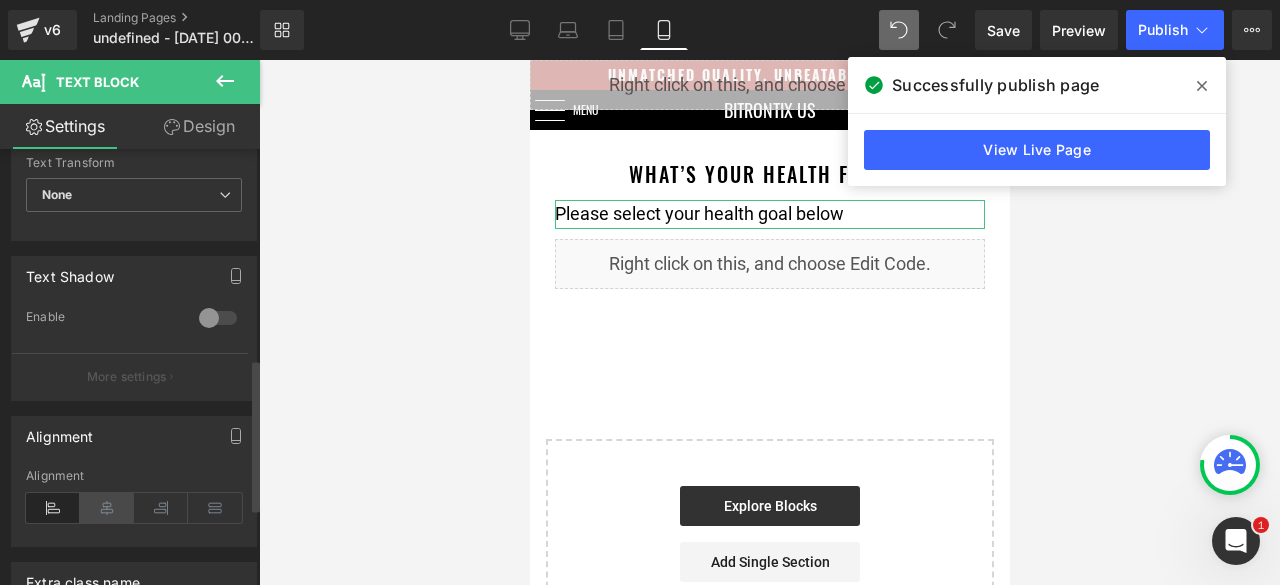 click at bounding box center (107, 508) 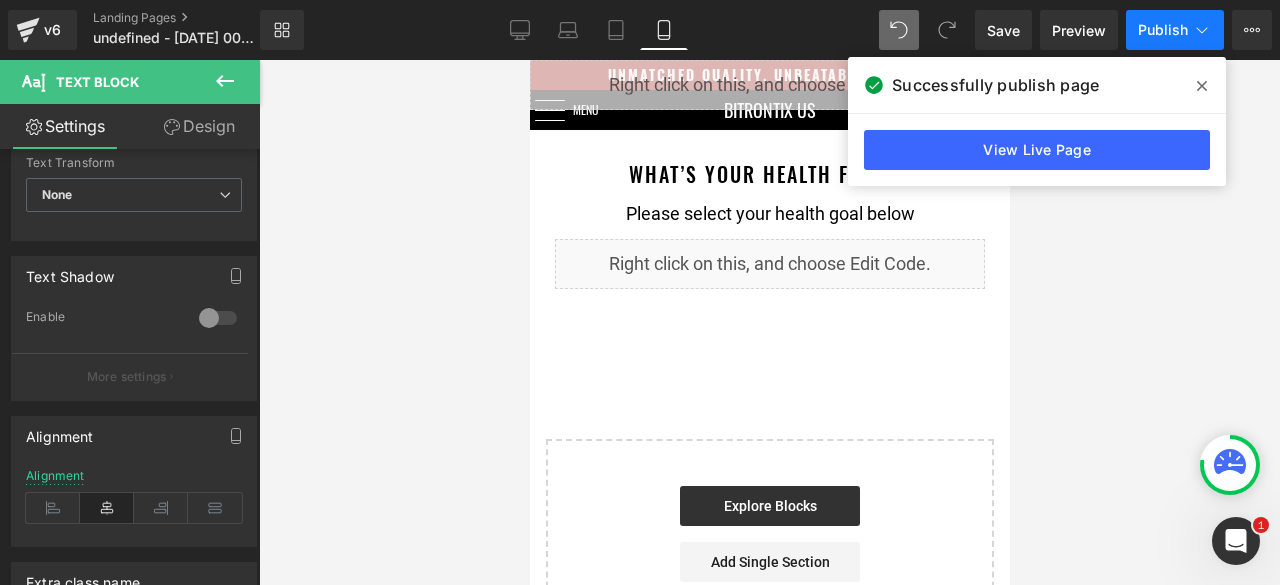 click on "Publish" at bounding box center (1163, 30) 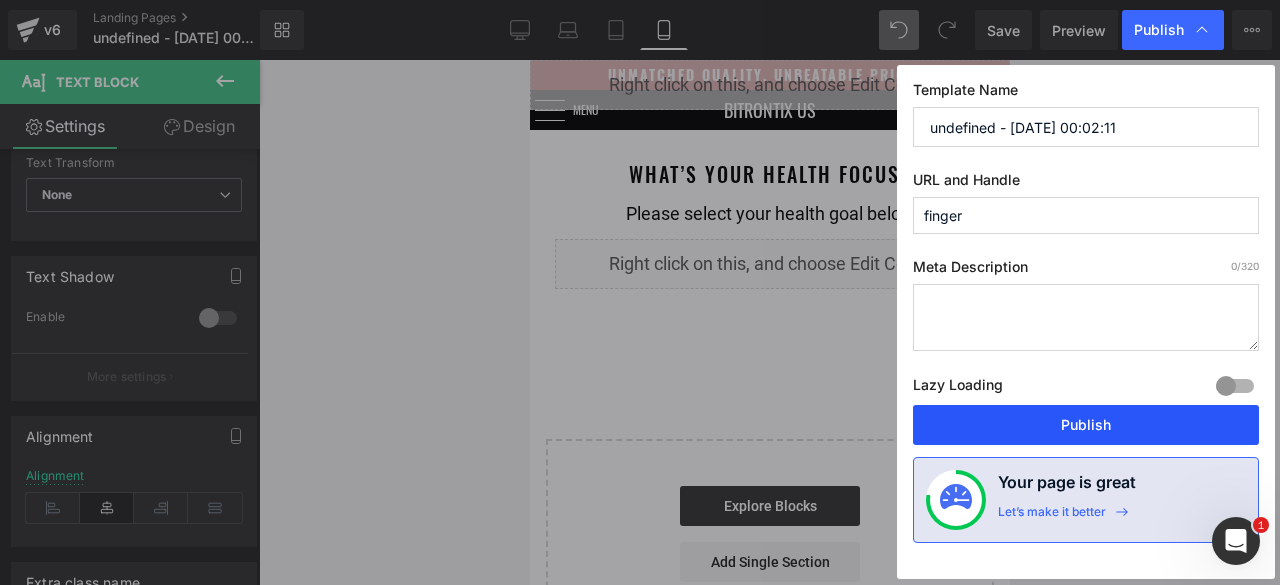 click on "Publish" at bounding box center (1086, 425) 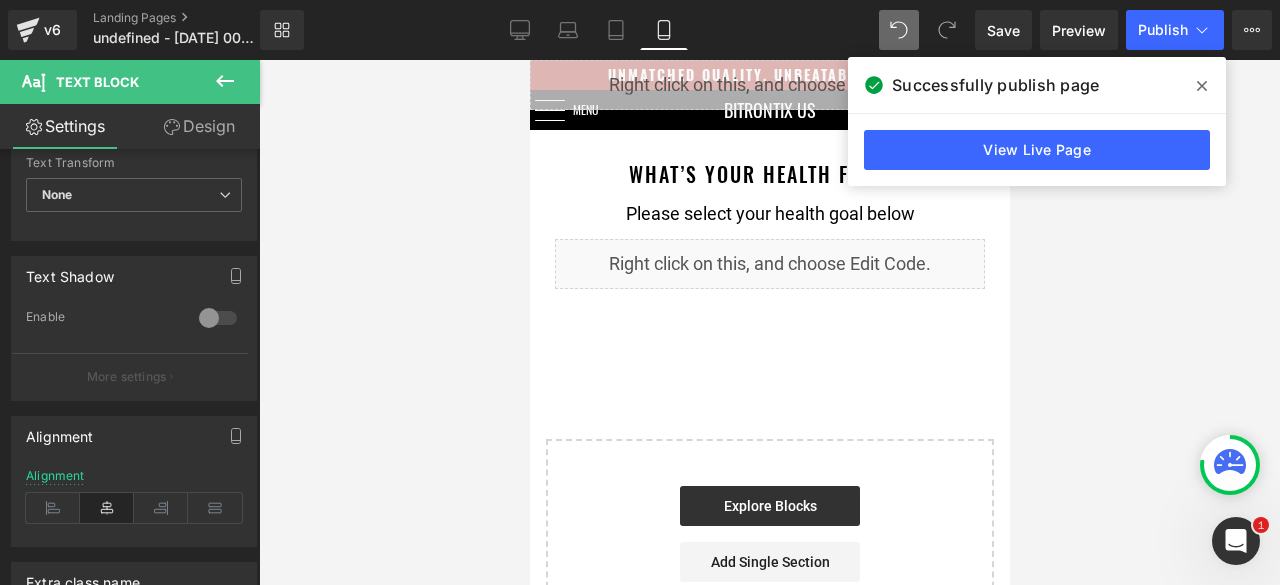 click 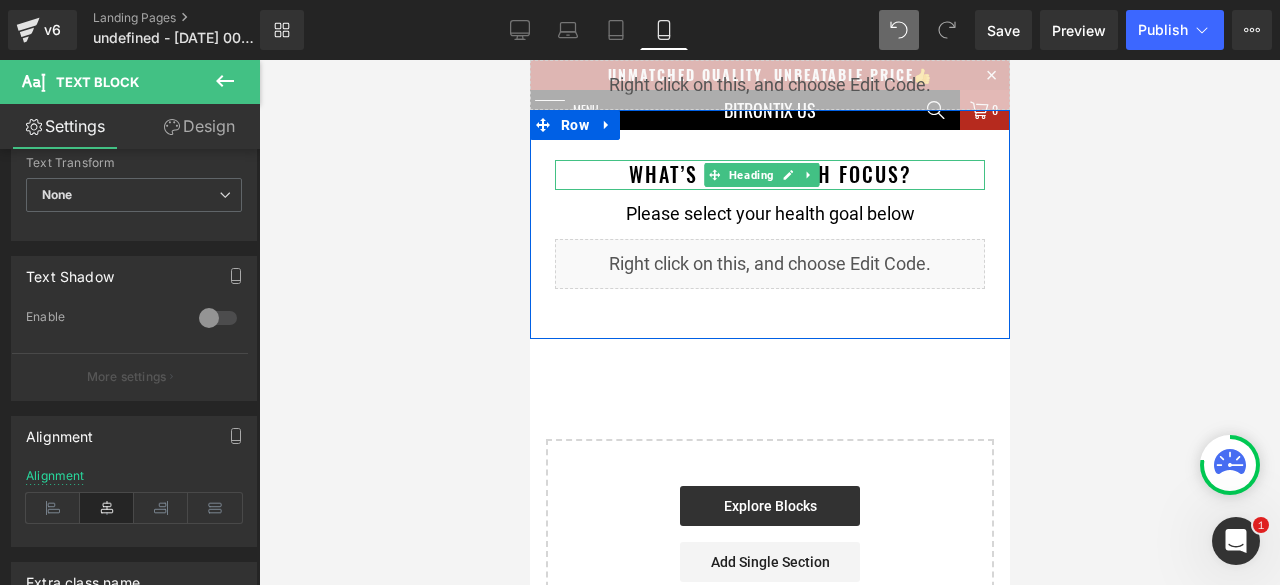 click on "What’s Your Health Focus?" at bounding box center [769, 175] 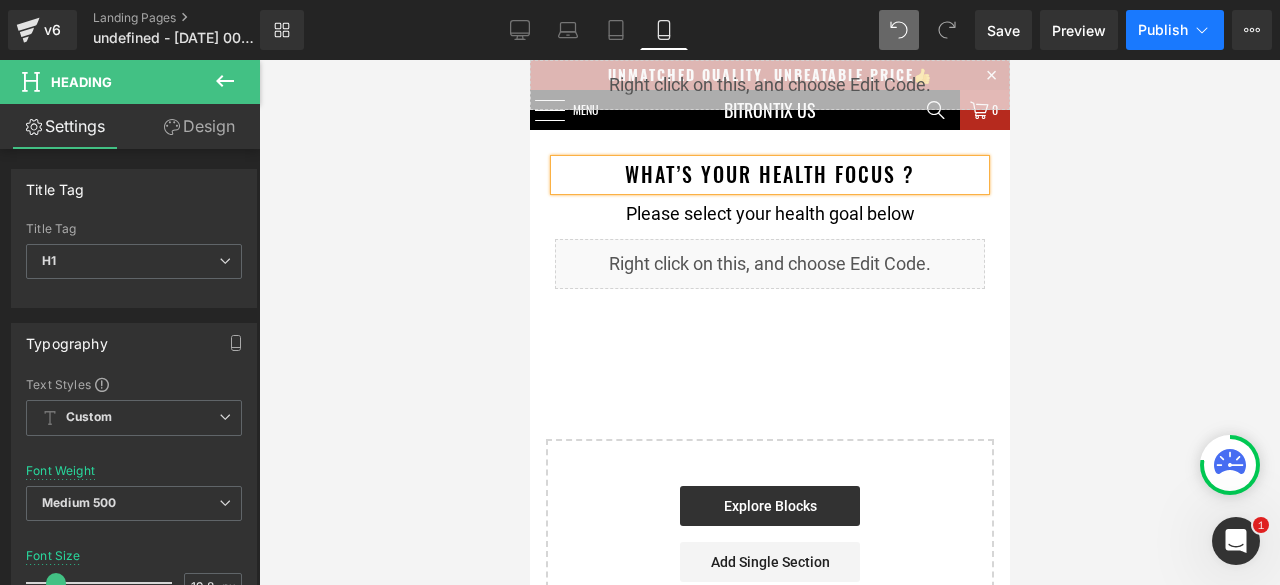 click on "Publish" at bounding box center (1175, 30) 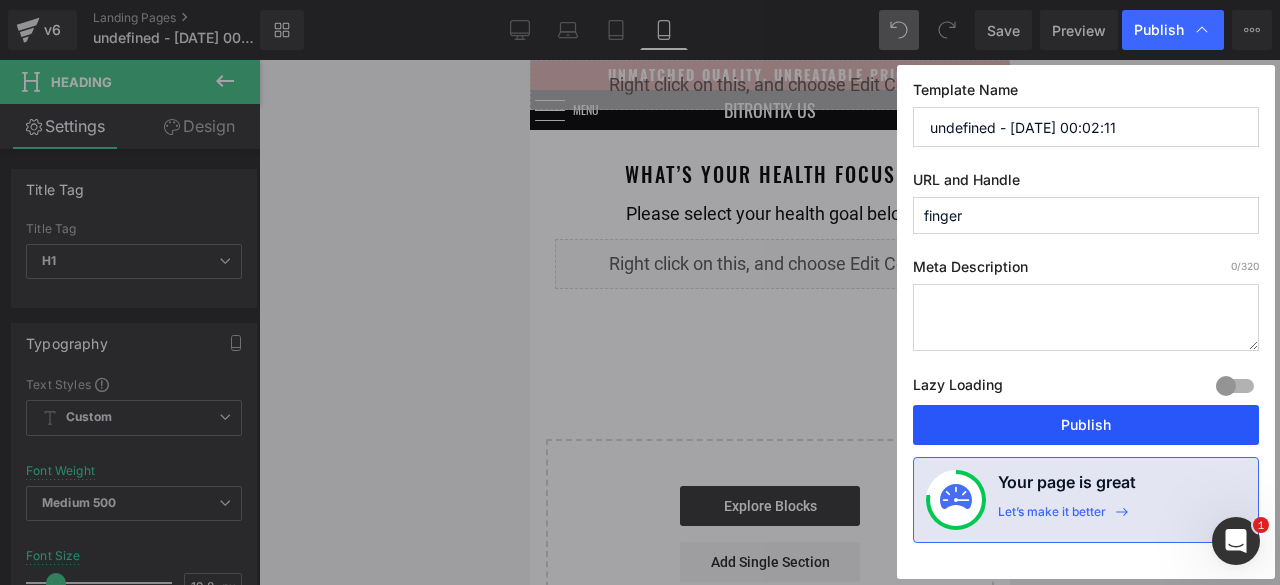 click on "Publish" at bounding box center [1086, 425] 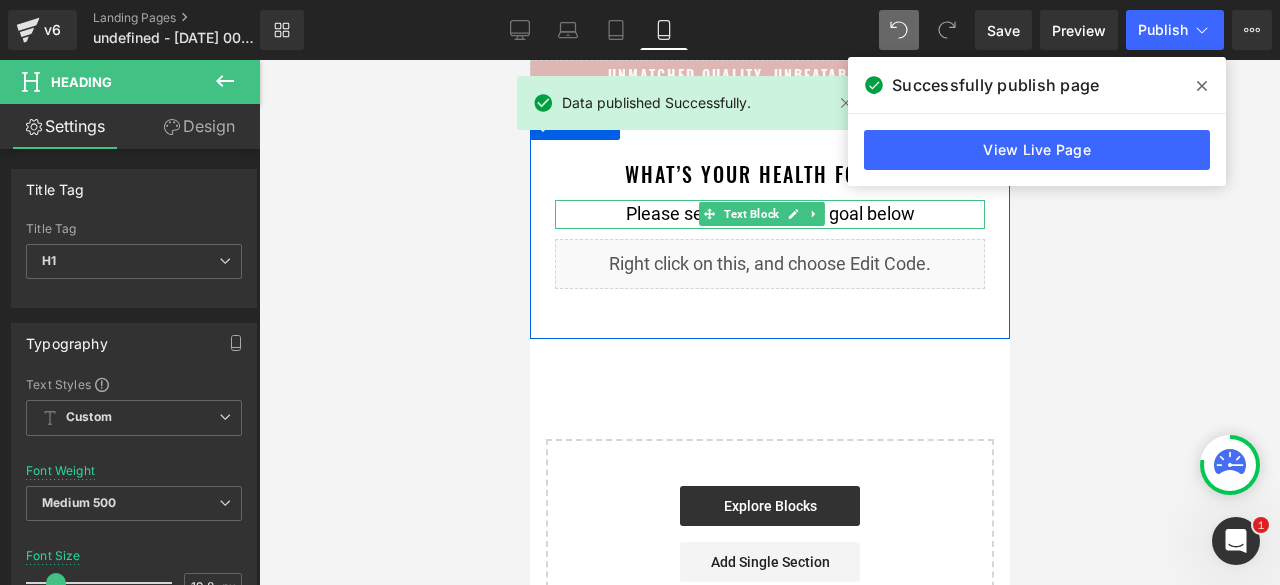 click on "Please select your health goal below" at bounding box center [769, 214] 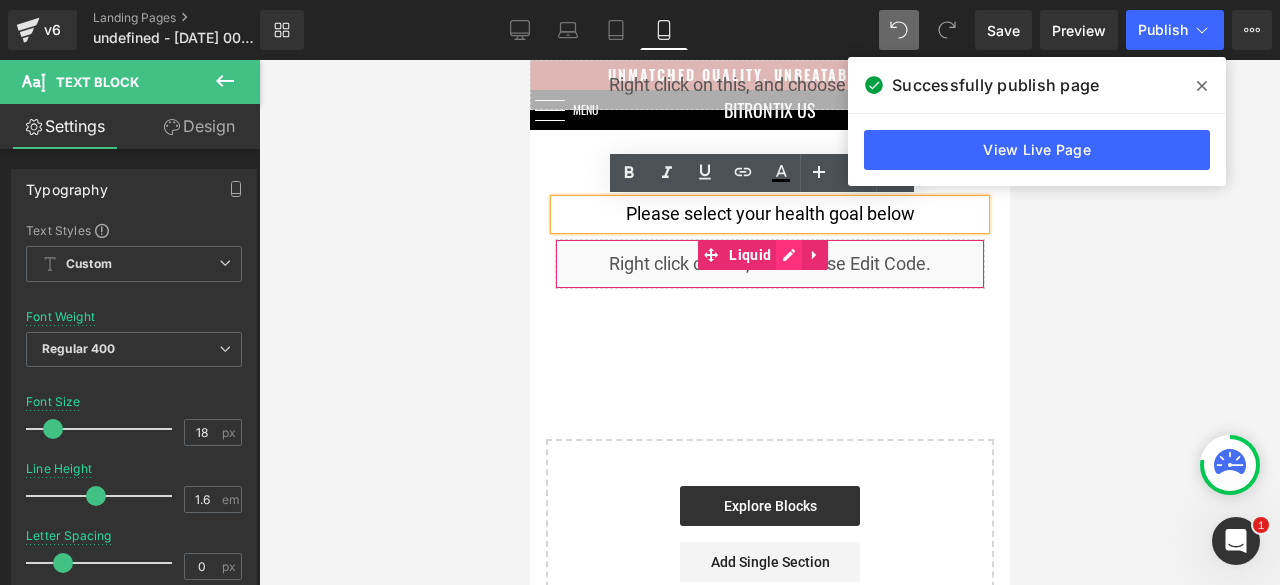 click 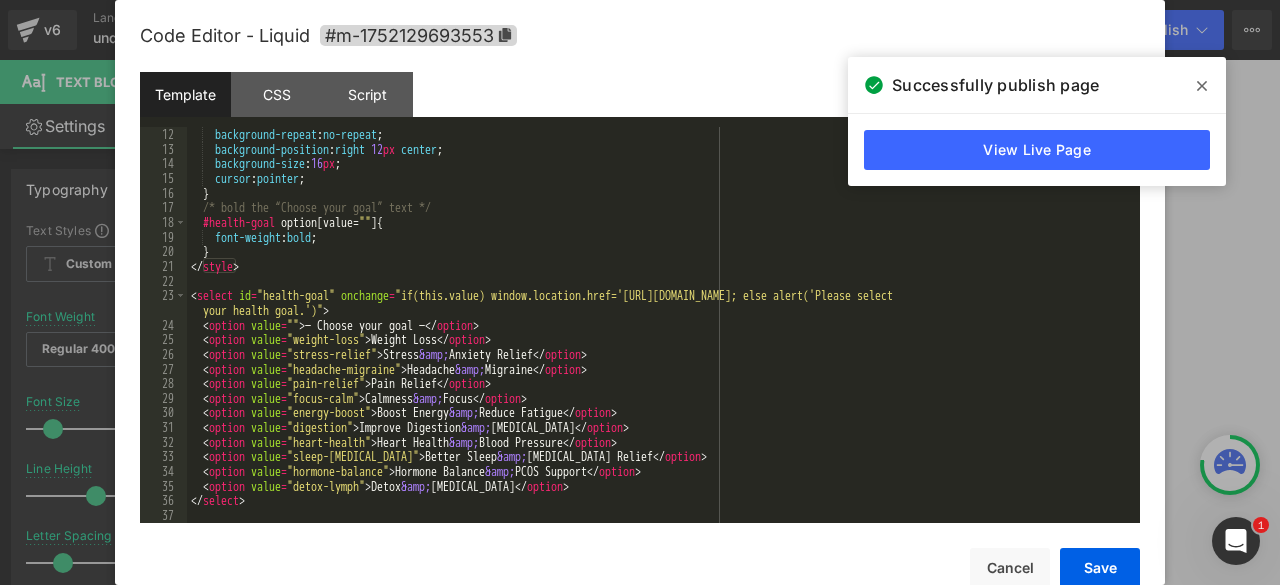 scroll, scrollTop: 176, scrollLeft: 0, axis: vertical 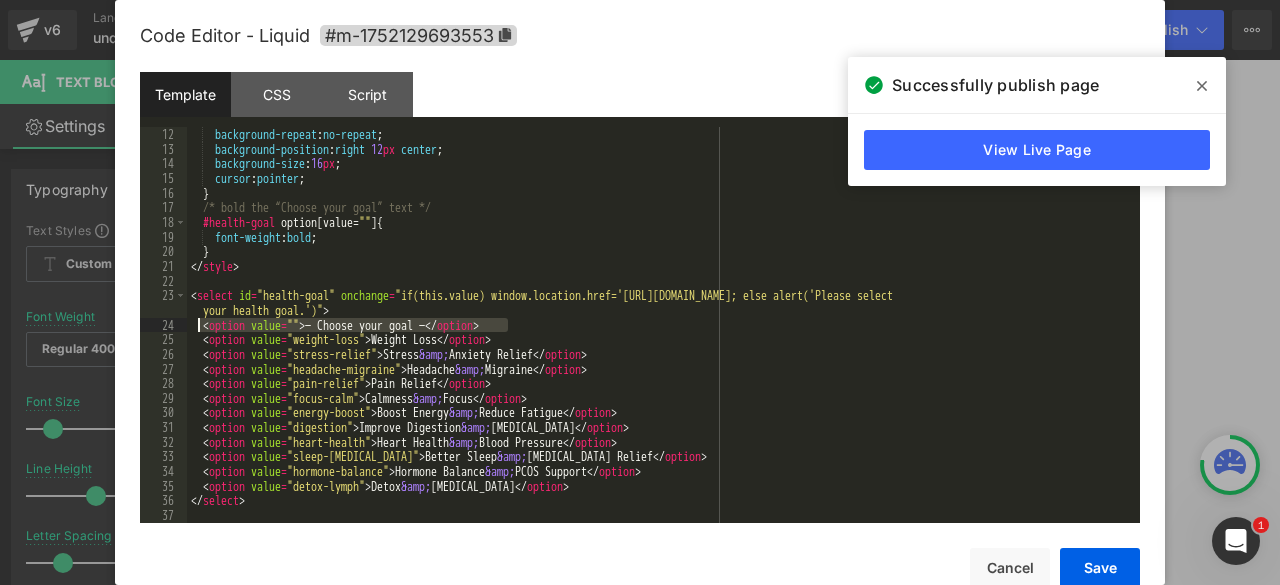 drag, startPoint x: 548, startPoint y: 321, endPoint x: 199, endPoint y: 327, distance: 349.05157 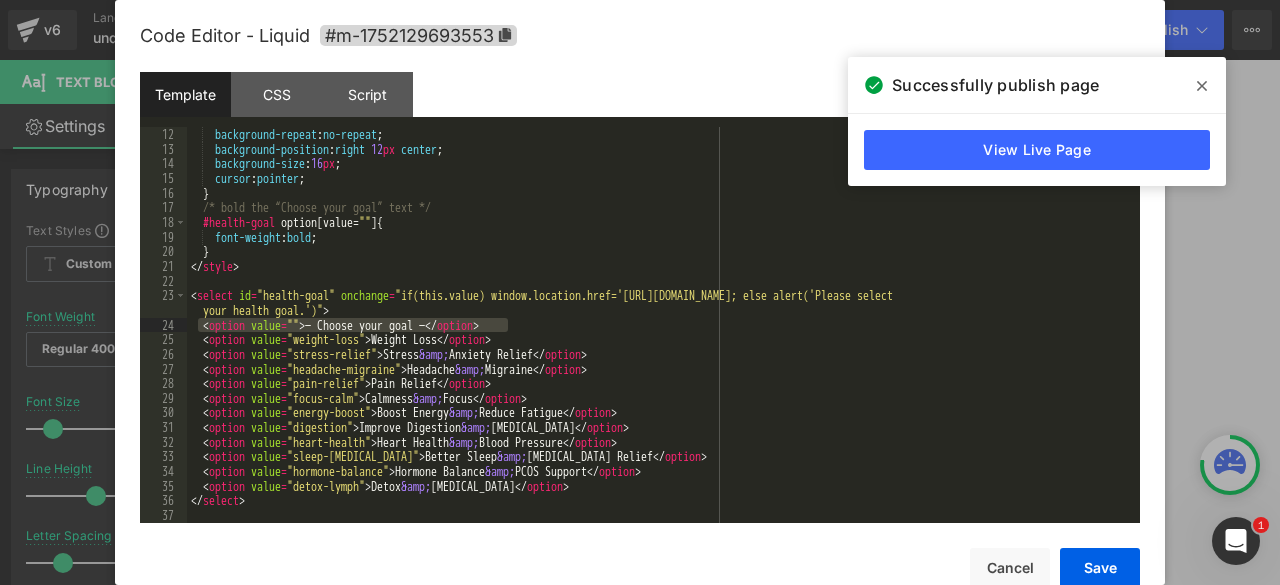 click at bounding box center [1202, 86] 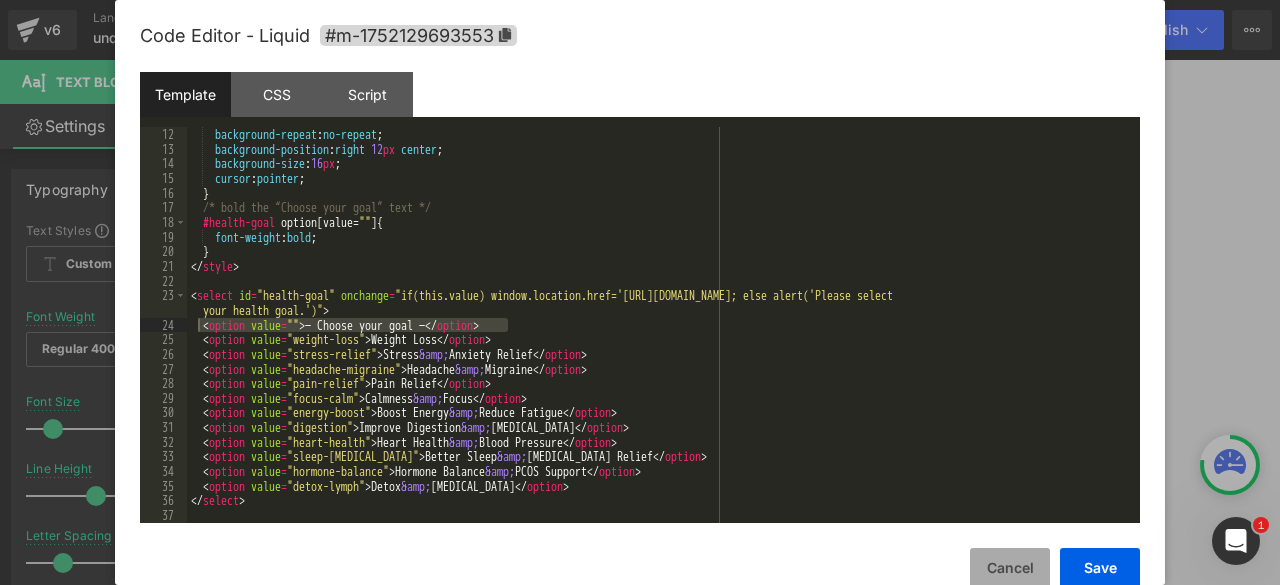 click on "Cancel" at bounding box center [1010, 568] 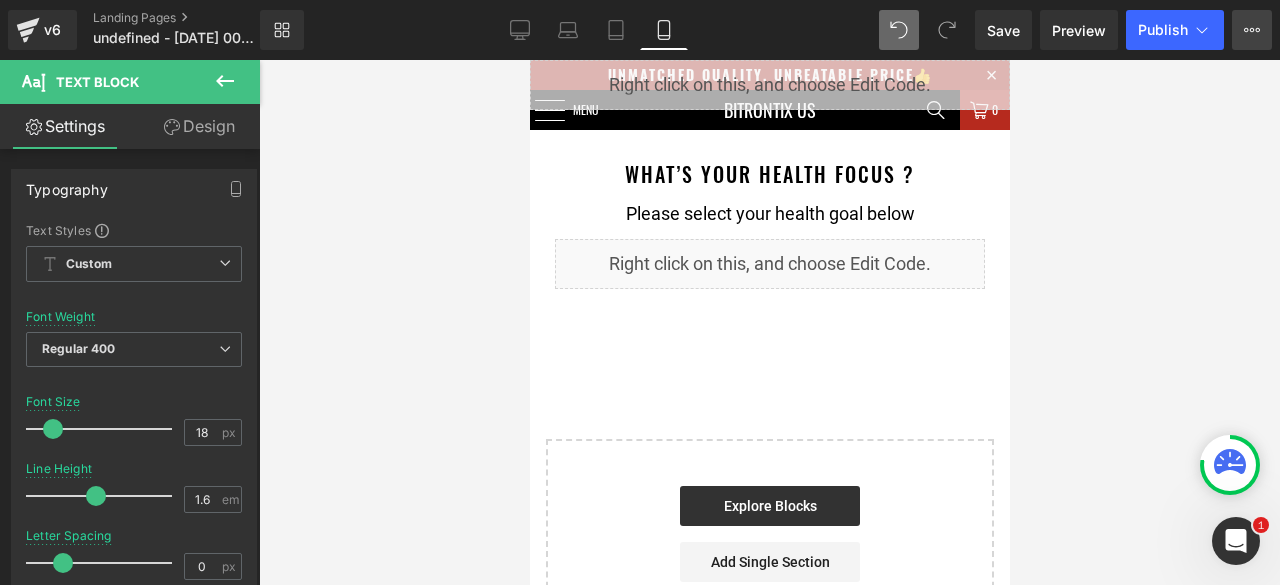 click 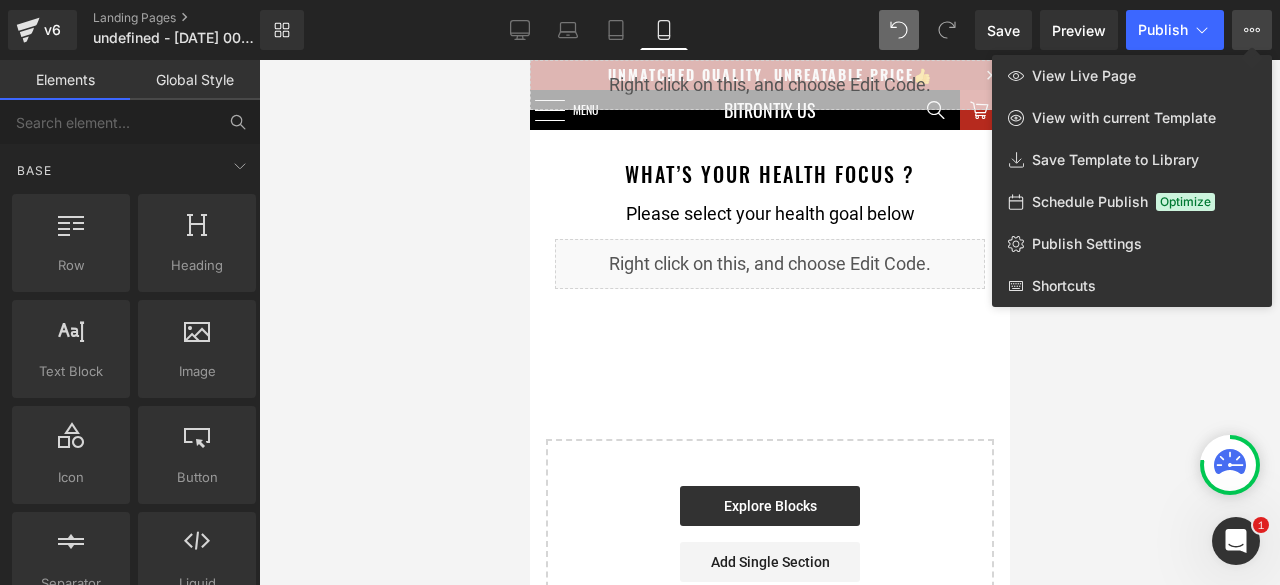 click at bounding box center (769, 322) 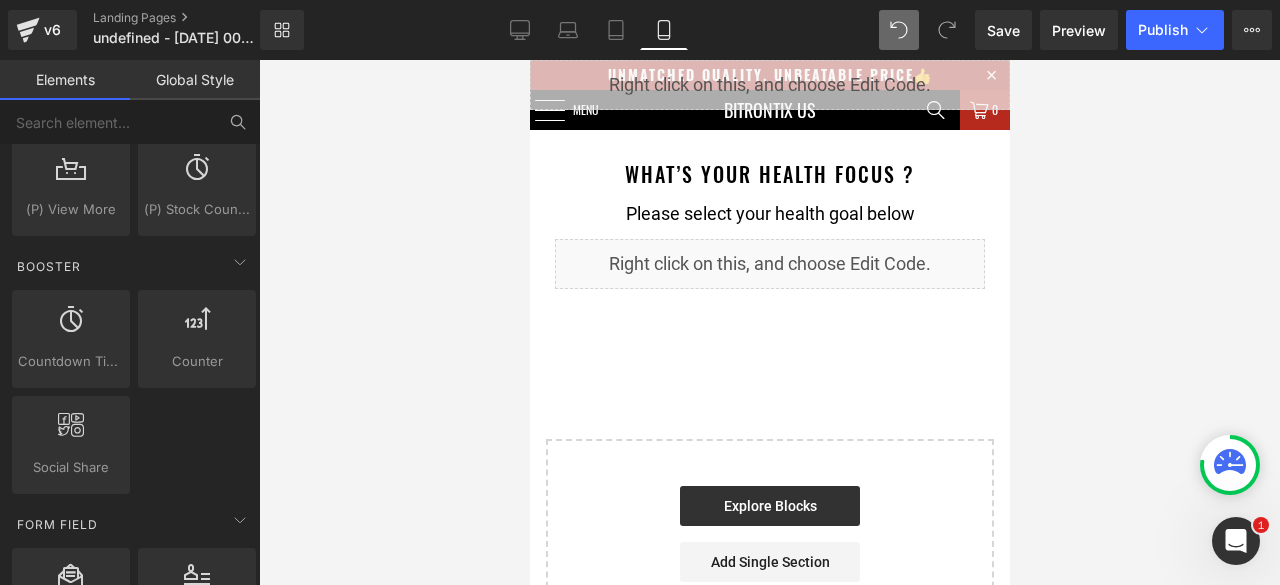 scroll, scrollTop: 2700, scrollLeft: 0, axis: vertical 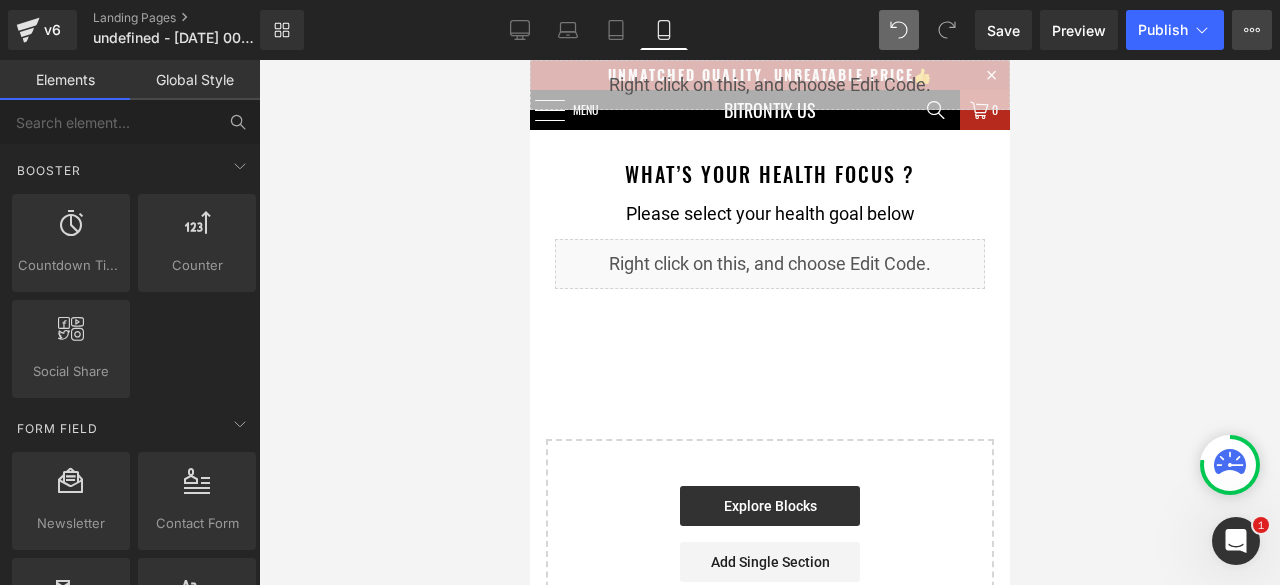 click on "View Live Page View with current Template Save Template to Library Schedule Publish  Optimize  Publish Settings Shortcuts" at bounding box center (1252, 30) 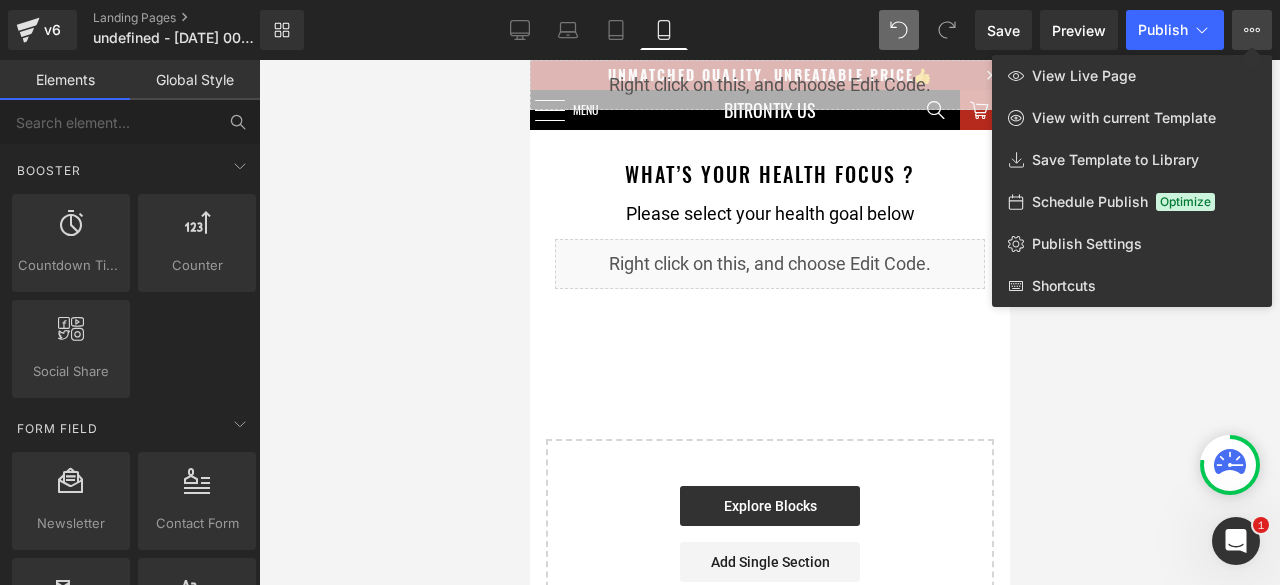 click at bounding box center [769, 322] 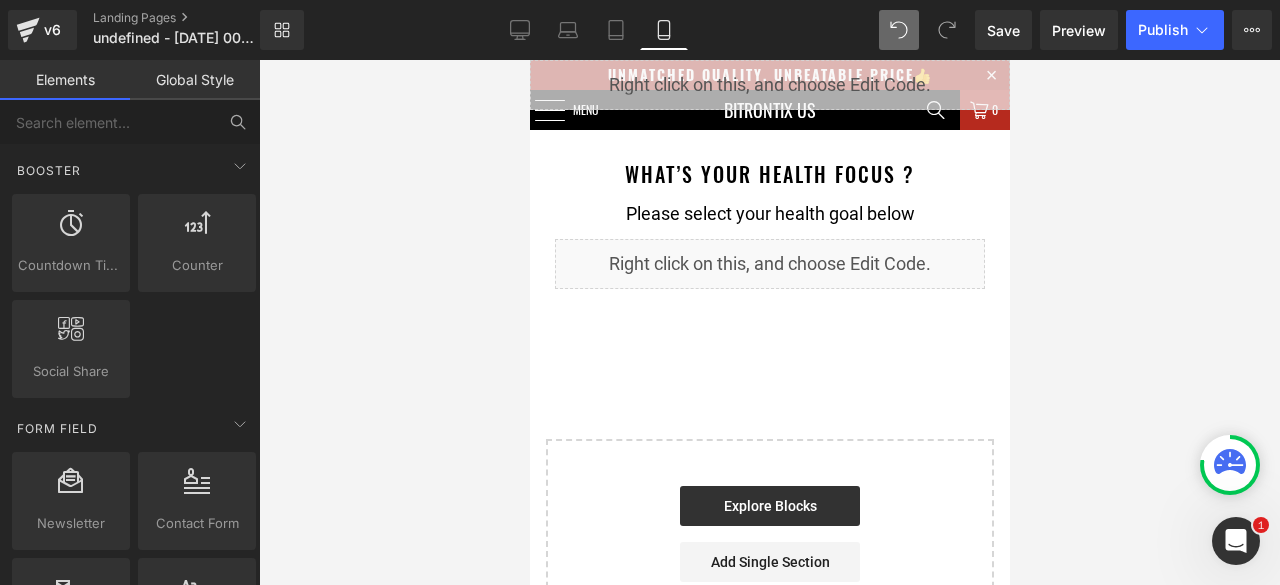 click on "Global Style" at bounding box center (195, 80) 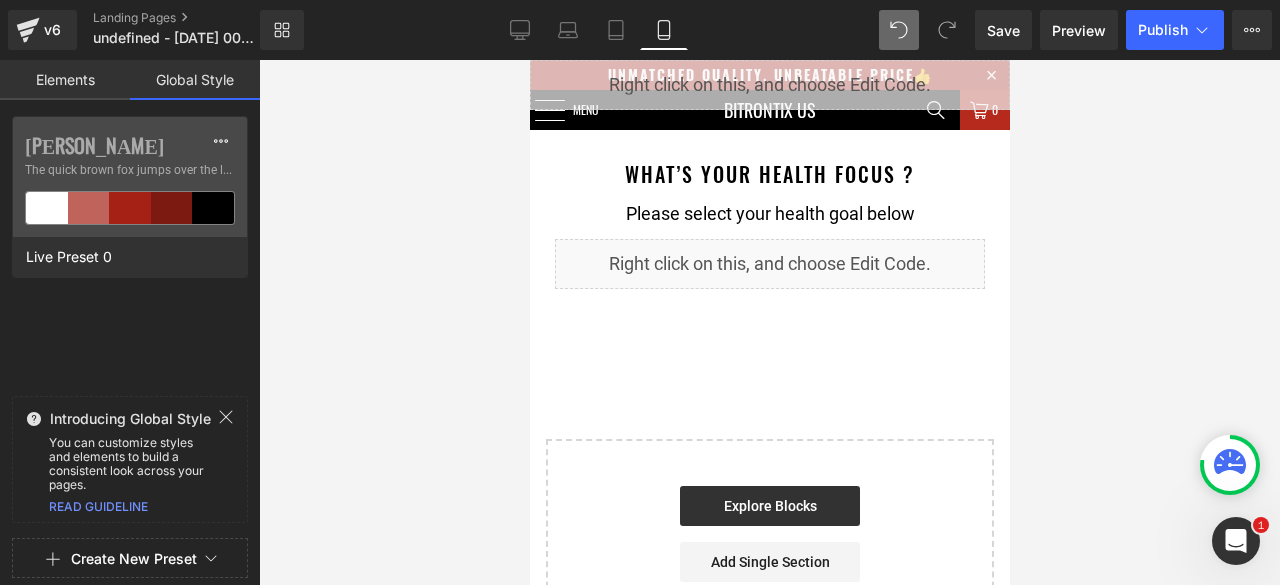 click on "Elements" at bounding box center [65, 80] 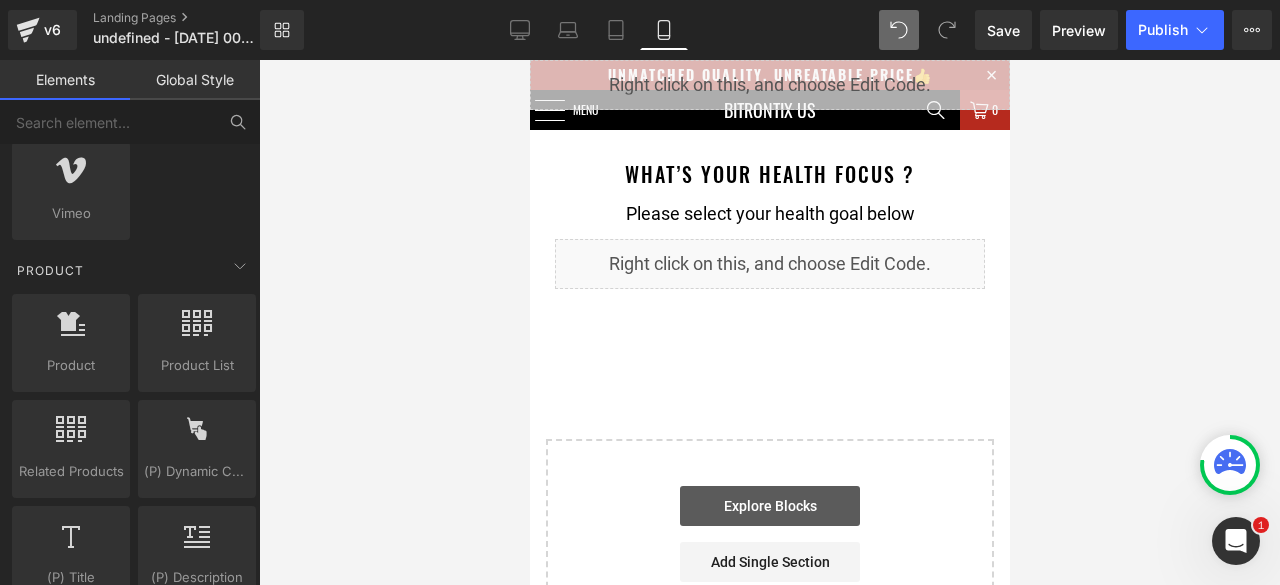 scroll, scrollTop: 1600, scrollLeft: 0, axis: vertical 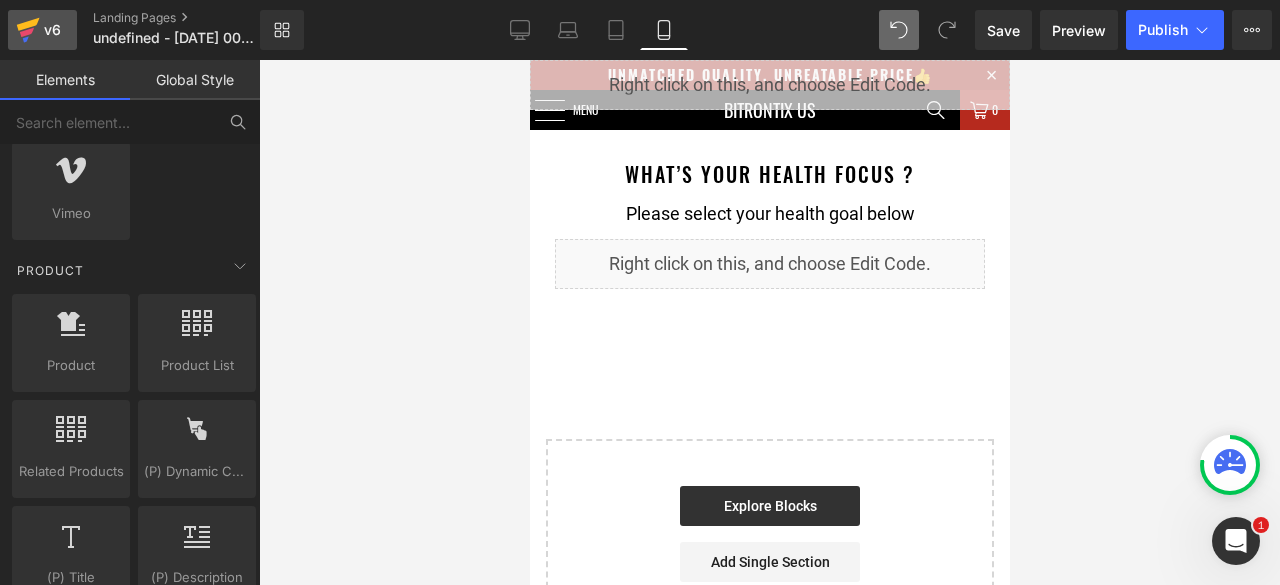 click on "v6" at bounding box center [52, 30] 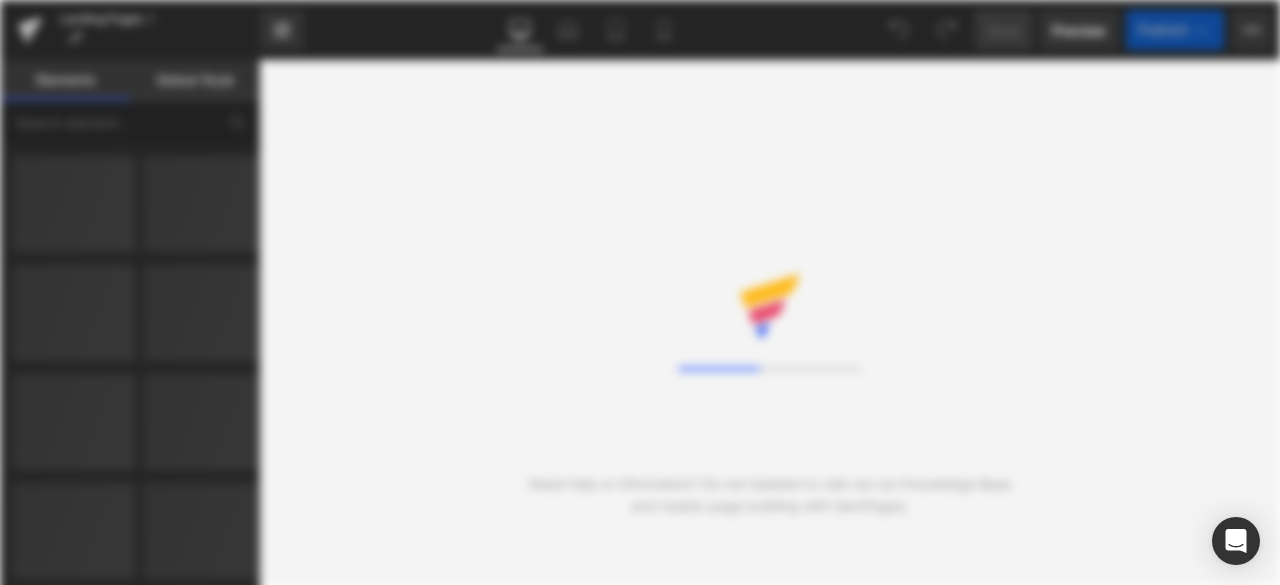 scroll, scrollTop: 0, scrollLeft: 0, axis: both 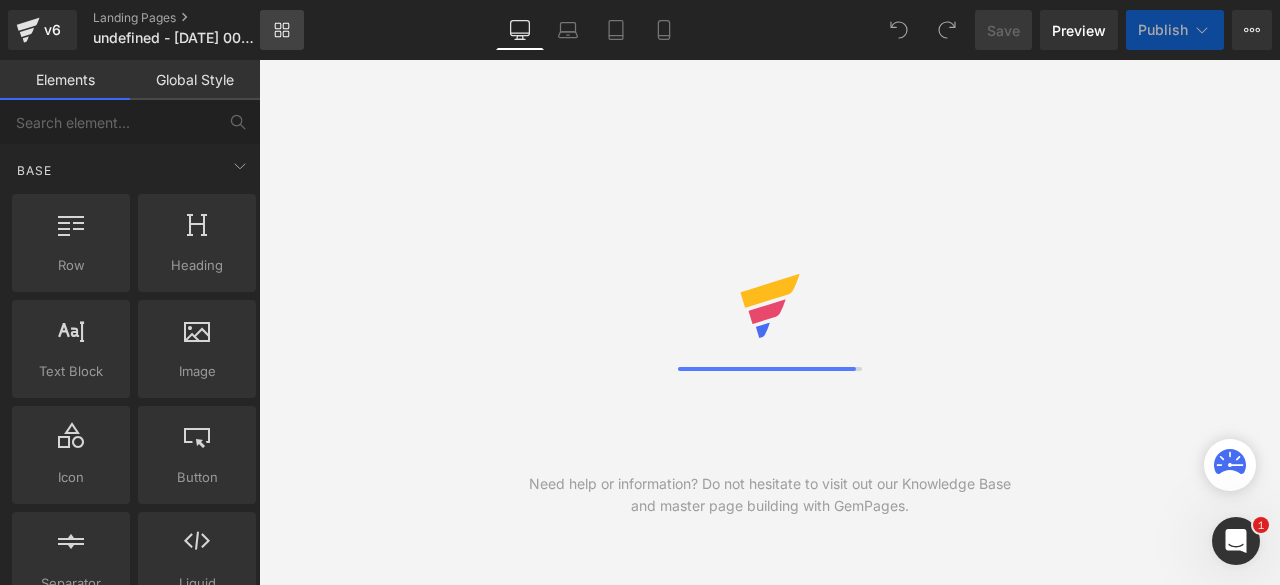 click 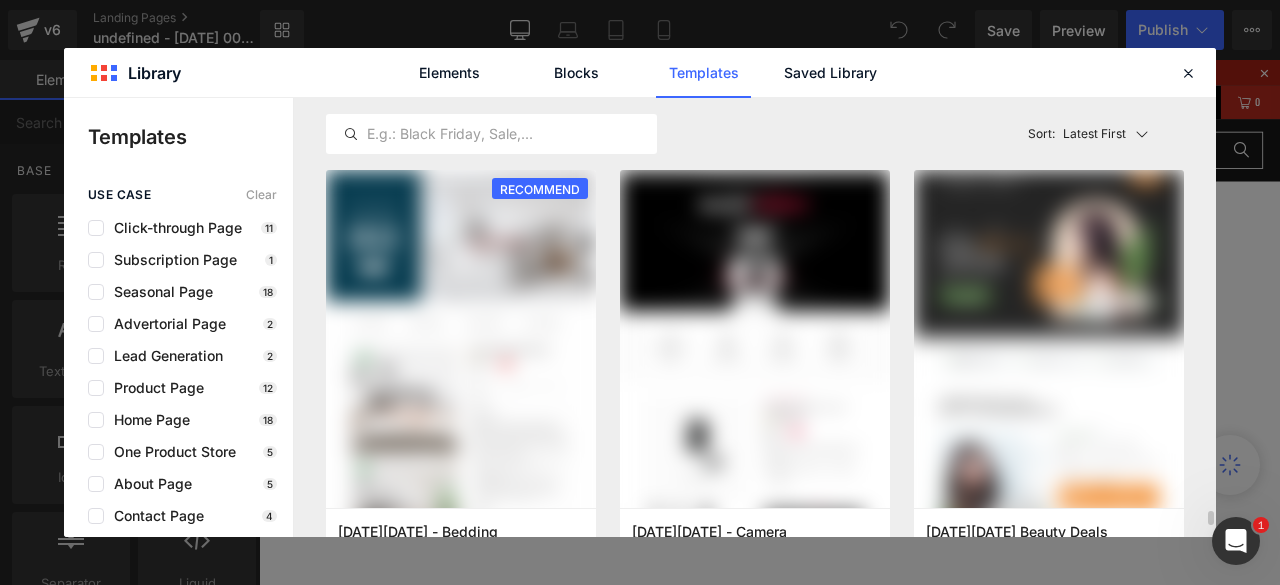 scroll, scrollTop: 400, scrollLeft: 0, axis: vertical 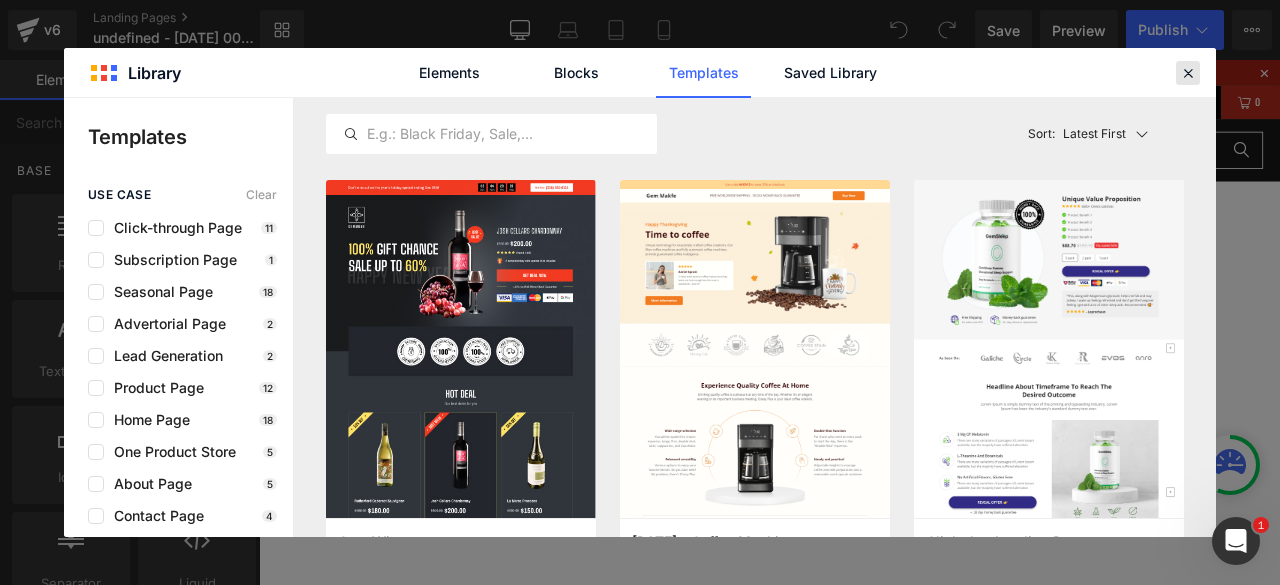 click at bounding box center [1188, 73] 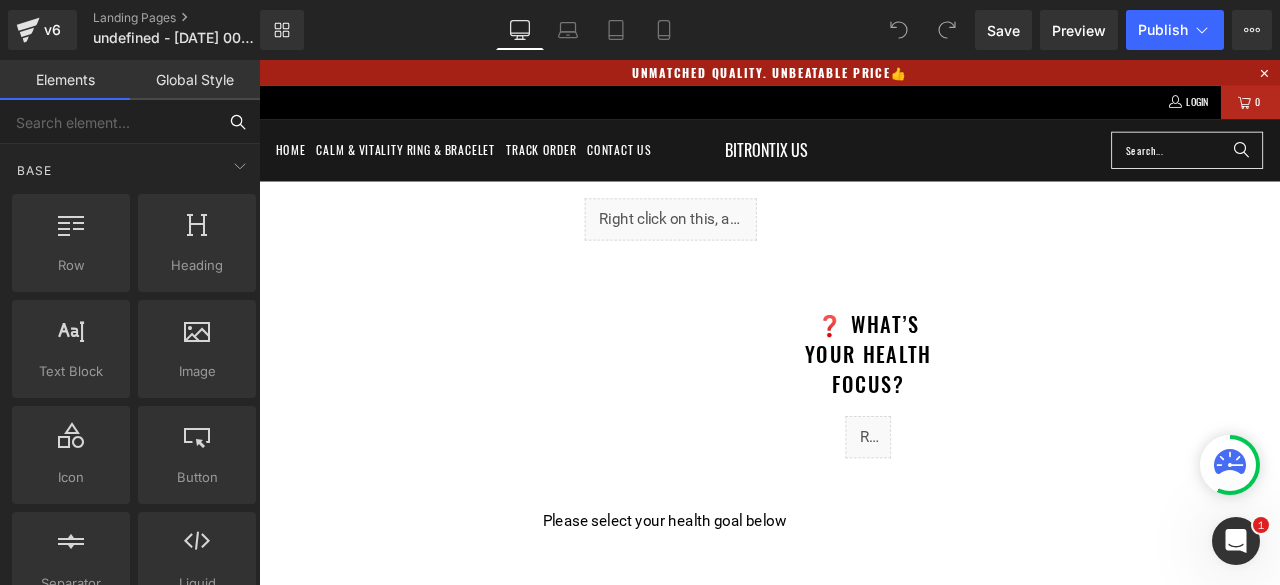 click at bounding box center [108, 122] 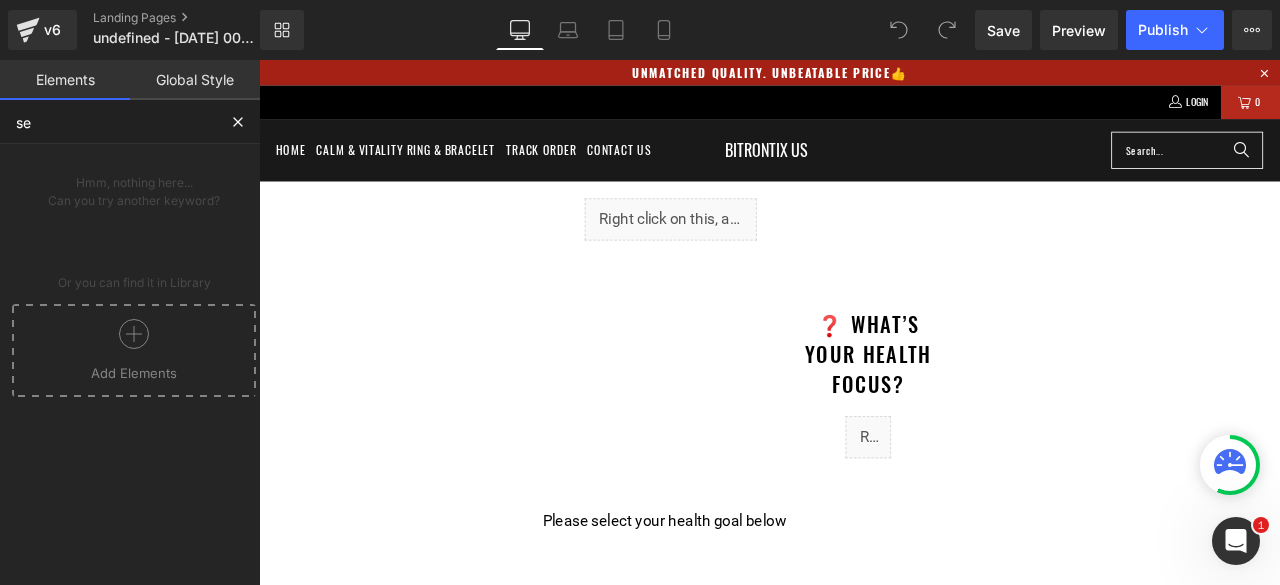 type on "s" 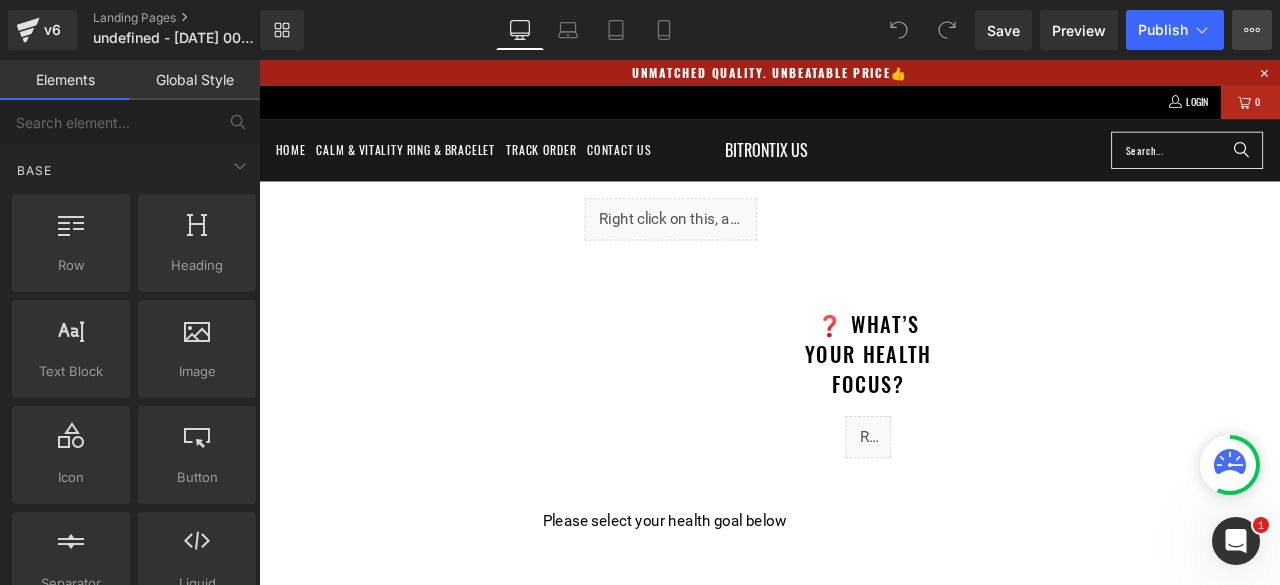 drag, startPoint x: 1206, startPoint y: 34, endPoint x: 1267, endPoint y: 29, distance: 61.204575 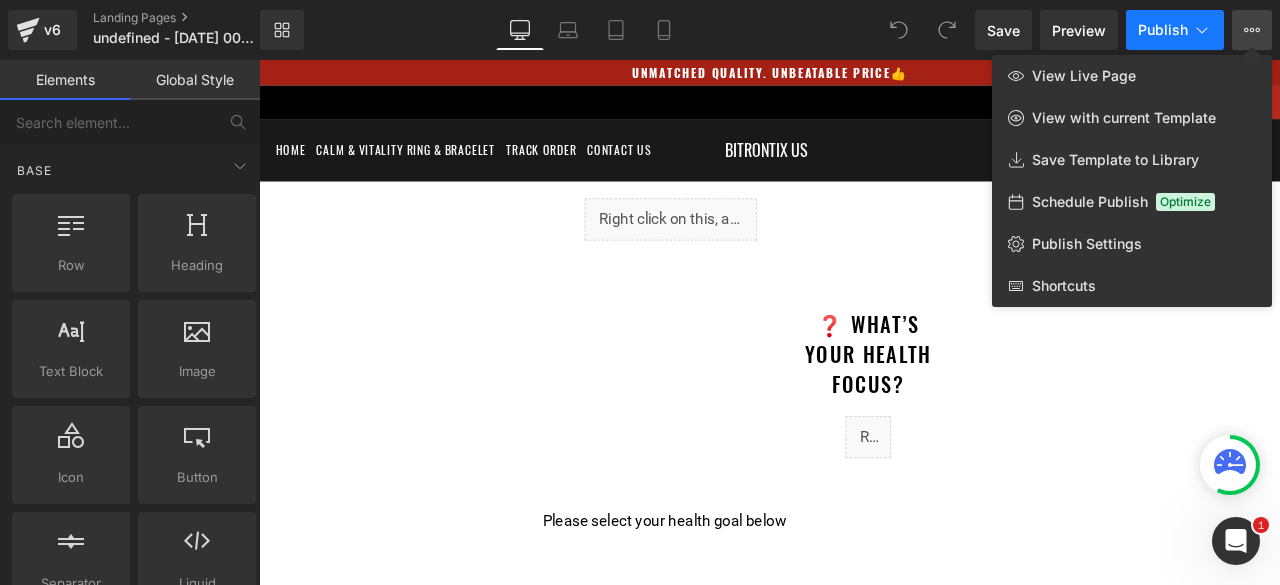 click 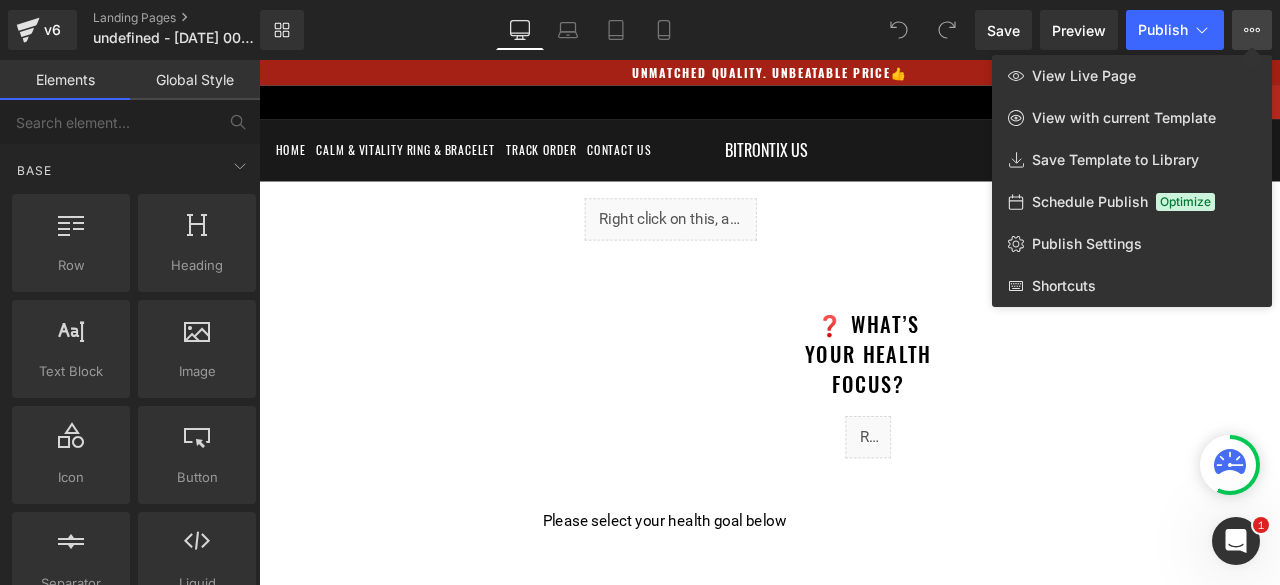 click 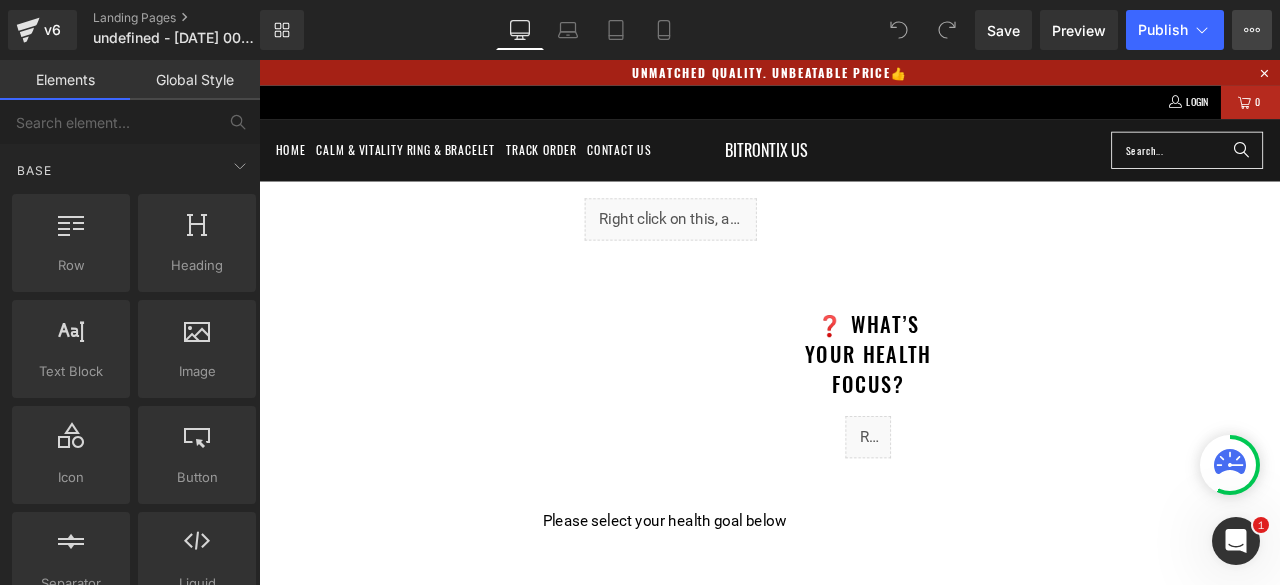 click 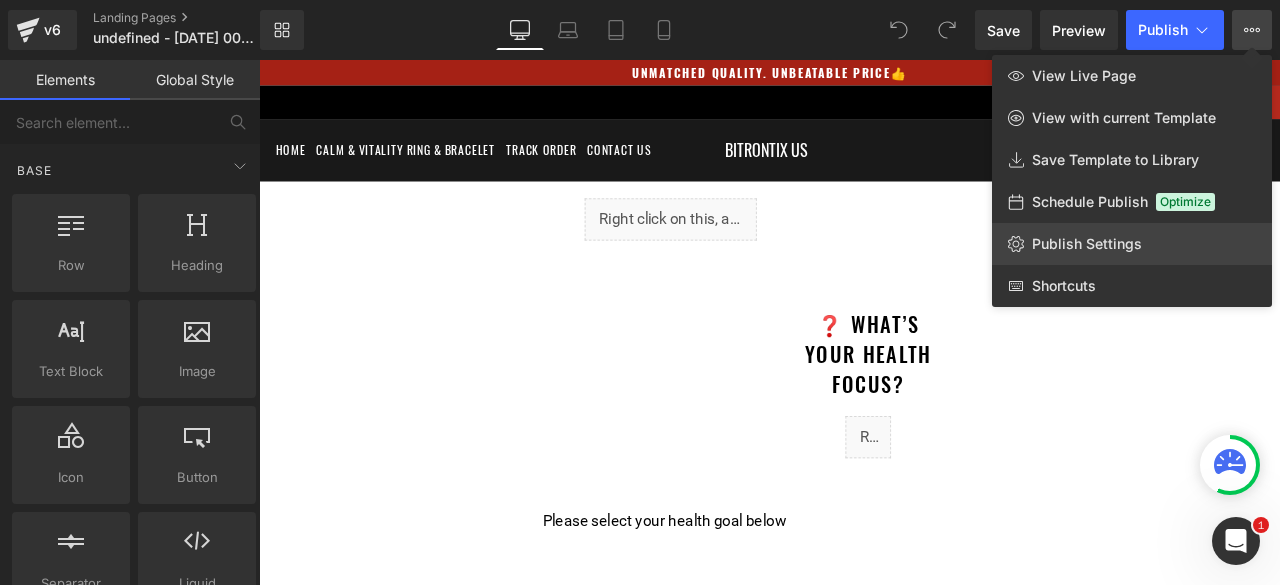 click on "Publish Settings" at bounding box center (1087, 244) 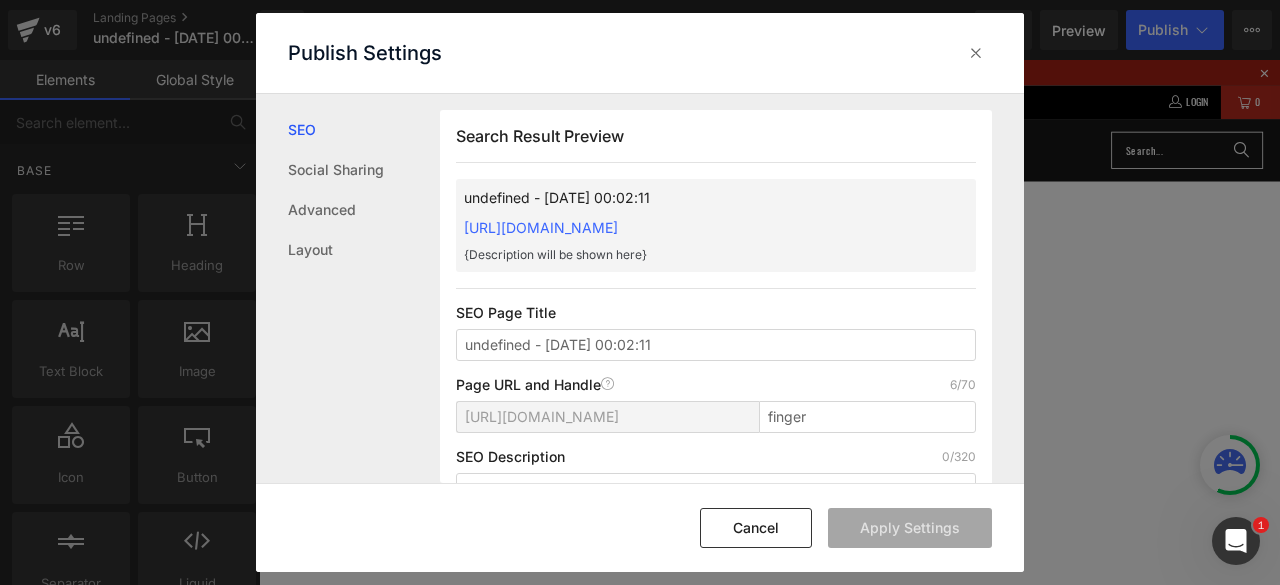 scroll, scrollTop: 1, scrollLeft: 0, axis: vertical 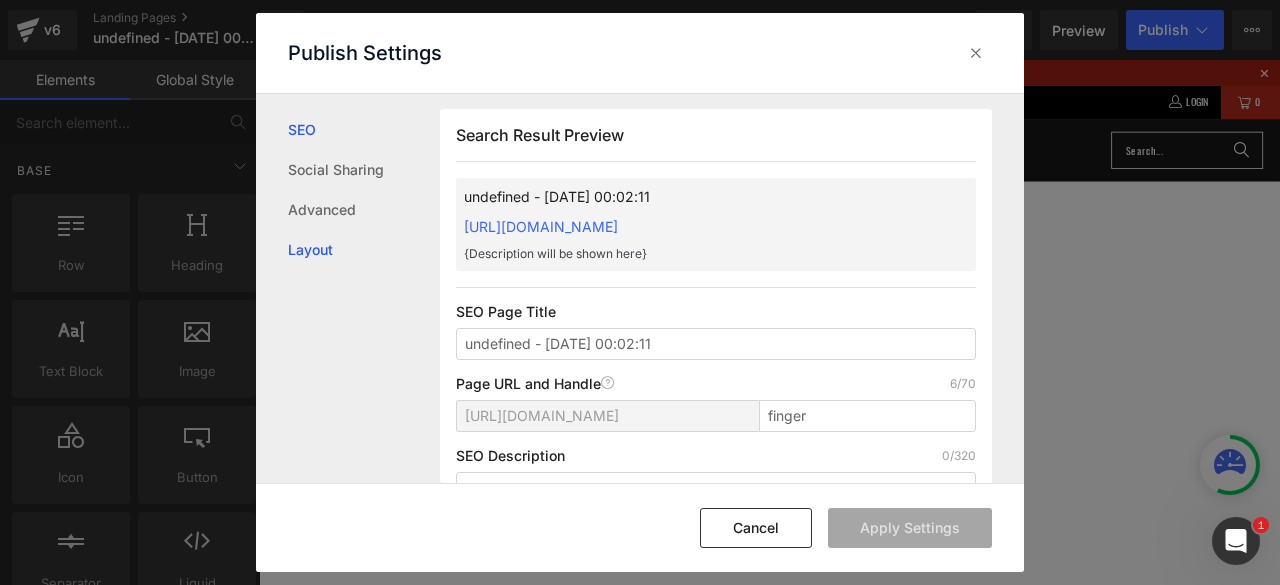 click on "Layout" at bounding box center [364, 250] 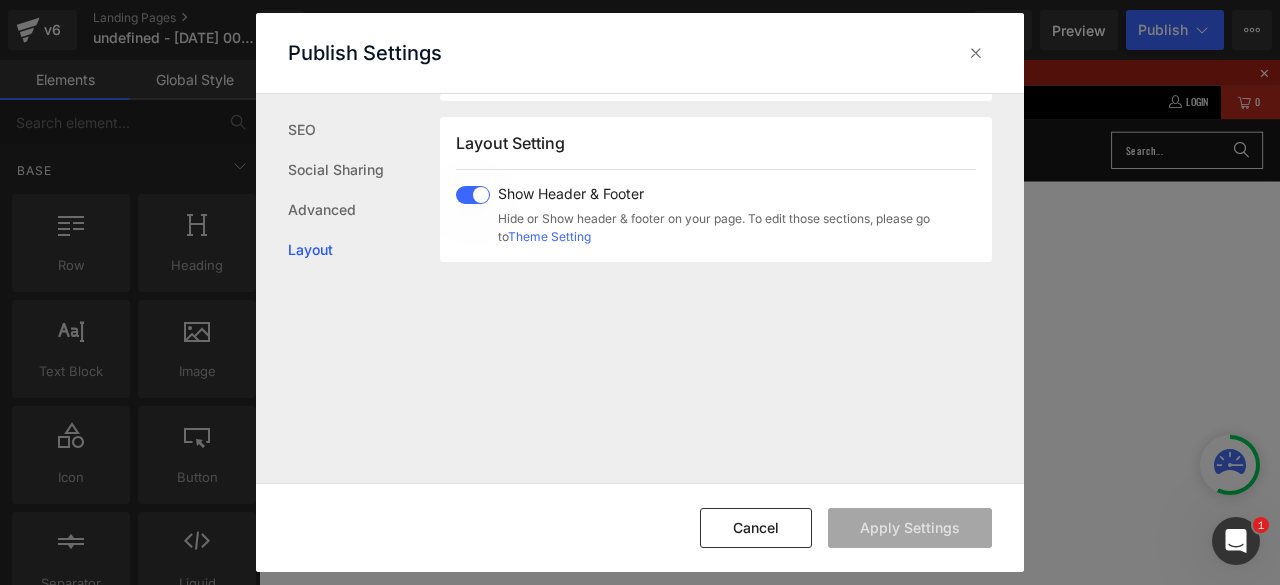 scroll, scrollTop: 1208, scrollLeft: 0, axis: vertical 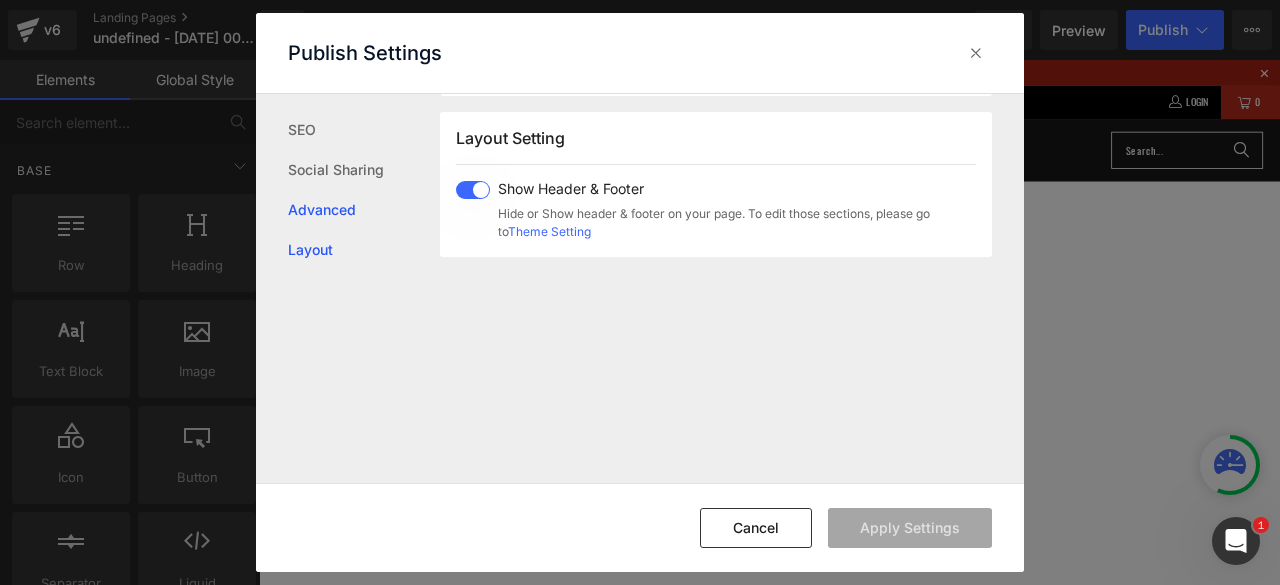 click on "Advanced" at bounding box center [364, 210] 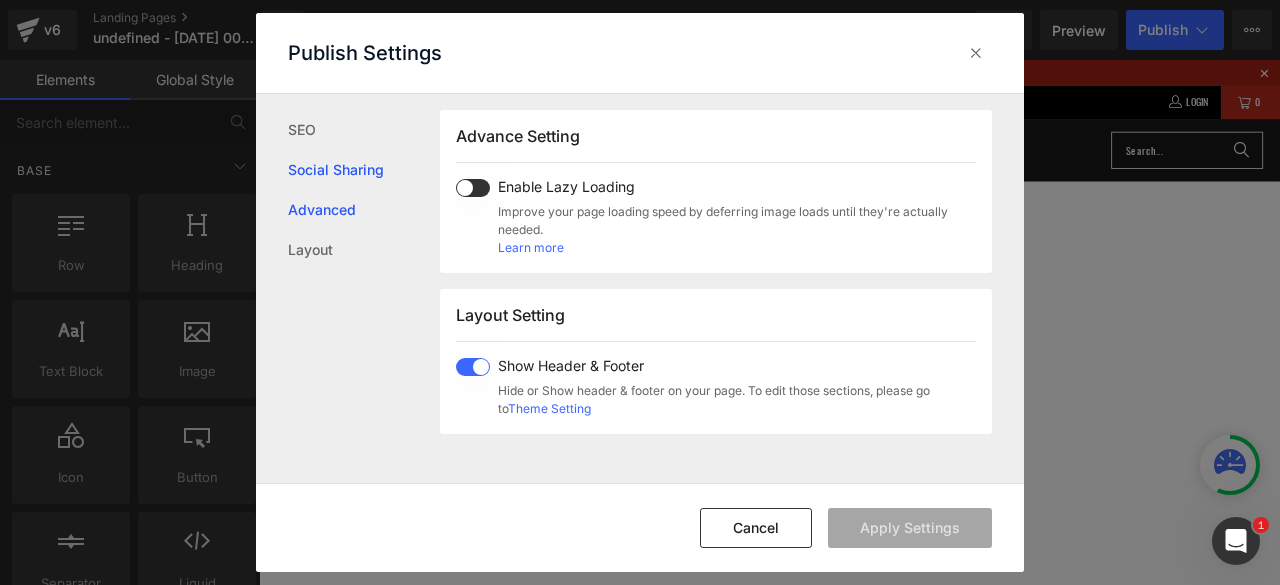 click on "Social Sharing" at bounding box center (364, 170) 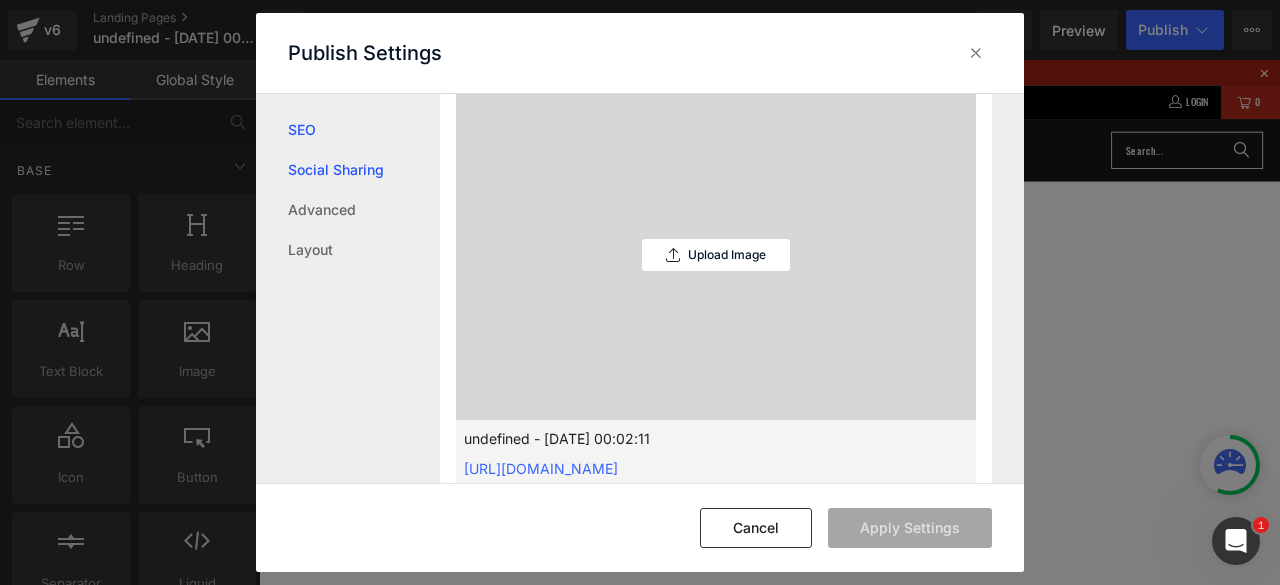 click on "SEO" at bounding box center (364, 130) 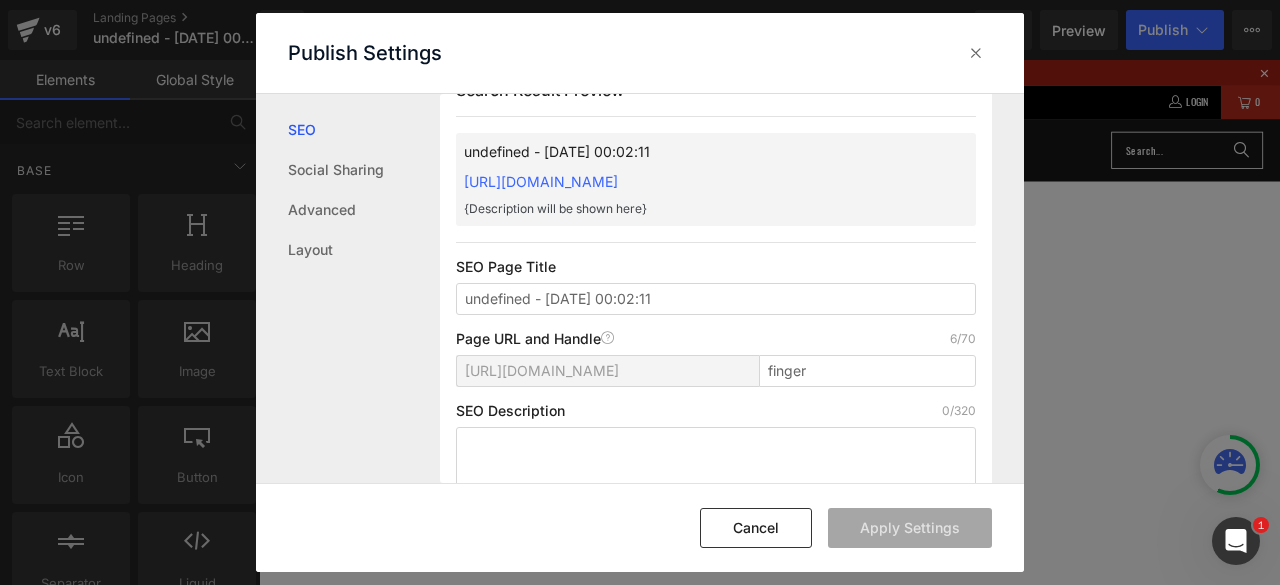 scroll, scrollTop: 1, scrollLeft: 0, axis: vertical 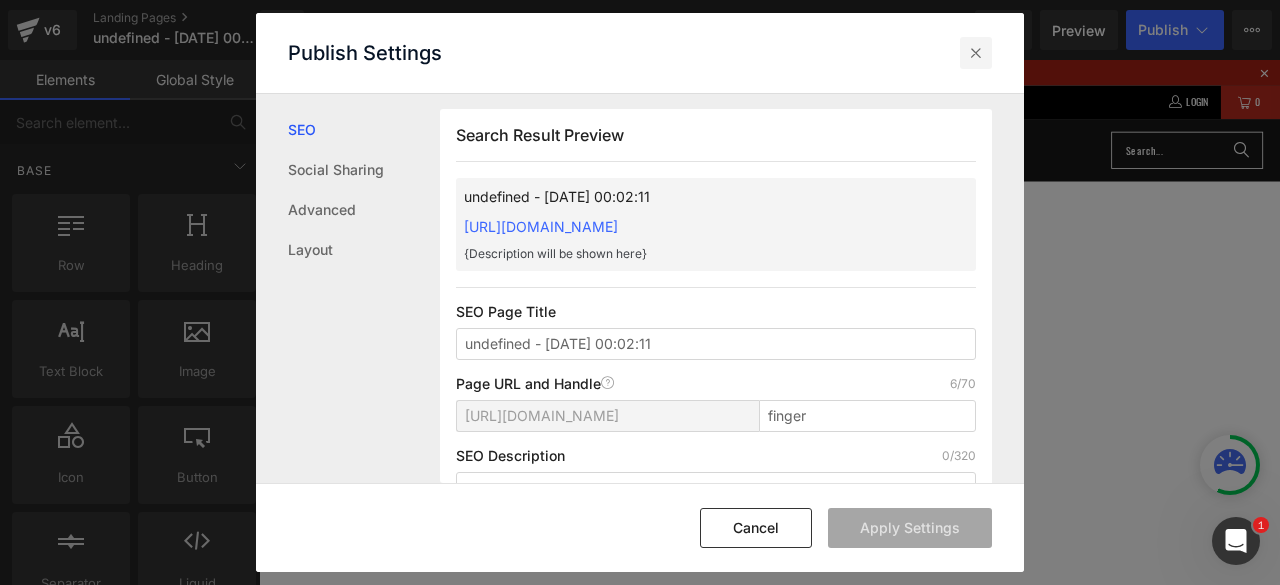 drag, startPoint x: 981, startPoint y: 59, endPoint x: 844, endPoint y: 7, distance: 146.53668 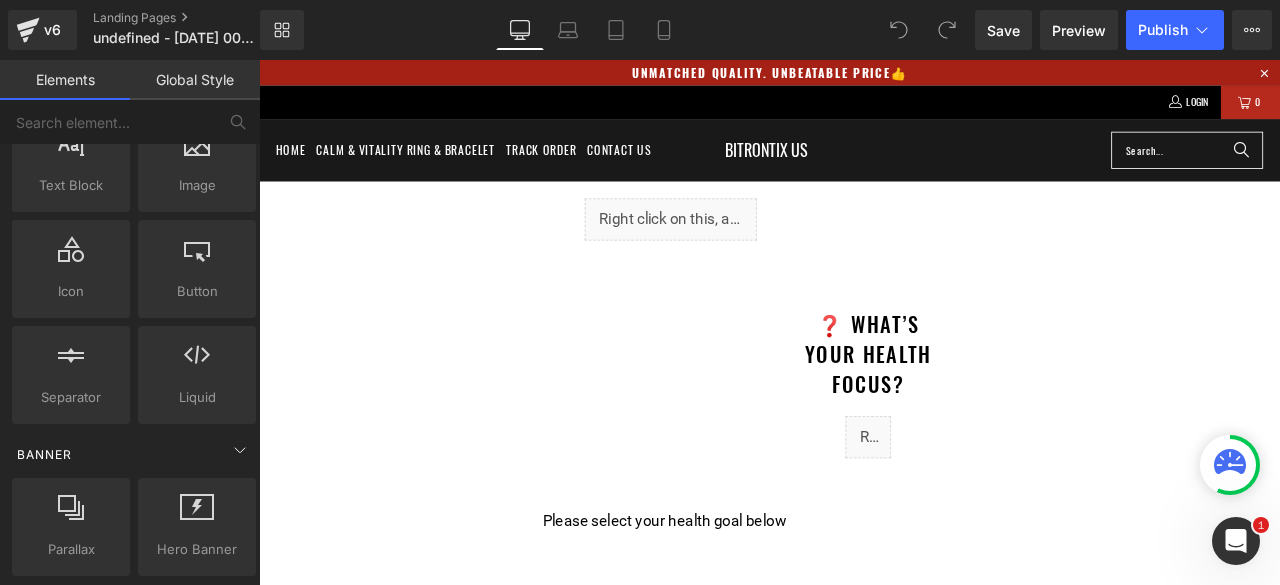 scroll, scrollTop: 200, scrollLeft: 0, axis: vertical 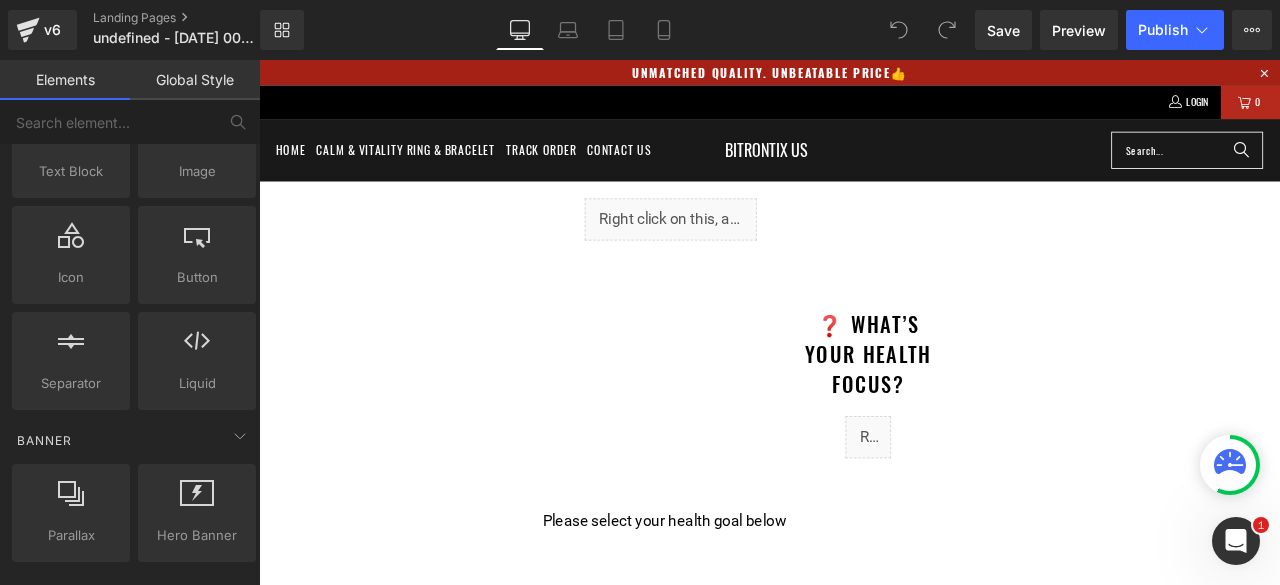 click on "Global Style" at bounding box center [195, 80] 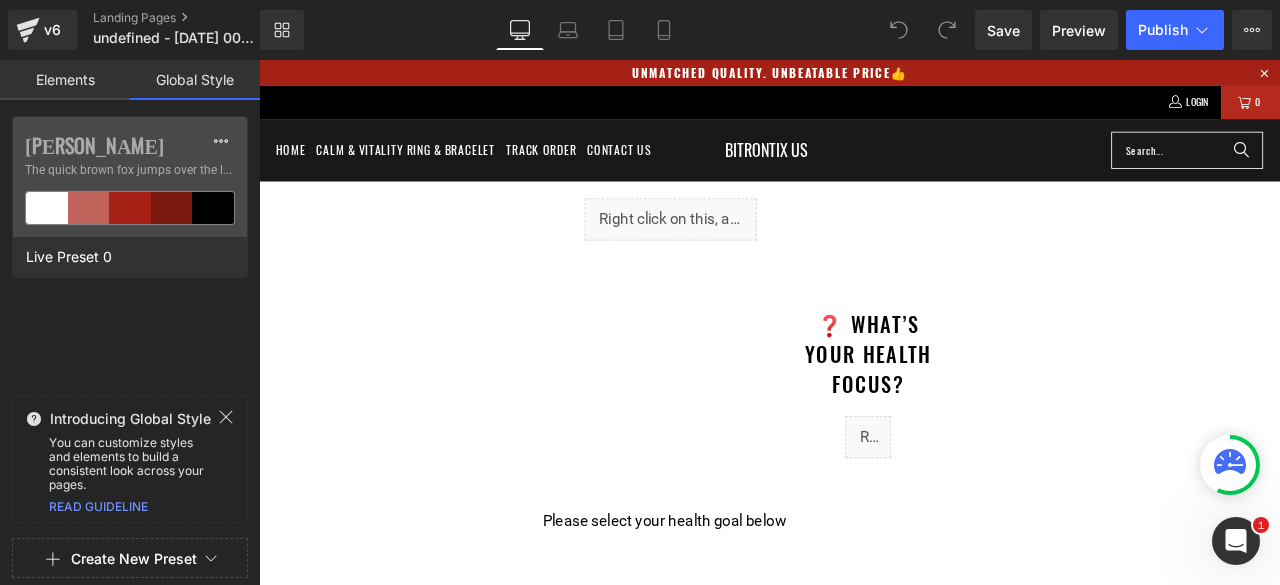 click on "Elements" at bounding box center [65, 80] 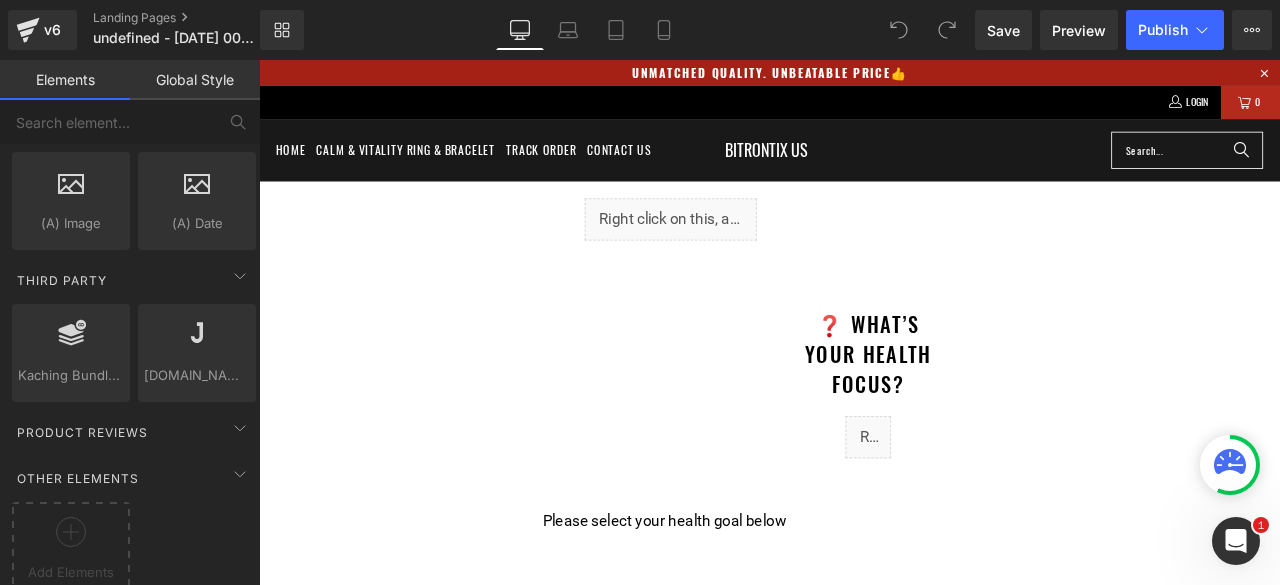 scroll, scrollTop: 4048, scrollLeft: 0, axis: vertical 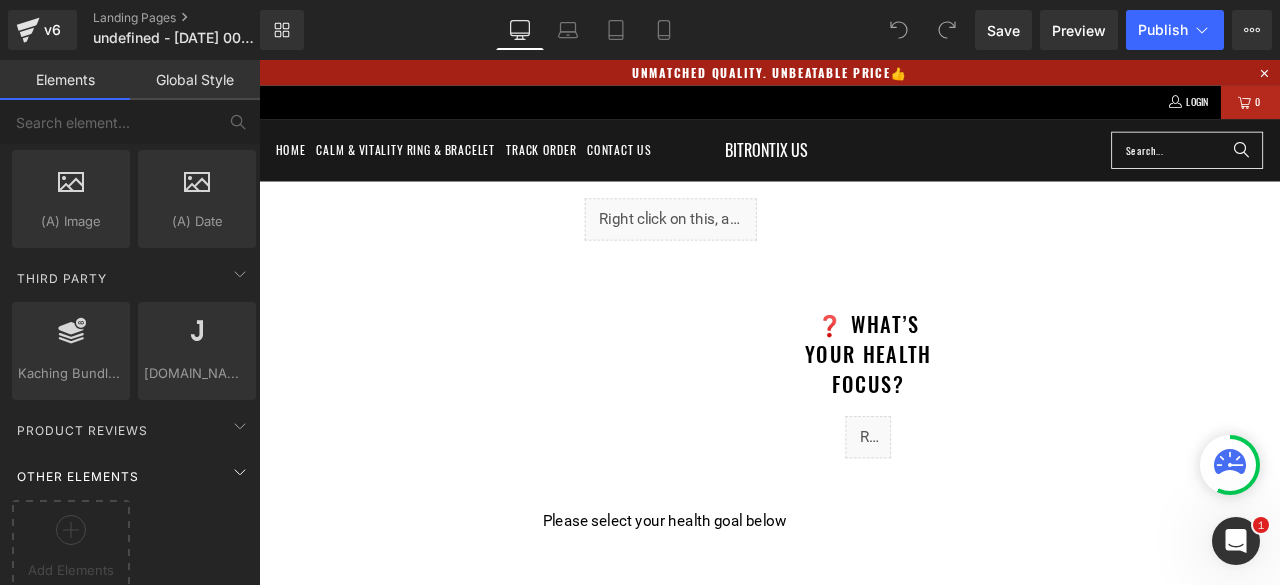 click on "Other Elements" at bounding box center [134, 476] 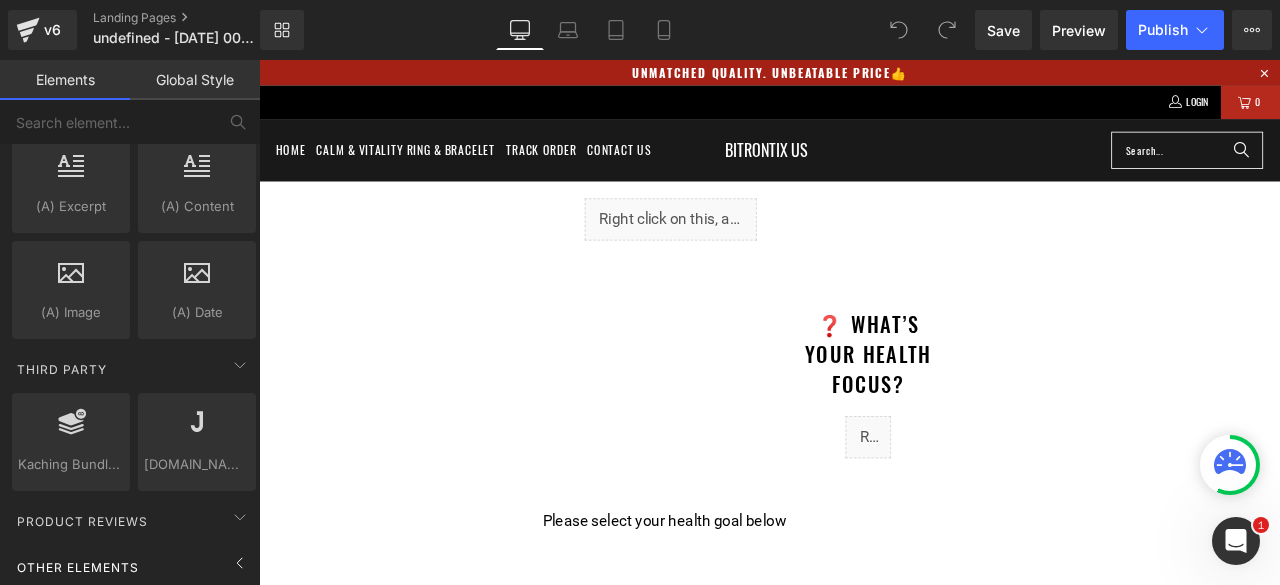 scroll, scrollTop: 3944, scrollLeft: 0, axis: vertical 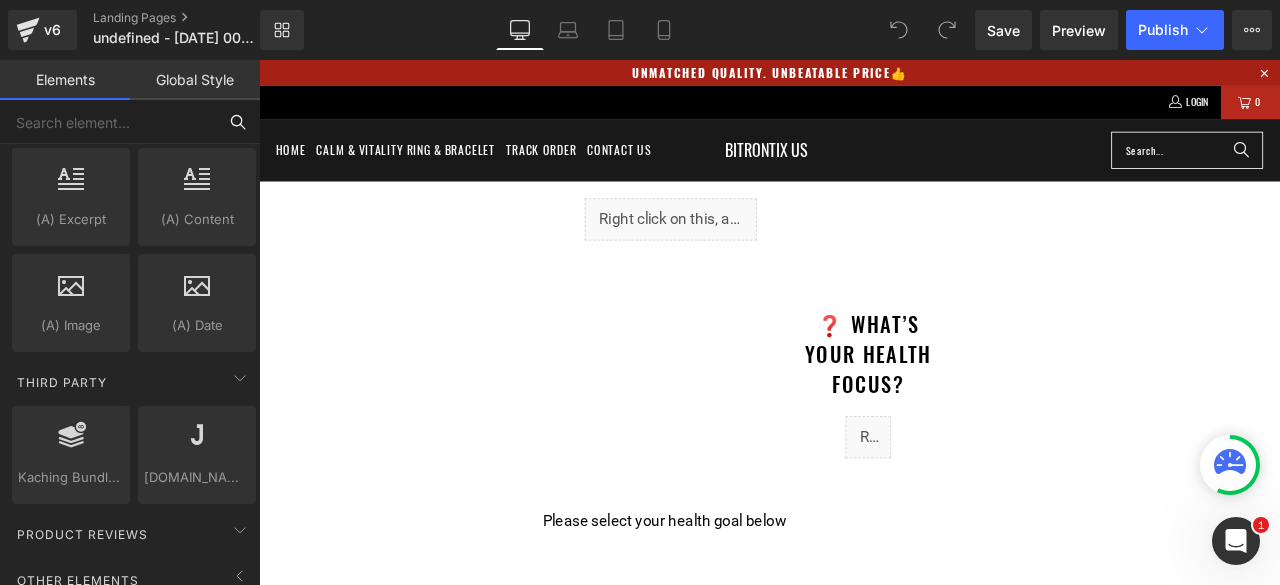 click at bounding box center (108, 122) 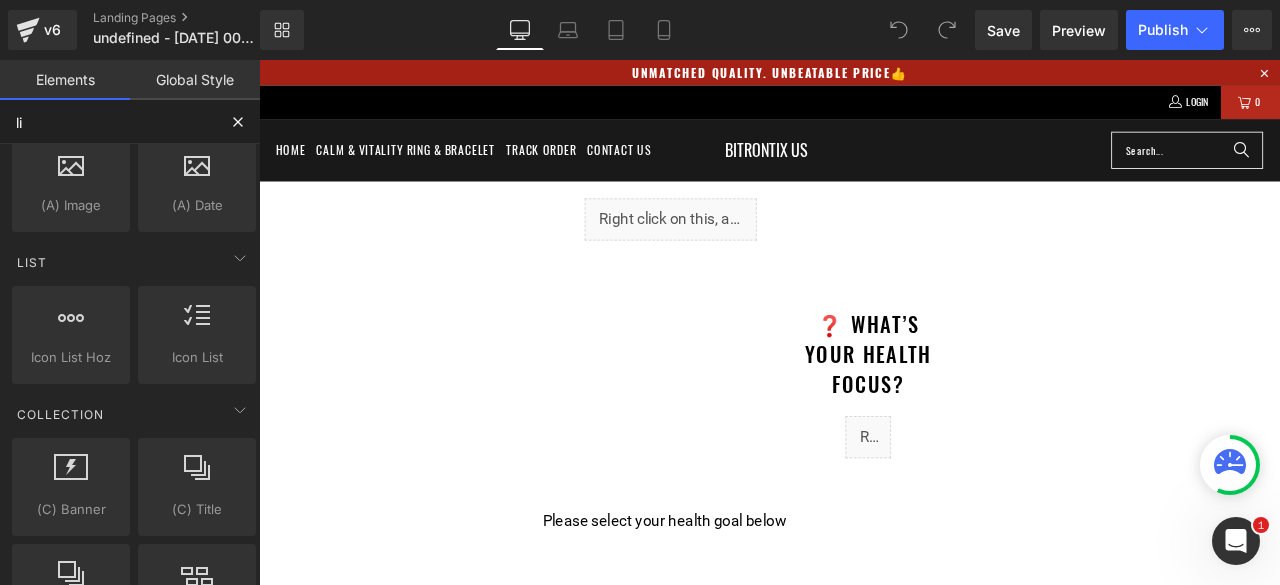 scroll, scrollTop: 280, scrollLeft: 0, axis: vertical 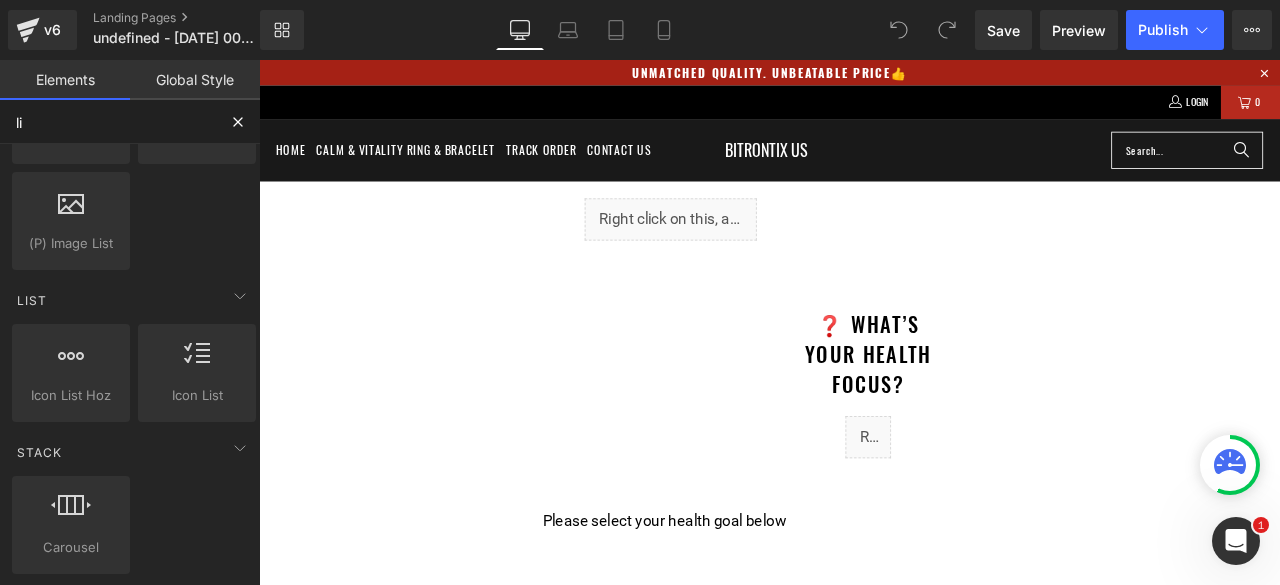 type on "liq" 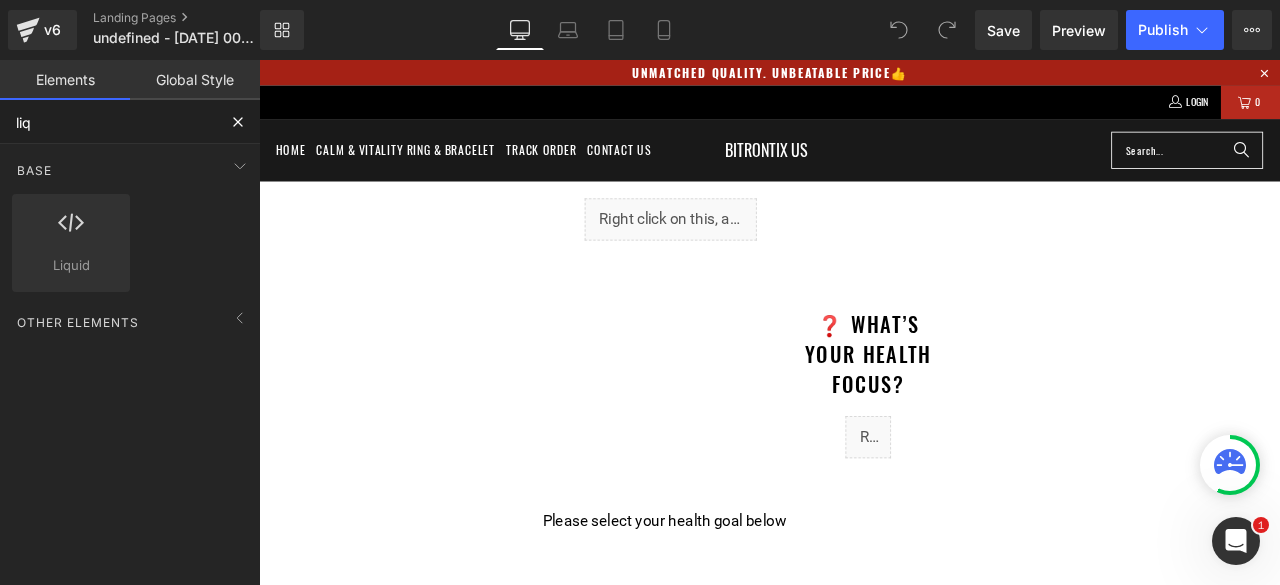 scroll, scrollTop: 0, scrollLeft: 0, axis: both 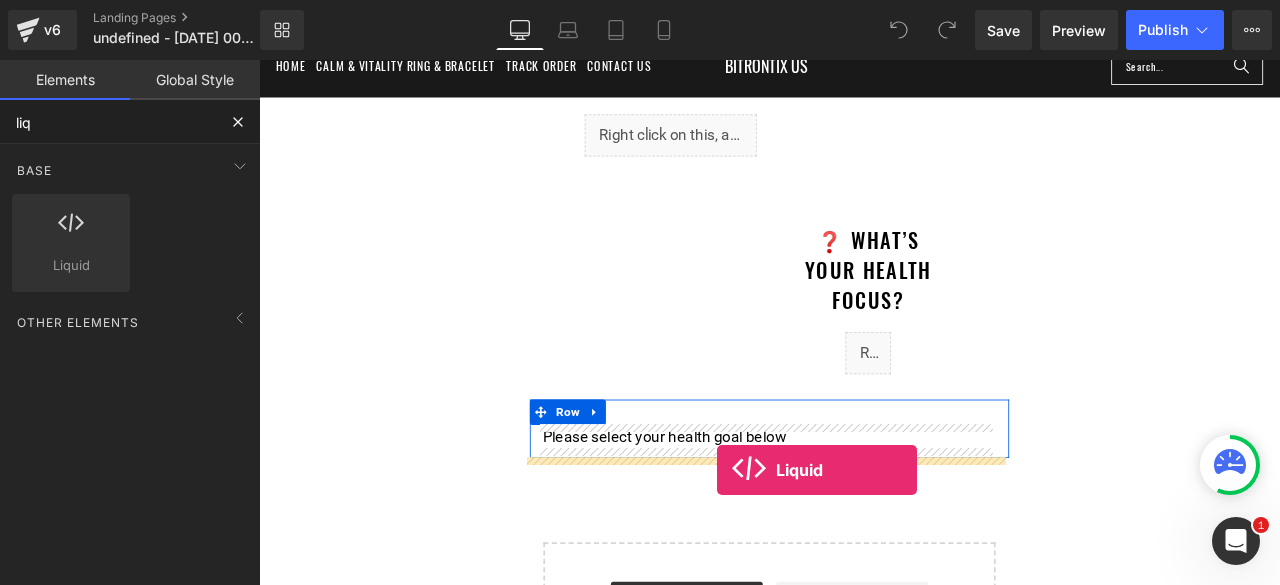 drag, startPoint x: 321, startPoint y: 305, endPoint x: 802, endPoint y: 546, distance: 537.99817 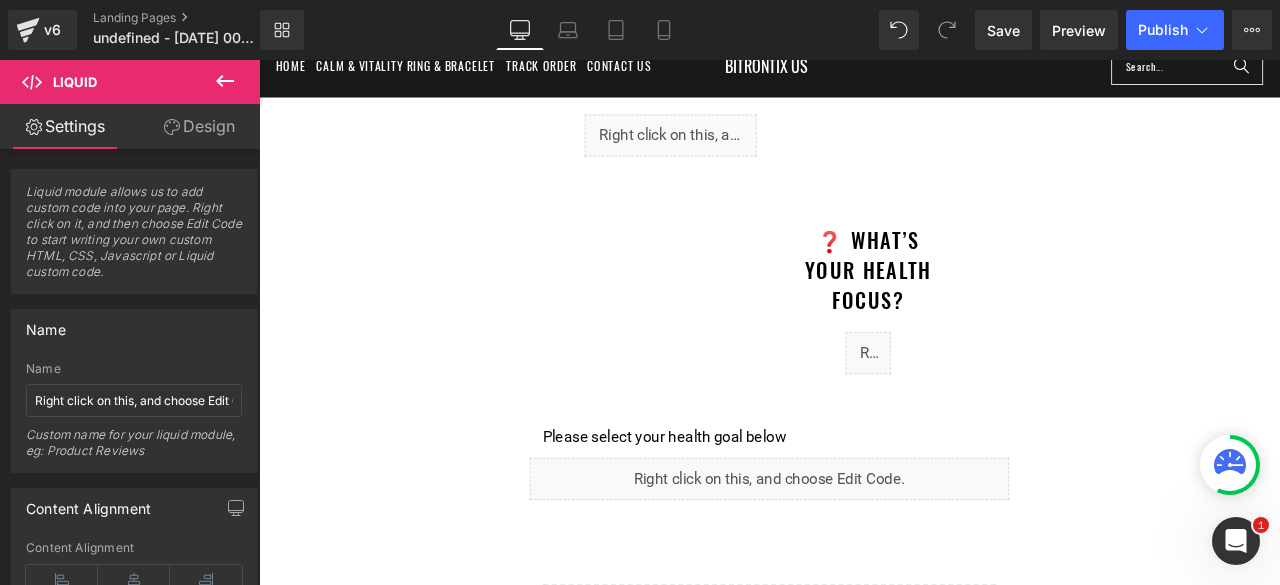 click on "Liquid" at bounding box center [864, 556] 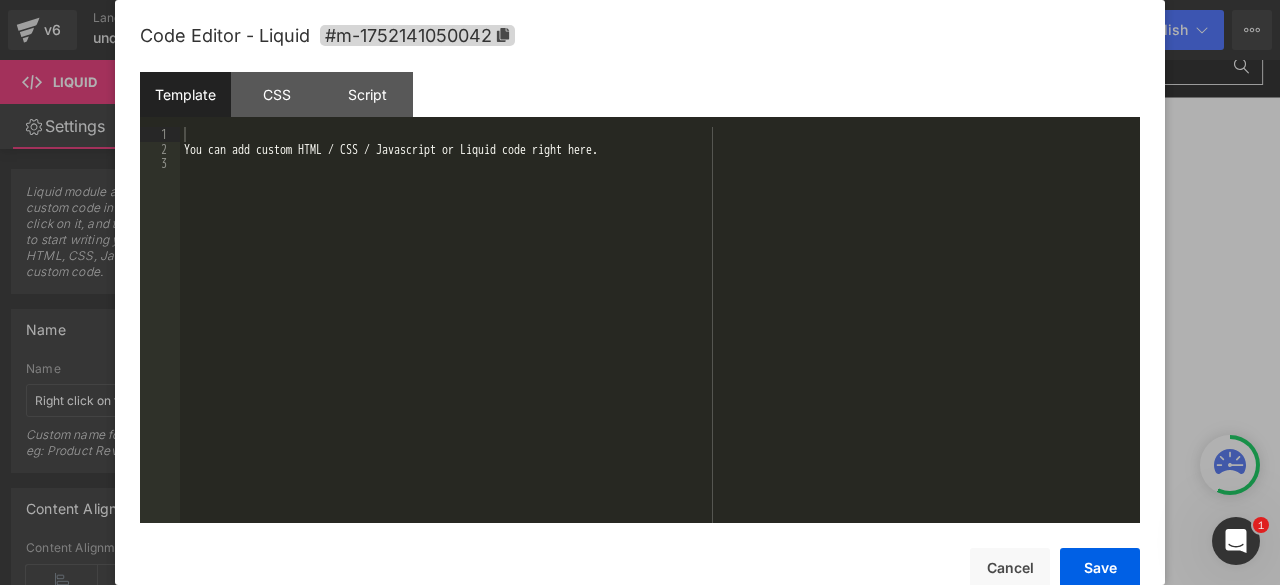 click on "You can add custom HTML / CSS / Javascript or Liquid code right here." at bounding box center (660, 339) 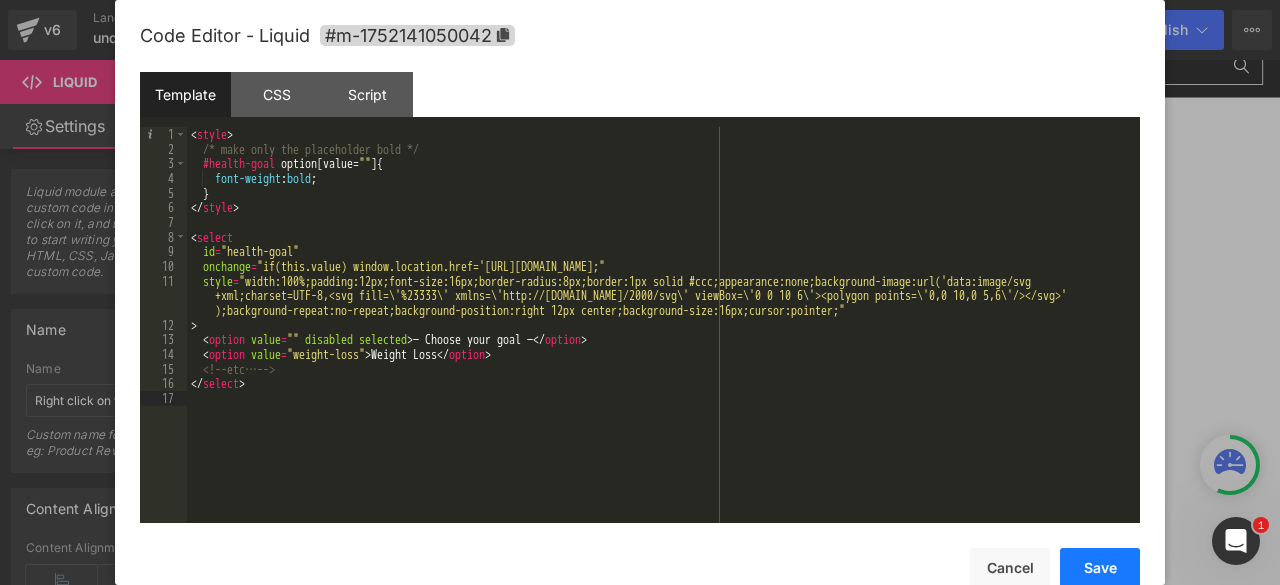 click on "Save" at bounding box center (1100, 568) 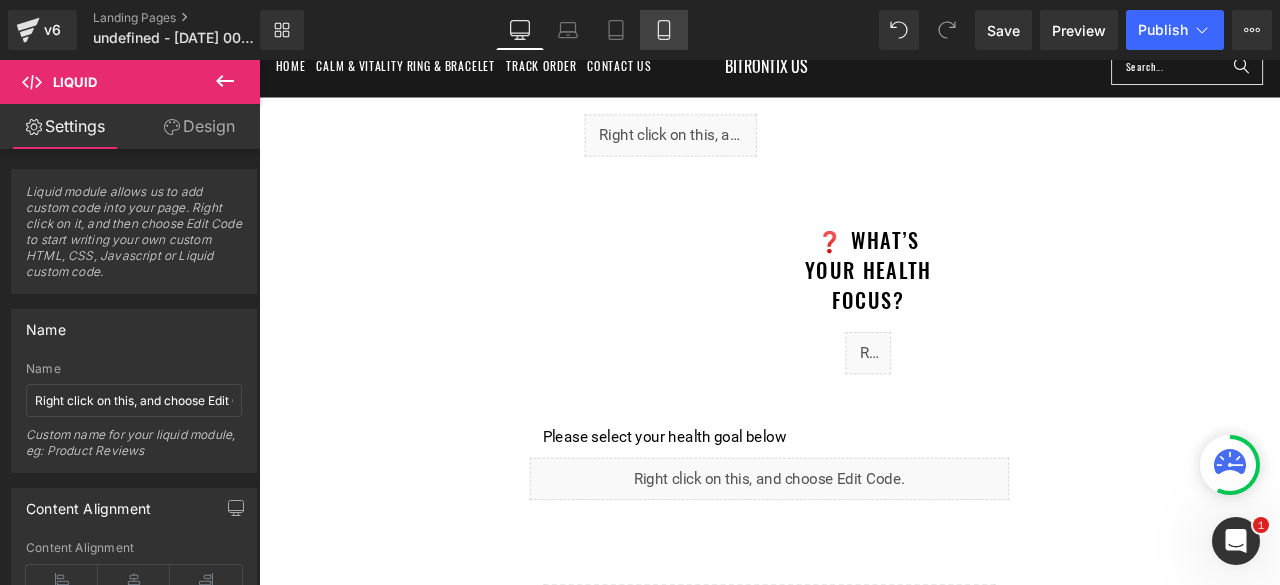 click 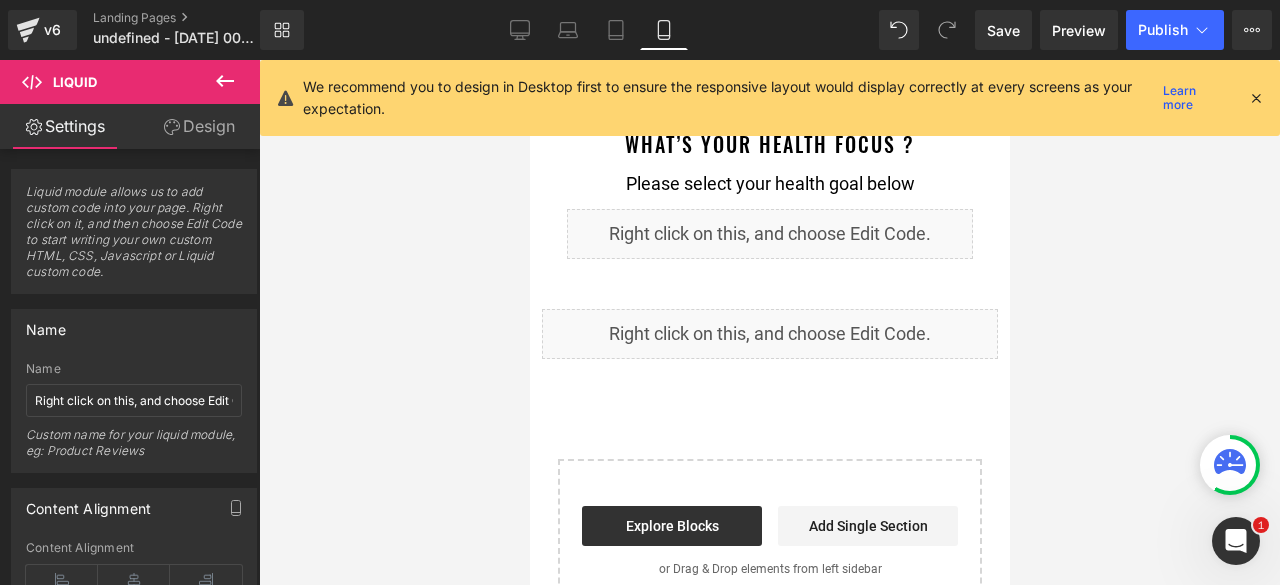 scroll, scrollTop: 0, scrollLeft: 0, axis: both 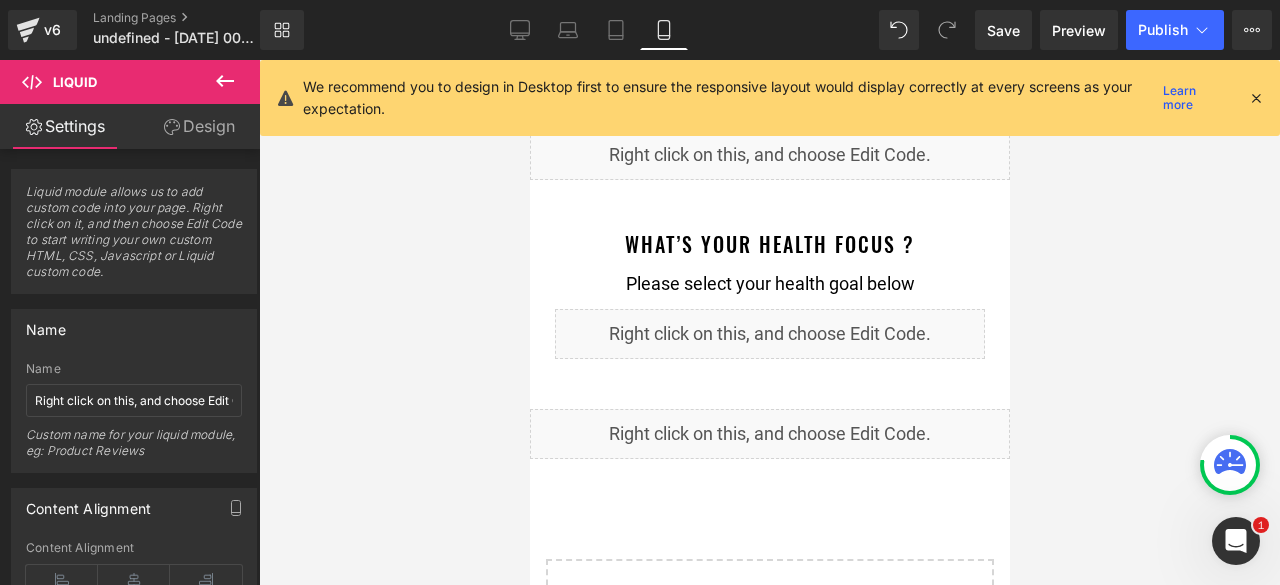 click 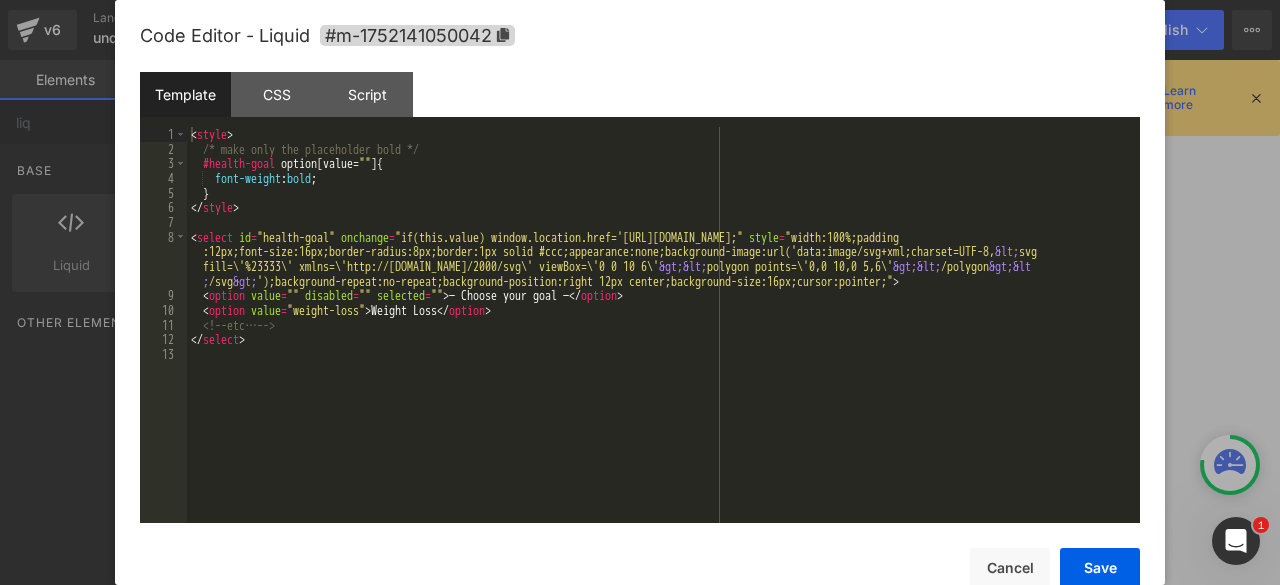 click on "Liquid" at bounding box center (769, 434) 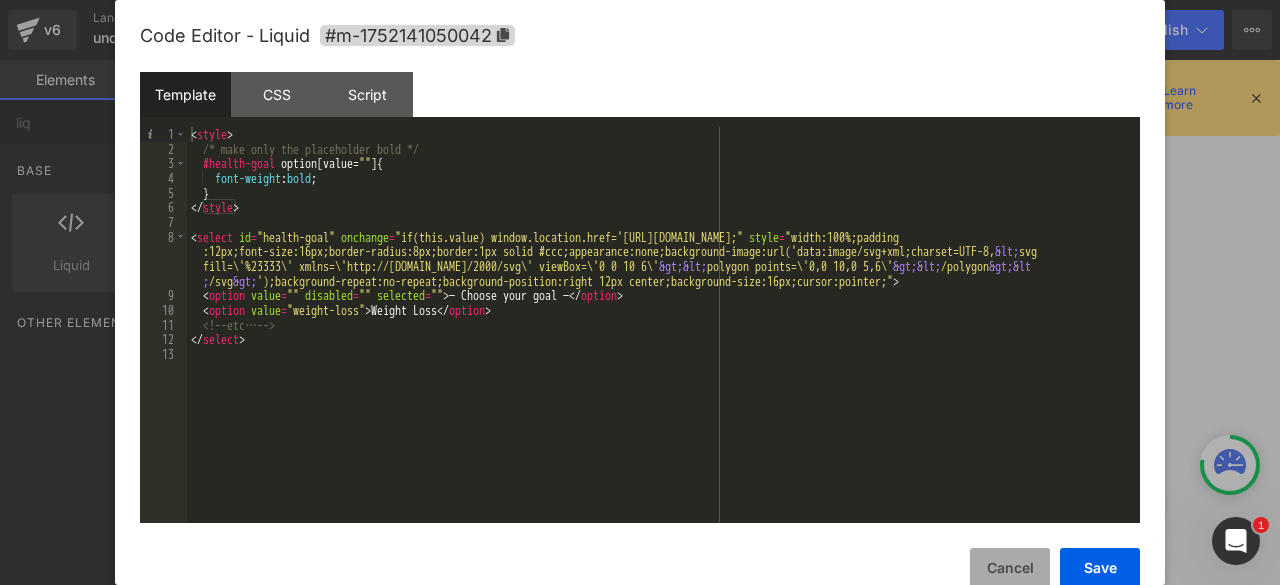 click on "Cancel" at bounding box center (1010, 568) 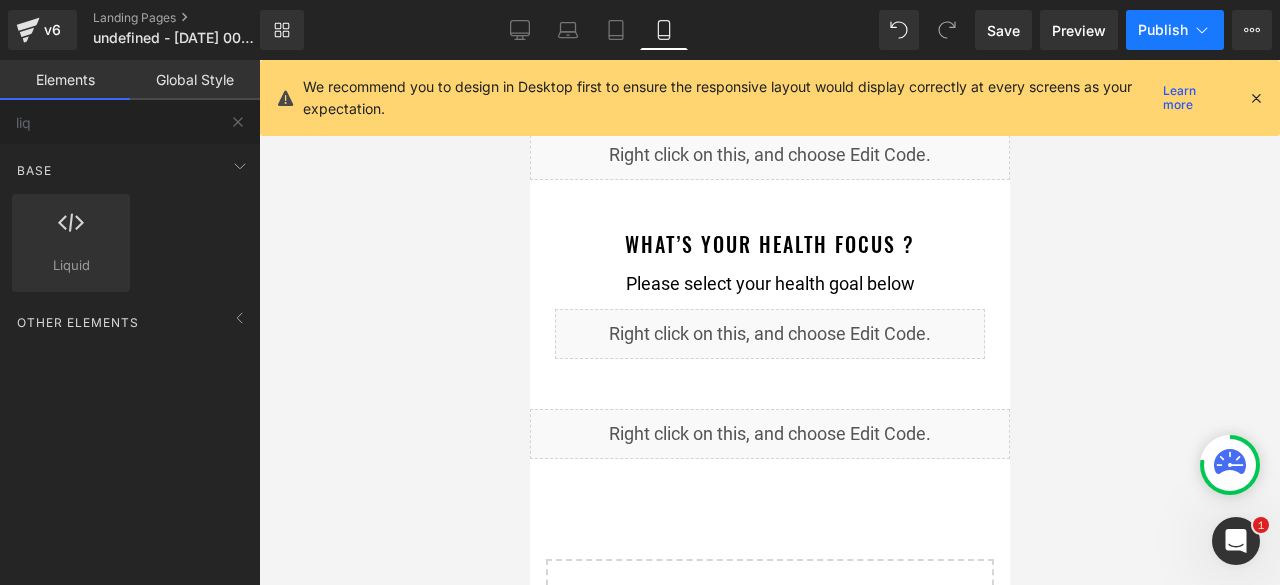click on "Publish" at bounding box center (1175, 30) 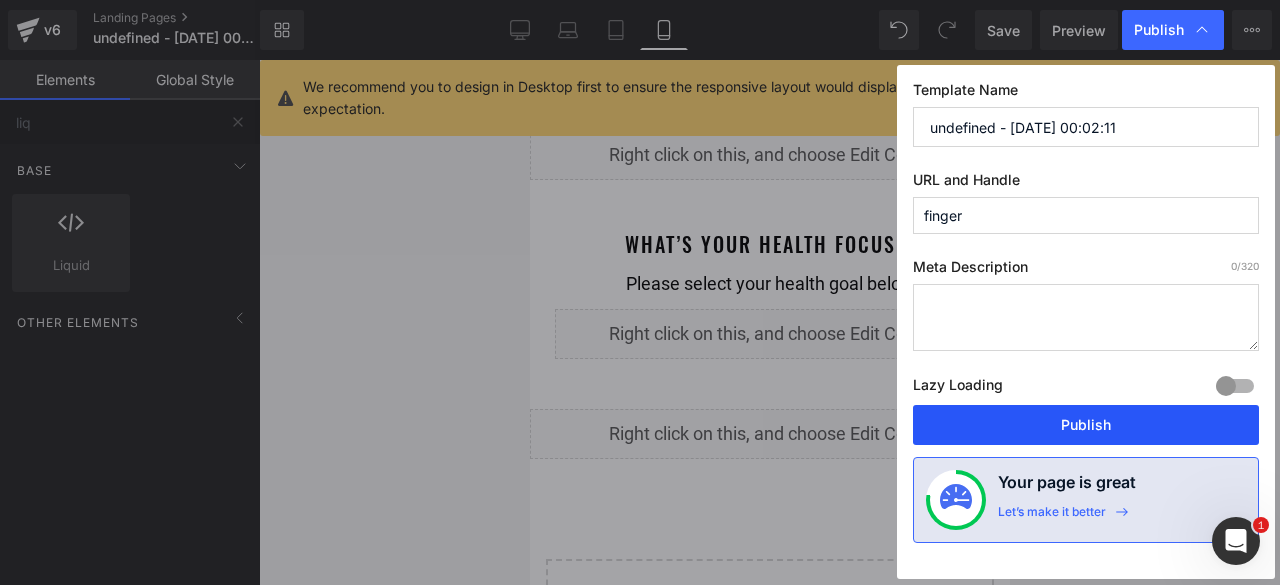 click on "Publish" at bounding box center [1086, 425] 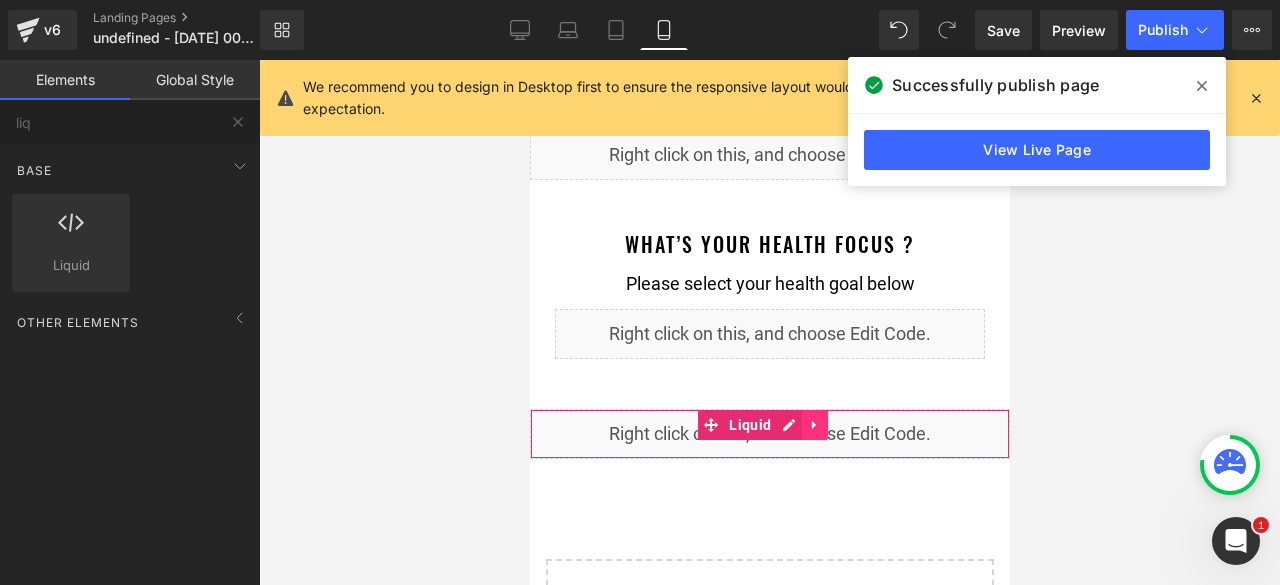 click 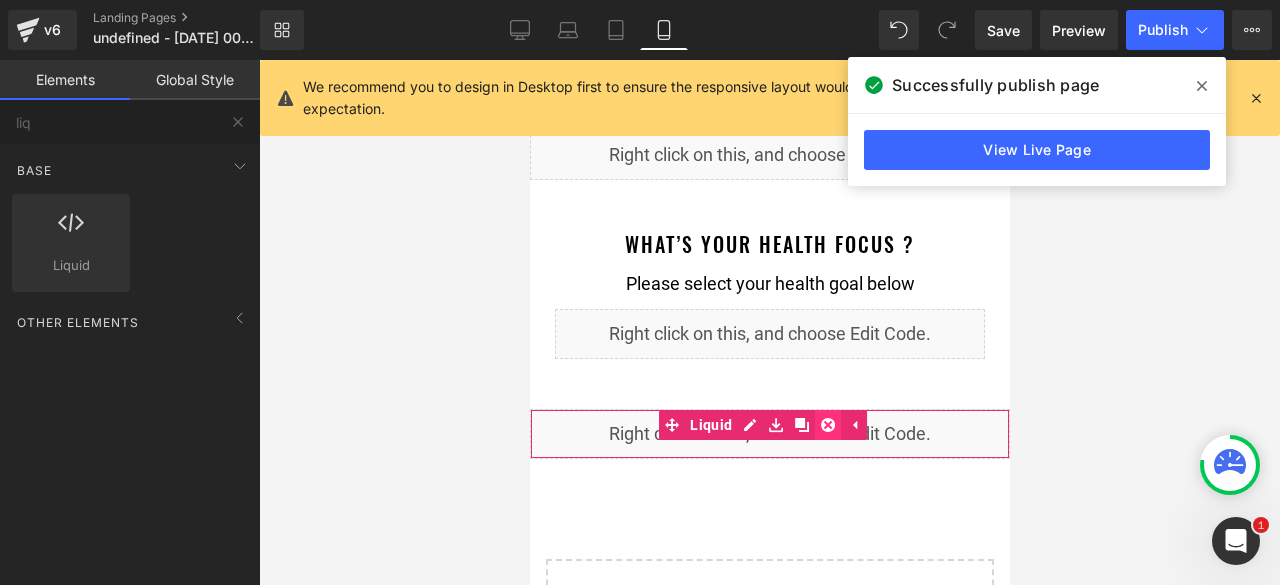 click 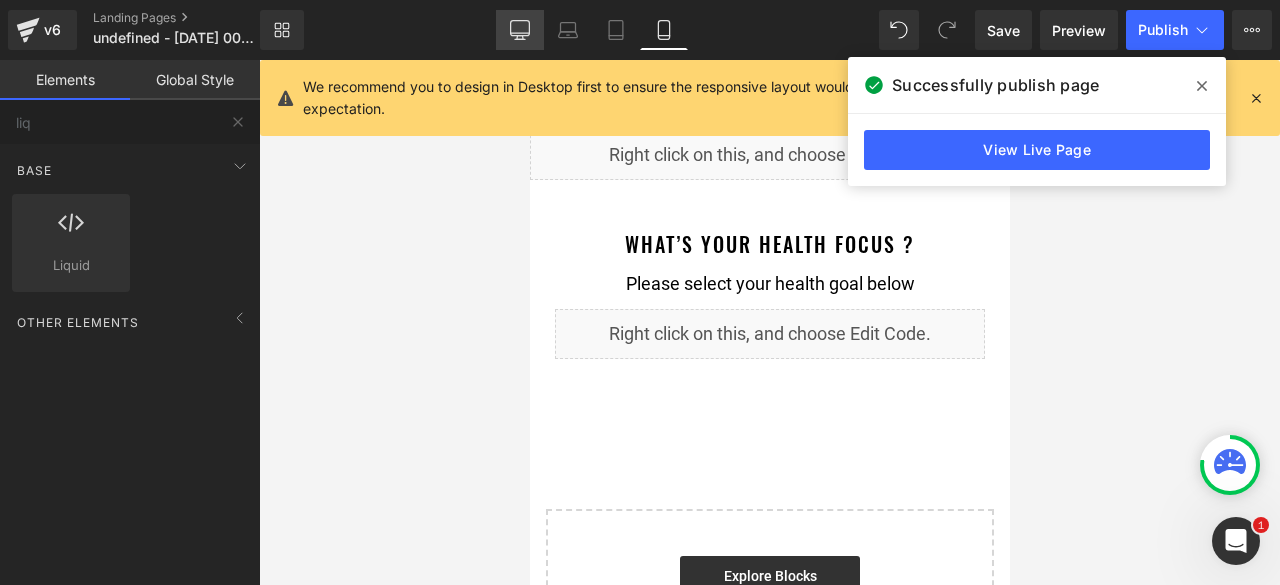 click 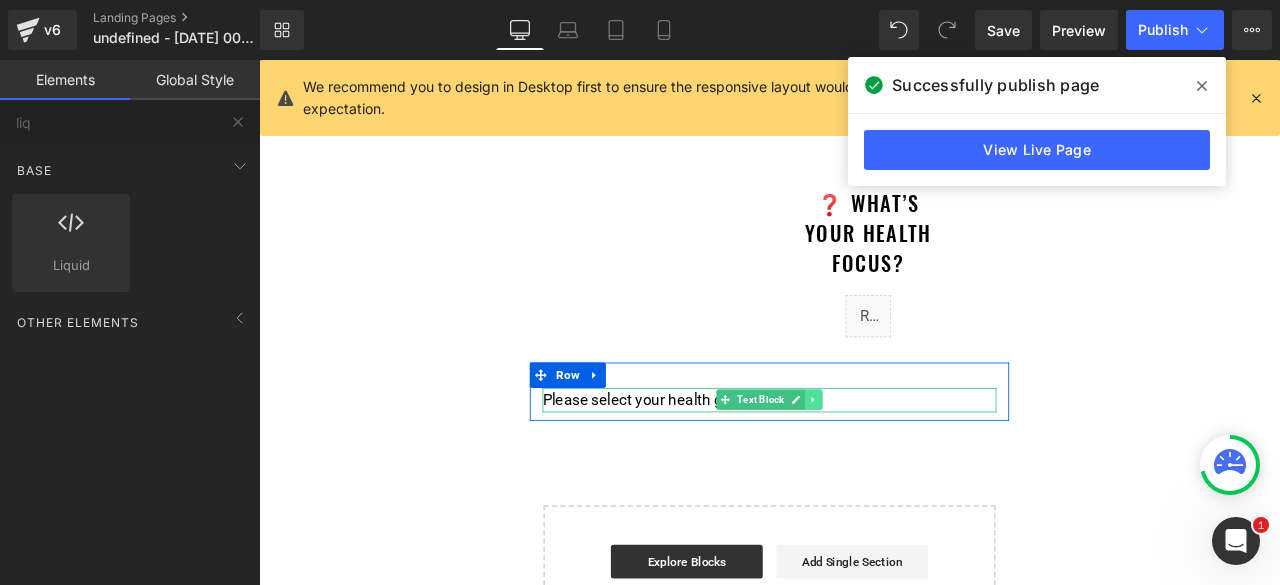 click 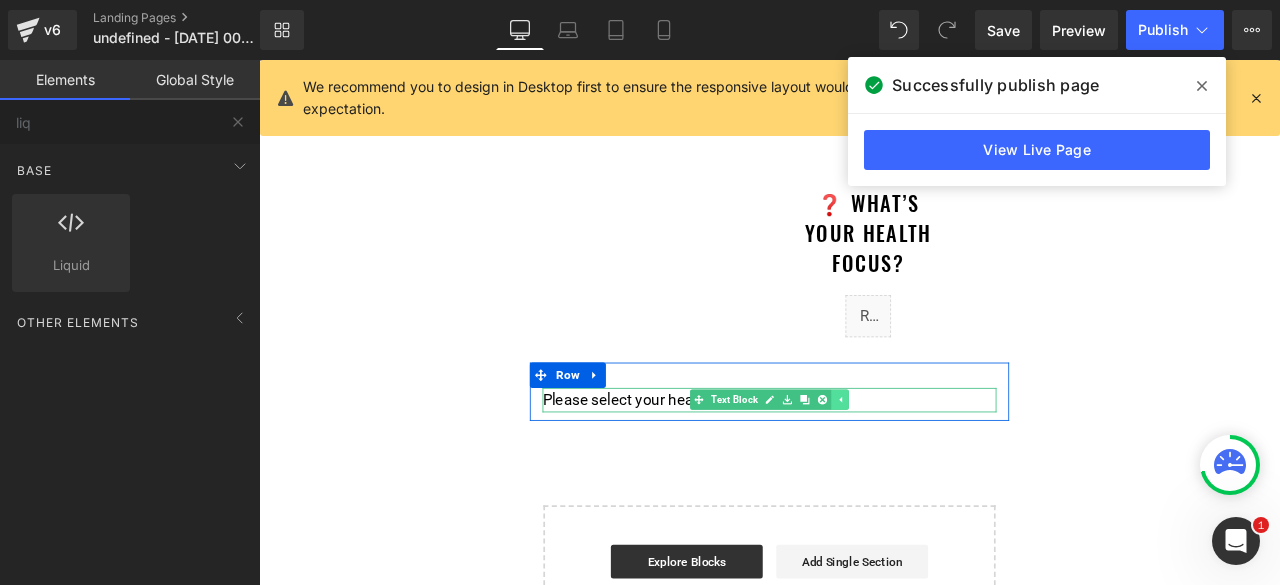 click at bounding box center [926, 463] 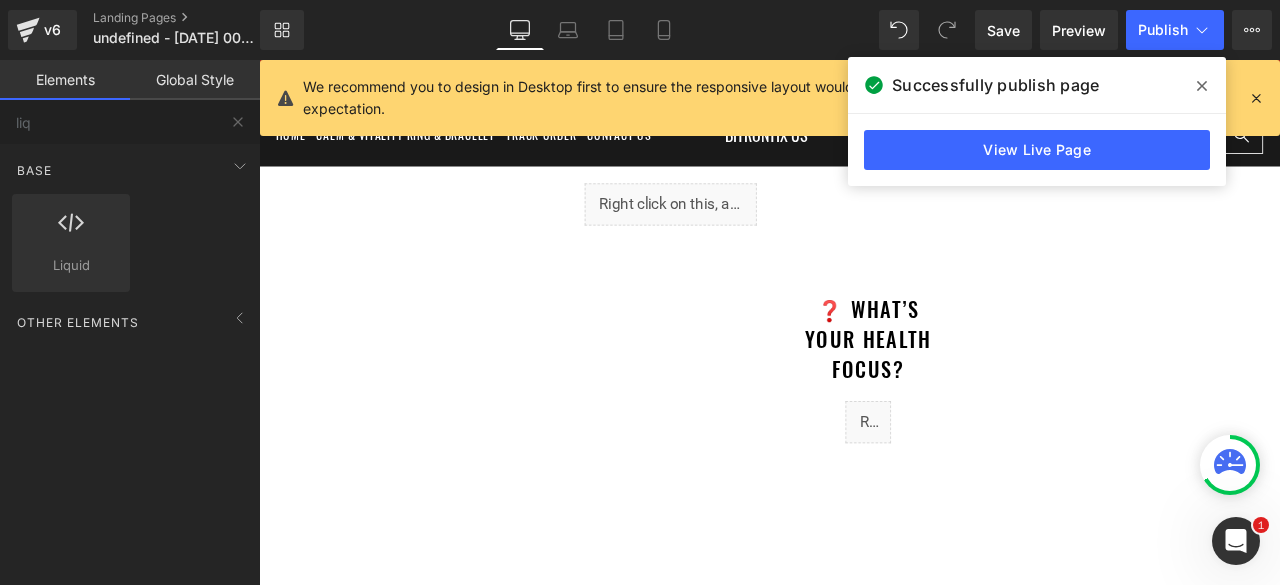 scroll, scrollTop: 0, scrollLeft: 0, axis: both 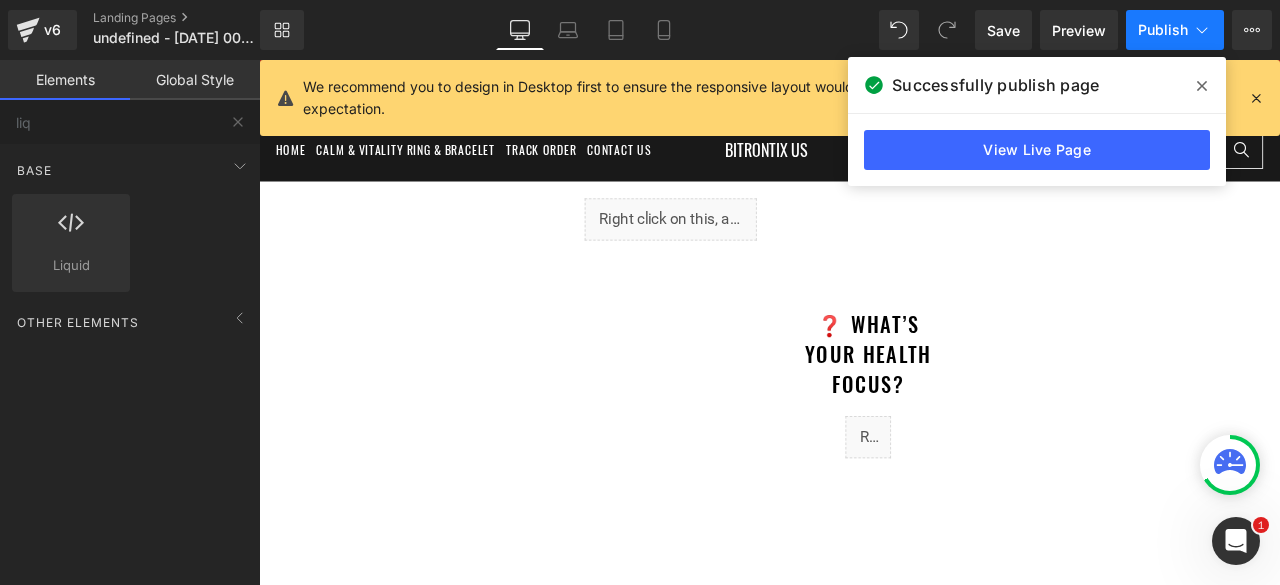 click on "Publish" at bounding box center [1175, 30] 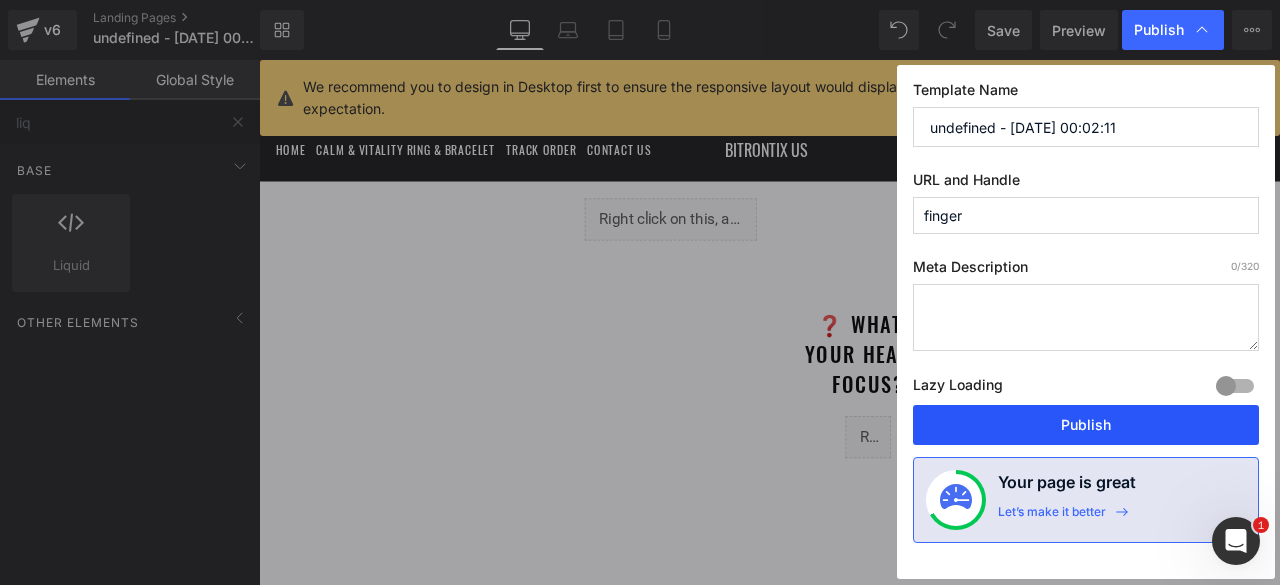click on "Publish" at bounding box center (1086, 425) 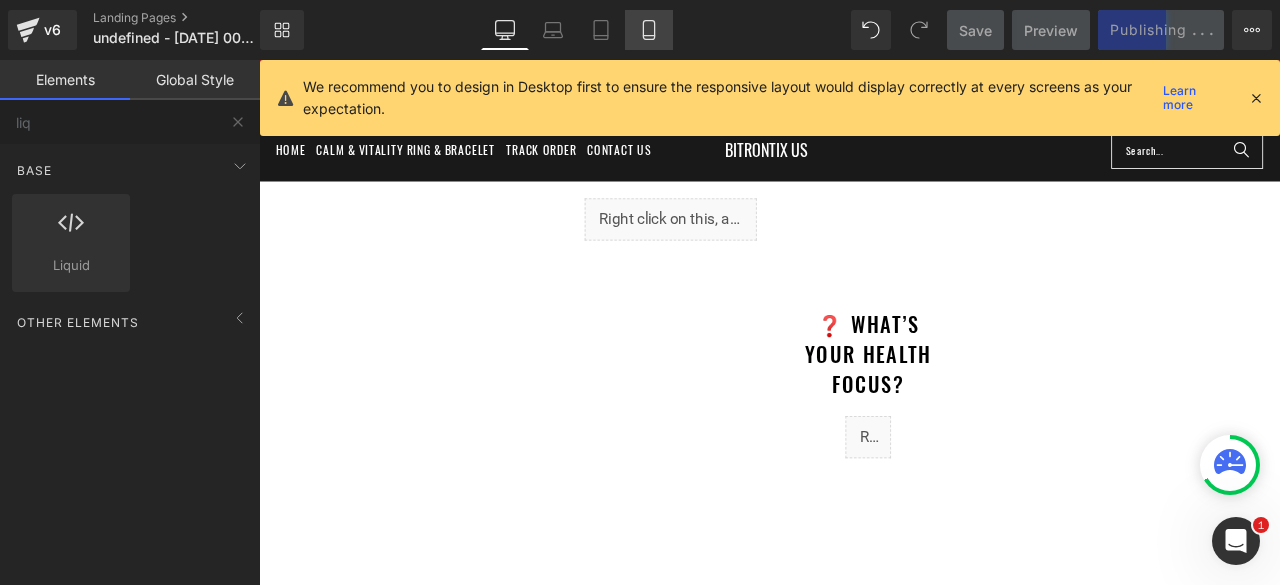 click on "Mobile" at bounding box center [649, 30] 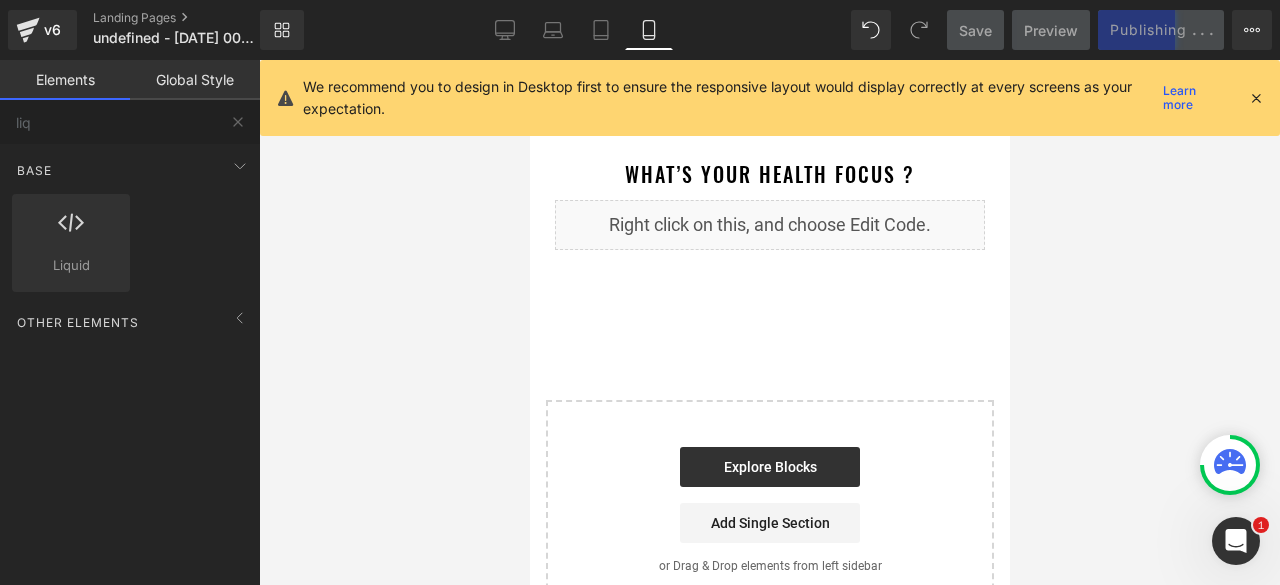 click 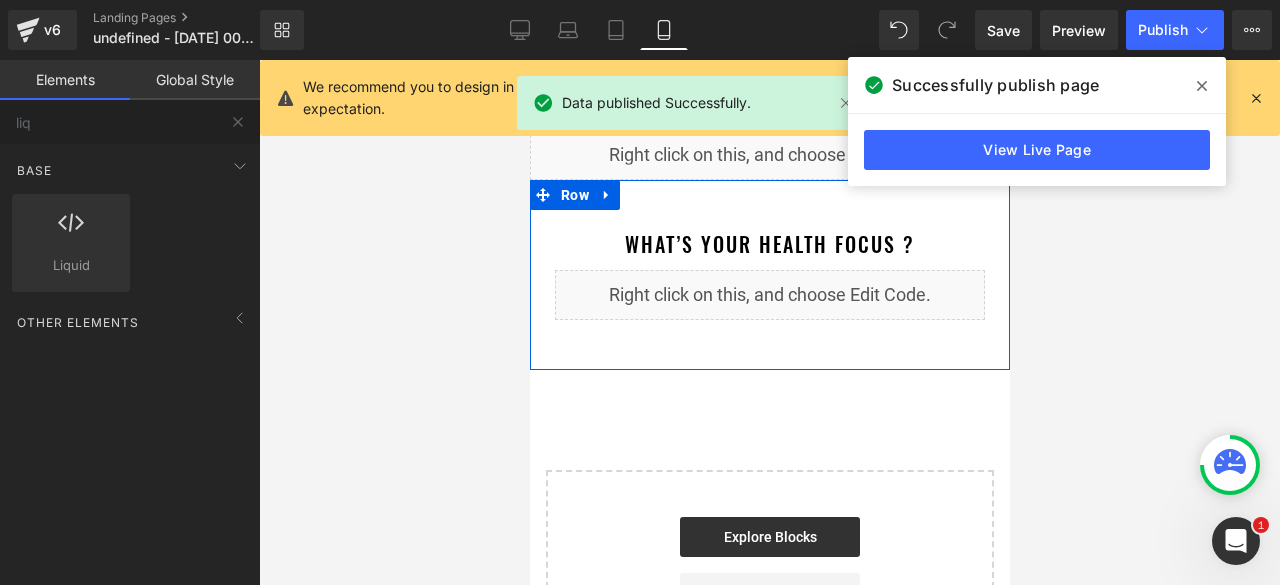 scroll, scrollTop: 0, scrollLeft: 0, axis: both 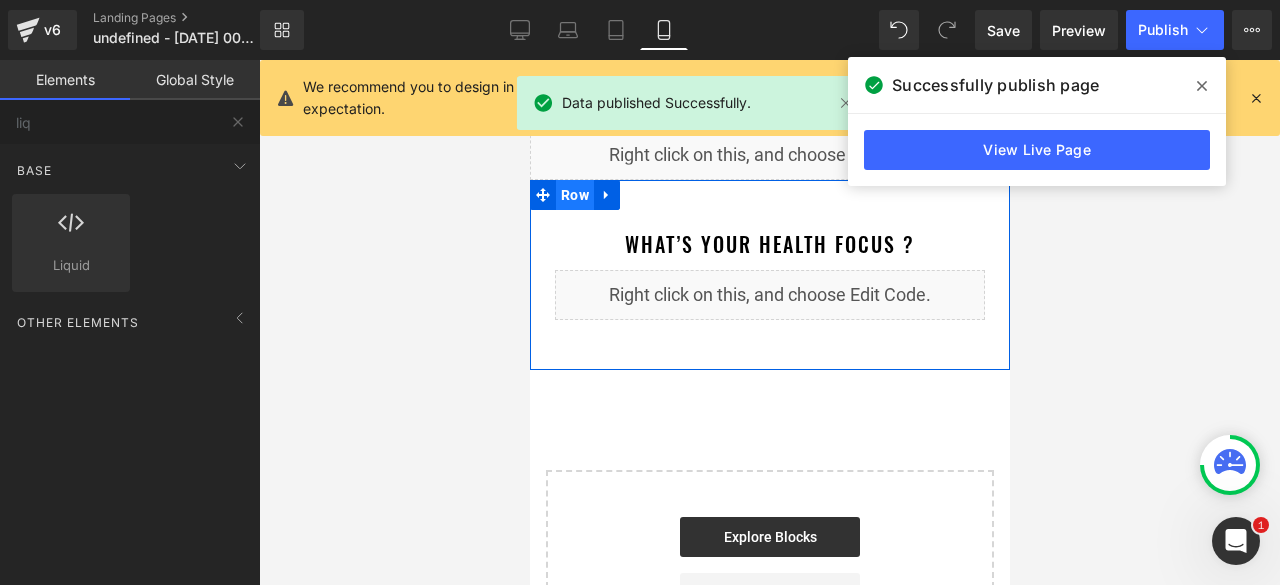 click on "Row" at bounding box center (574, 195) 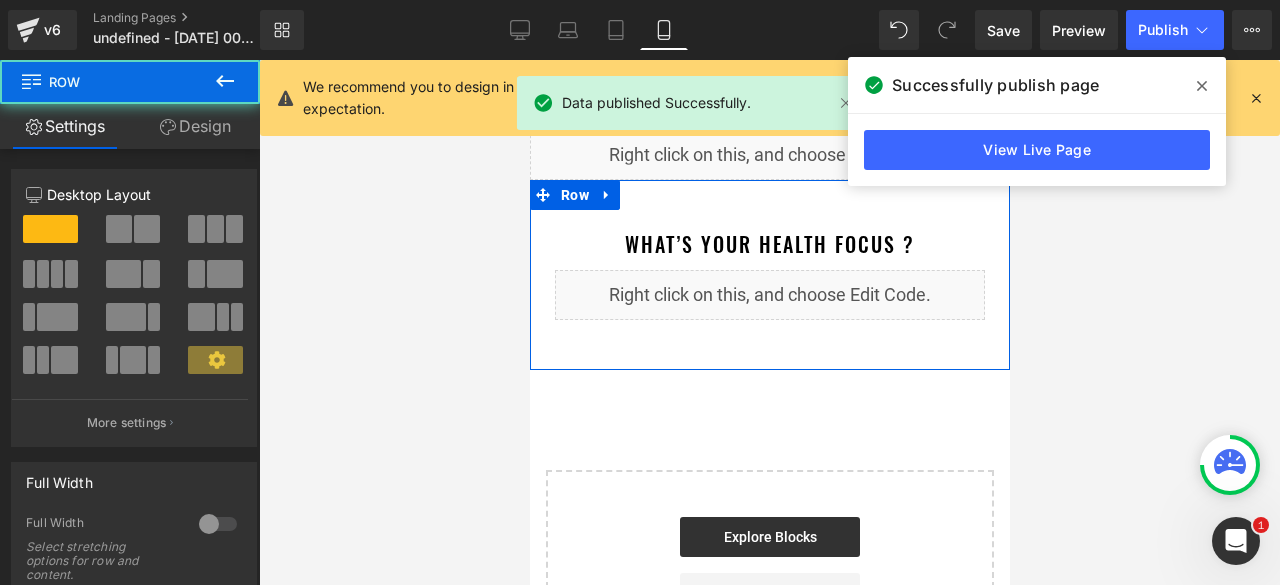click on "Design" at bounding box center (195, 126) 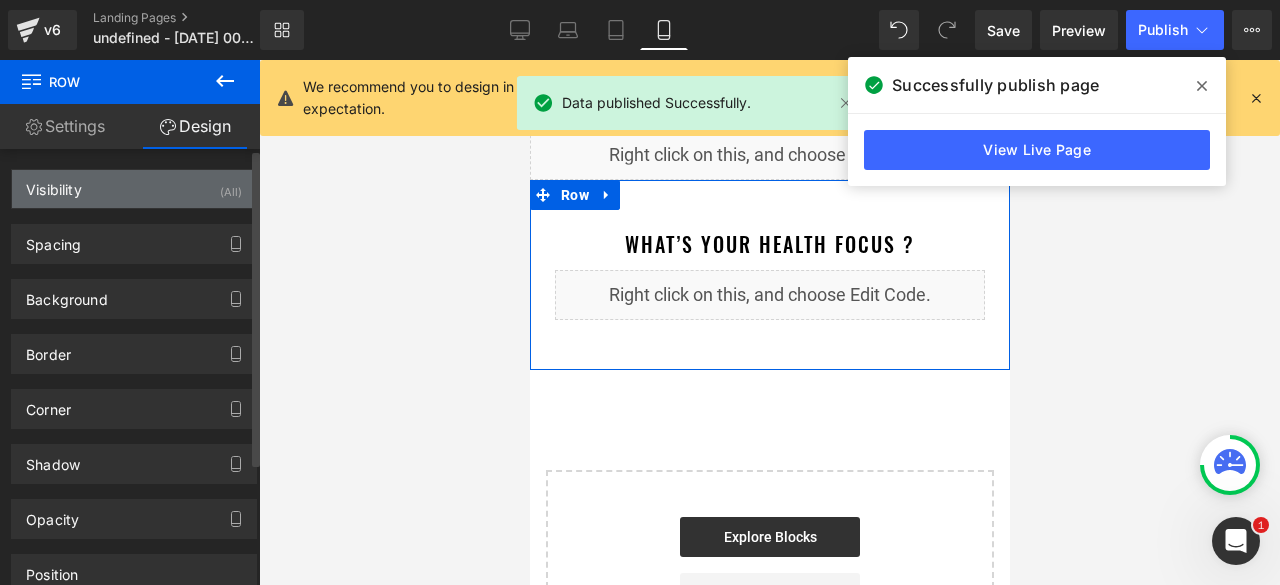 click on "Visibility
(All)" at bounding box center (134, 189) 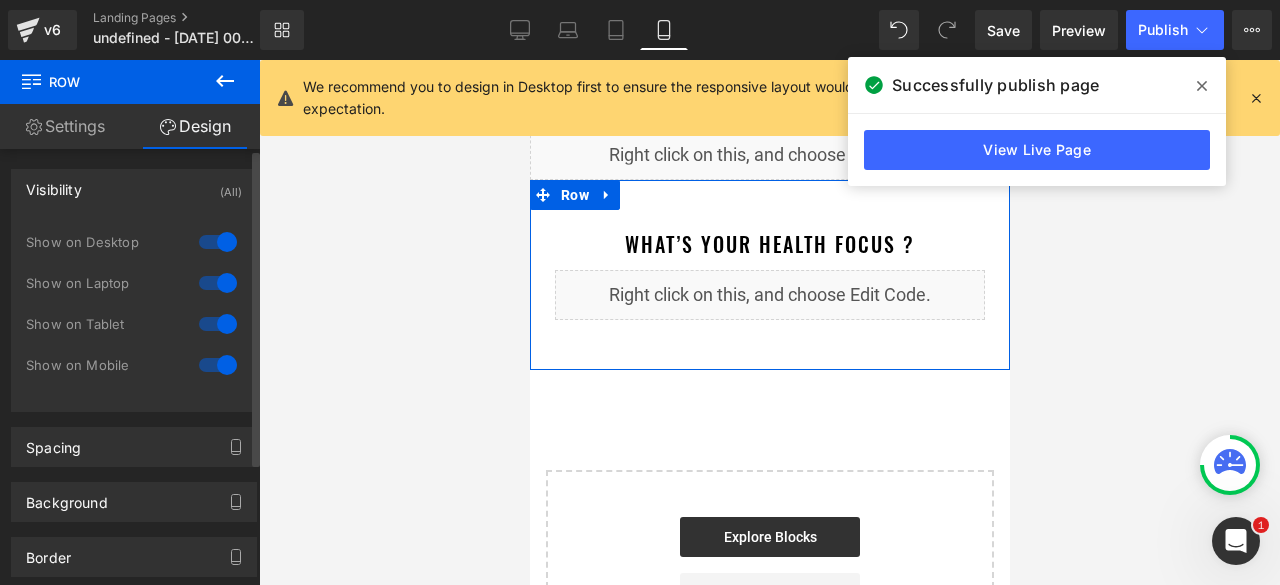 click at bounding box center (218, 324) 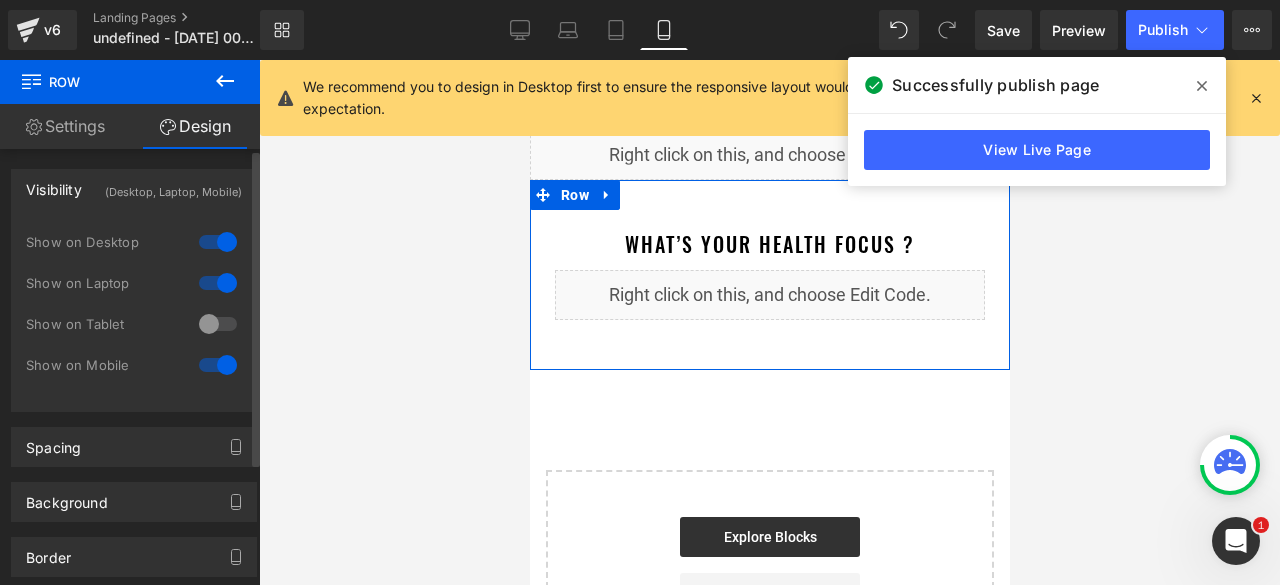 click at bounding box center [218, 283] 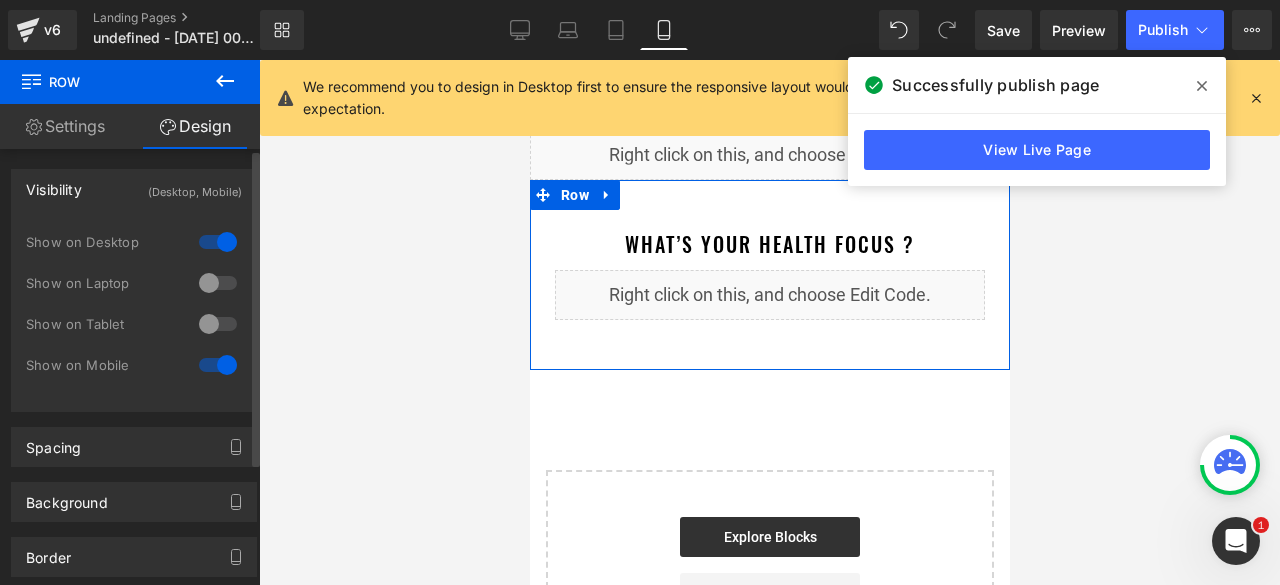 click at bounding box center [218, 242] 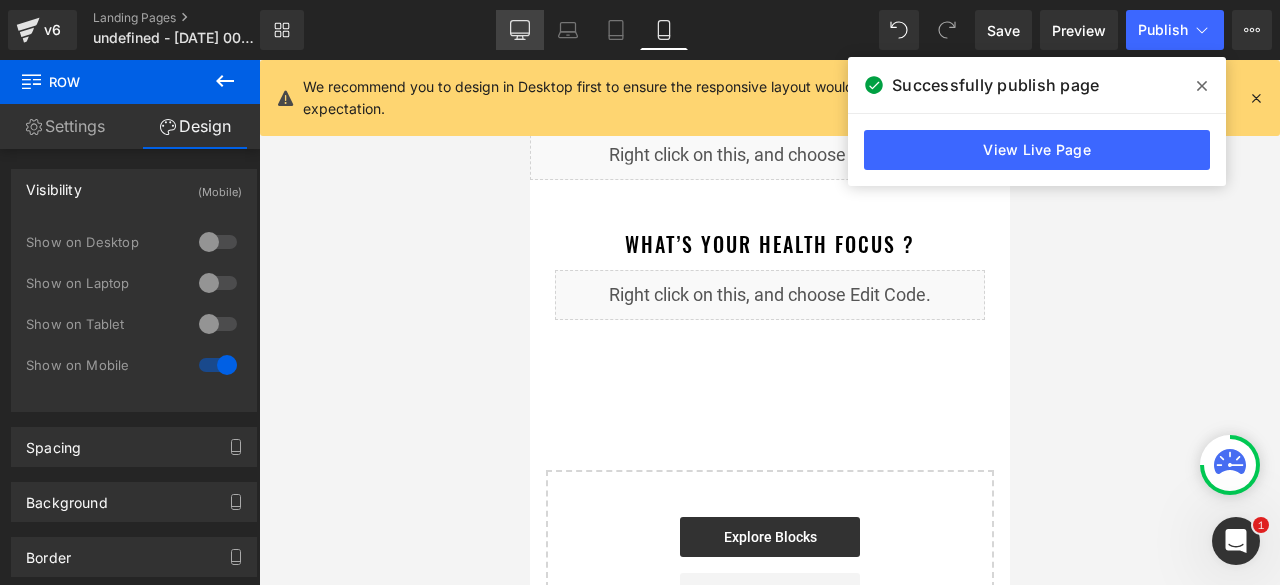 click 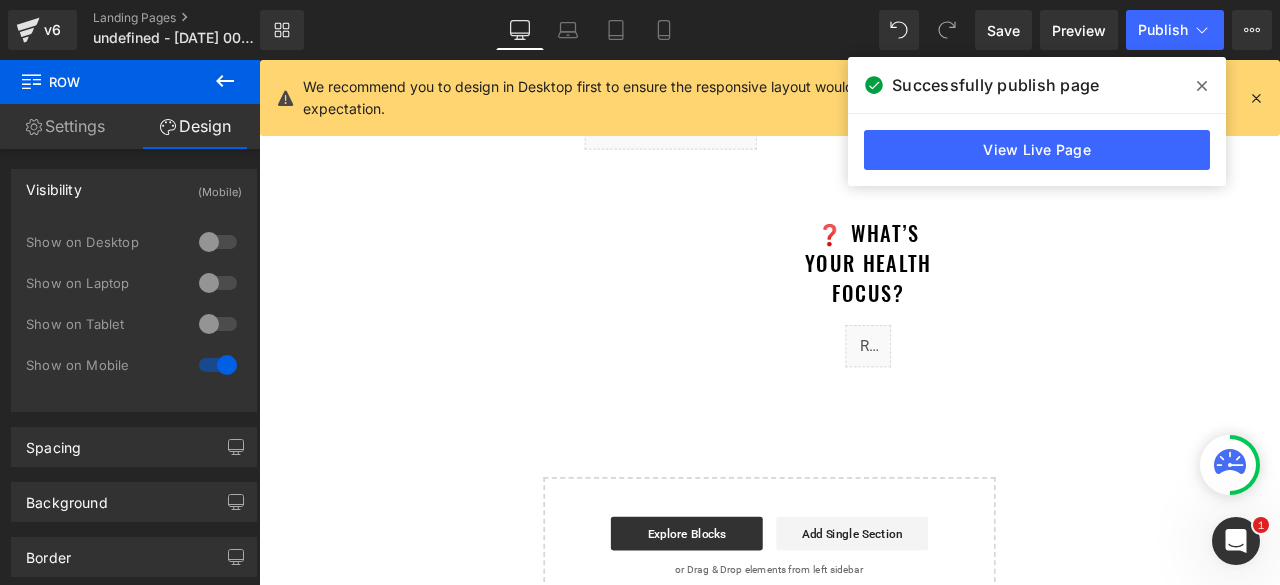 scroll, scrollTop: 100, scrollLeft: 0, axis: vertical 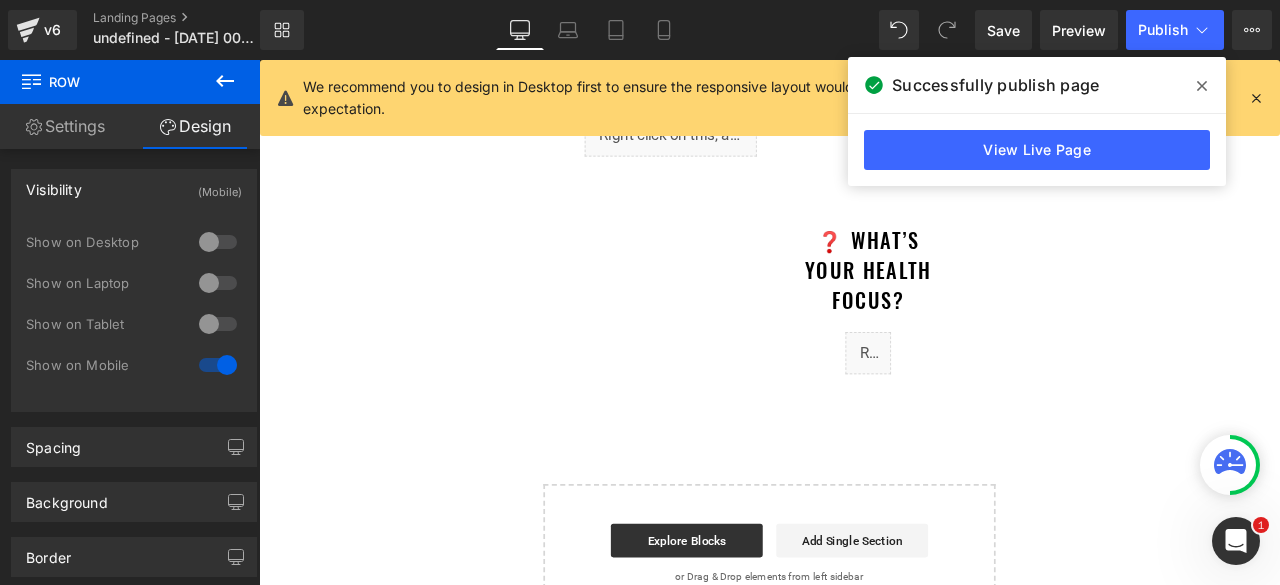 click on "Liquid         ❓ What’s Your Health Focus? Heading         Liquid         Row         Row" at bounding box center [864, 283] 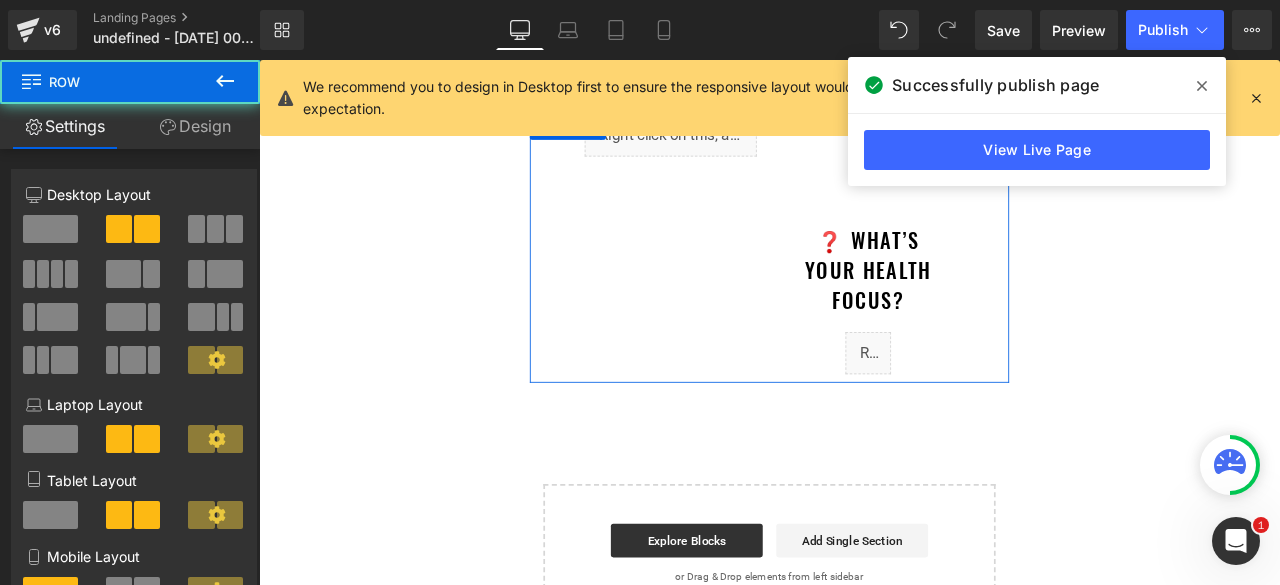 click on "❓ What’s Your Health Focus? Heading         Liquid" at bounding box center [981, 293] 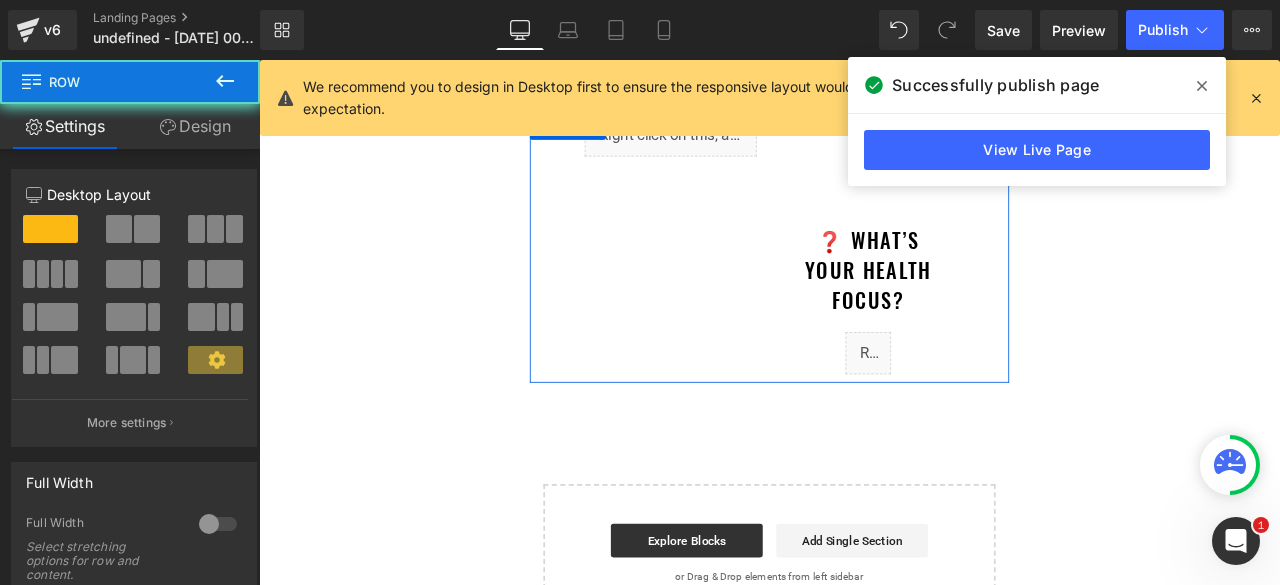 click on "Liquid         ❓ What’s Your Health Focus? Heading         Liquid         Row         Row" at bounding box center [864, 283] 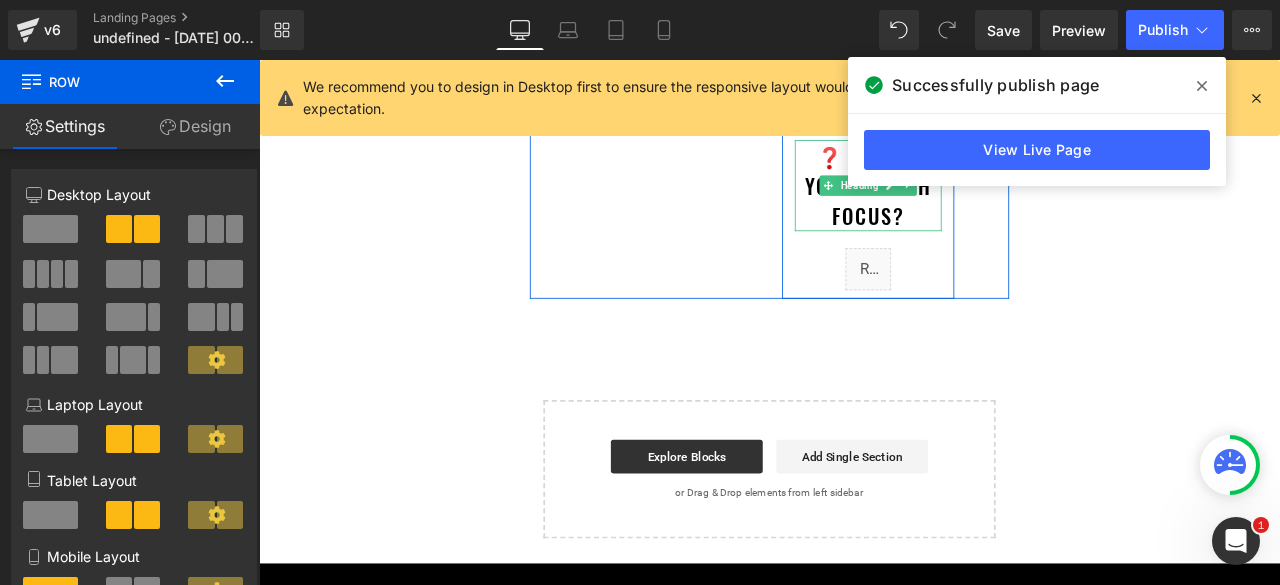 scroll, scrollTop: 200, scrollLeft: 0, axis: vertical 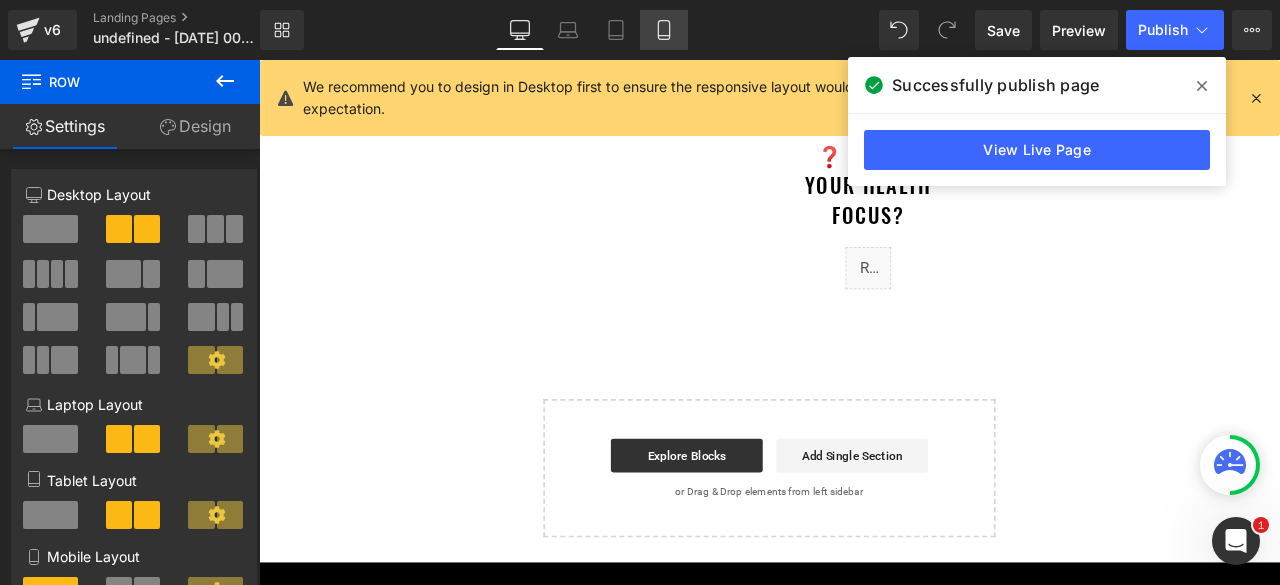 click 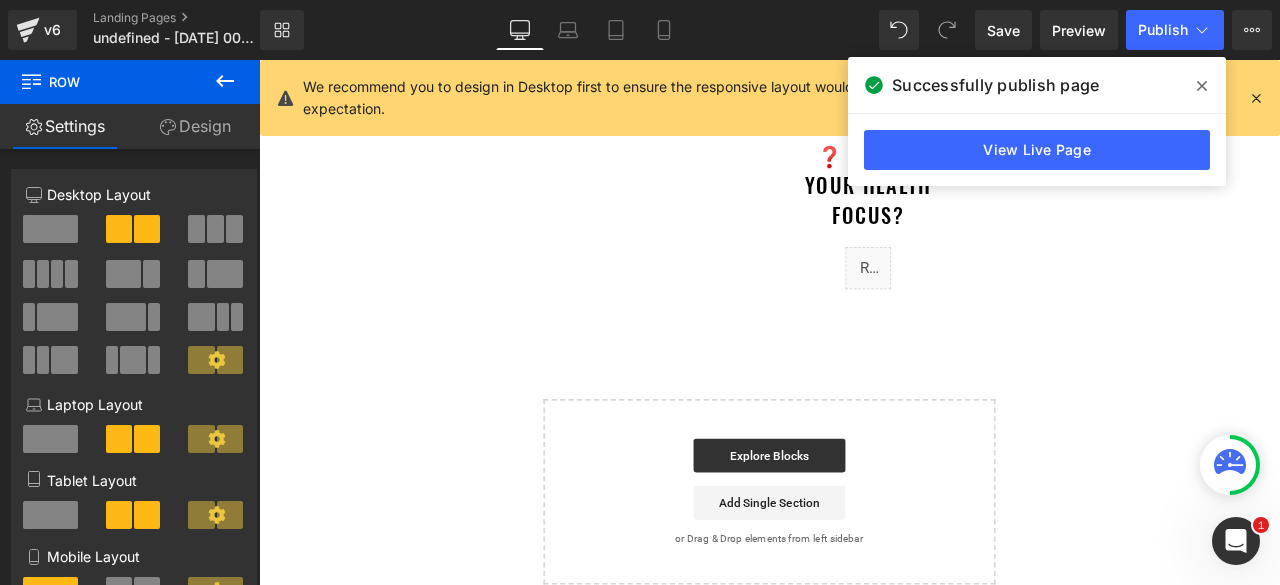scroll, scrollTop: 0, scrollLeft: 0, axis: both 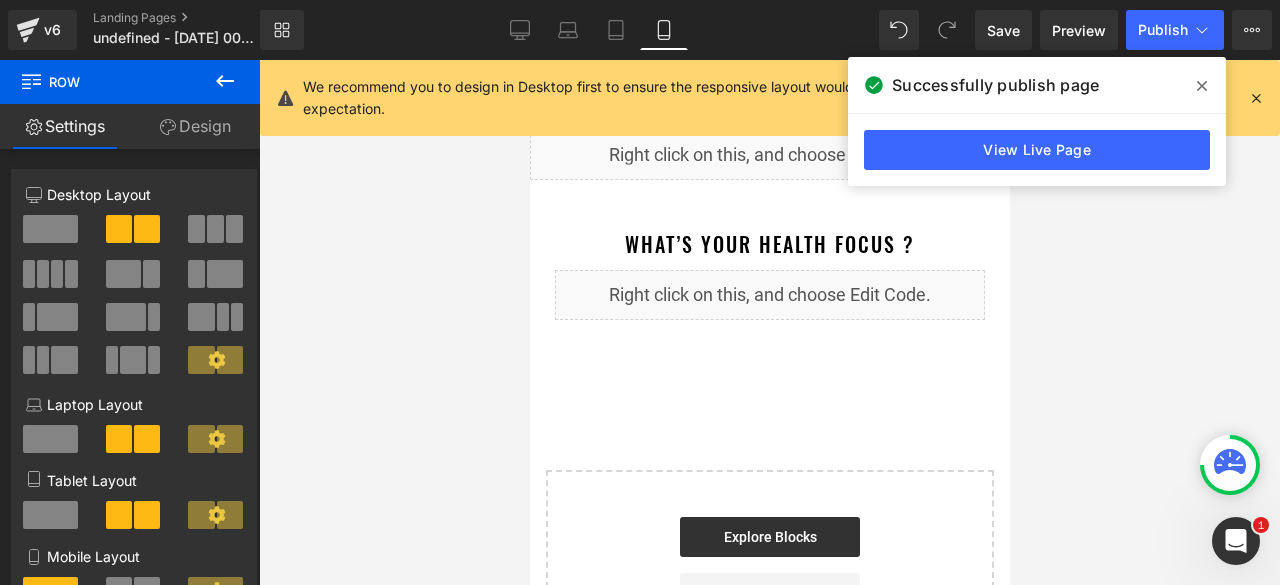 click 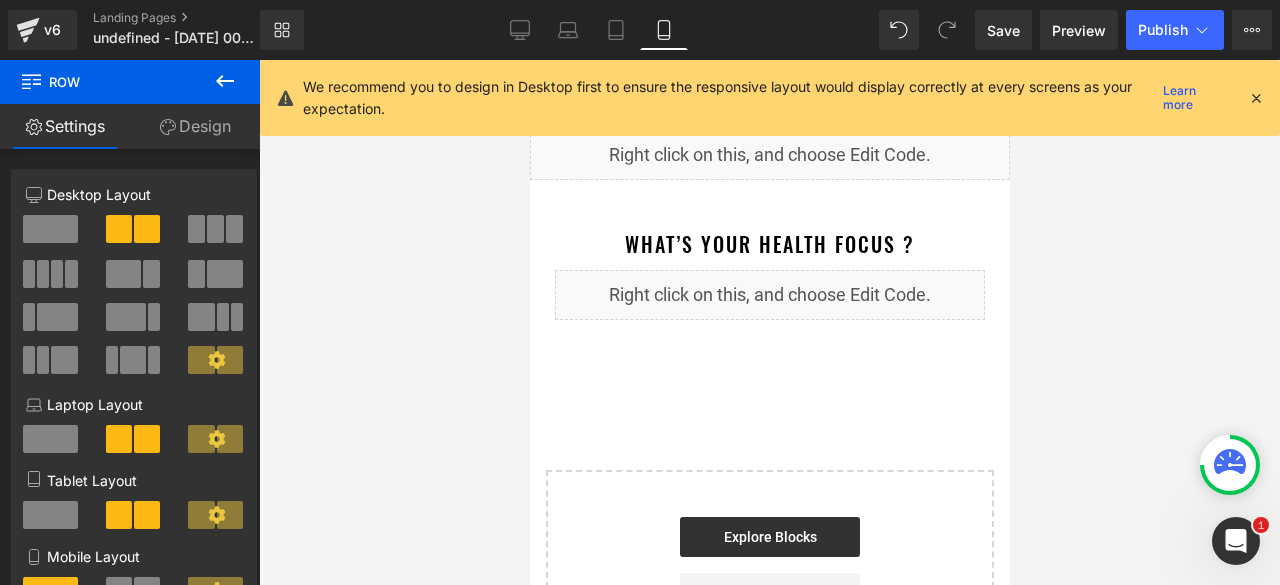 click 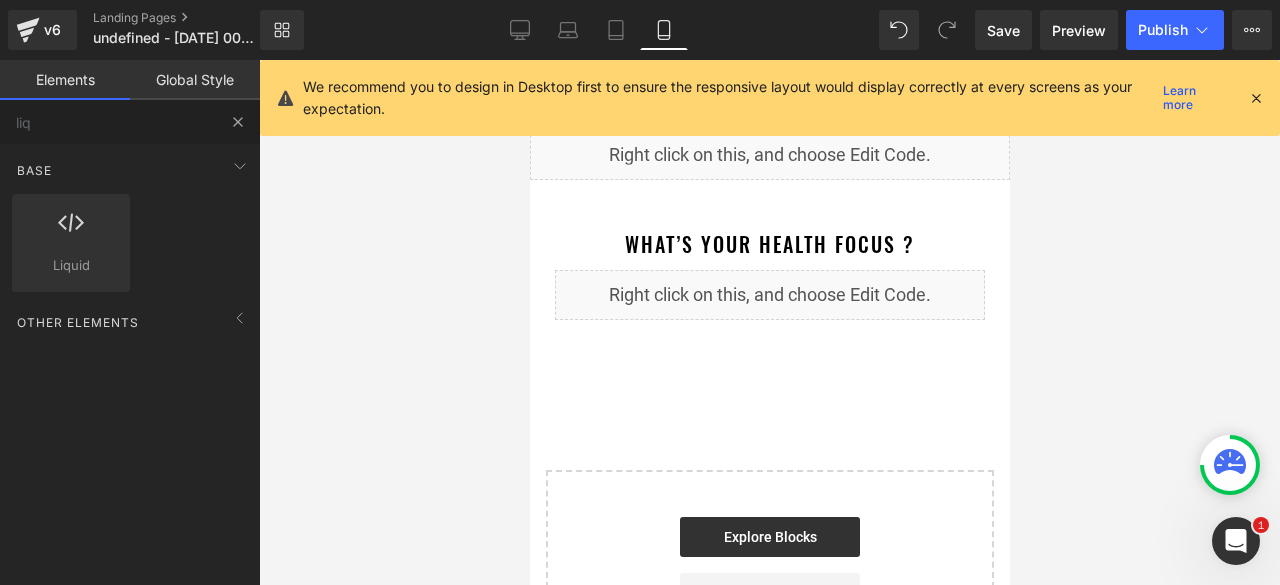 type 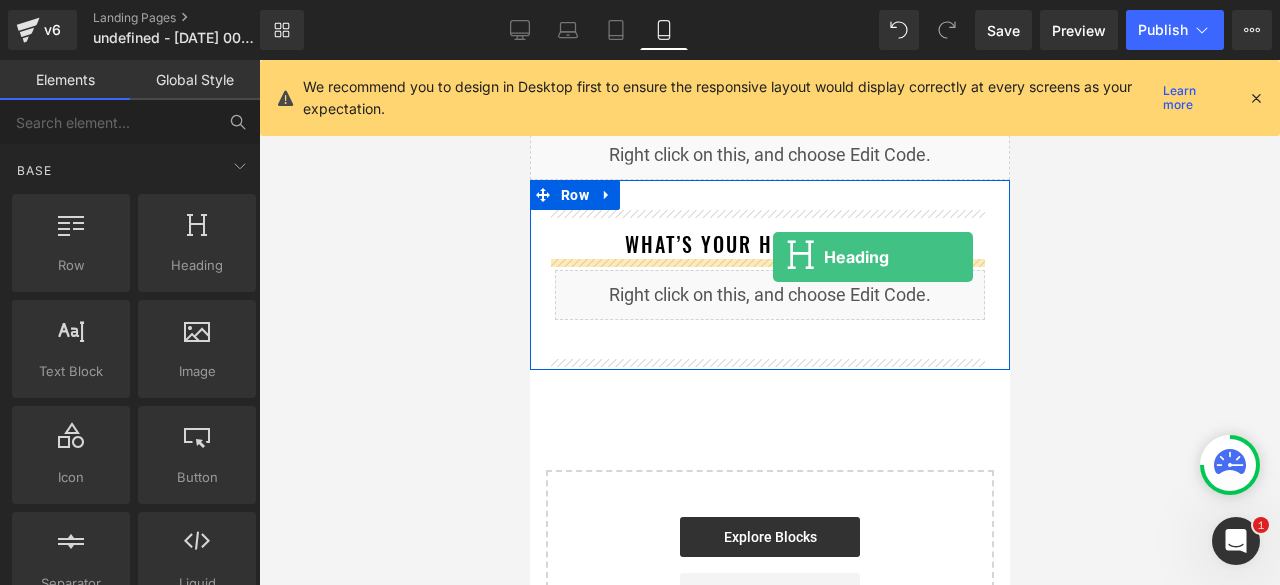 drag, startPoint x: 729, startPoint y: 315, endPoint x: 772, endPoint y: 257, distance: 72.20111 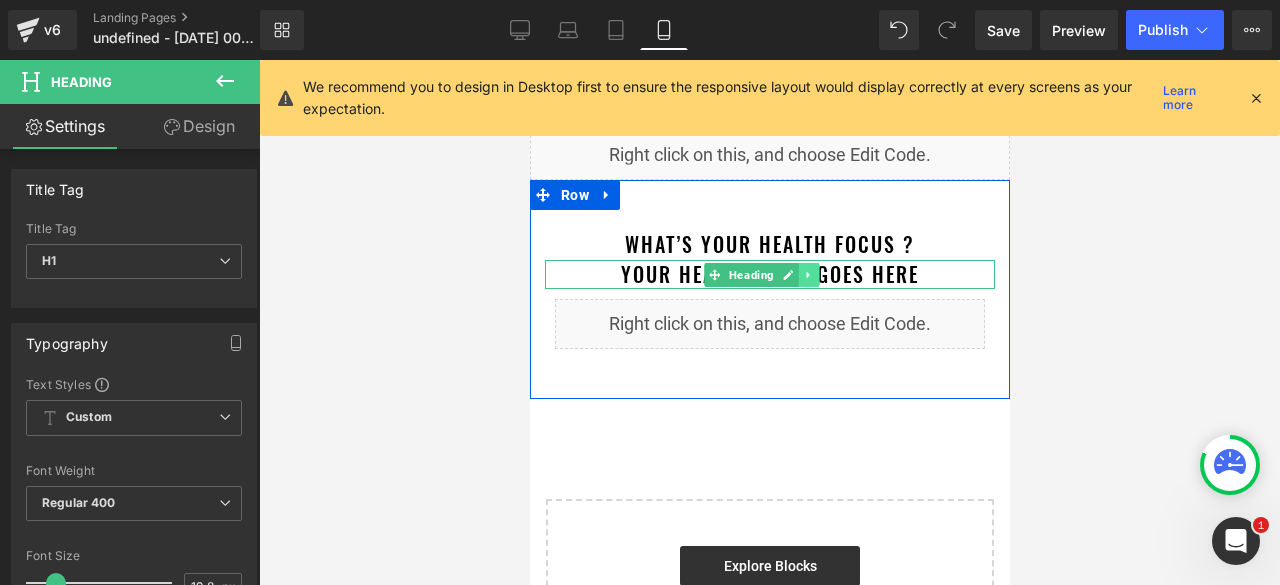 click 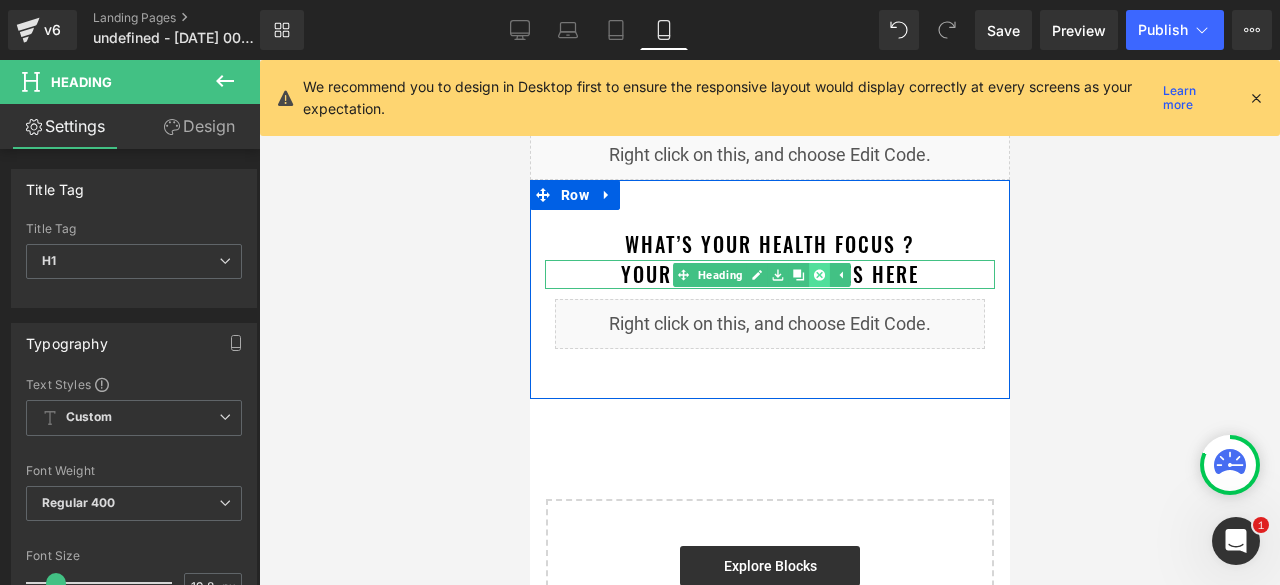 click 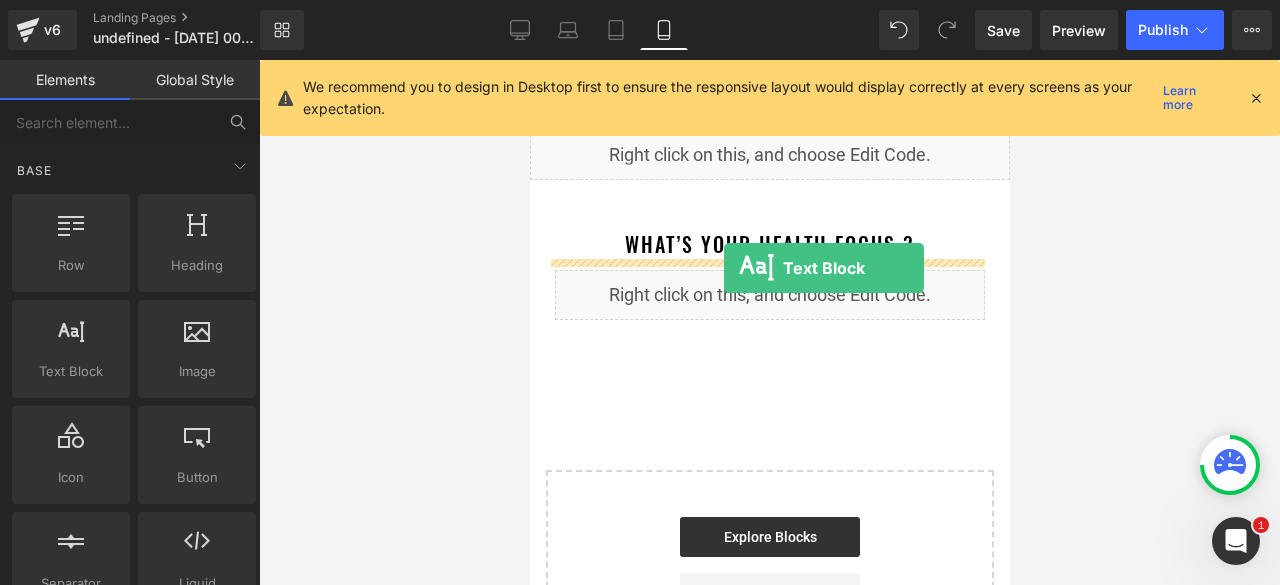 drag, startPoint x: 612, startPoint y: 438, endPoint x: 722, endPoint y: 267, distance: 203.32486 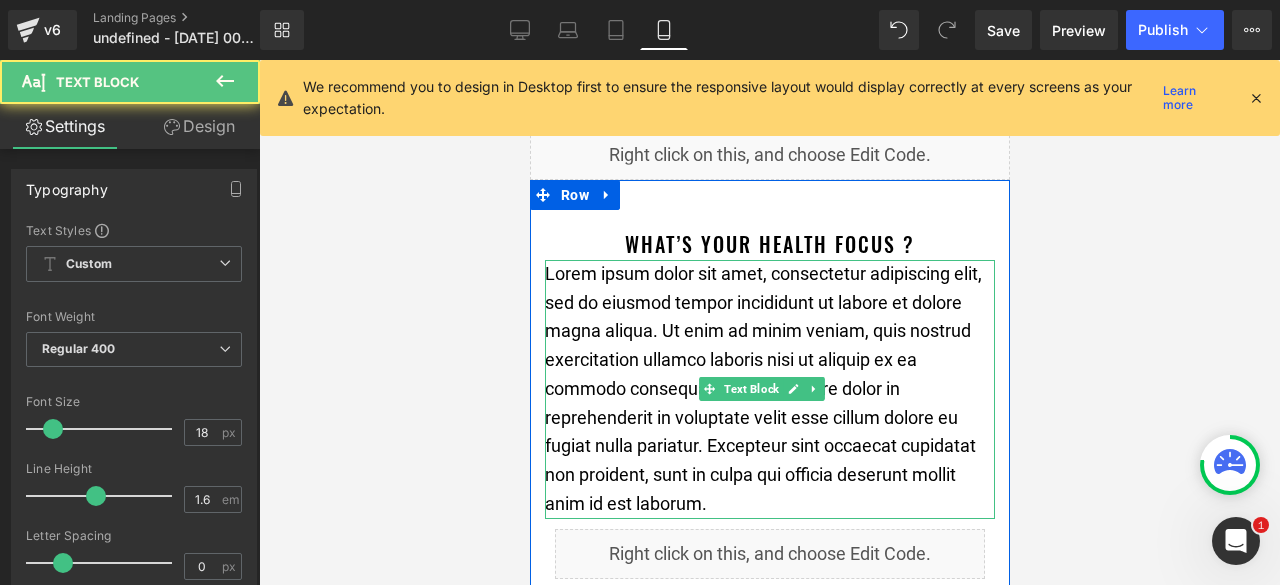 click on "Lorem ipsum dolor sit amet, consectetur adipiscing elit, sed do eiusmod tempor incididunt ut labore et dolore magna aliqua. Ut enim ad minim veniam, quis nostrud exercitation ullamco laboris nisi ut aliquip ex ea commodo consequat. Duis aute irure dolor in reprehenderit in voluptate velit esse cillum dolore eu fugiat nulla pariatur. Excepteur sint occaecat cupidatat non proident, sunt in culpa qui officia deserunt mollit anim id est laborum." at bounding box center [769, 389] 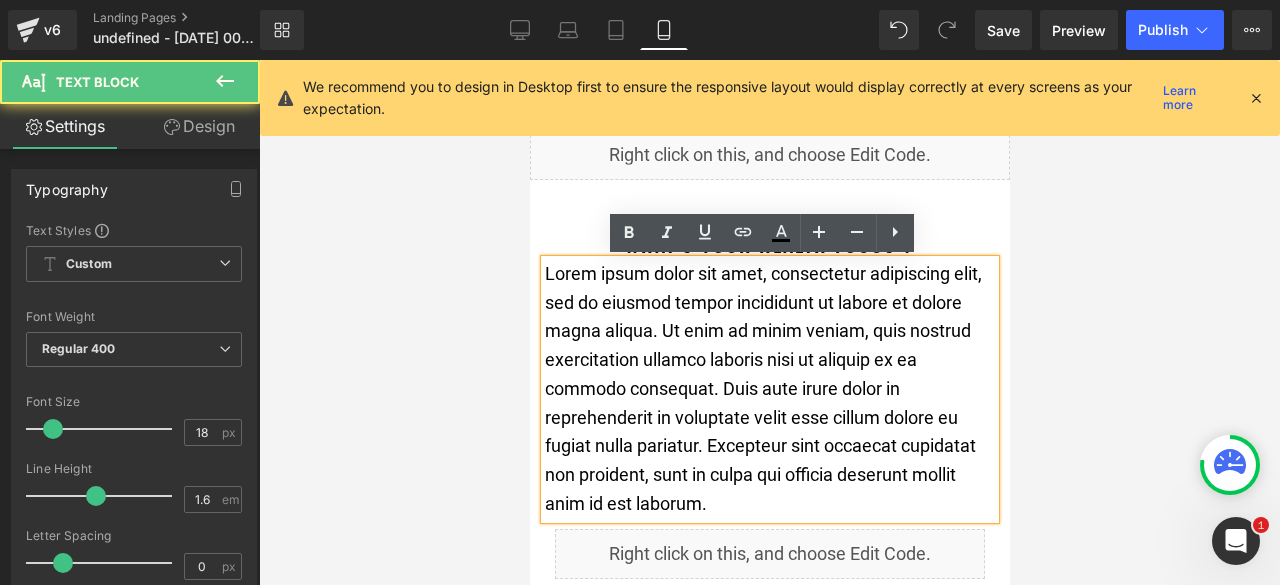 click on "Lorem ipsum dolor sit amet, consectetur adipiscing elit, sed do eiusmod tempor incididunt ut labore et dolore magna aliqua. Ut enim ad minim veniam, quis nostrud exercitation ullamco laboris nisi ut aliquip ex ea commodo consequat. Duis aute irure dolor in reprehenderit in voluptate velit esse cillum dolore eu fugiat nulla pariatur. Excepteur sint occaecat cupidatat non proident, sunt in culpa qui officia deserunt mollit anim id est laborum." at bounding box center (769, 389) 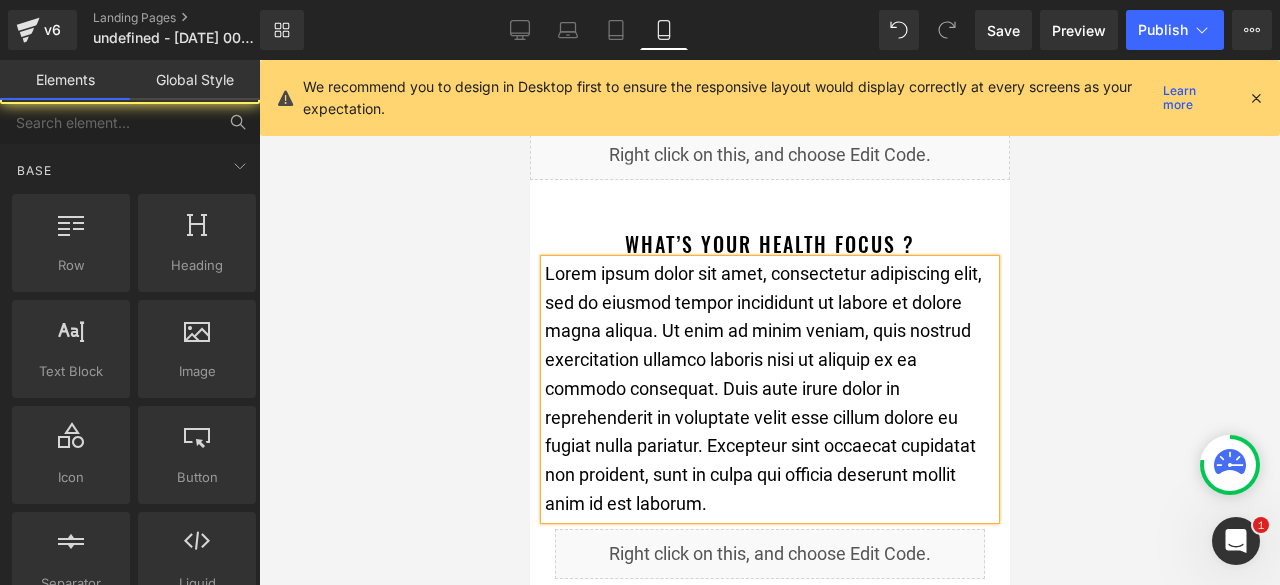 click at bounding box center (769, 322) 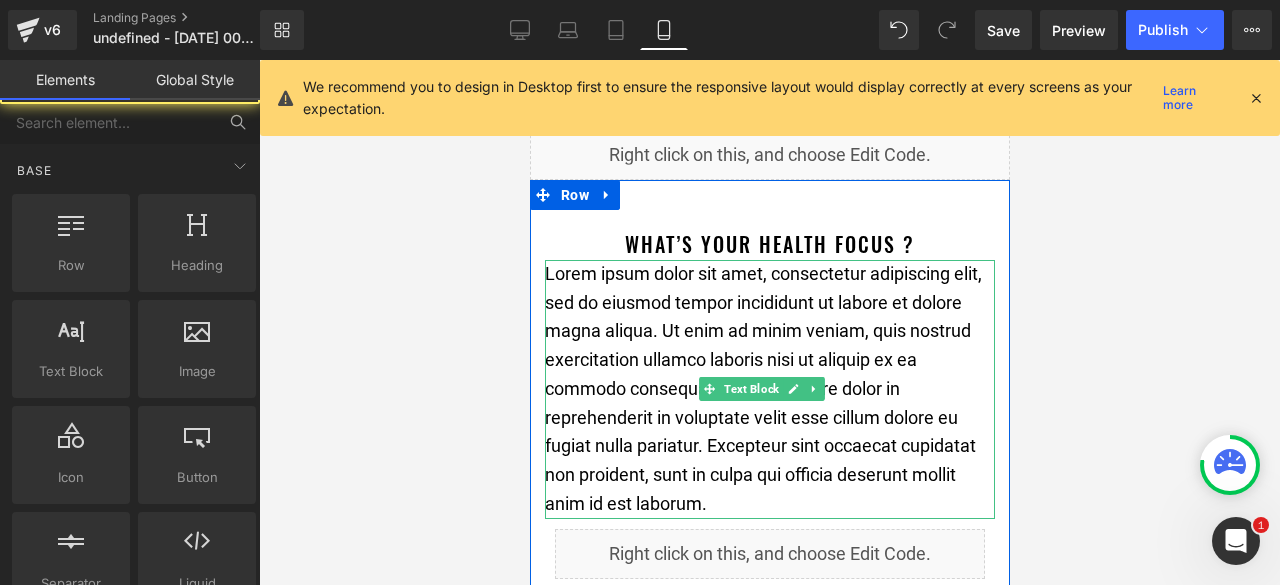 click on "Lorem ipsum dolor sit amet, consectetur adipiscing elit, sed do eiusmod tempor incididunt ut labore et dolore magna aliqua. Ut enim ad minim veniam, quis nostrud exercitation ullamco laboris nisi ut aliquip ex ea commodo consequat. Duis aute irure dolor in reprehenderit in voluptate velit esse cillum dolore eu fugiat nulla pariatur. Excepteur sint occaecat cupidatat non proident, sunt in culpa qui officia deserunt mollit anim id est laborum." at bounding box center [769, 389] 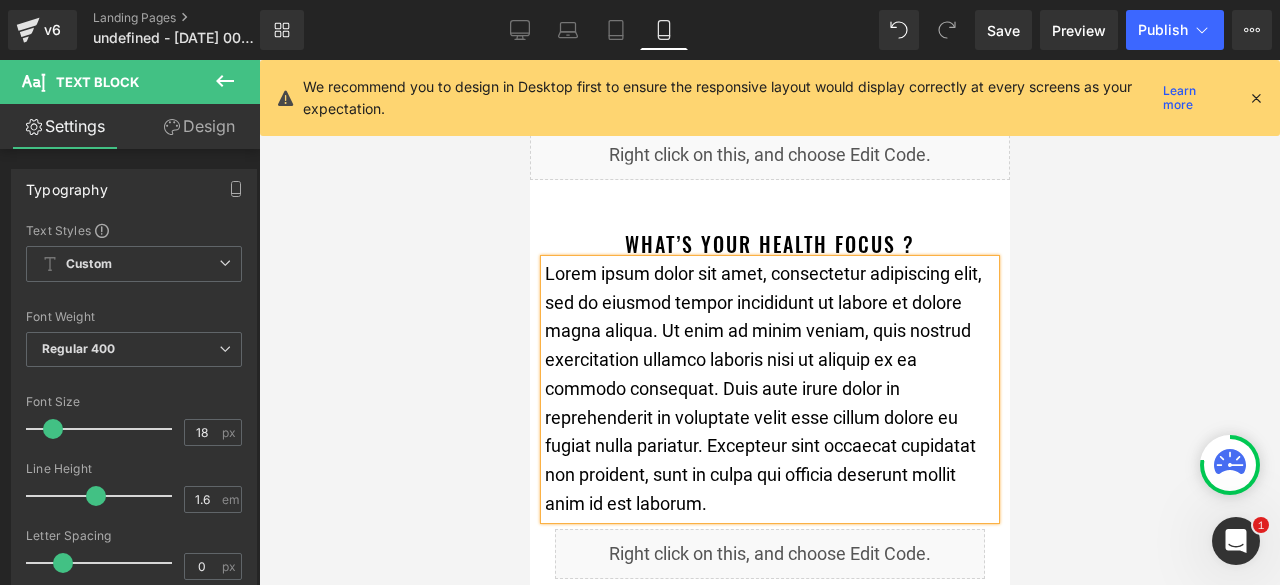 click on "Design" at bounding box center [199, 126] 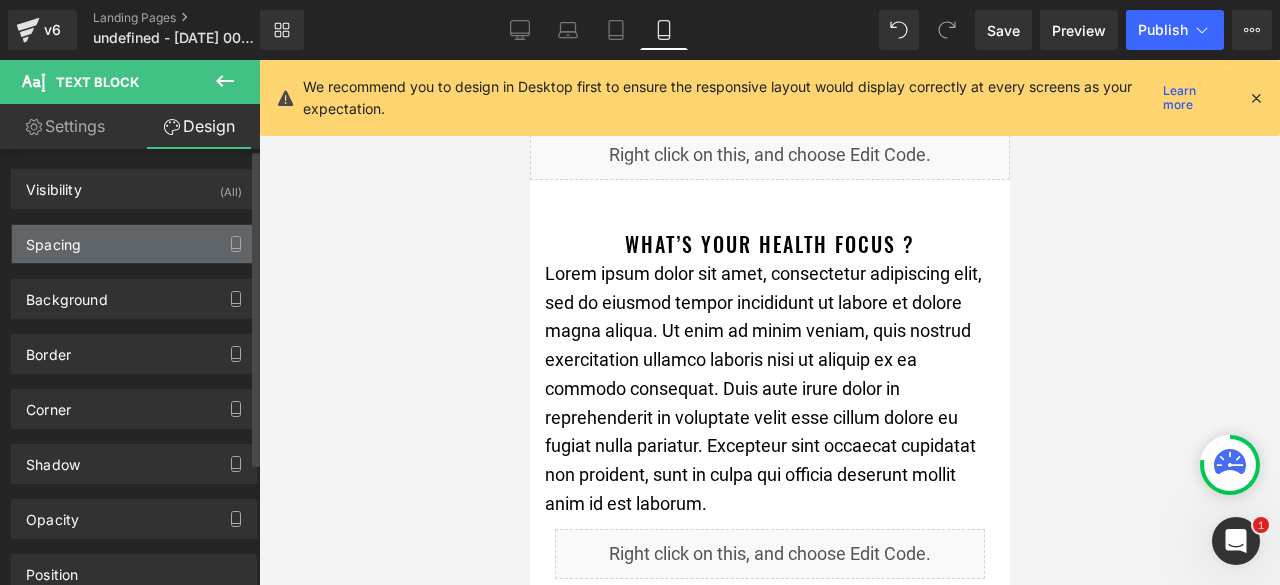 click on "Spacing" at bounding box center [134, 244] 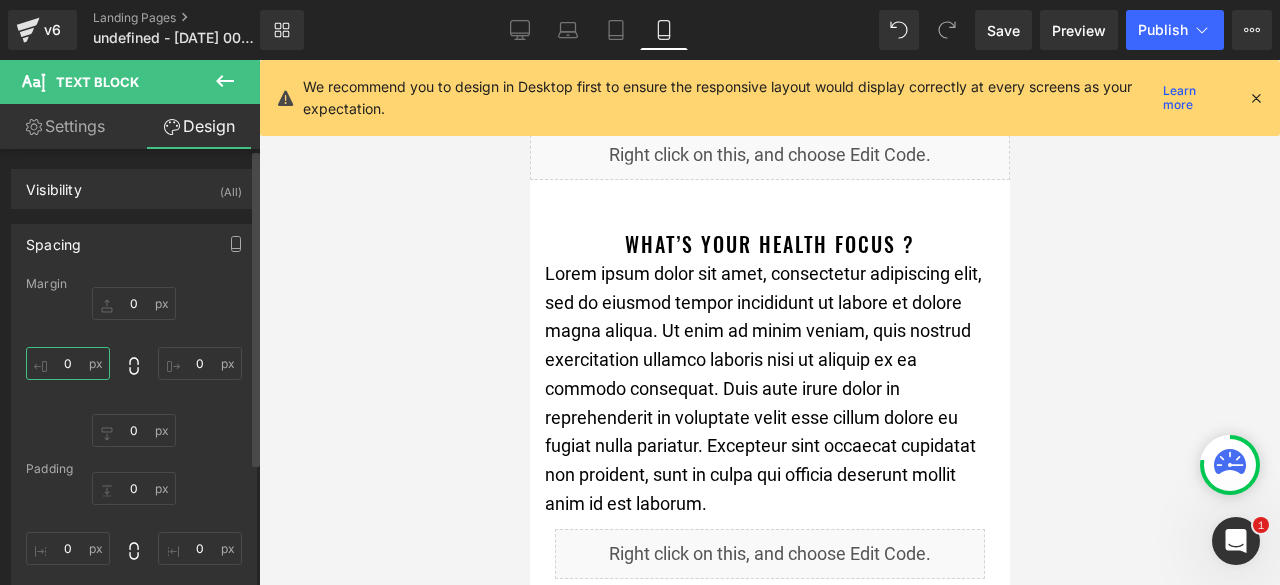 click on "0" at bounding box center [68, 363] 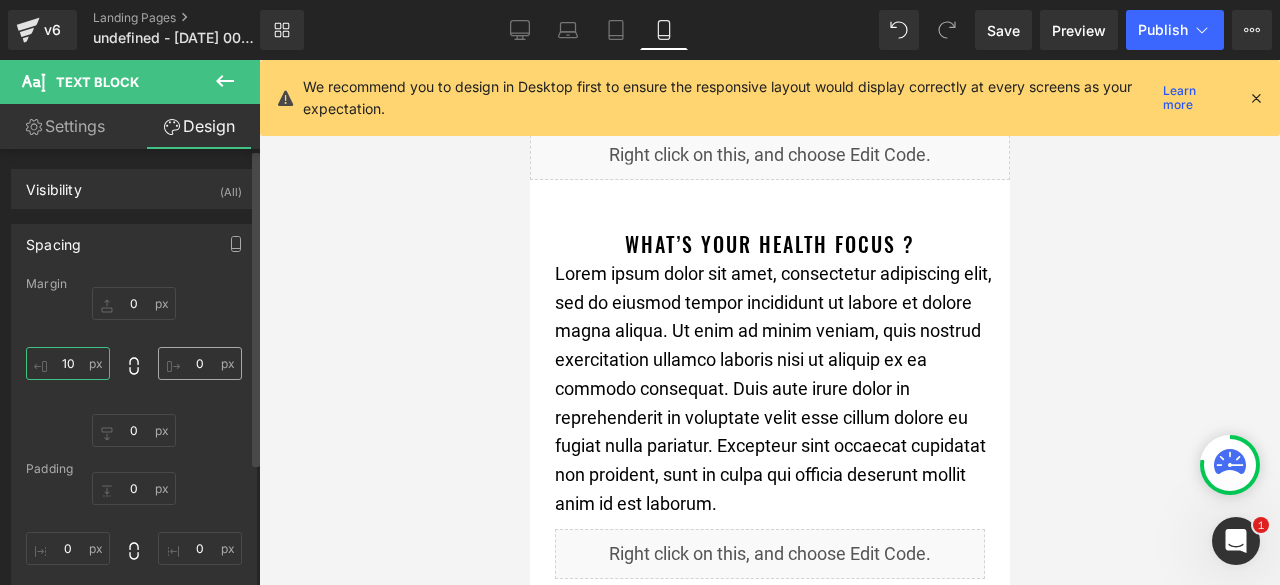 type on "10" 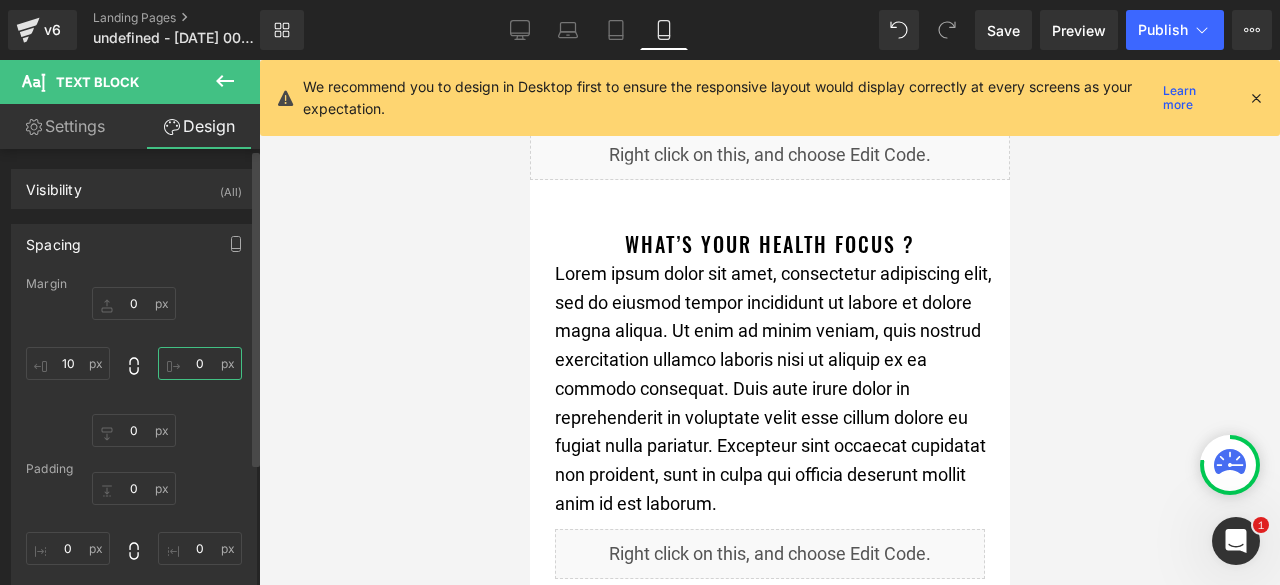 click on "0" at bounding box center (200, 363) 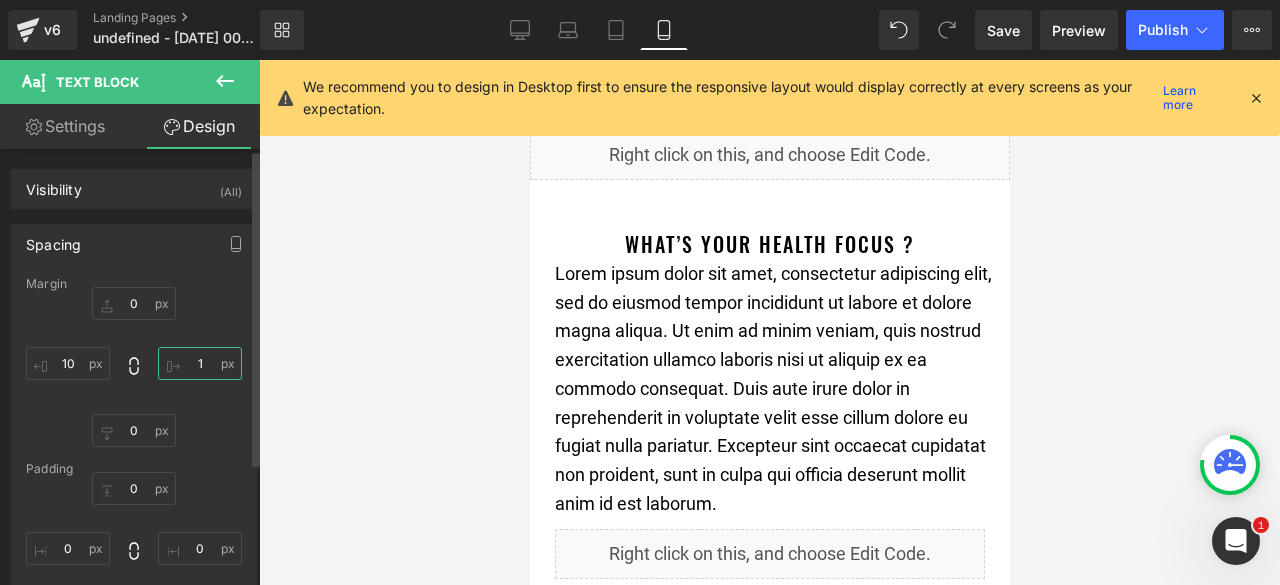 type on "10" 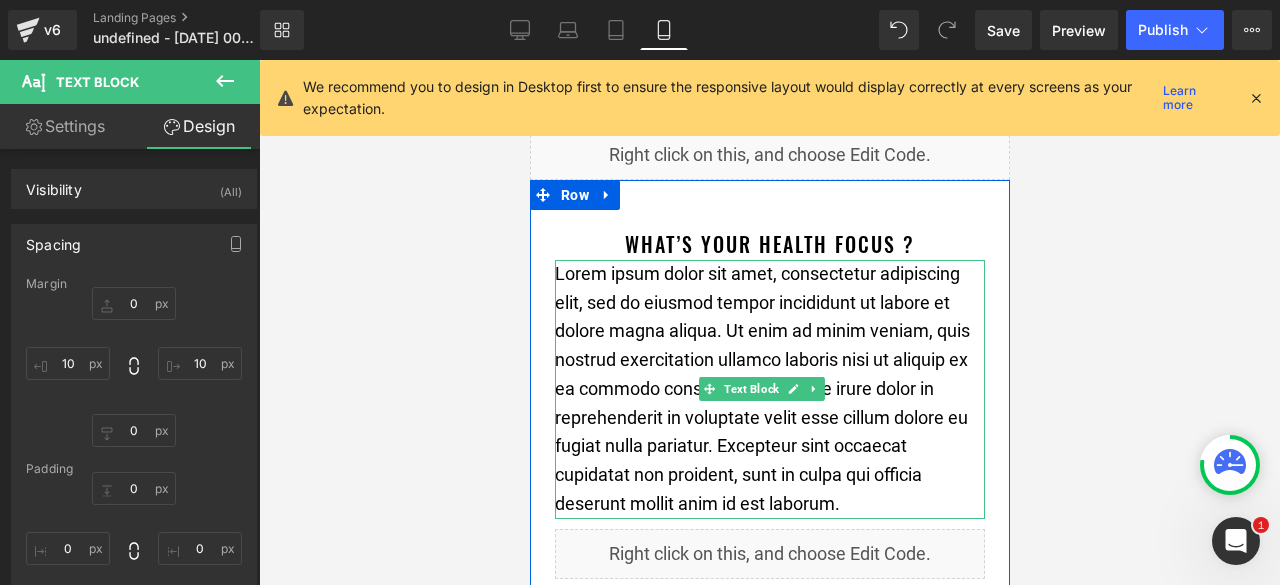 click on "Lorem ipsum dolor sit amet, consectetur adipiscing elit, sed do eiusmod tempor incididunt ut labore et dolore magna aliqua. Ut enim ad minim veniam, quis nostrud exercitation ullamco laboris nisi ut aliquip ex ea commodo consequat. Duis aute irure dolor in reprehenderit in voluptate velit esse cillum dolore eu fugiat nulla pariatur. Excepteur sint occaecat cupidatat non proident, sunt in culpa qui officia deserunt mollit anim id est laborum." at bounding box center [769, 389] 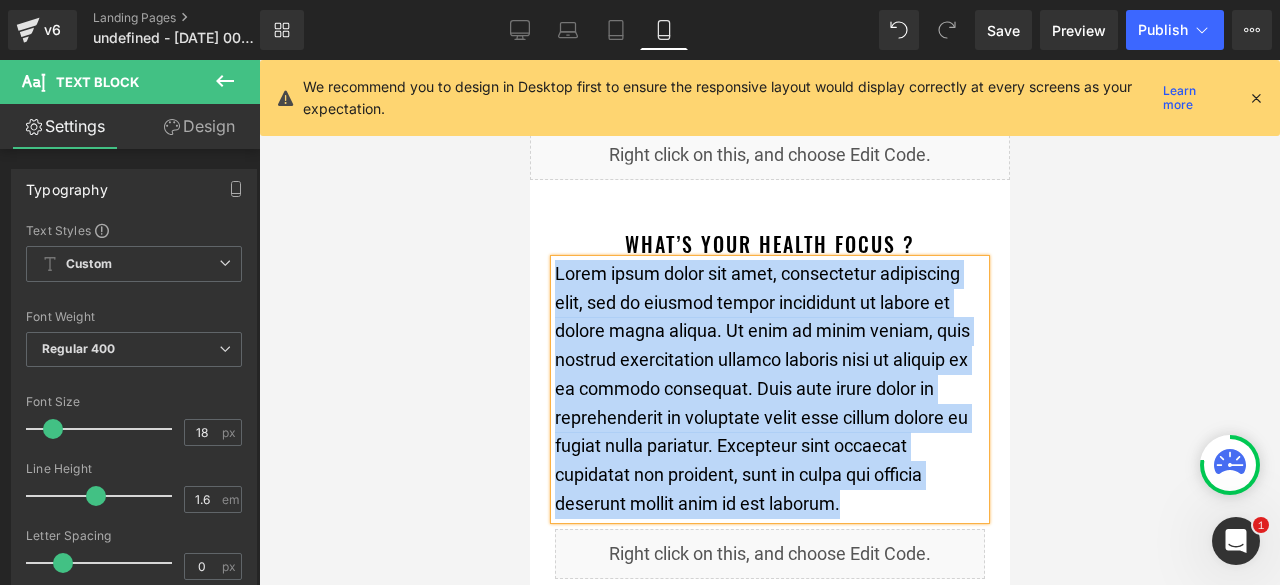 type 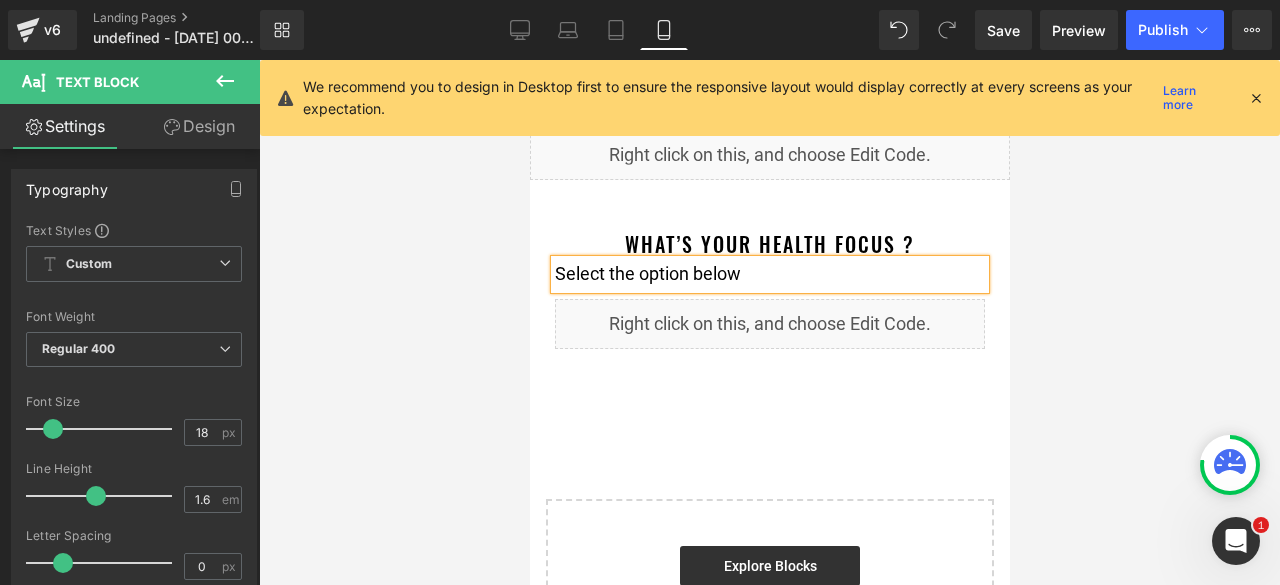 click on "Design" at bounding box center (199, 126) 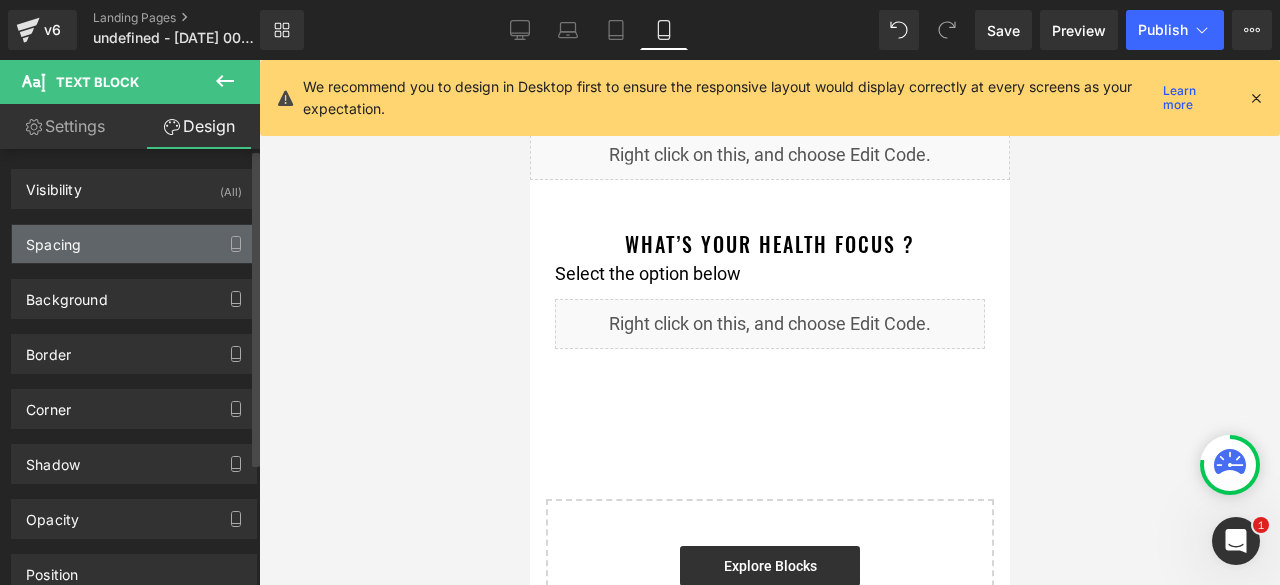 click on "Spacing" at bounding box center [134, 244] 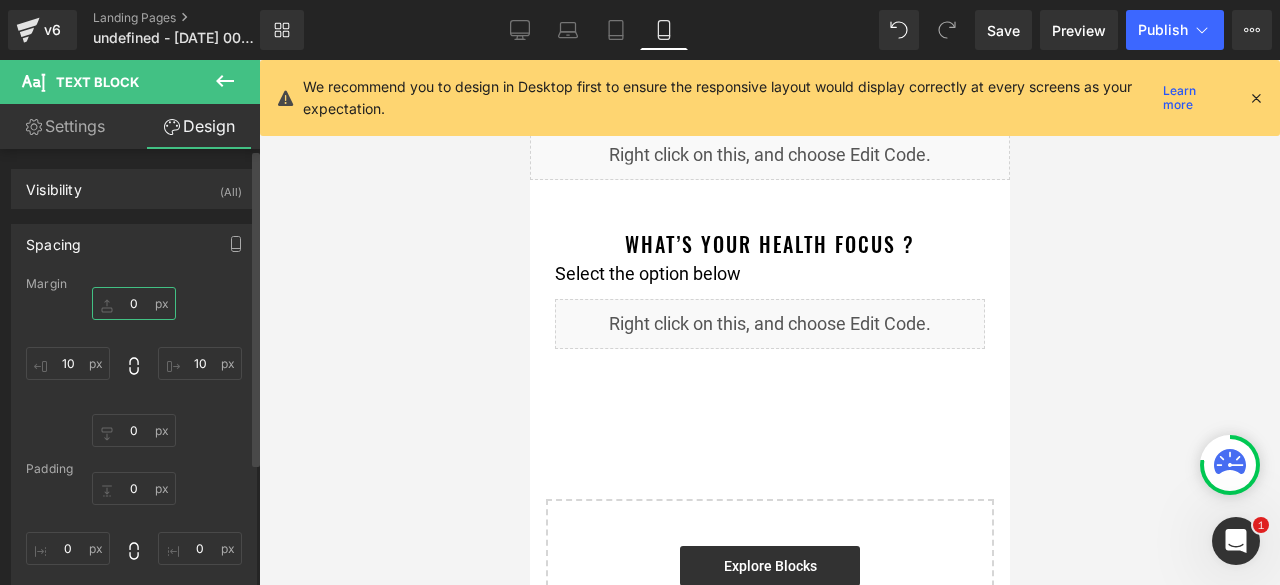 click on "0" at bounding box center [134, 303] 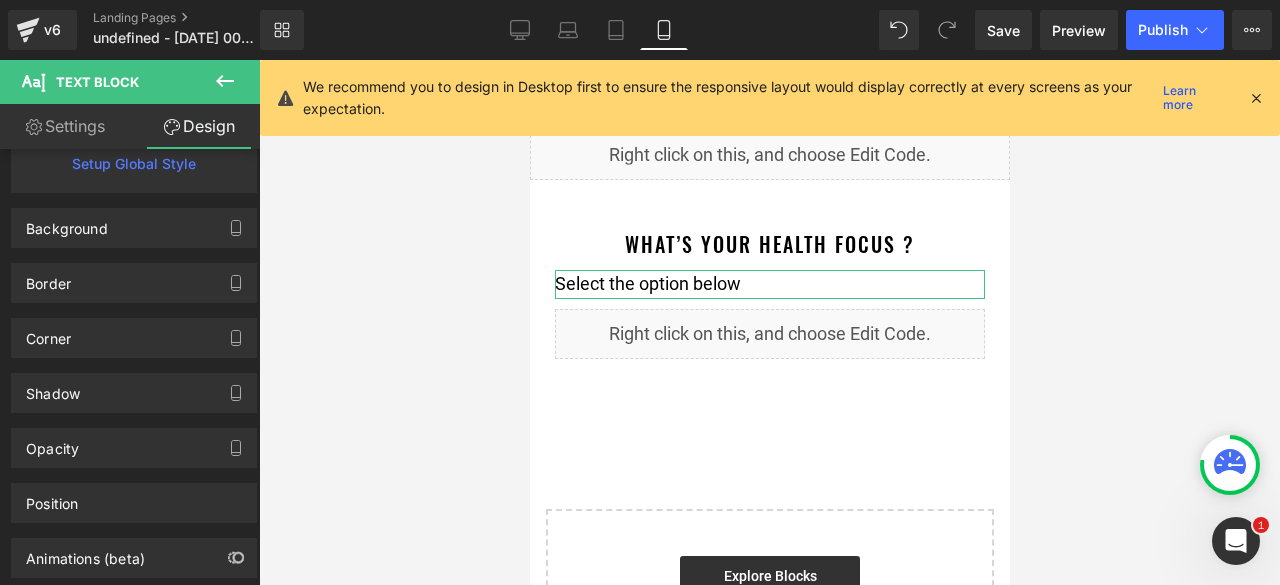 scroll, scrollTop: 483, scrollLeft: 0, axis: vertical 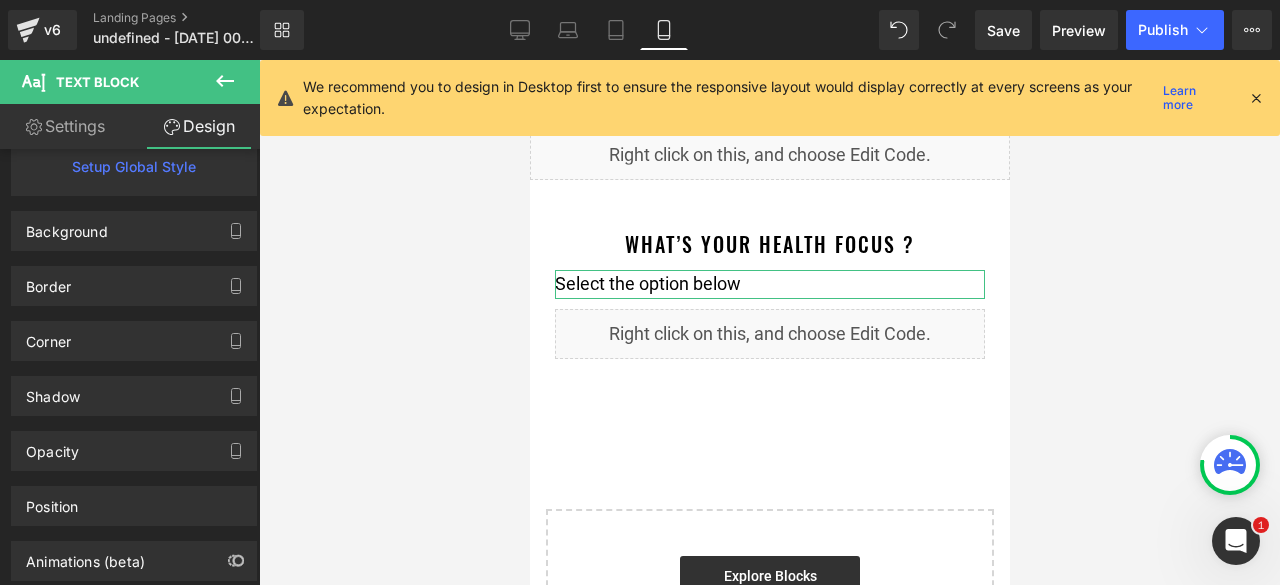 type on "10" 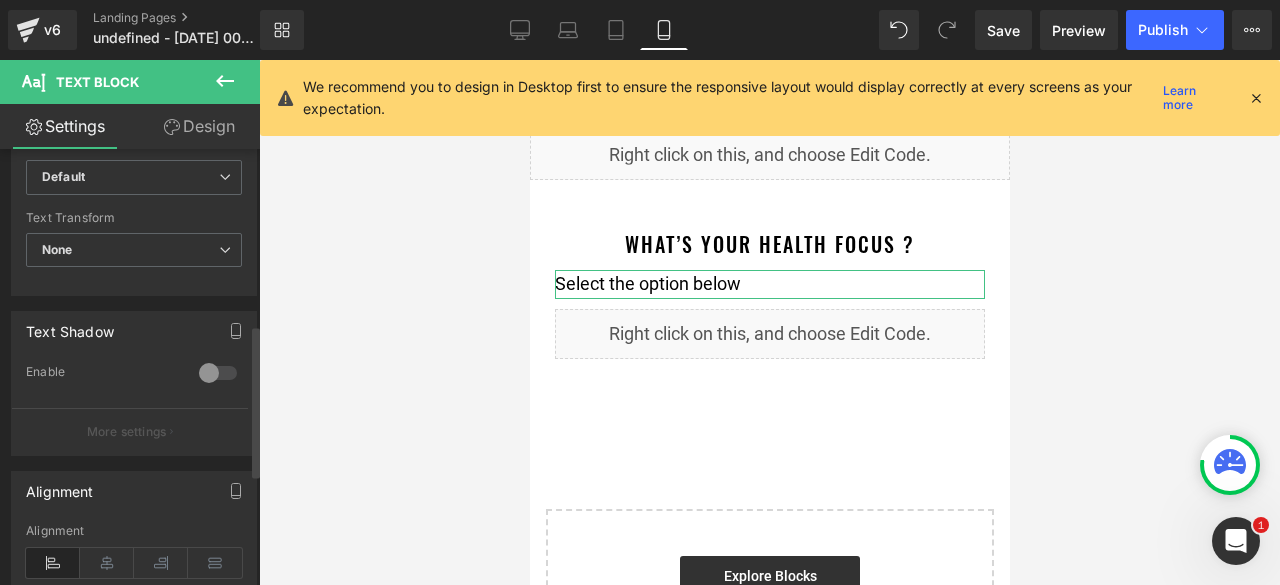 scroll, scrollTop: 822, scrollLeft: 0, axis: vertical 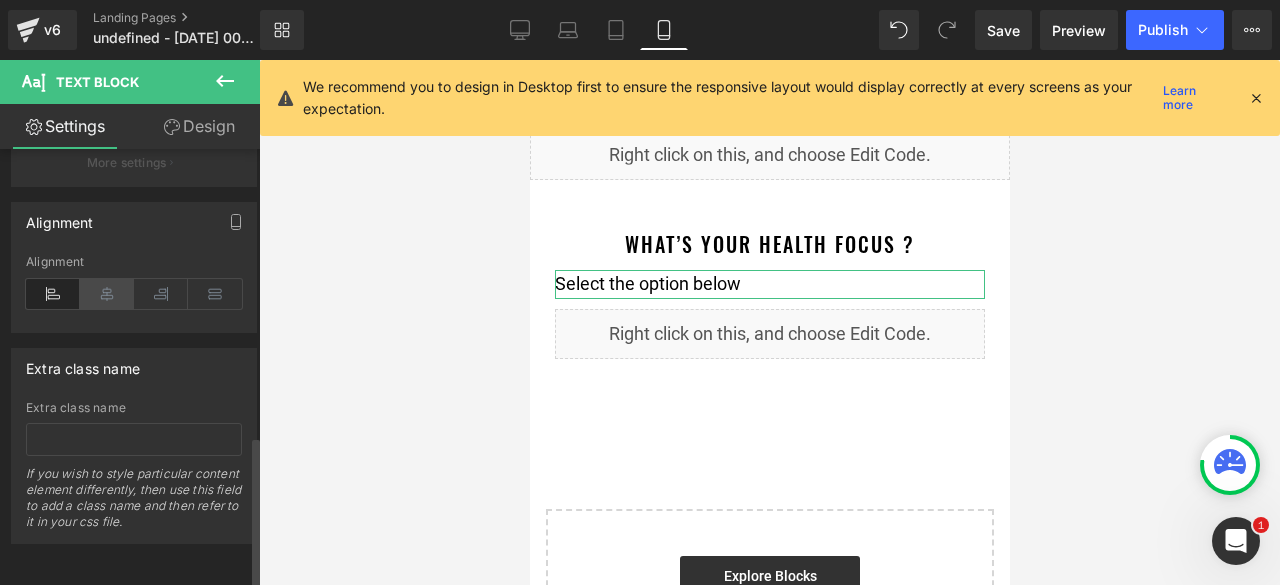 click at bounding box center (107, 294) 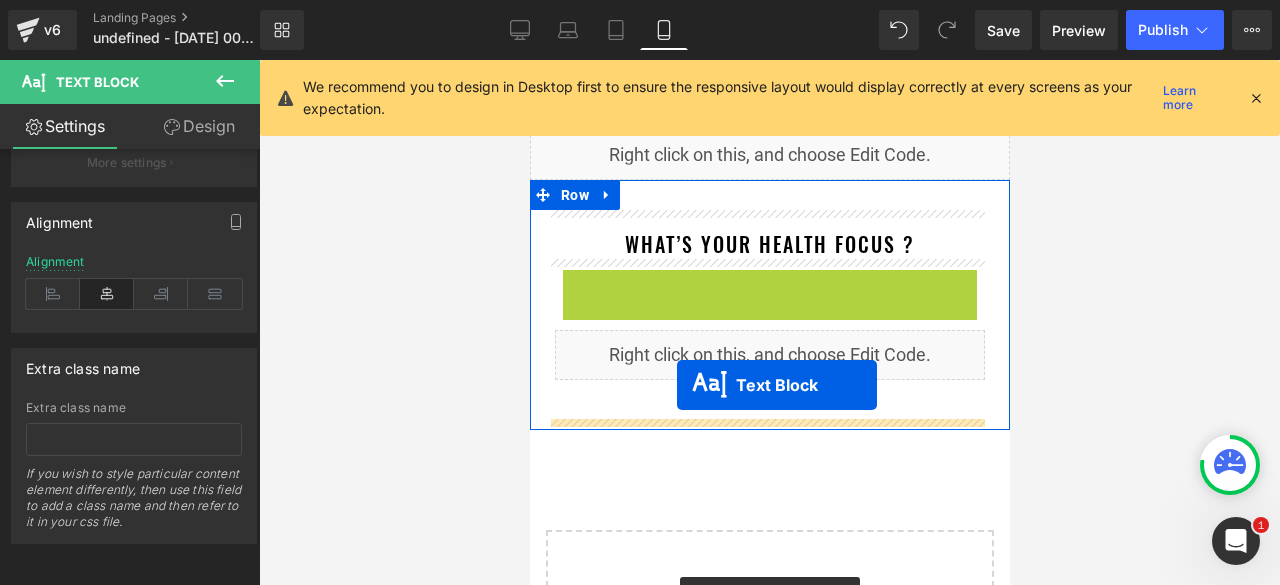 drag, startPoint x: 742, startPoint y: 285, endPoint x: 676, endPoint y: 385, distance: 119.81653 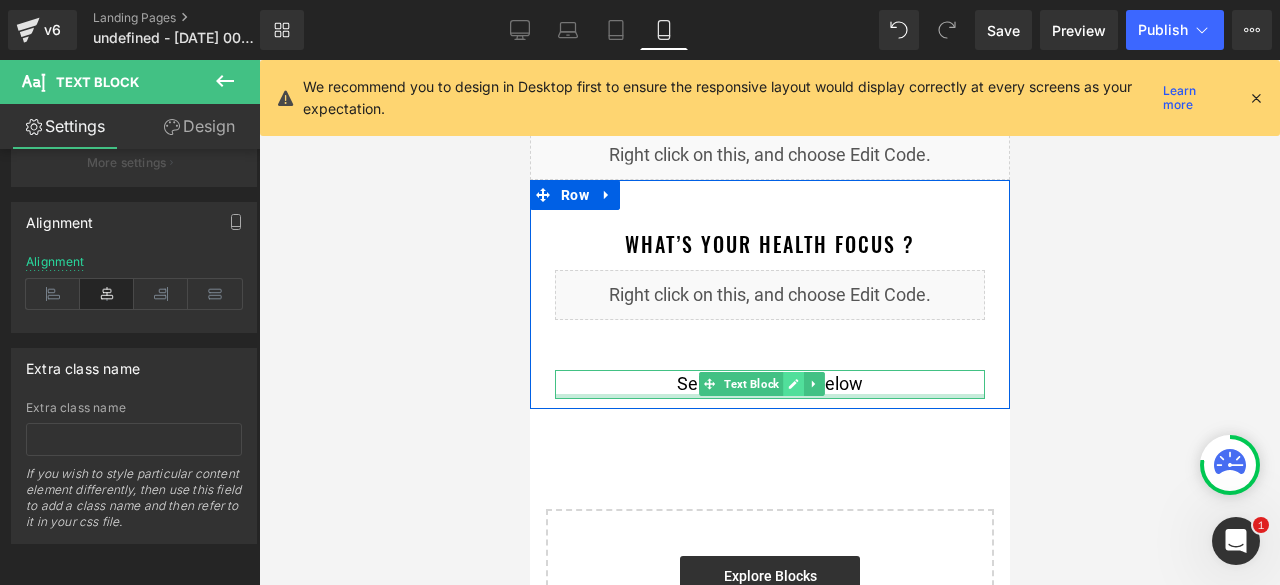 click 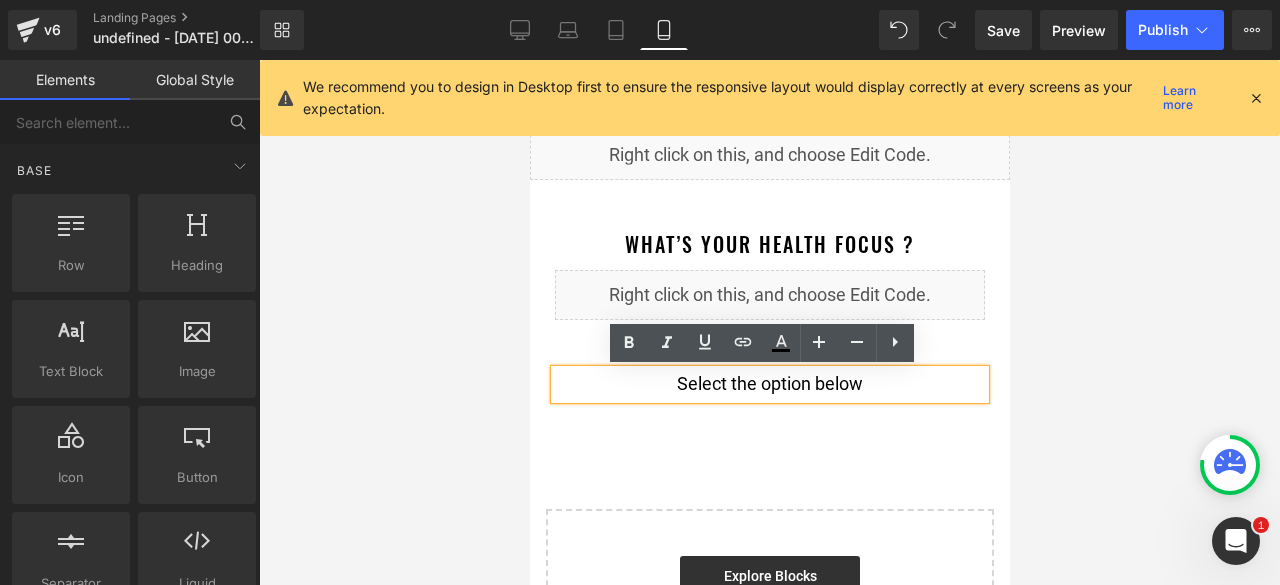 click at bounding box center (769, 322) 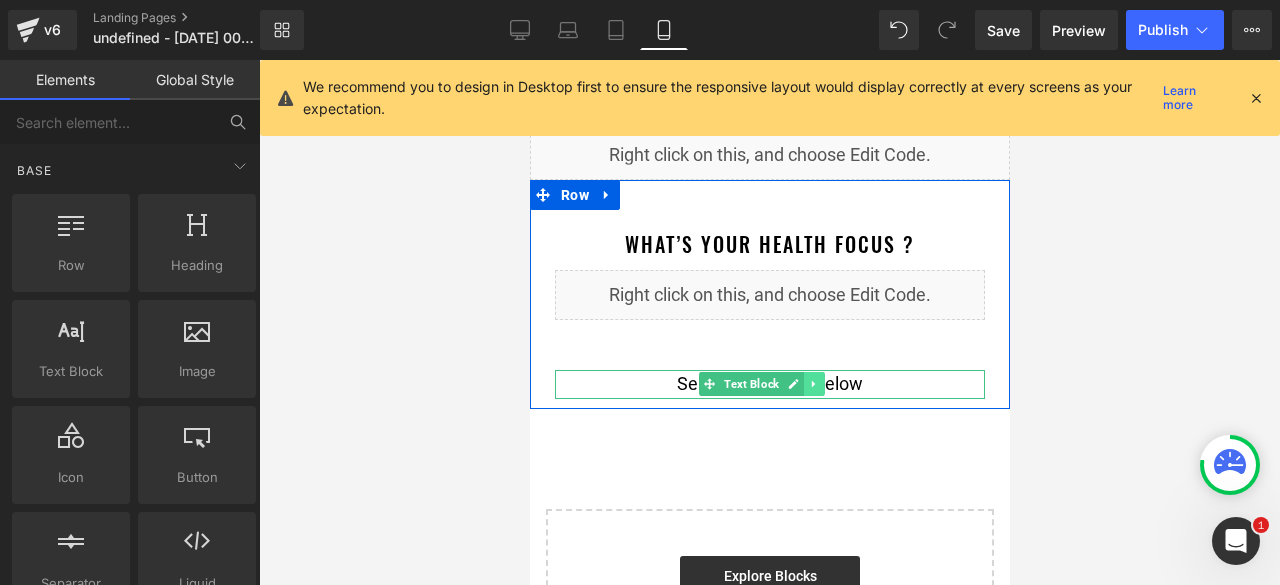 click 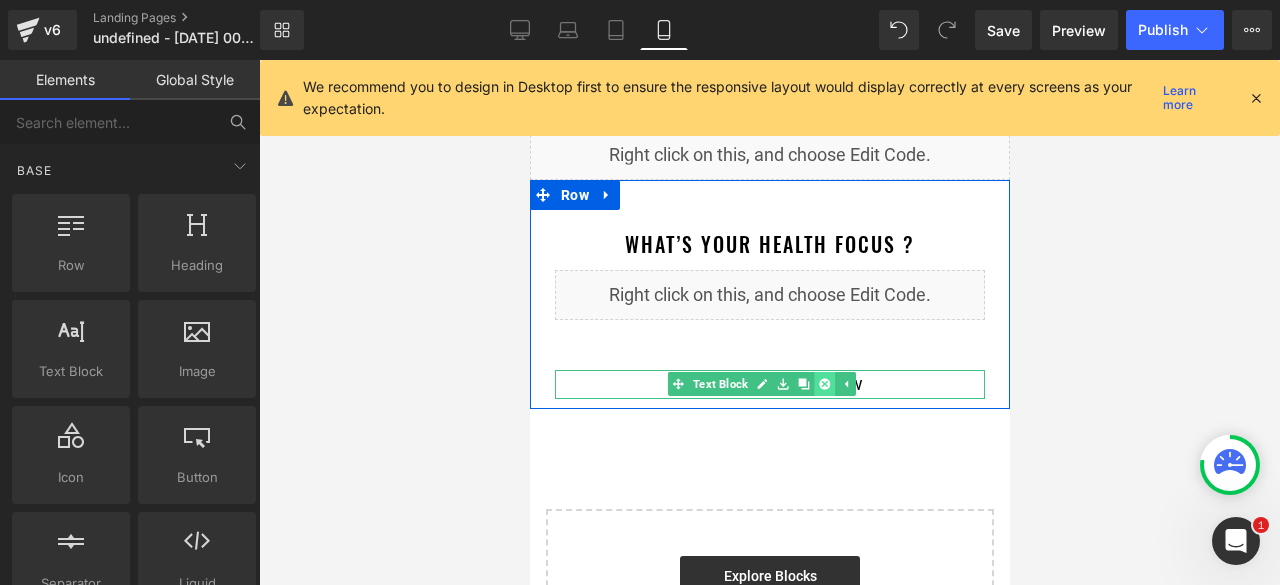 click 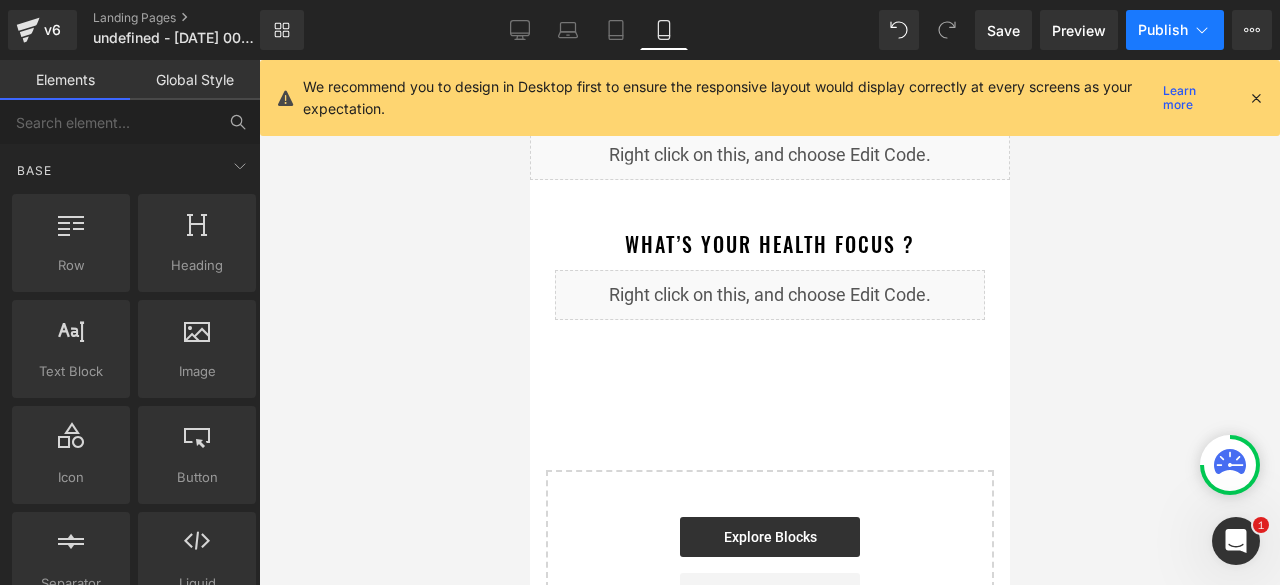 click on "Publish" at bounding box center (1175, 30) 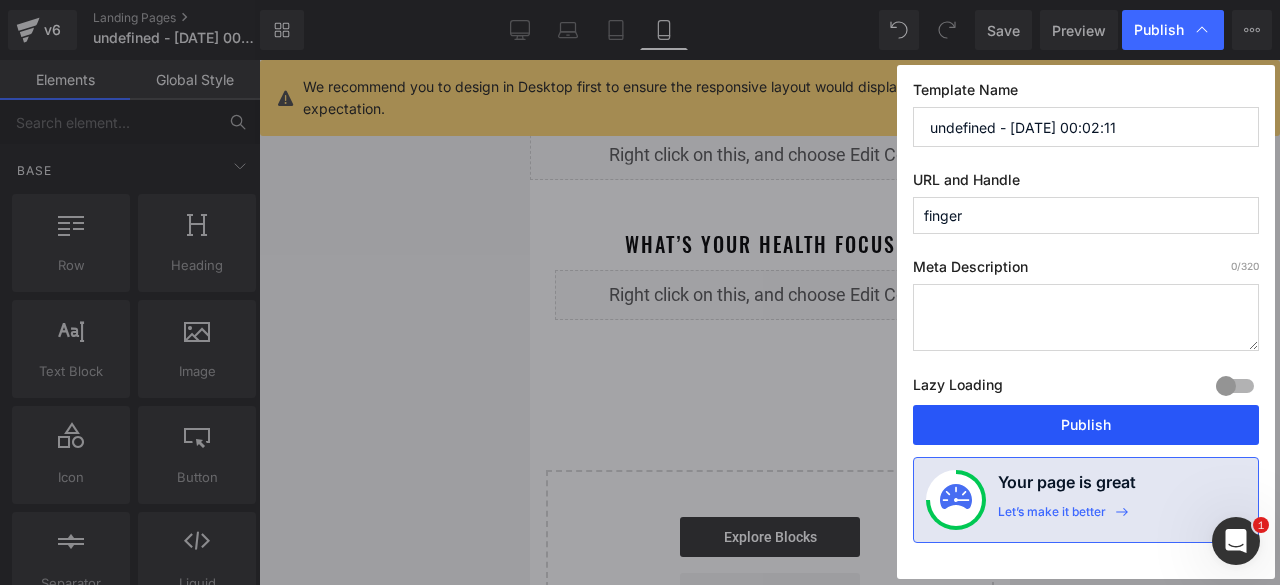 click on "Publish" at bounding box center [1086, 425] 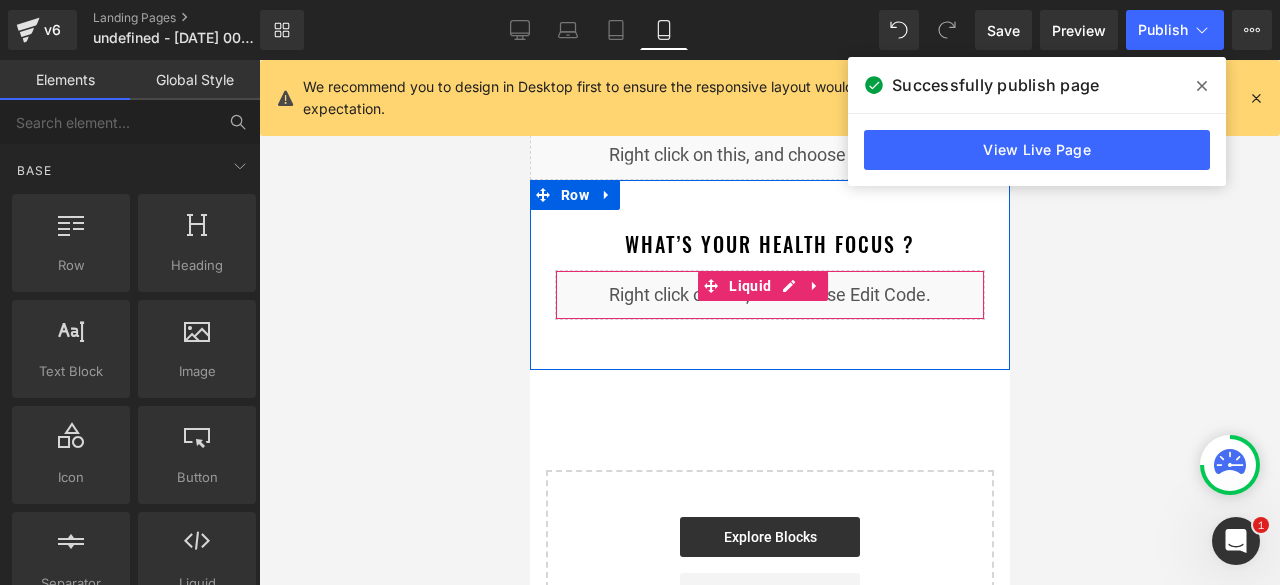 click on "Liquid" at bounding box center [769, 295] 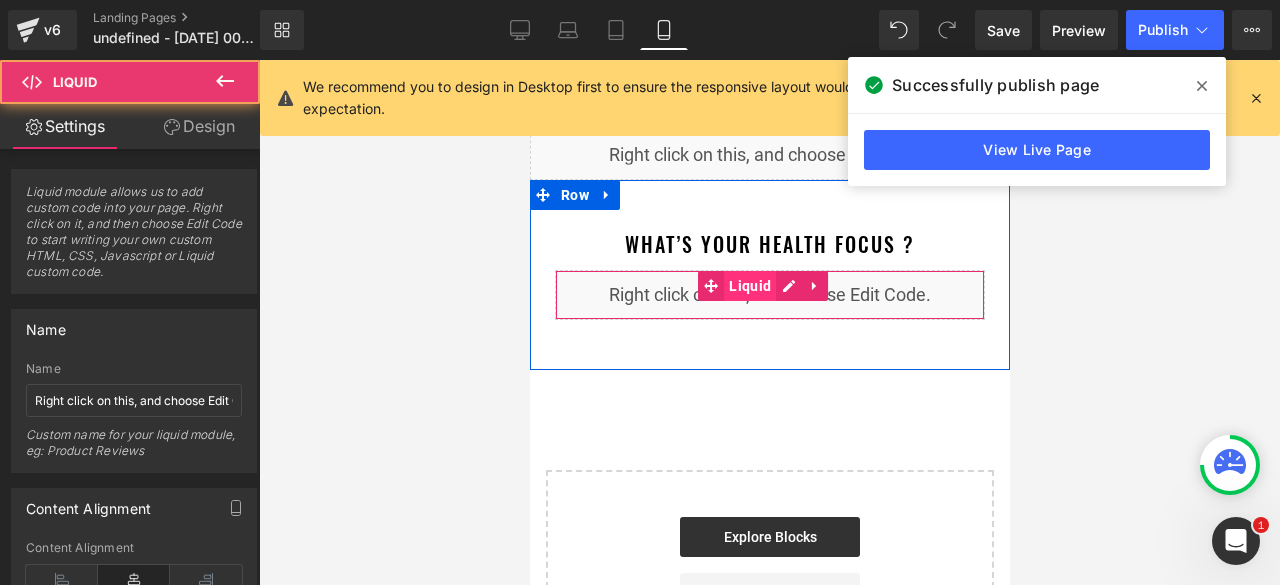 click on "Liquid" at bounding box center [749, 286] 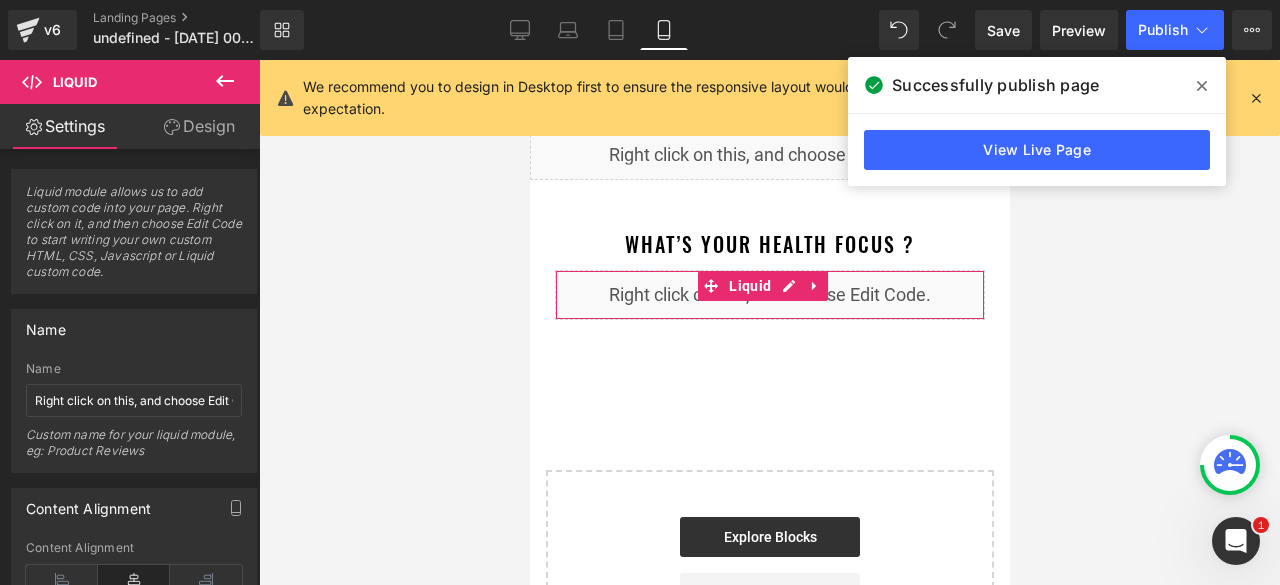 click on "Design" at bounding box center (199, 126) 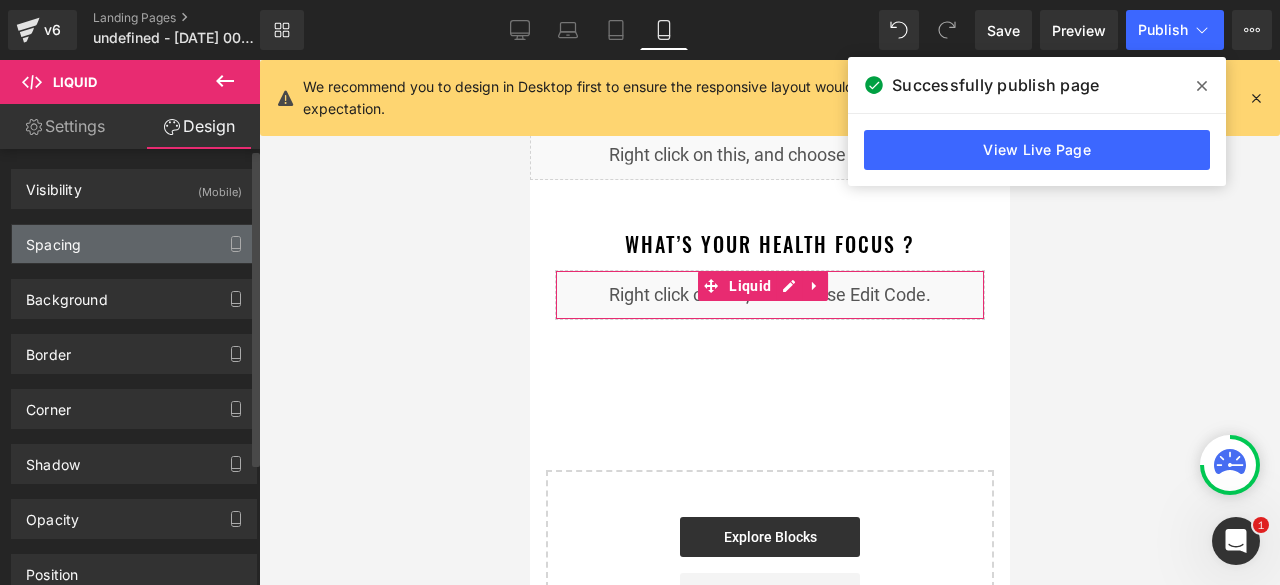 click on "Spacing" at bounding box center (134, 244) 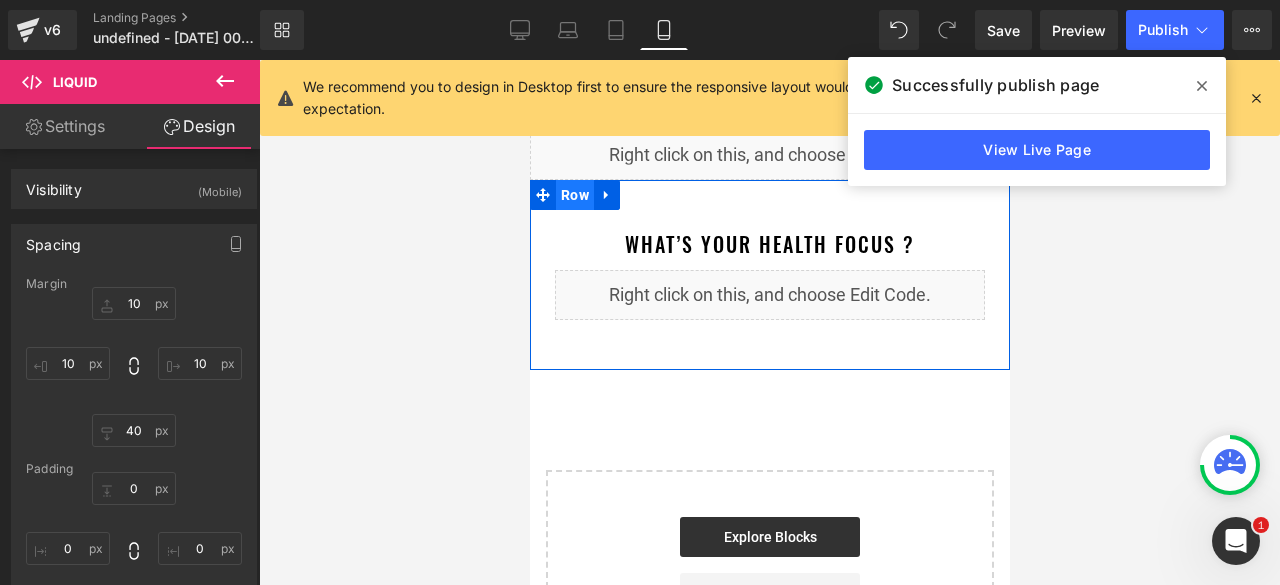 click on "Row" at bounding box center [574, 195] 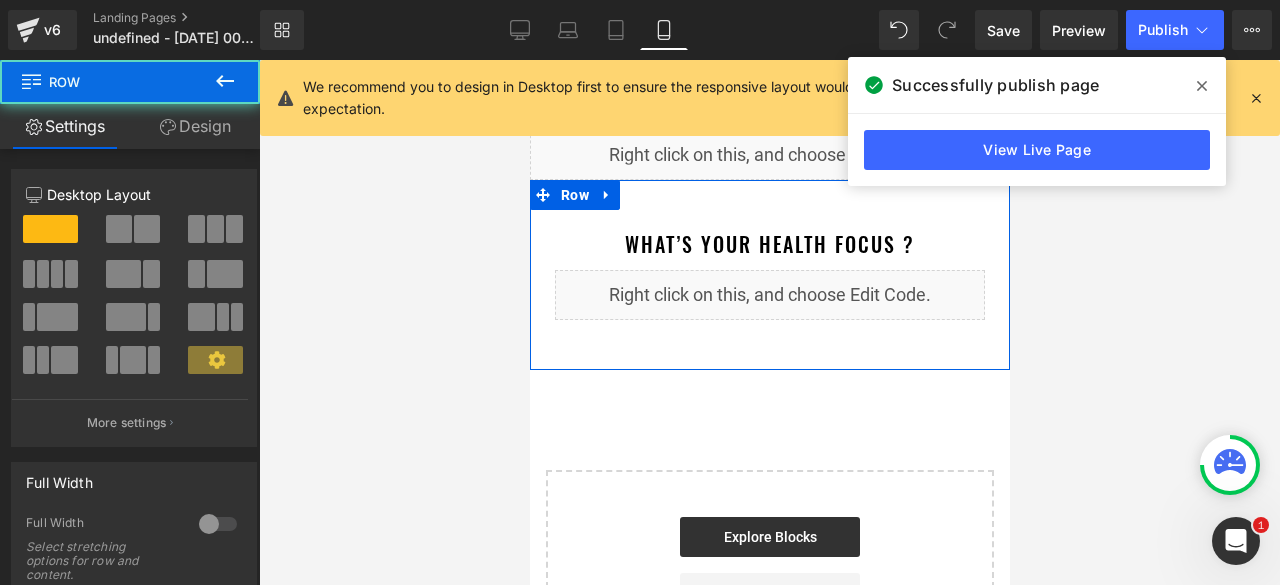 click on "Design" at bounding box center (195, 126) 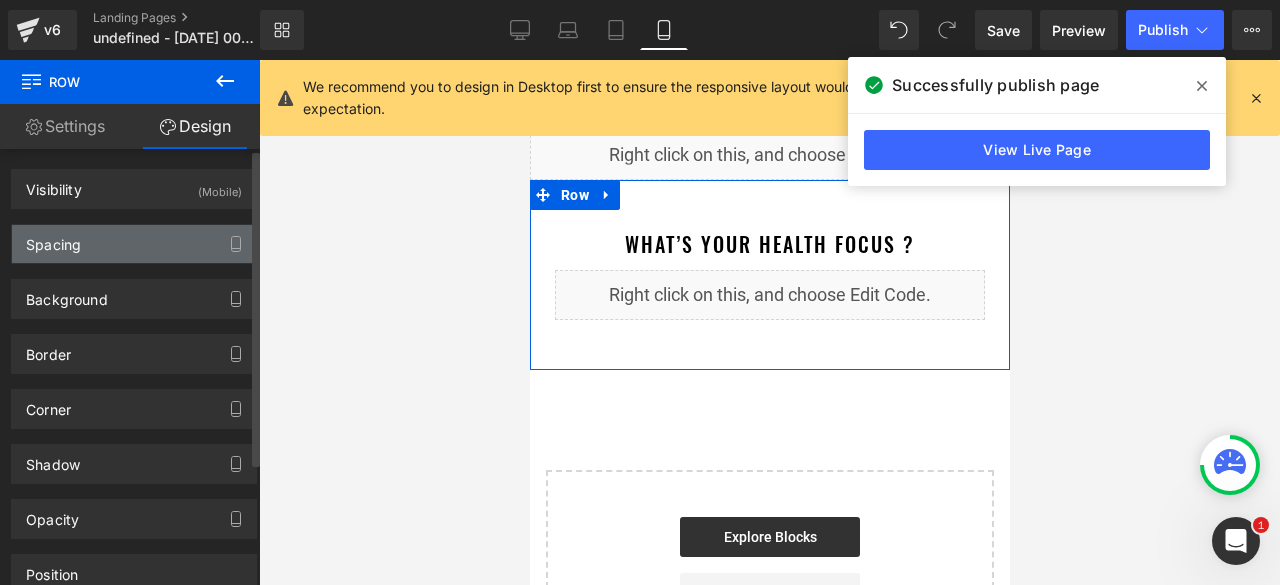 click on "Spacing" at bounding box center (53, 239) 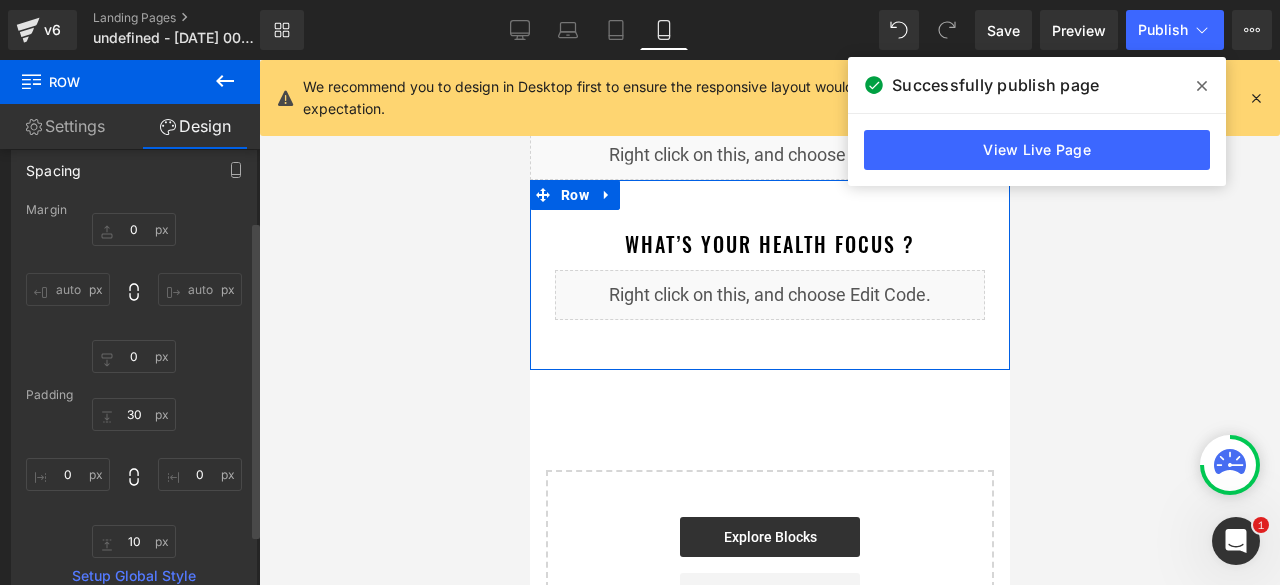 scroll, scrollTop: 100, scrollLeft: 0, axis: vertical 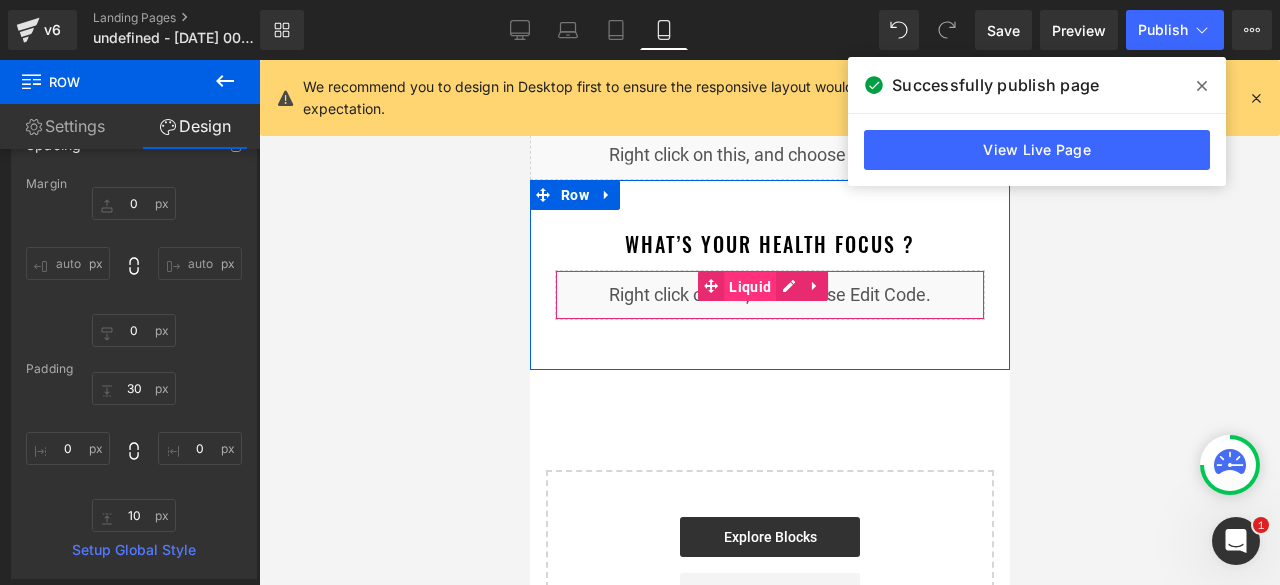 click on "Liquid" at bounding box center [749, 287] 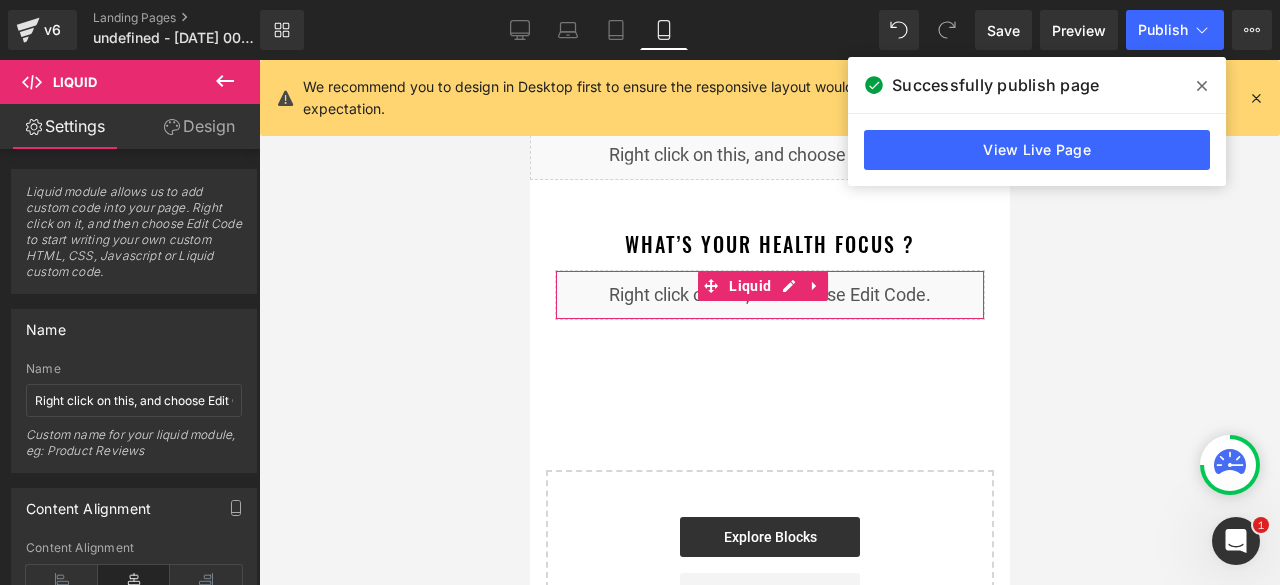 click on "Design" at bounding box center (199, 126) 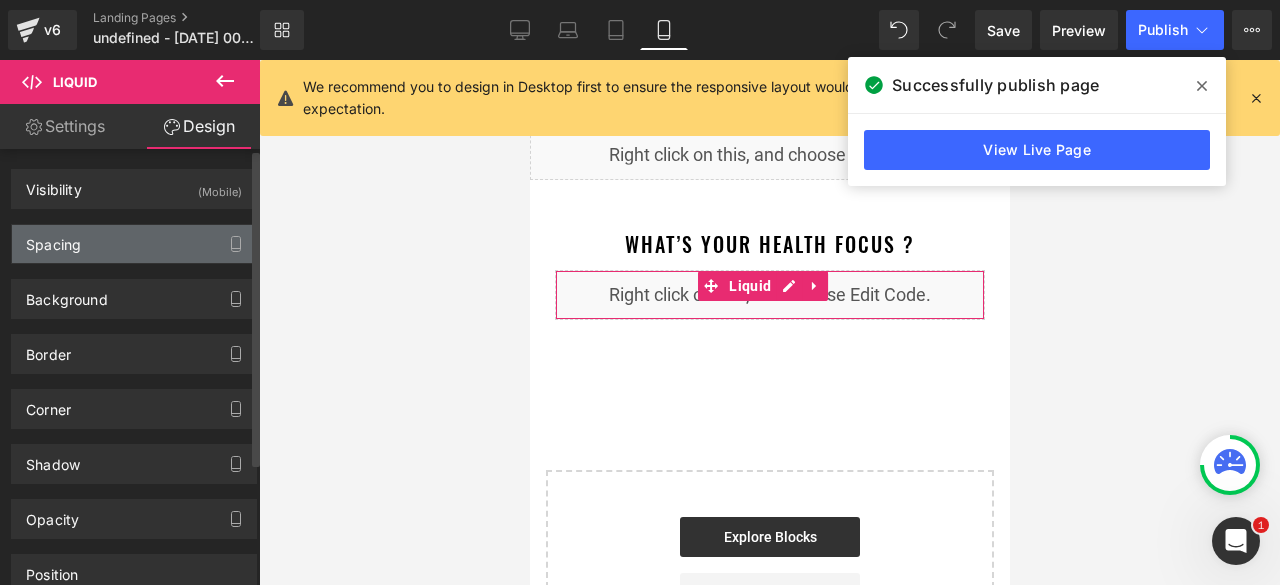 click on "Spacing" at bounding box center (134, 244) 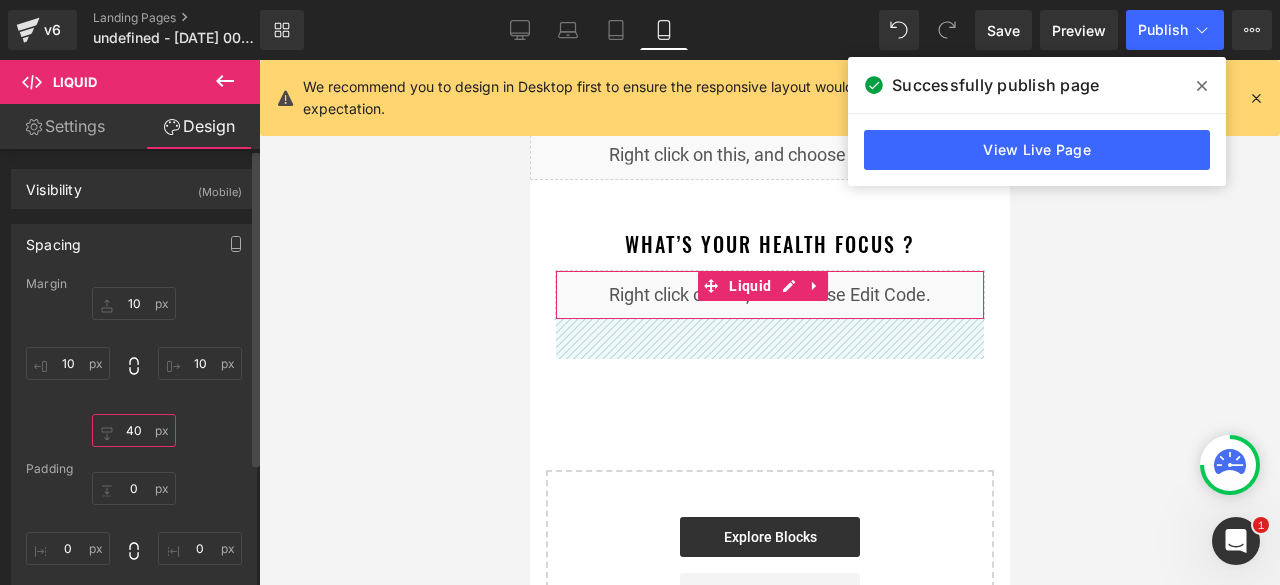 click on "40" at bounding box center [134, 430] 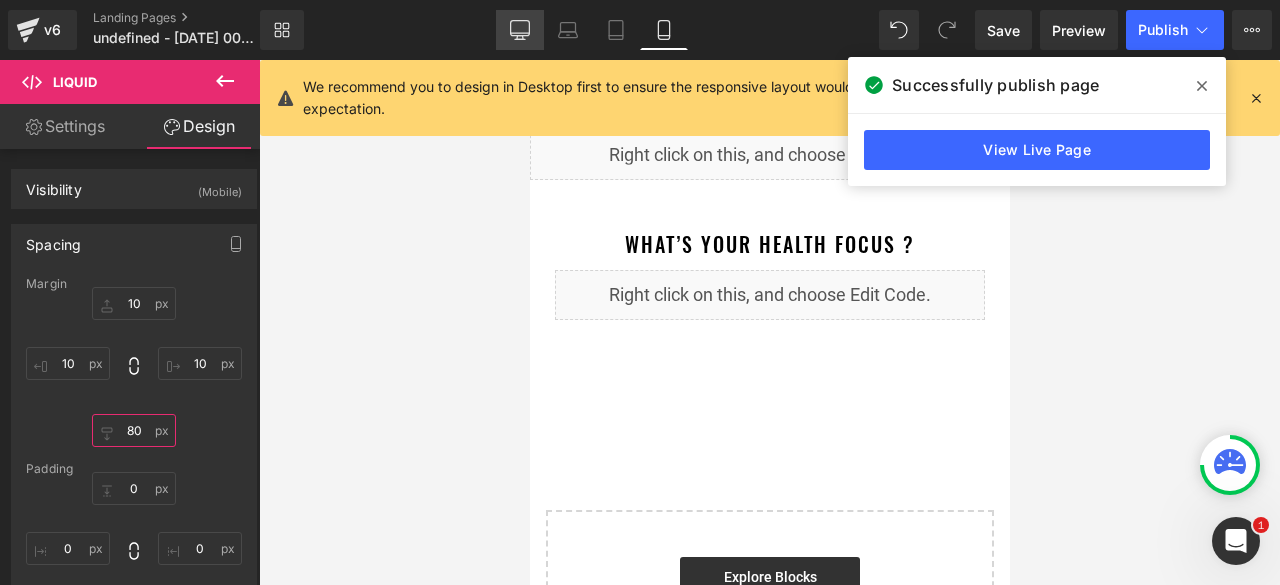 type on "80" 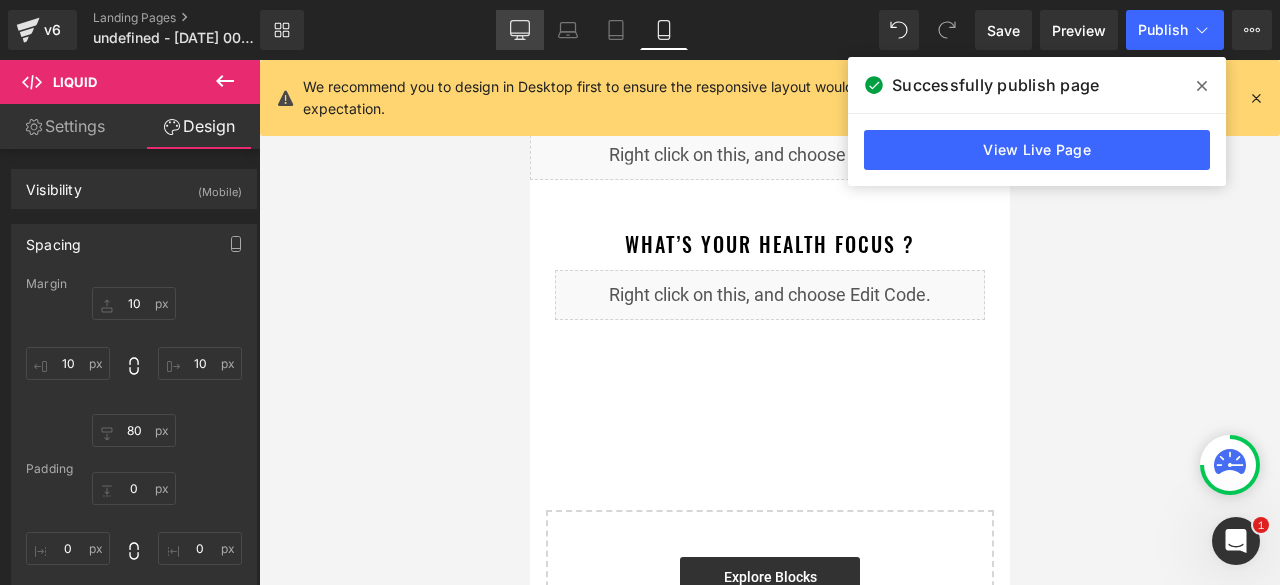 click on "Desktop" at bounding box center (520, 30) 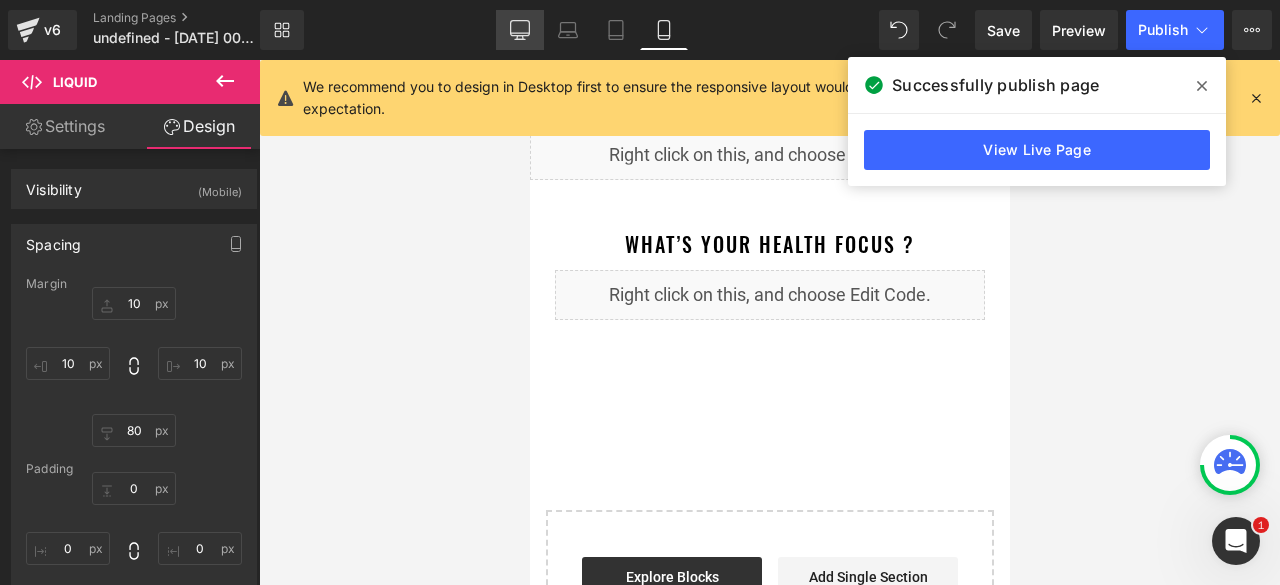 type on "0" 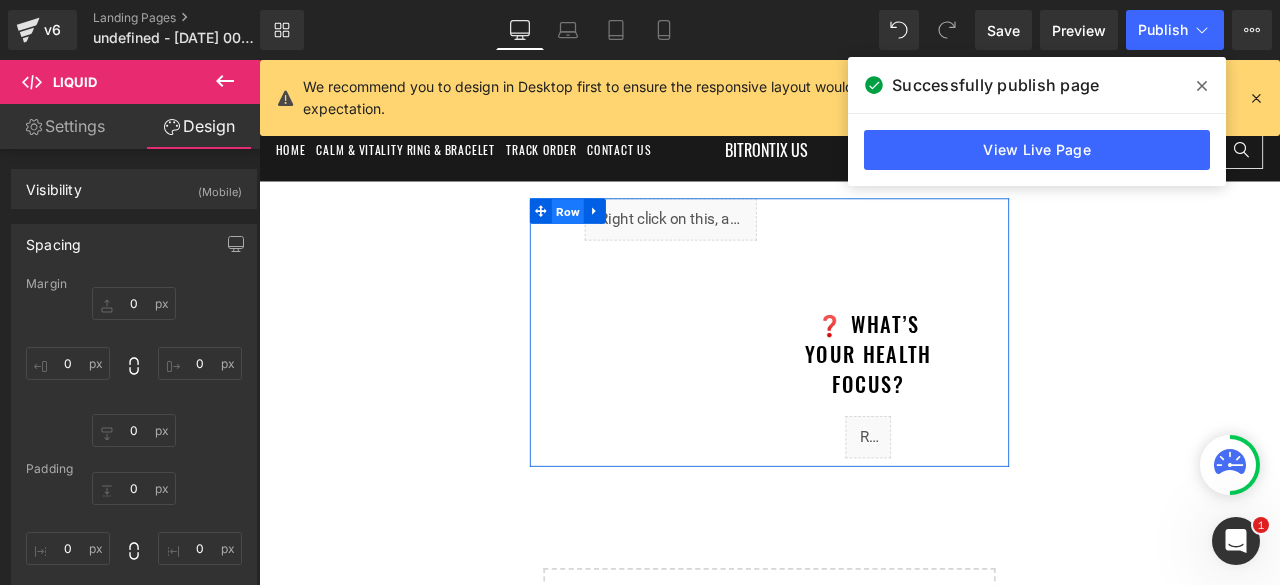 click on "Row" at bounding box center (625, 240) 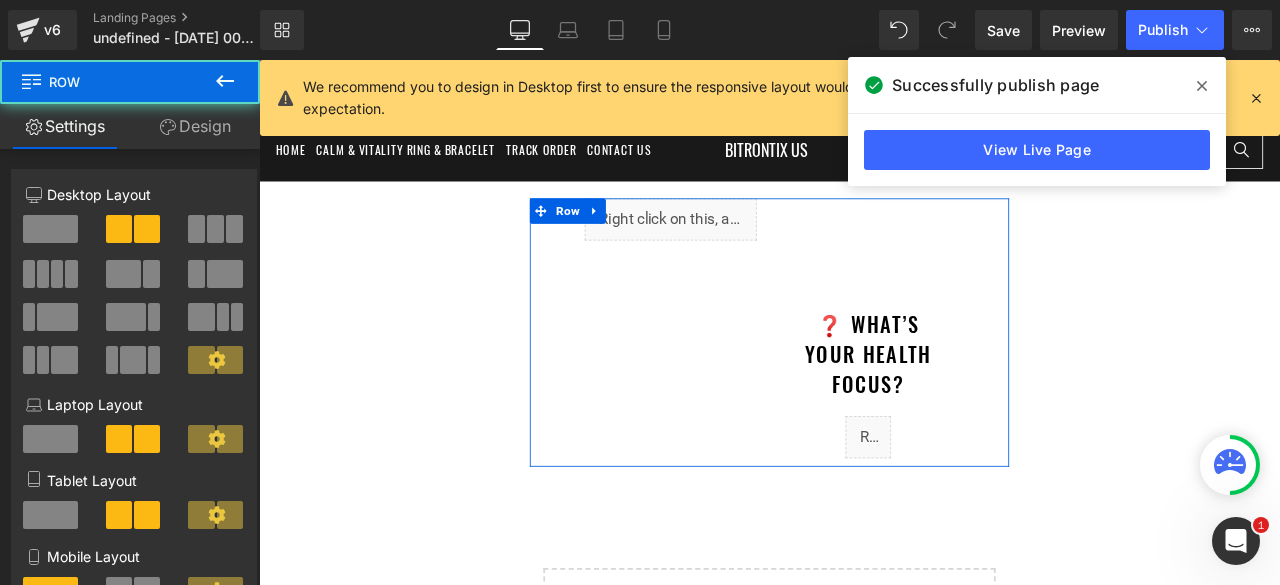 click on "Design" at bounding box center (195, 126) 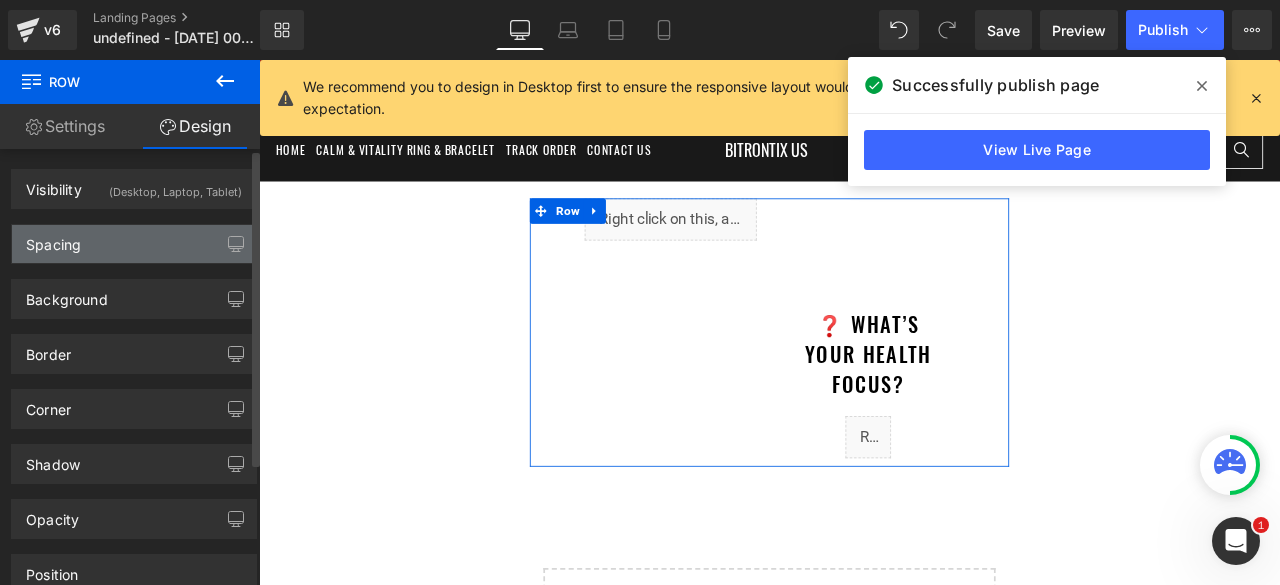 click on "Spacing" at bounding box center (134, 244) 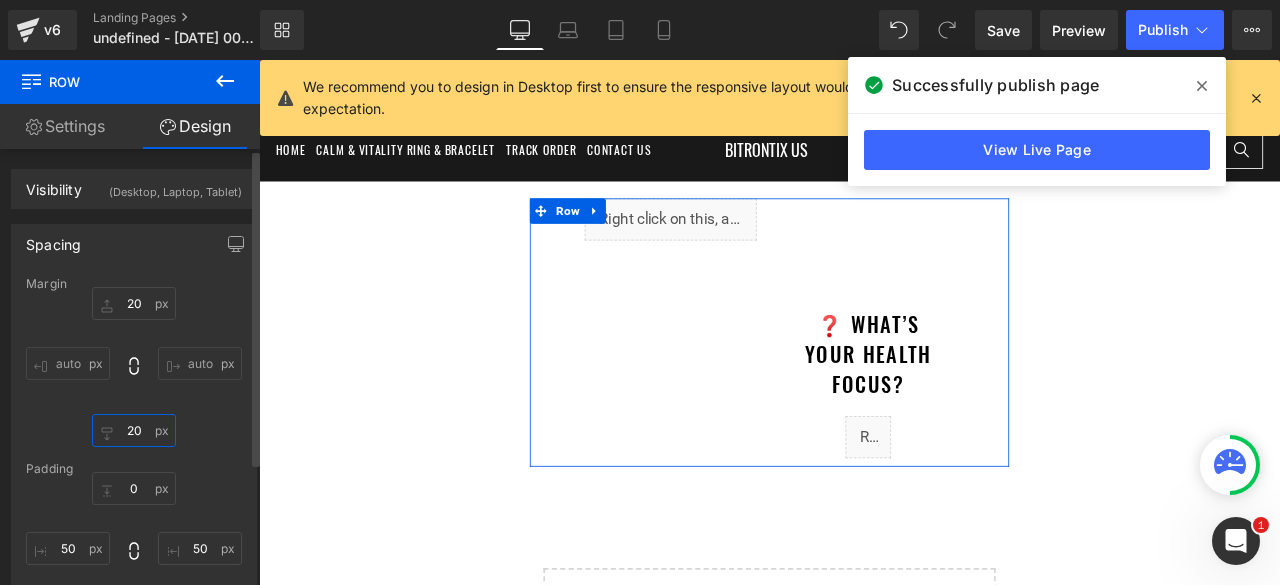 click on "20" at bounding box center (134, 430) 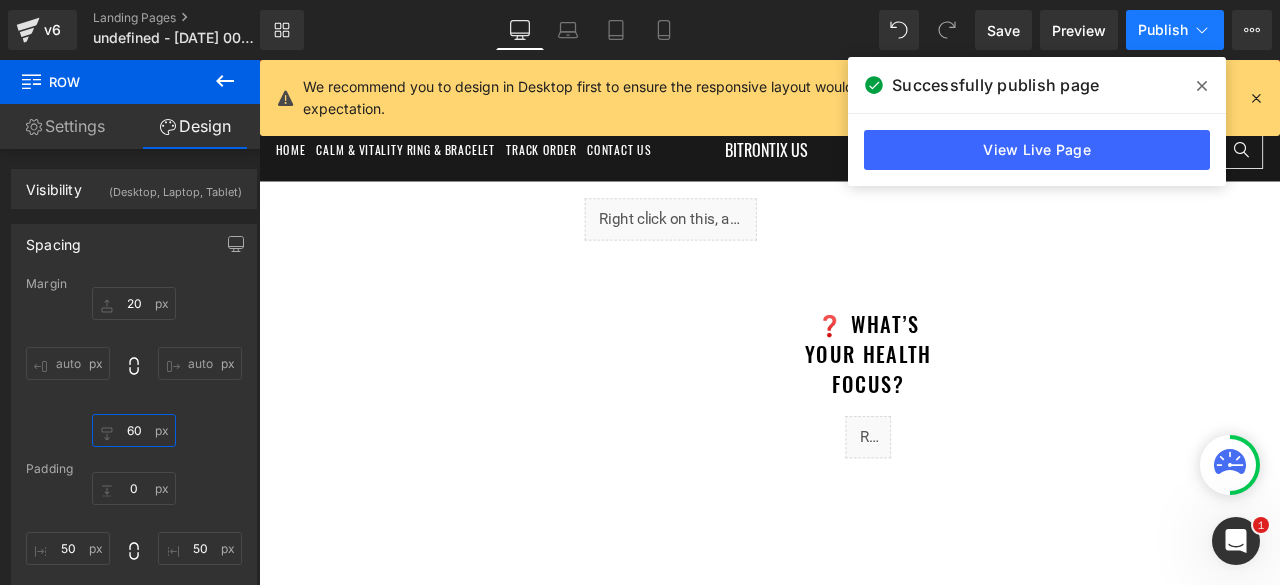 type on "60" 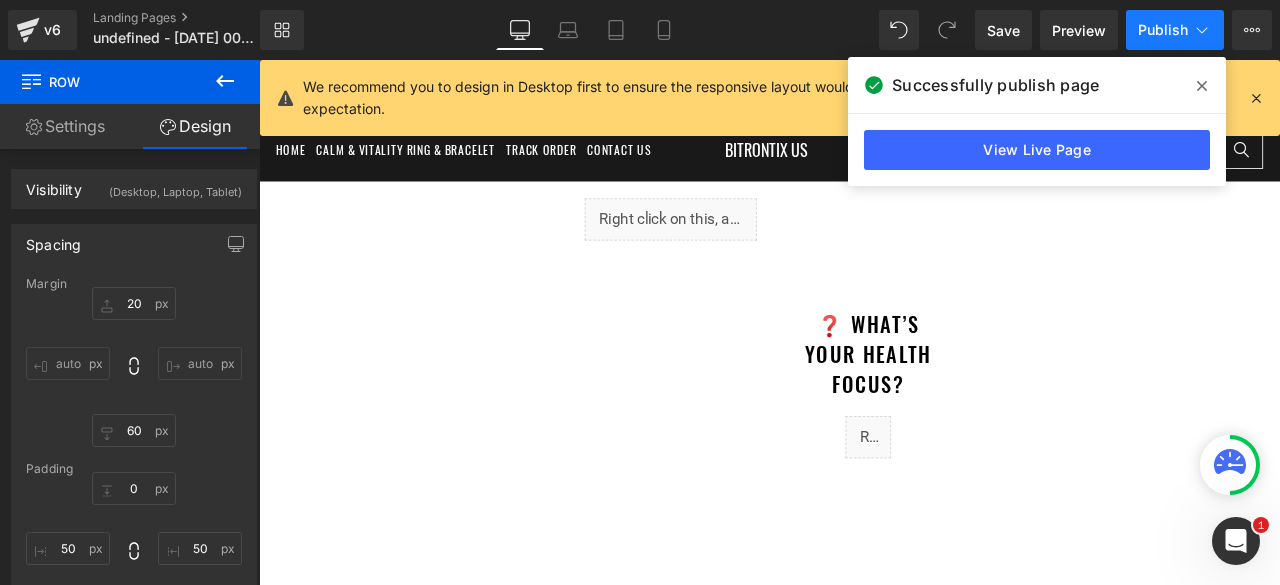 click on "Publish" at bounding box center (1163, 30) 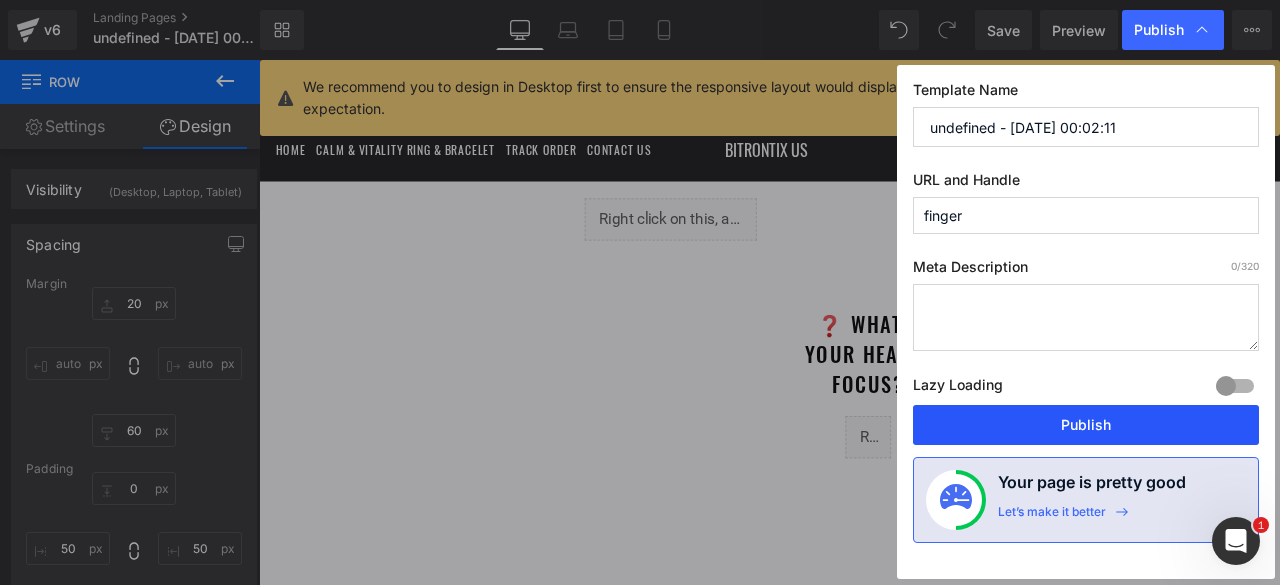 click on "Publish" at bounding box center [1086, 425] 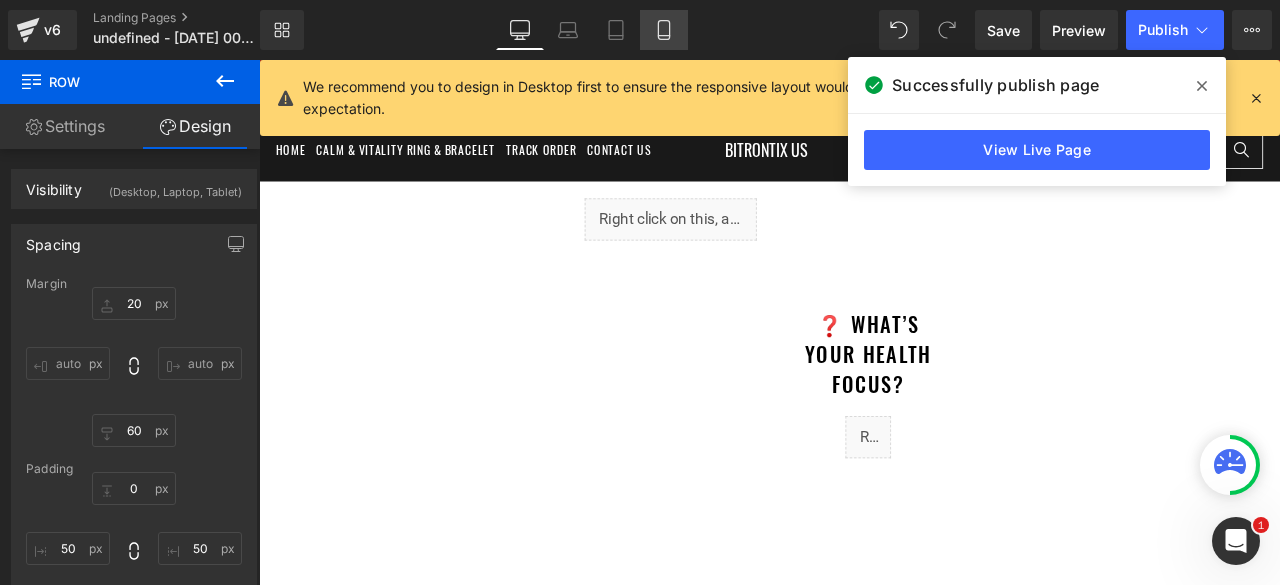 click 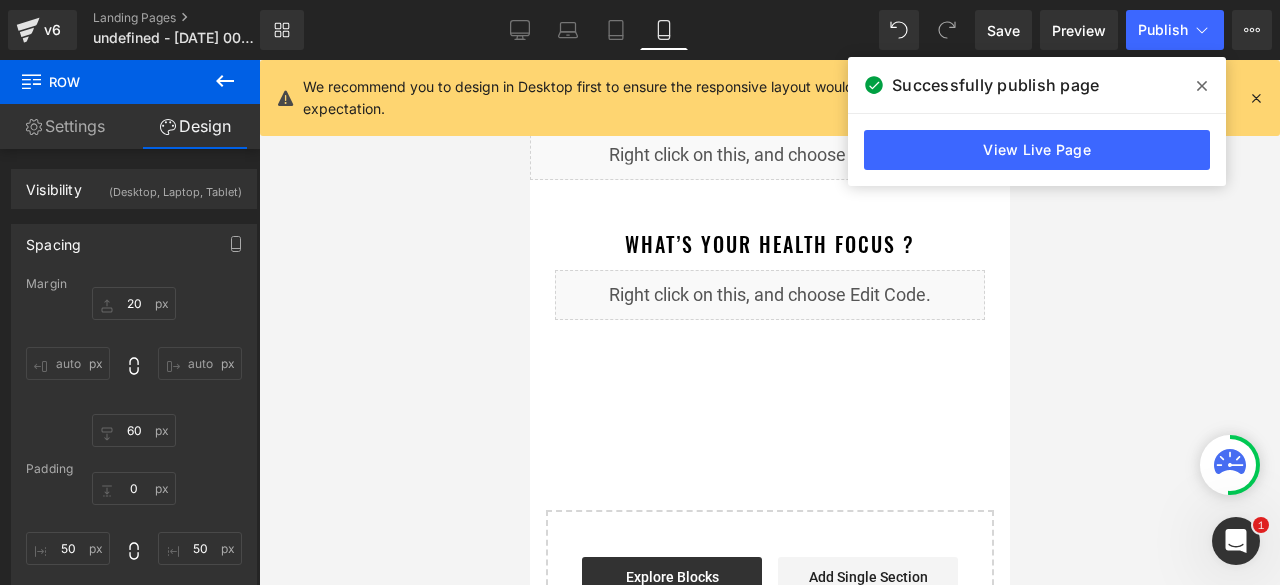 type on "20" 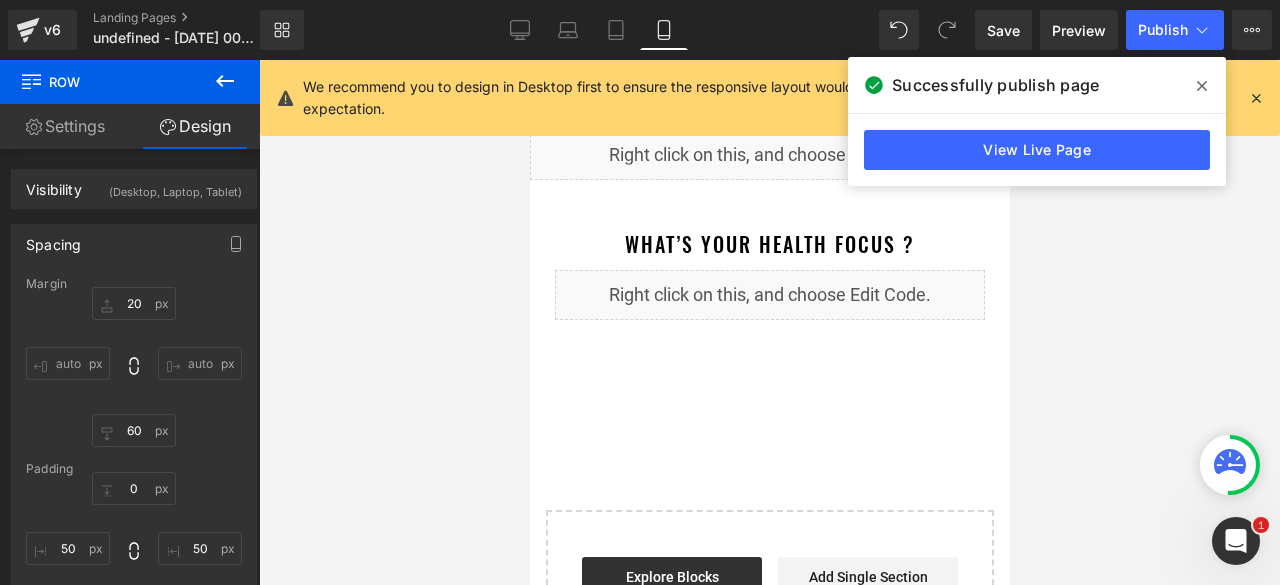 type on "60" 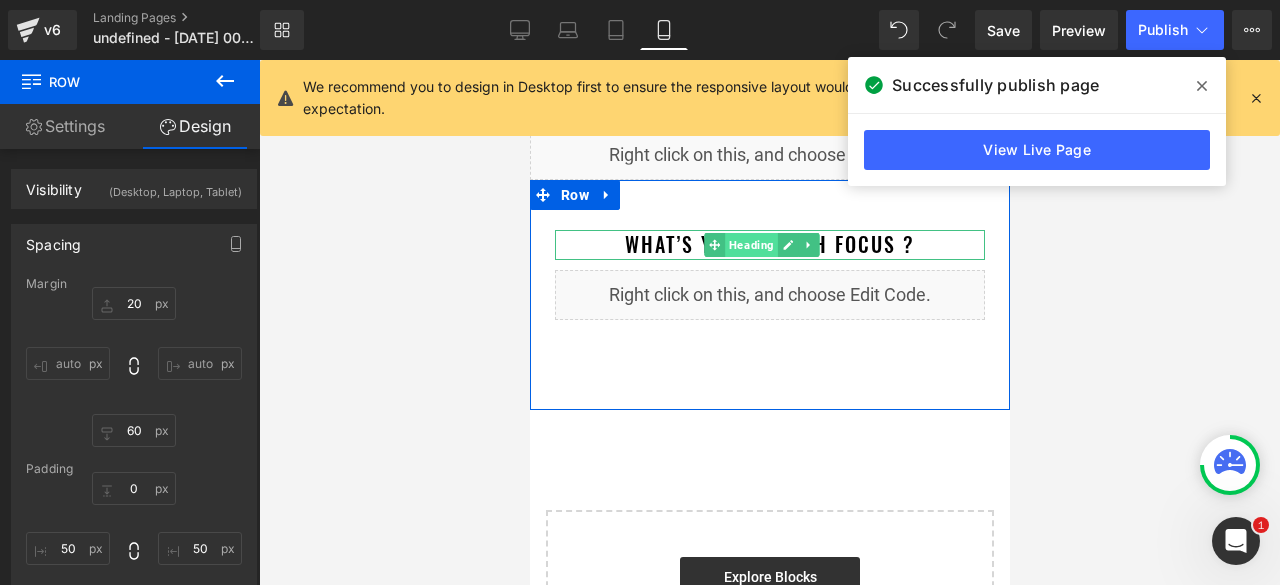click on "Heading" at bounding box center (750, 245) 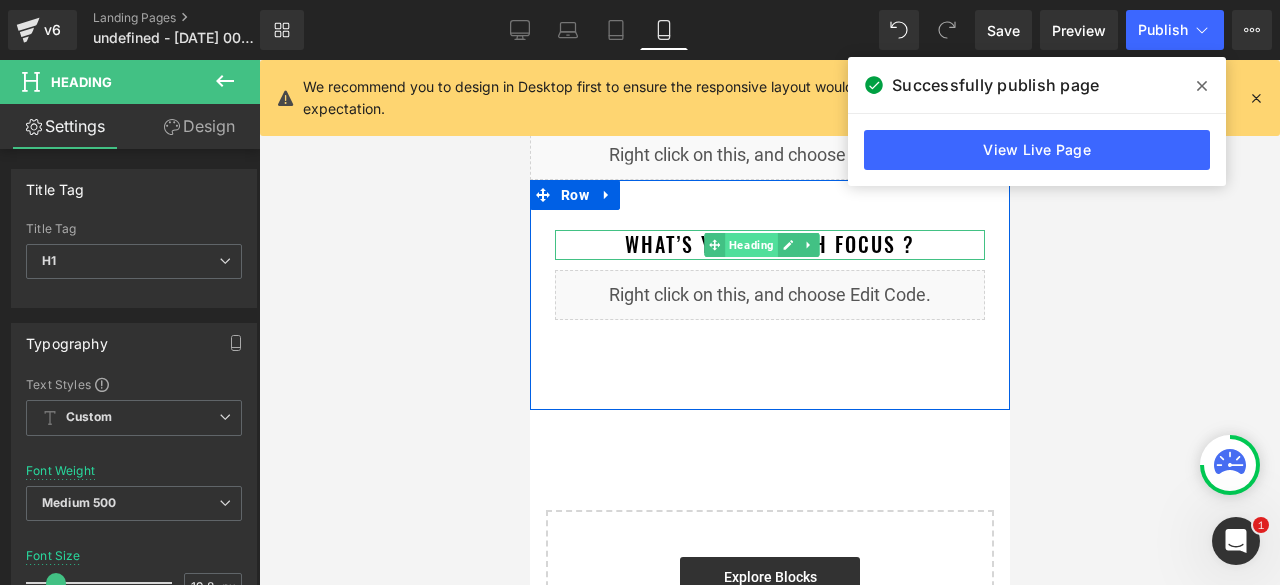 click on "Heading" at bounding box center (750, 245) 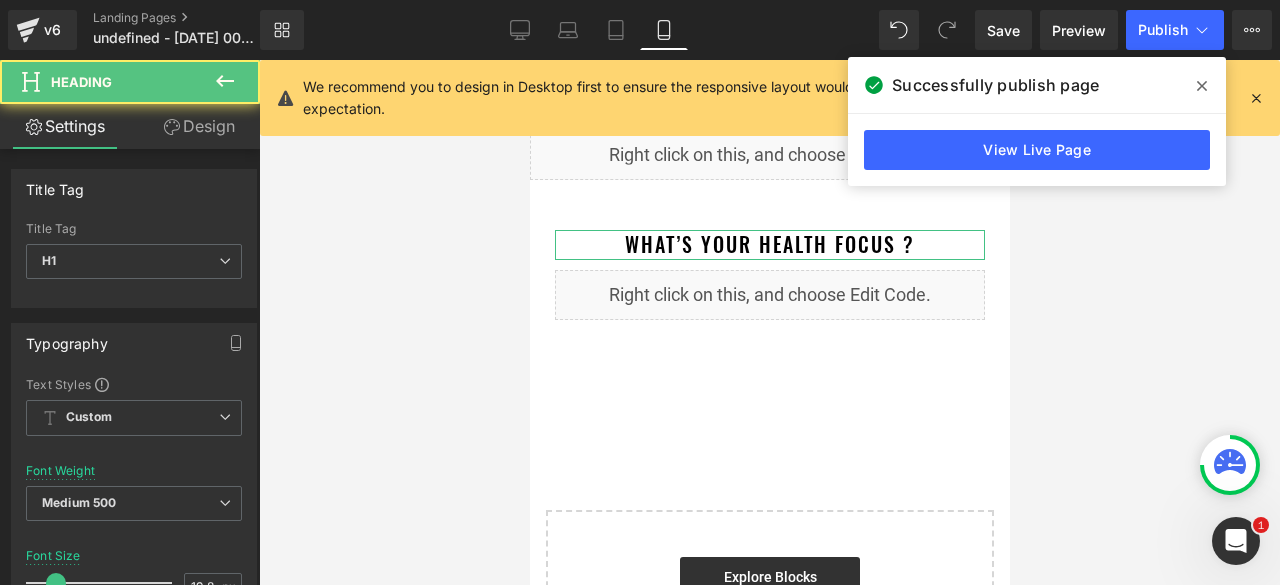 click on "Design" at bounding box center [199, 126] 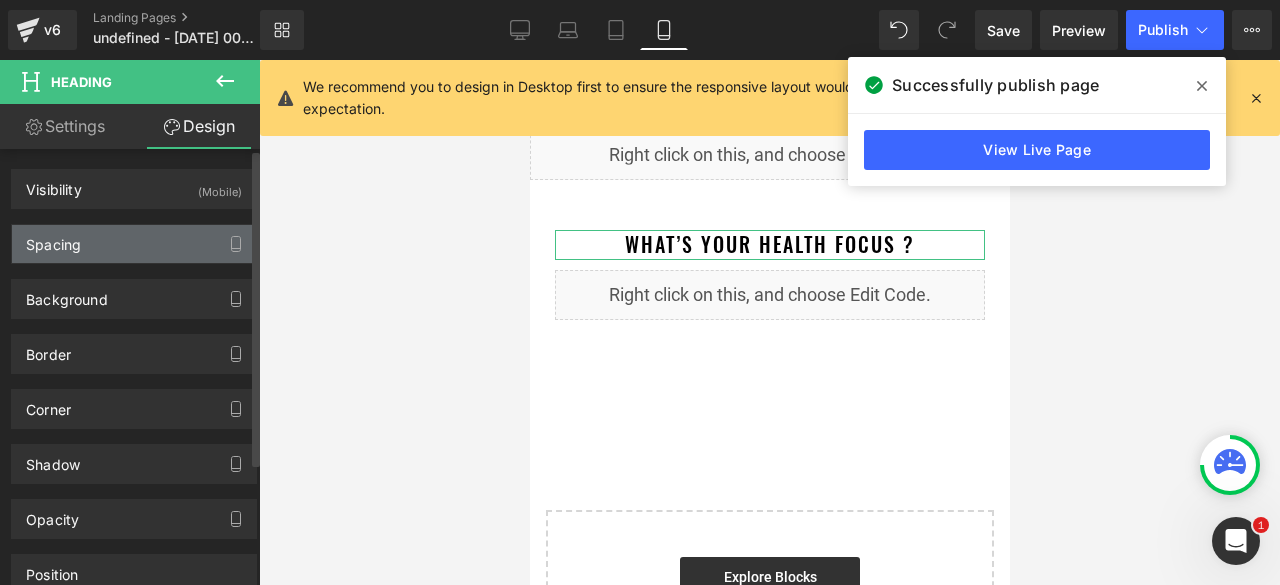type on "20" 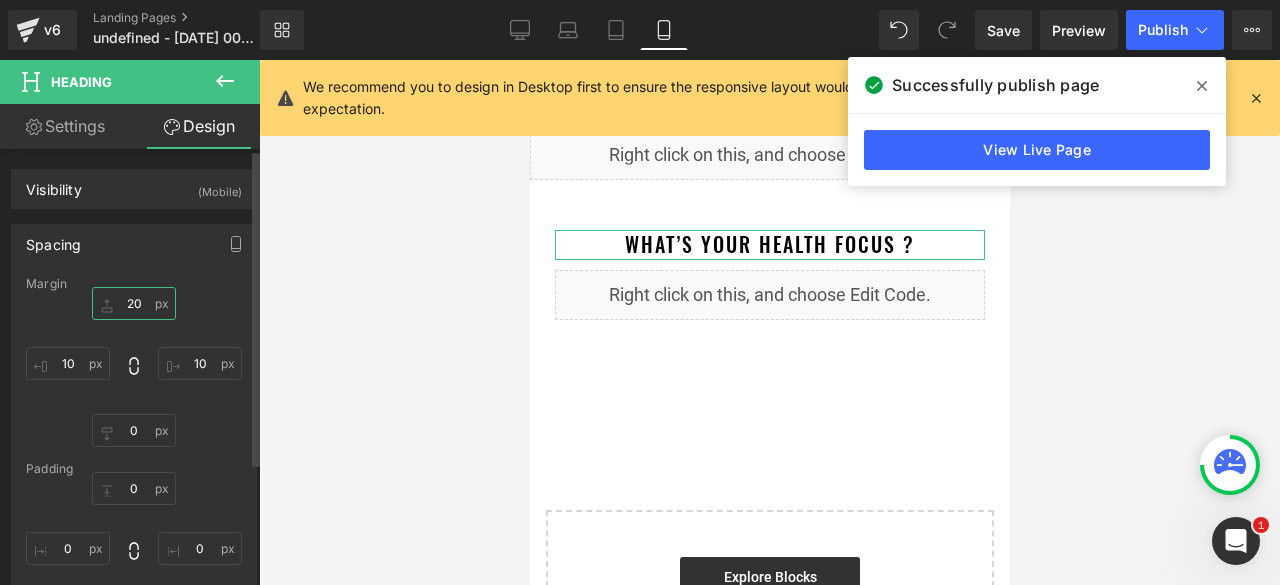 click on "20" at bounding box center [134, 303] 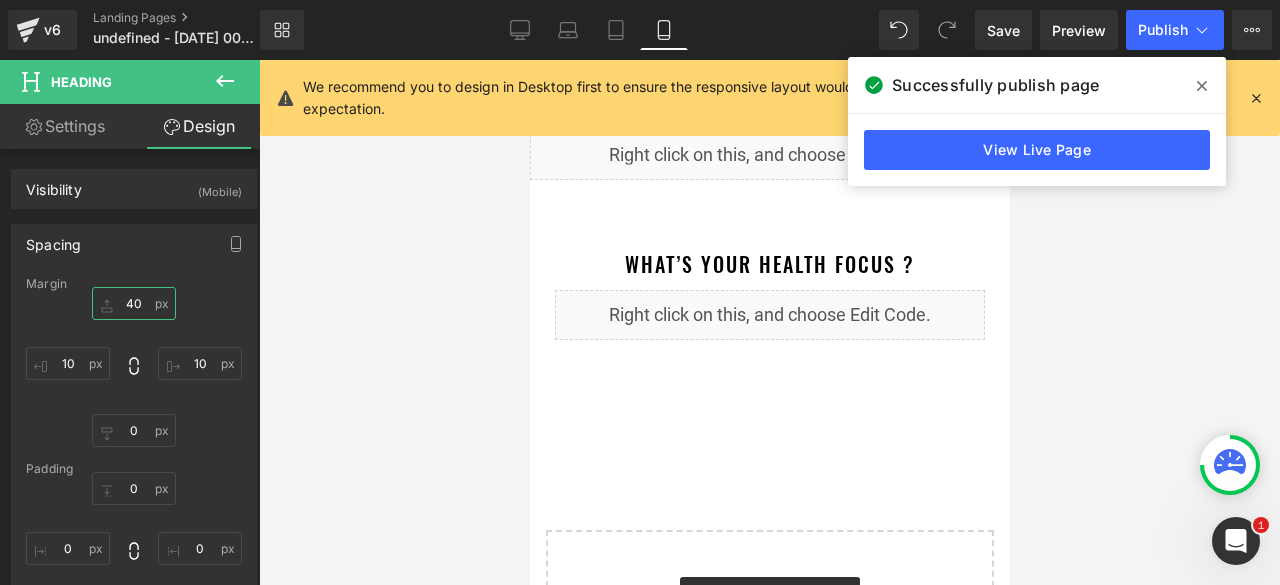 type on "40" 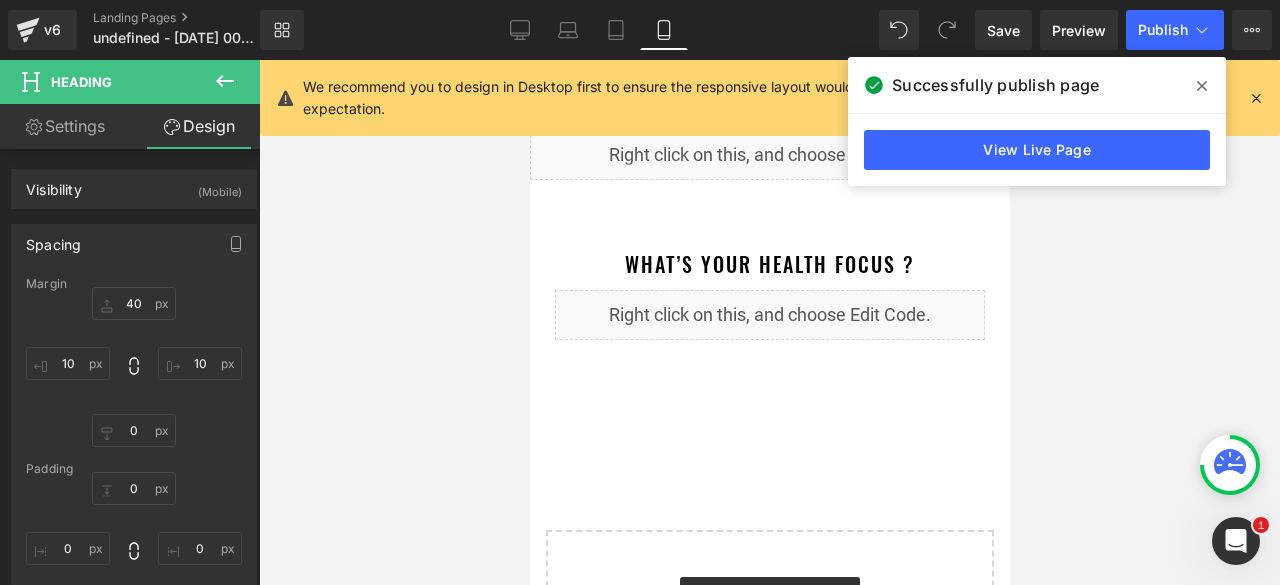 click on "Library Mobile Desktop Laptop Tablet Mobile Save Preview Publish Scheduled View Live Page View with current Template Save Template to Library Schedule Publish  Optimize  Publish Settings Shortcuts We recommend you to design in Desktop first to ensure the responsive layout would display correctly at every screens as your expectation. Learn more  Your page can’t be published   You've reached the maximum number of published pages on your plan  (0/0).  You need to upgrade your plan or unpublish all your pages to get 1 publish slot.   Unpublish pages   Upgrade plan" at bounding box center [770, 30] 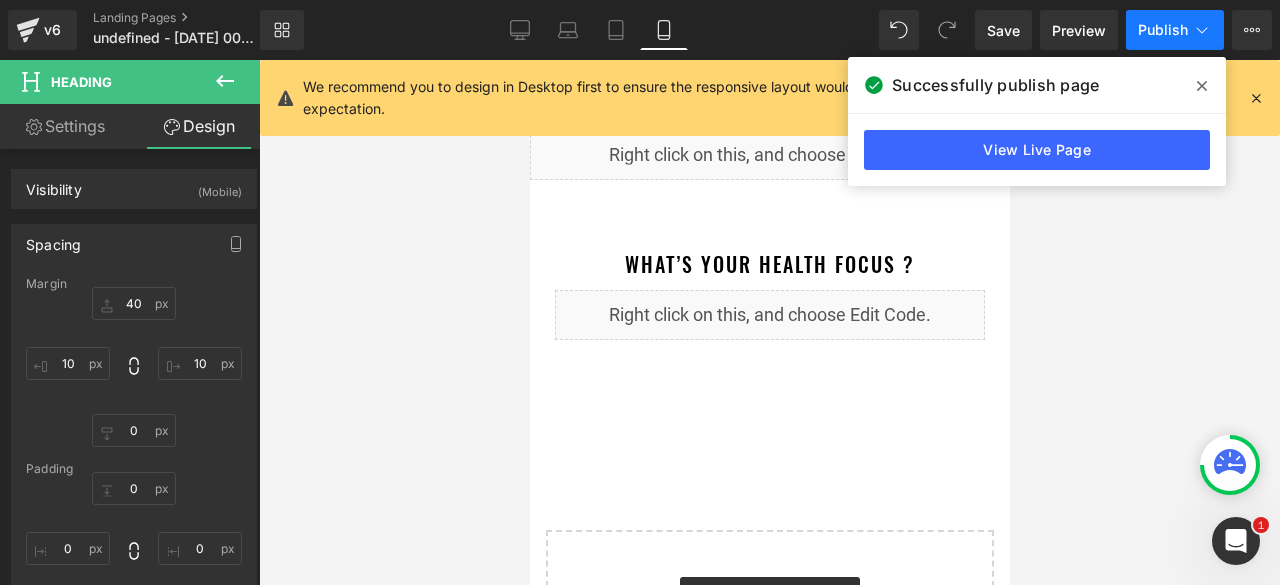 click on "Publish" at bounding box center [1163, 30] 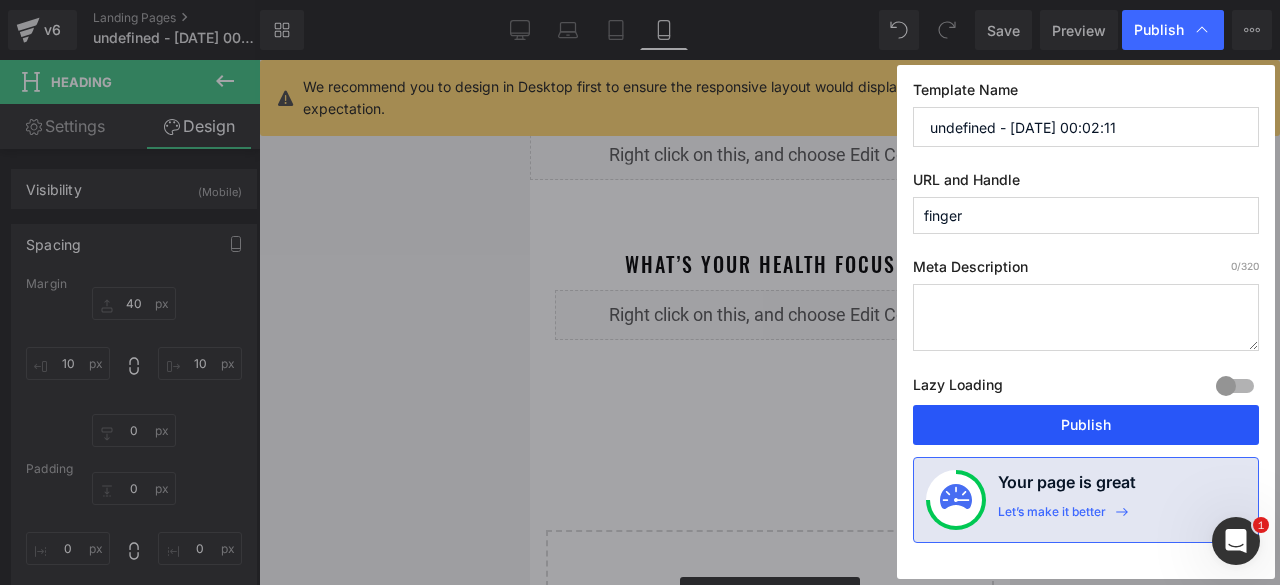 click on "Publish" at bounding box center (1086, 425) 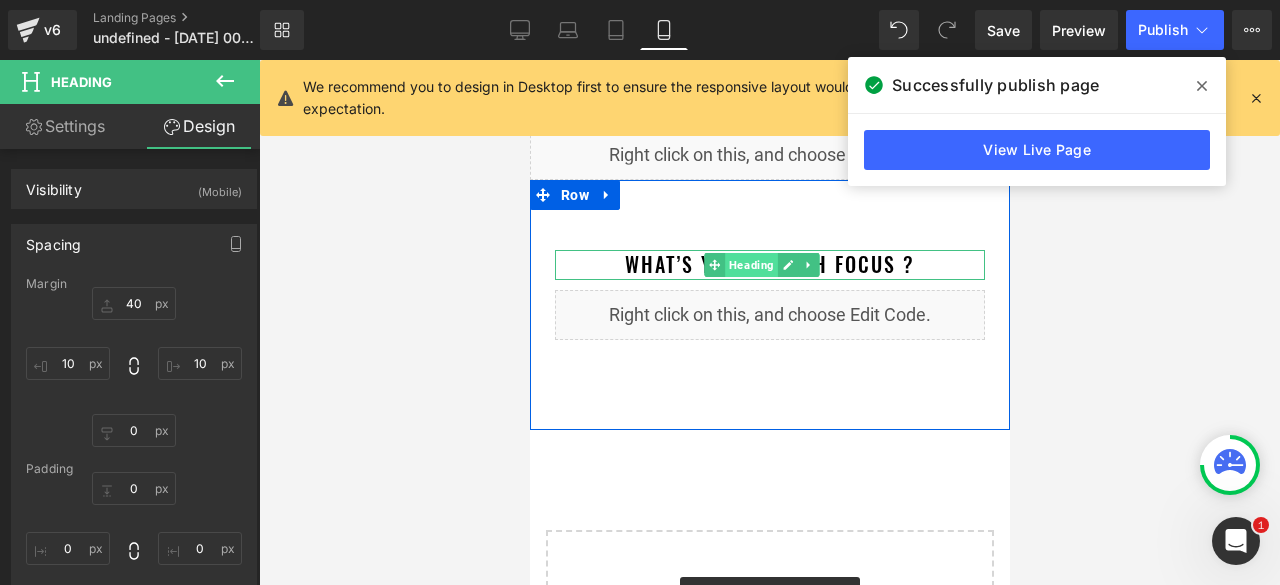 click on "Heading" at bounding box center (750, 265) 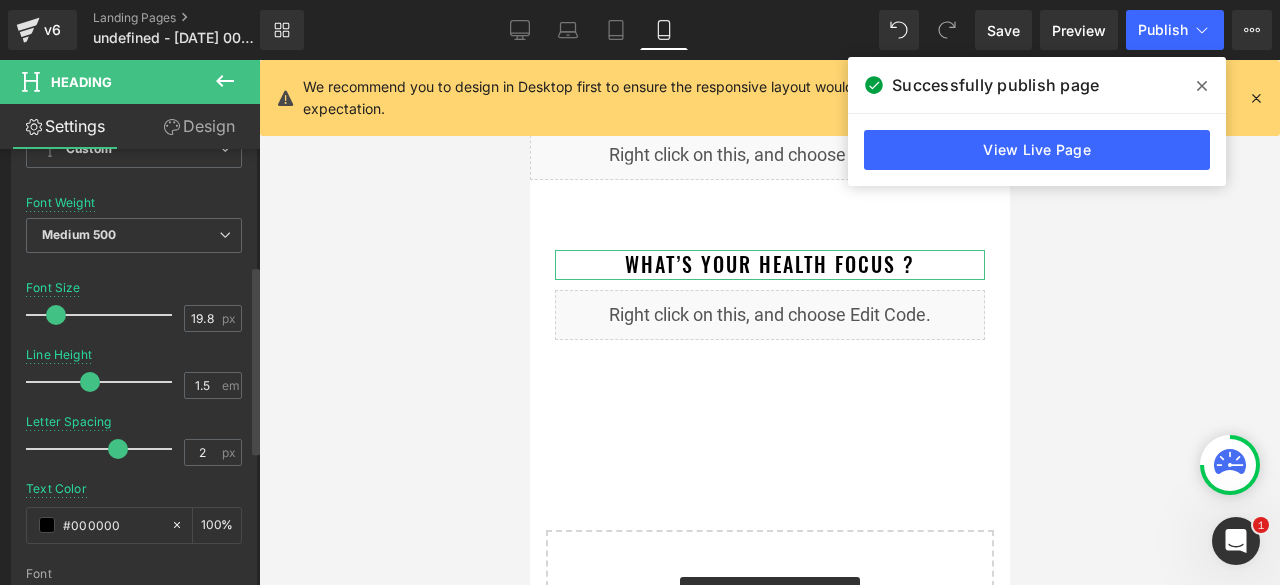 scroll, scrollTop: 300, scrollLeft: 0, axis: vertical 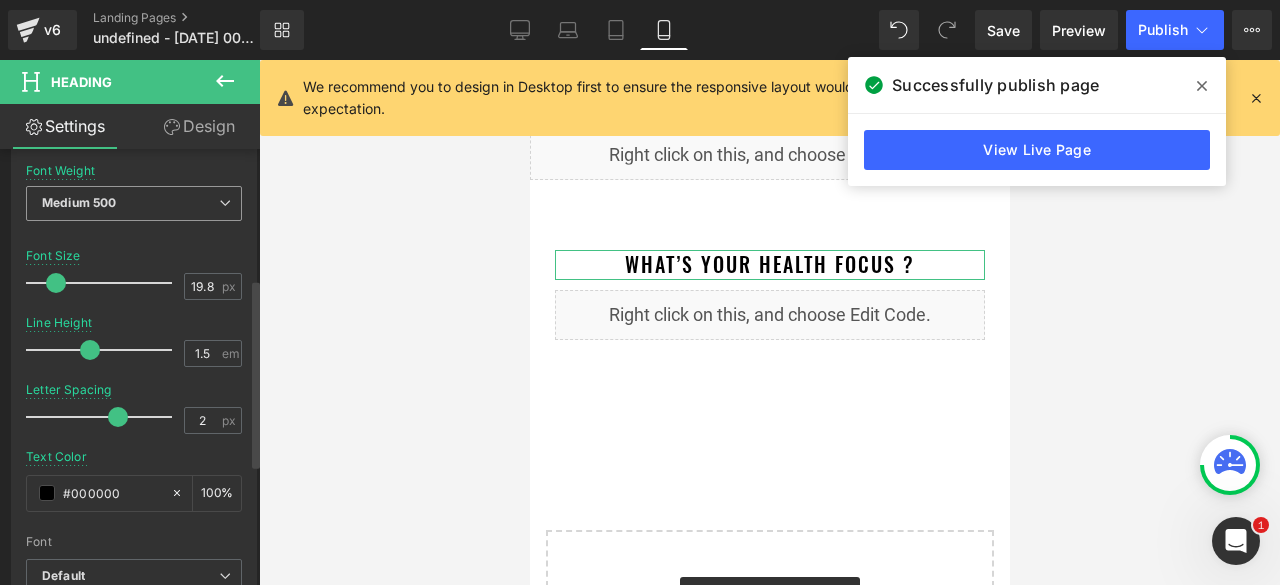 click on "Medium 500" at bounding box center [134, 203] 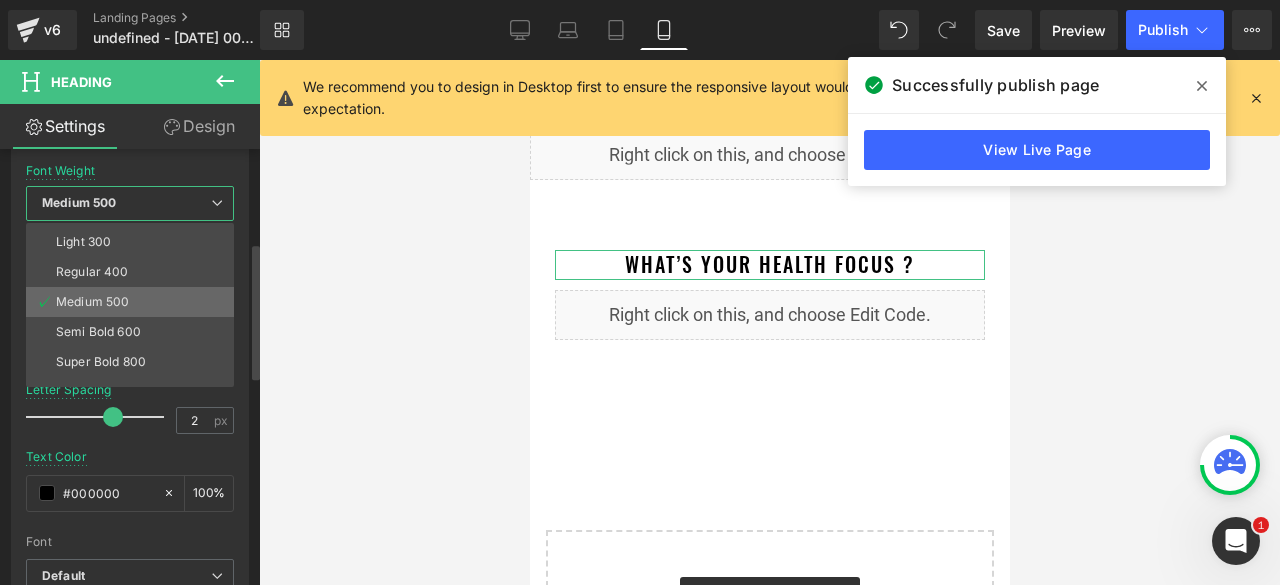 scroll, scrollTop: 100, scrollLeft: 0, axis: vertical 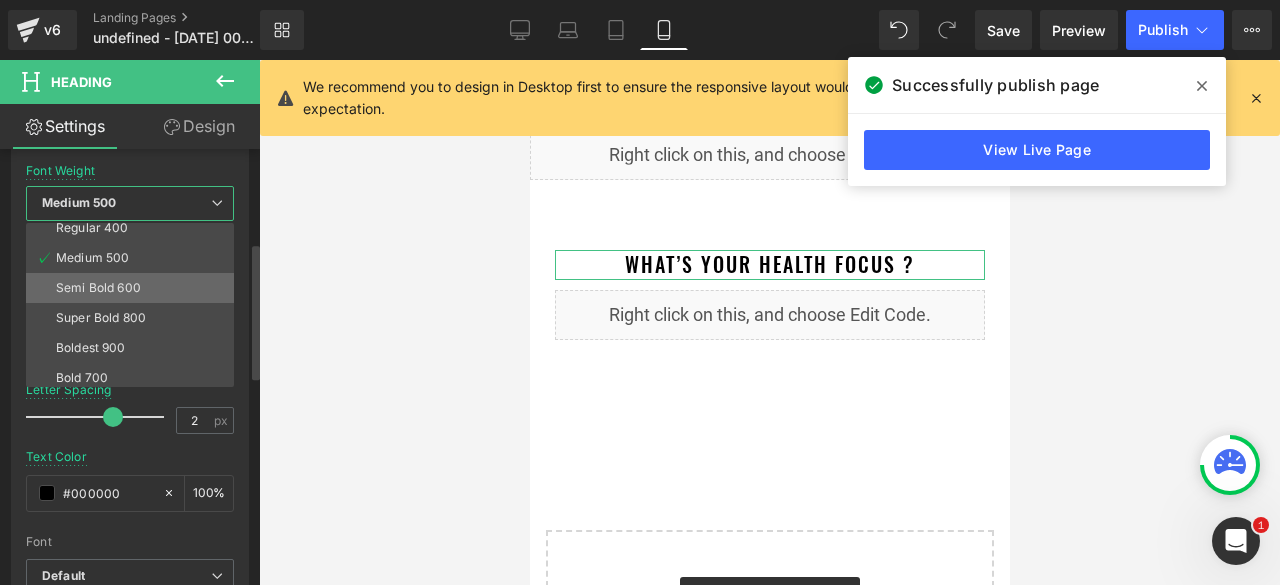 click on "Semi Bold 600" at bounding box center (98, 288) 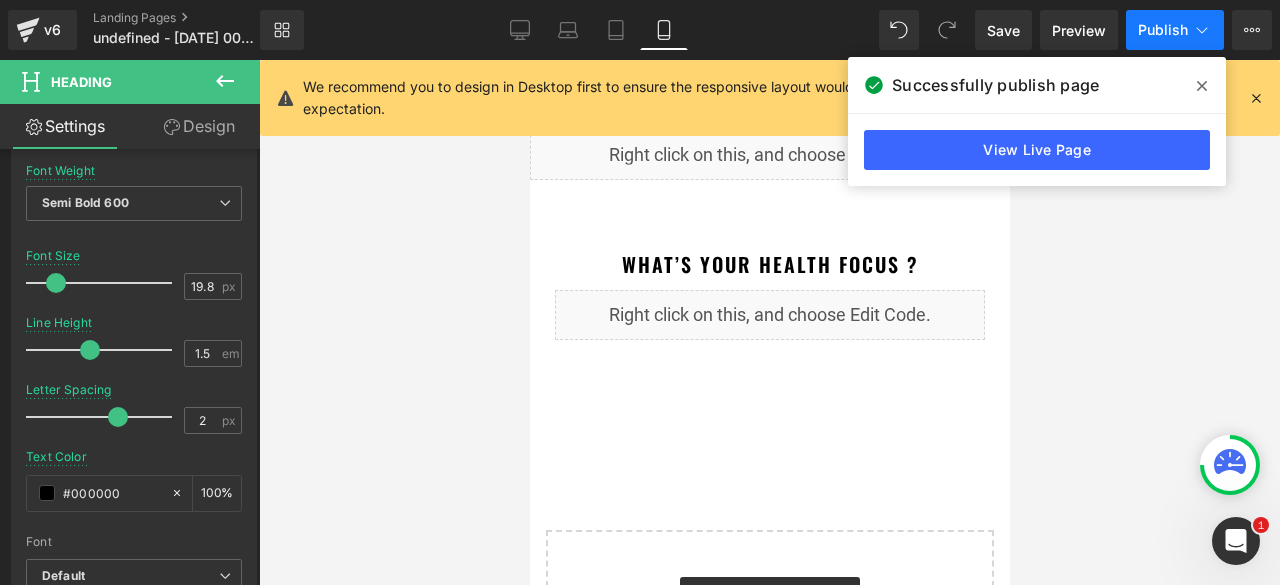 click on "Publish" at bounding box center [1163, 30] 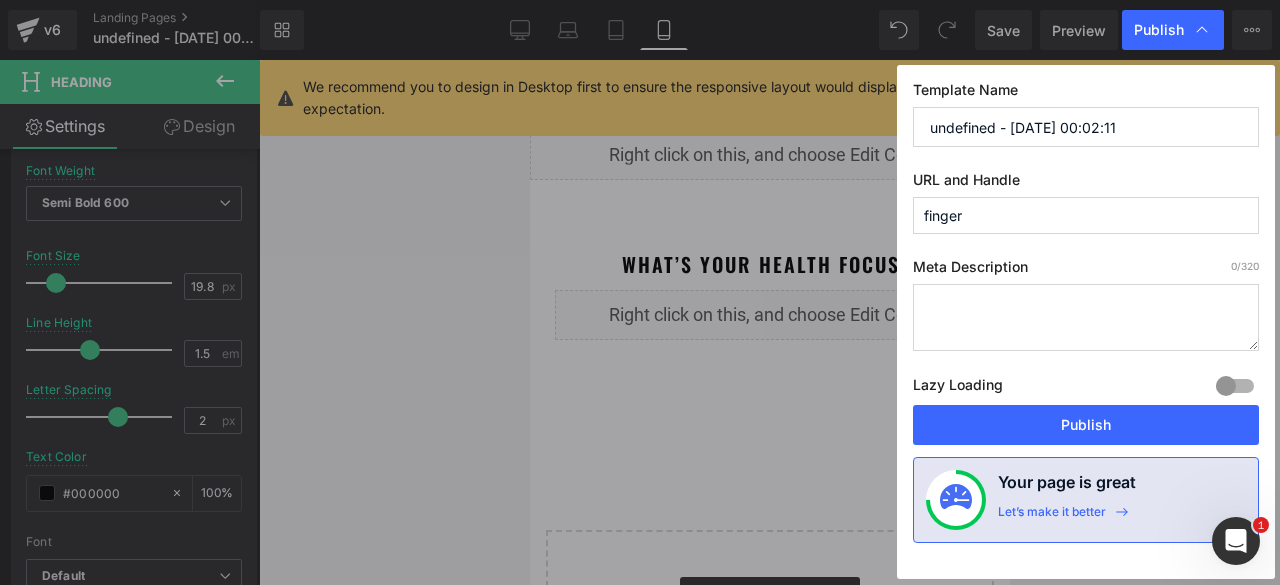 click on "Publish" at bounding box center [1086, 425] 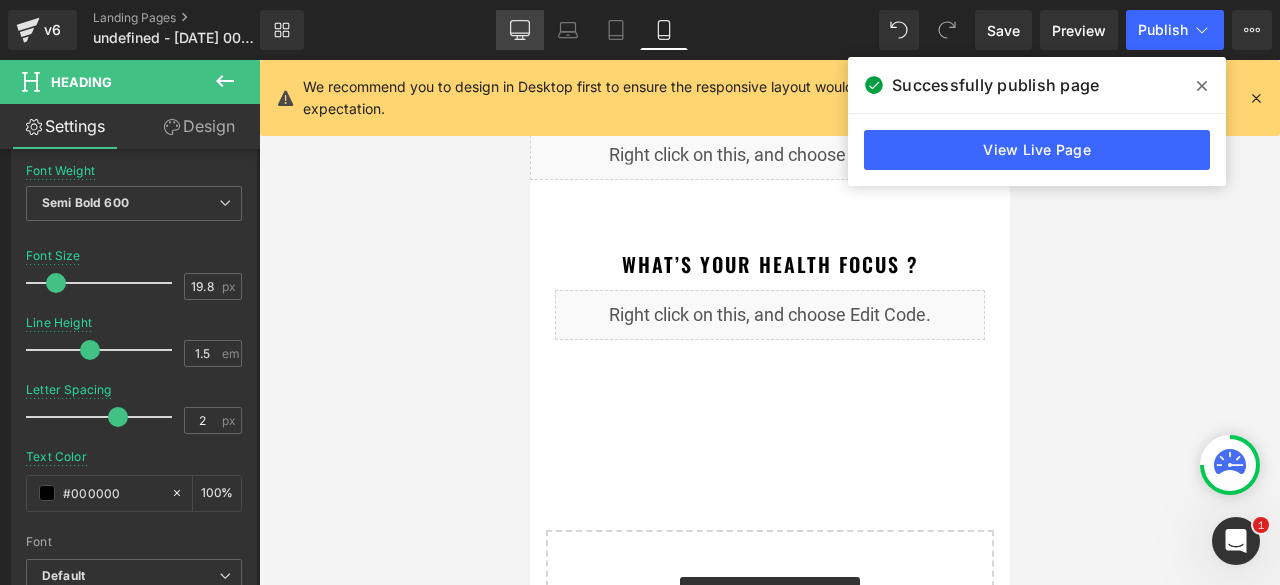 click 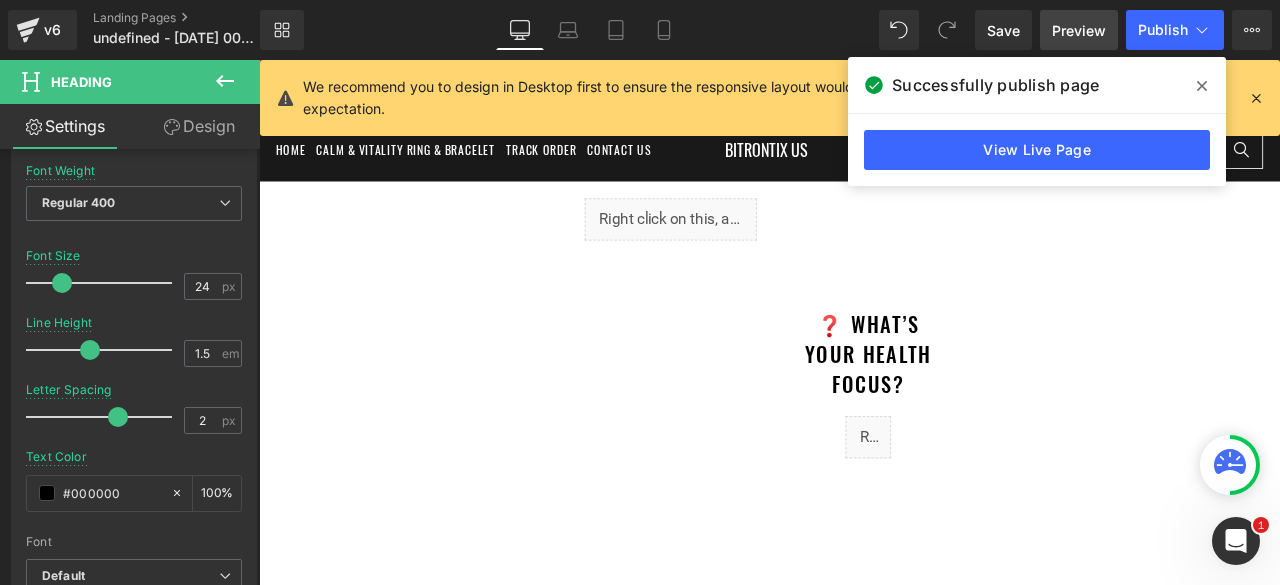 click on "Preview" at bounding box center (1079, 30) 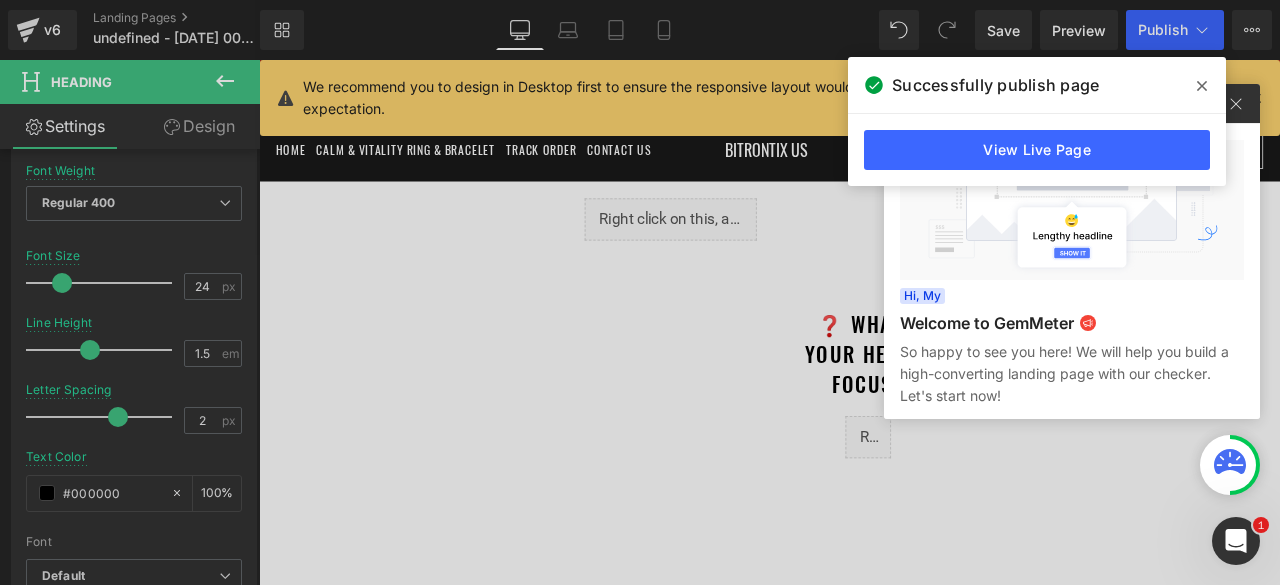 click 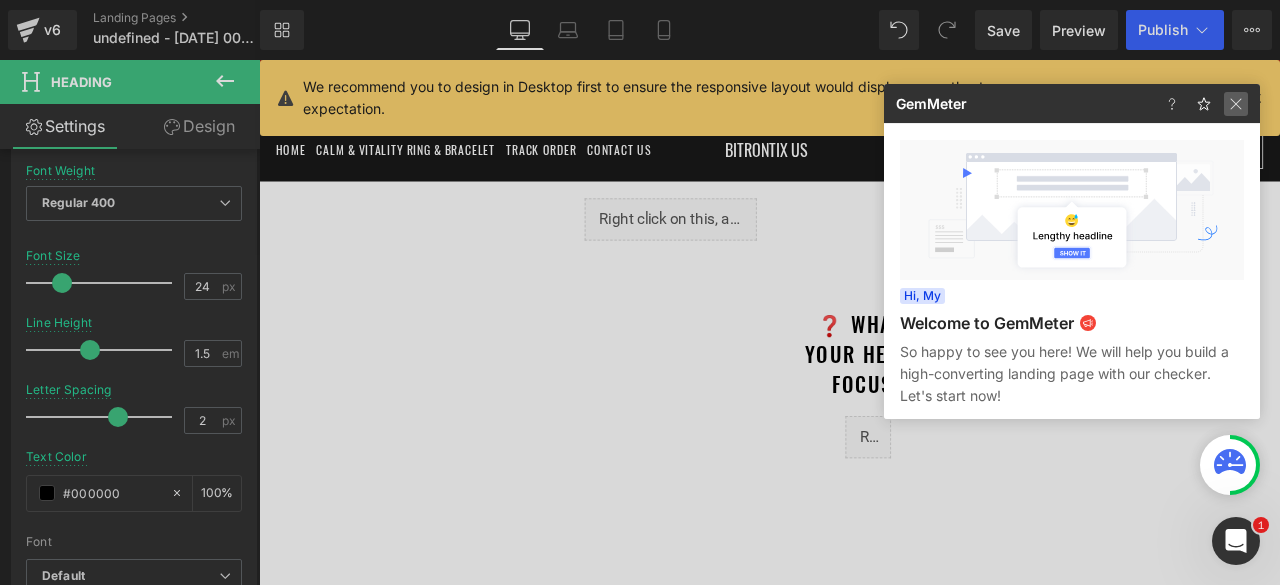 click 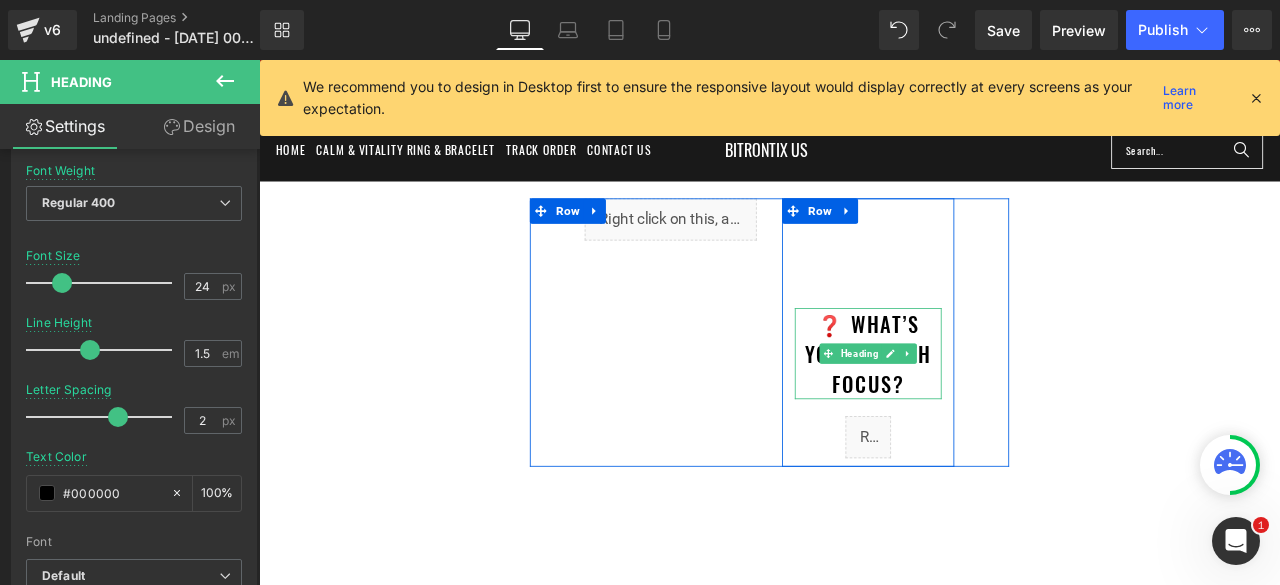 click on "❓ What’s Your Health Focus?" at bounding box center (981, 408) 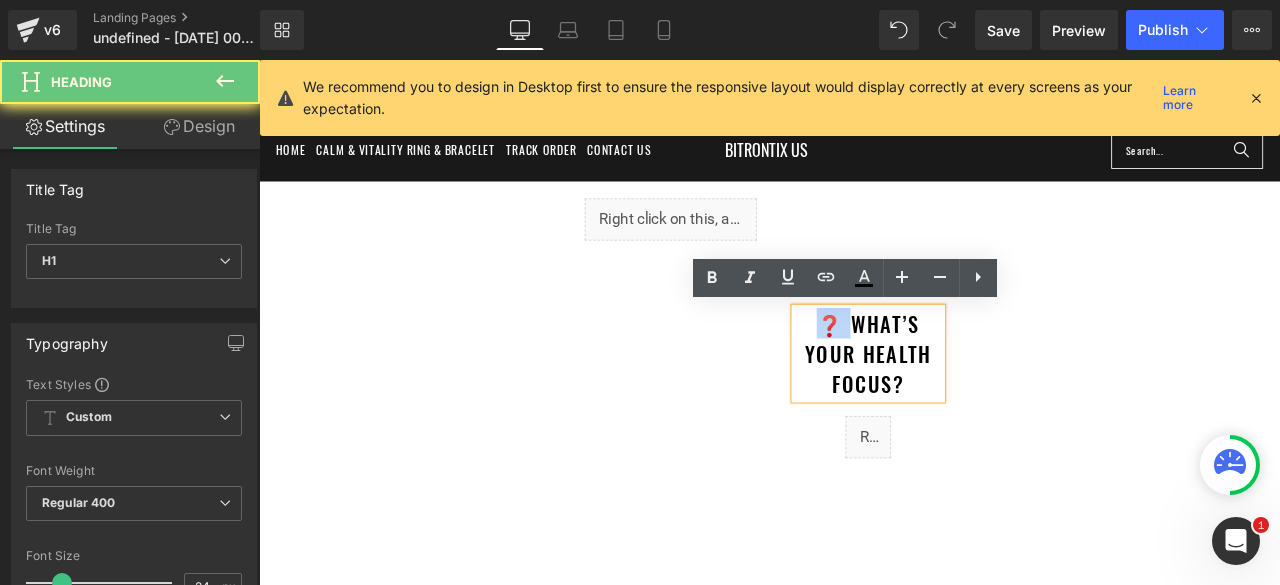 drag, startPoint x: 949, startPoint y: 369, endPoint x: 900, endPoint y: 366, distance: 49.09175 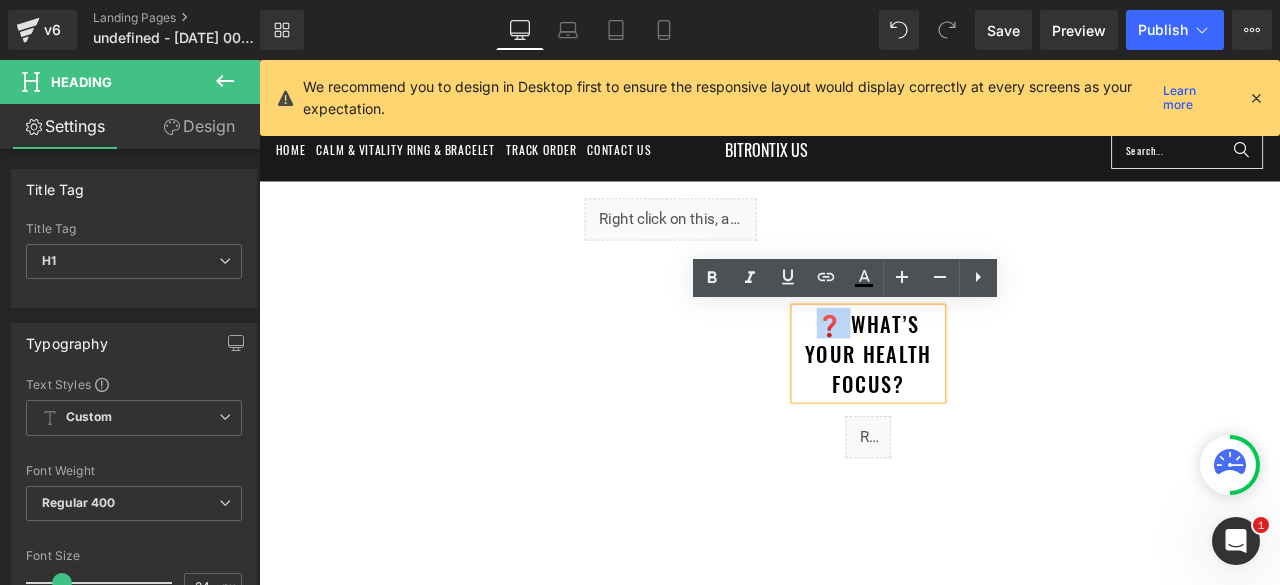 type 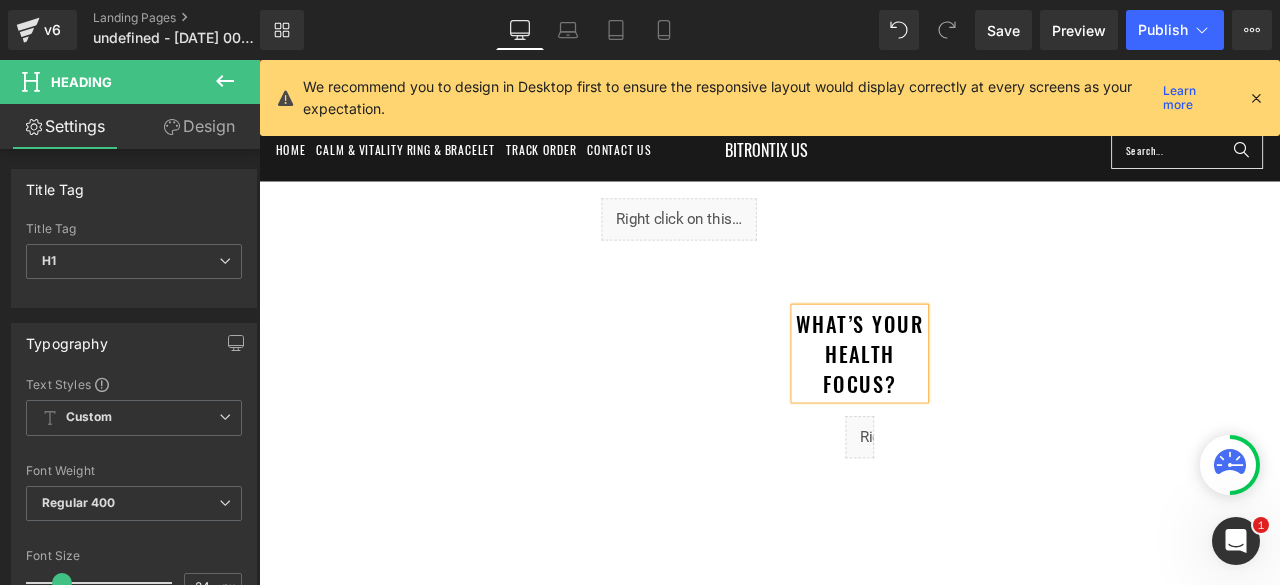 click on "Liquid         What’s Your Health Focus? Heading         Liquid         Row         Row         Liquid         What’s Your Health Focus ? Heading         Liquid         Row
Select your layout" at bounding box center [864, 550] 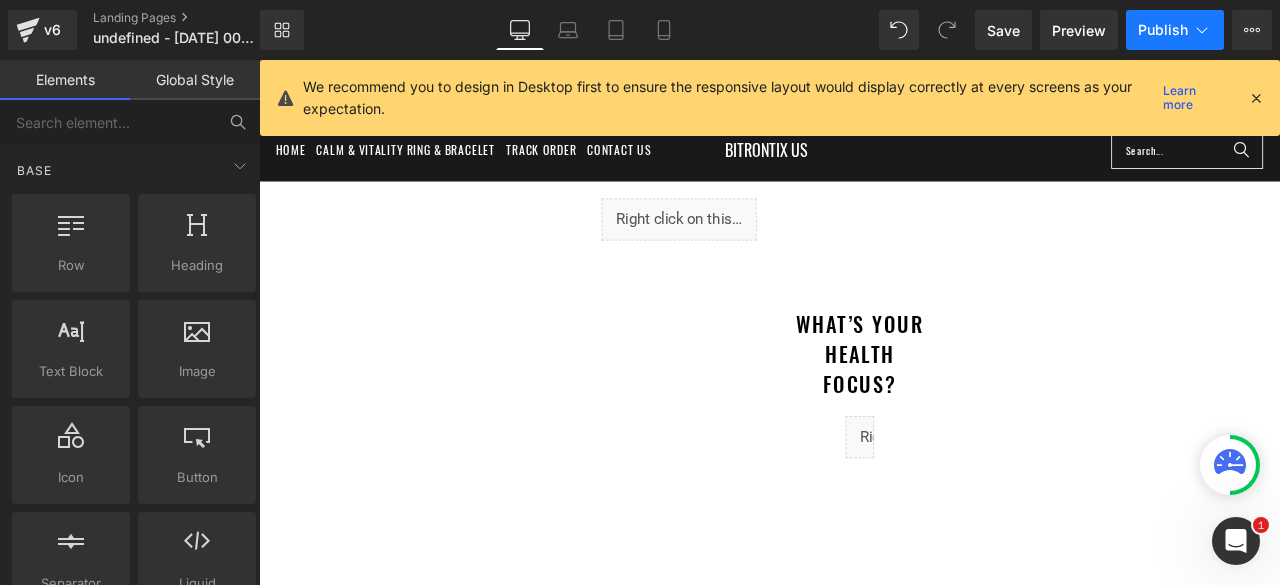 click on "Publish" at bounding box center [1163, 30] 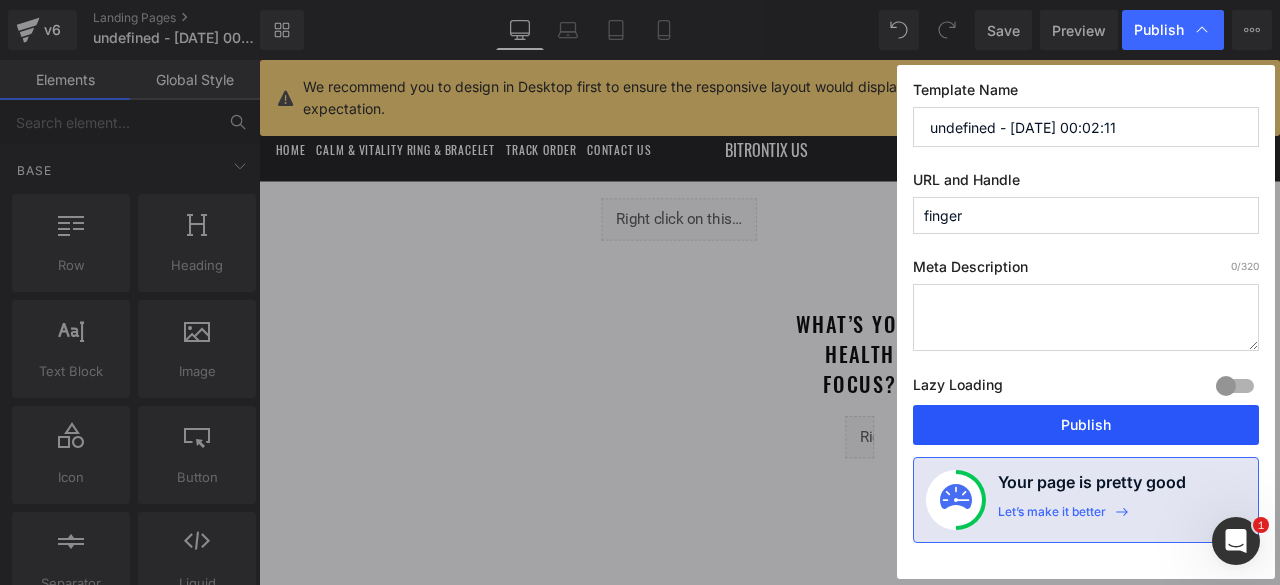 click on "Publish" at bounding box center (1086, 425) 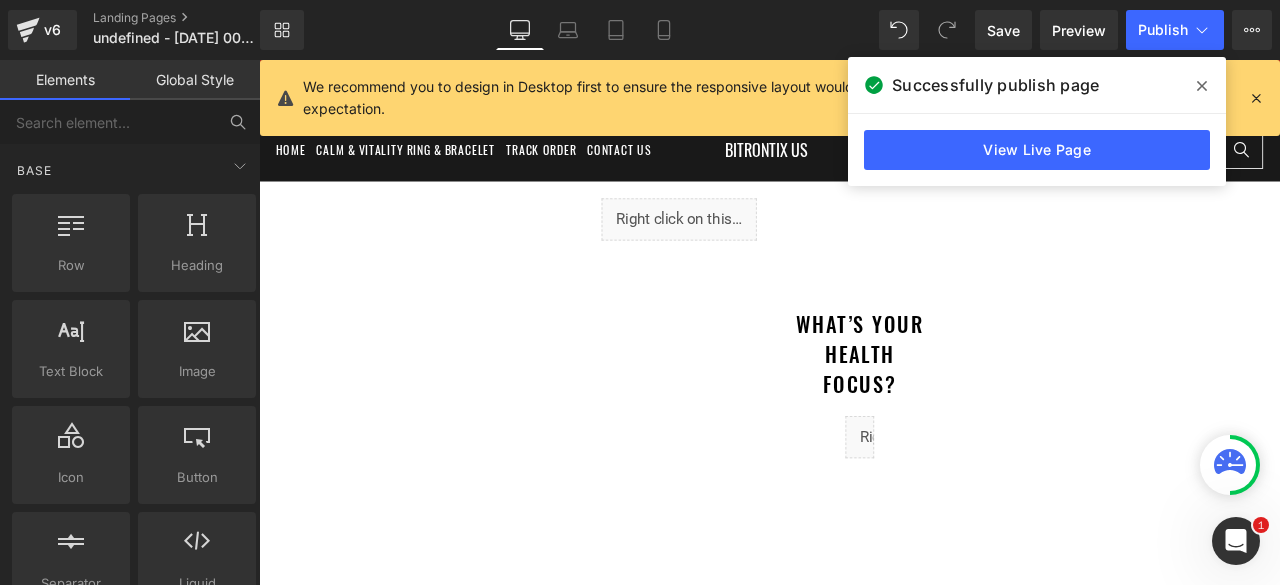 click on "Save Preview Publish Scheduled View Live Page View with current Template Save Template to Library Schedule Publish  Optimize  Publish Settings Shortcuts We recommend you to design in Desktop first to ensure the responsive layout would display correctly at every screens as your expectation. Learn more  Your page can’t be published   You've reached the maximum number of published pages on your plan  (0/0).  You need to upgrade your plan or unpublish all your pages to get 1 publish slot.   Unpublish pages   Upgrade plan" at bounding box center (1123, 30) 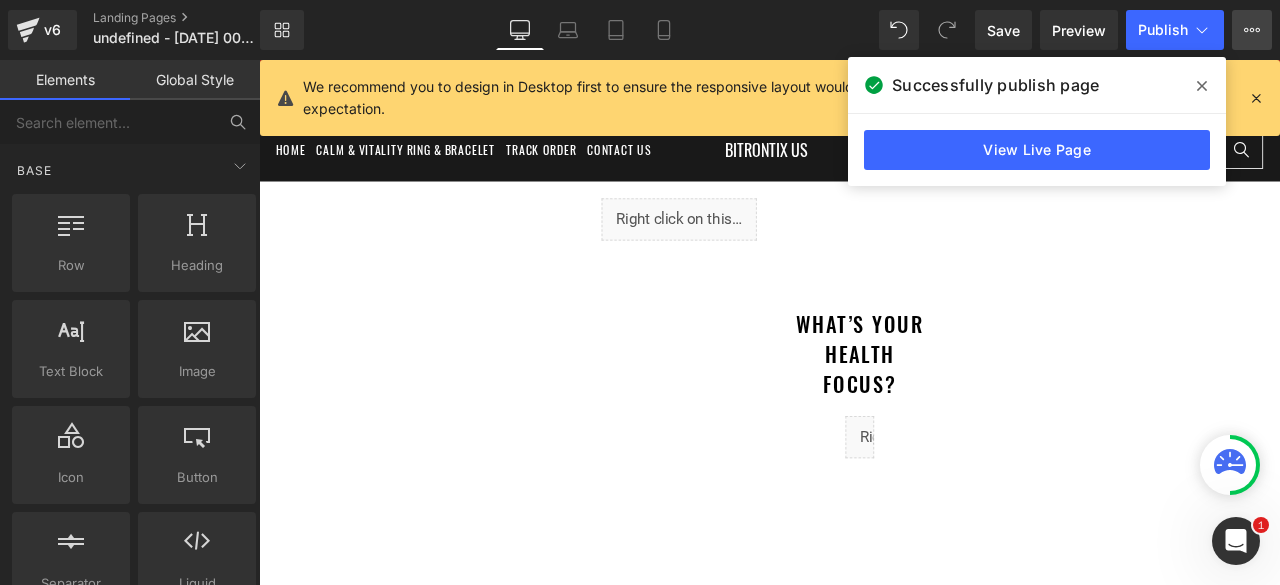 click 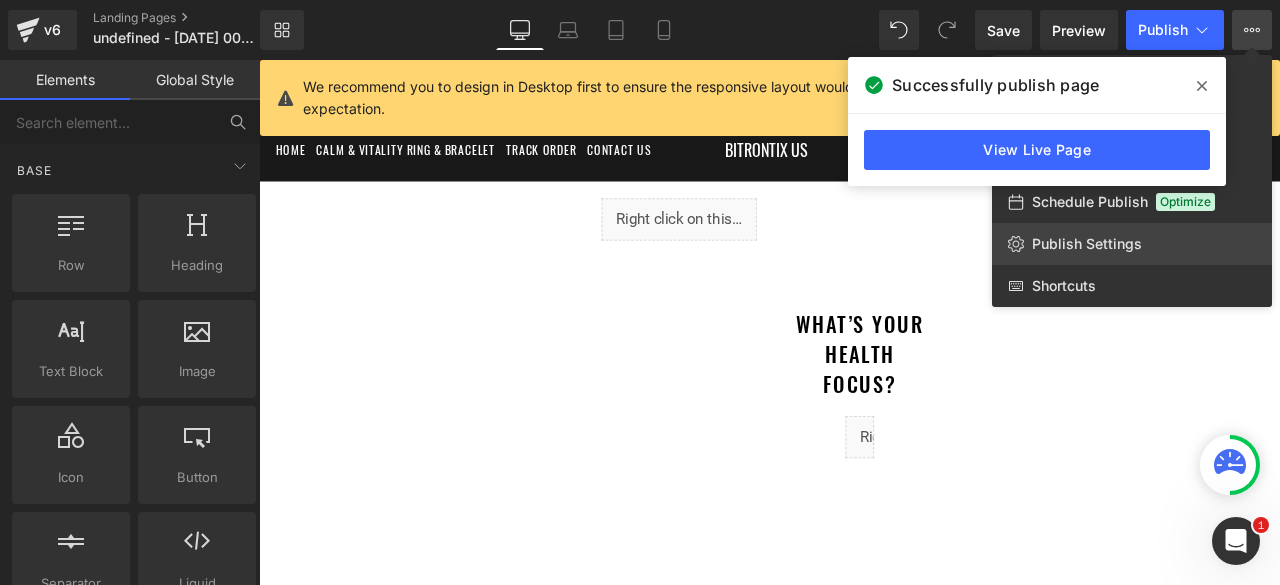 click on "Publish Settings" at bounding box center (1087, 244) 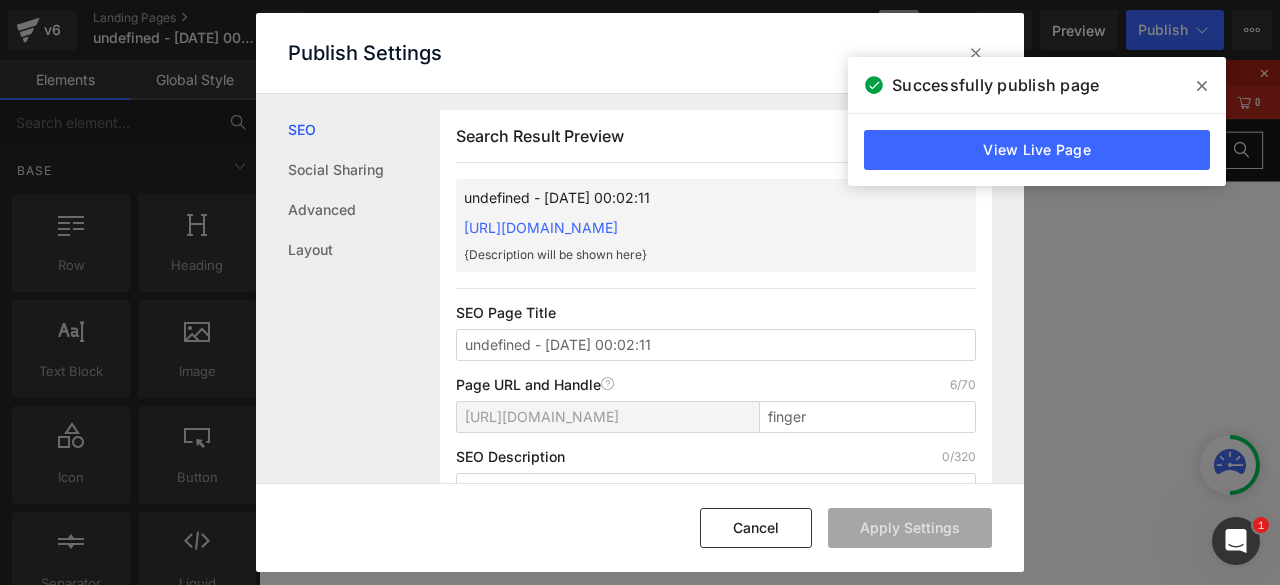 scroll, scrollTop: 1, scrollLeft: 0, axis: vertical 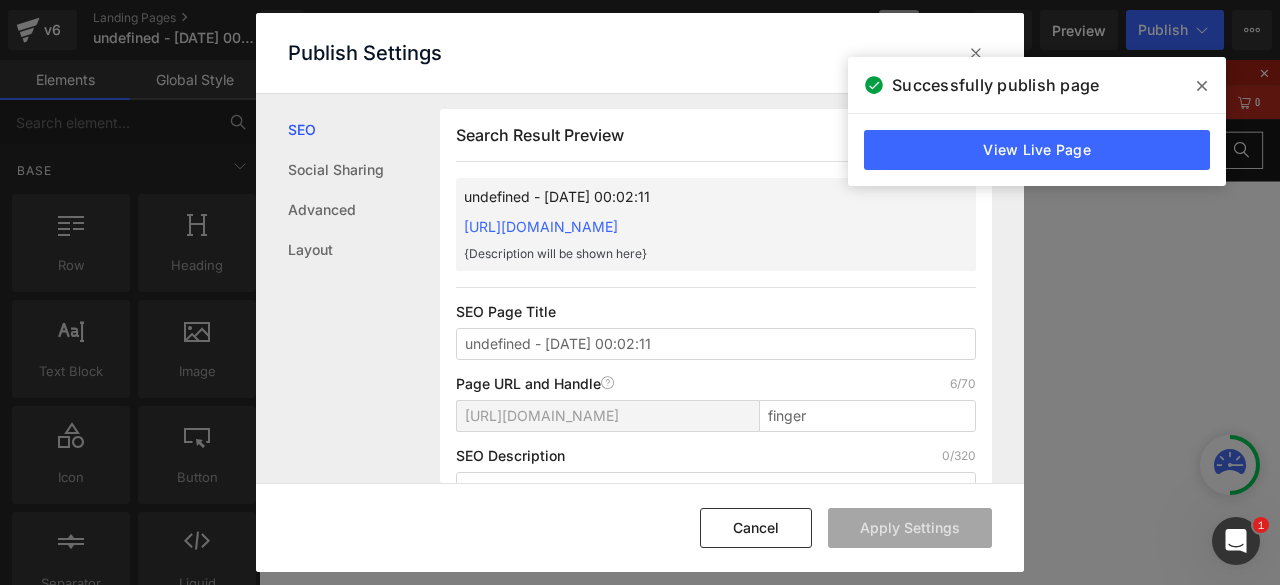 drag, startPoint x: 663, startPoint y: 336, endPoint x: 418, endPoint y: 339, distance: 245.01837 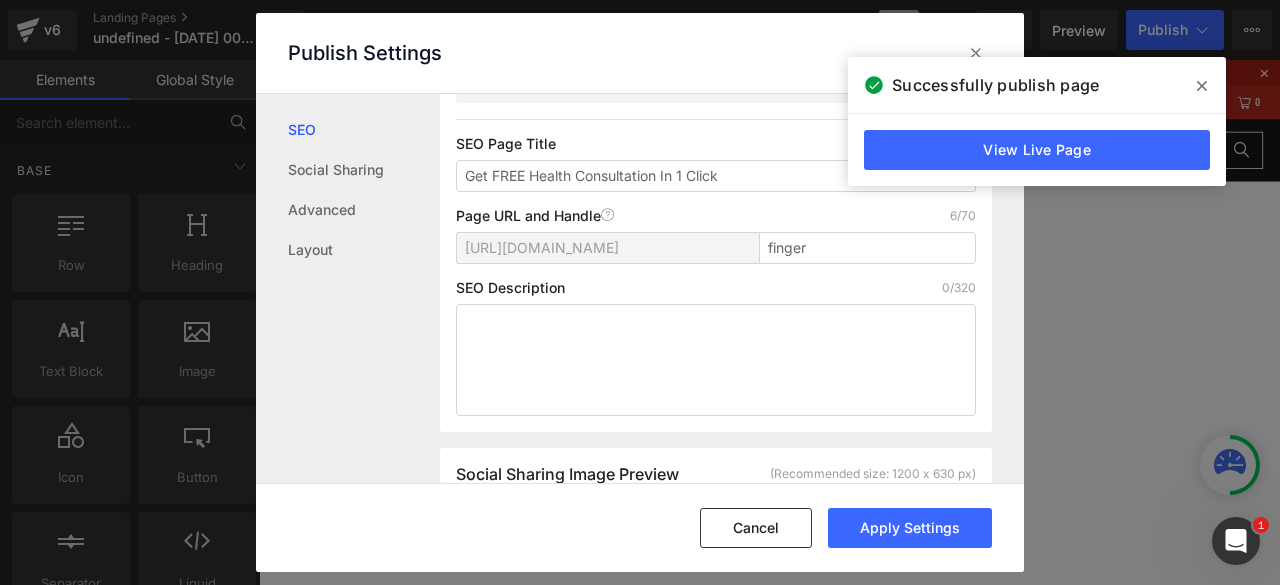 scroll, scrollTop: 201, scrollLeft: 0, axis: vertical 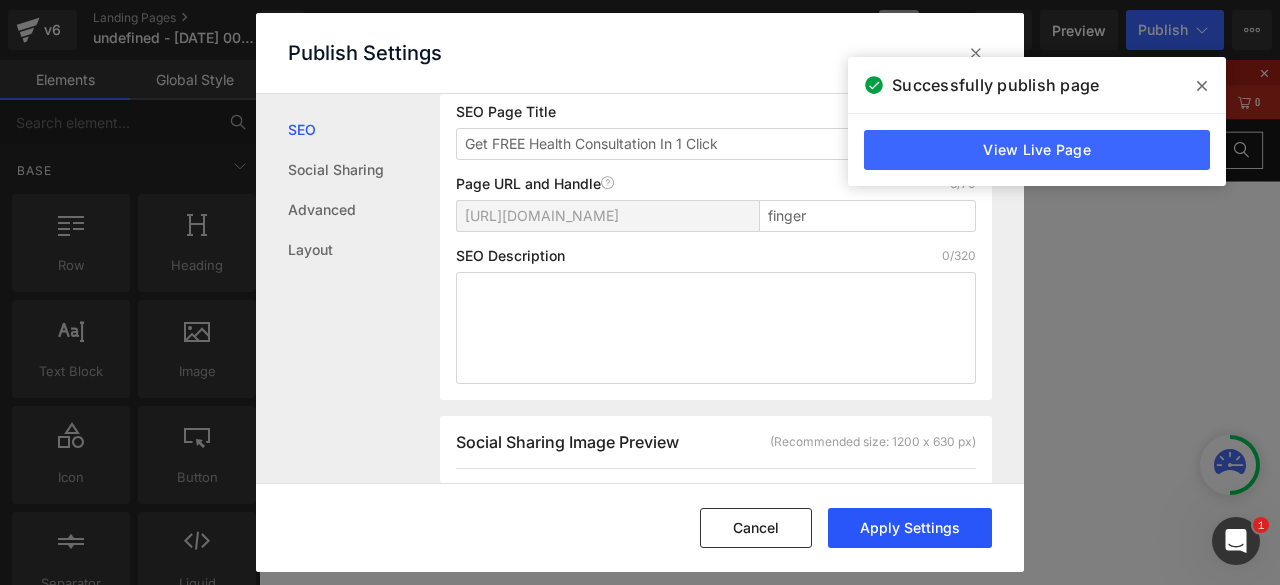 type on "Get FREE Health Consultation In 1 Click" 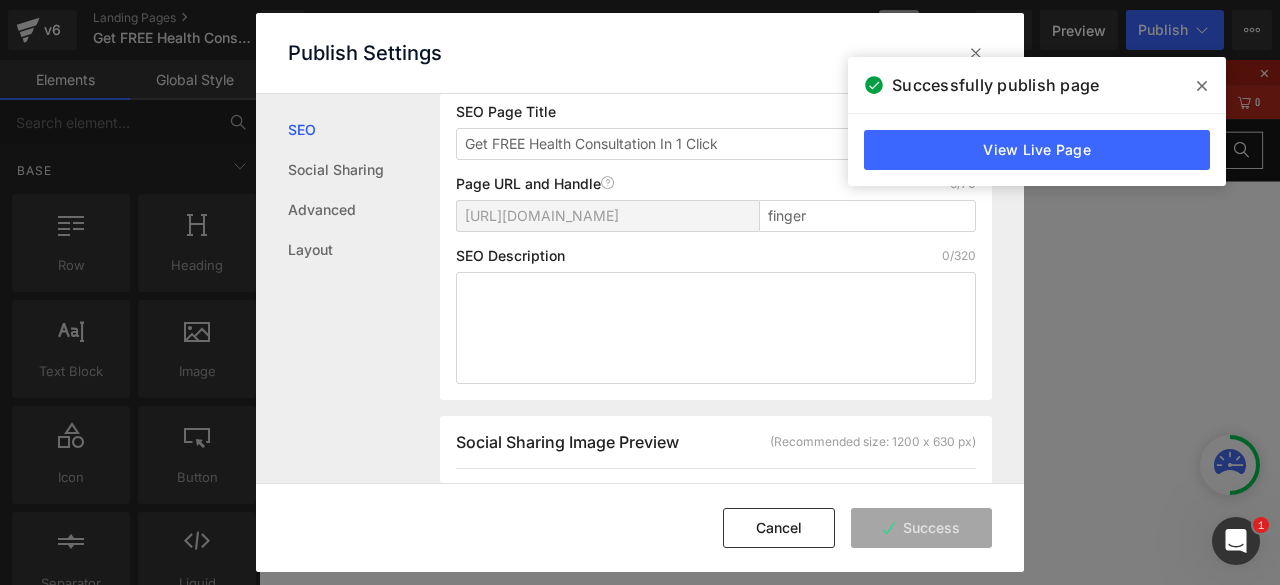 click at bounding box center [1202, 86] 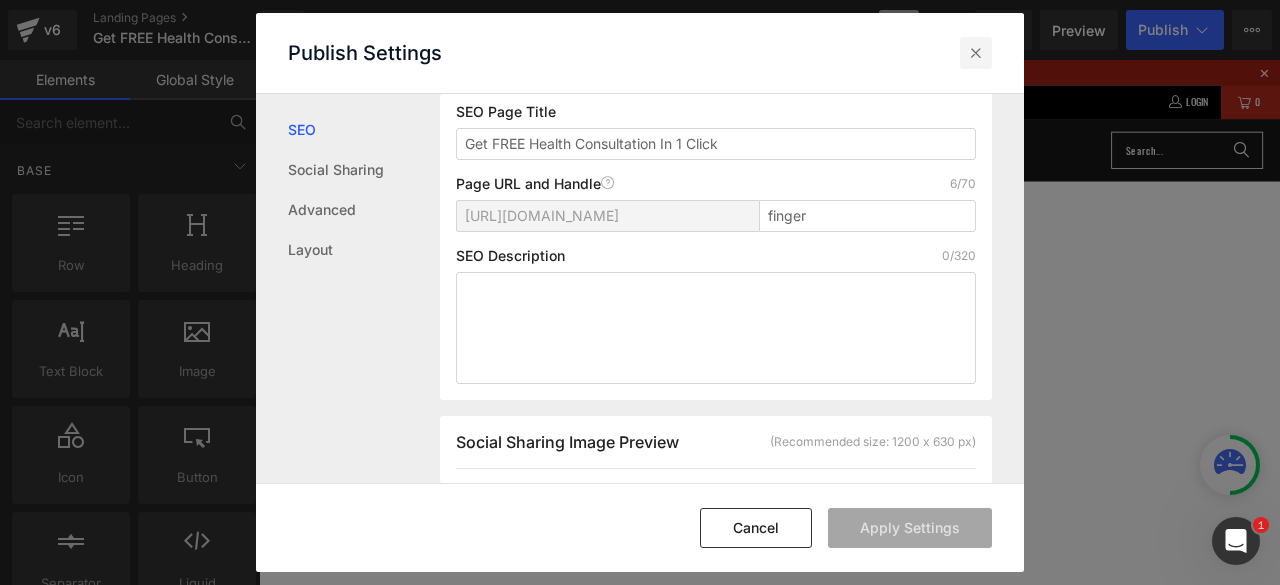 click at bounding box center [976, 53] 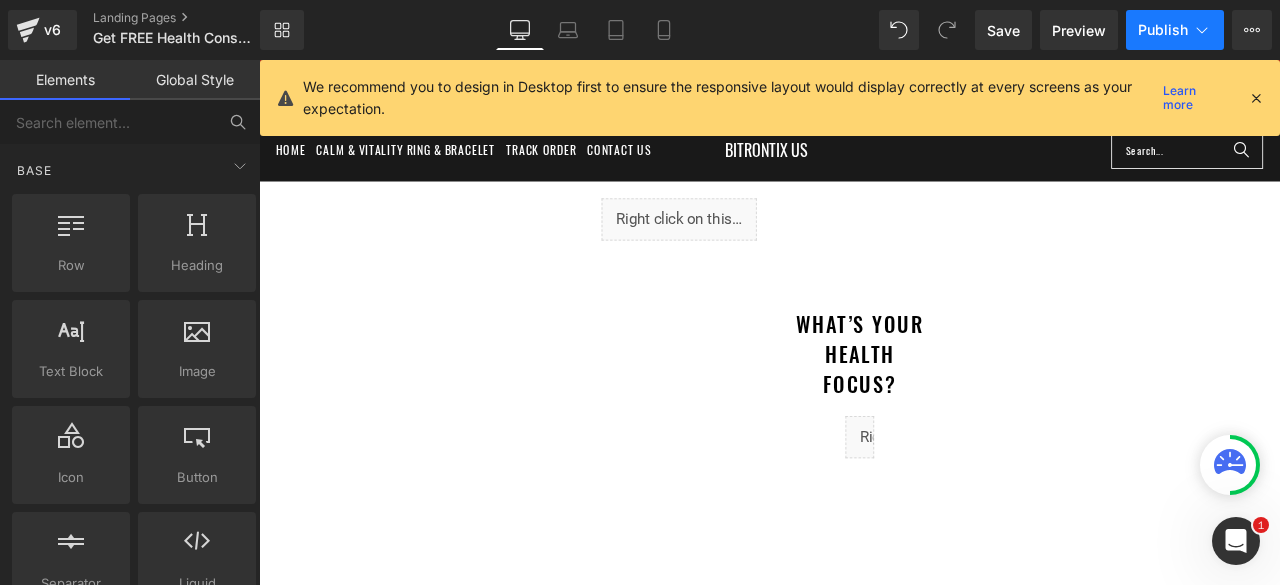 click on "Publish" at bounding box center (1163, 30) 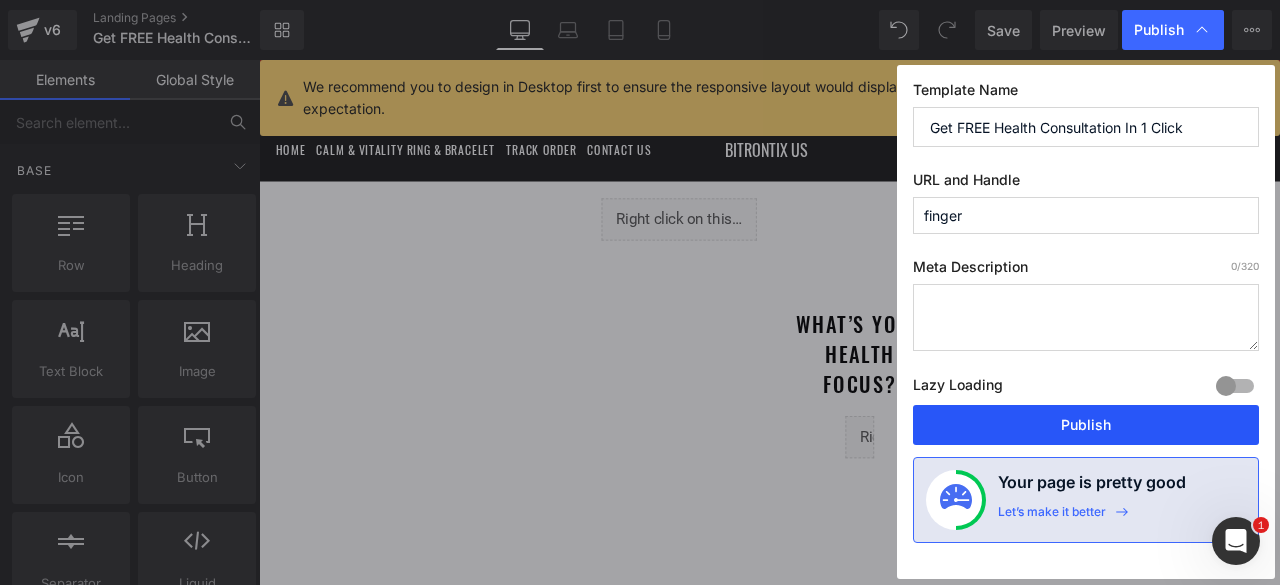 click on "Publish" at bounding box center (1086, 425) 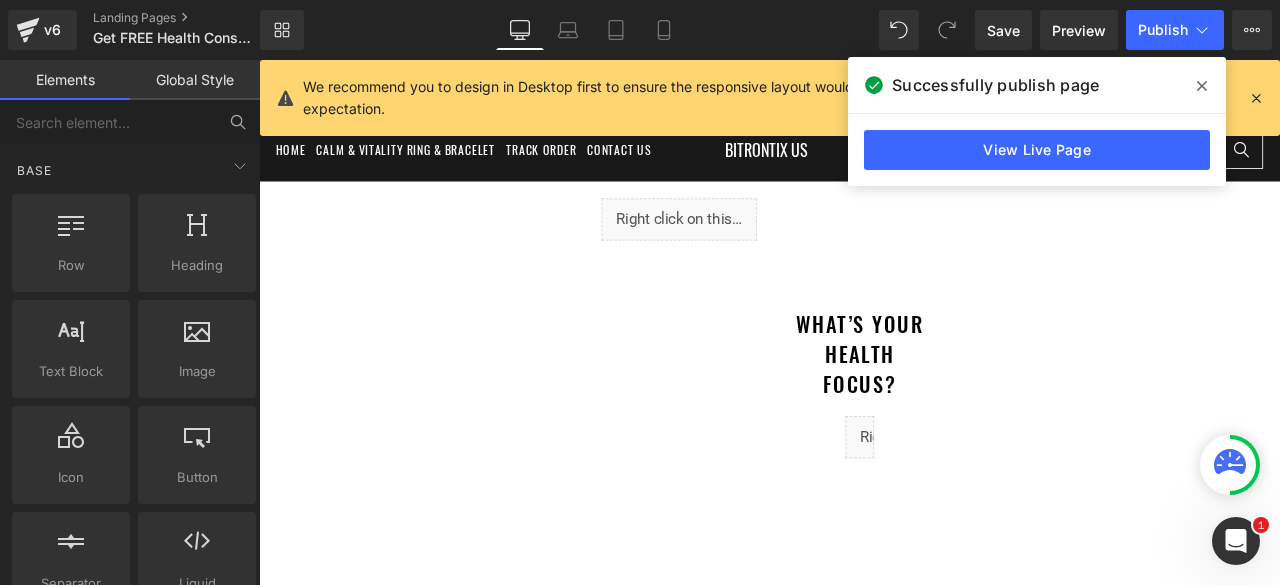 click 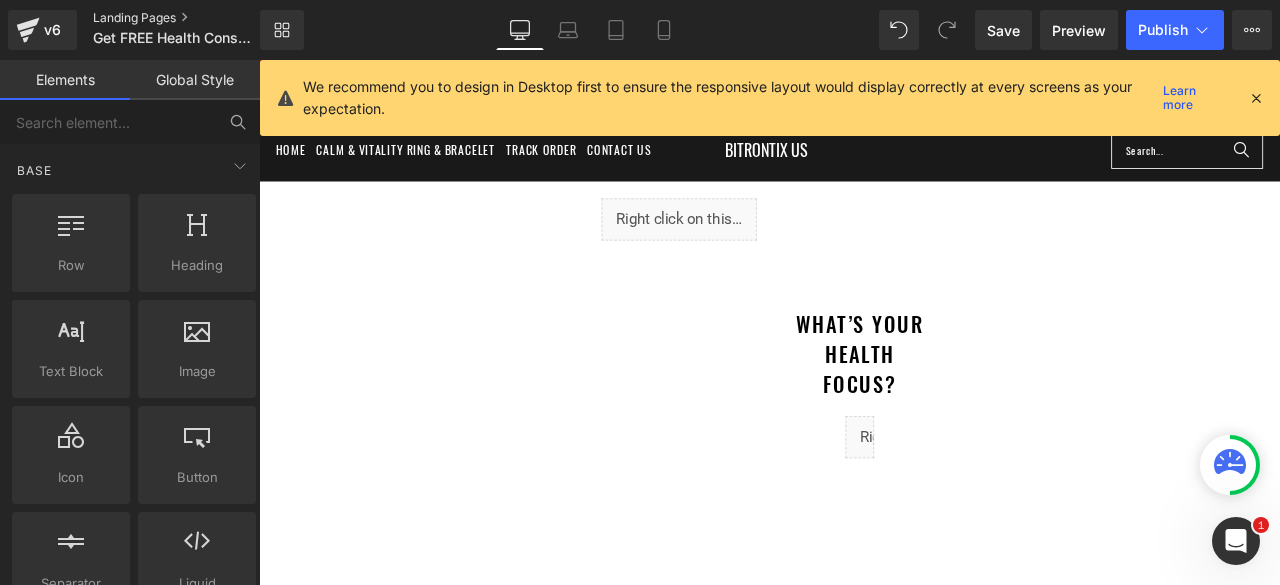 click on "Landing Pages" at bounding box center (193, 18) 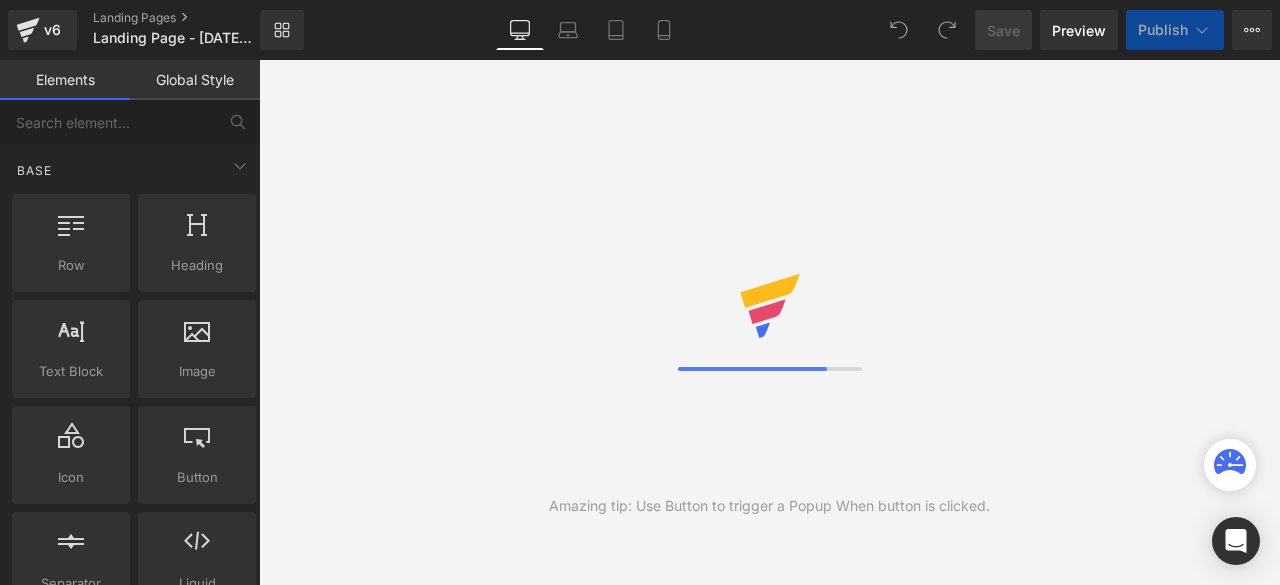 scroll, scrollTop: 0, scrollLeft: 0, axis: both 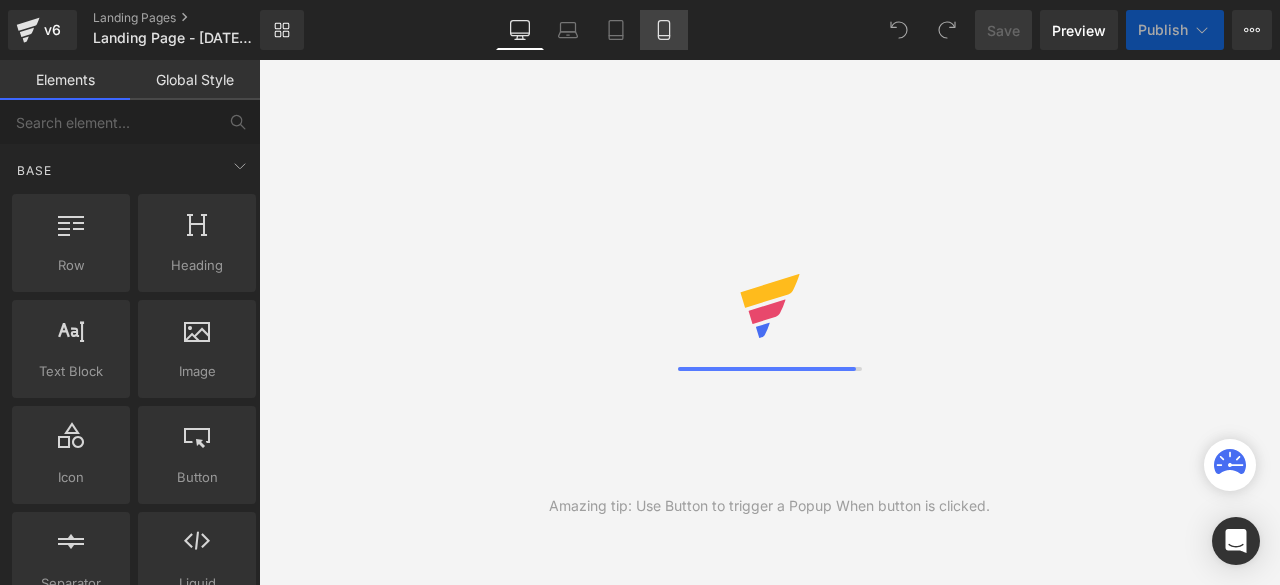 click 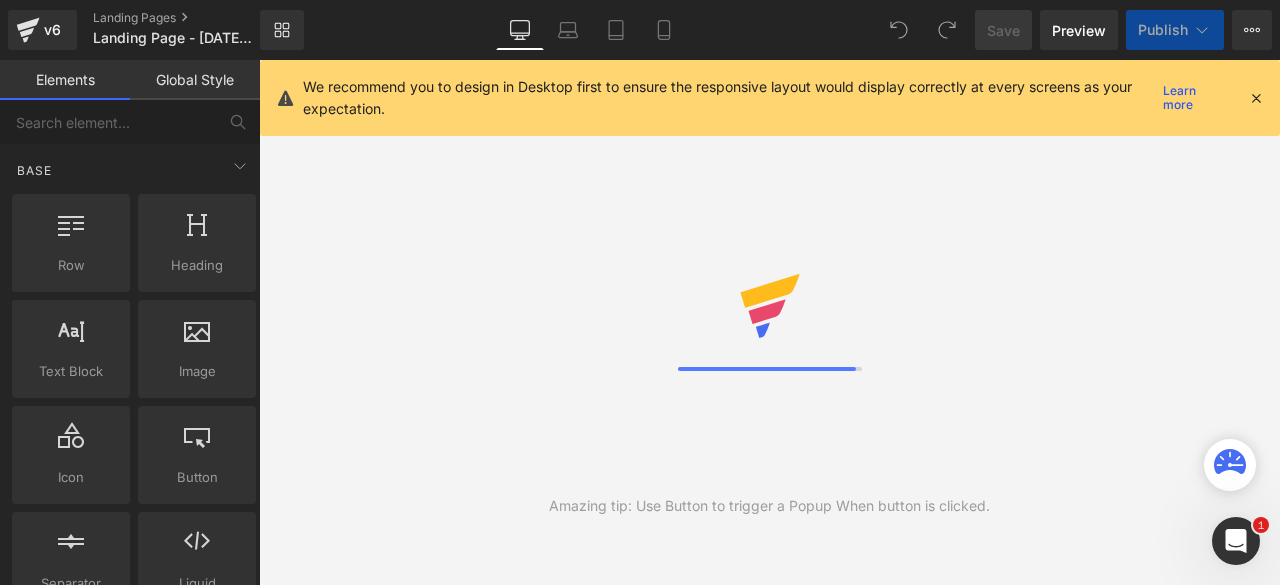 scroll, scrollTop: 0, scrollLeft: 0, axis: both 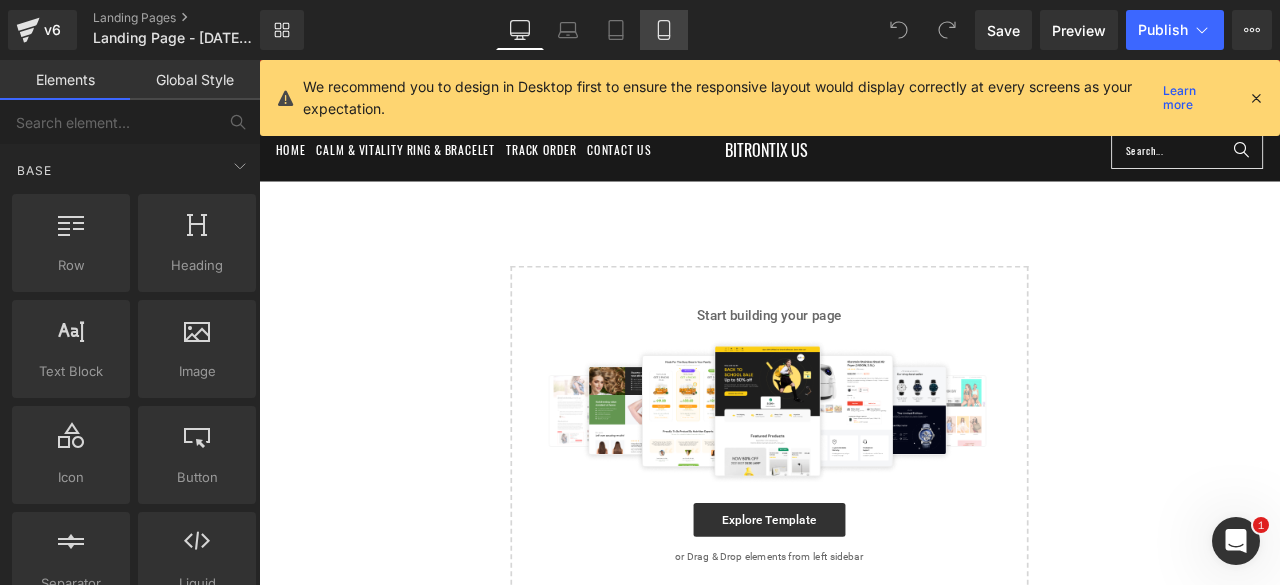 click 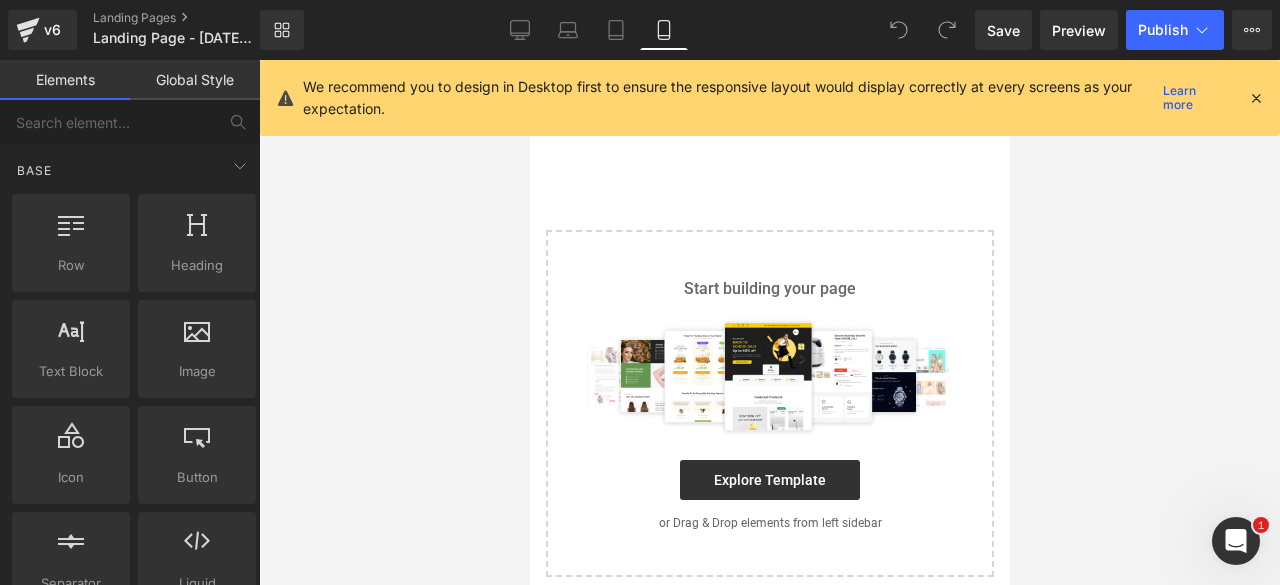 scroll, scrollTop: 170, scrollLeft: 0, axis: vertical 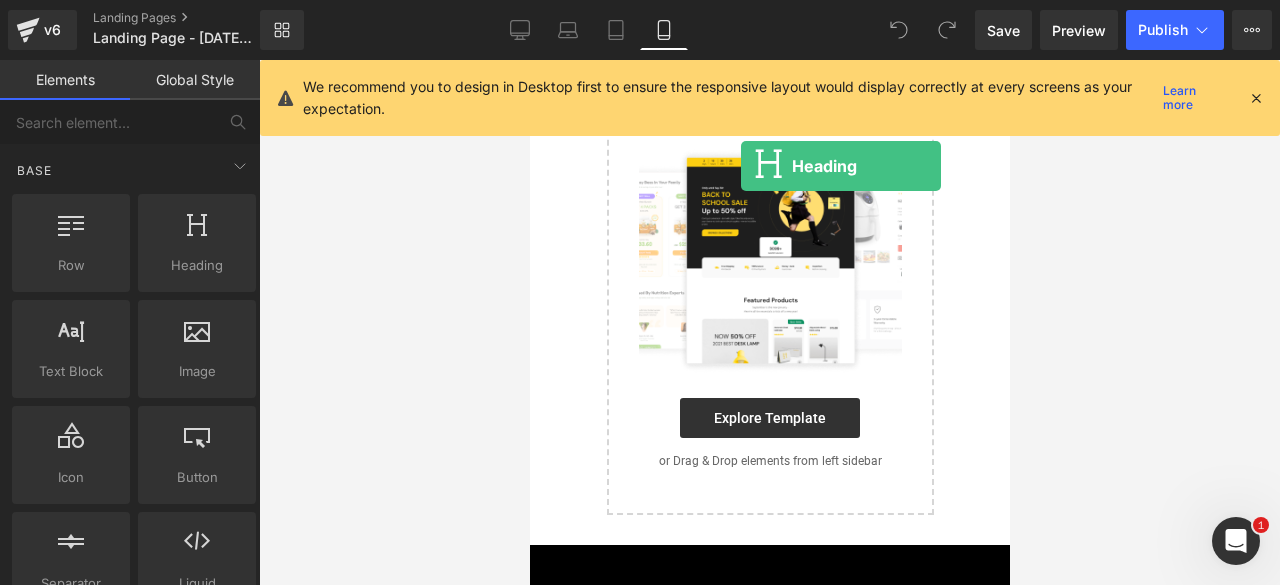 drag, startPoint x: 719, startPoint y: 289, endPoint x: 740, endPoint y: 166, distance: 124.77981 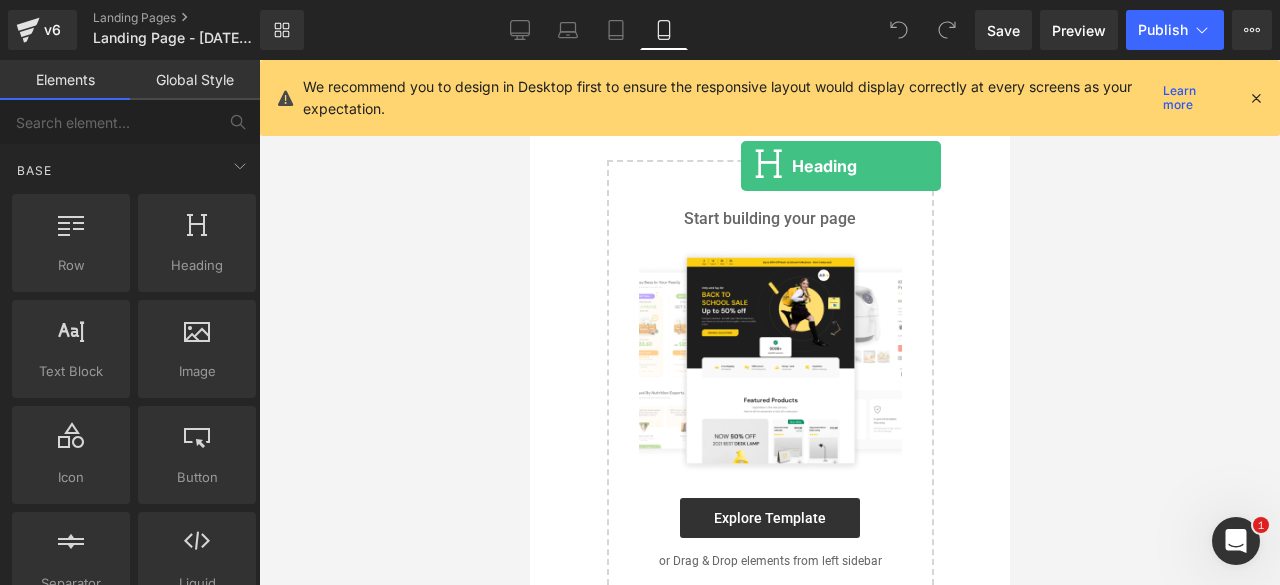 scroll, scrollTop: 270, scrollLeft: 0, axis: vertical 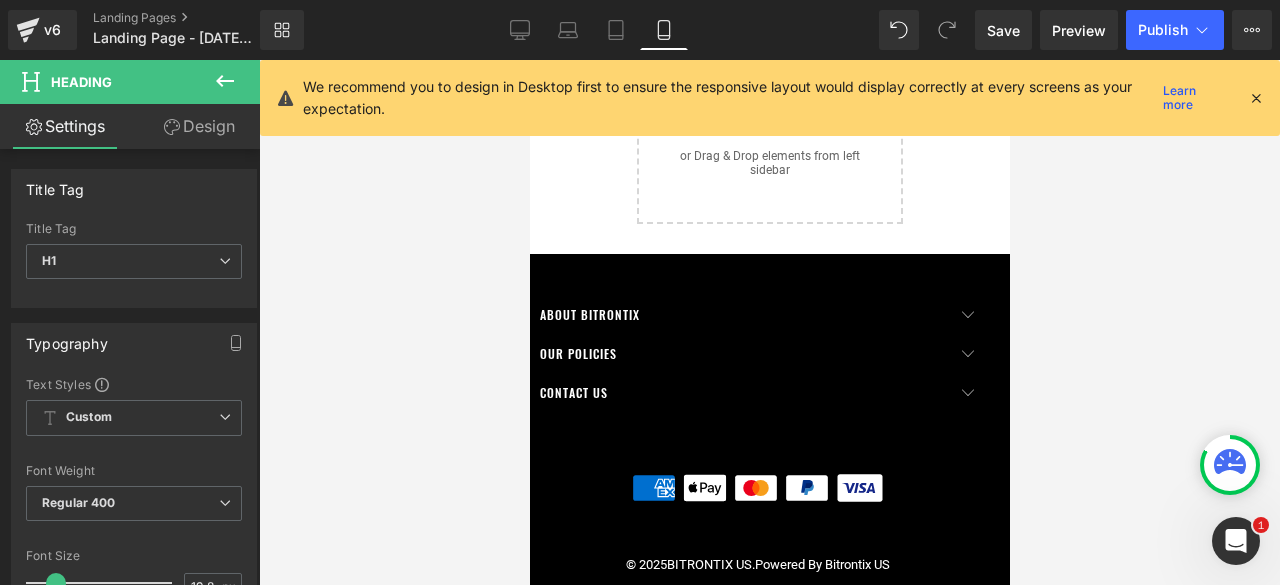 click at bounding box center [1256, 98] 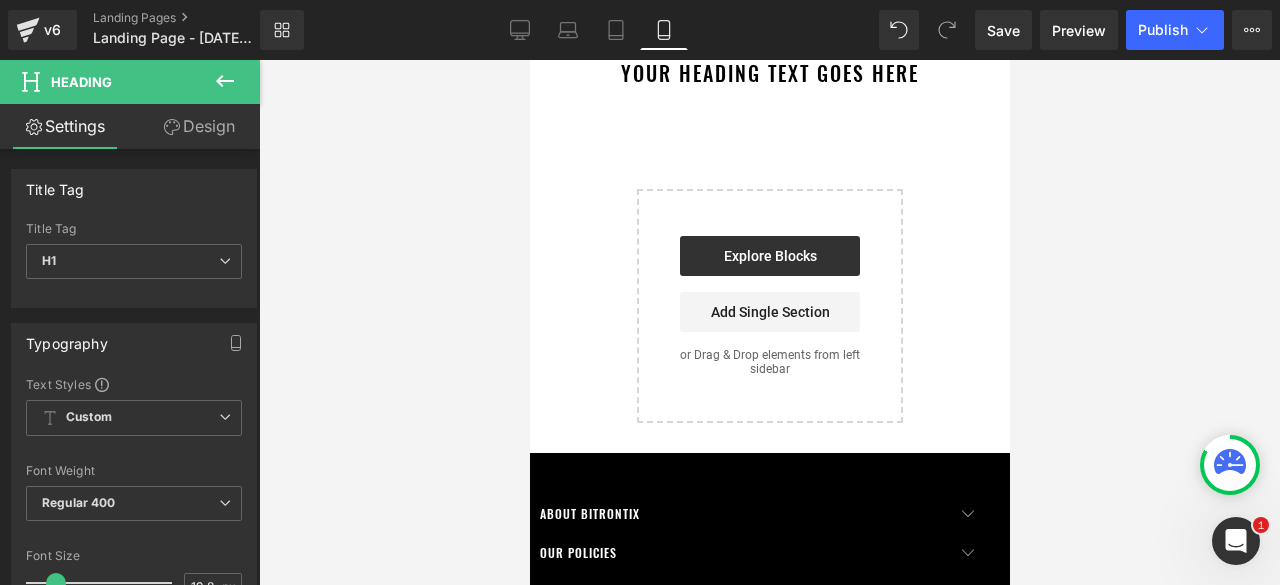 scroll, scrollTop: 0, scrollLeft: 0, axis: both 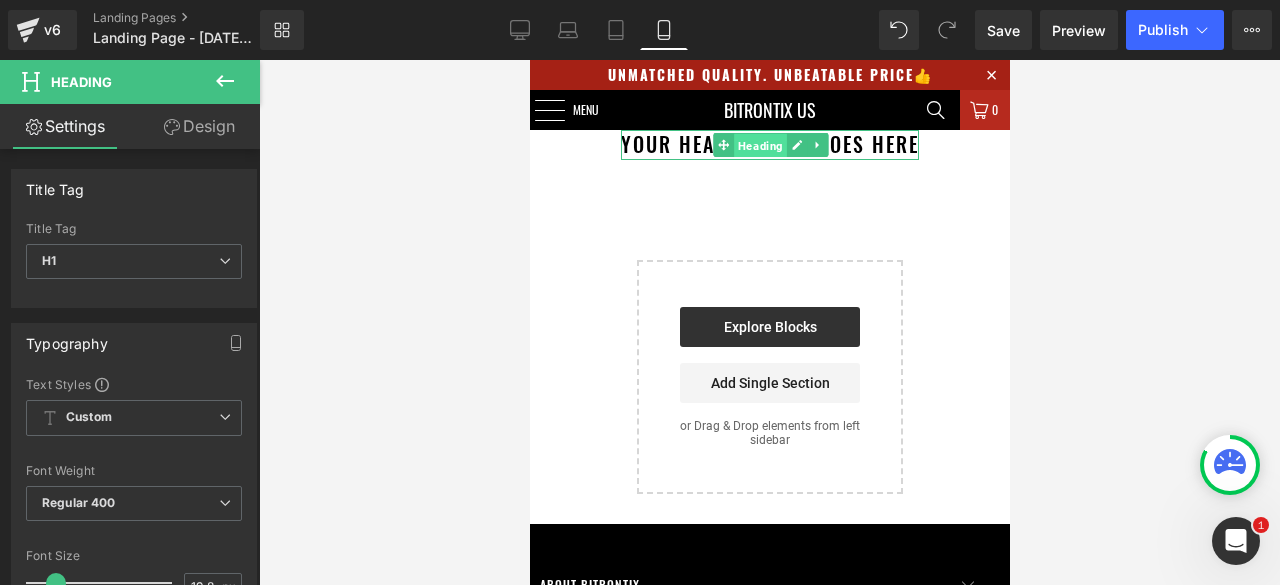 click on "Heading" at bounding box center (759, 146) 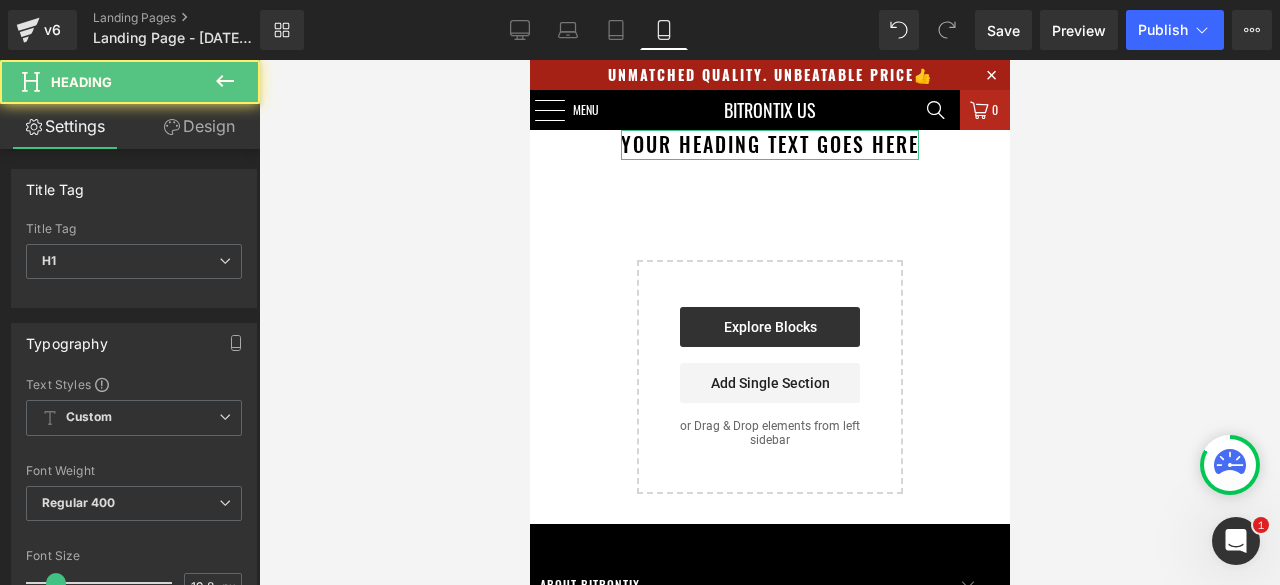 click on "Design" at bounding box center [199, 126] 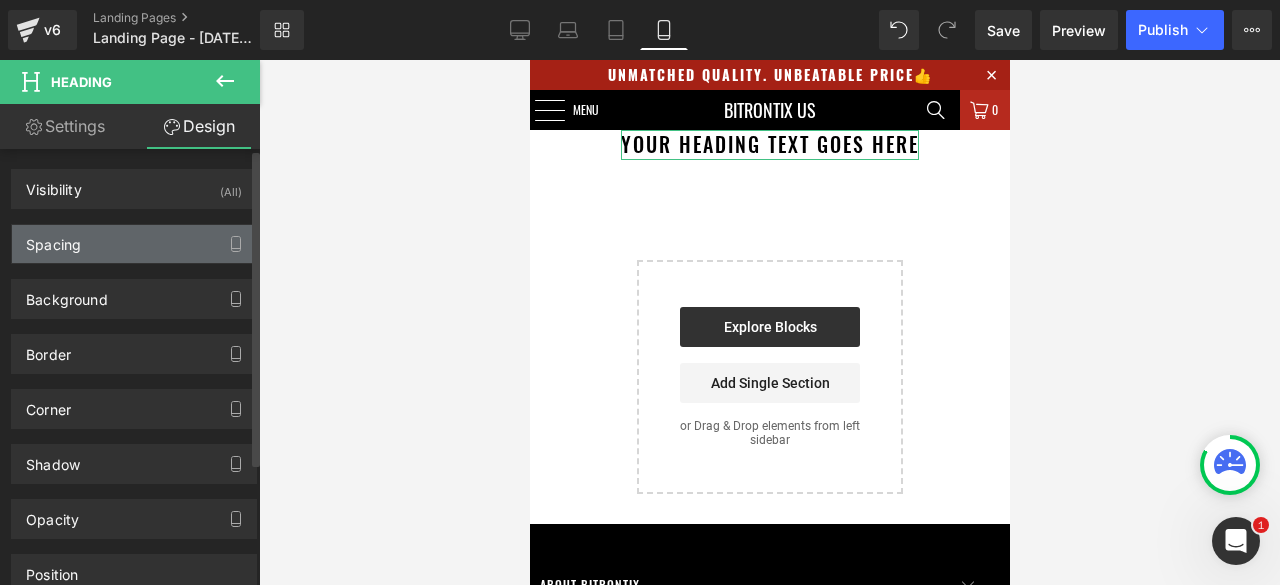 click on "Spacing" at bounding box center [134, 244] 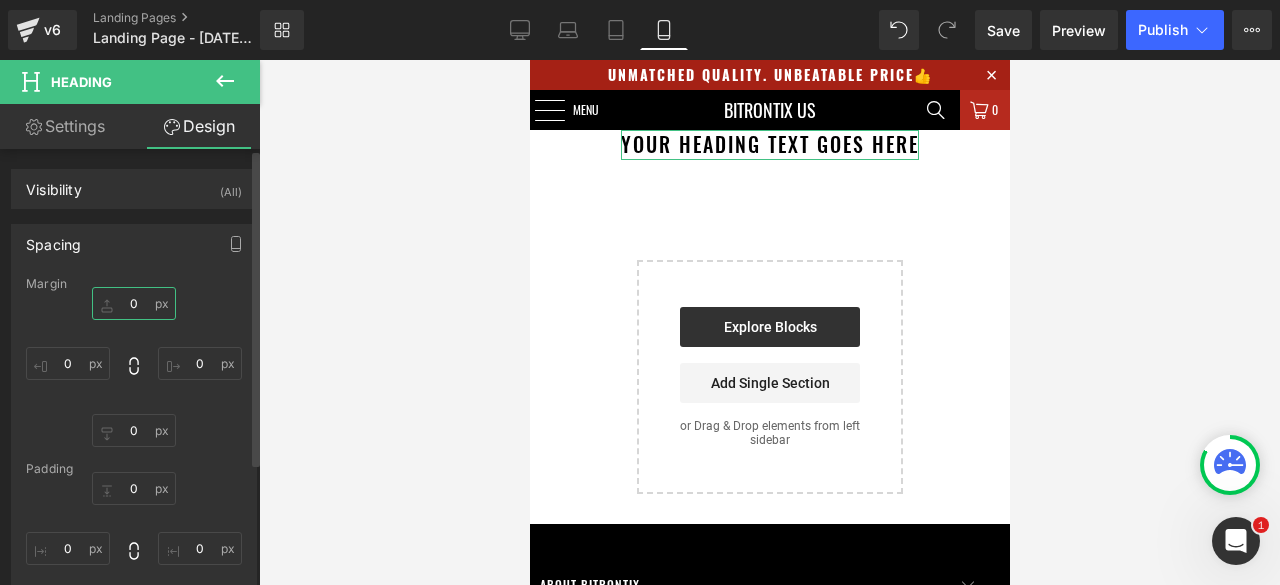 click on "0" at bounding box center [134, 303] 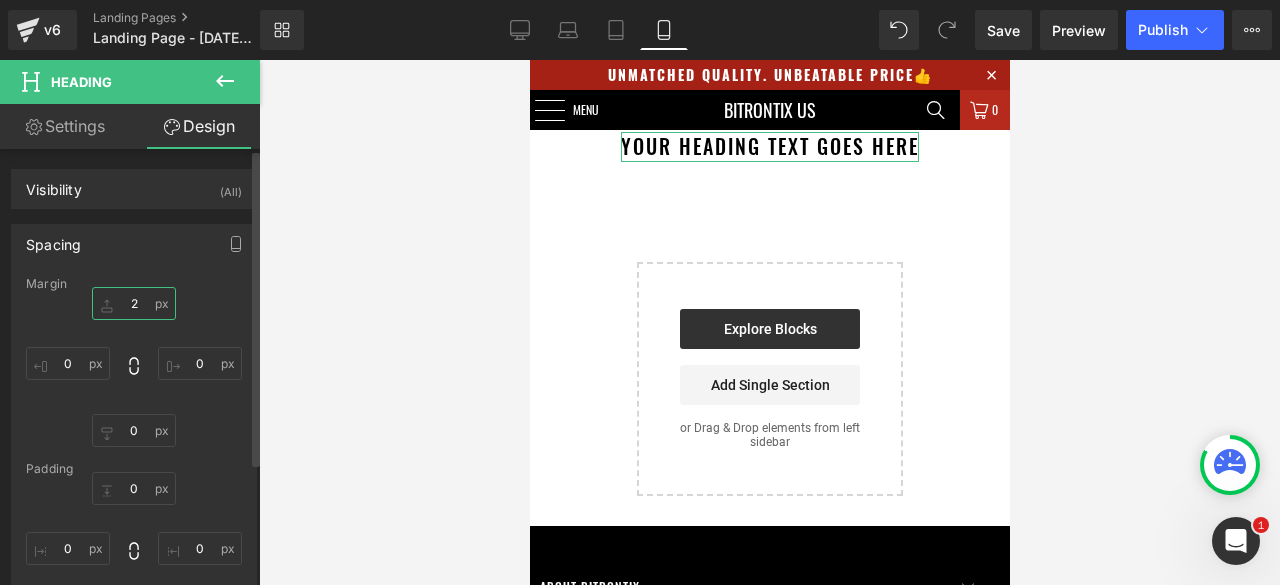 type on "20" 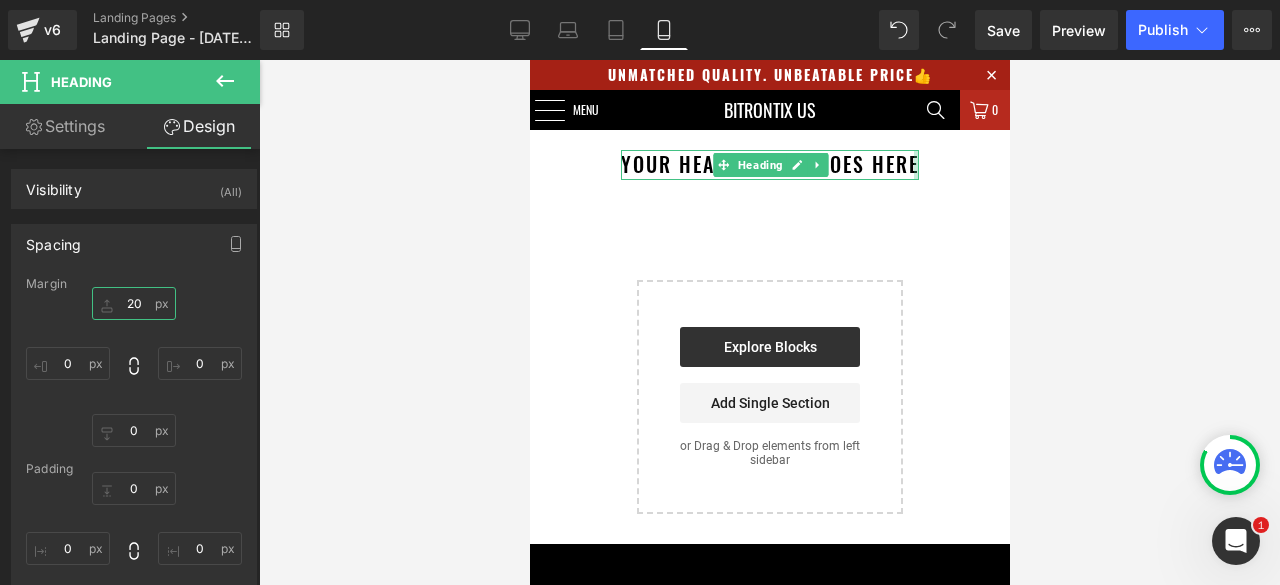 click at bounding box center (915, 165) 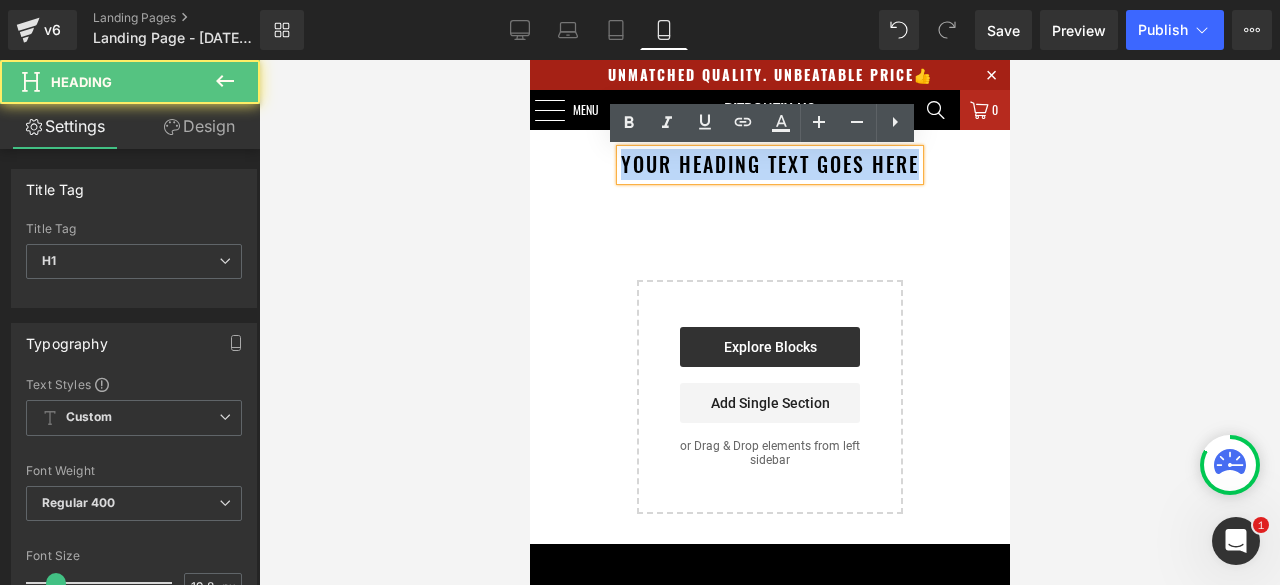 drag, startPoint x: 910, startPoint y: 165, endPoint x: 616, endPoint y: 169, distance: 294.02722 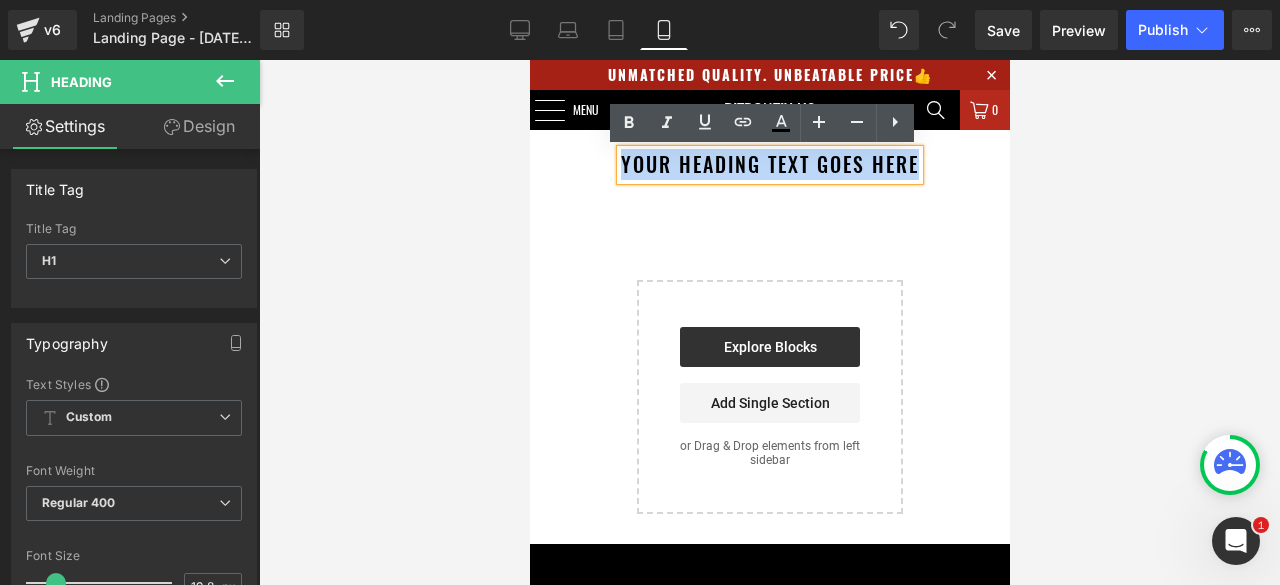paste 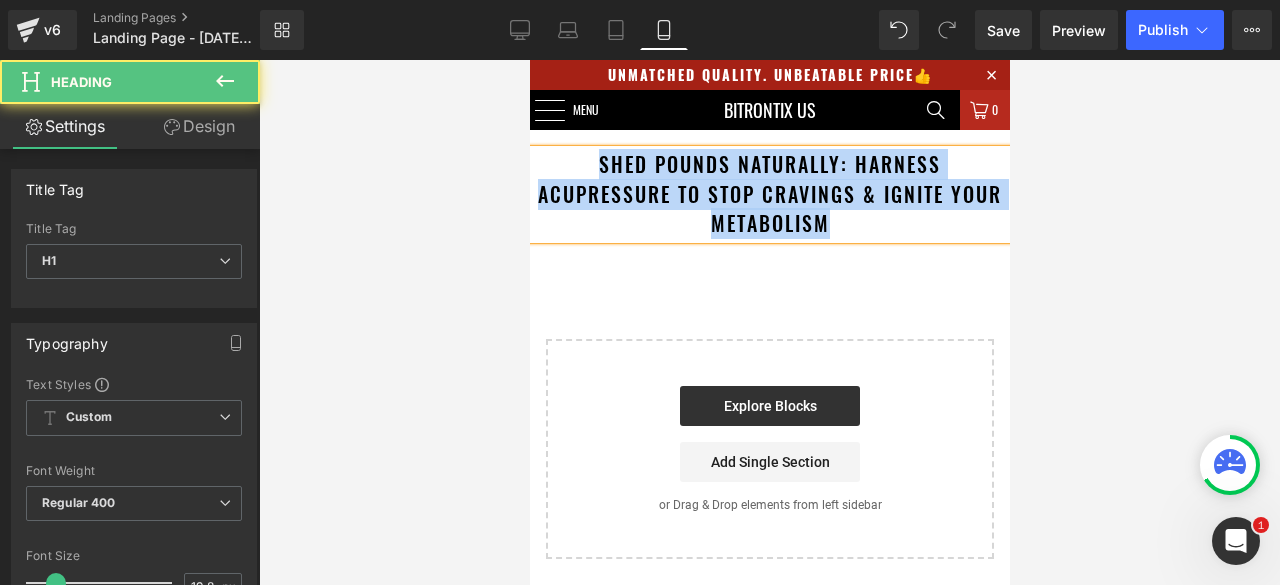 drag, startPoint x: 883, startPoint y: 220, endPoint x: 1057, endPoint y: 232, distance: 174.4133 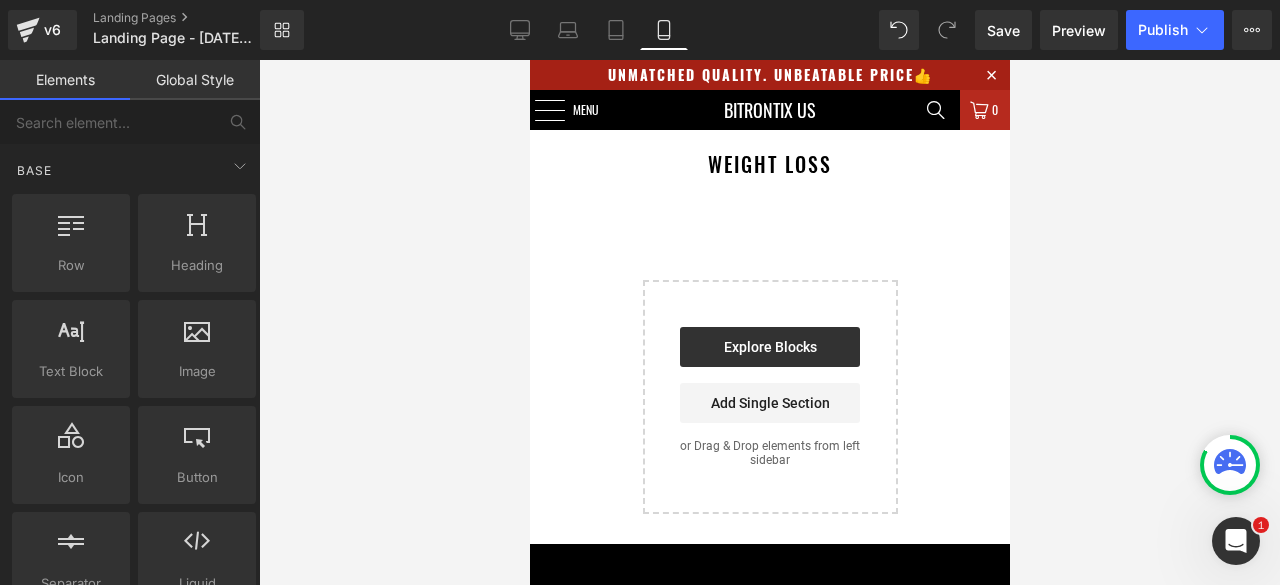 click at bounding box center (769, 322) 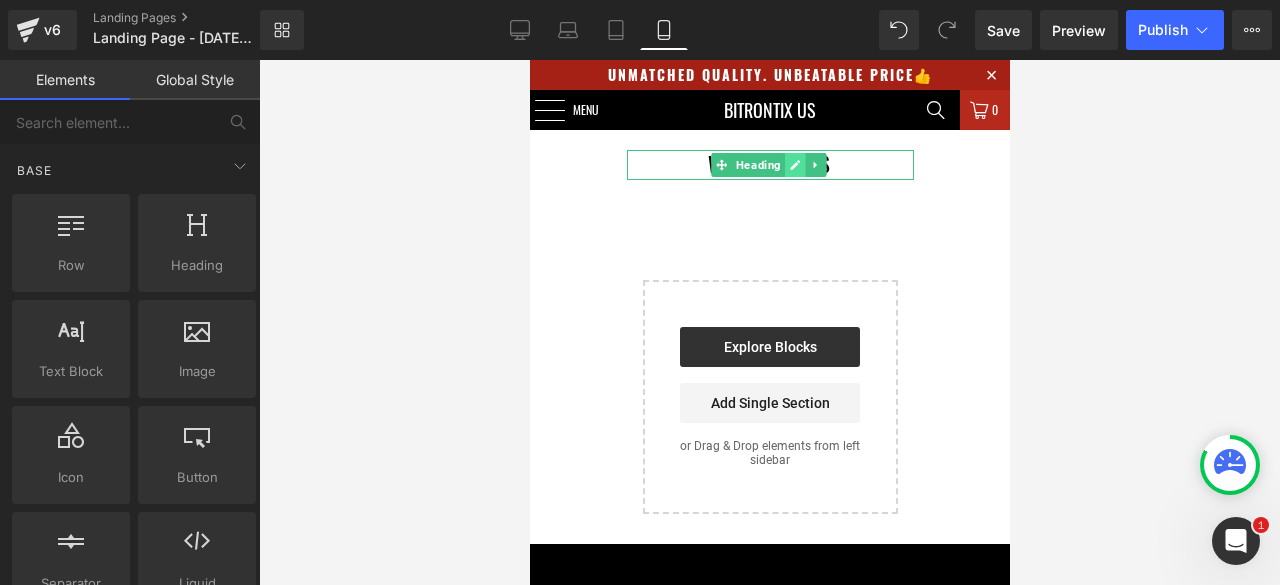 click 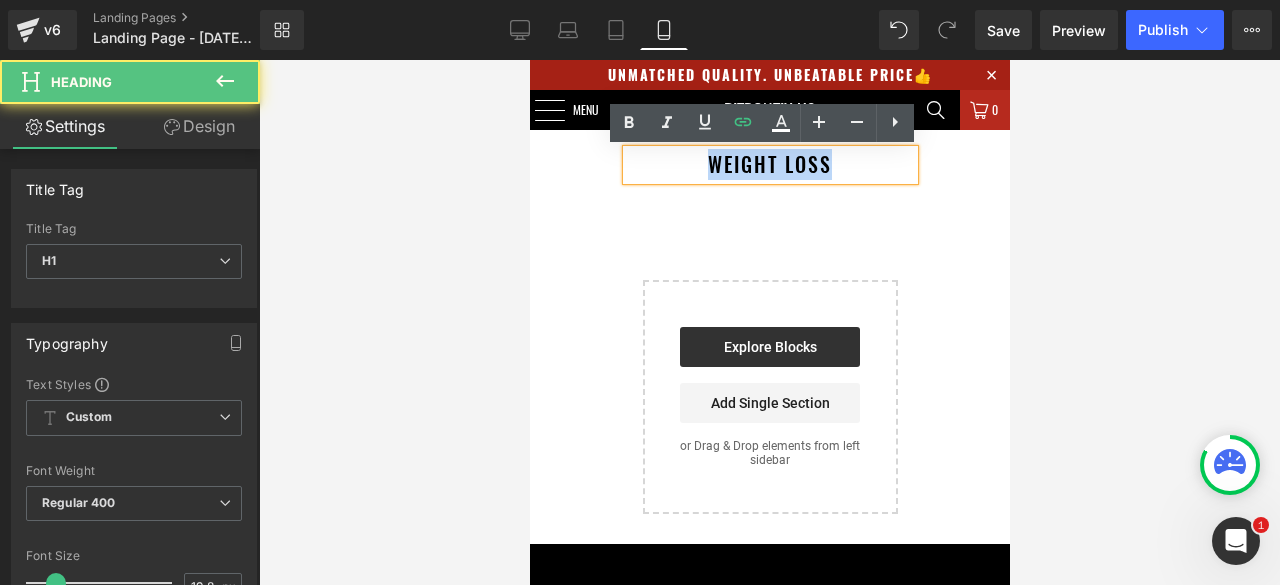 drag, startPoint x: 840, startPoint y: 165, endPoint x: 676, endPoint y: 169, distance: 164.04877 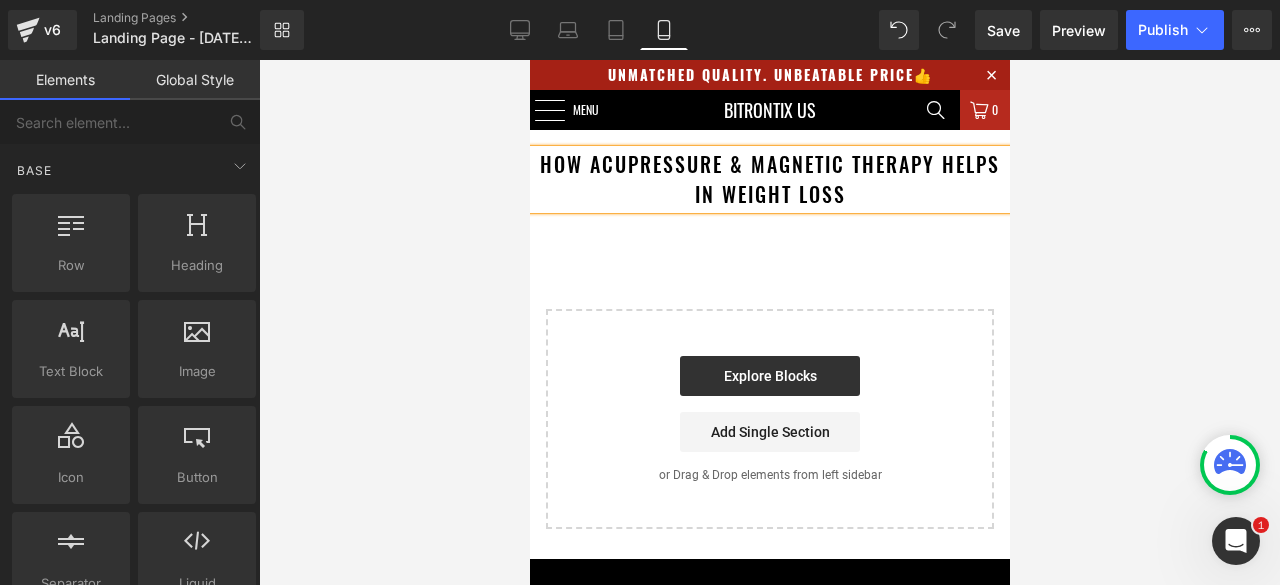 click at bounding box center [769, 322] 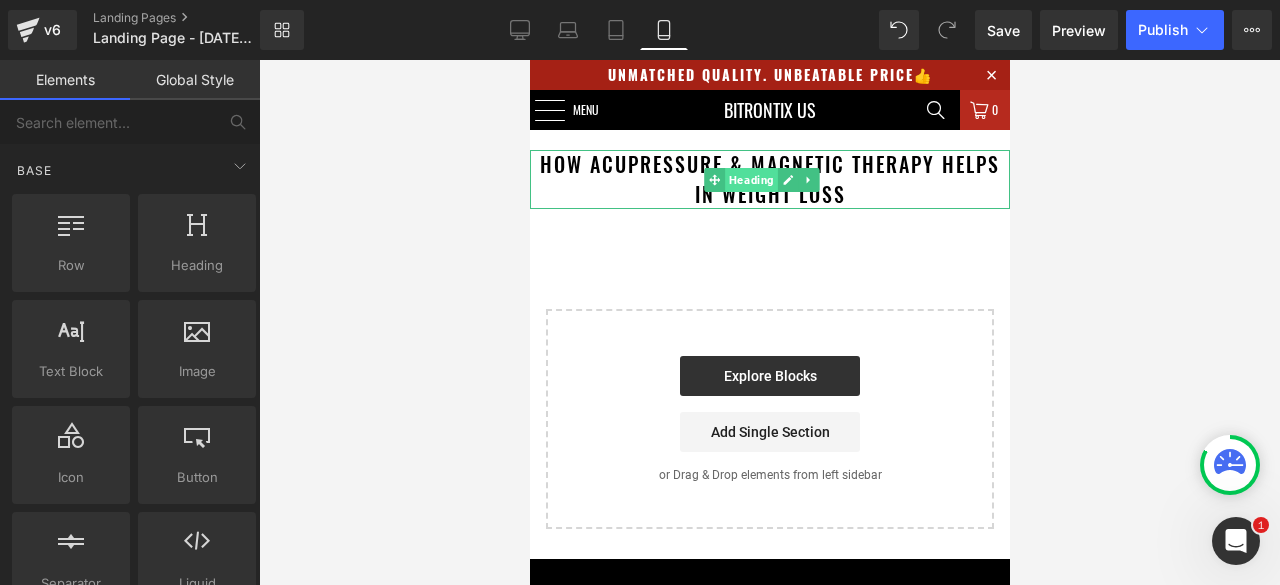 click on "Heading" at bounding box center (750, 180) 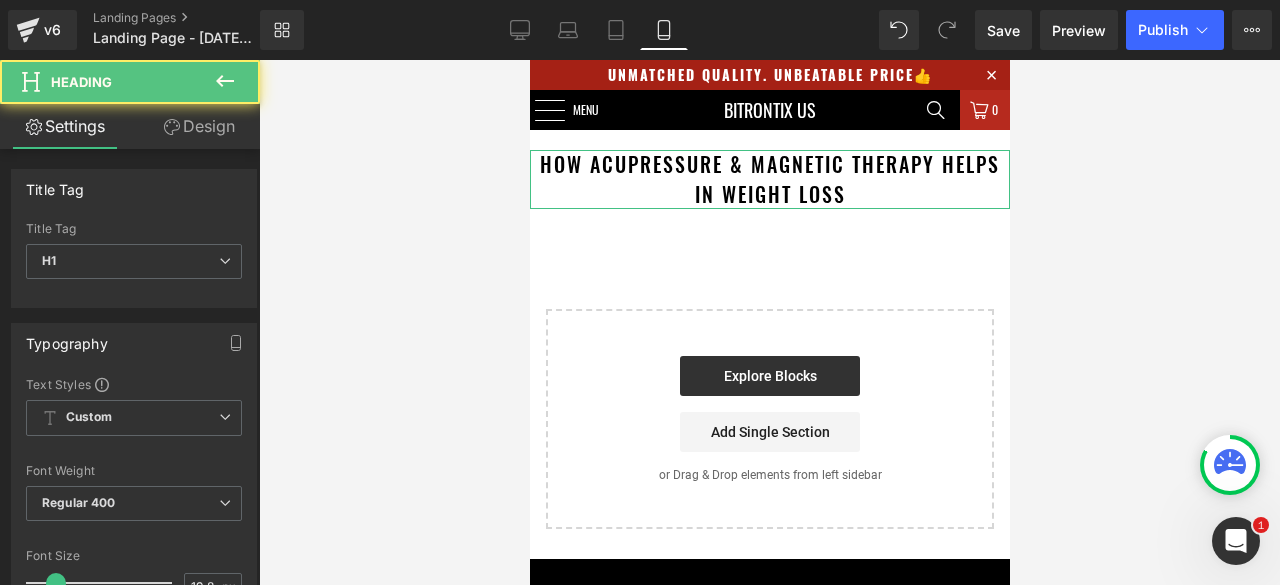 click on "Design" at bounding box center (199, 126) 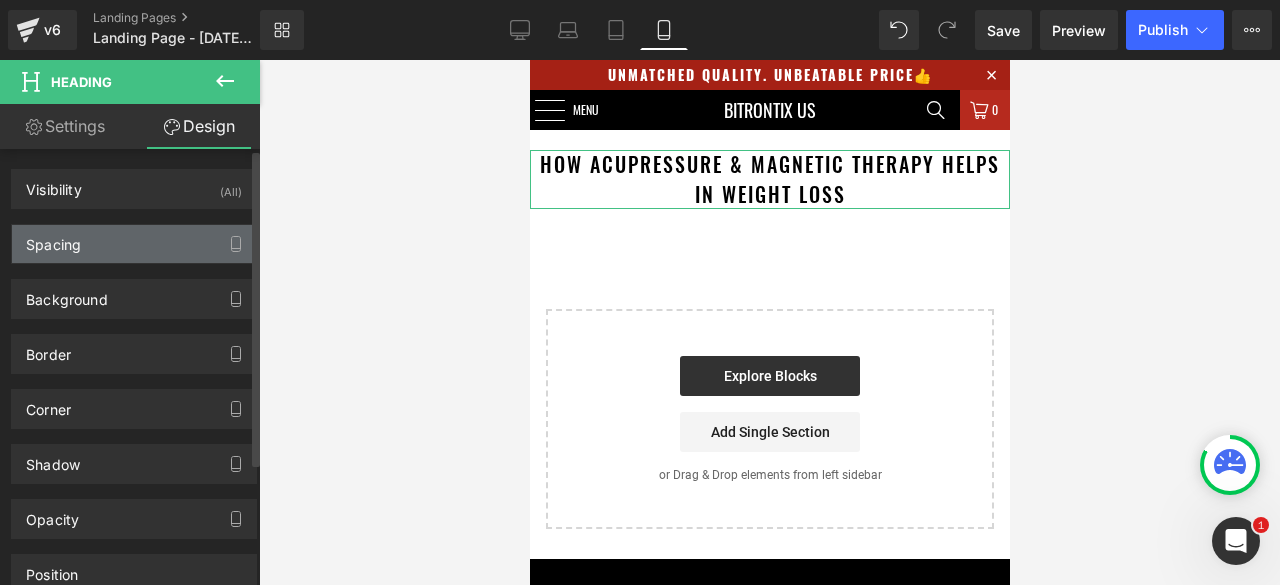 click on "Spacing" at bounding box center (53, 239) 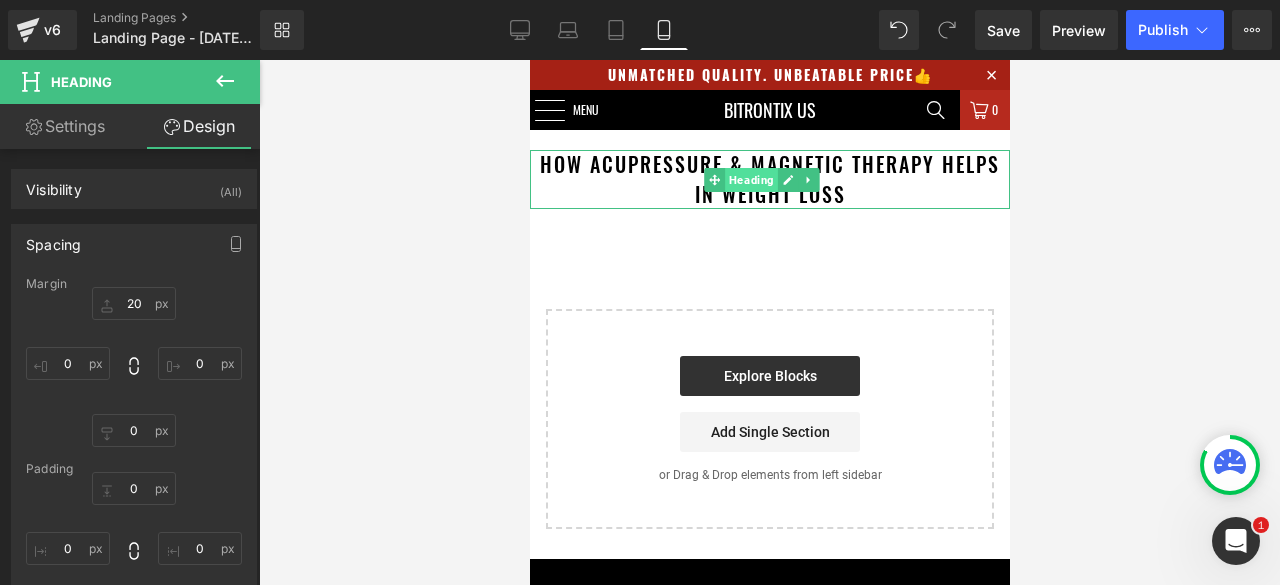 click on "Heading" at bounding box center [750, 180] 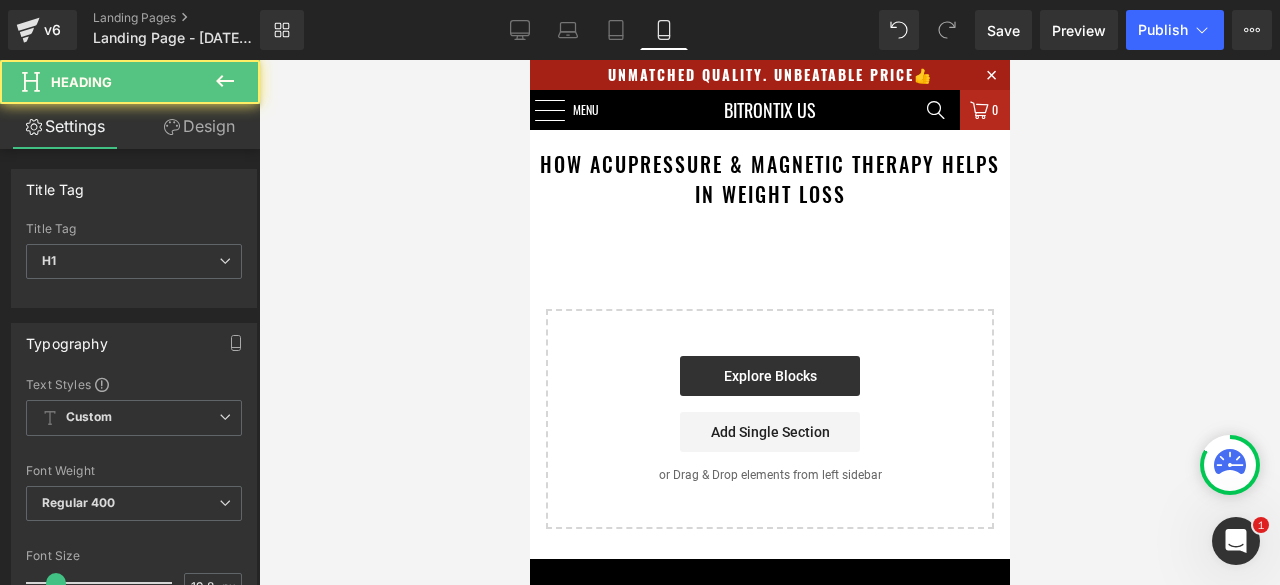 click on "Design" at bounding box center [199, 126] 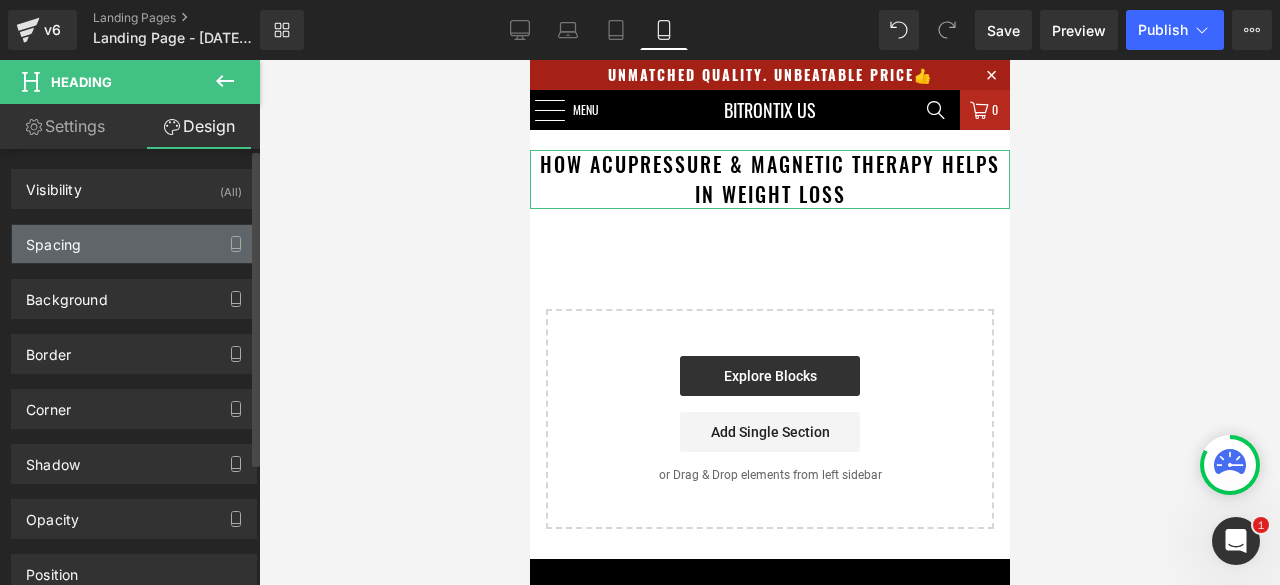 click on "Spacing" at bounding box center [134, 244] 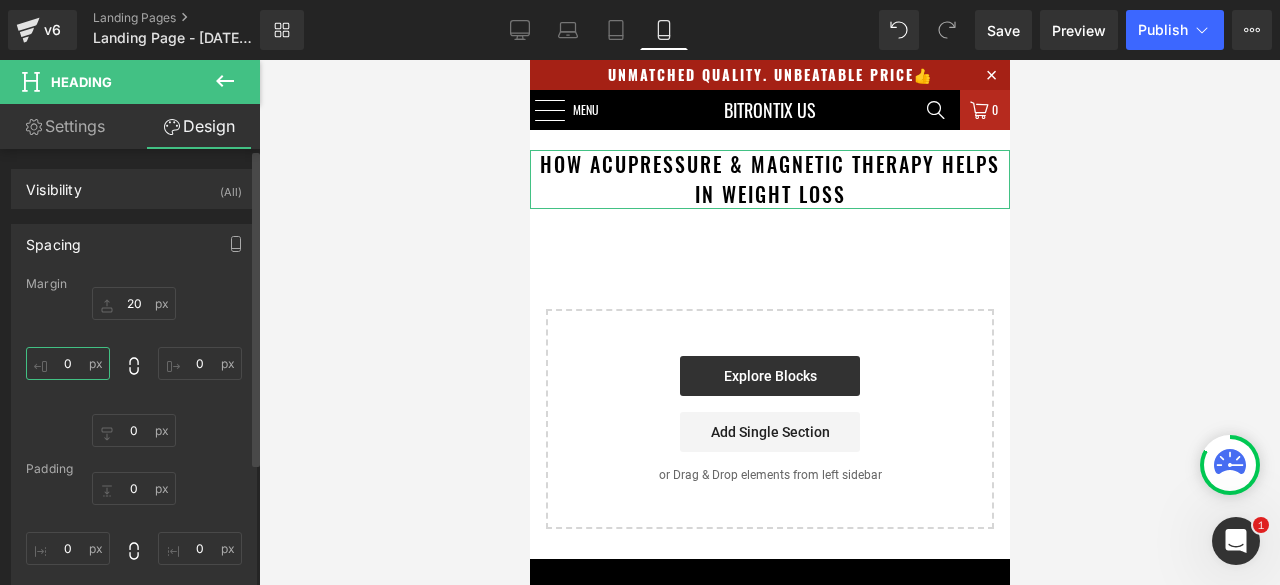click on "0" at bounding box center (68, 363) 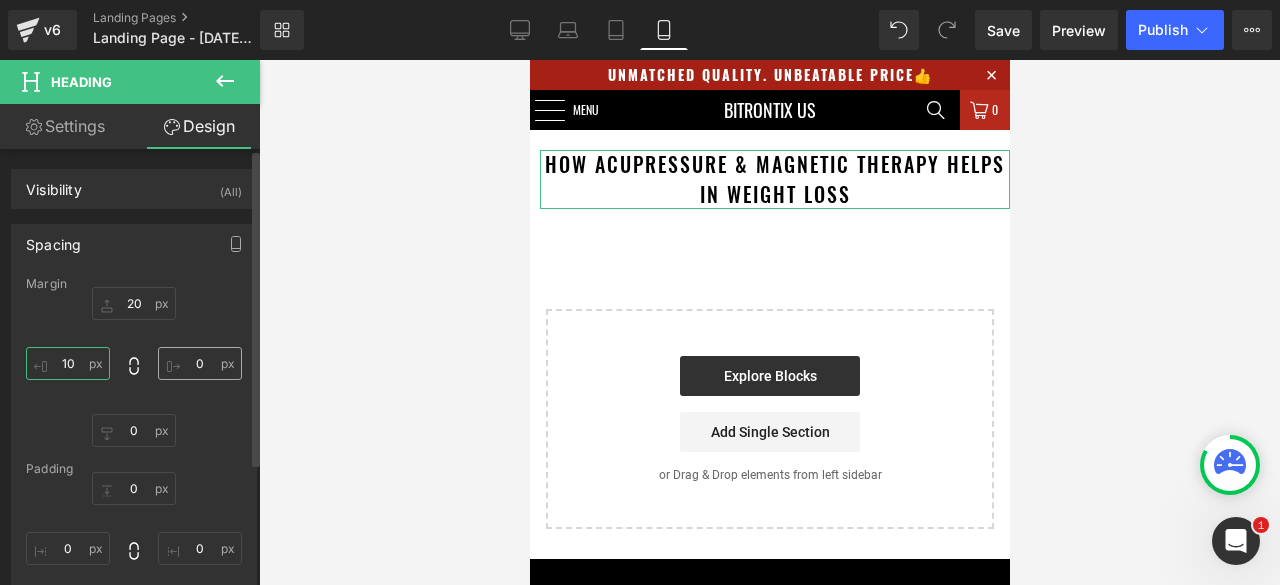 type on "10" 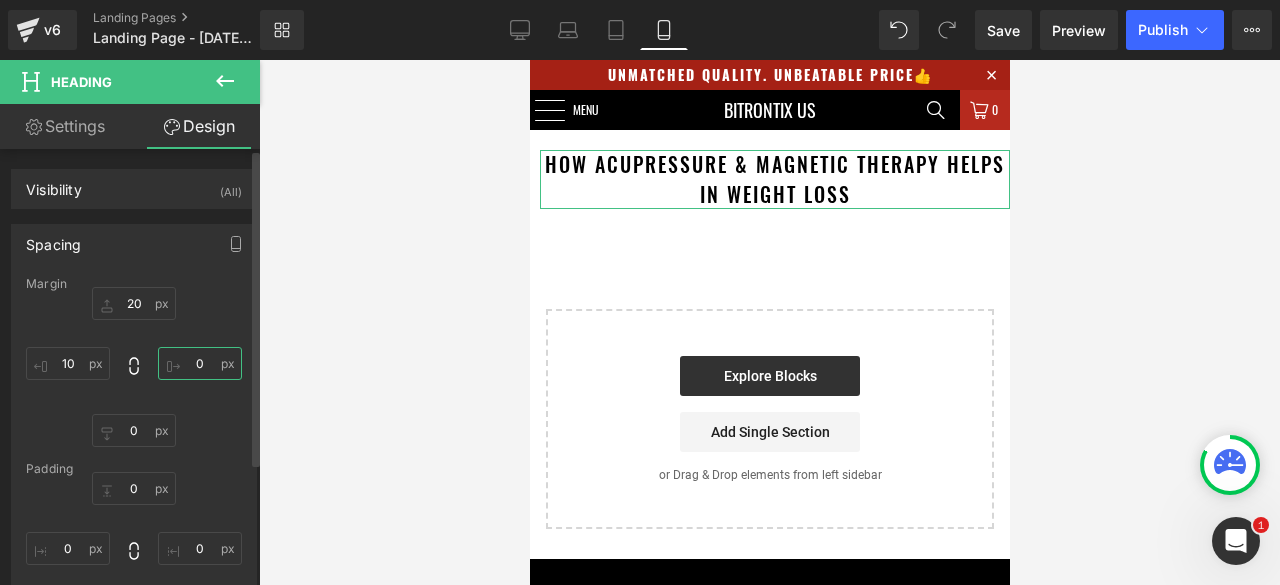 click on "0" at bounding box center (200, 363) 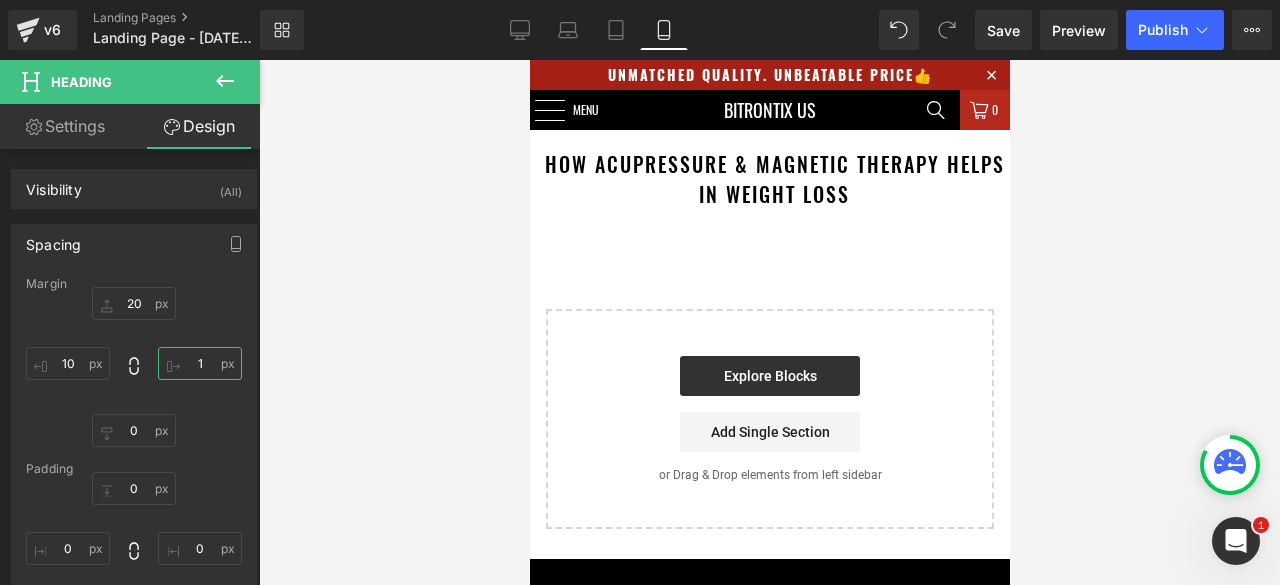 type on "10" 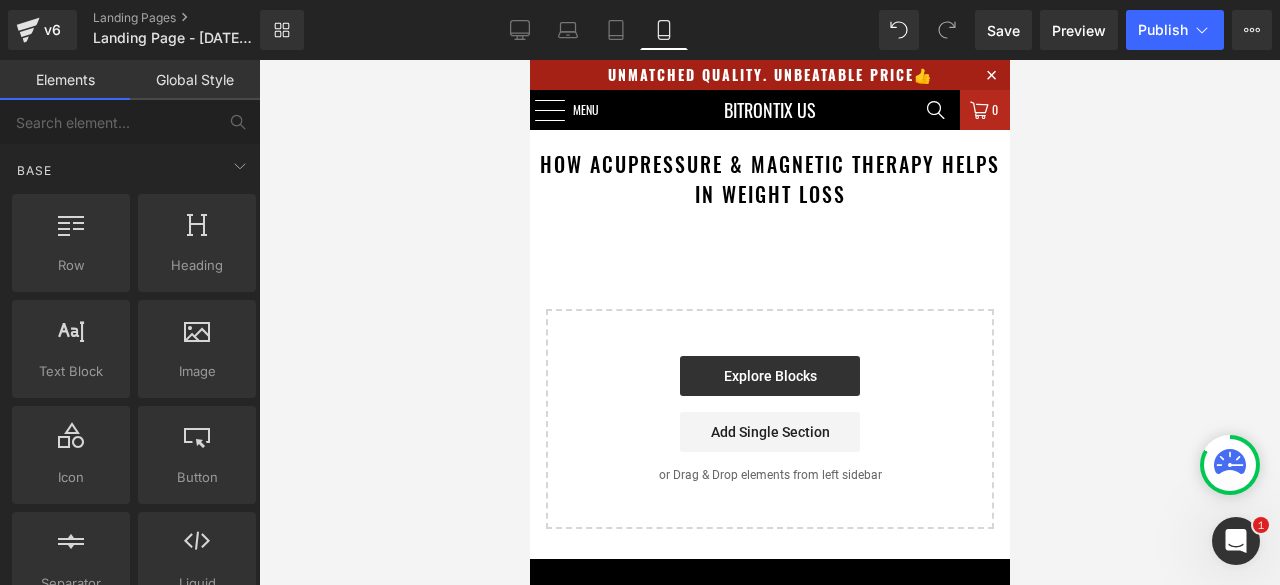 click at bounding box center (769, 322) 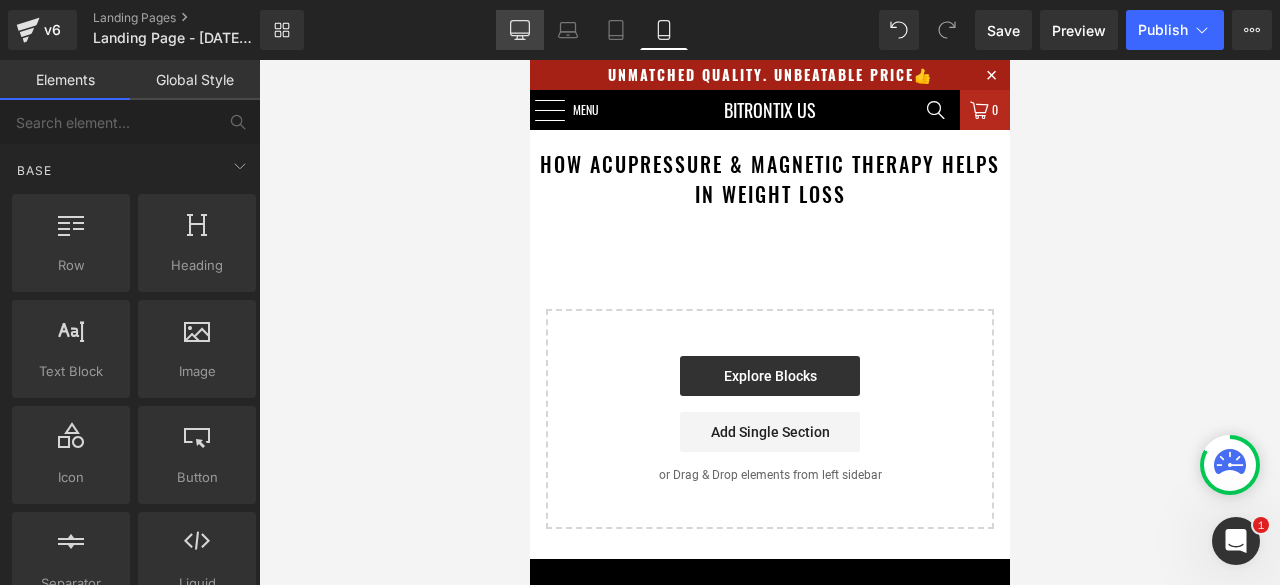 click 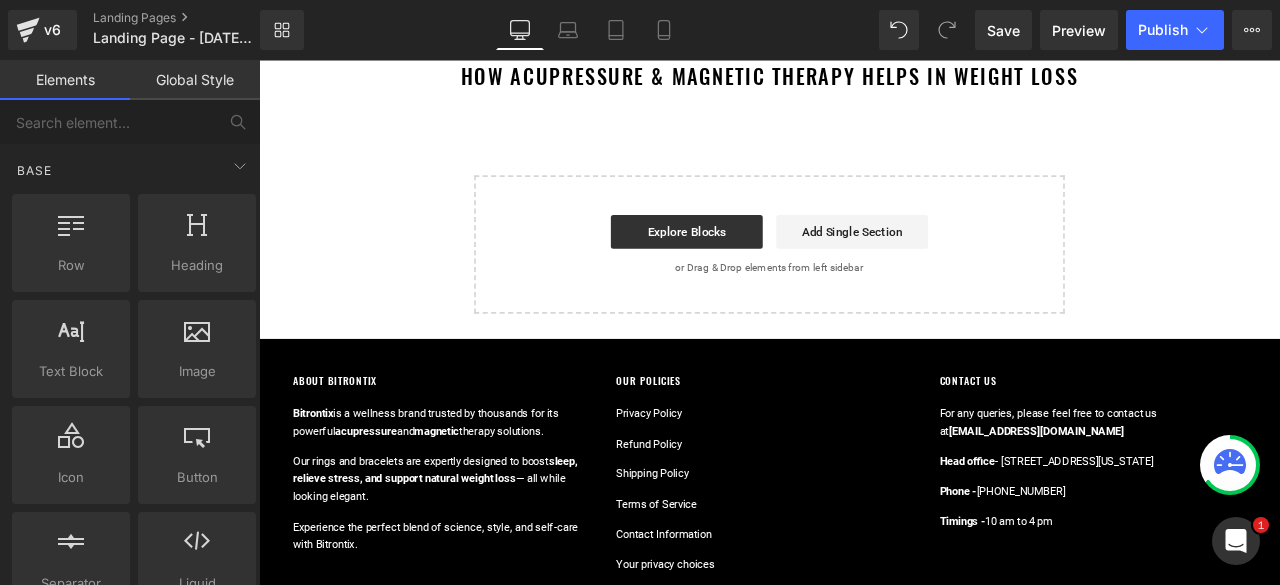 scroll, scrollTop: 0, scrollLeft: 0, axis: both 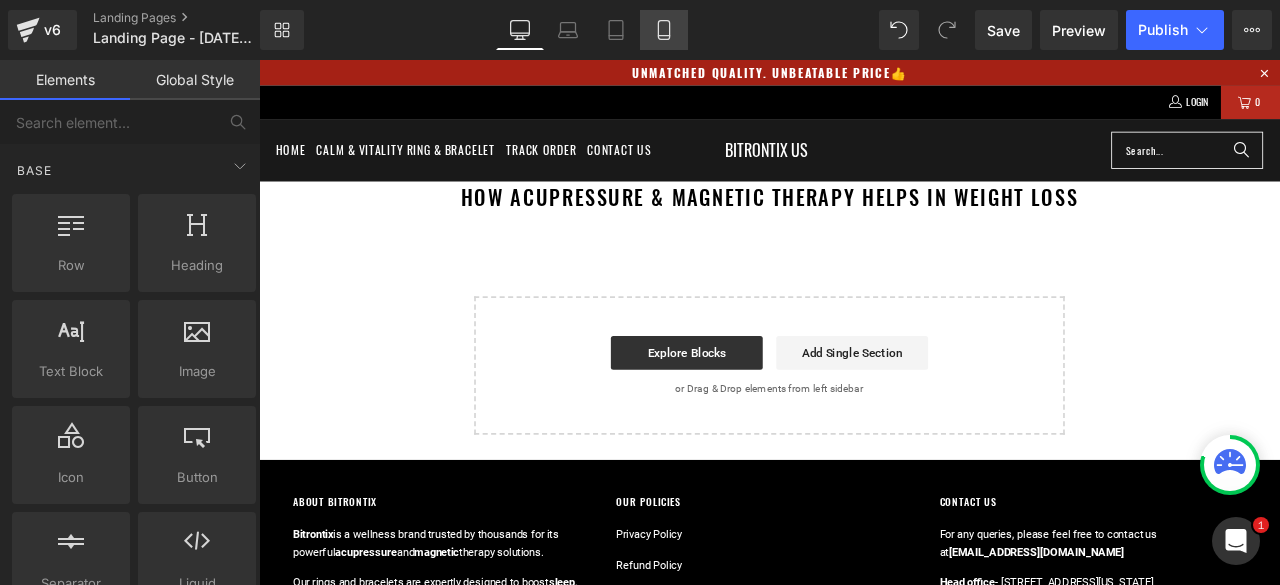 click 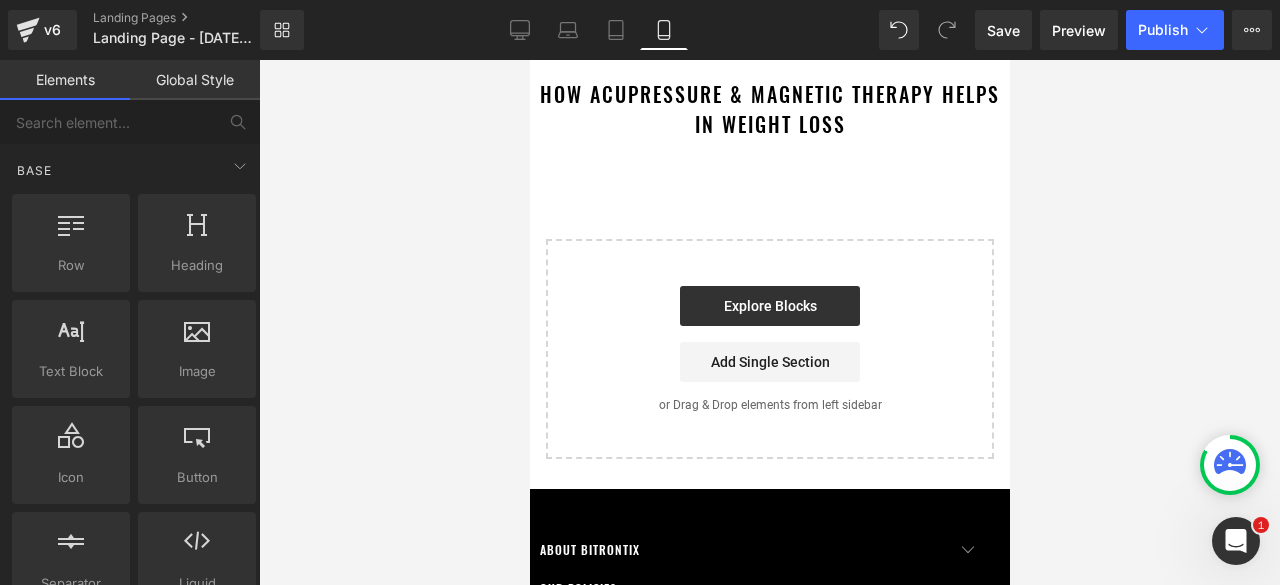 scroll, scrollTop: 0, scrollLeft: 0, axis: both 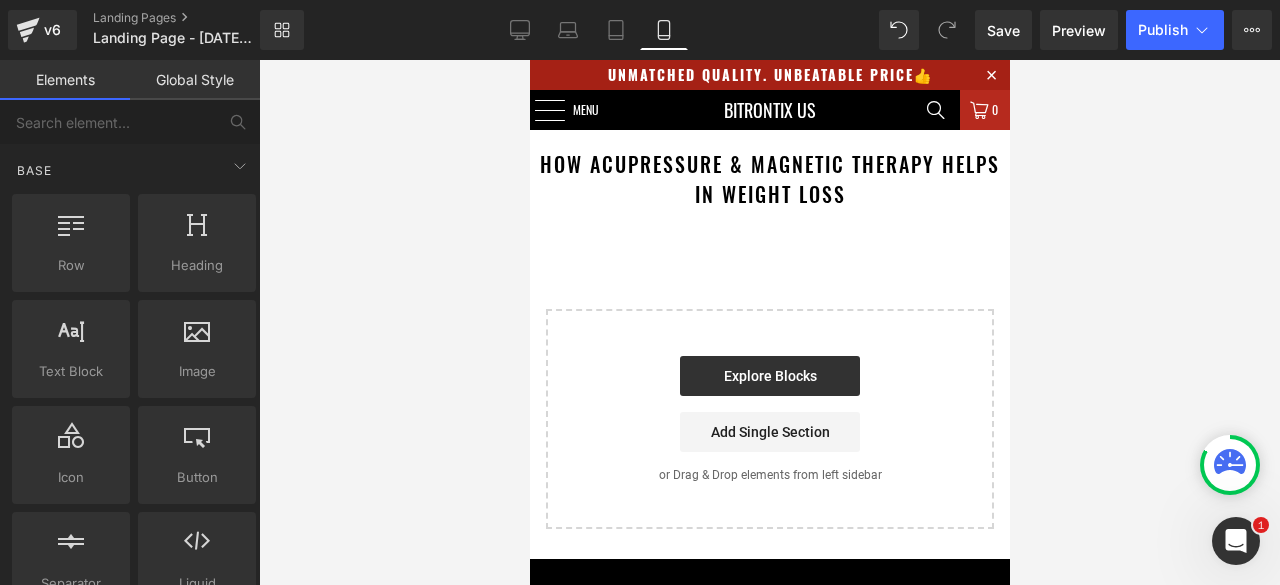 click on "How Acupressure & Magnetic therapy helps in weight loss" at bounding box center (769, 179) 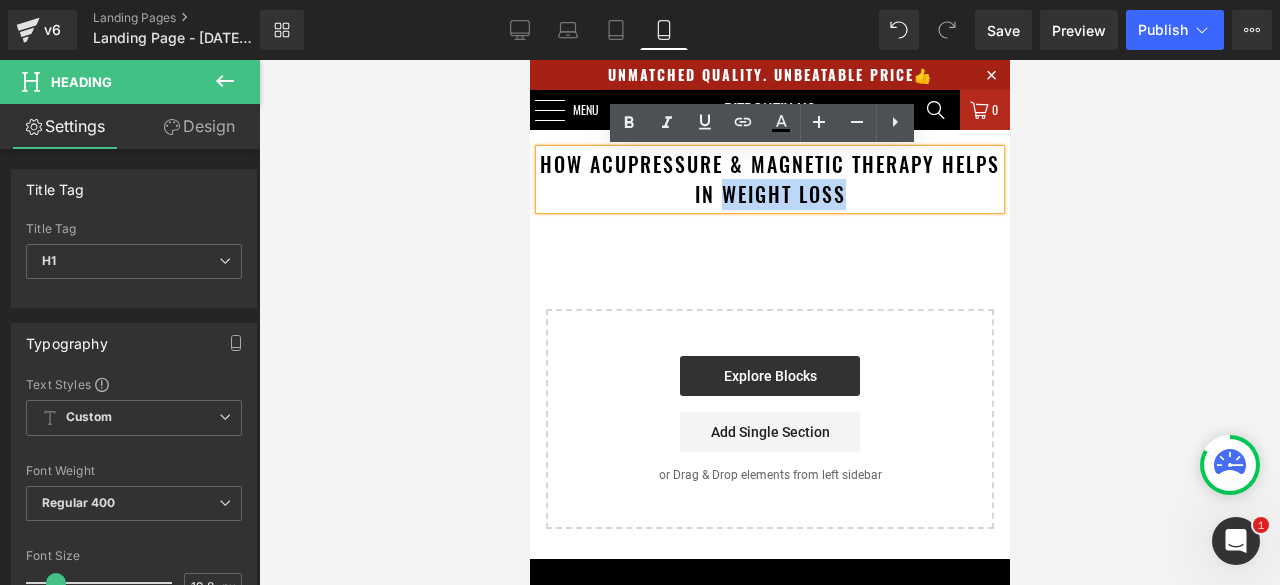 drag, startPoint x: 874, startPoint y: 193, endPoint x: 752, endPoint y: 197, distance: 122.06556 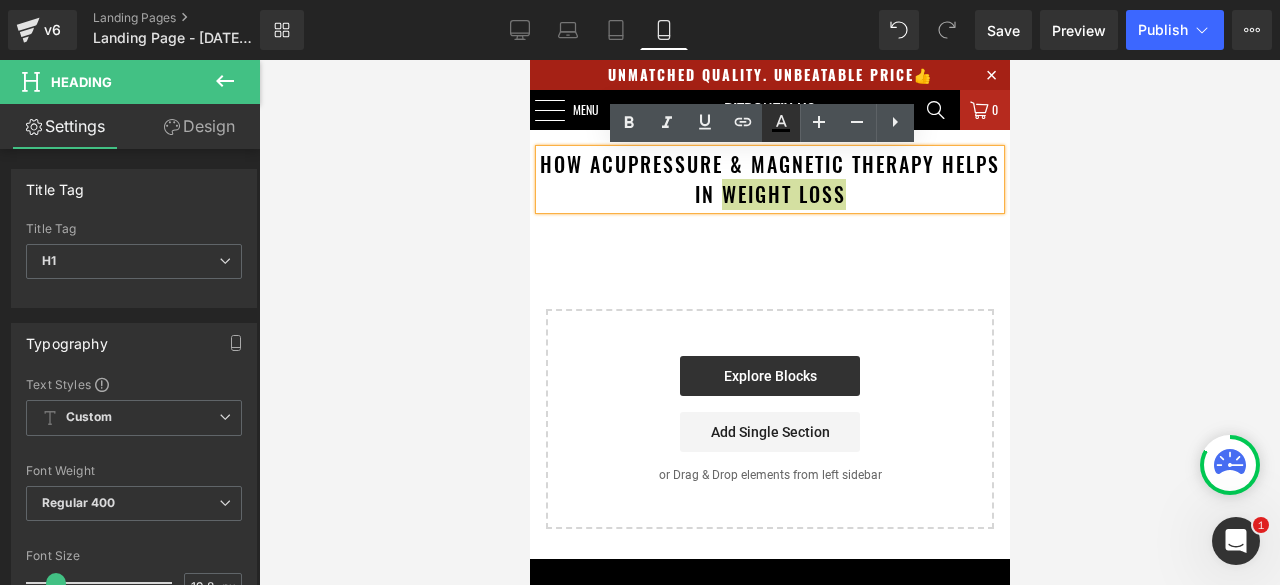 click 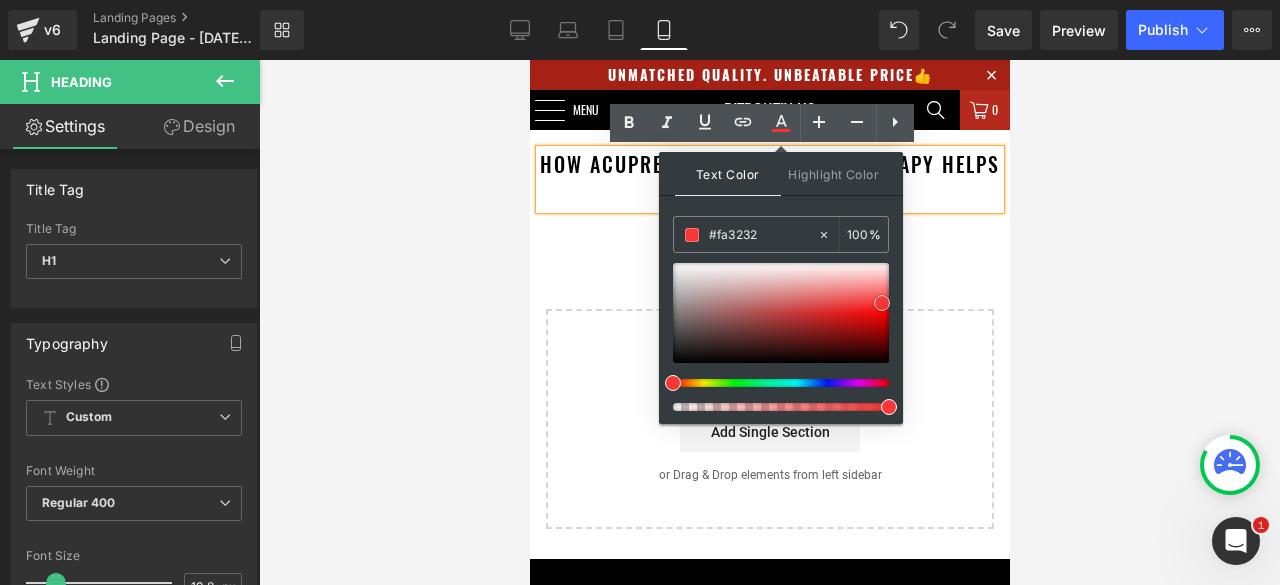 type on "#fa3737" 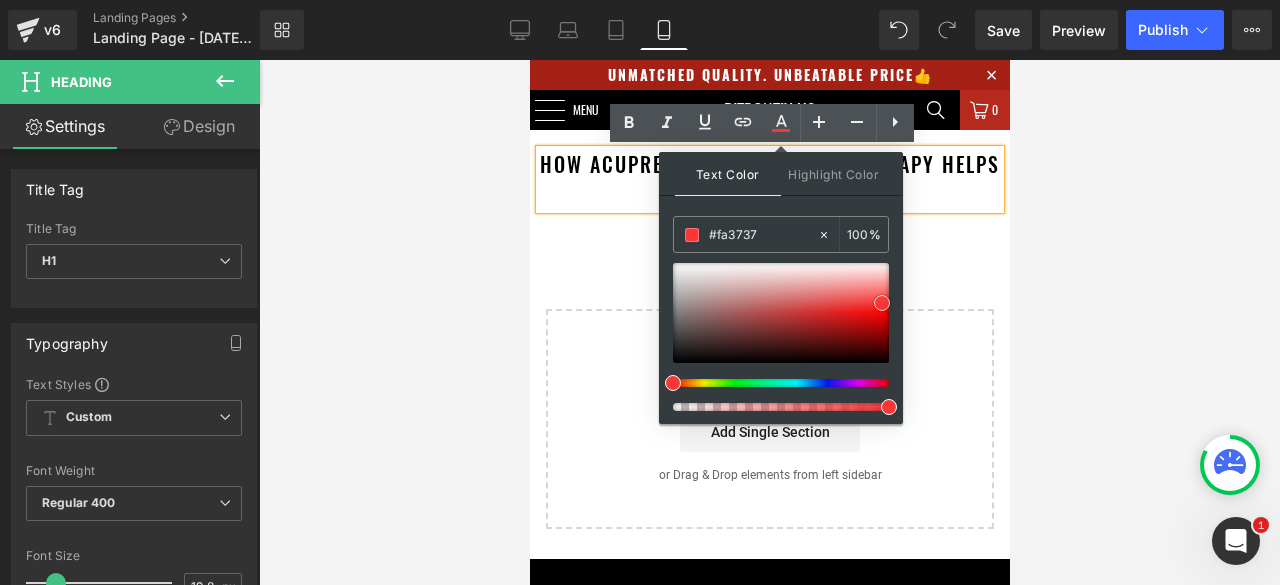 click at bounding box center [781, 313] 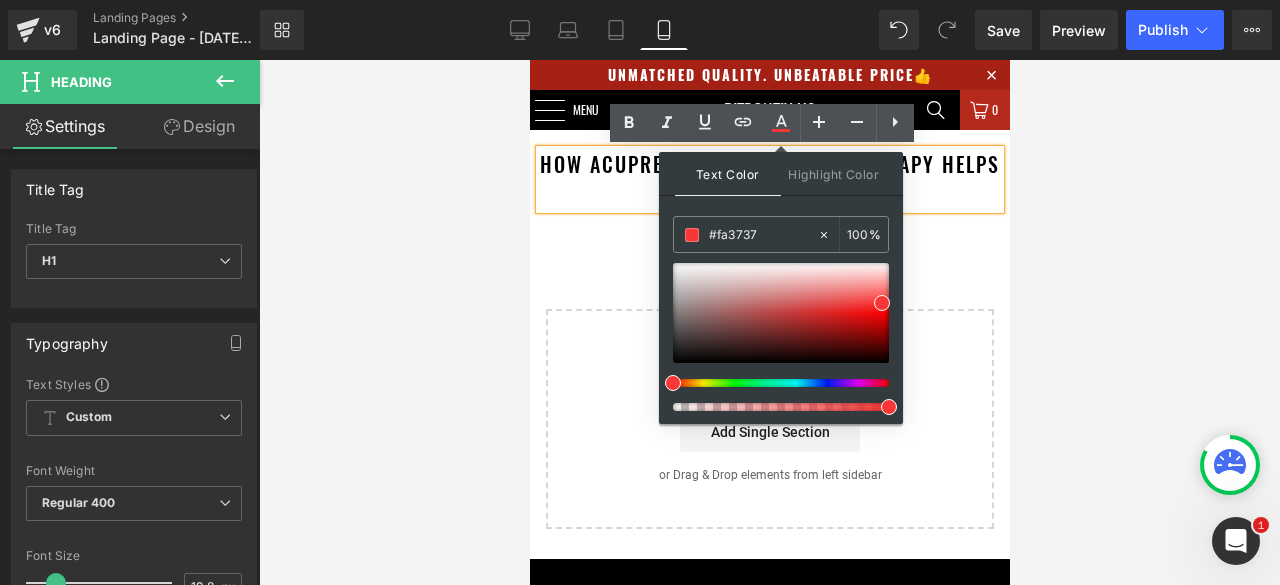 click on "How Acupressure & Magnetic therapy helps in  weight loss
Heading
Select your layout" at bounding box center [769, 344] 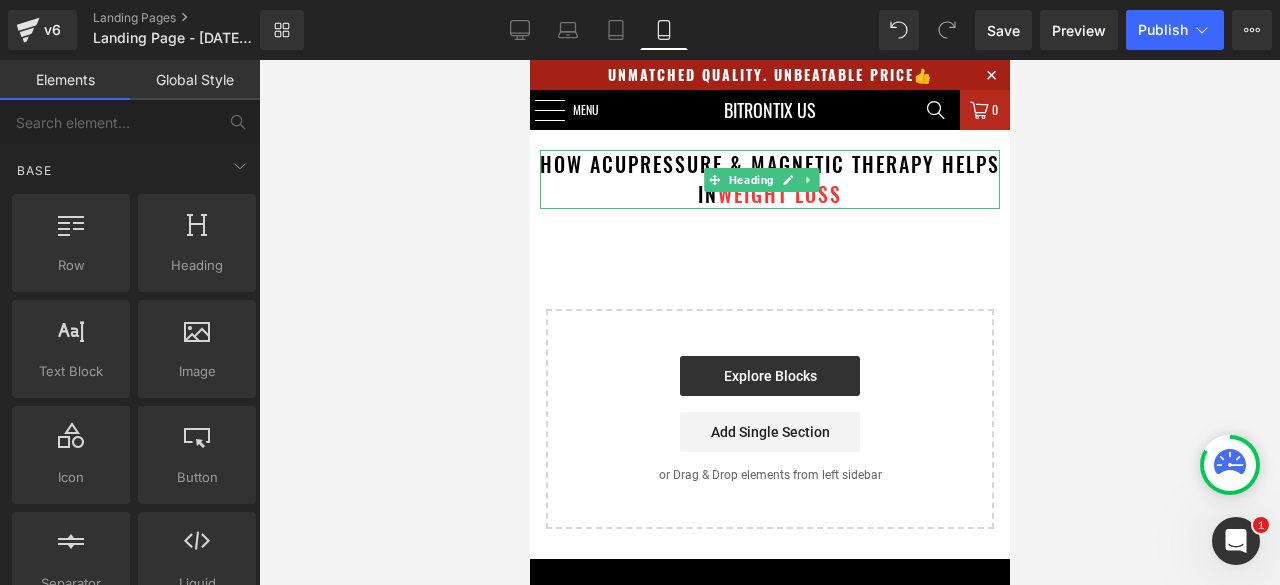 click on "How Acupressure & Magnetic therapy helps in  weight loss" at bounding box center [769, 179] 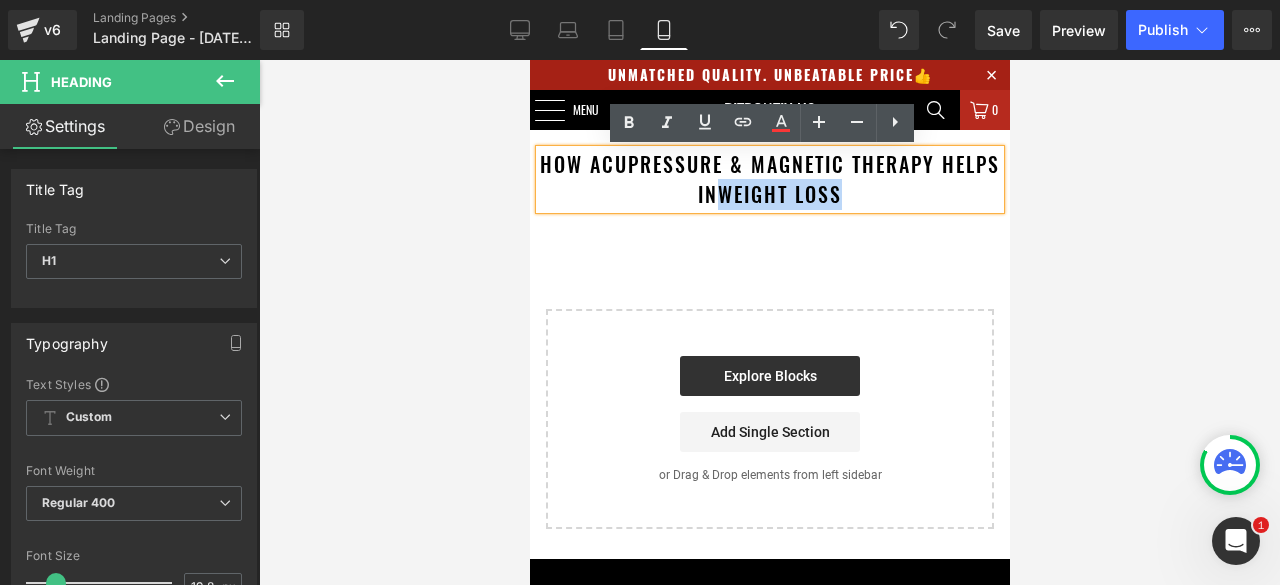 drag, startPoint x: 884, startPoint y: 195, endPoint x: 743, endPoint y: 196, distance: 141.00354 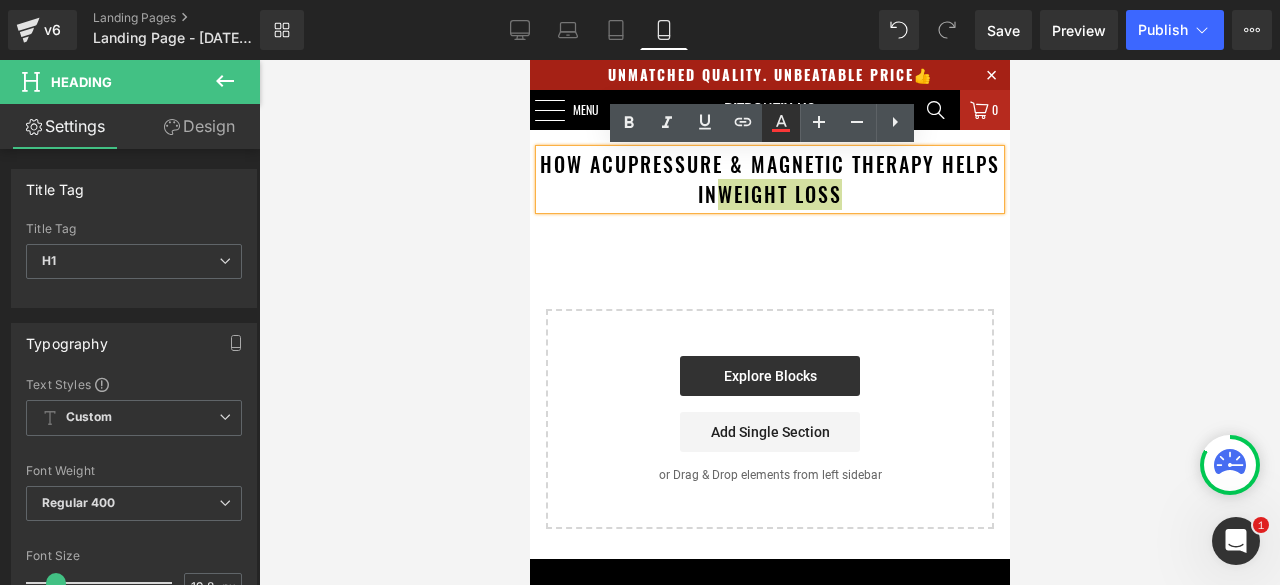 click 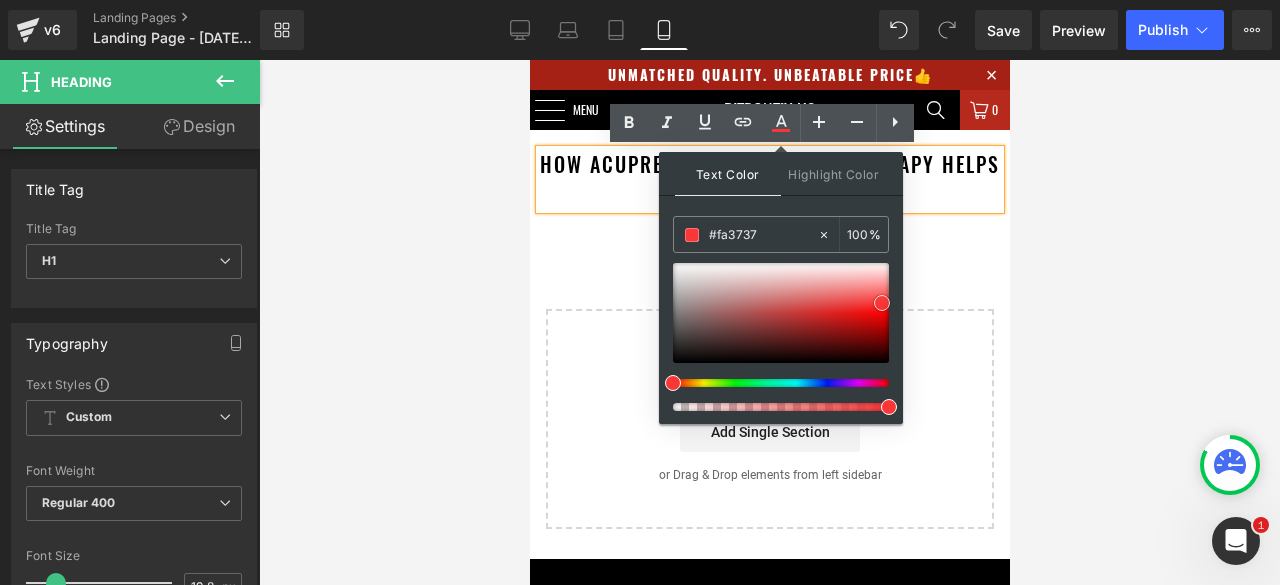 type on "#e71c1c" 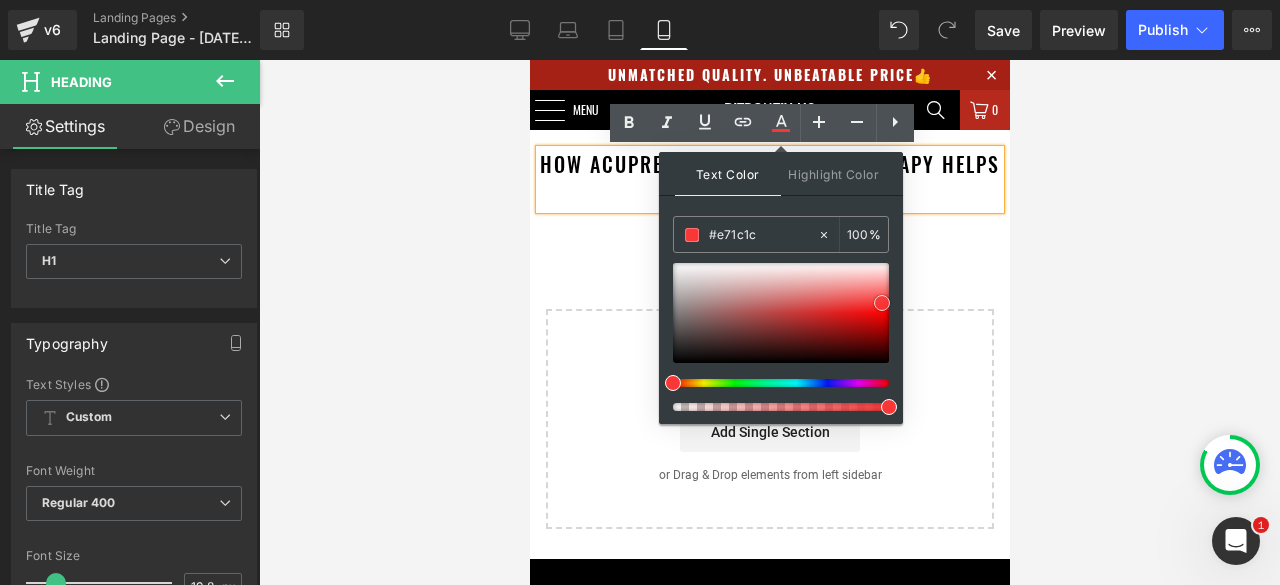 click at bounding box center (781, 313) 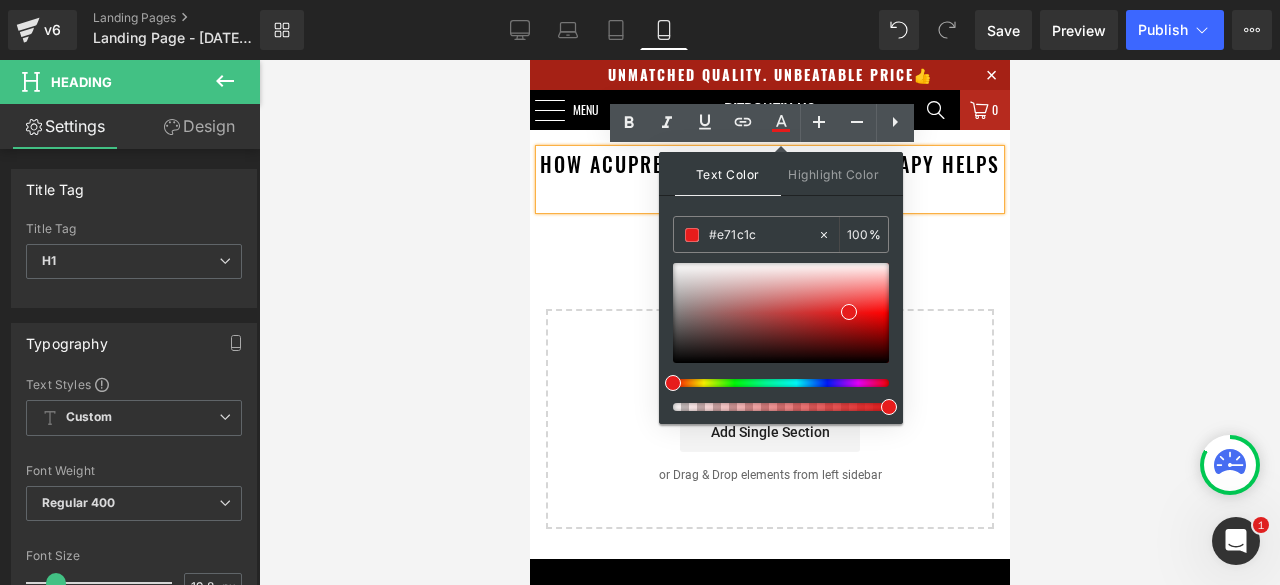 click on "How Acupressure & Magnetic therapy helps in  weight loss
Heading
Select your layout" at bounding box center [769, 344] 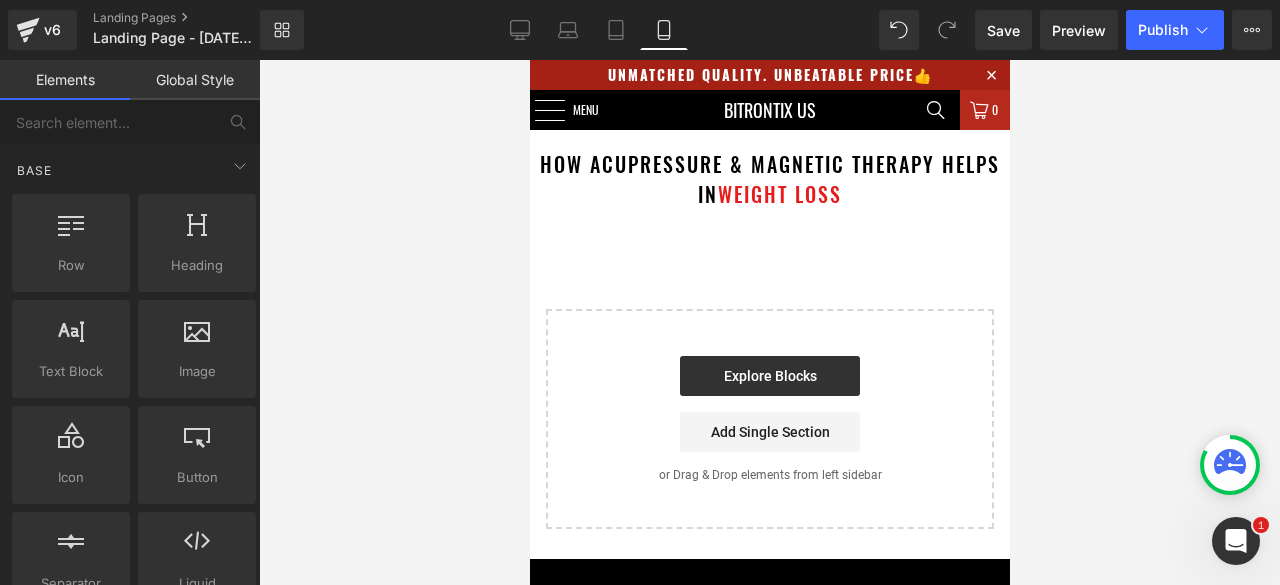 click on "How Acupressure & Magnetic therapy helps in  weight loss" at bounding box center (769, 179) 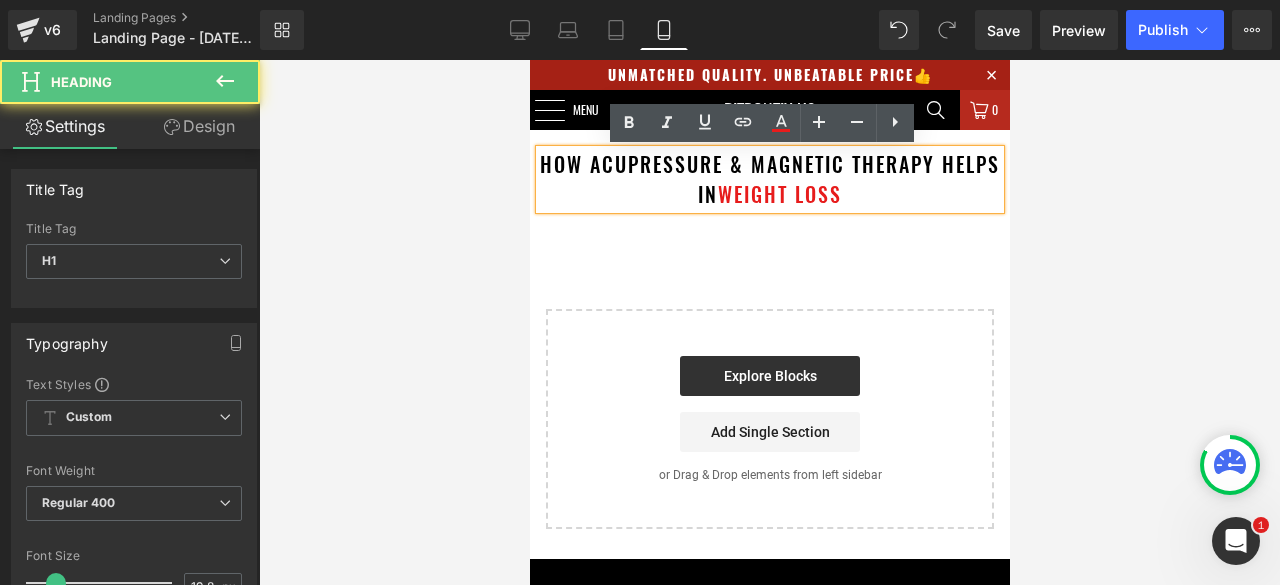 click at bounding box center (769, 322) 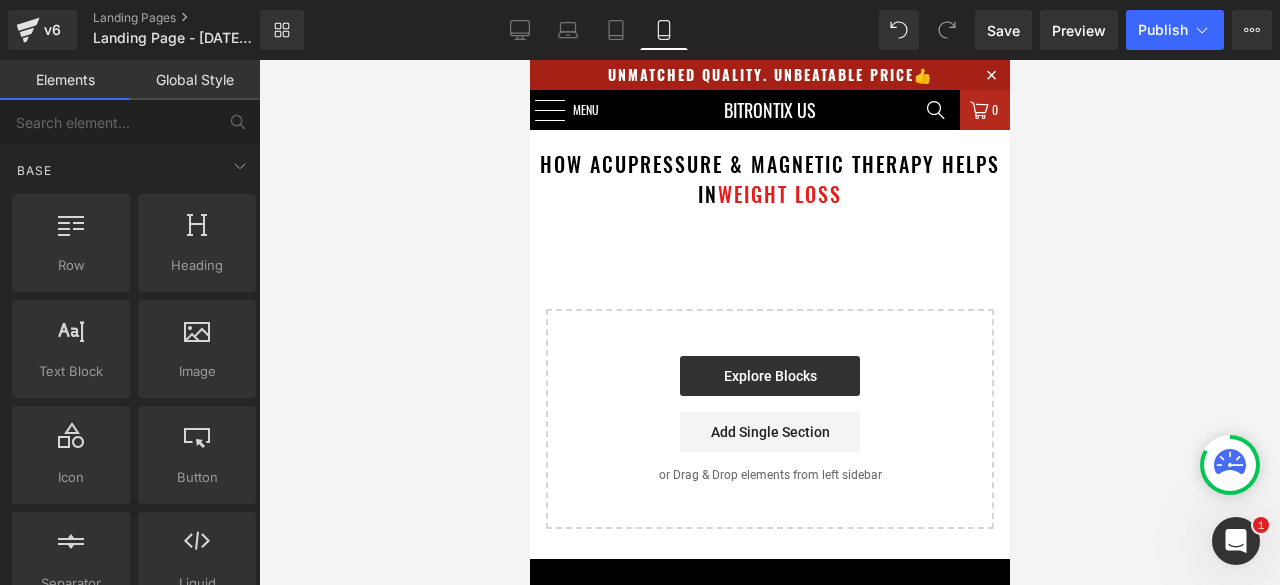 click on "How Acupressure & Magnetic therapy helps in  weight loss
Heading
Select your layout" at bounding box center (769, 344) 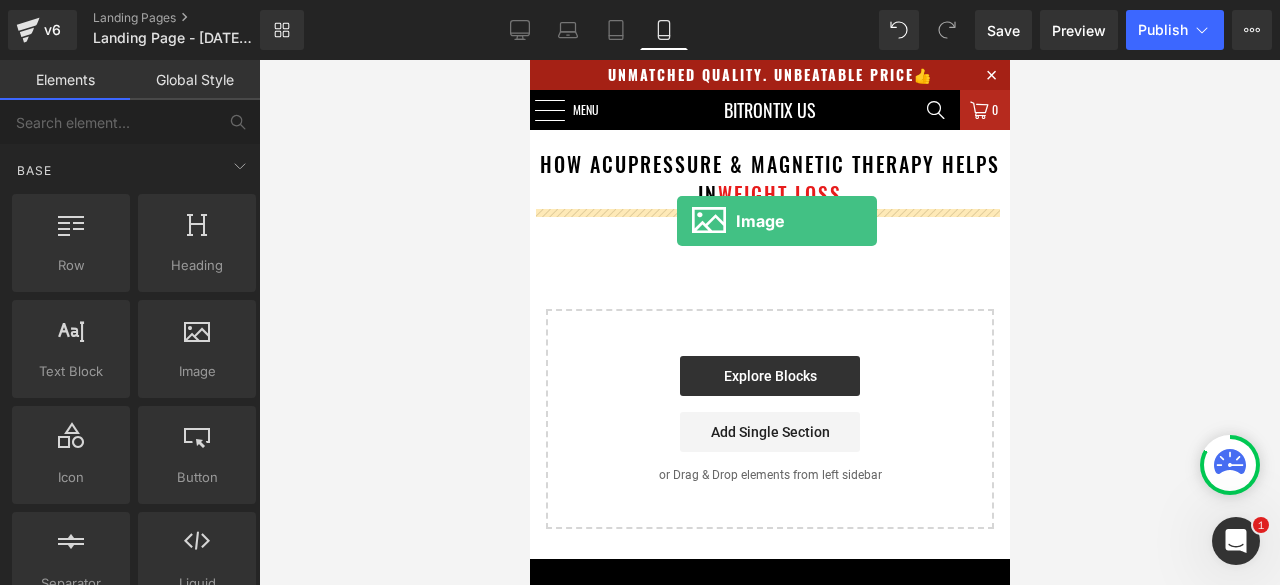 drag, startPoint x: 731, startPoint y: 426, endPoint x: 676, endPoint y: 221, distance: 212.24985 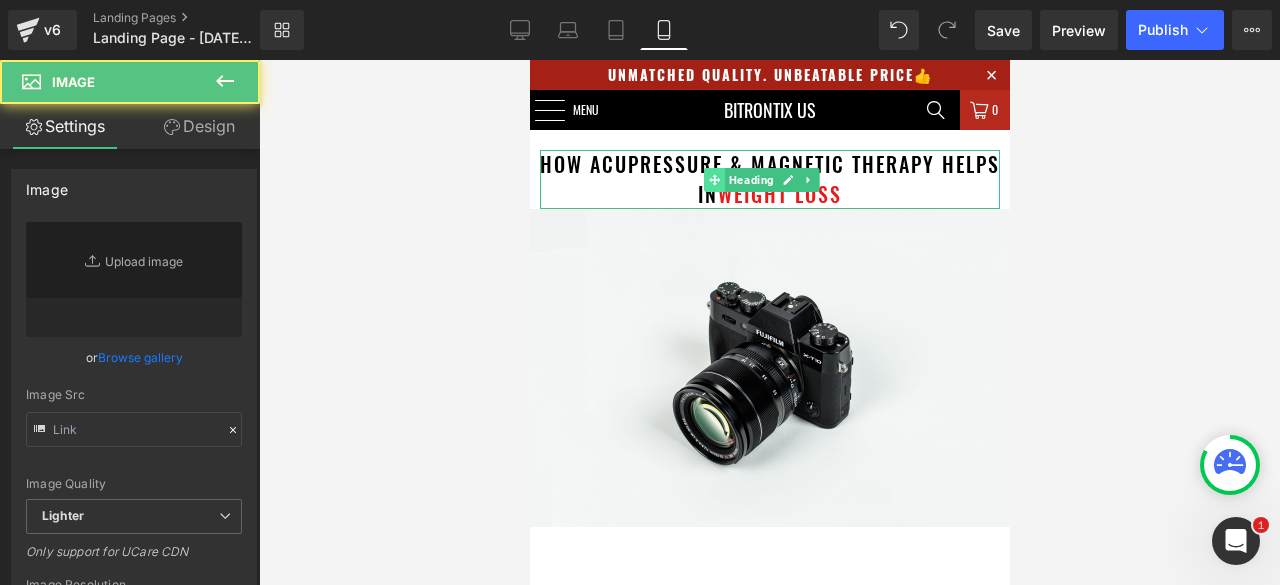 type on "//d1um8515vdn9kb.cloudfront.net/images/parallax.jpg" 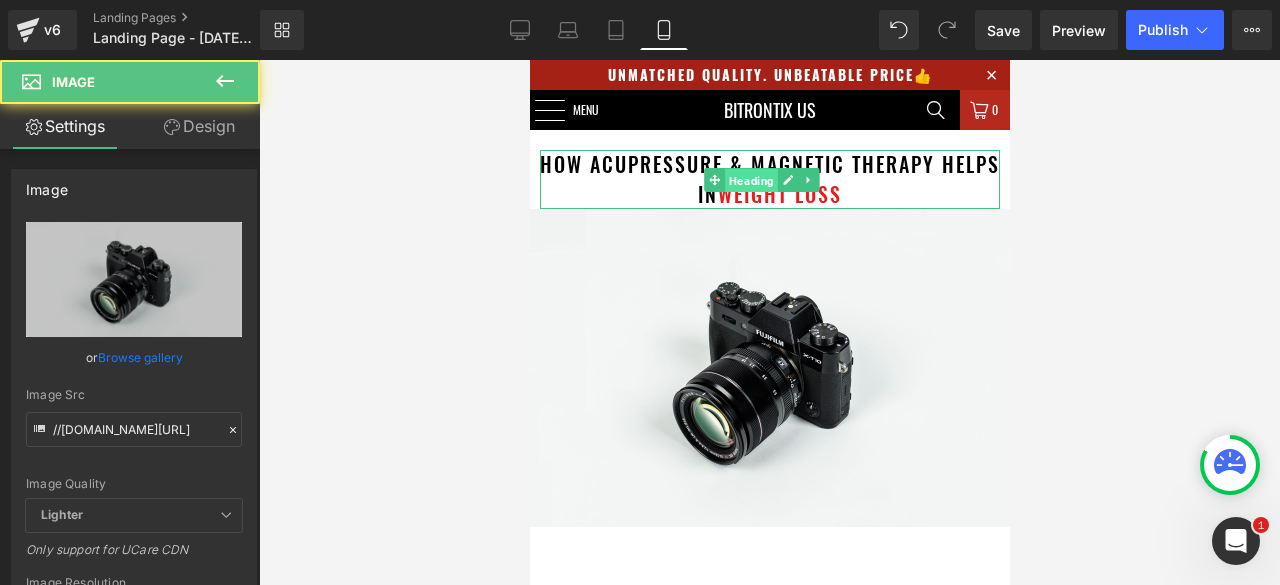 drag, startPoint x: 741, startPoint y: 187, endPoint x: 800, endPoint y: 226, distance: 70.724815 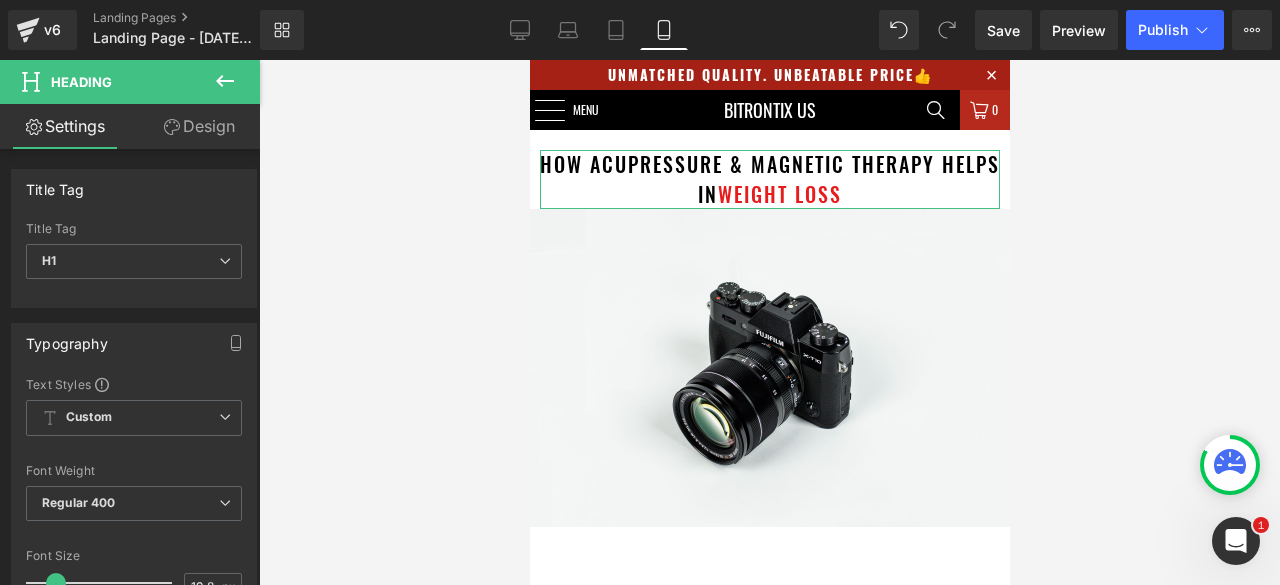 click on "Design" at bounding box center [199, 126] 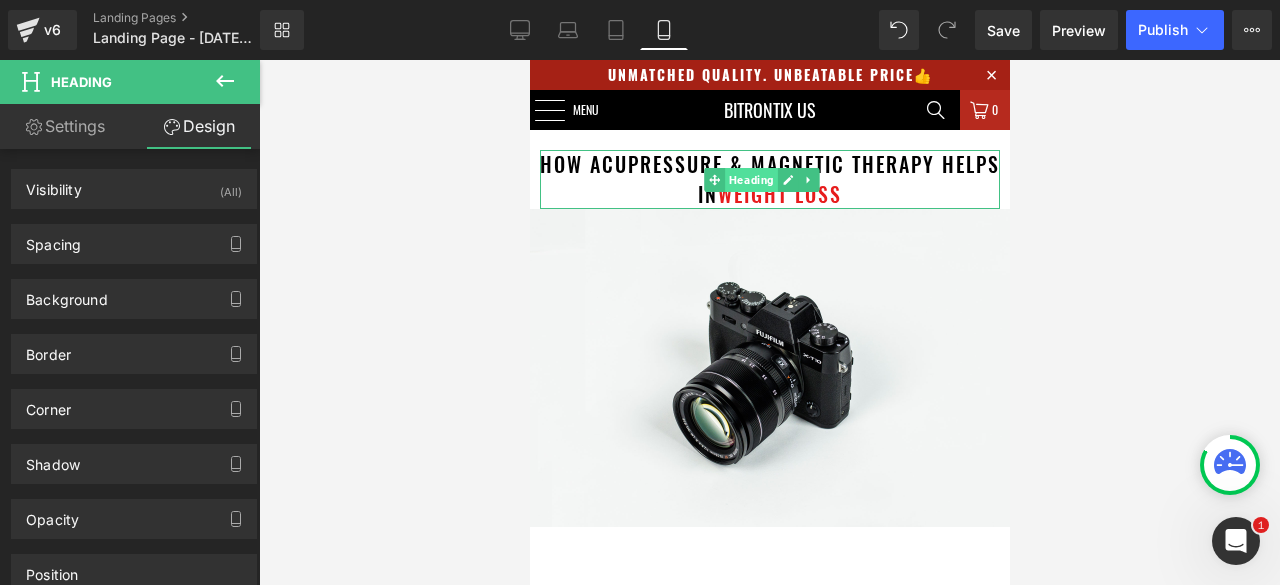 drag, startPoint x: 763, startPoint y: 179, endPoint x: 805, endPoint y: 253, distance: 85.08819 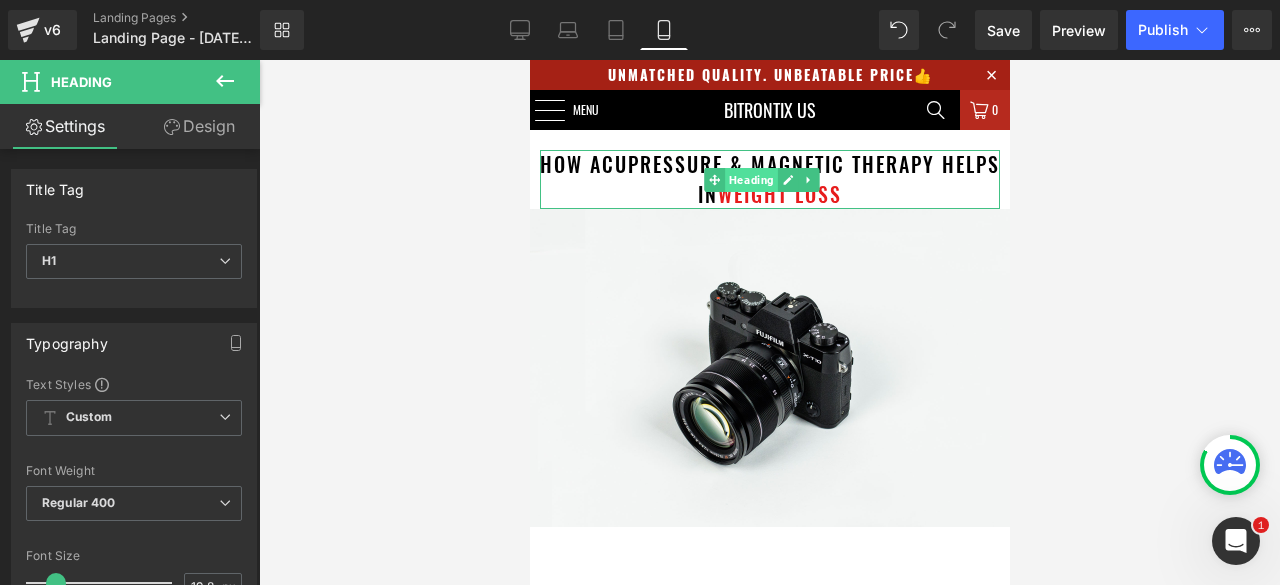 click on "Heading" at bounding box center [750, 180] 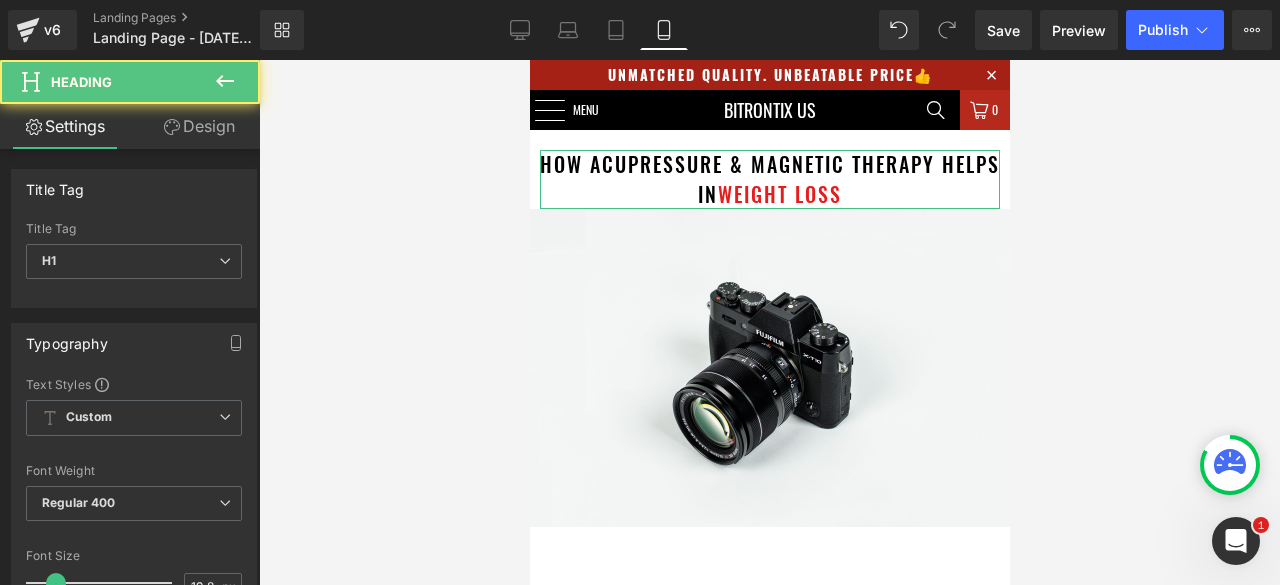 click on "Design" at bounding box center (199, 126) 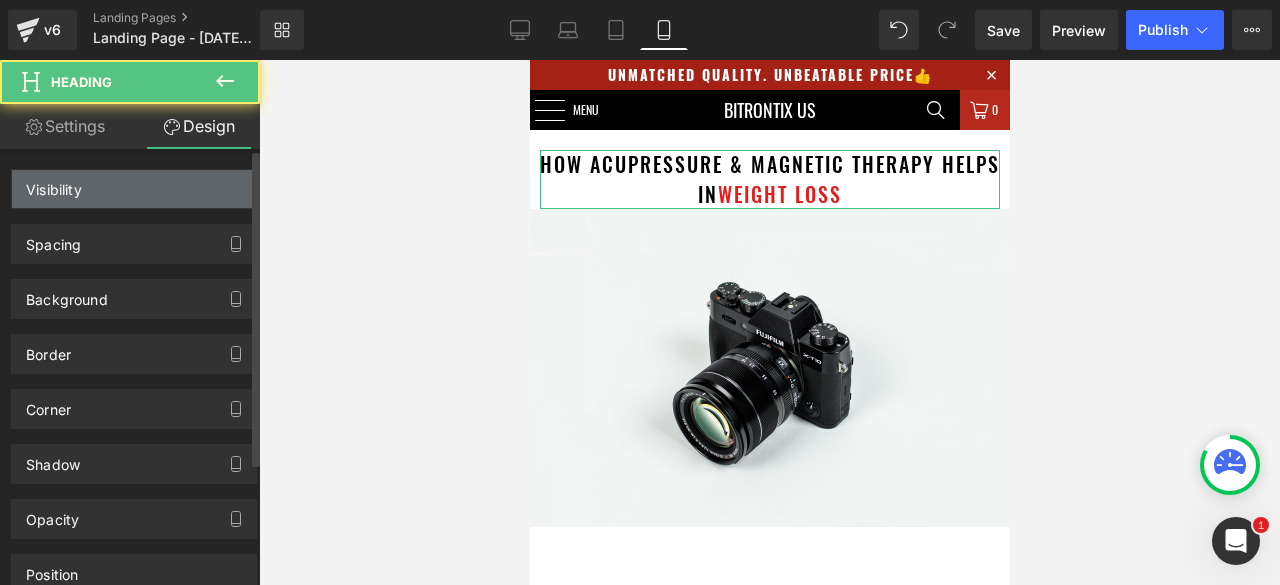 click on "Visibility" at bounding box center (134, 189) 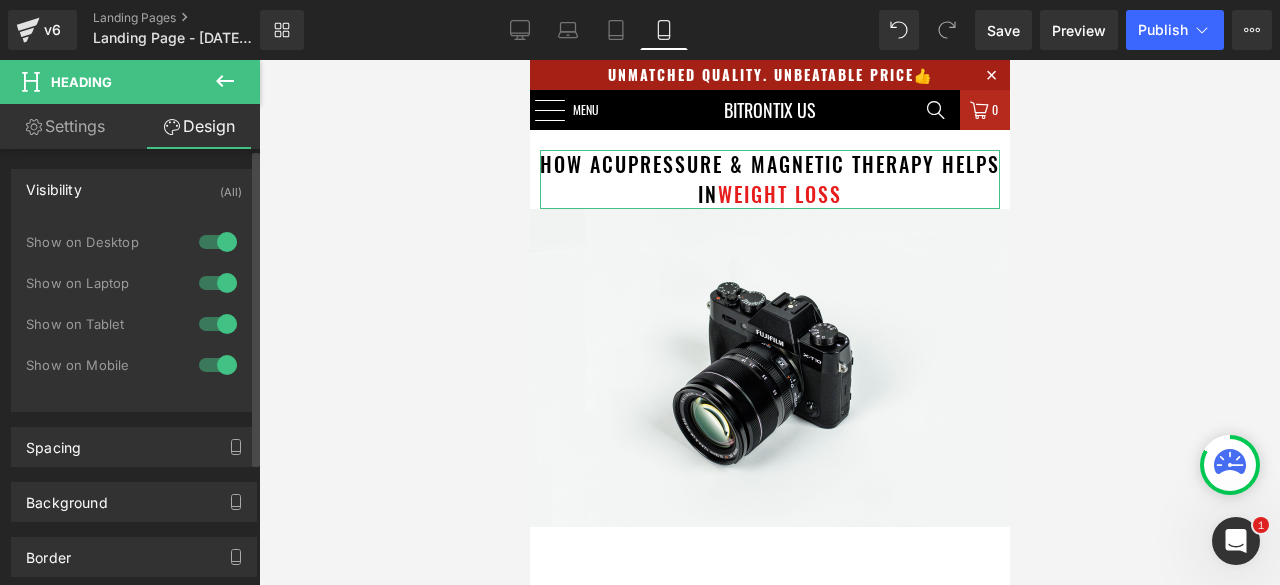 click at bounding box center (218, 324) 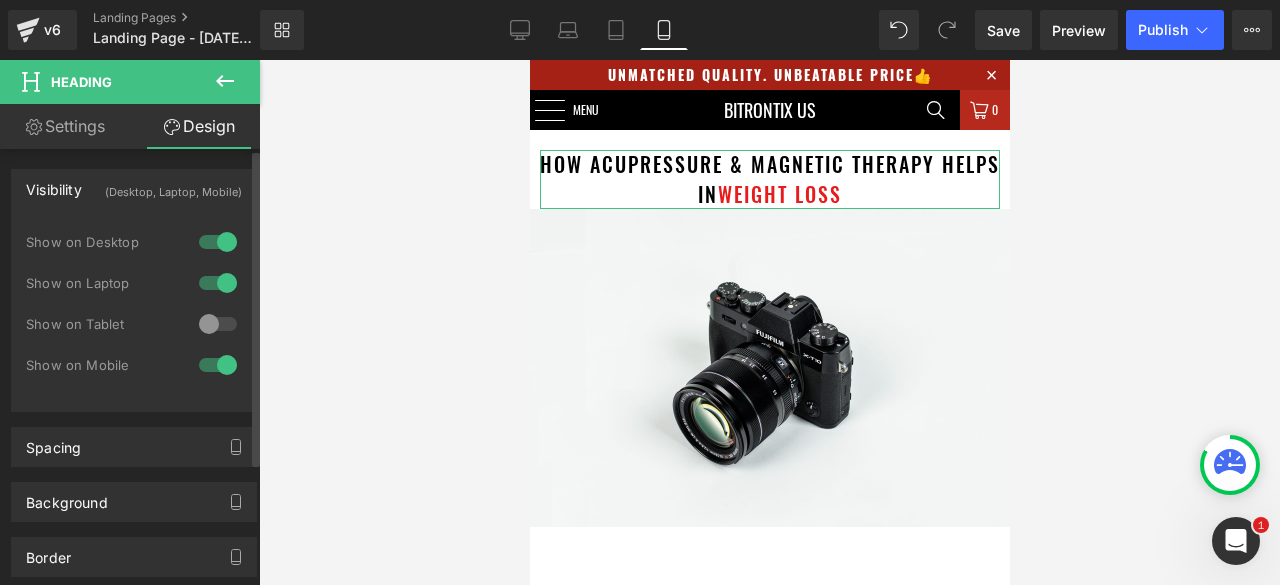 click at bounding box center (218, 283) 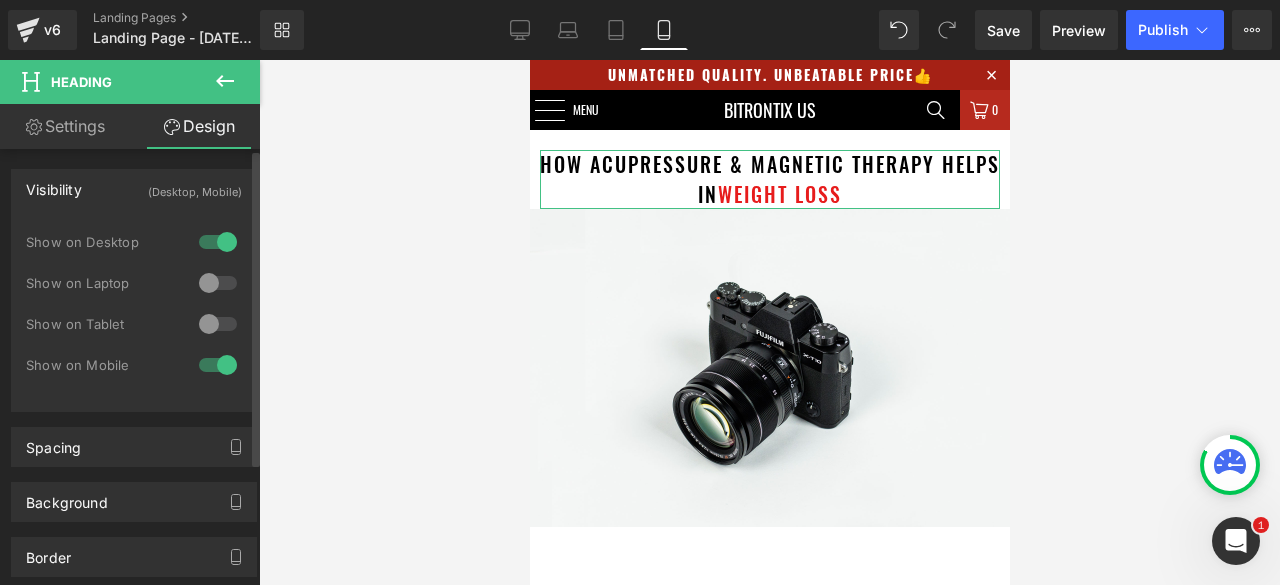 click at bounding box center (218, 242) 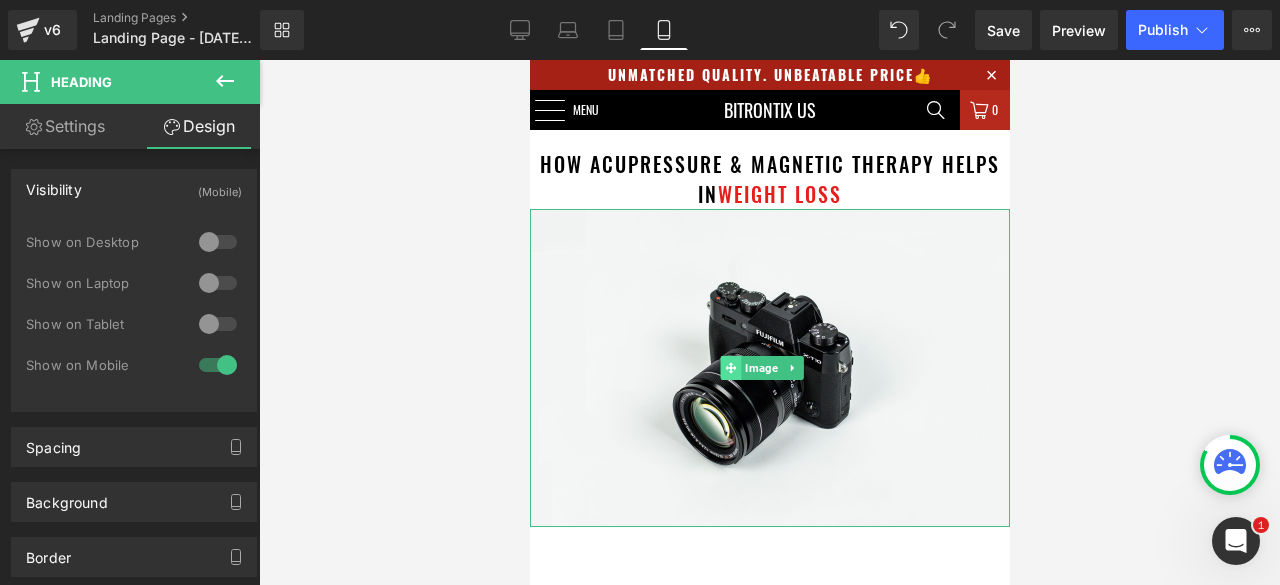click at bounding box center [730, 368] 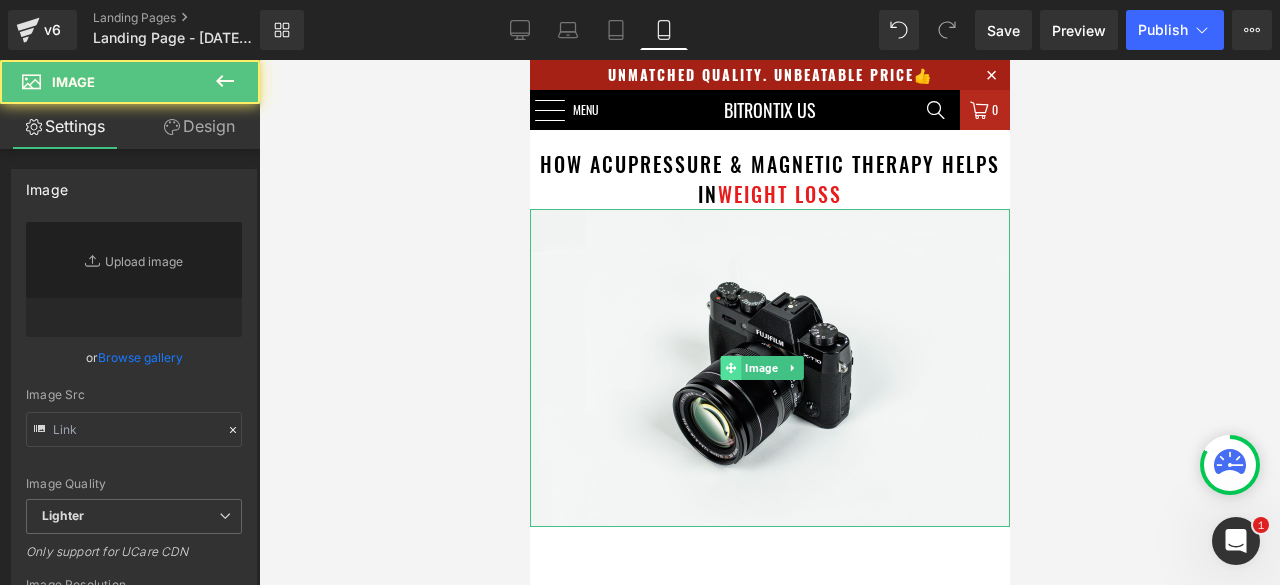 type on "//d1um8515vdn9kb.cloudfront.net/images/parallax.jpg" 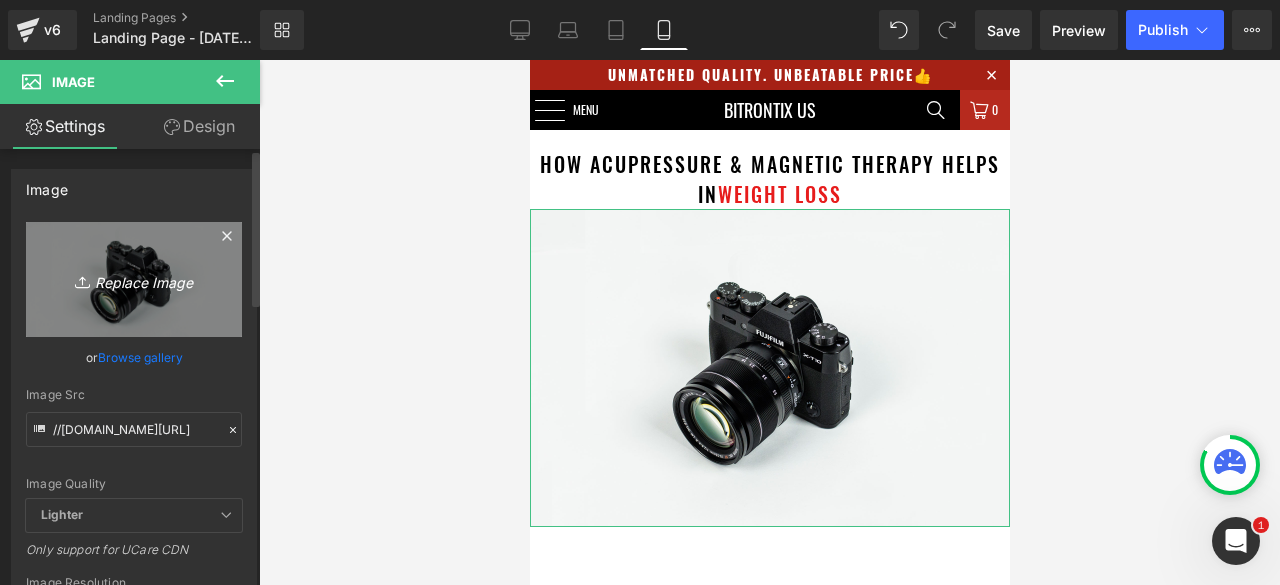 click on "Replace Image" at bounding box center [134, 279] 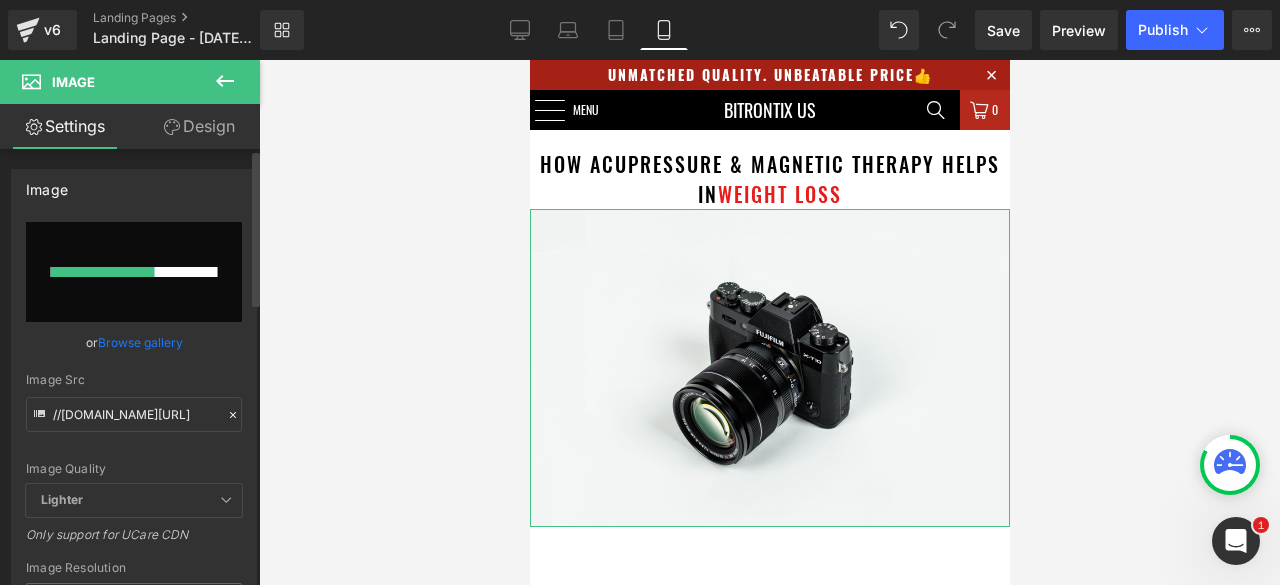 type 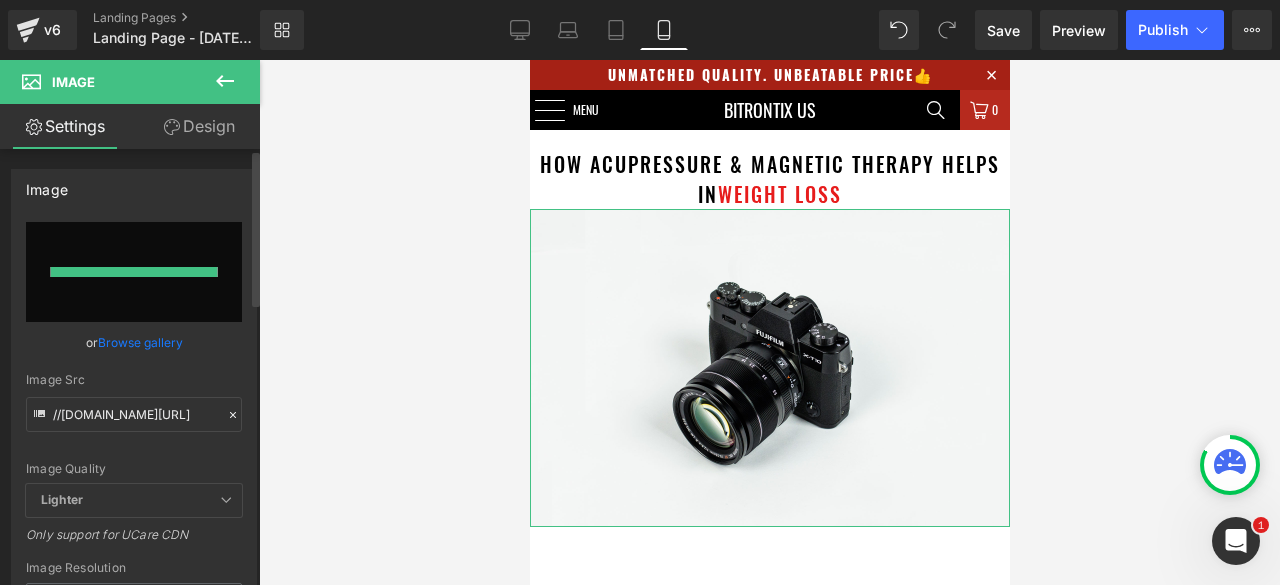 type on "https://ucarecdn.com/a0644808-5abc-45d0-ae50-87d958610429/-/format/auto/-/preview/3000x3000/-/quality/lighter/b8a37568-caf8-49cf-a820-076fe19c2589.png" 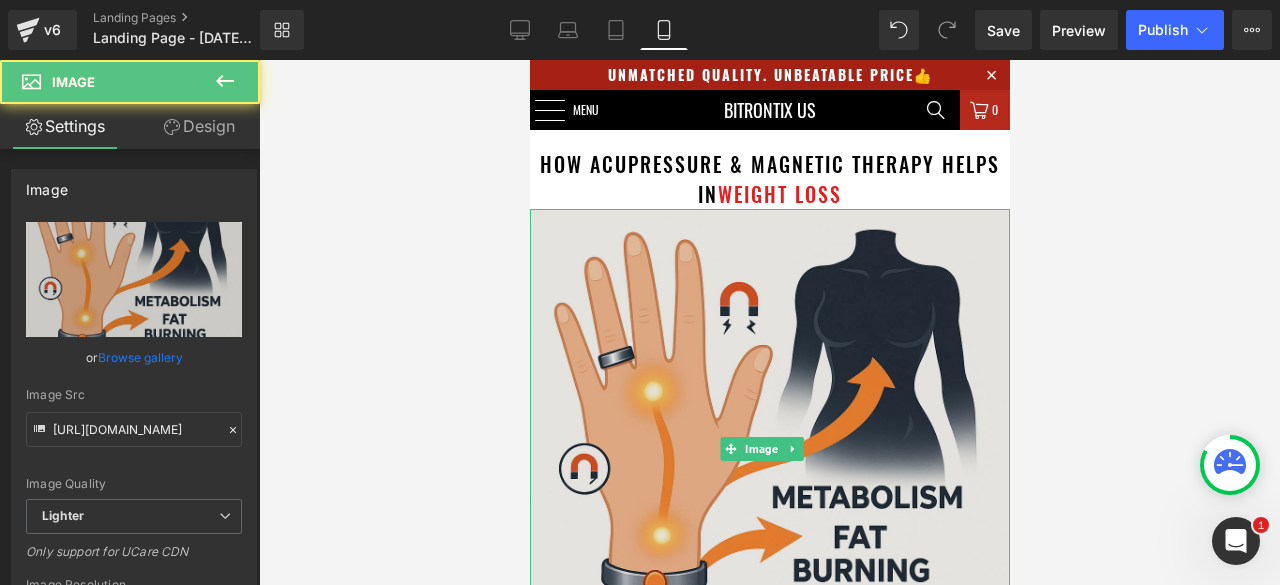 click at bounding box center (769, 449) 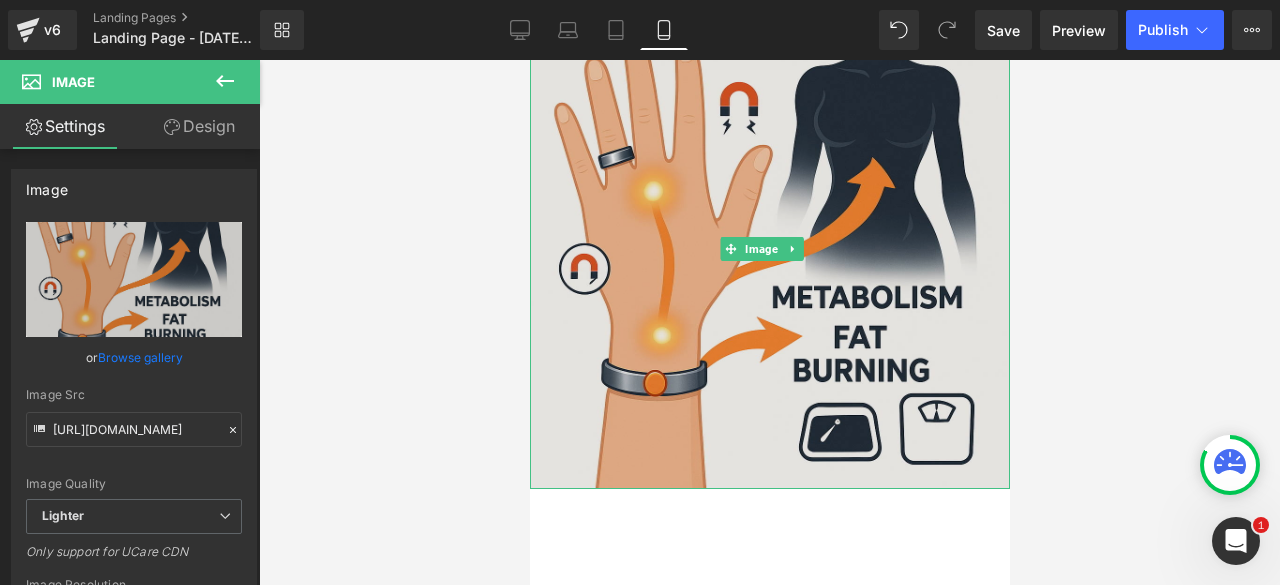 scroll, scrollTop: 100, scrollLeft: 0, axis: vertical 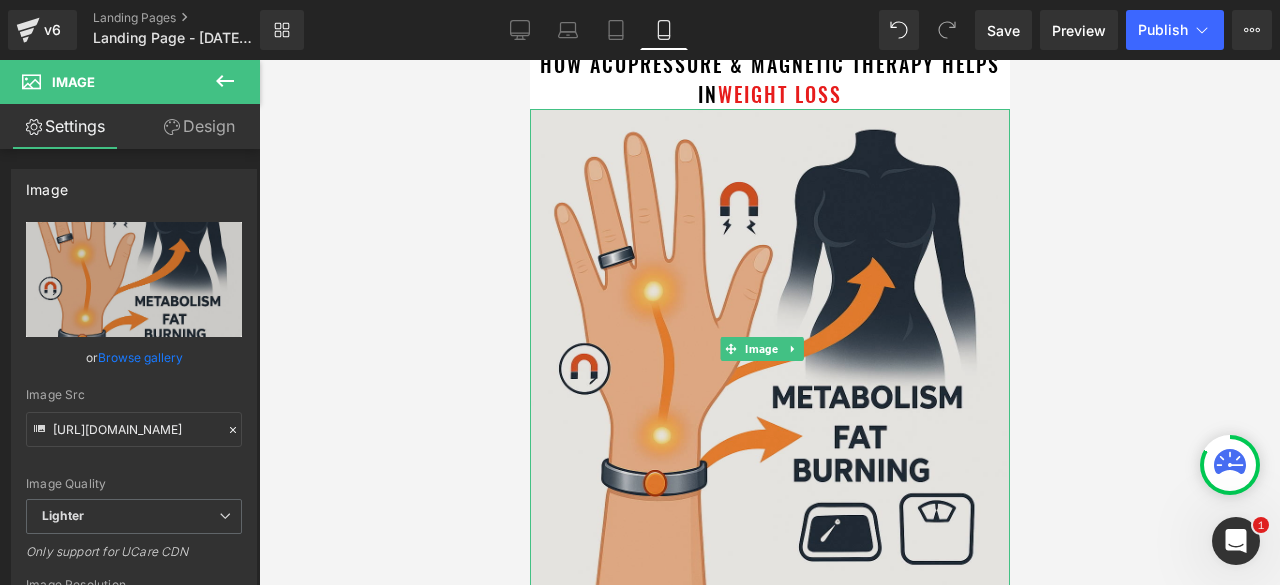 click at bounding box center (769, 349) 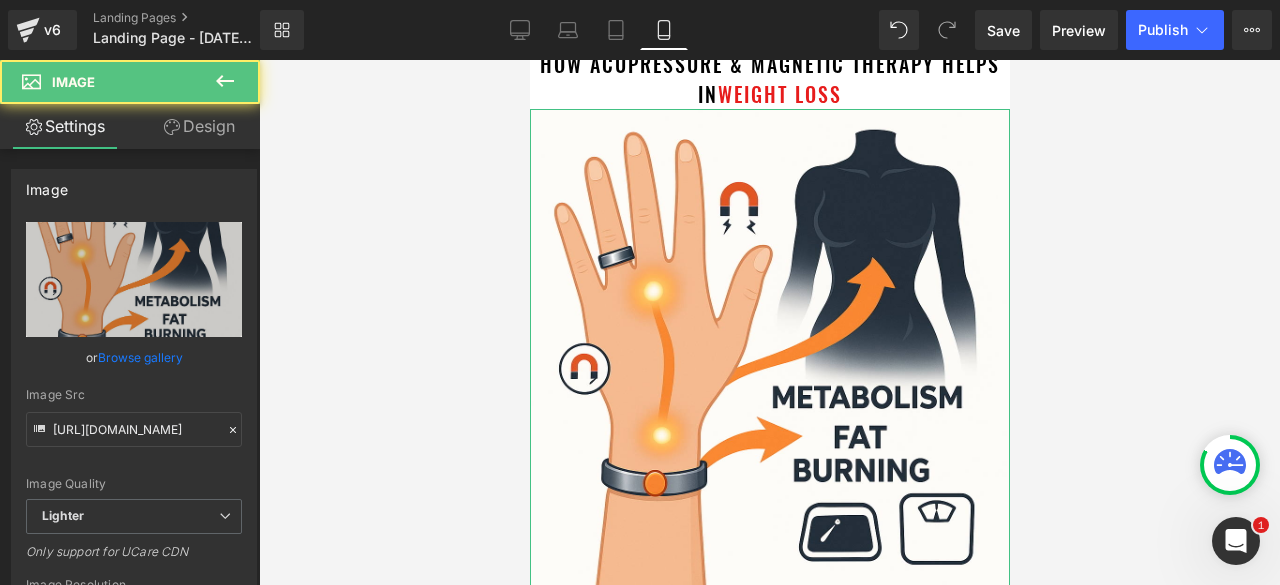 click on "Design" at bounding box center (199, 126) 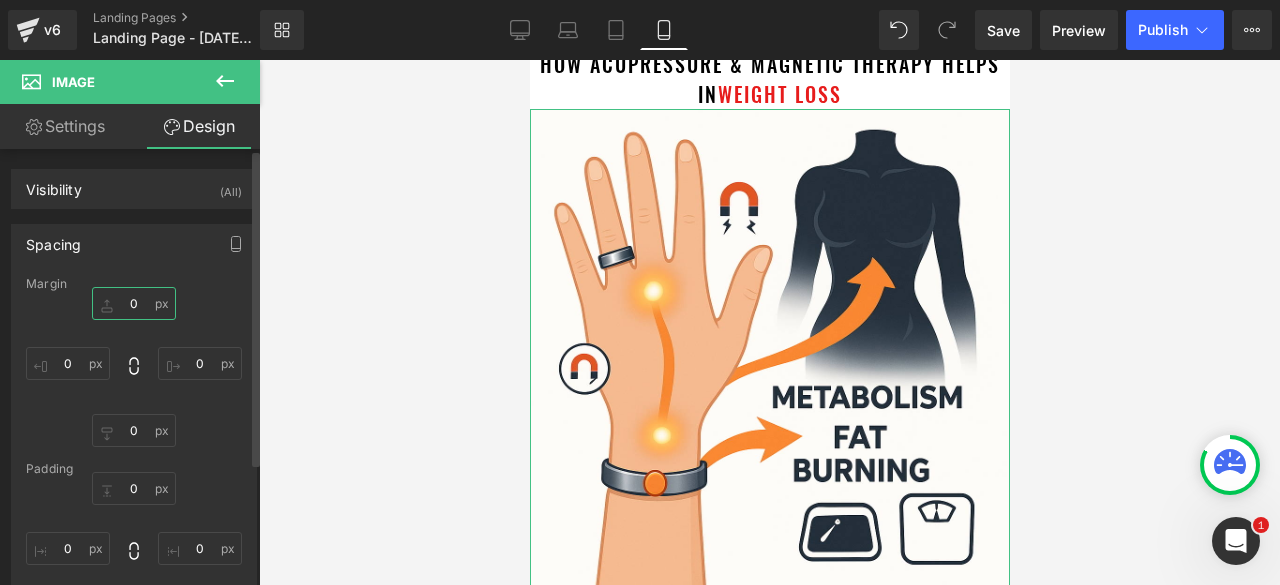 click on "0" at bounding box center [134, 303] 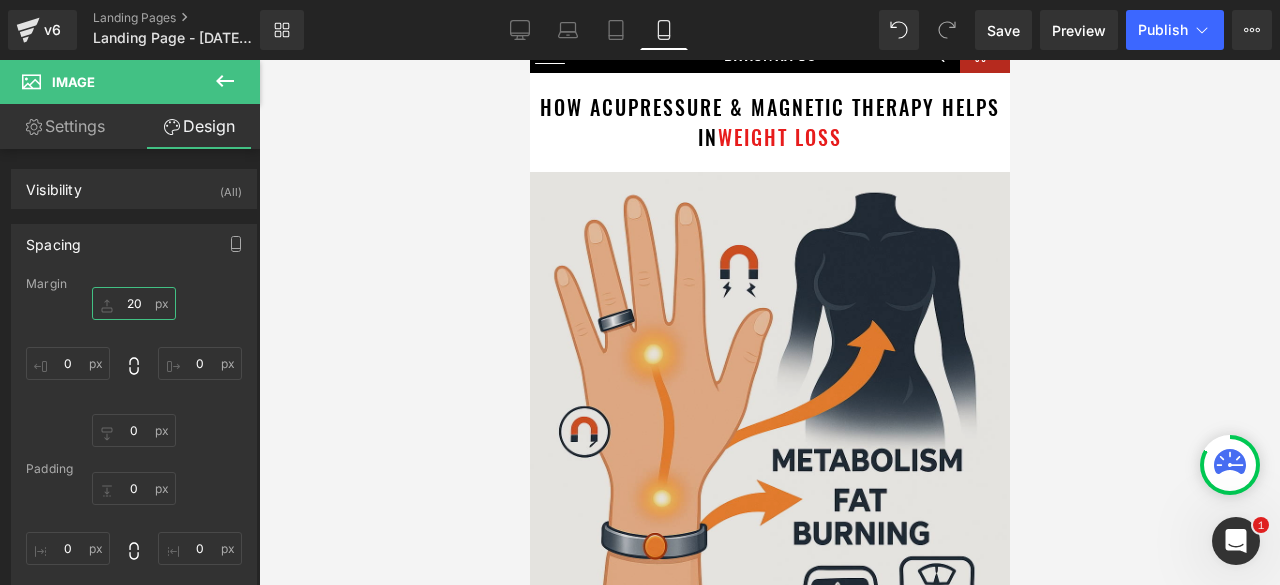 scroll, scrollTop: 100, scrollLeft: 0, axis: vertical 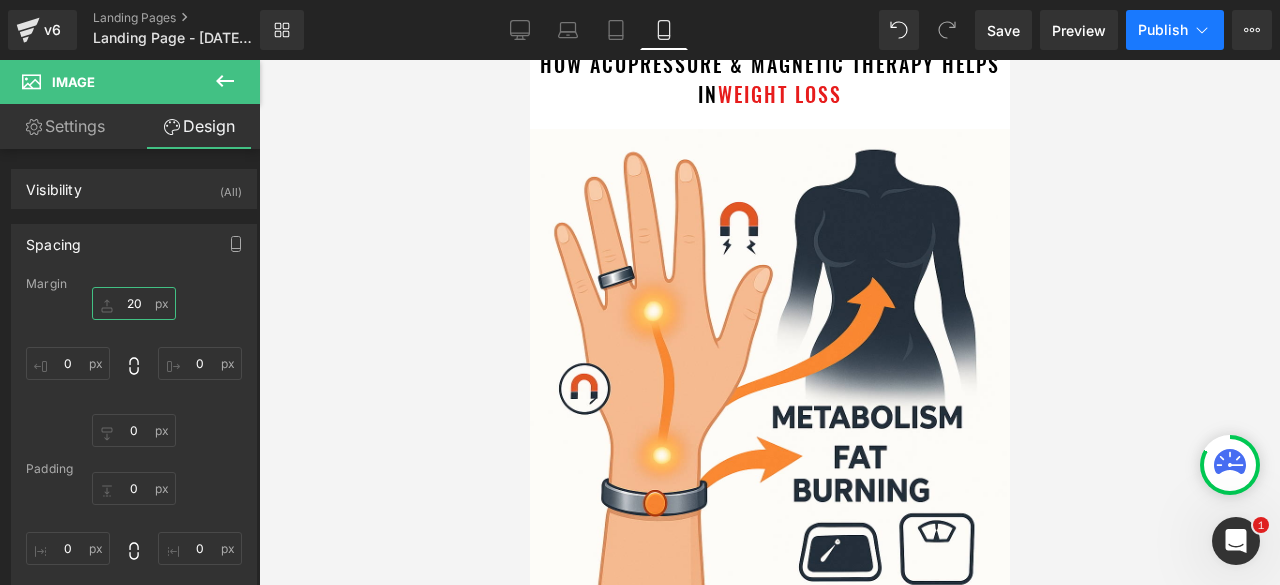 type on "20" 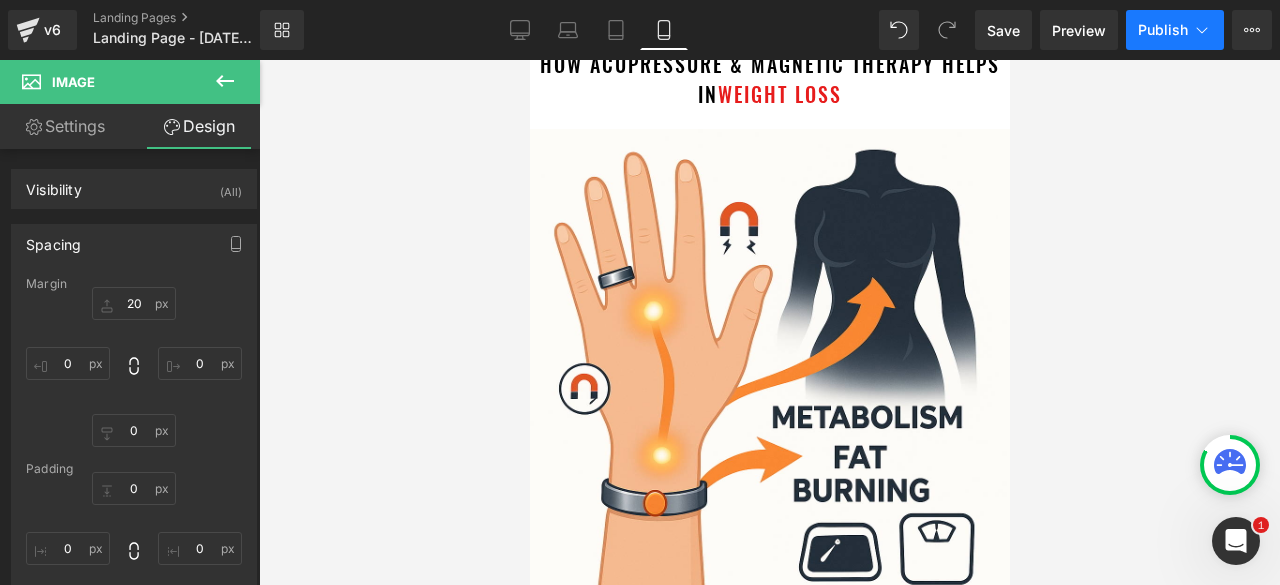 click on "Publish" at bounding box center (1175, 30) 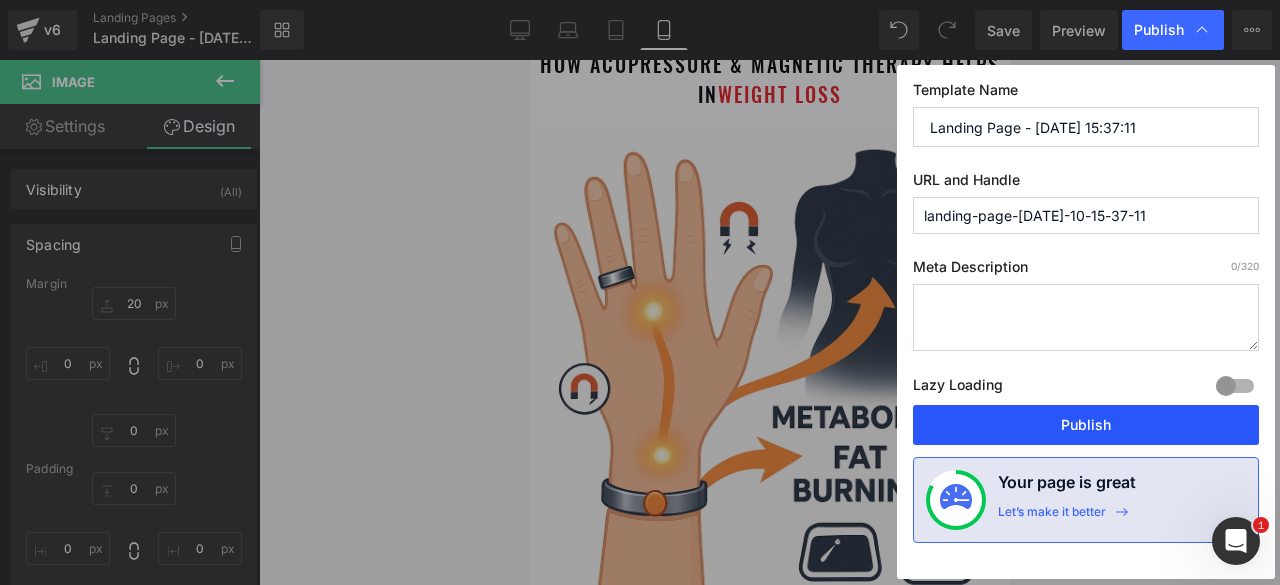 click on "Publish" at bounding box center [1086, 425] 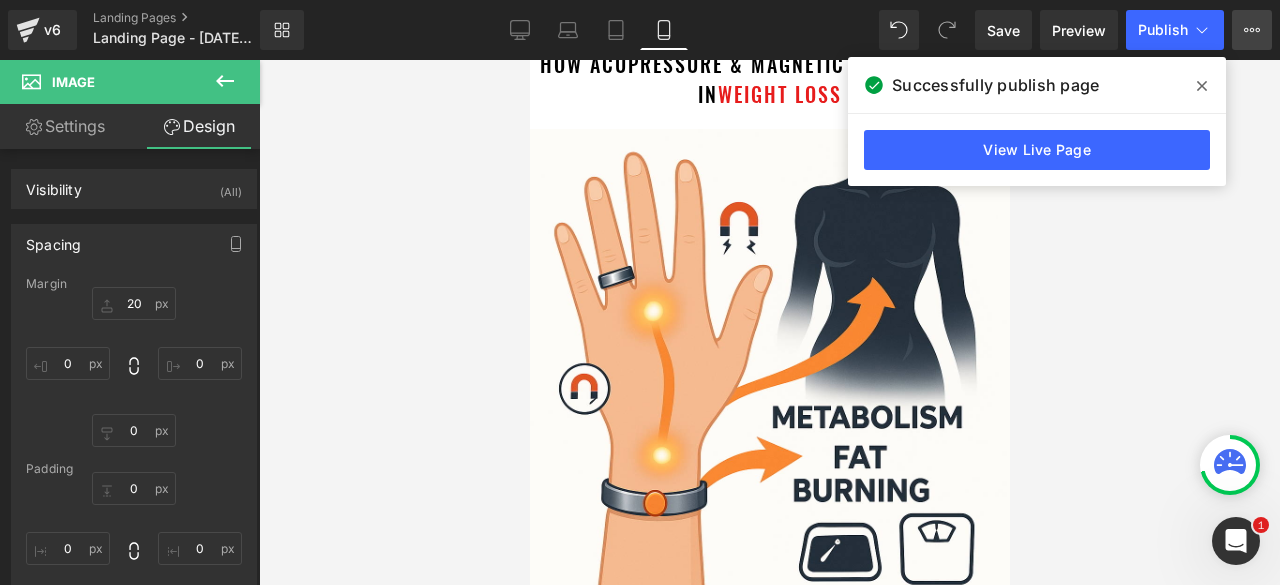 click 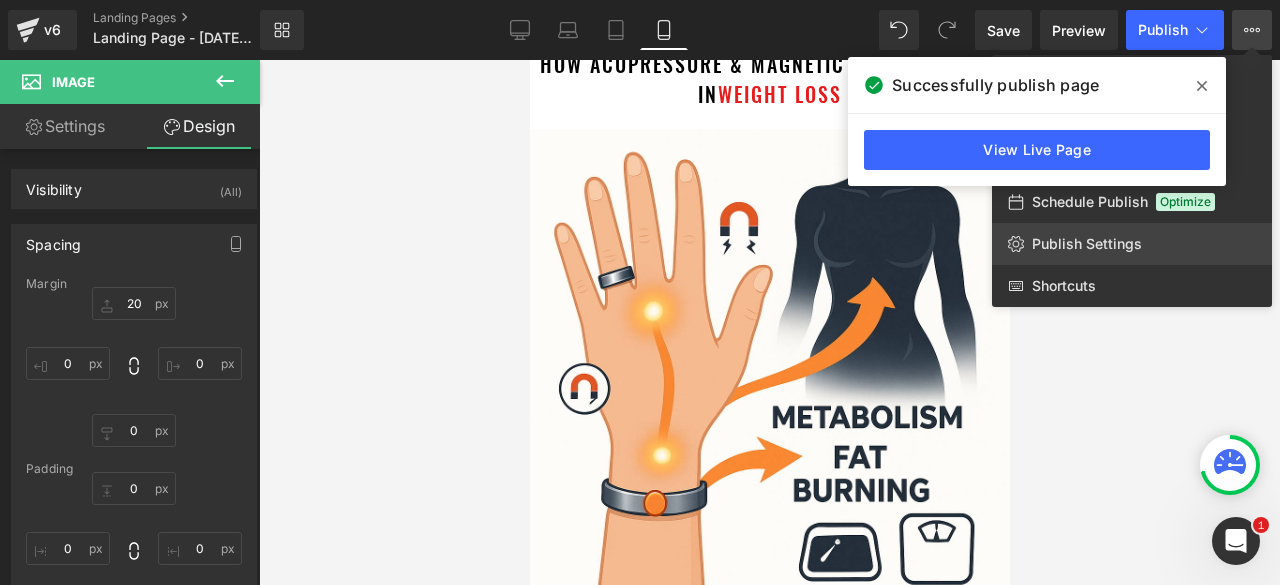 click on "Publish Settings" at bounding box center (1087, 244) 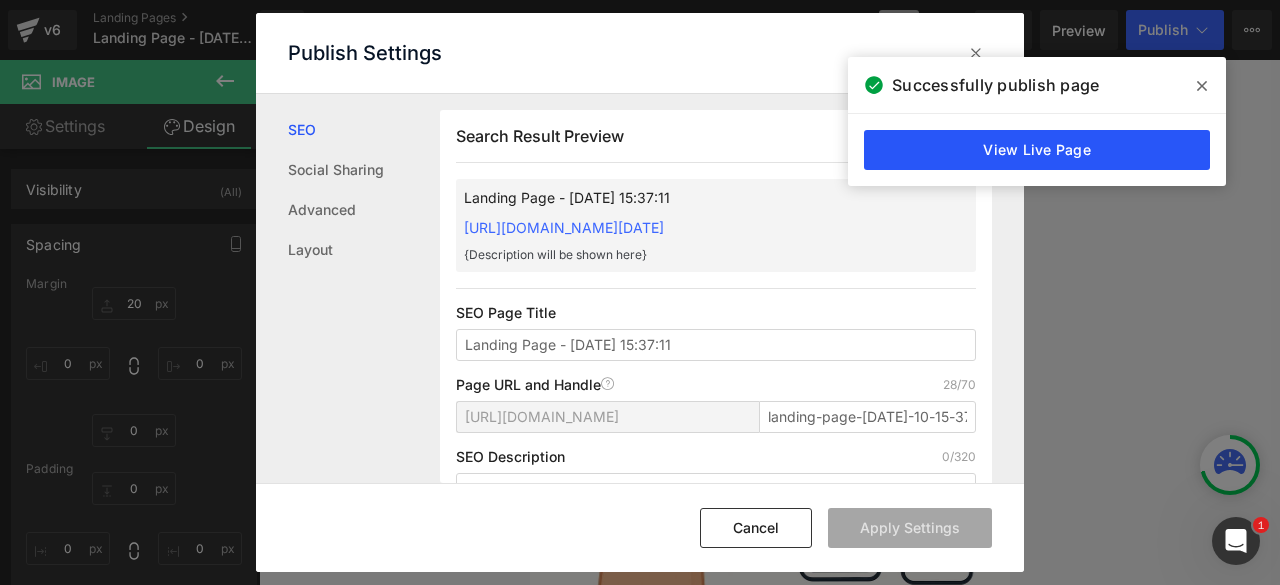 scroll, scrollTop: 1, scrollLeft: 0, axis: vertical 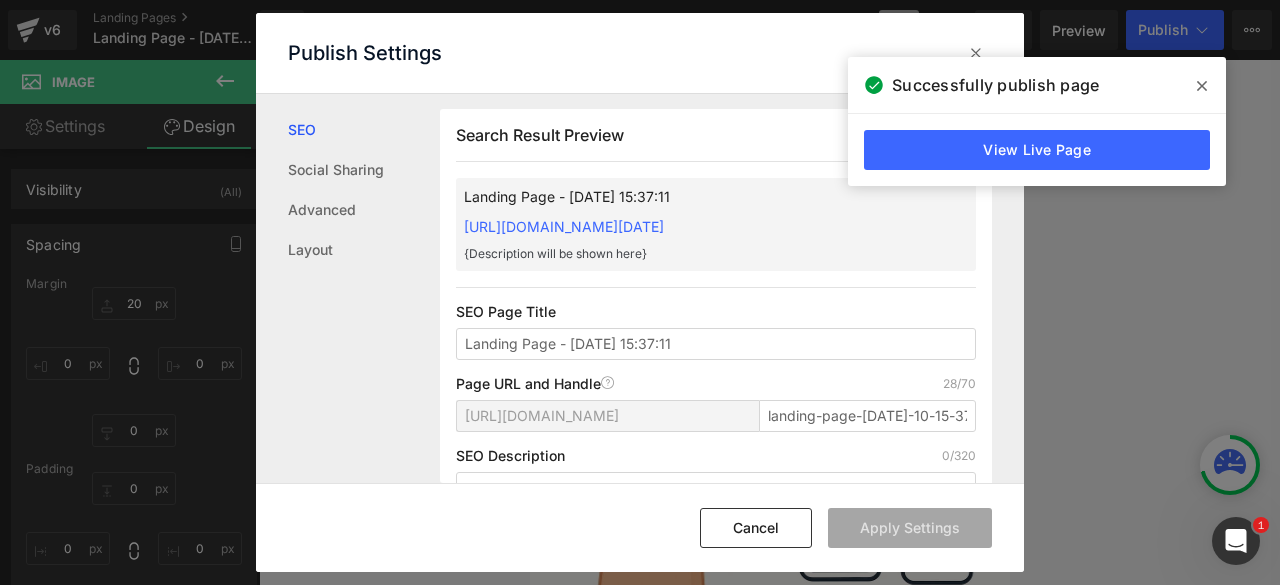 drag, startPoint x: 695, startPoint y: 339, endPoint x: 444, endPoint y: 344, distance: 251.04979 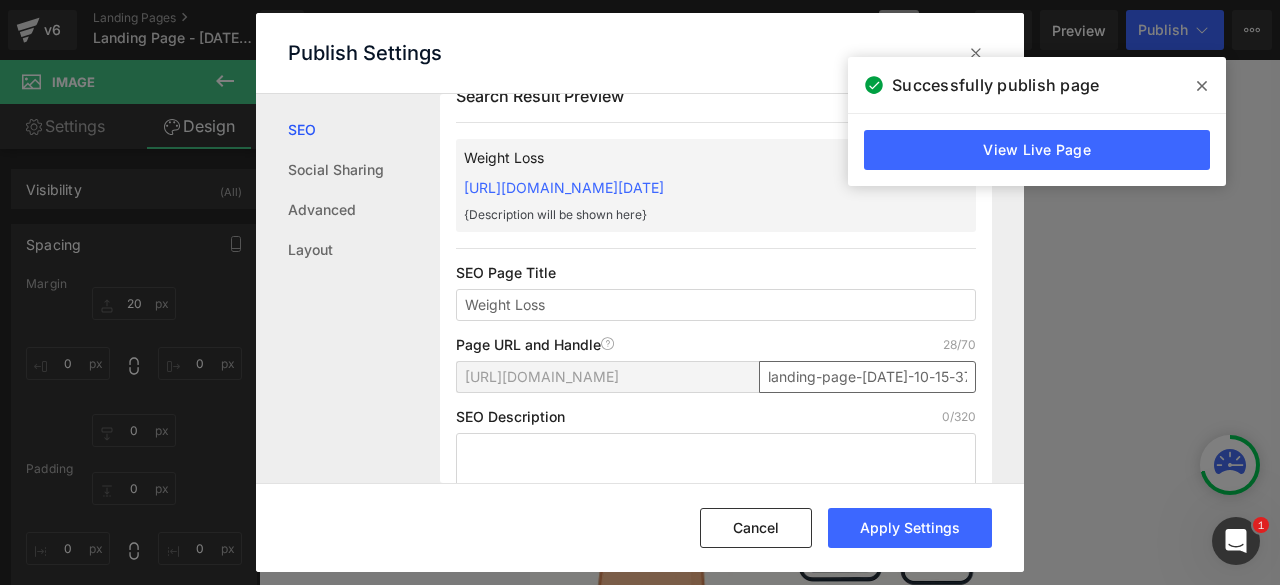 scroll, scrollTop: 101, scrollLeft: 0, axis: vertical 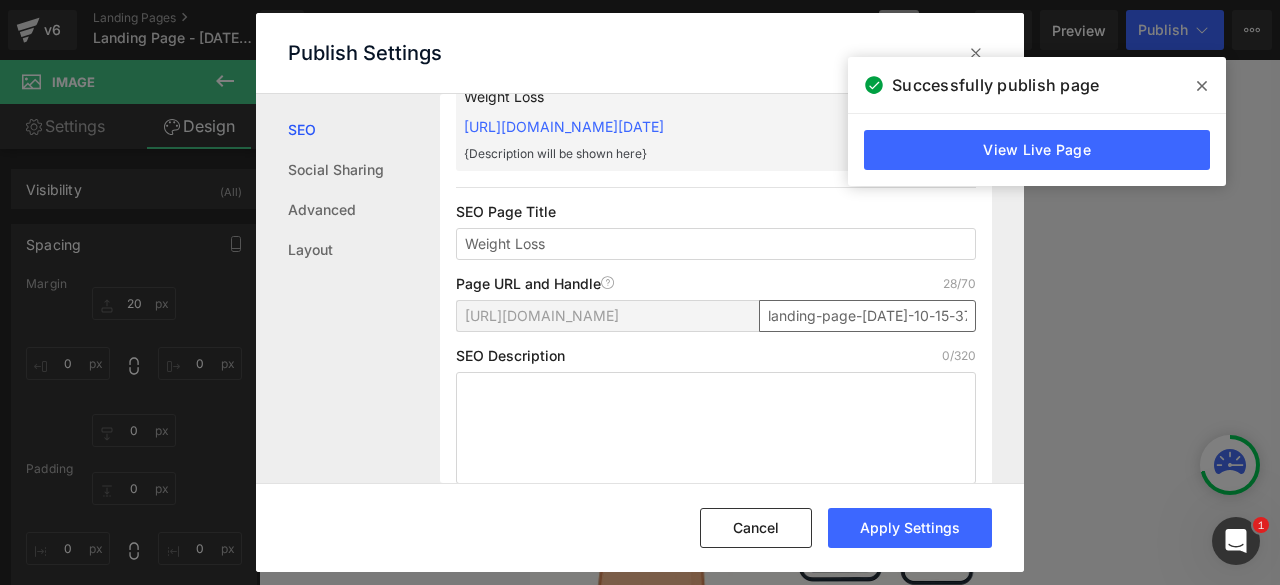 type on "Weight Loss" 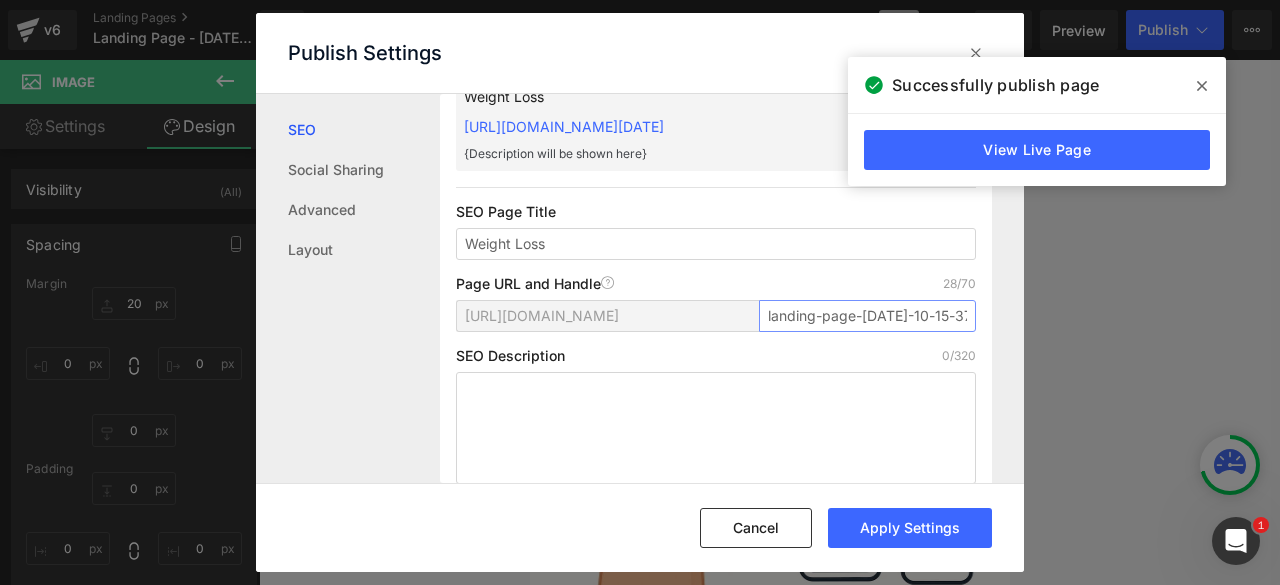 drag, startPoint x: 764, startPoint y: 317, endPoint x: 1118, endPoint y: 316, distance: 354.0014 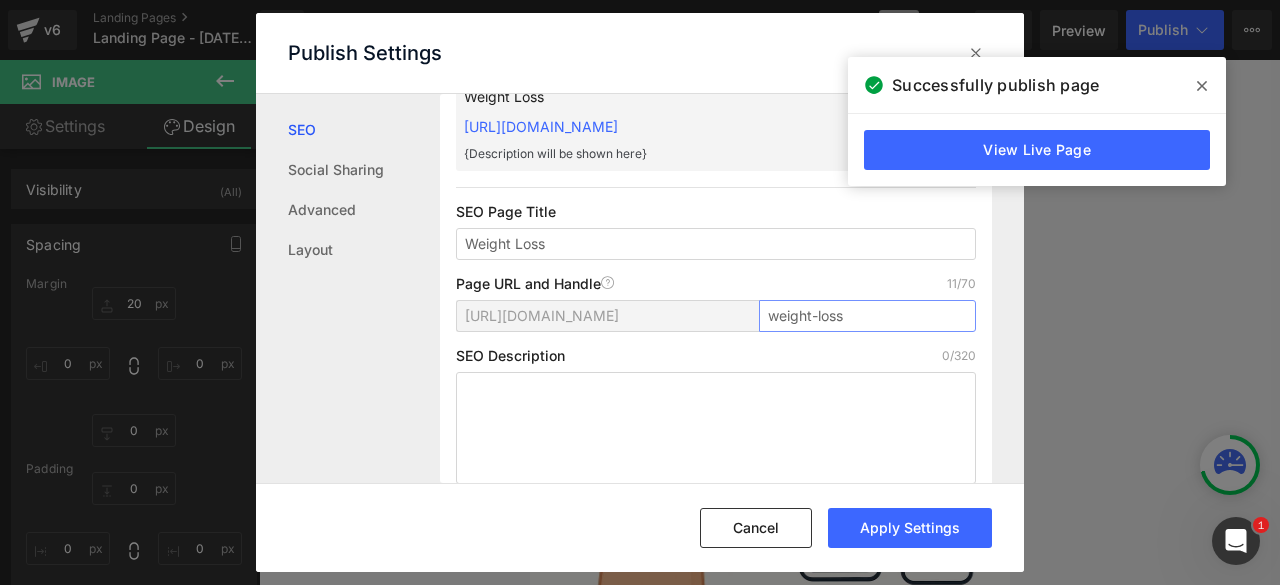 type on "weight-loss" 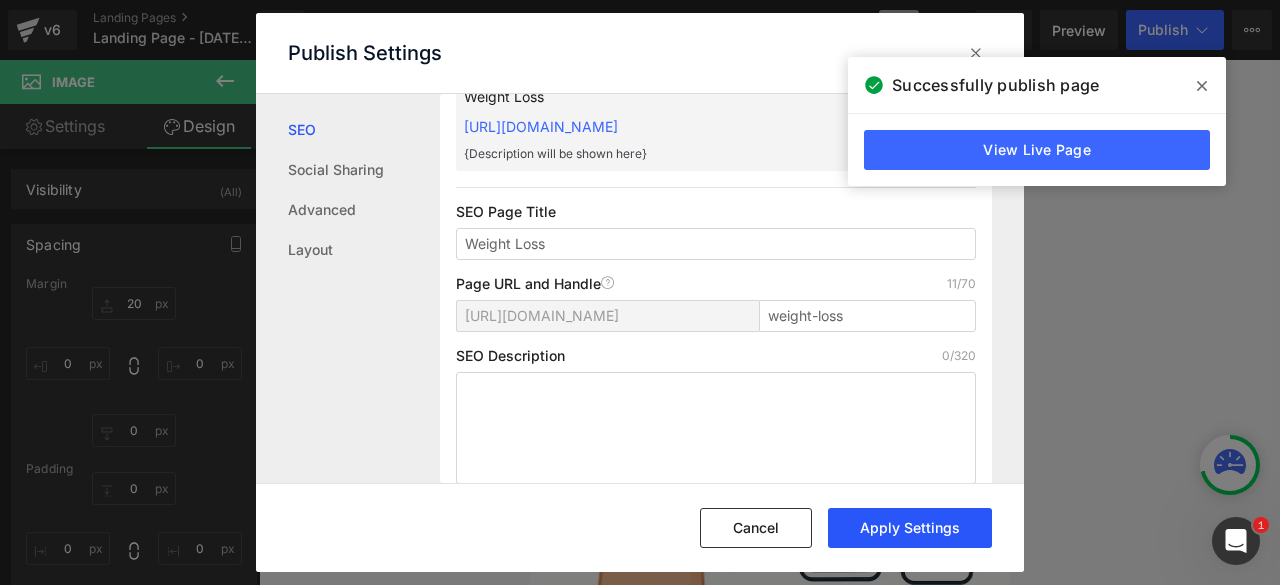click on "Apply Settings" at bounding box center (910, 528) 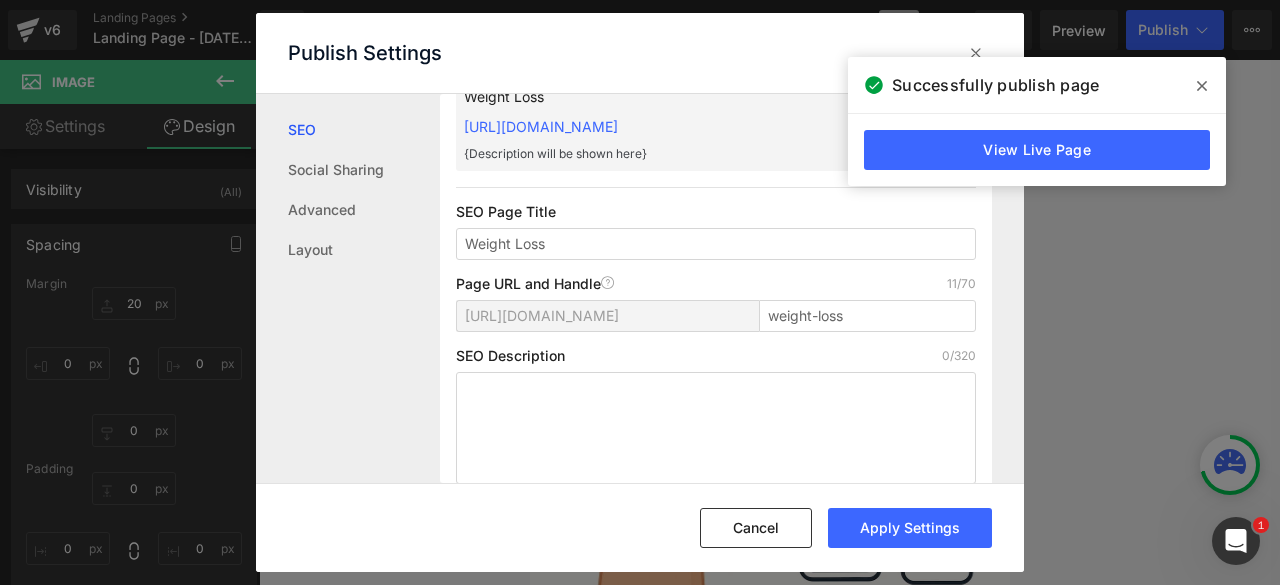 click 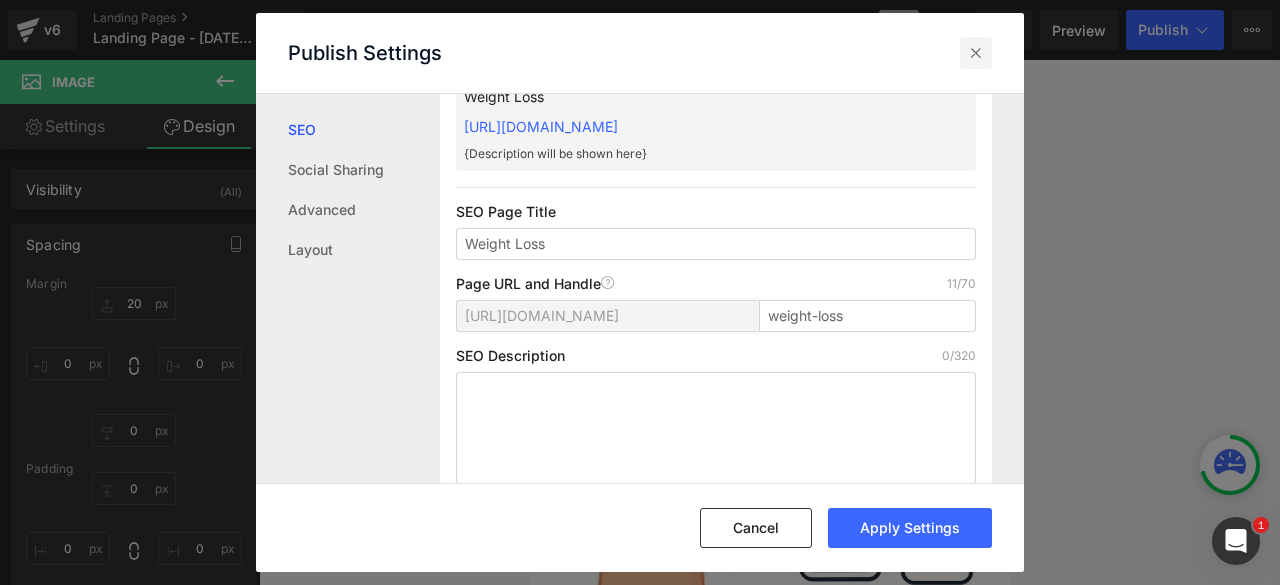click at bounding box center (976, 53) 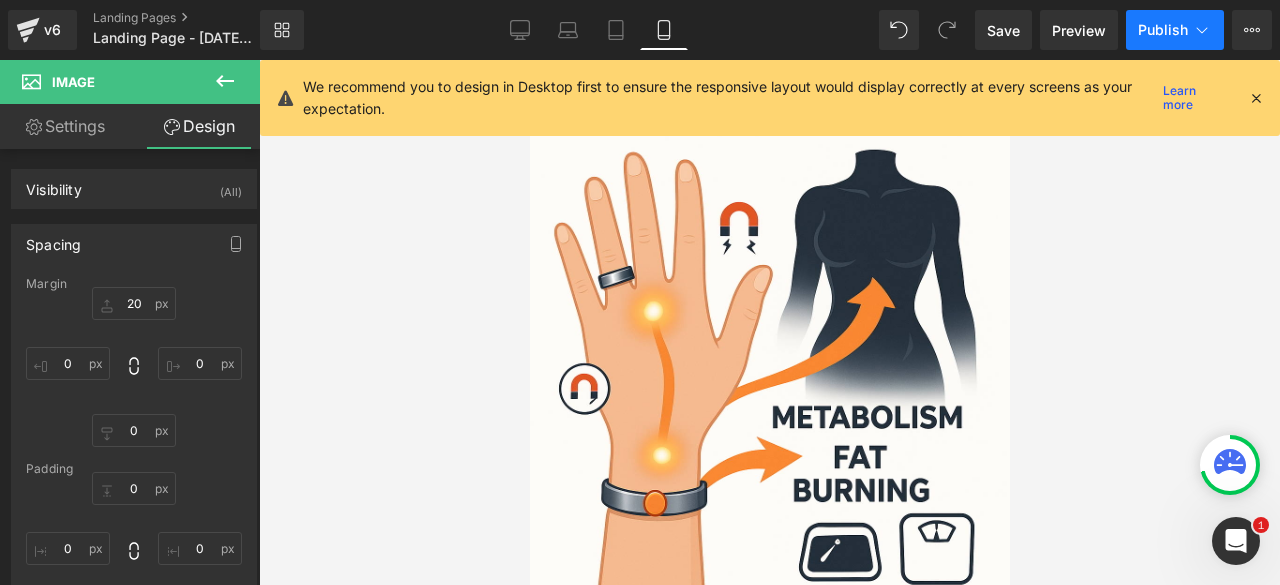 click on "Publish" at bounding box center (1163, 30) 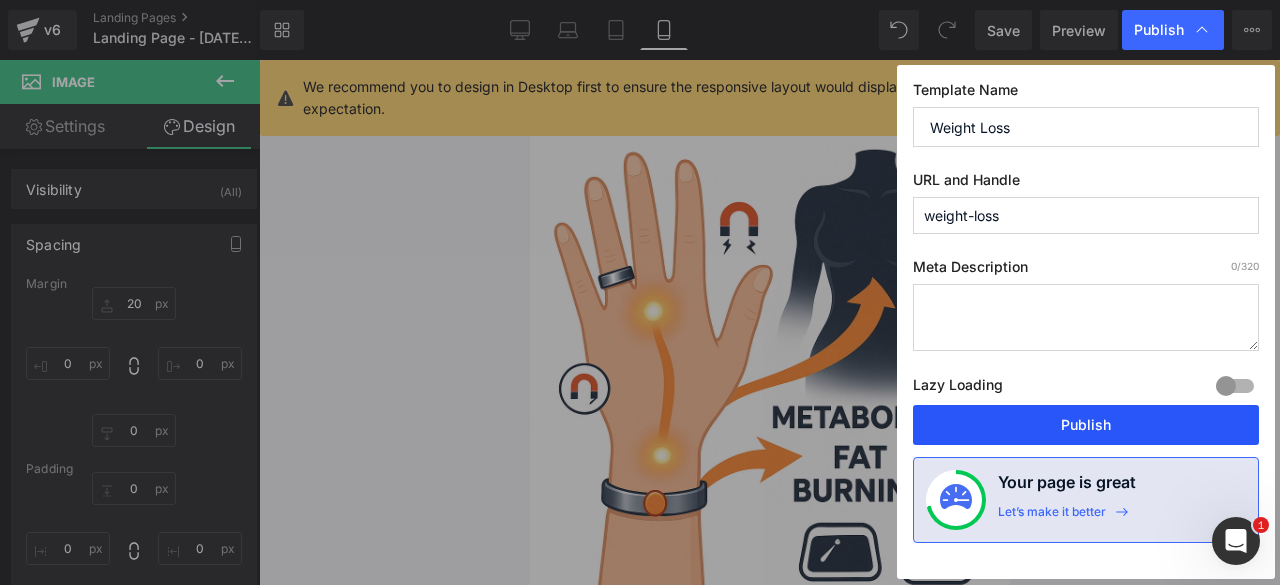 click on "Publish" at bounding box center [1086, 425] 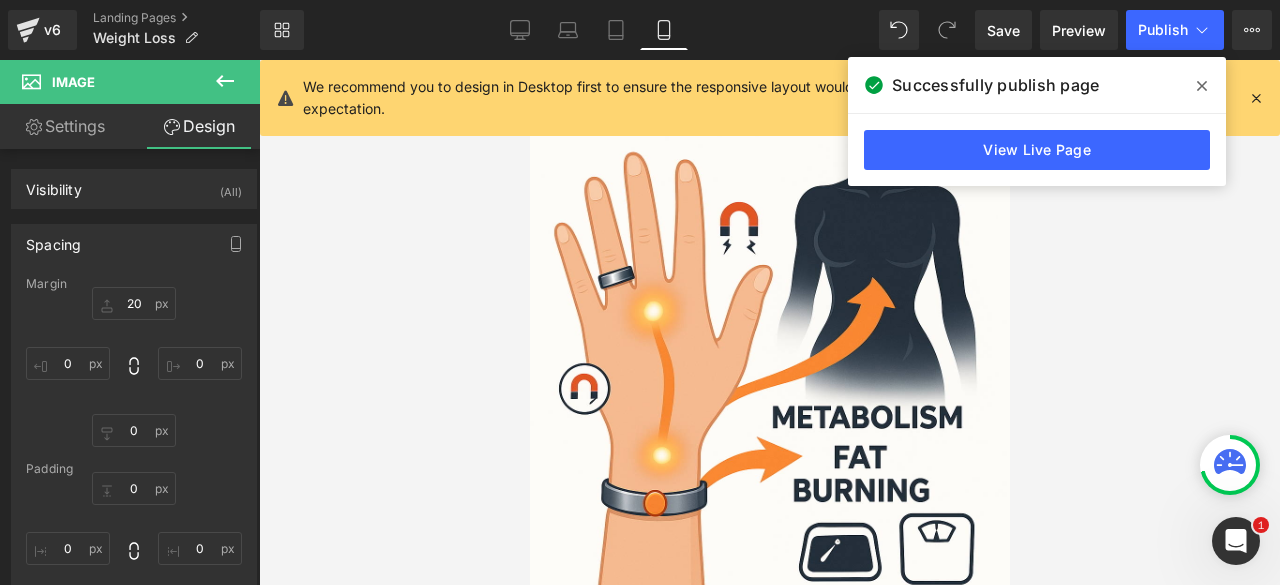 click at bounding box center (1230, 465) 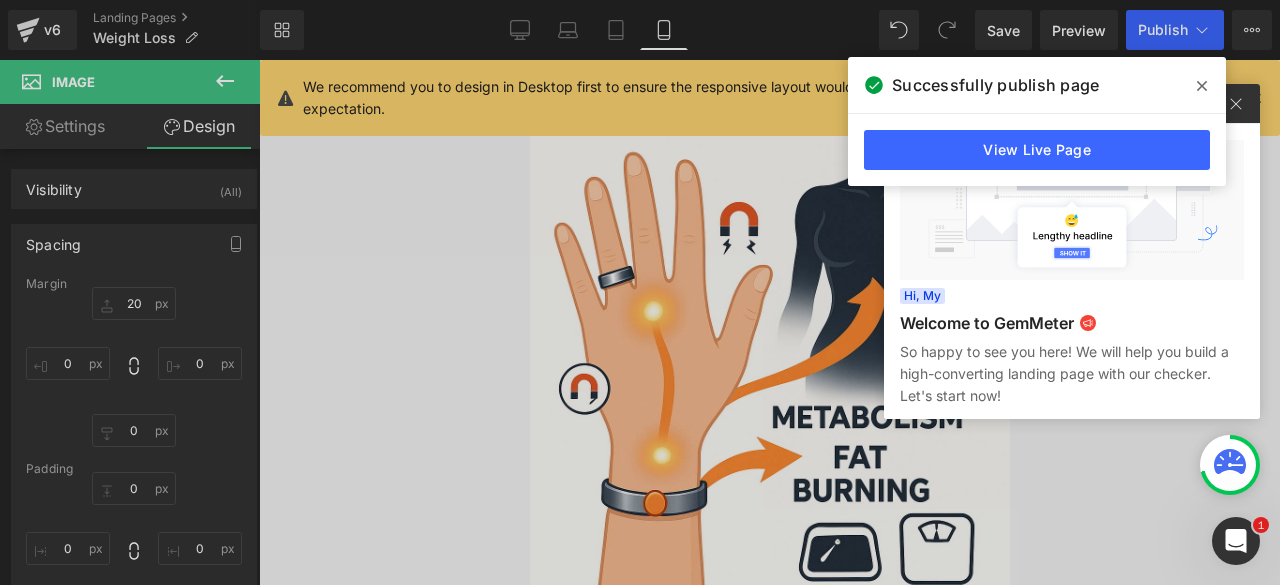 click at bounding box center [1202, 86] 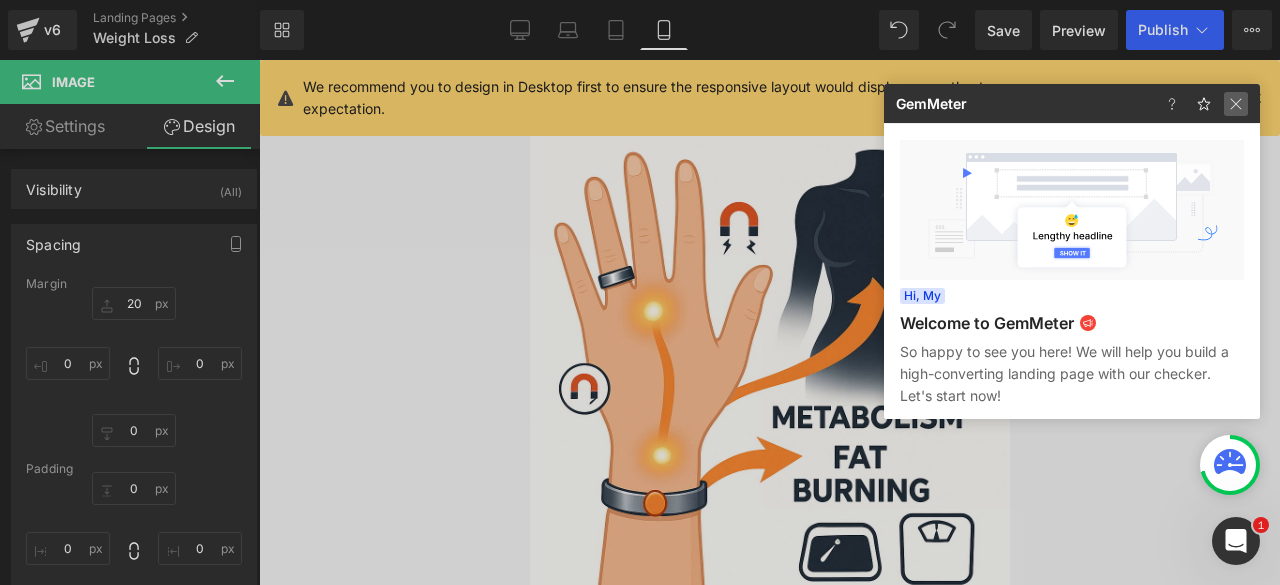 click 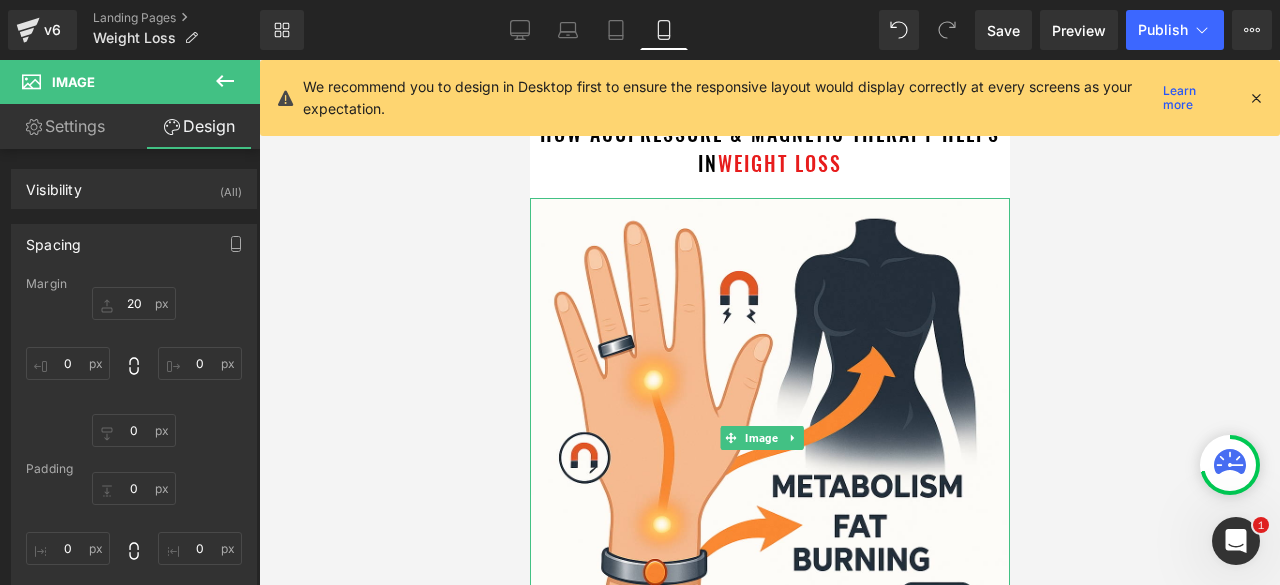 scroll, scrollTop: 0, scrollLeft: 0, axis: both 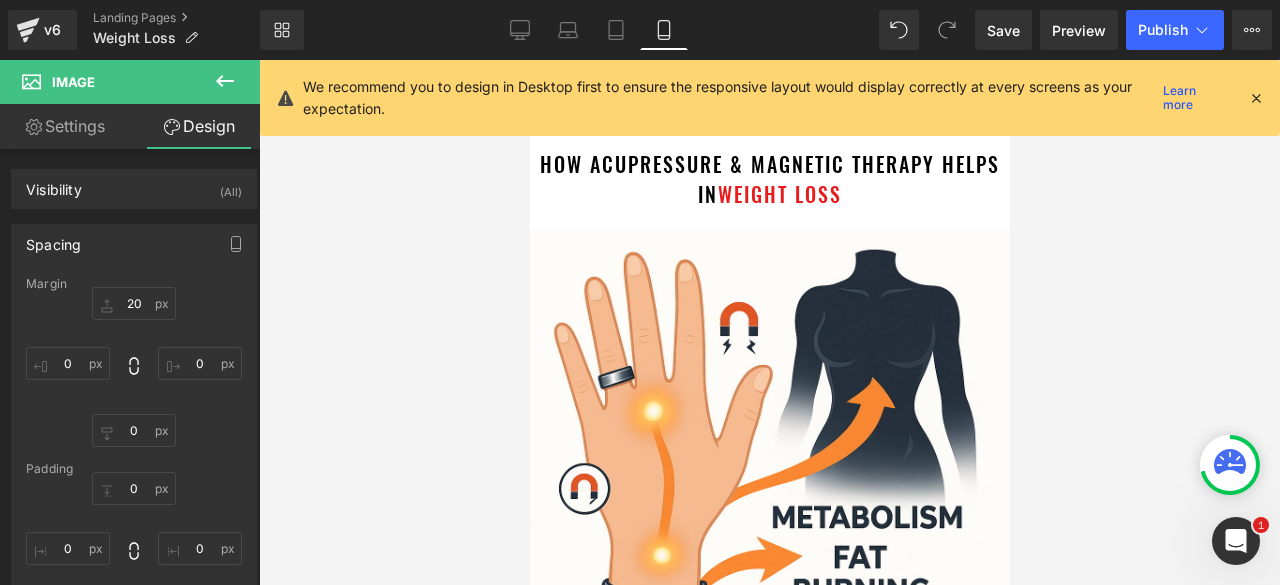 click on "How Acupressure & Magnetic therapy helps in  weight loss" at bounding box center (769, 179) 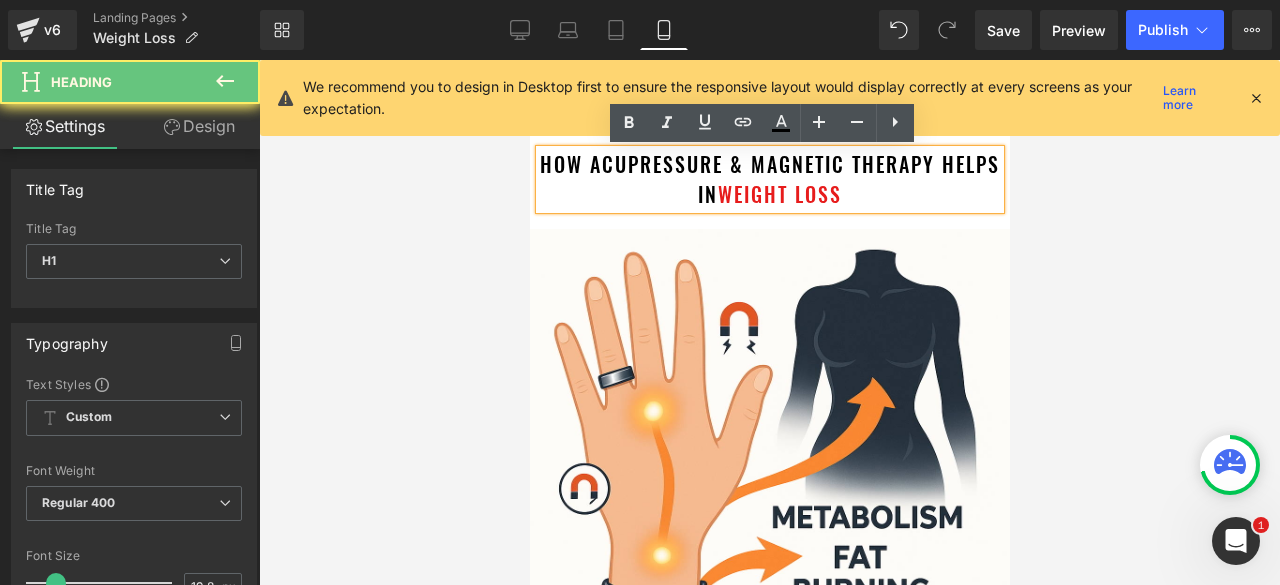 click on "How Acupressure & Magnetic therapy helps in  weight loss" at bounding box center (769, 179) 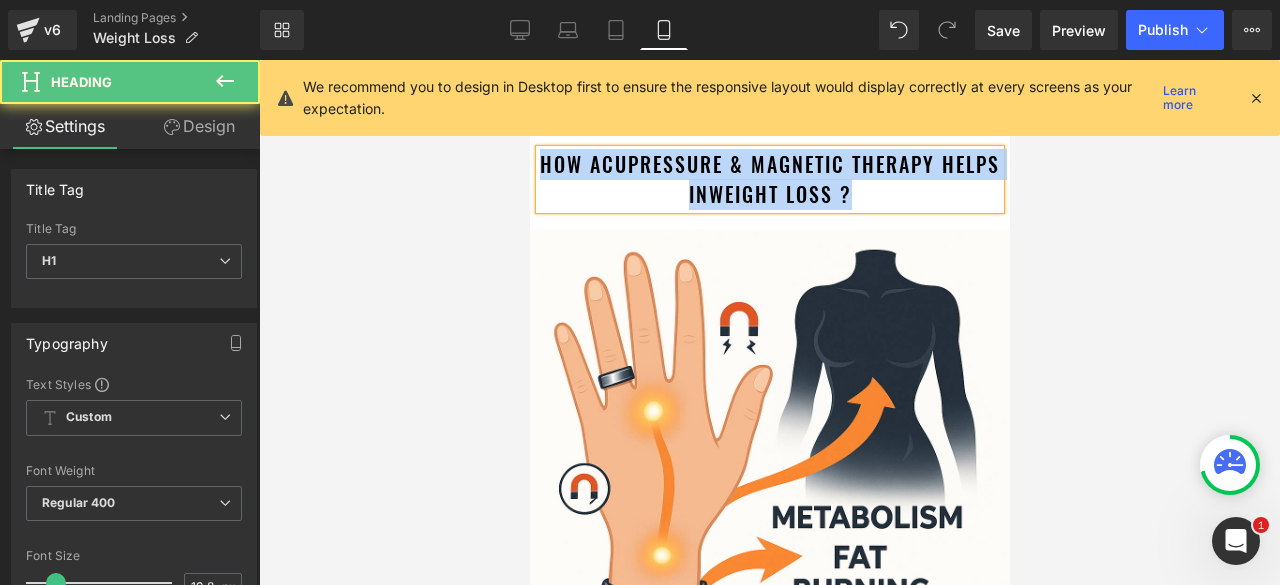 drag, startPoint x: 885, startPoint y: 198, endPoint x: 489, endPoint y: 179, distance: 396.45554 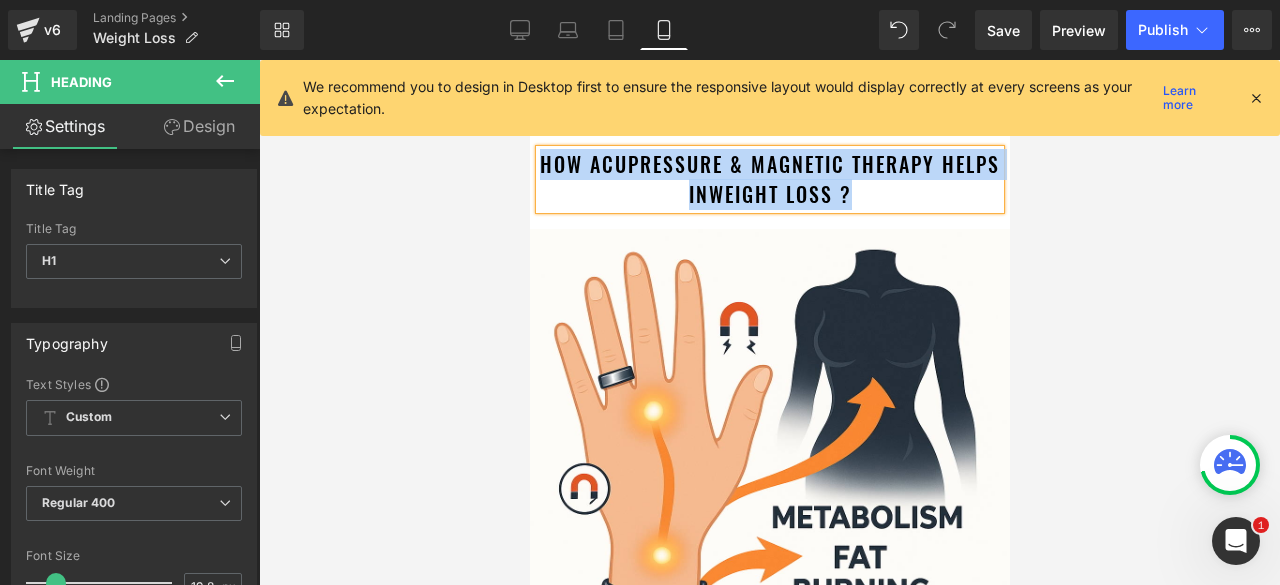 copy on "How Acupressure & Magnetic therapy helps in  weight loss ?" 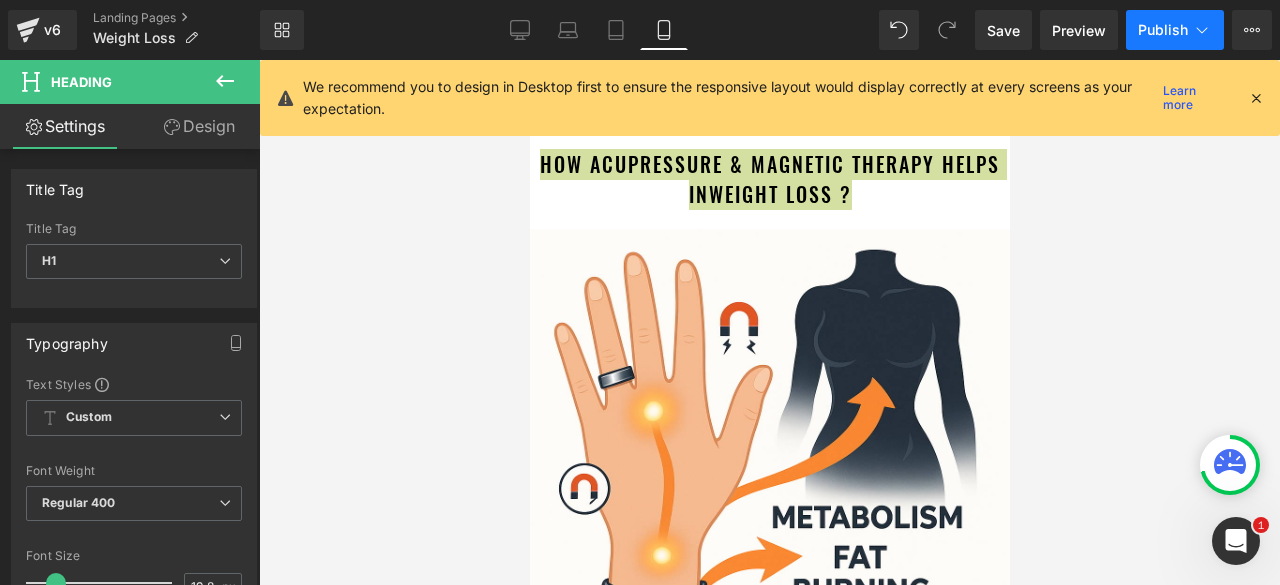 click on "Publish" at bounding box center (1163, 30) 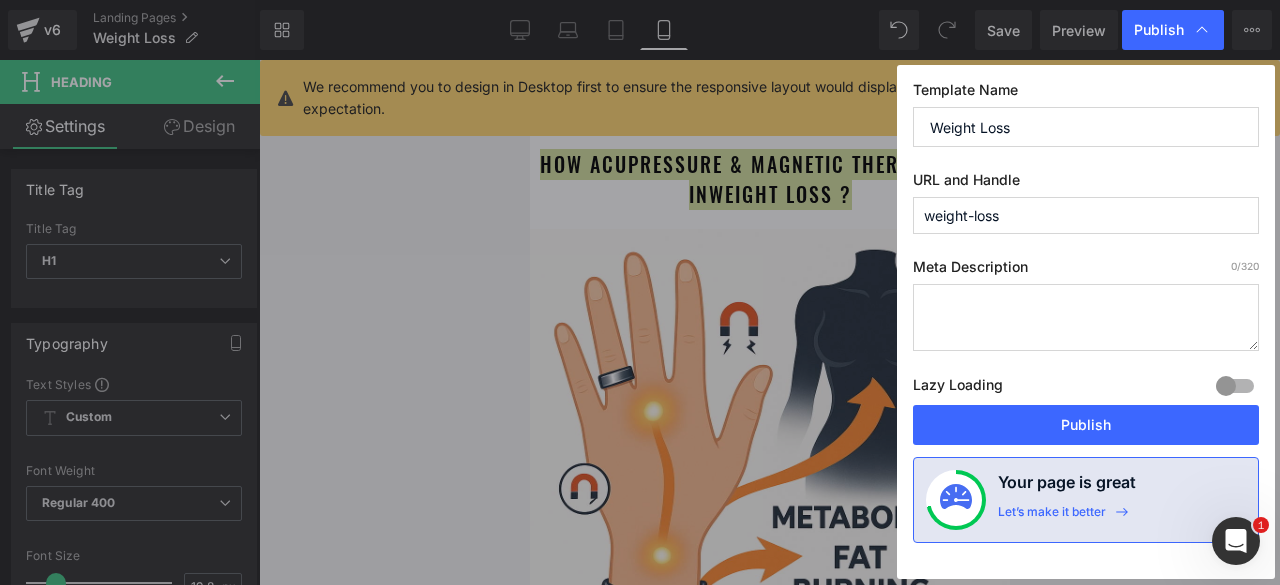 click on "Template Name" at bounding box center (1086, 94) 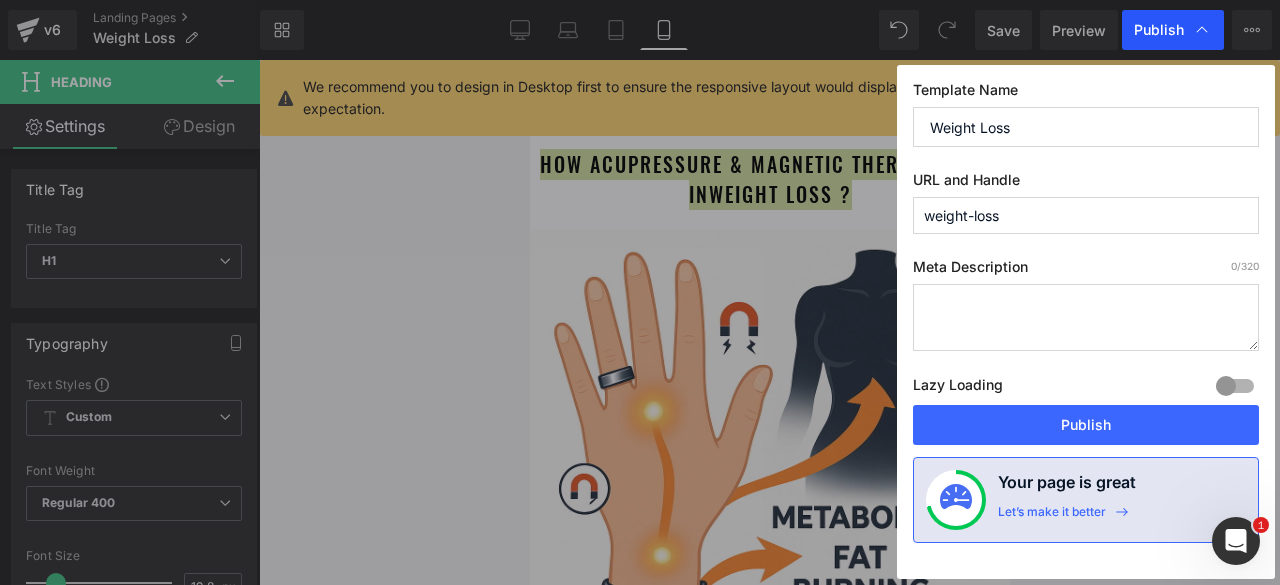 click on "Publish" at bounding box center [1159, 30] 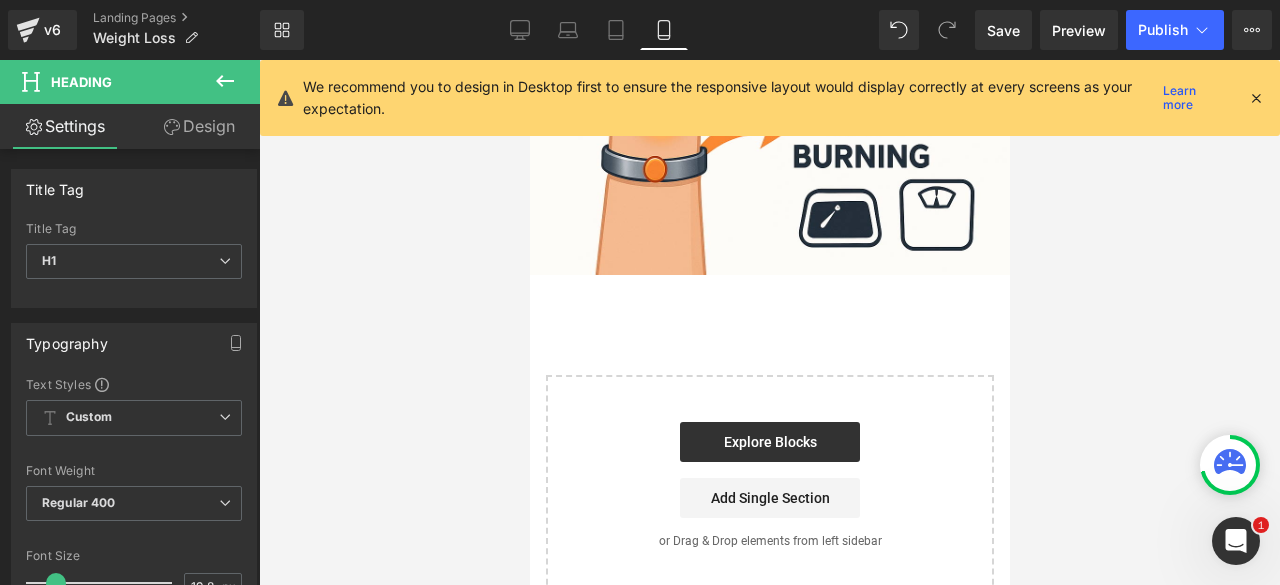 scroll, scrollTop: 500, scrollLeft: 0, axis: vertical 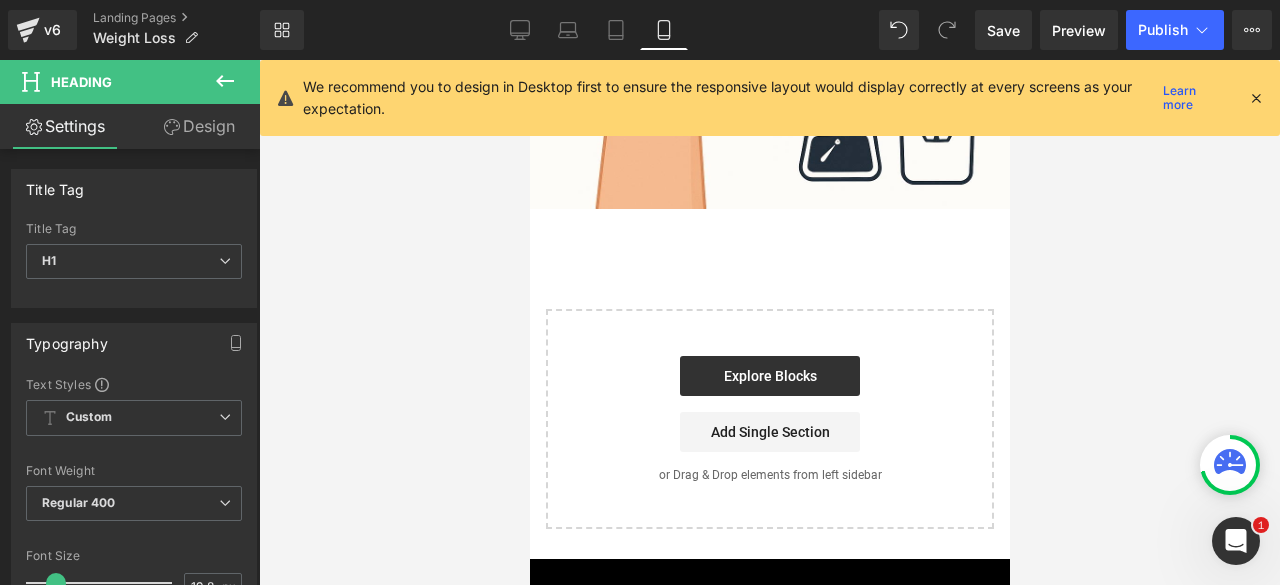 click at bounding box center [225, 82] 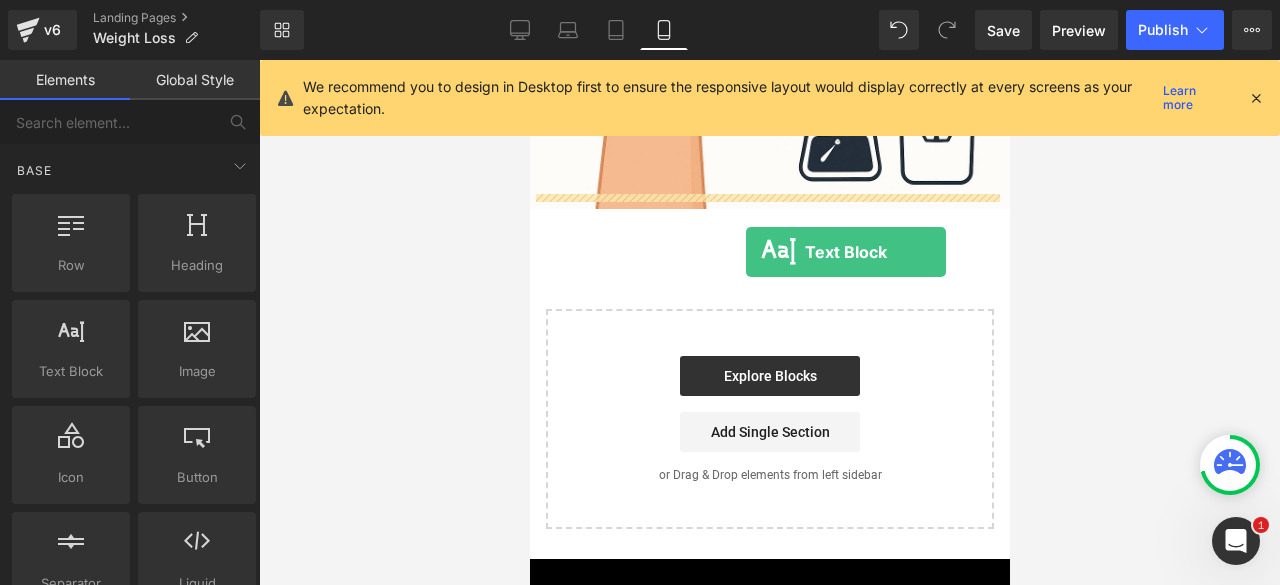 drag, startPoint x: 599, startPoint y: 411, endPoint x: 745, endPoint y: 252, distance: 215.86339 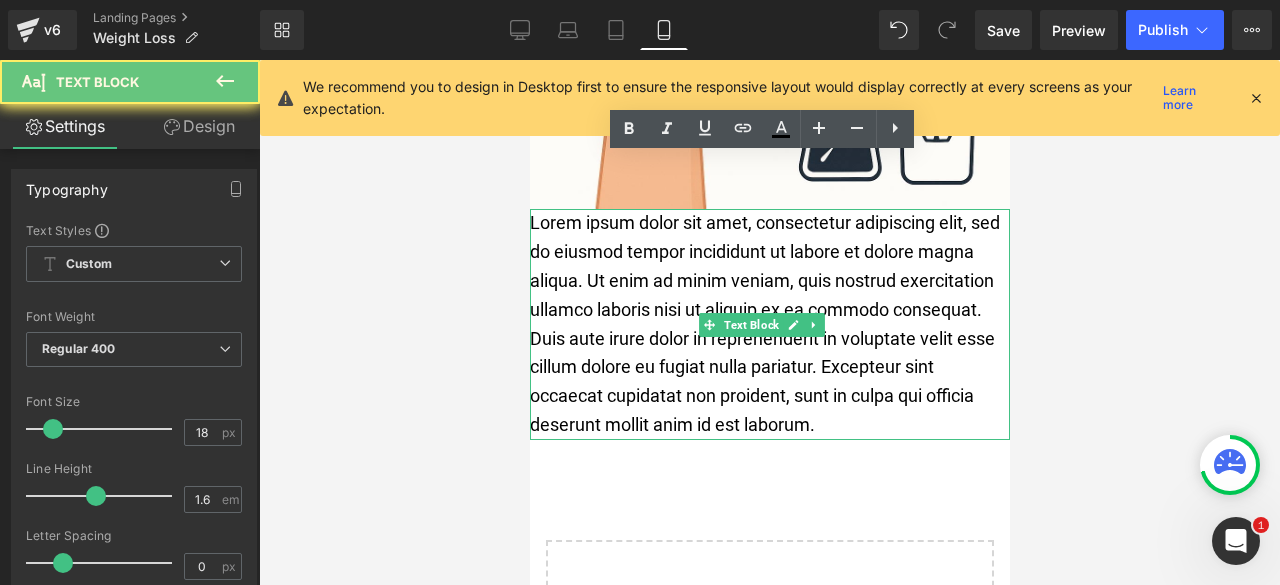 click on "Lorem ipsum dolor sit amet, consectetur adipiscing elit, sed do eiusmod tempor incididunt ut labore et dolore magna aliqua. Ut enim ad minim veniam, quis nostrud exercitation ullamco laboris nisi ut aliquip ex ea commodo consequat. Duis aute irure dolor in reprehenderit in voluptate velit esse cillum dolore eu fugiat nulla pariatur. Excepteur sint occaecat cupidatat non proident, sunt in culpa qui officia deserunt mollit anim id est laborum." at bounding box center (769, 324) 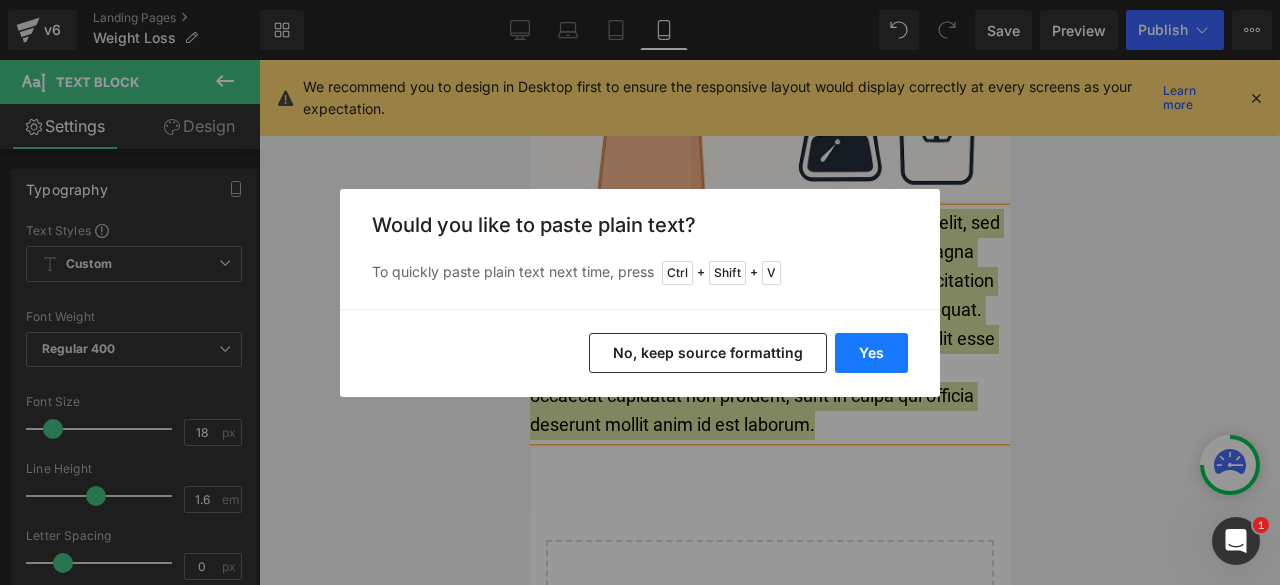 click on "Yes" at bounding box center (871, 353) 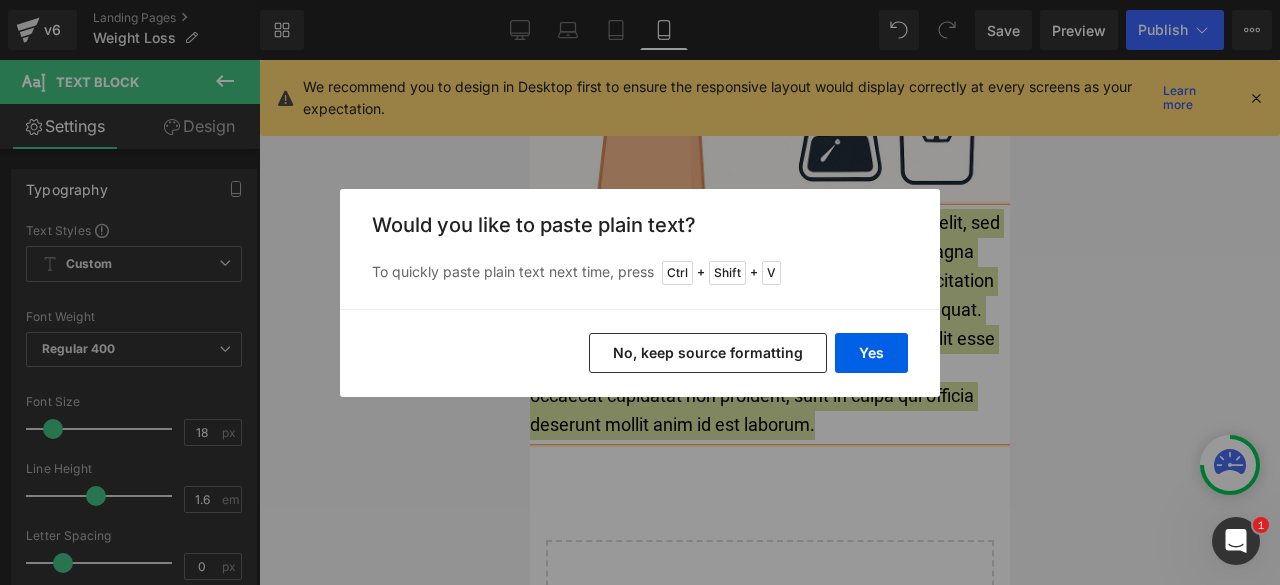 type 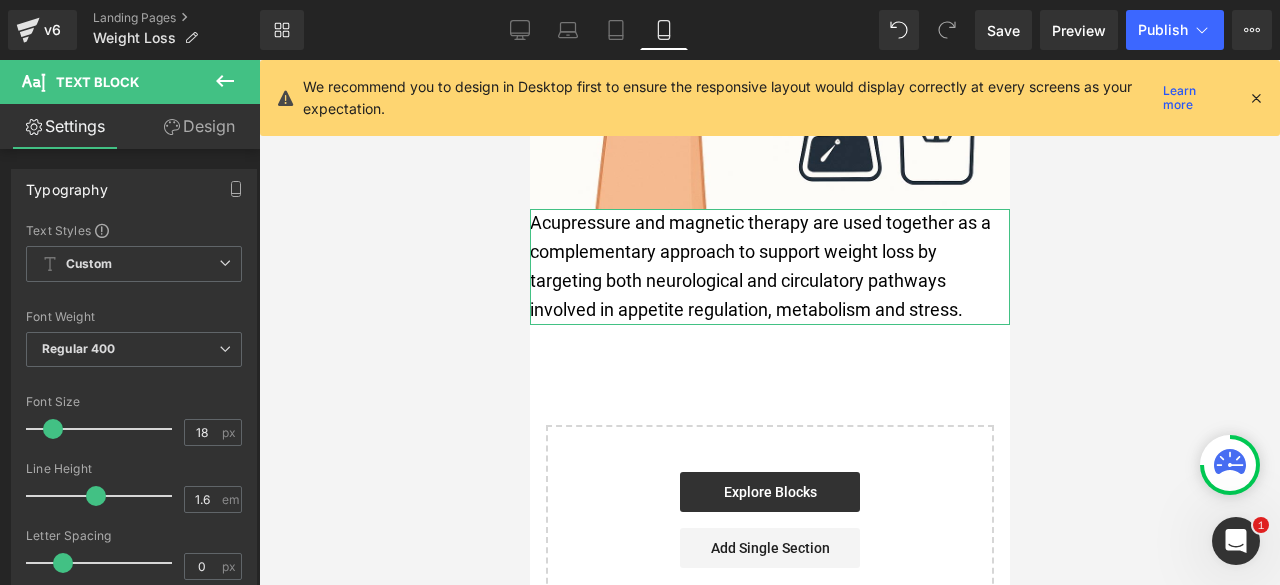 click 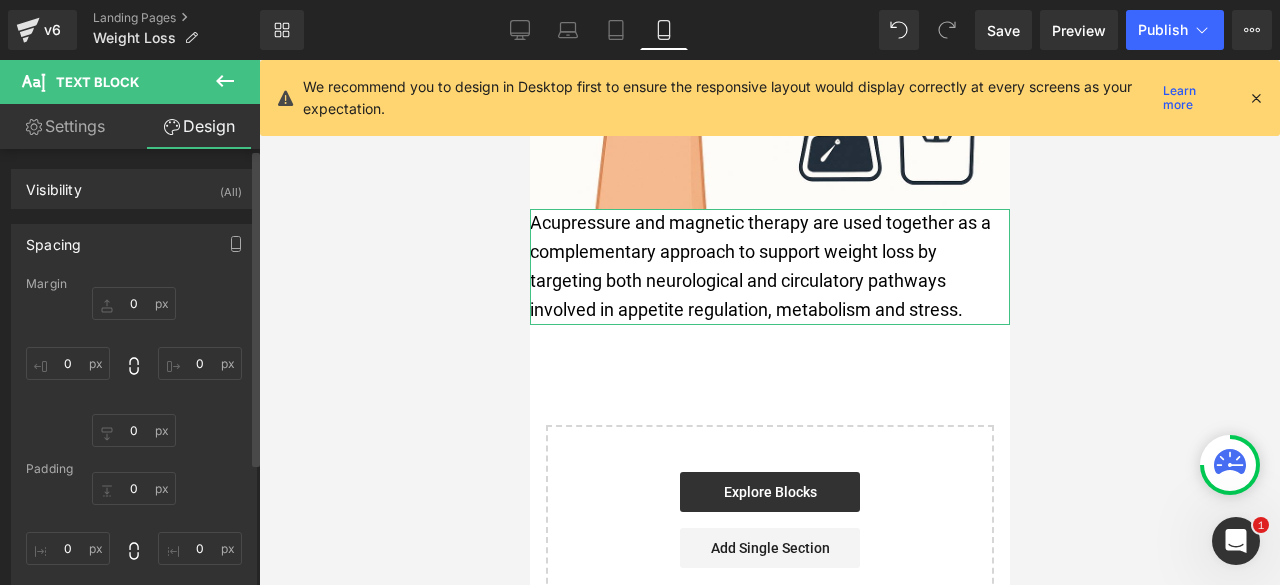 type on "0" 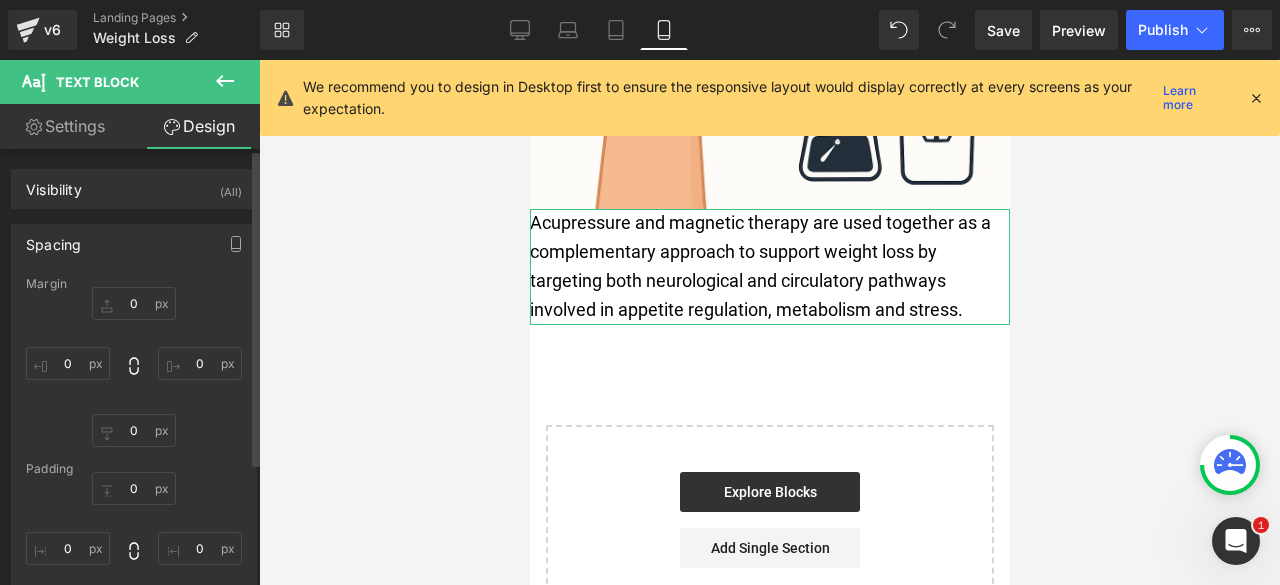 type on "0" 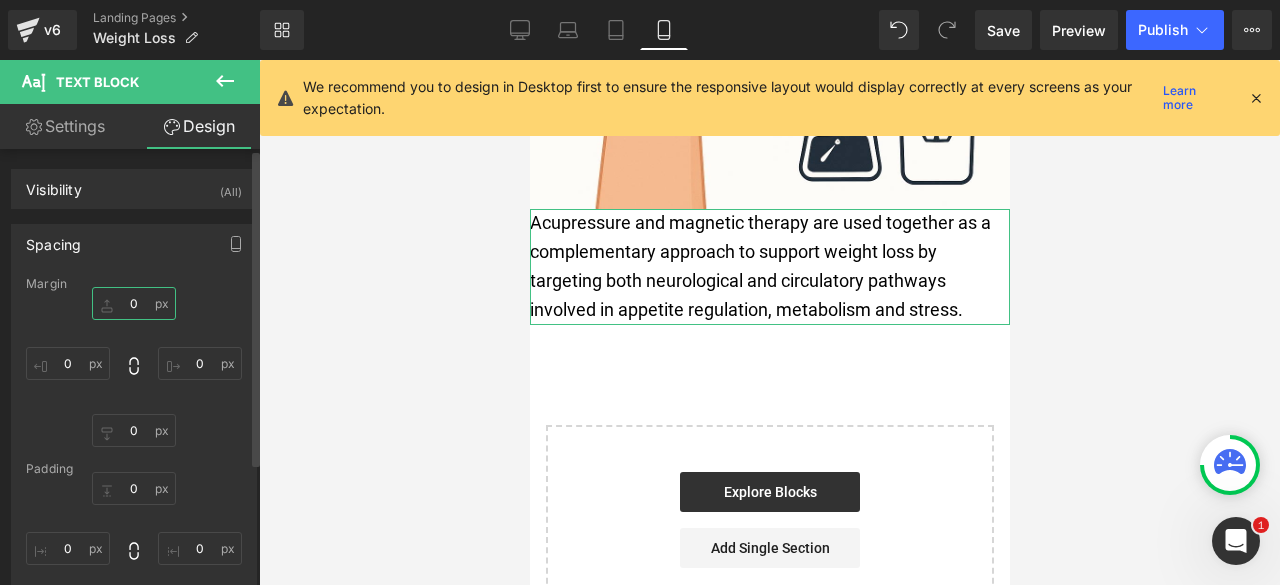 click on "0" at bounding box center (134, 303) 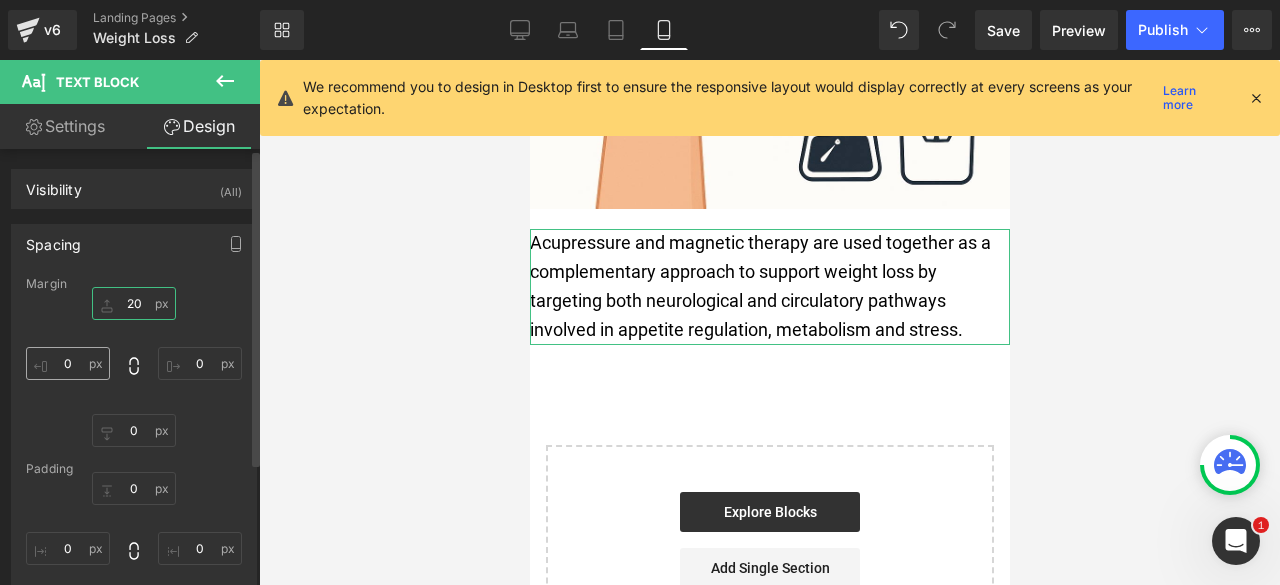 type on "20" 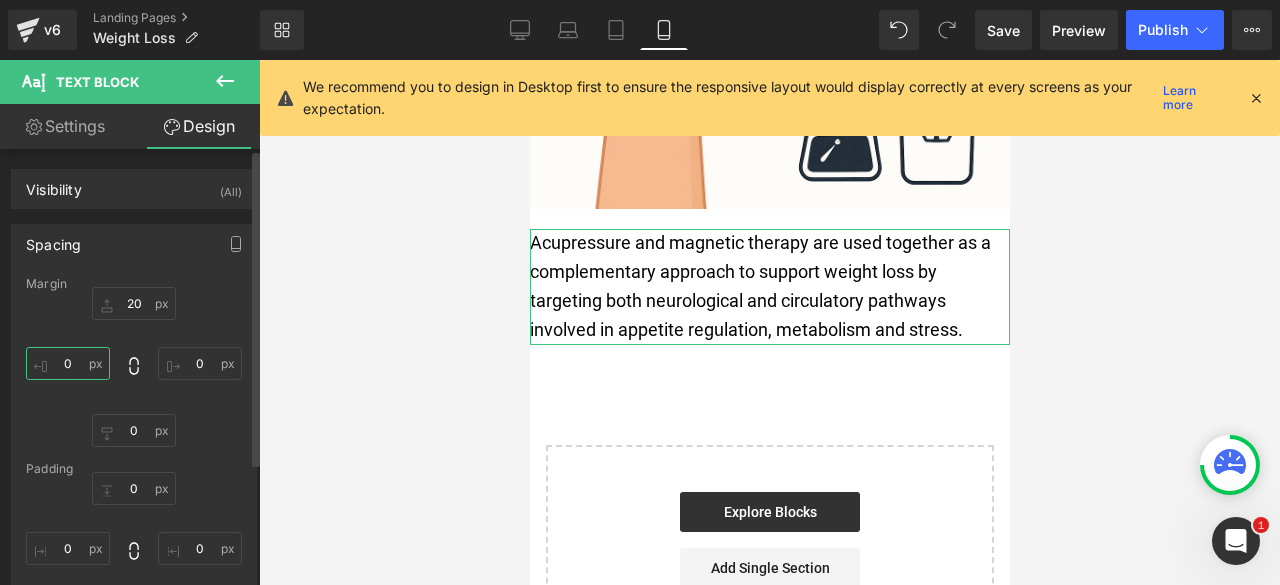 click on "0" at bounding box center [68, 363] 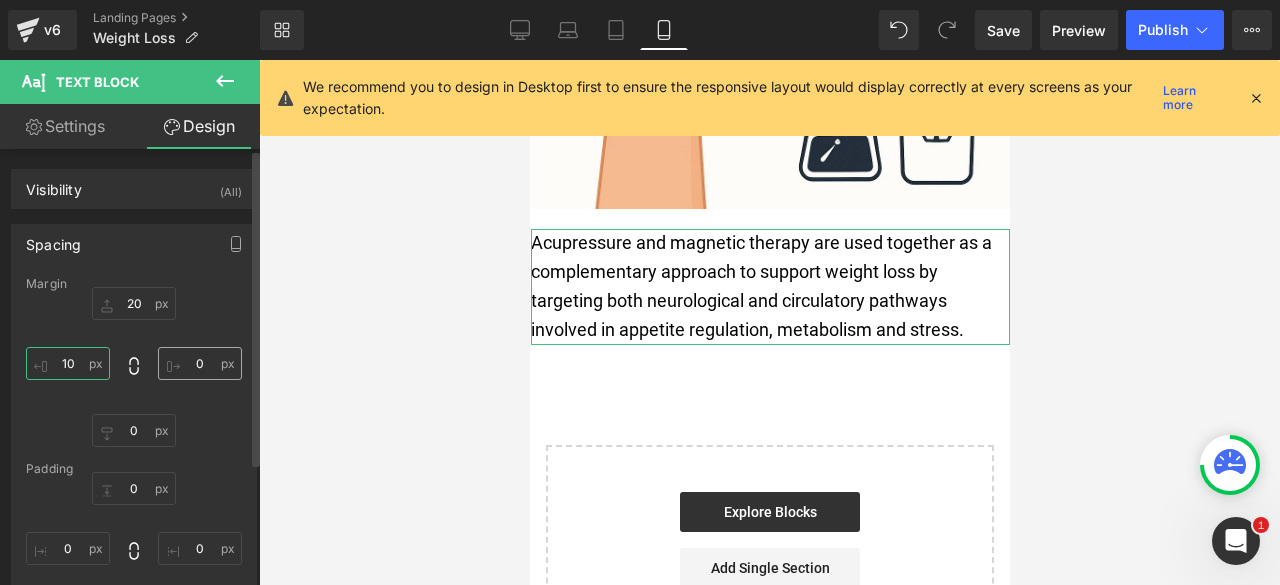 type on "10" 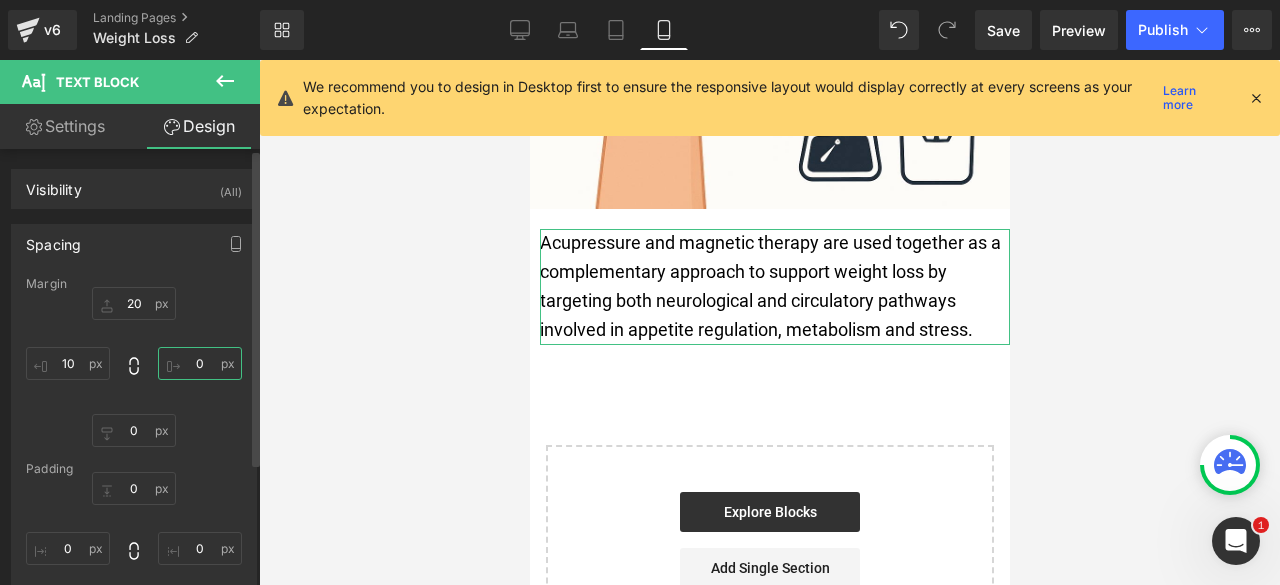 click on "0" at bounding box center (200, 363) 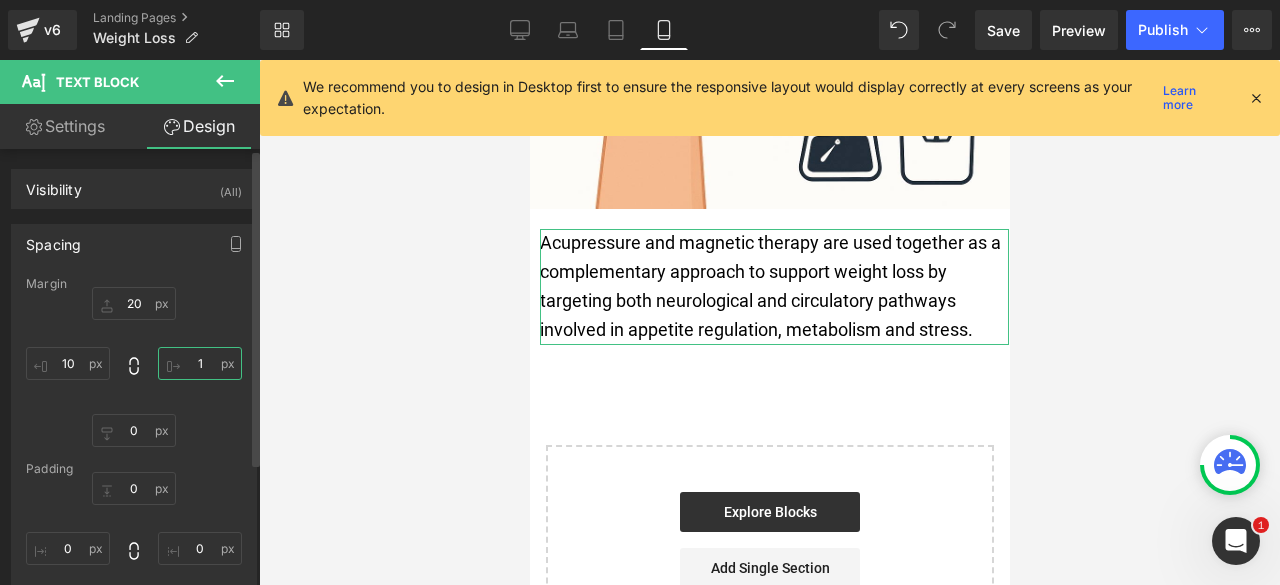 type on "10" 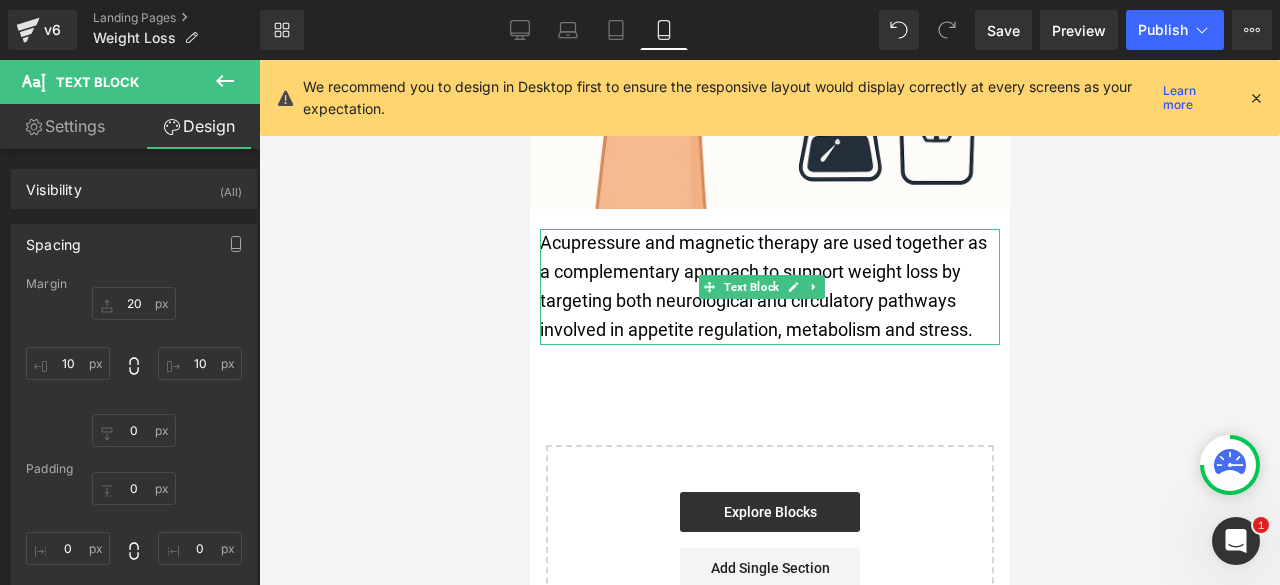 click on "Acupressure and magnetic therapy are used together as a complementary approach to support weight loss by targeting both neurological and circulatory pathways involved in appetite regulation, metabolism and stress." at bounding box center (769, 286) 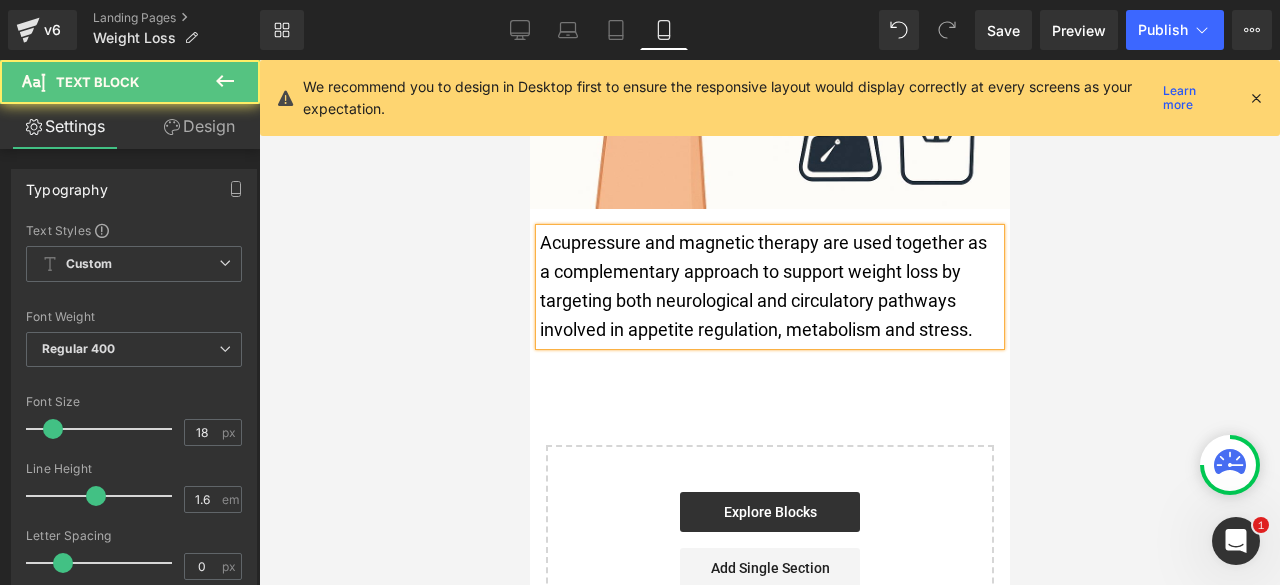 click at bounding box center (769, 322) 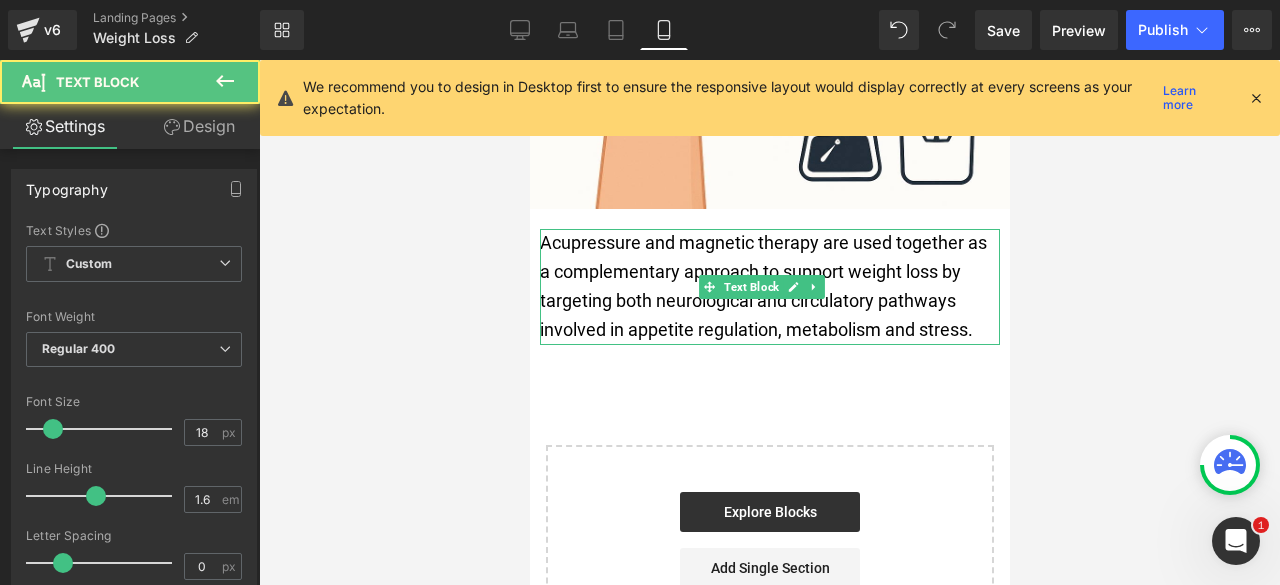 click on "Acupressure and magnetic therapy are used together as a complementary approach to support weight loss by targeting both neurological and circulatory pathways involved in appetite regulation, metabolism and stress." at bounding box center (769, 286) 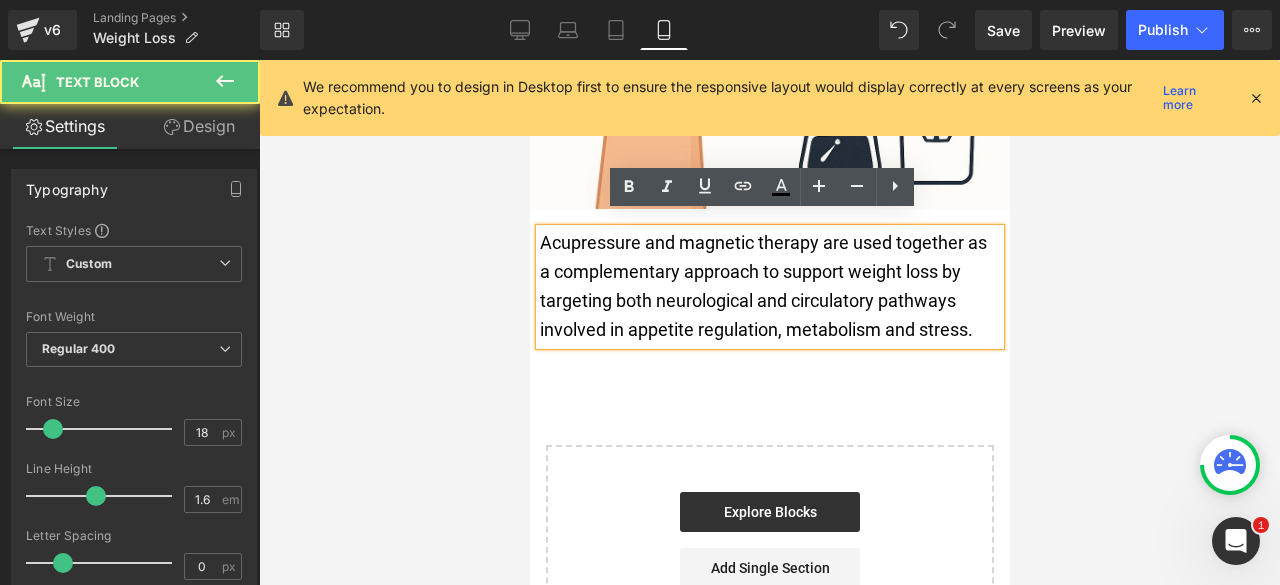 click on "Acupressure and magnetic therapy are used together as a complementary approach to support weight loss by targeting both neurological and circulatory pathways involved in appetite regulation, metabolism and stress." at bounding box center (769, 286) 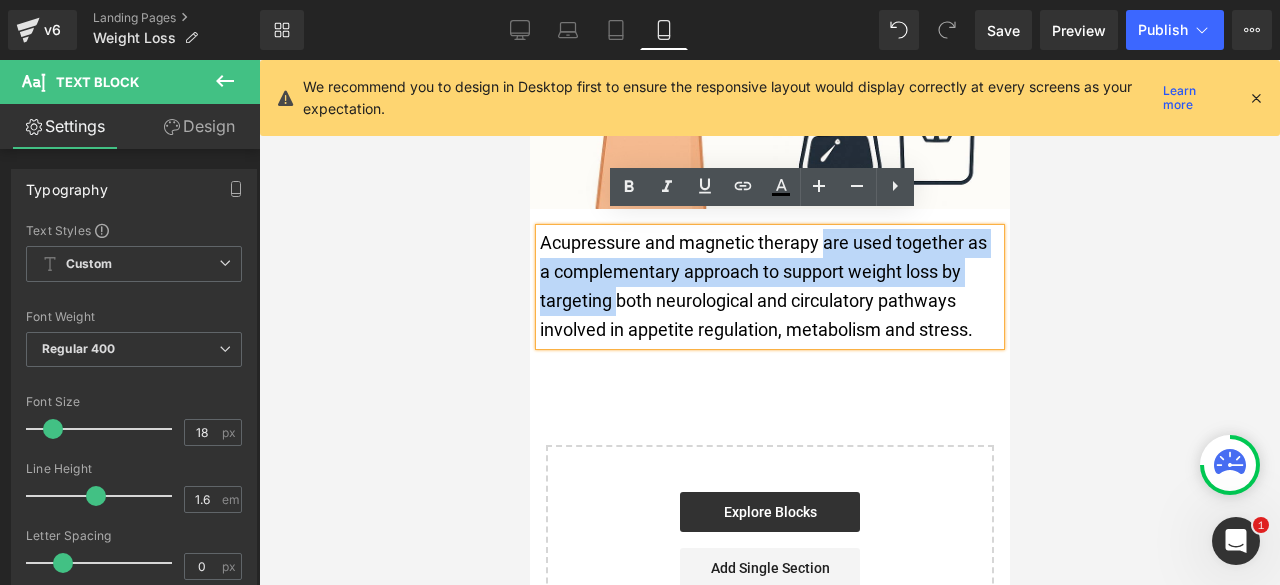 drag, startPoint x: 820, startPoint y: 224, endPoint x: 640, endPoint y: 293, distance: 192.77188 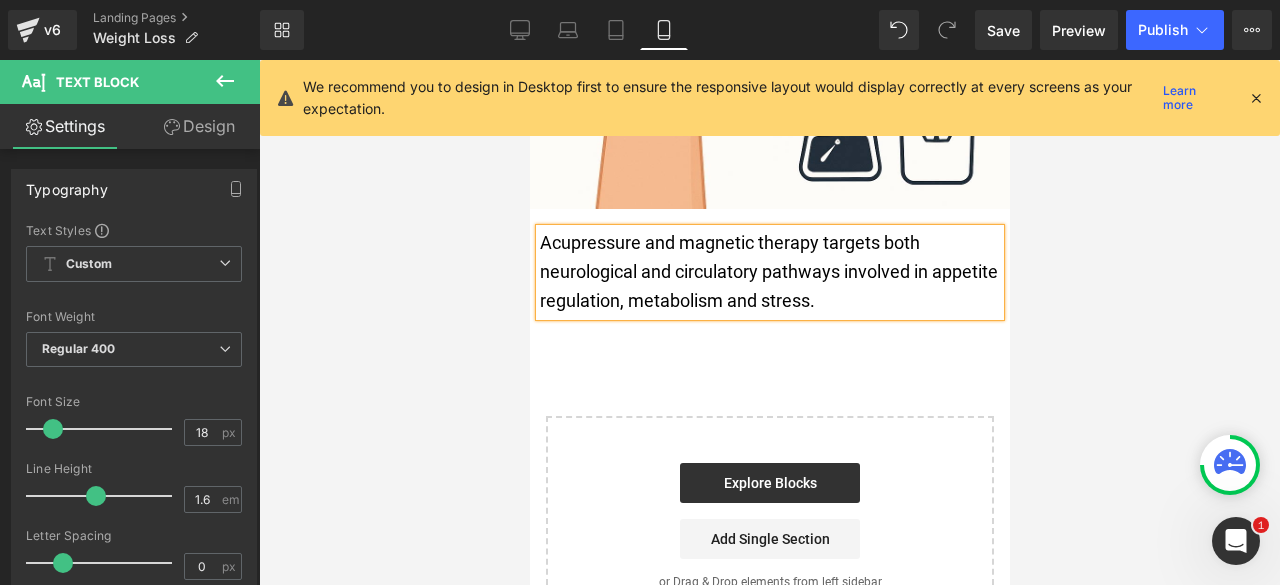 drag, startPoint x: 806, startPoint y: 258, endPoint x: 834, endPoint y: 257, distance: 28.01785 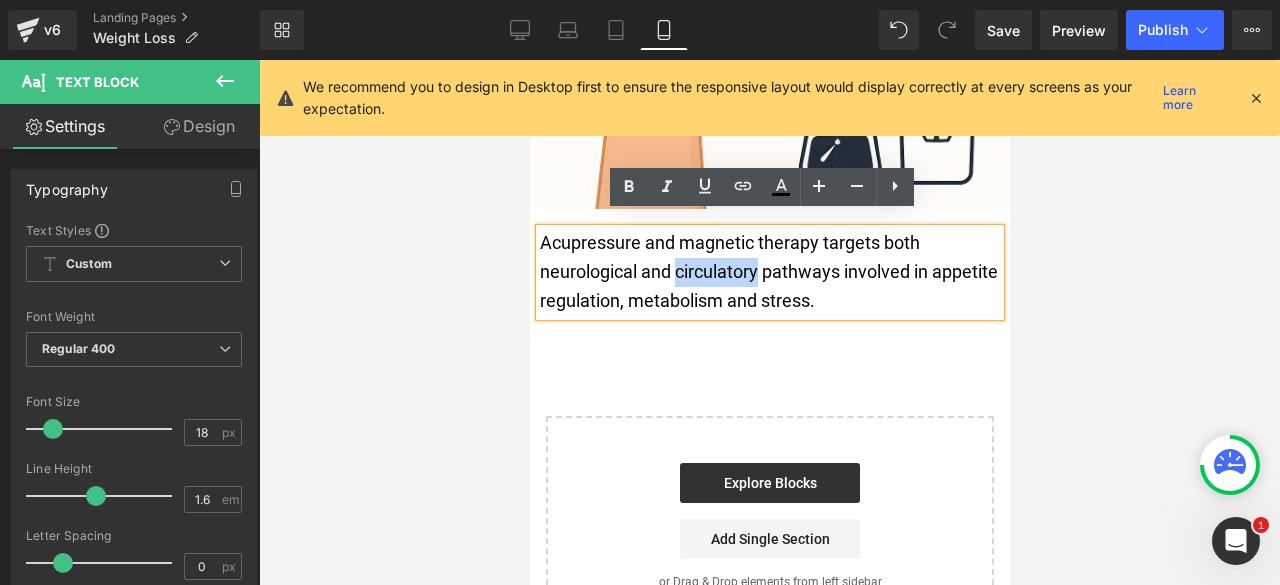 drag, startPoint x: 762, startPoint y: 261, endPoint x: 678, endPoint y: 252, distance: 84.48077 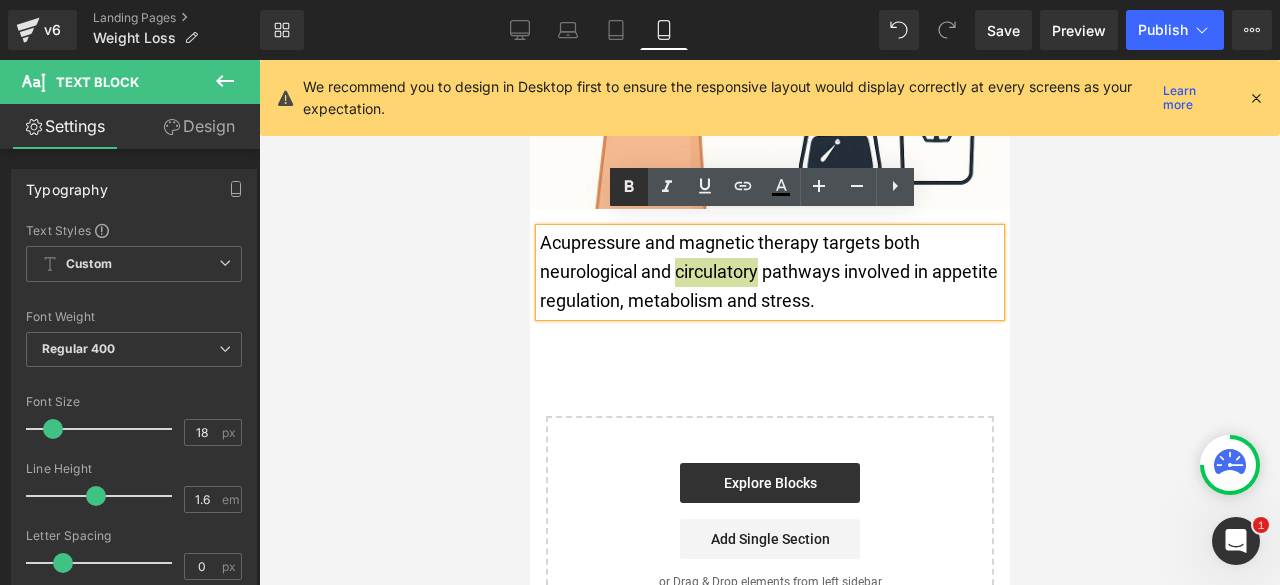click at bounding box center [629, 187] 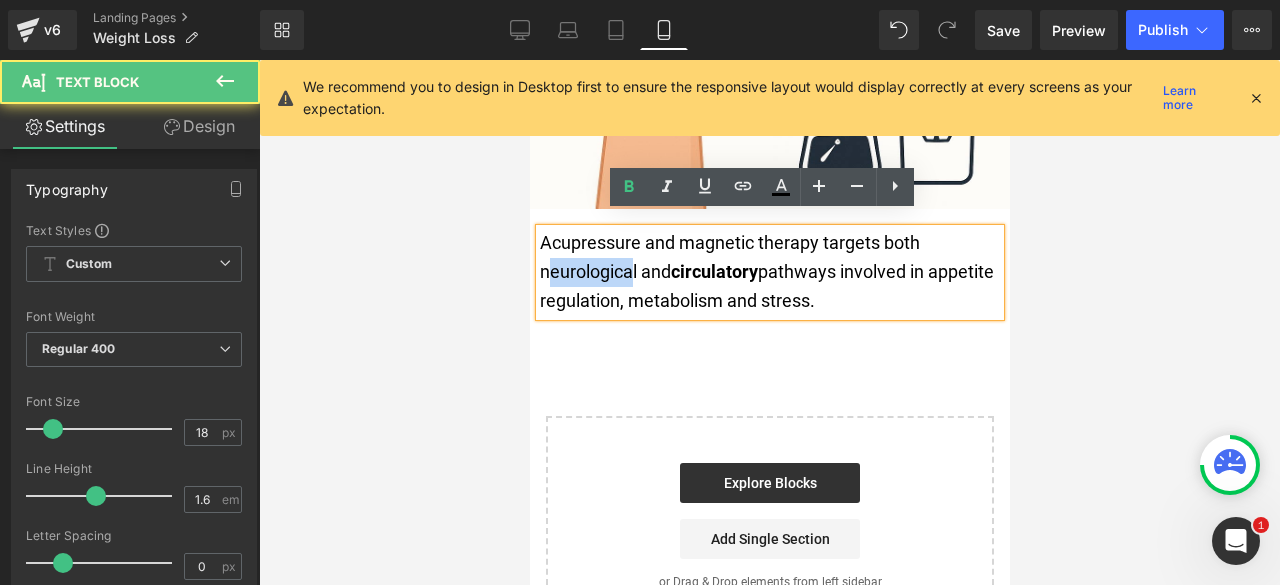 drag, startPoint x: 634, startPoint y: 257, endPoint x: 546, endPoint y: 255, distance: 88.02273 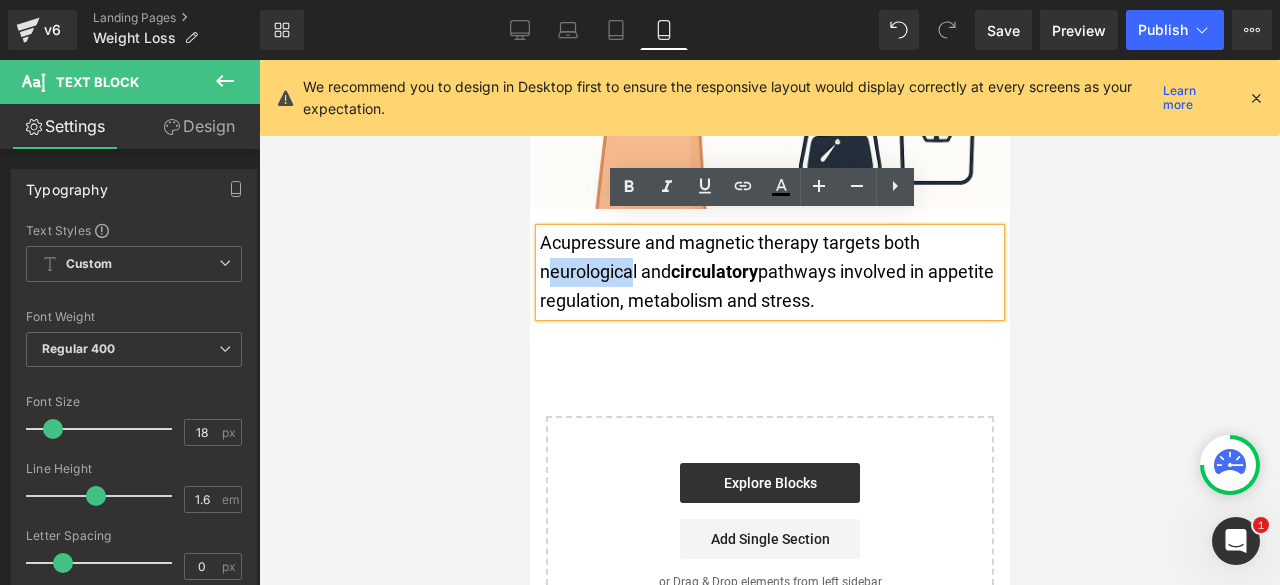 click on "Acupressure and magnetic therapy targets both neurological and  circulatory  pathways involved in appetite regulation, metabolism and stress." at bounding box center (769, 272) 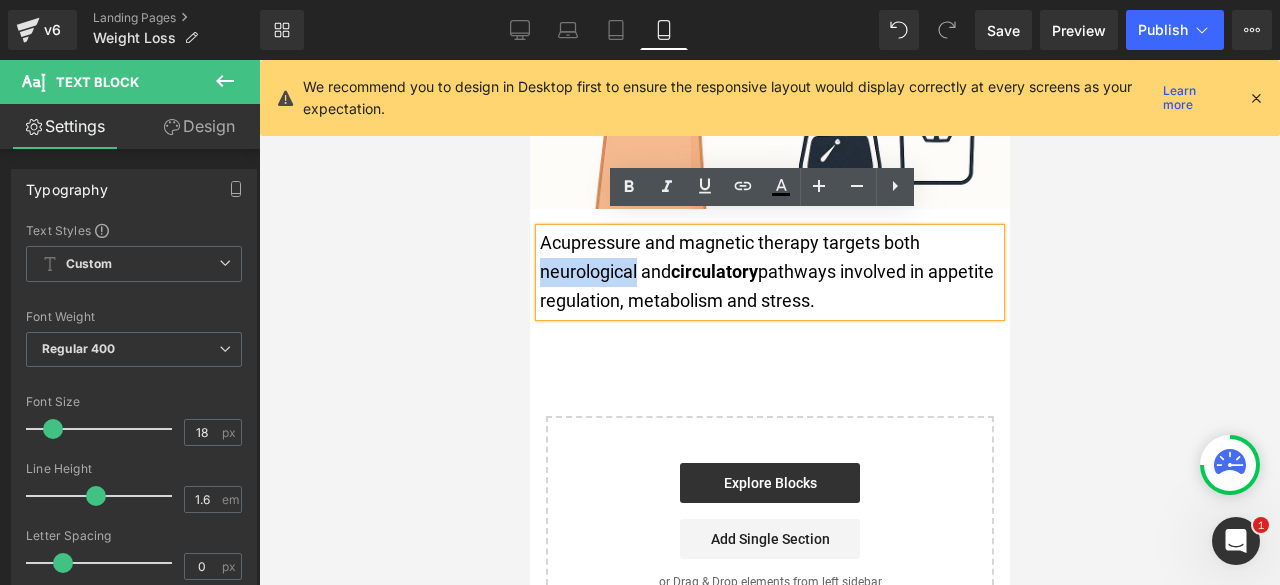 drag, startPoint x: 635, startPoint y: 261, endPoint x: 541, endPoint y: 259, distance: 94.02127 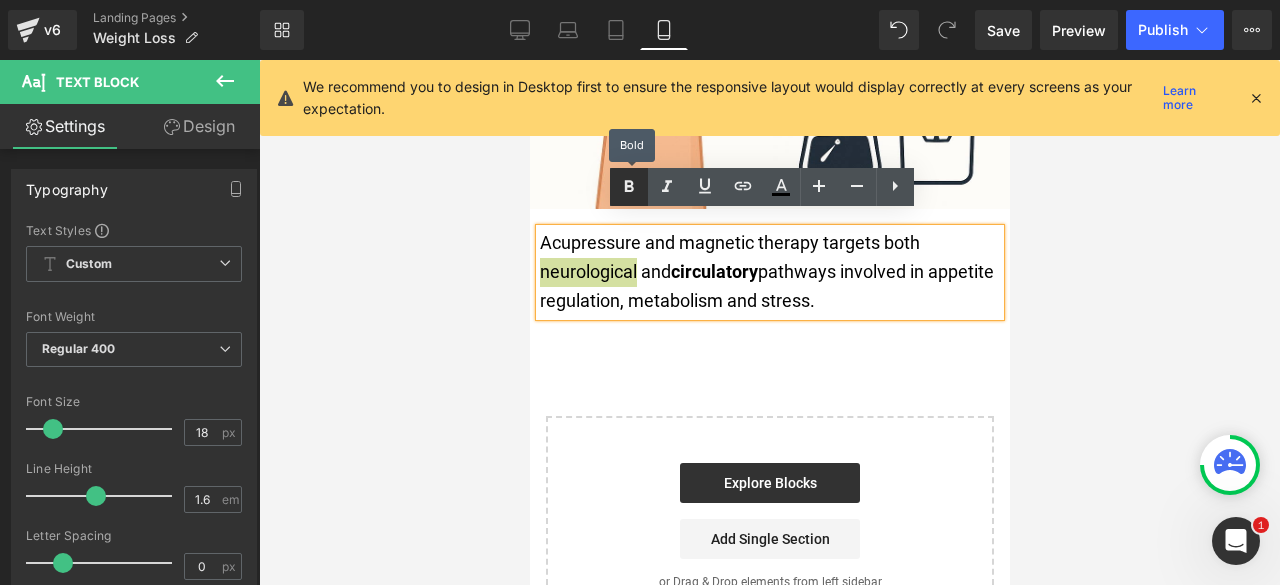 click 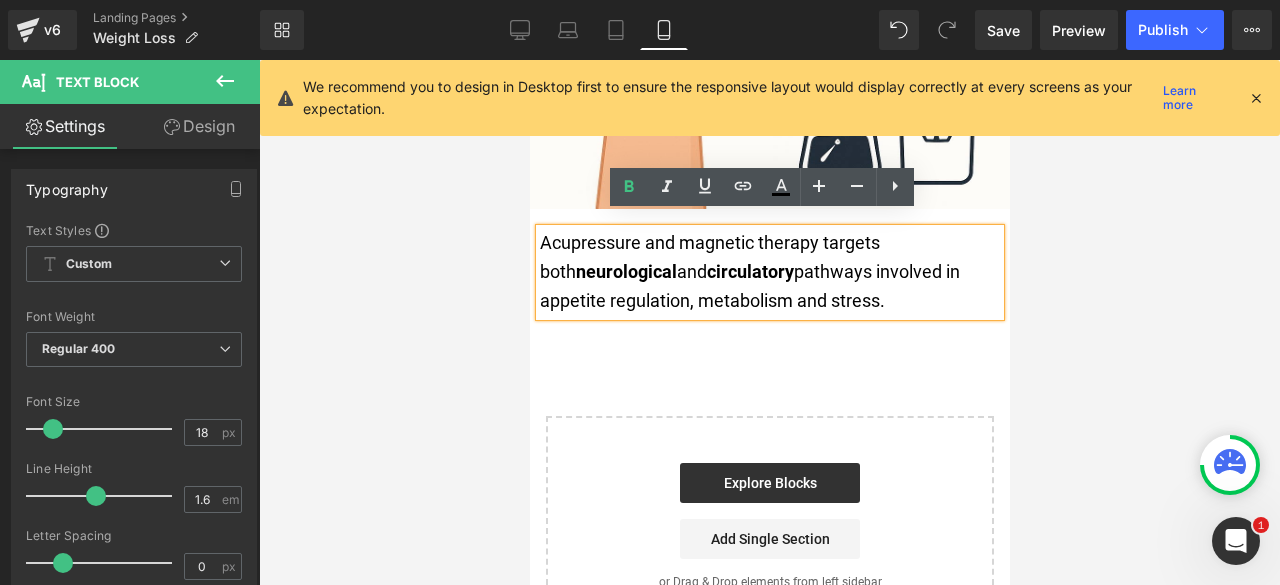 click on "Acupressure and magnetic therapy targets both  neurological  and  circulatory  pathways involved in appetite regulation, metabolism and stress." at bounding box center (769, 272) 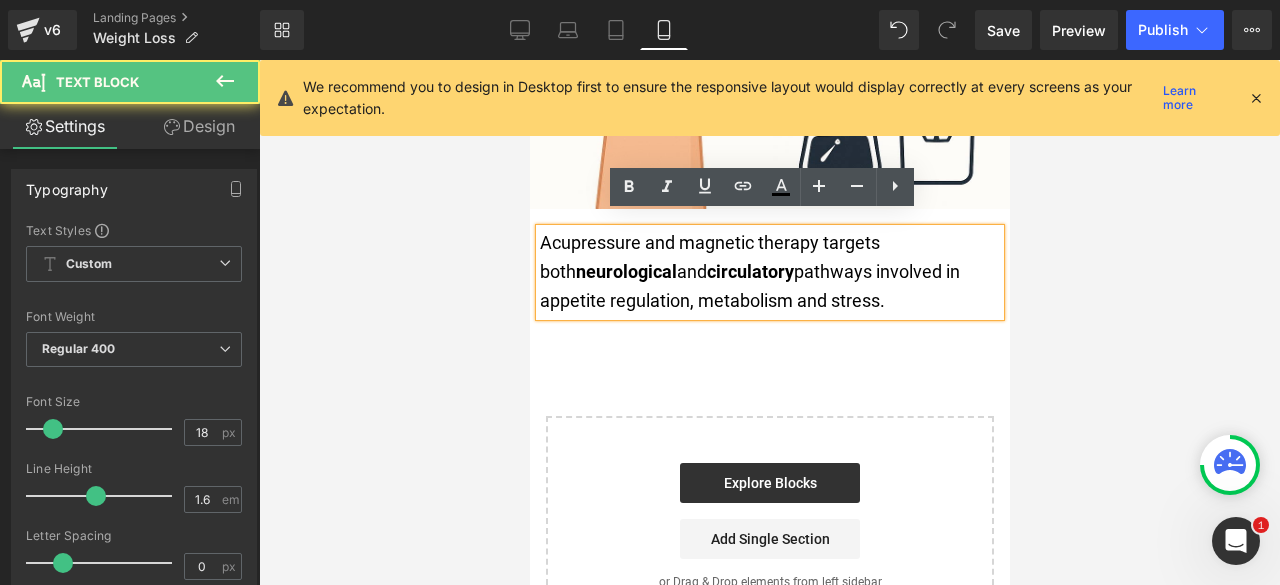 click on "Acupressure and magnetic therapy targets both  neurological  and  circulatory  pathways involved in appetite regulation, metabolism and stress." at bounding box center [769, 272] 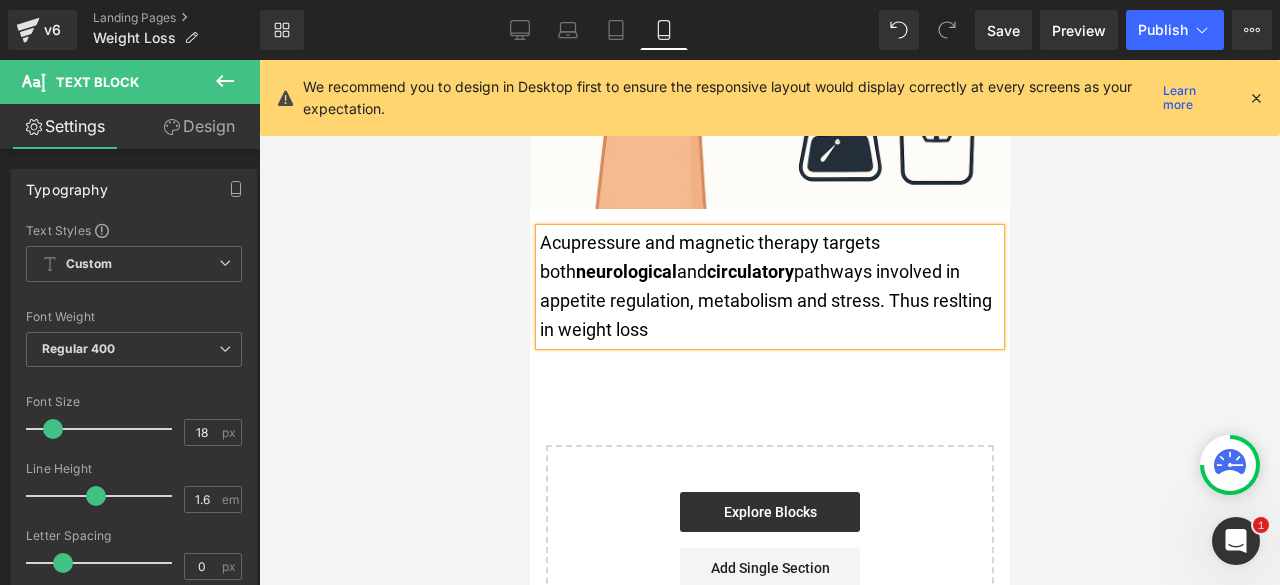 click on "Acupressure and magnetic therapy targets both  neurological  and  circulatory  pathways involved in appetite regulation, metabolism and stress. Thus reslting in weight loss" at bounding box center (769, 286) 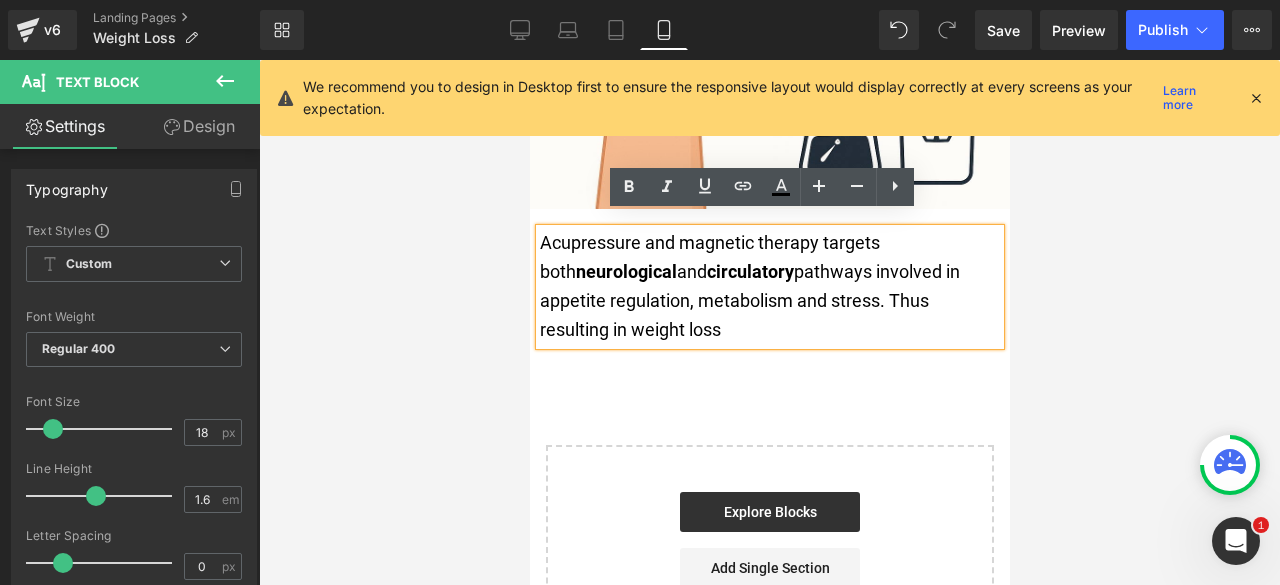 click on "Acupressure and magnetic therapy targets both  neurological  and  circulatory  pathways involved in appetite regulation, metabolism and stress. Thus resulting in weight loss" at bounding box center (769, 286) 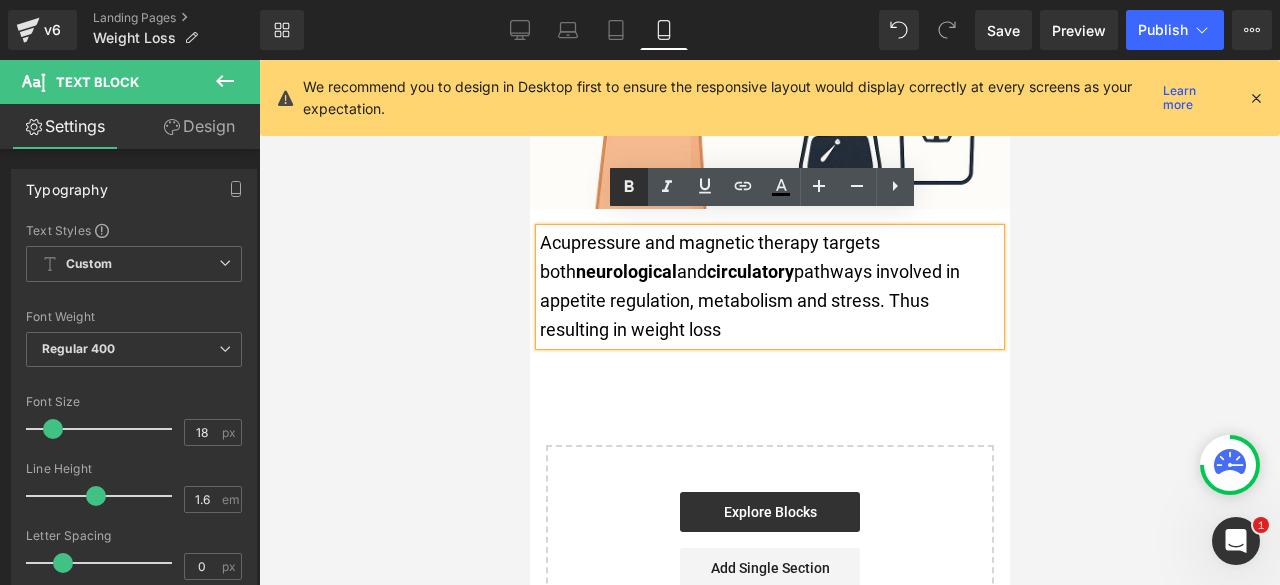 click 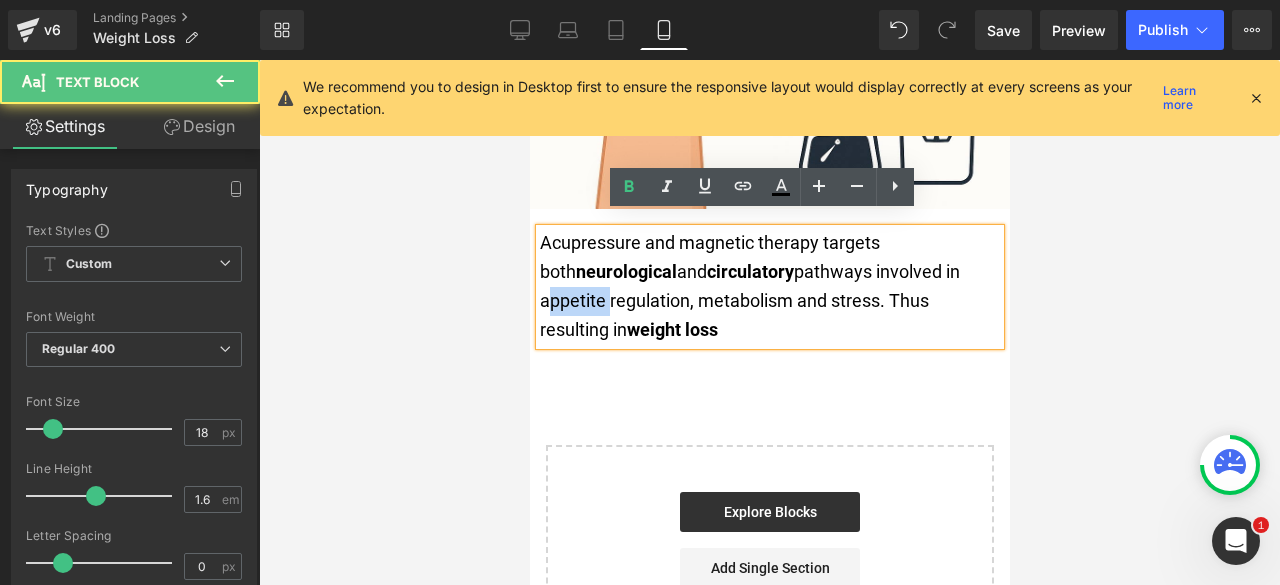 drag, startPoint x: 604, startPoint y: 288, endPoint x: 540, endPoint y: 284, distance: 64.12488 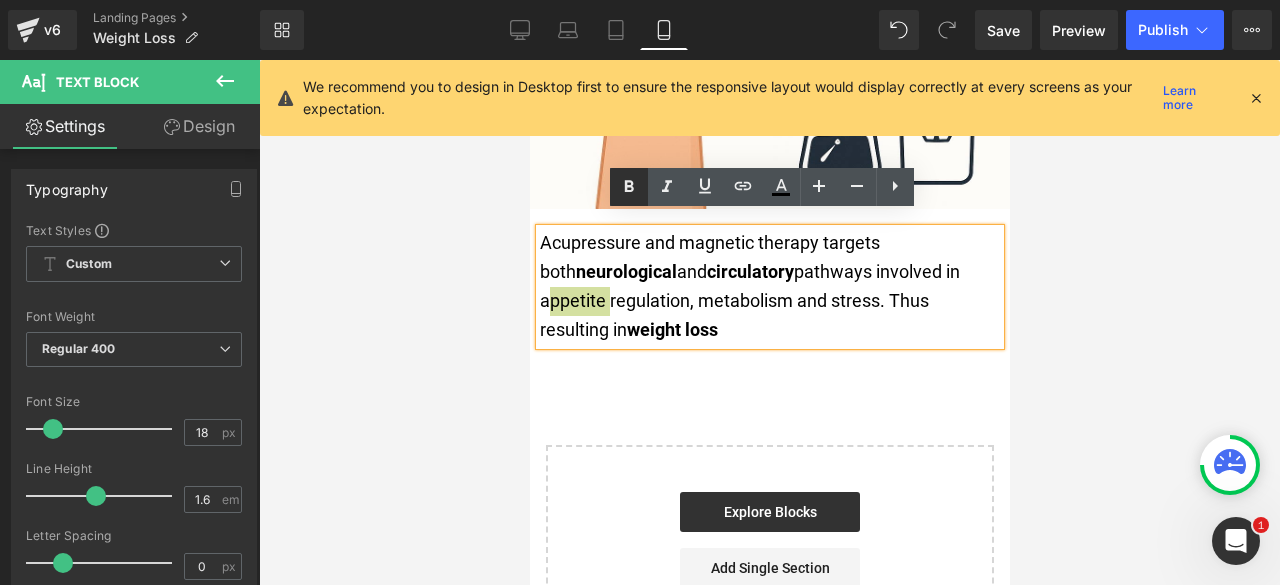 click 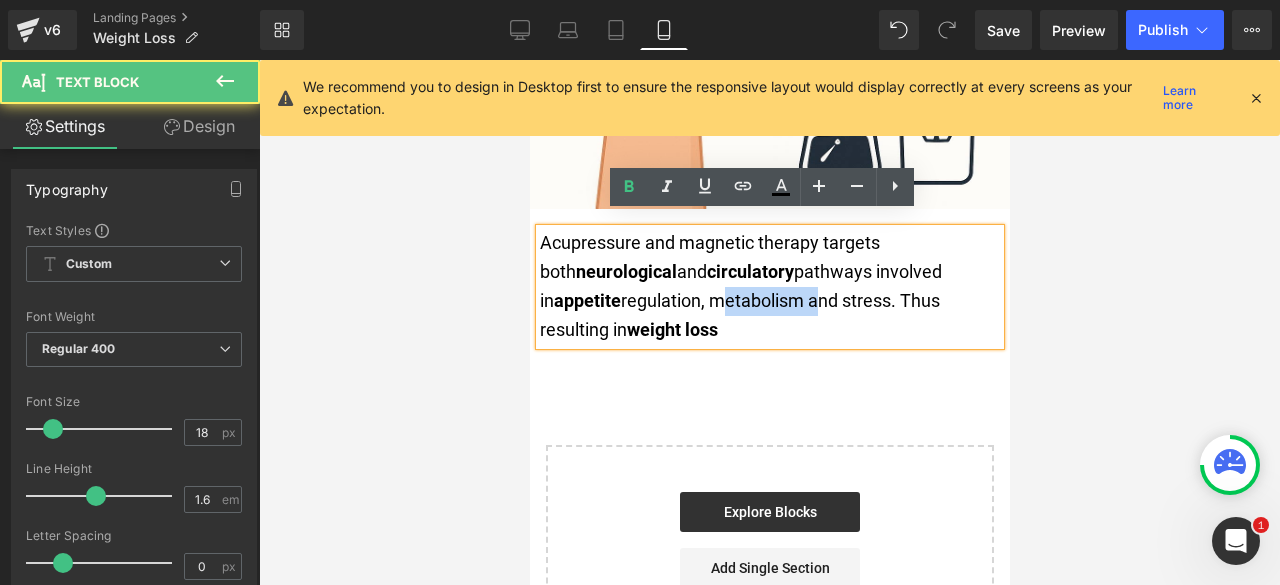 drag, startPoint x: 760, startPoint y: 288, endPoint x: 699, endPoint y: 281, distance: 61.400326 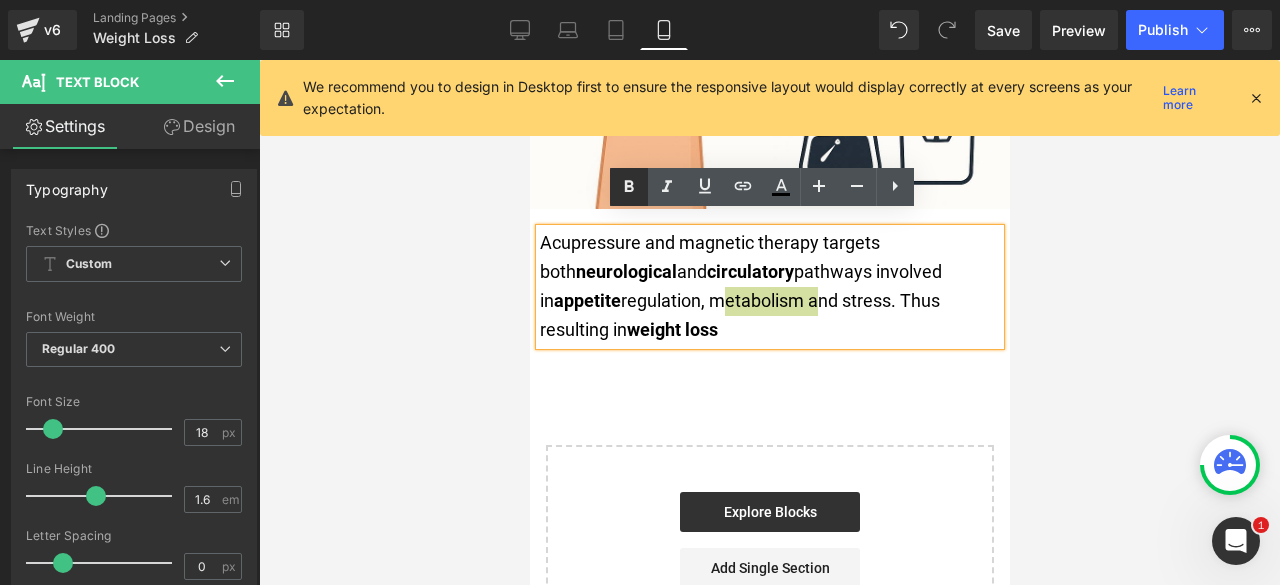 click 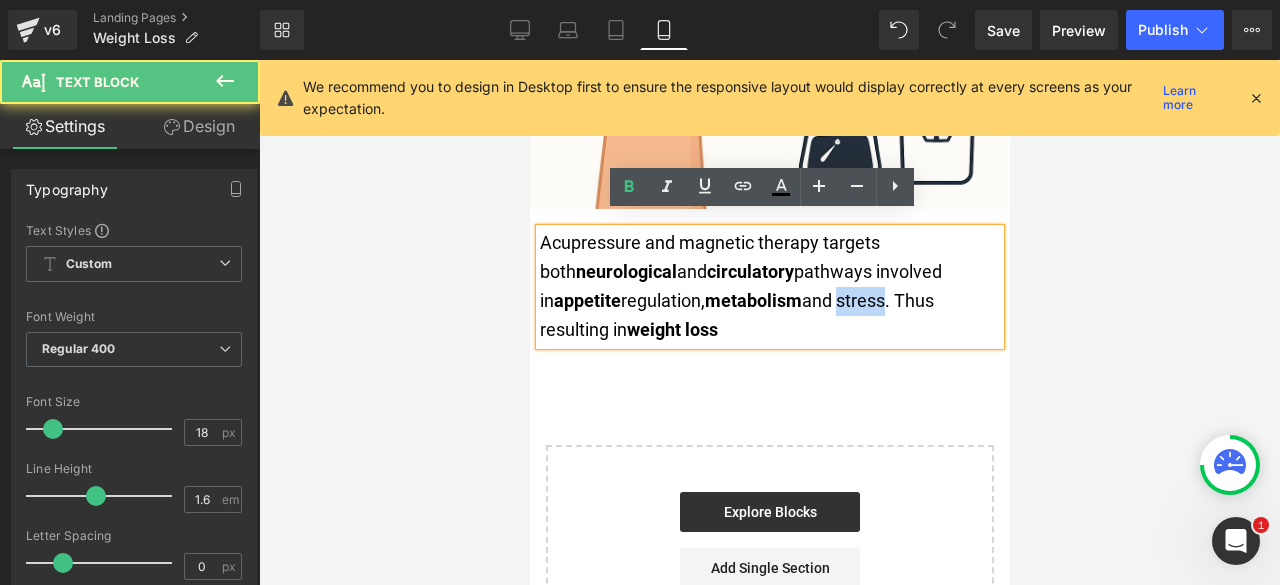 drag, startPoint x: 883, startPoint y: 283, endPoint x: 832, endPoint y: 289, distance: 51.351727 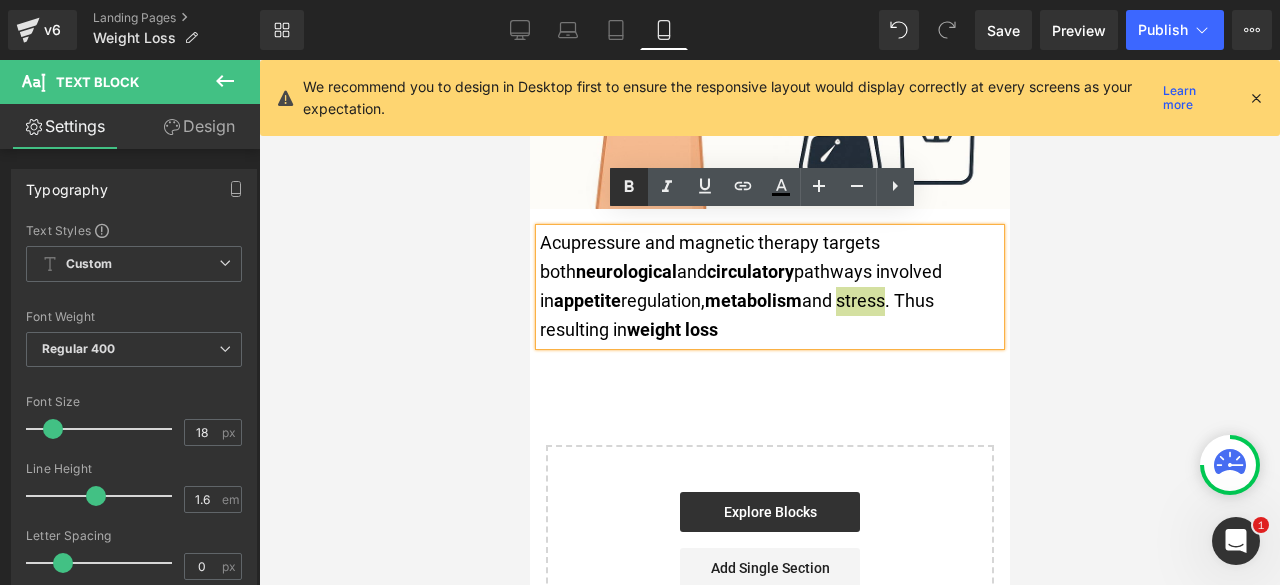 click 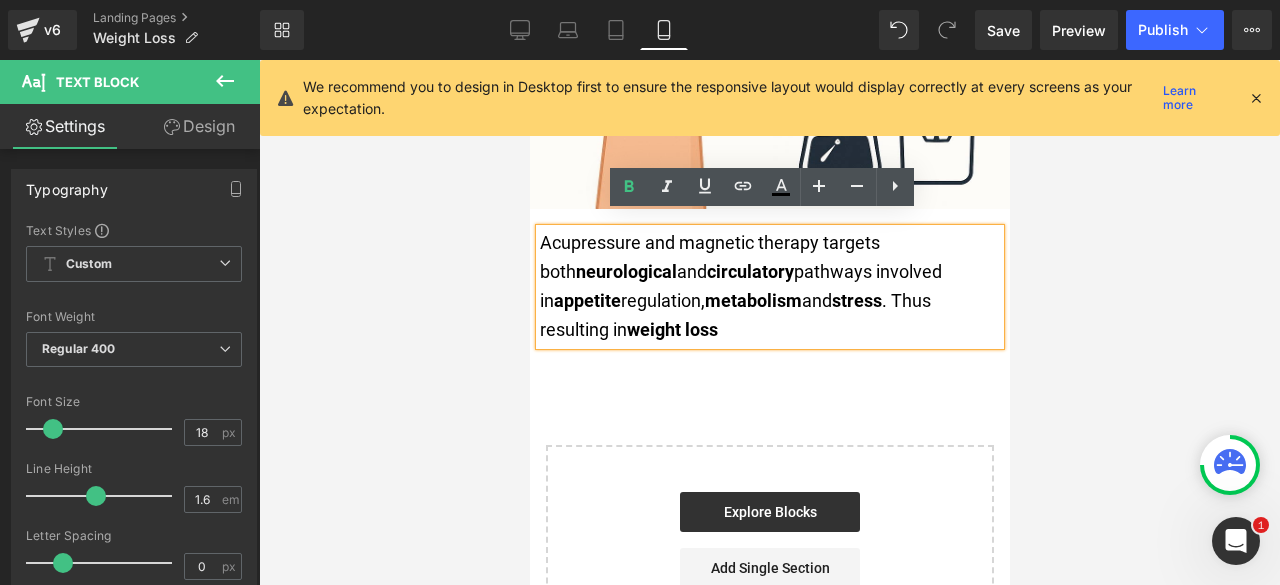 click on "Acupressure and magnetic therapy targets both  neurological  and  circulatory  pathways involved in  appetite  regulation,  metabolism  and  stress . Thus resulting in  weight loss" at bounding box center [769, 286] 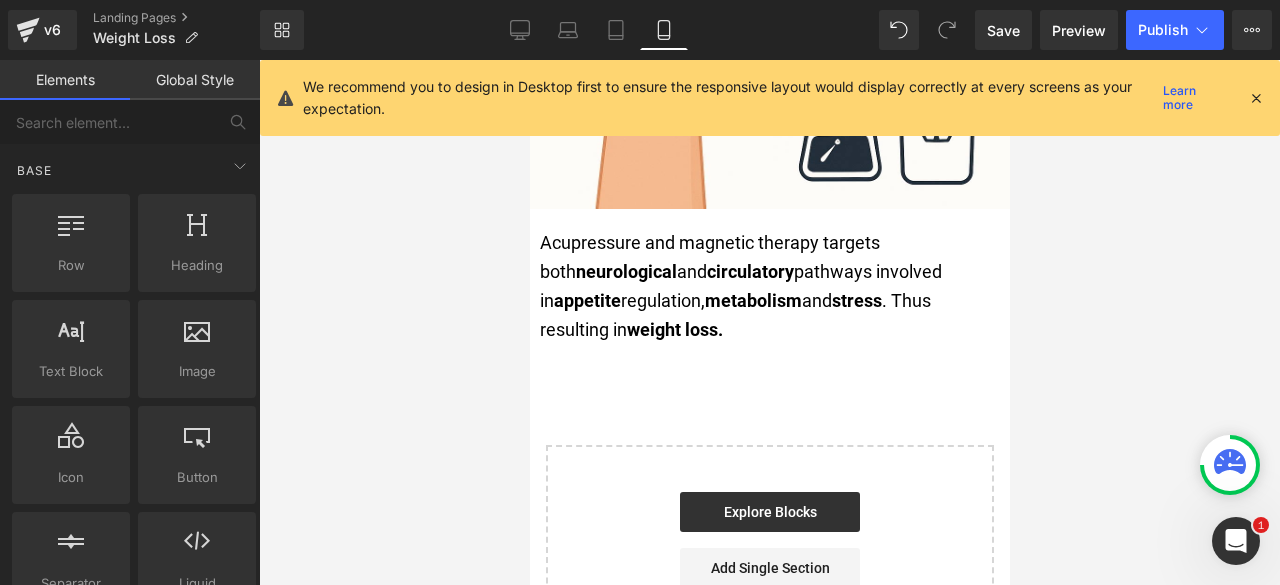 click at bounding box center [769, 322] 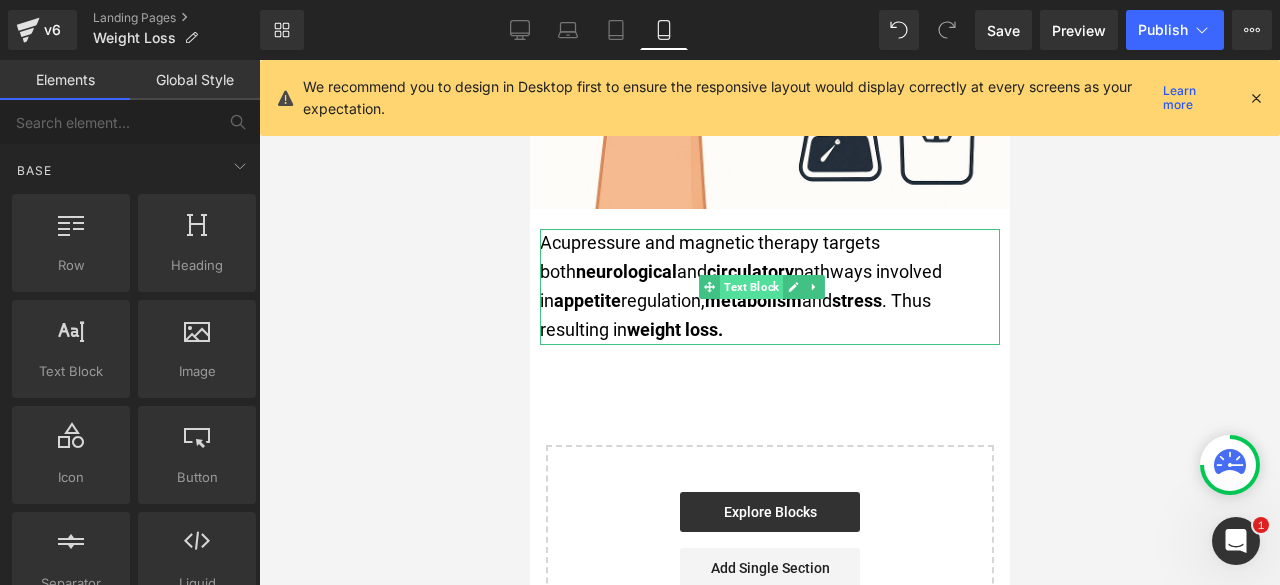 click on "Text Block" at bounding box center [750, 287] 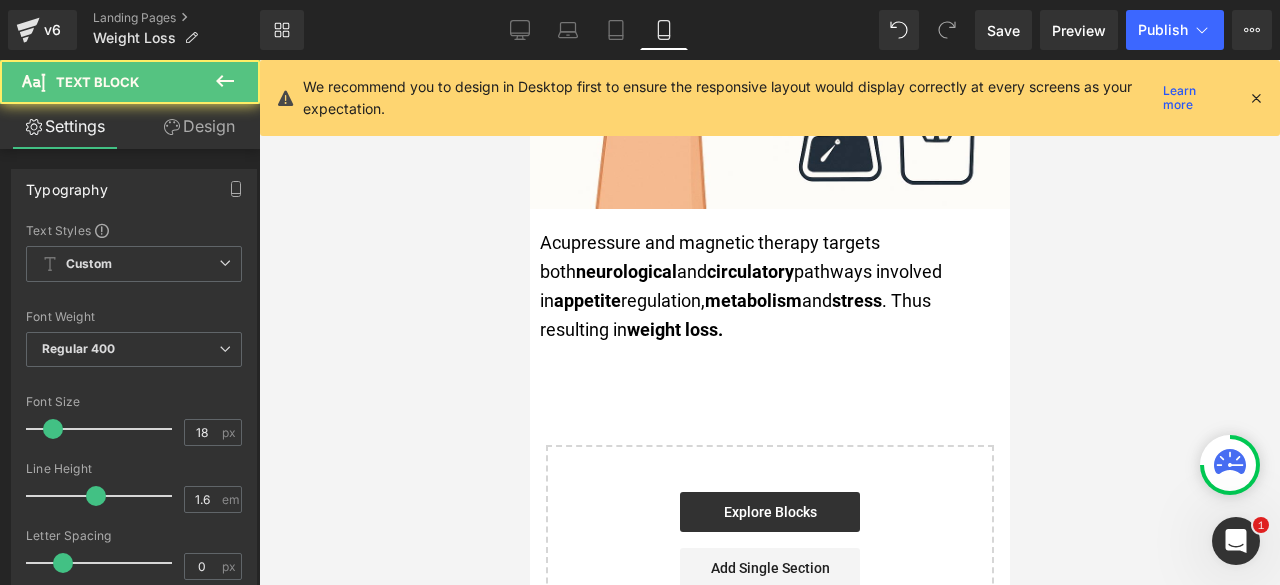 click on "Design" at bounding box center [199, 126] 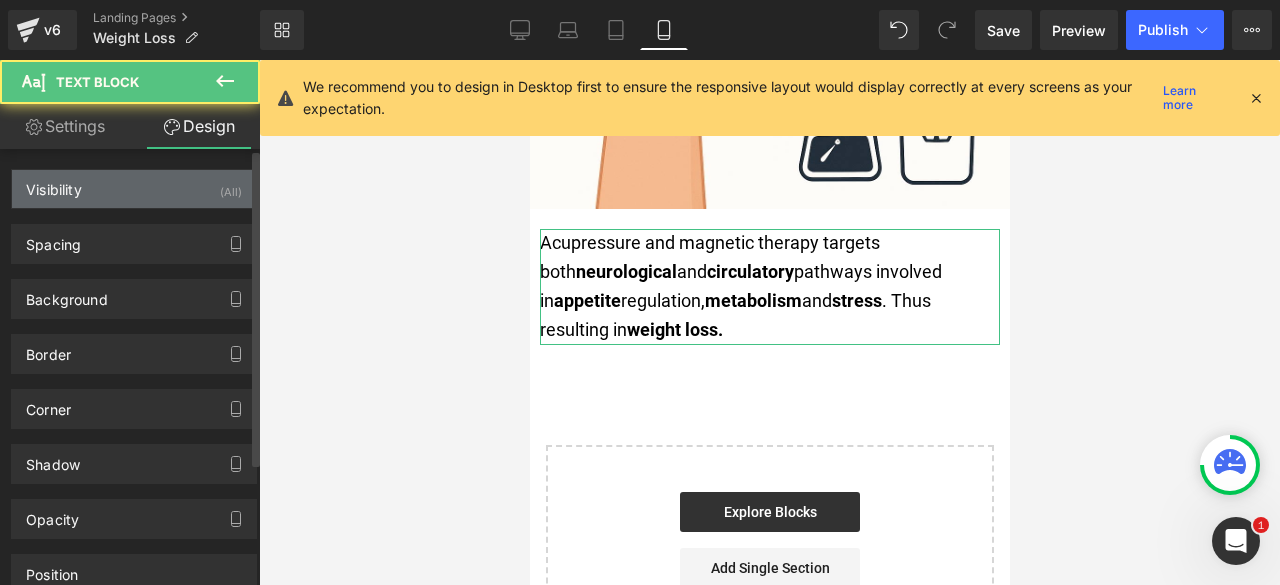 click on "Visibility
(All)" at bounding box center (134, 189) 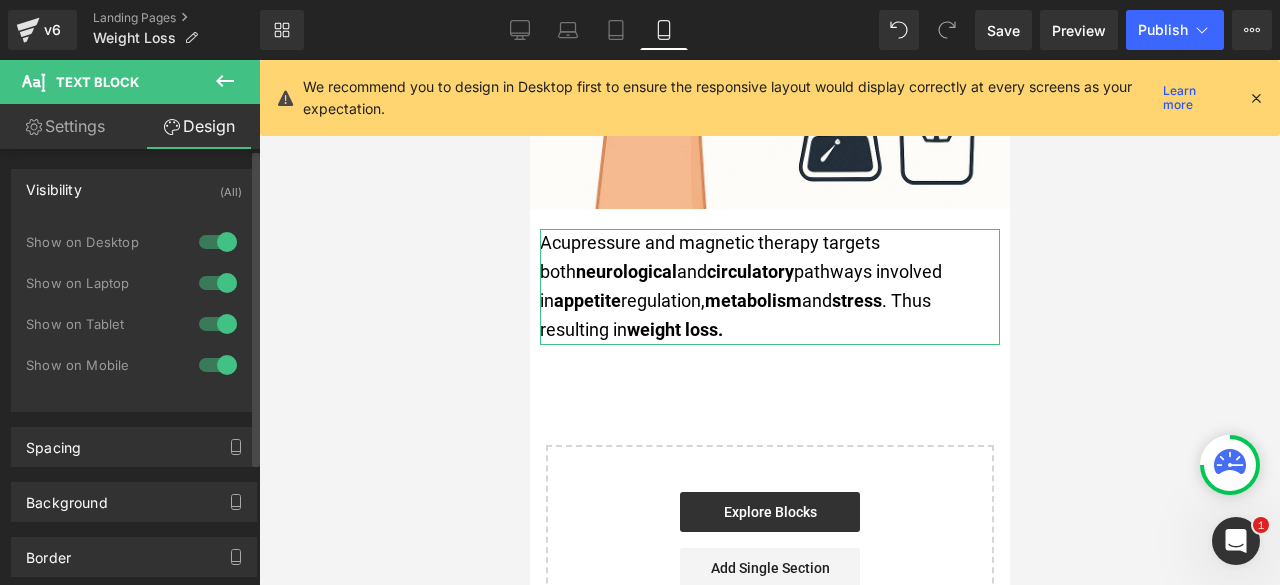 click at bounding box center (218, 324) 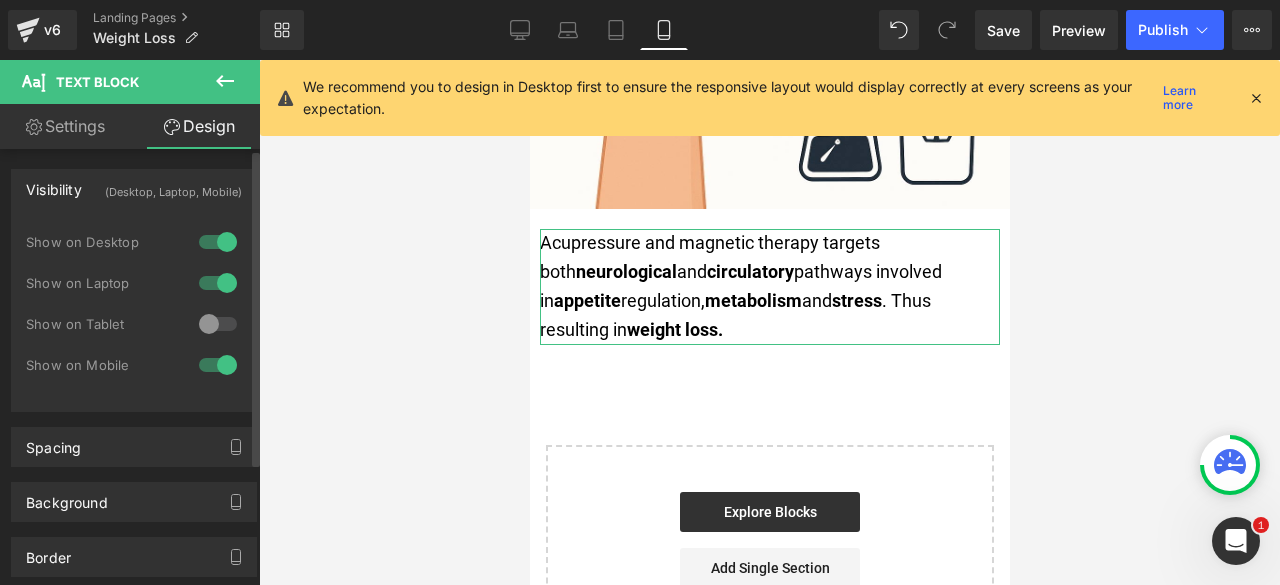 click at bounding box center [218, 283] 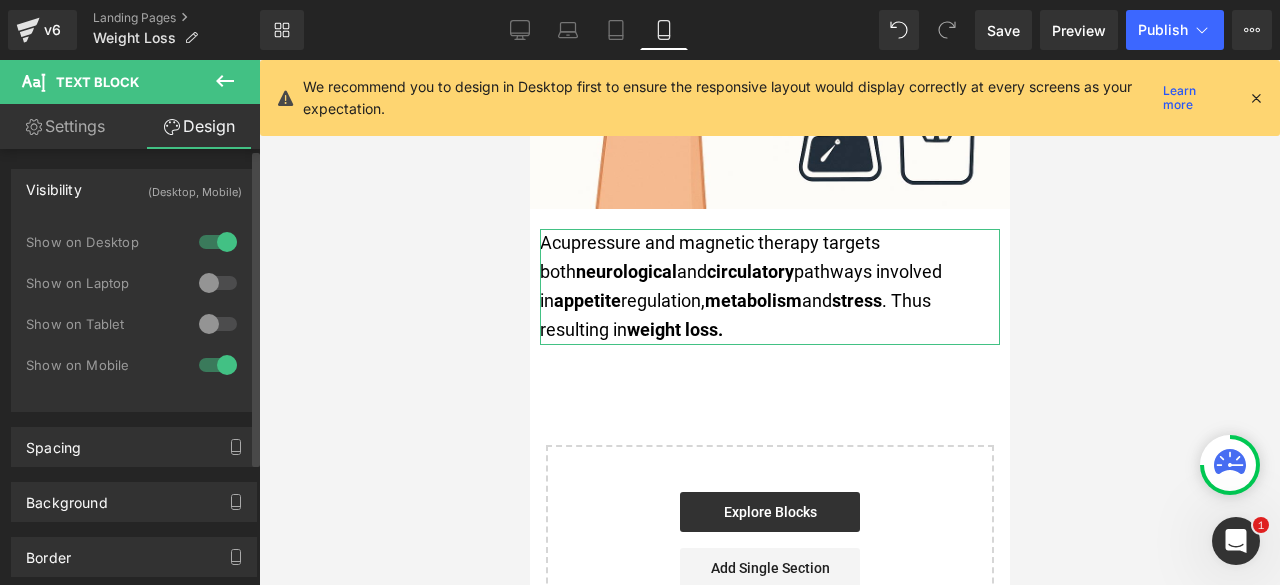 click at bounding box center (218, 242) 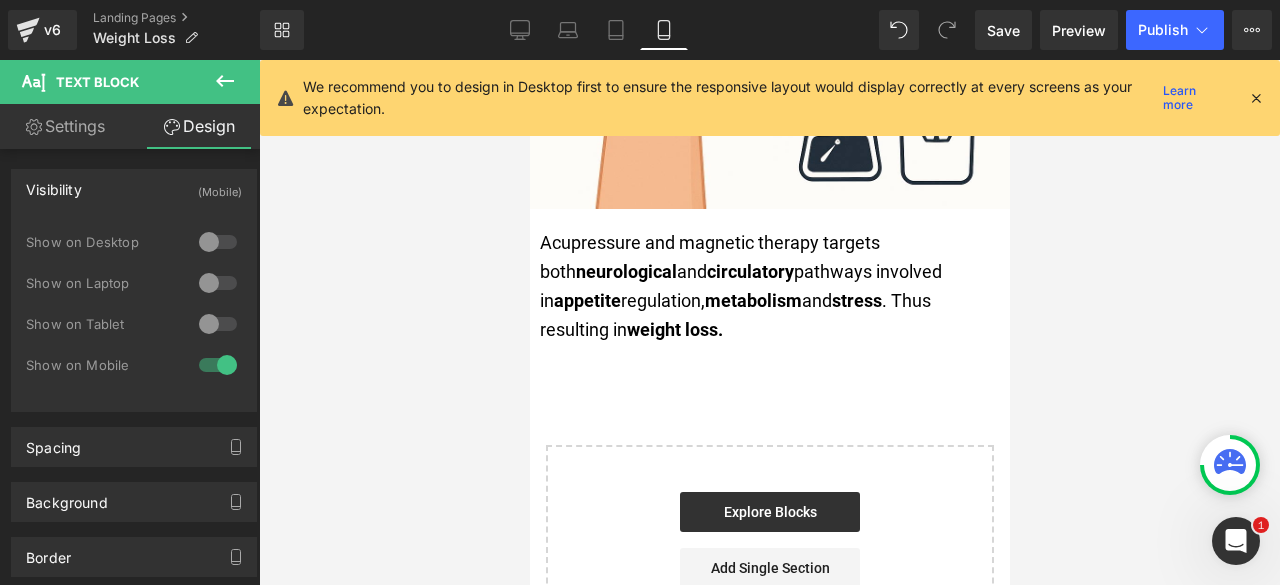 click at bounding box center (769, 322) 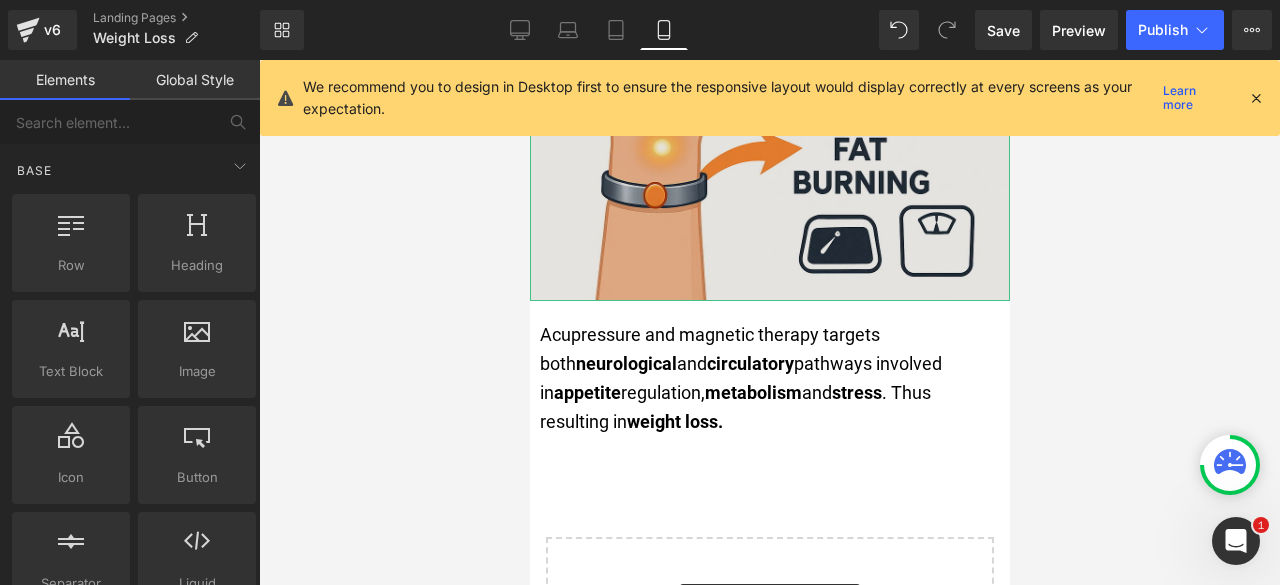 scroll, scrollTop: 500, scrollLeft: 0, axis: vertical 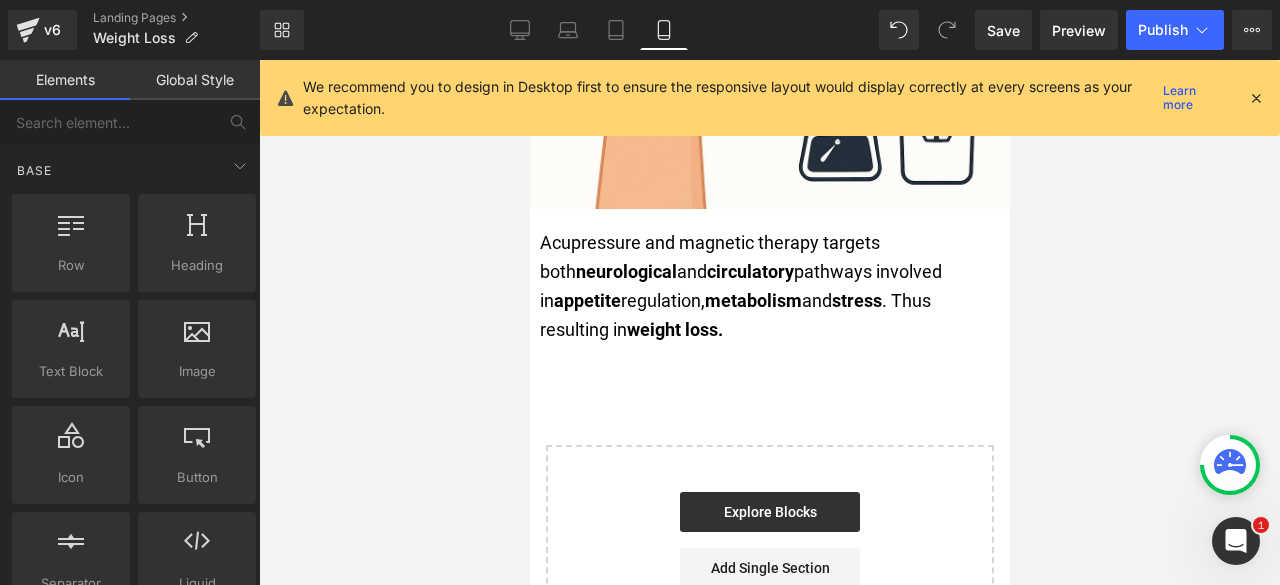 click at bounding box center [769, 322] 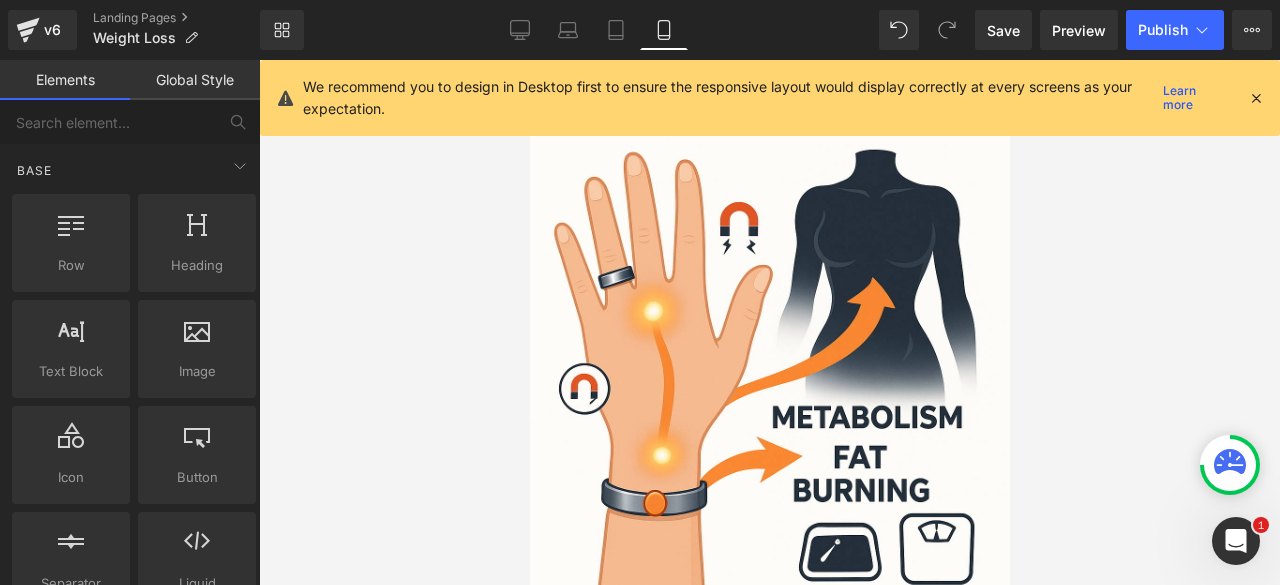 scroll, scrollTop: 0, scrollLeft: 0, axis: both 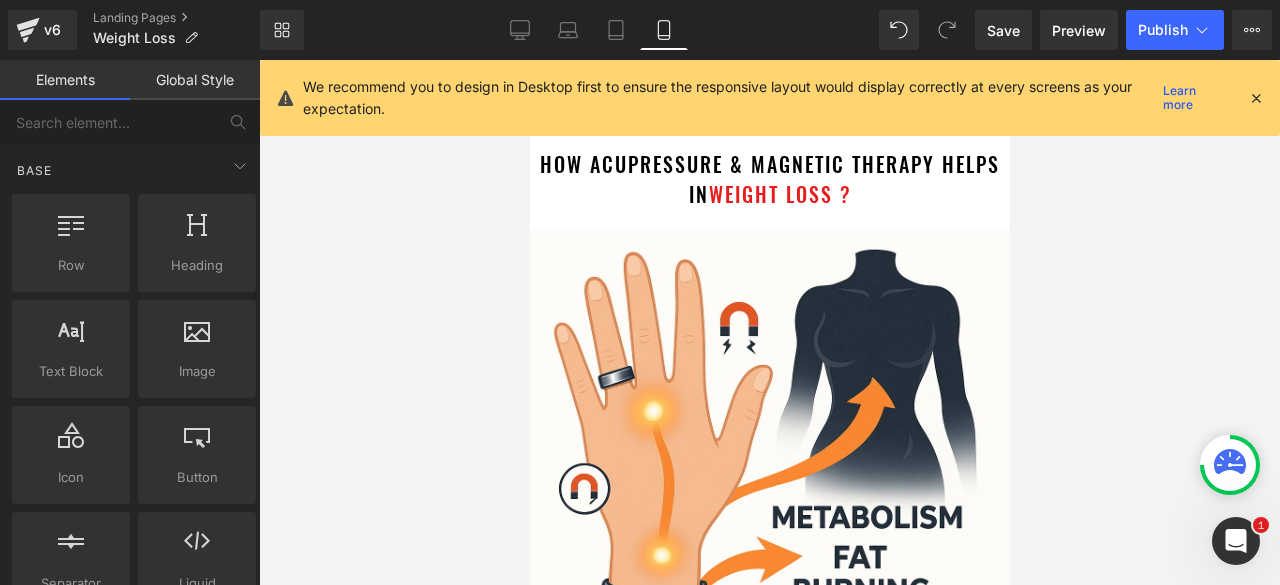 click at bounding box center [1256, 98] 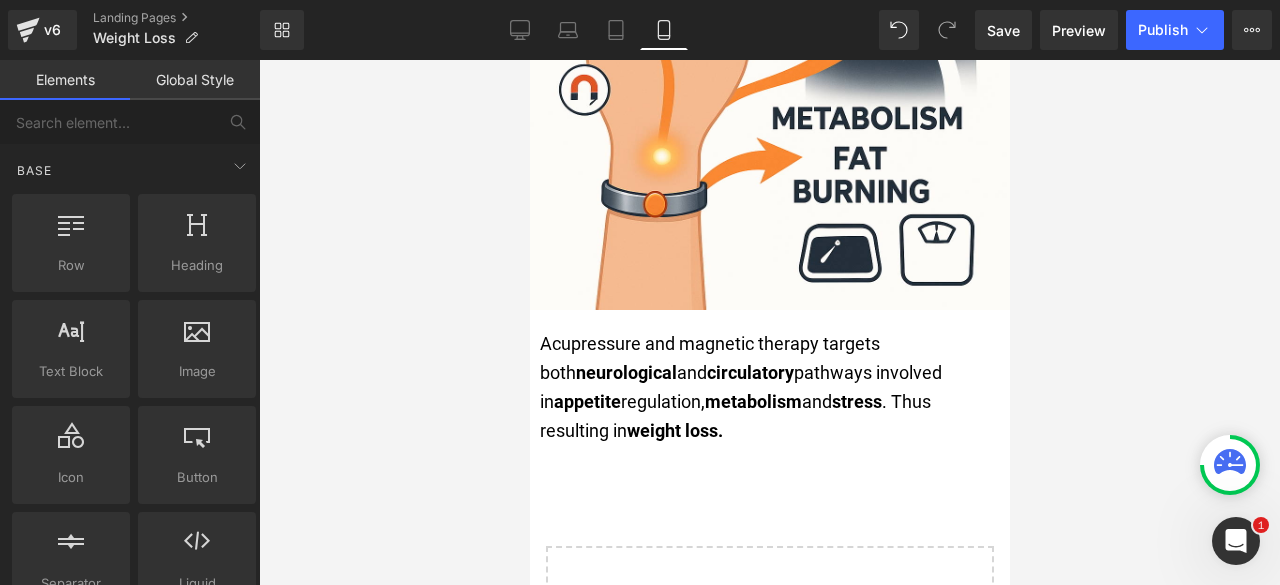 scroll, scrollTop: 400, scrollLeft: 0, axis: vertical 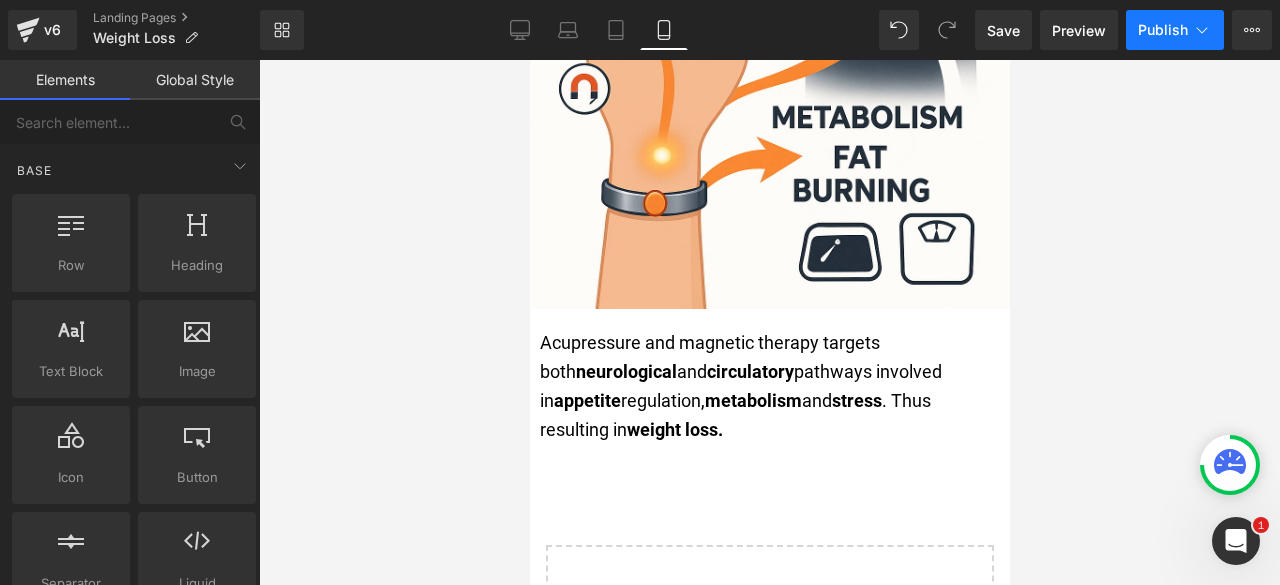 click on "Publish" at bounding box center [1175, 30] 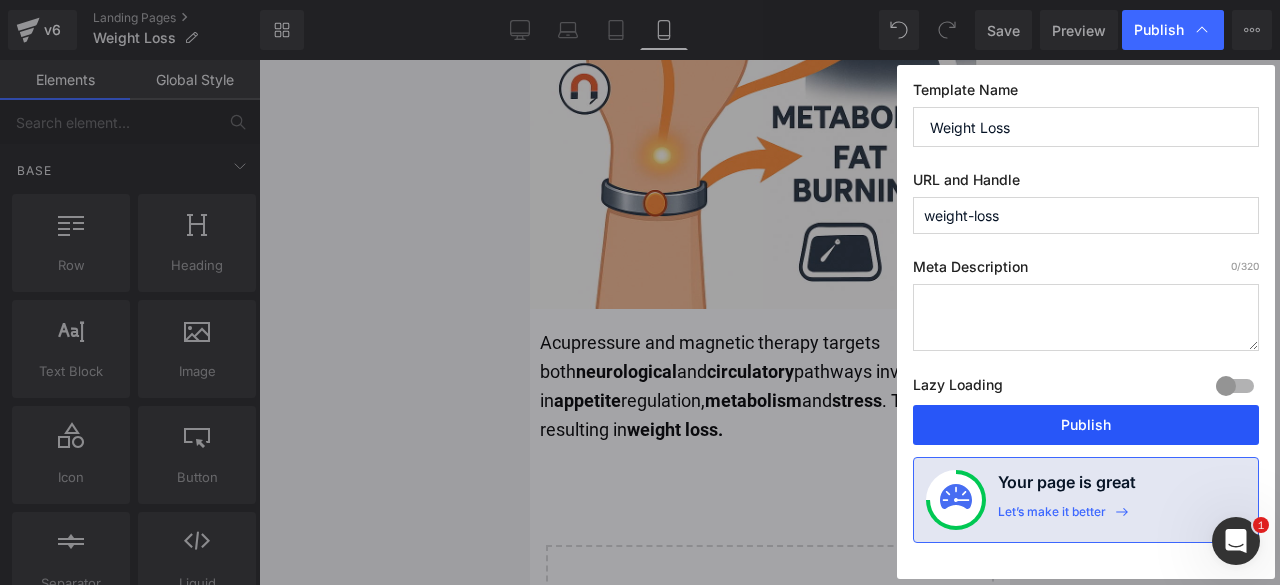 click on "Publish" at bounding box center (1086, 425) 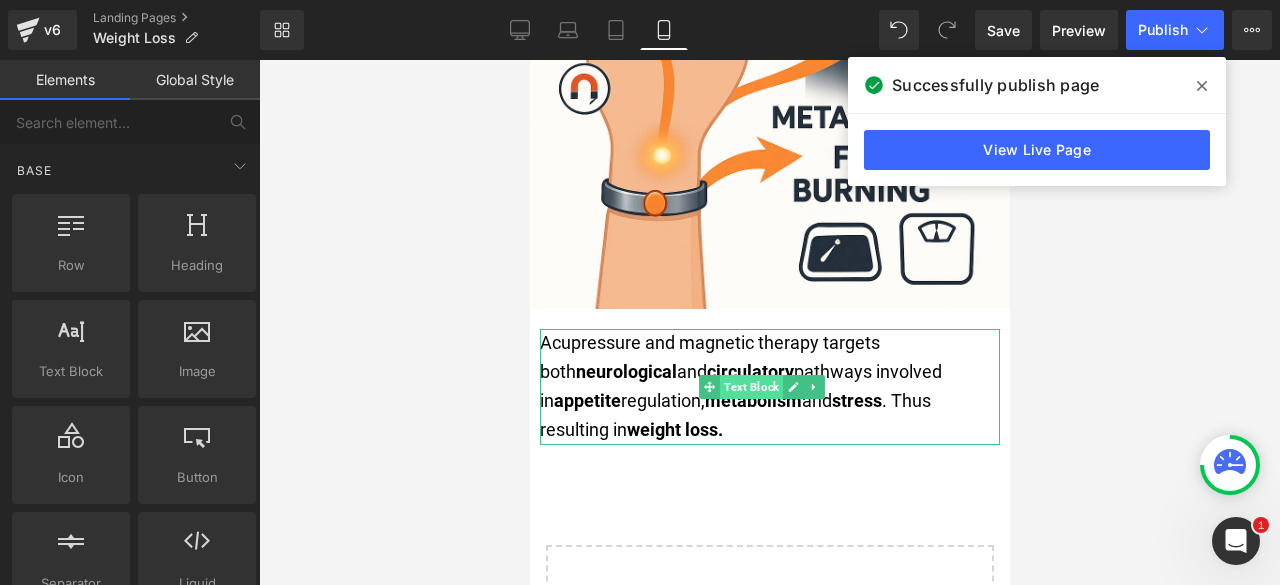 click on "Text Block" at bounding box center (750, 387) 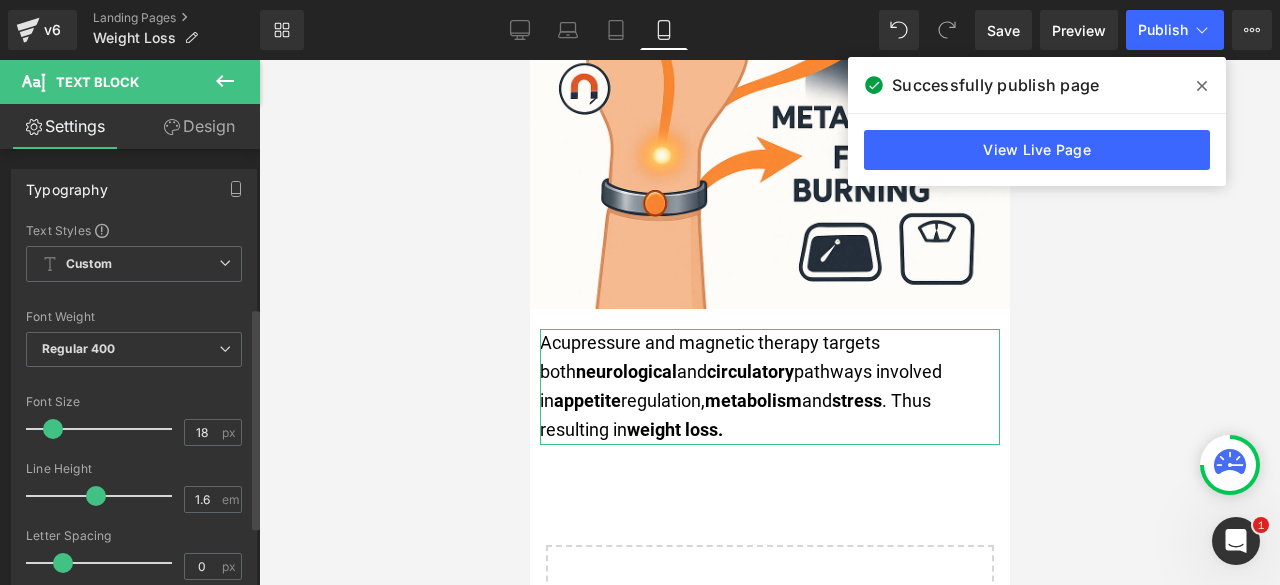 scroll, scrollTop: 822, scrollLeft: 0, axis: vertical 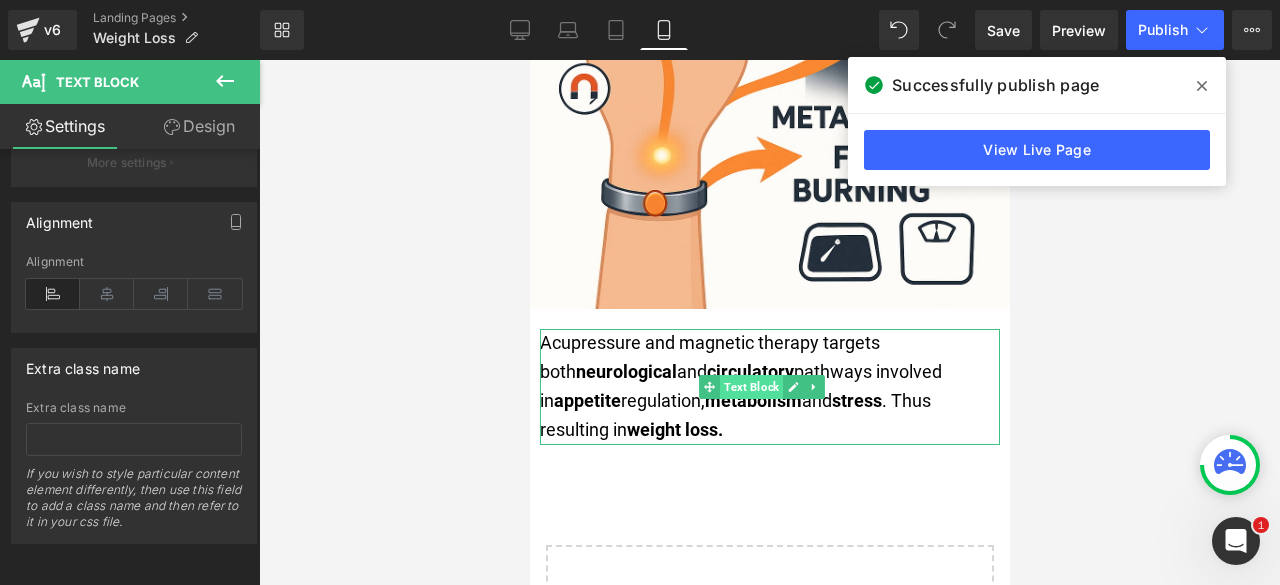 click on "Text Block" at bounding box center (750, 387) 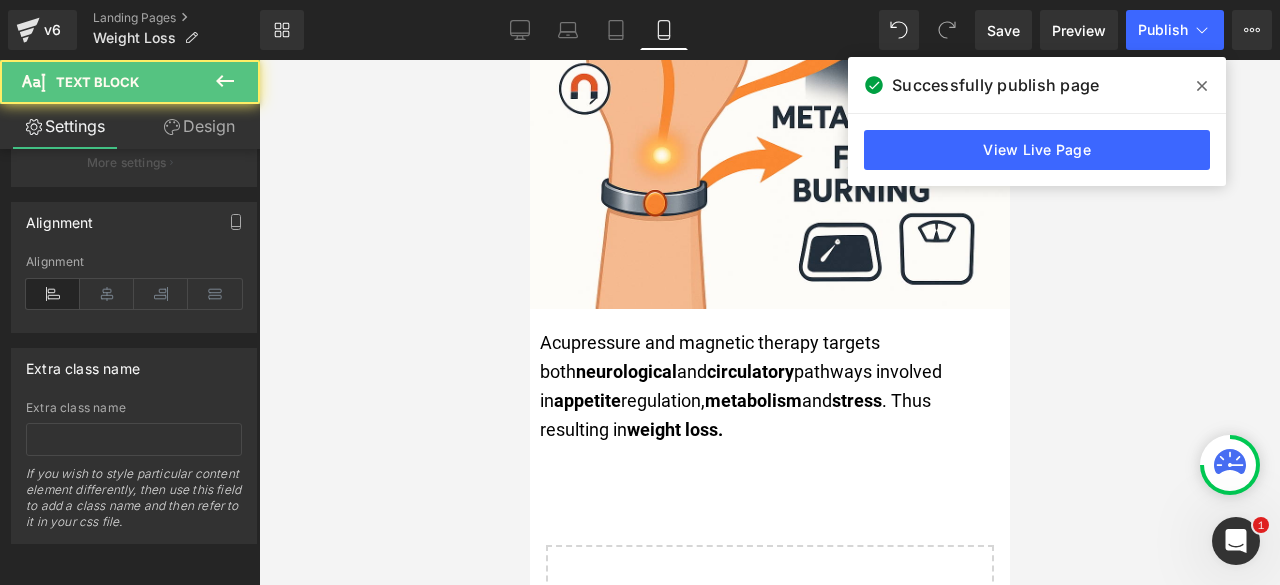 click on "Design" at bounding box center [199, 126] 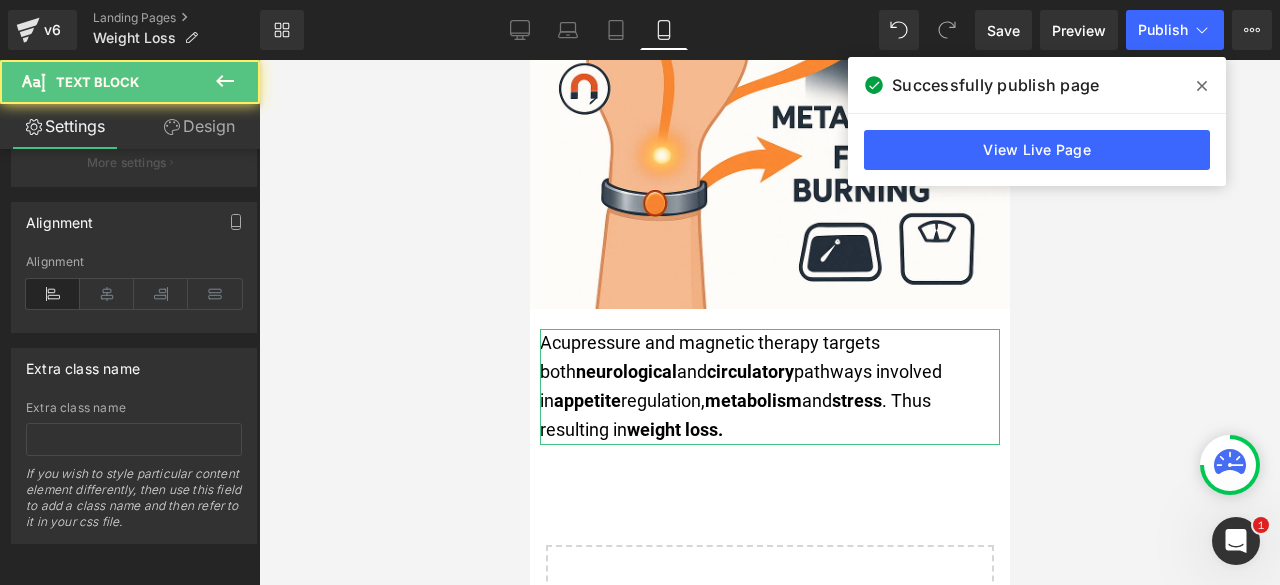 click on "Spacing" at bounding box center (0, 0) 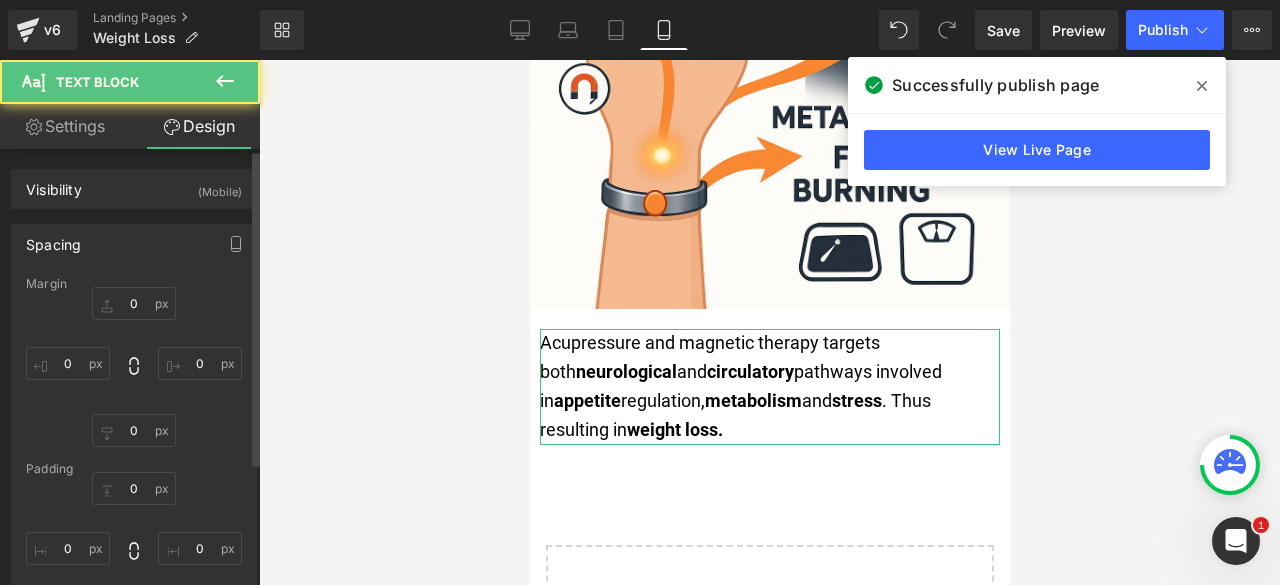 type on "20" 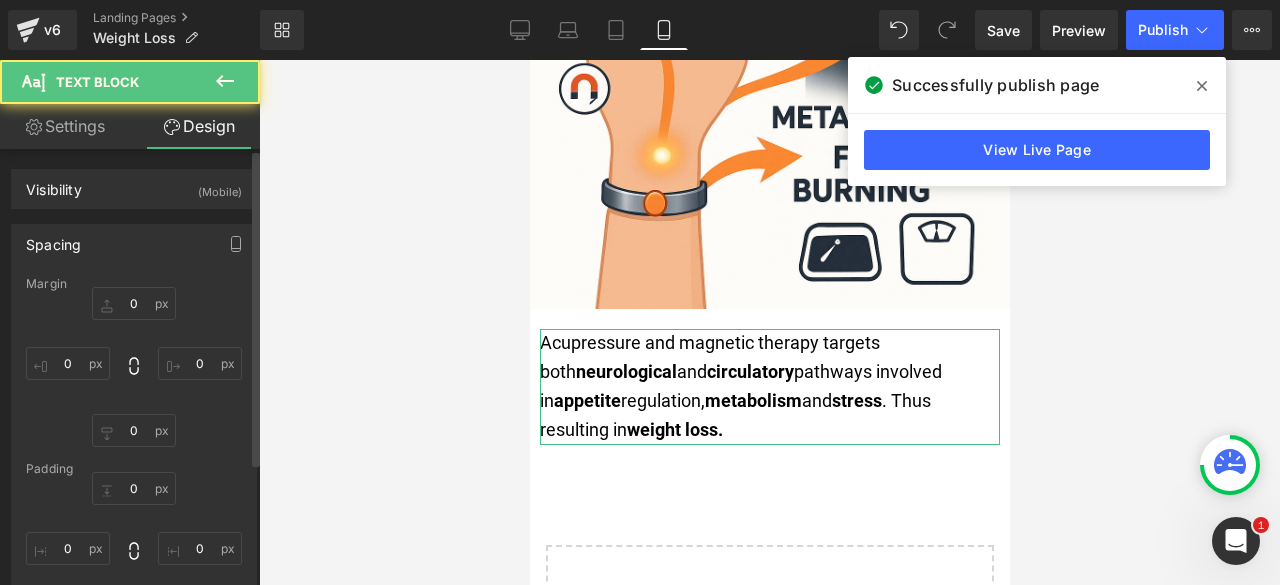 type on "10" 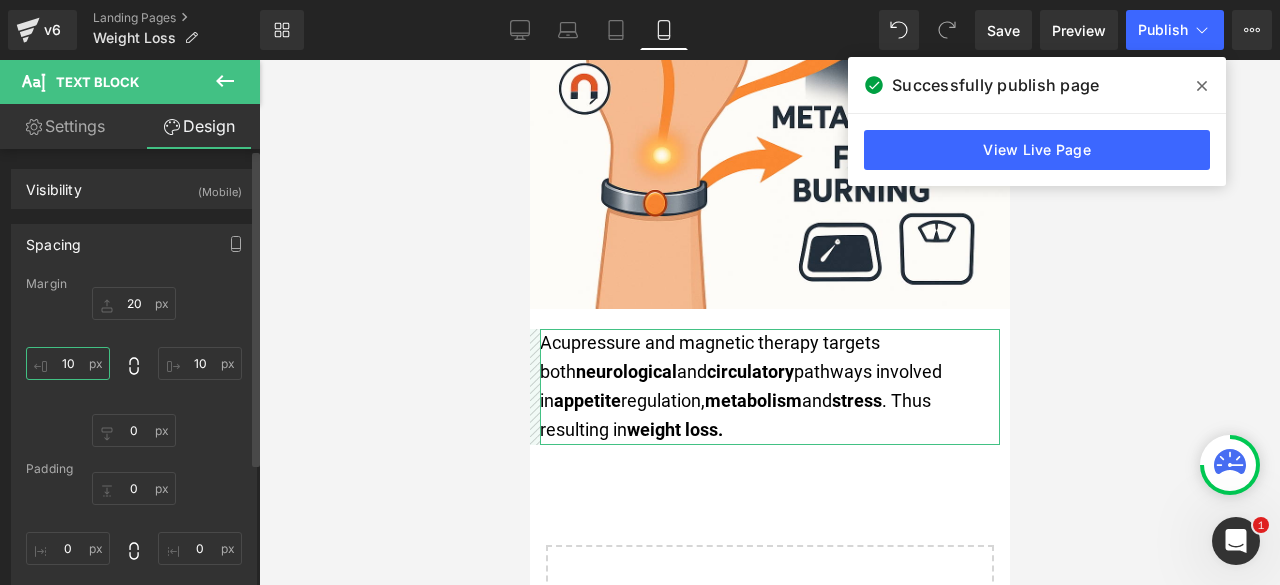 click on "10" at bounding box center (68, 363) 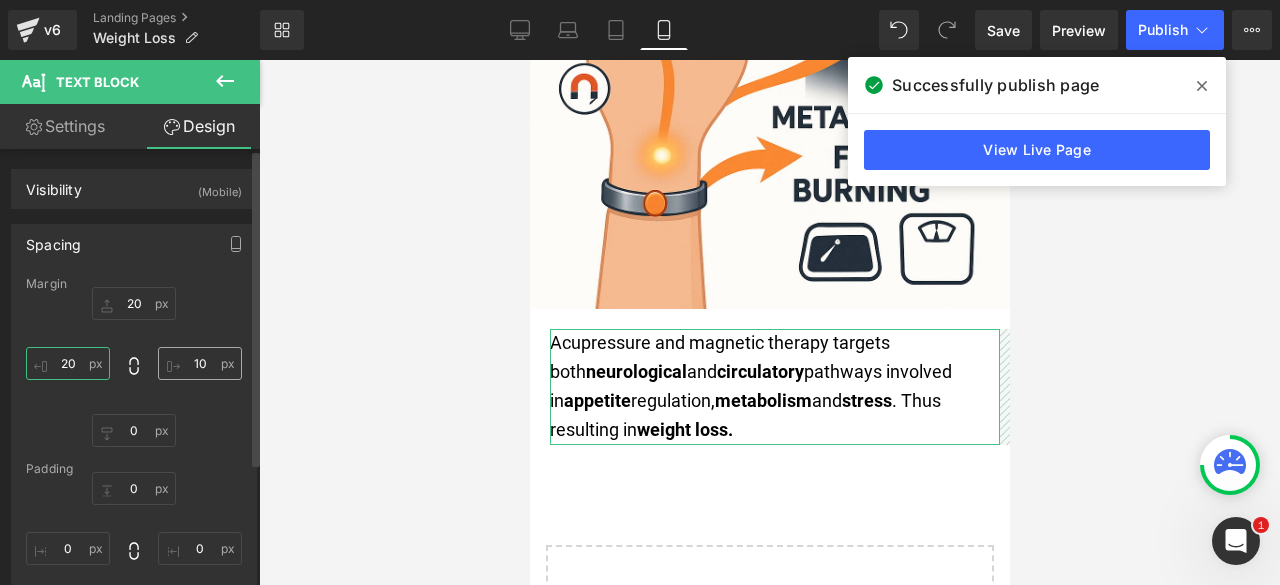 type on "20" 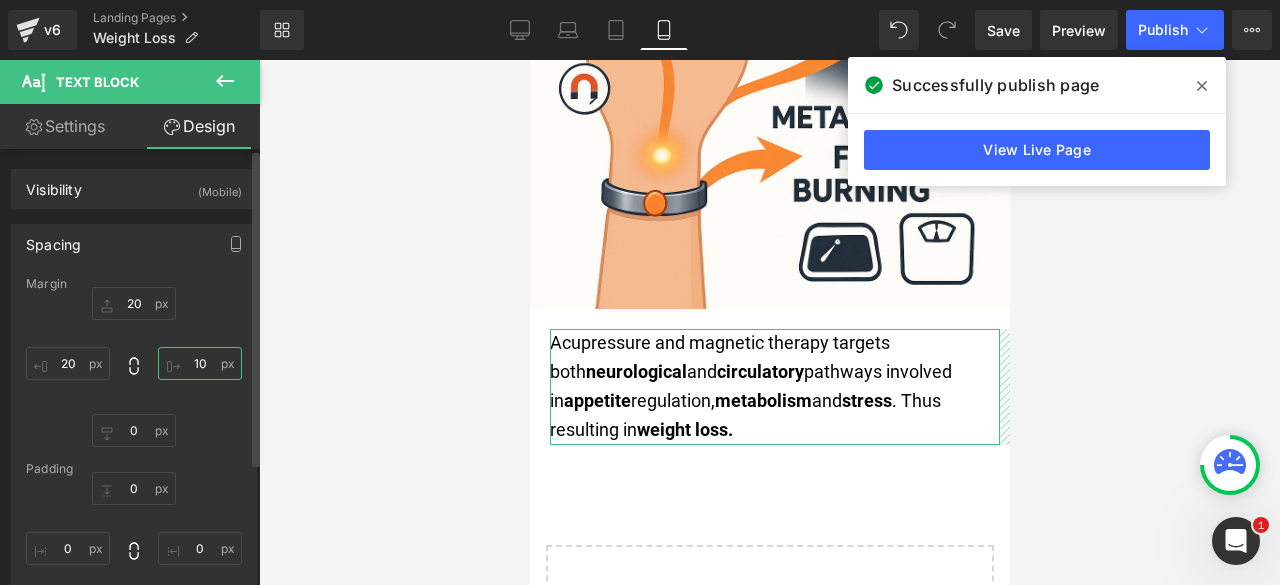 click on "10" at bounding box center [200, 363] 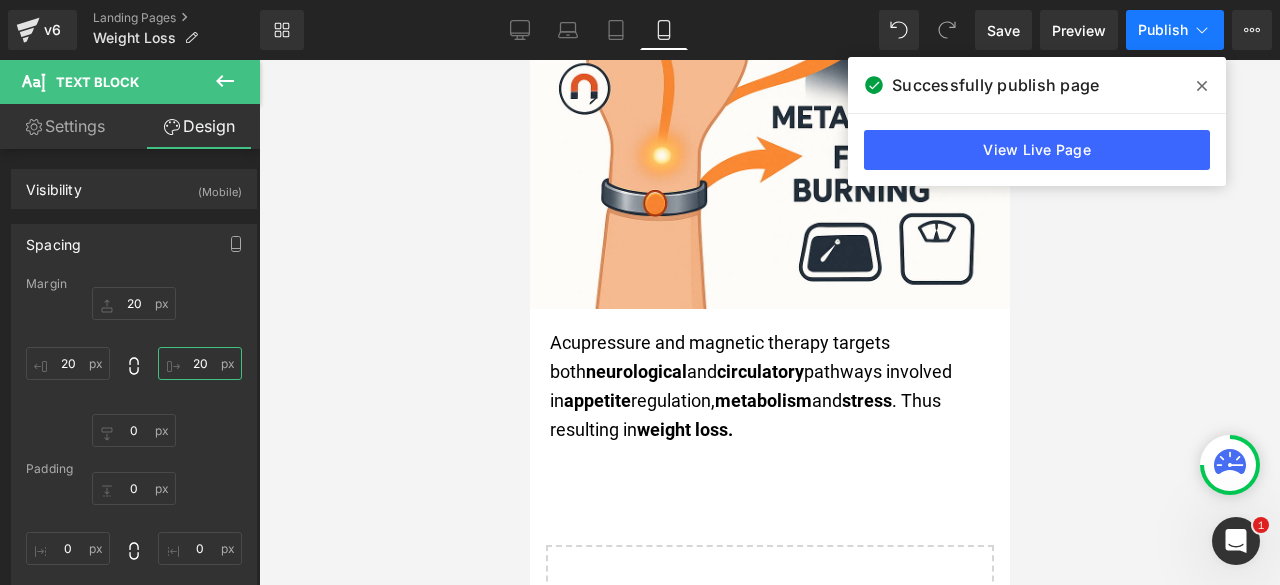 type on "20" 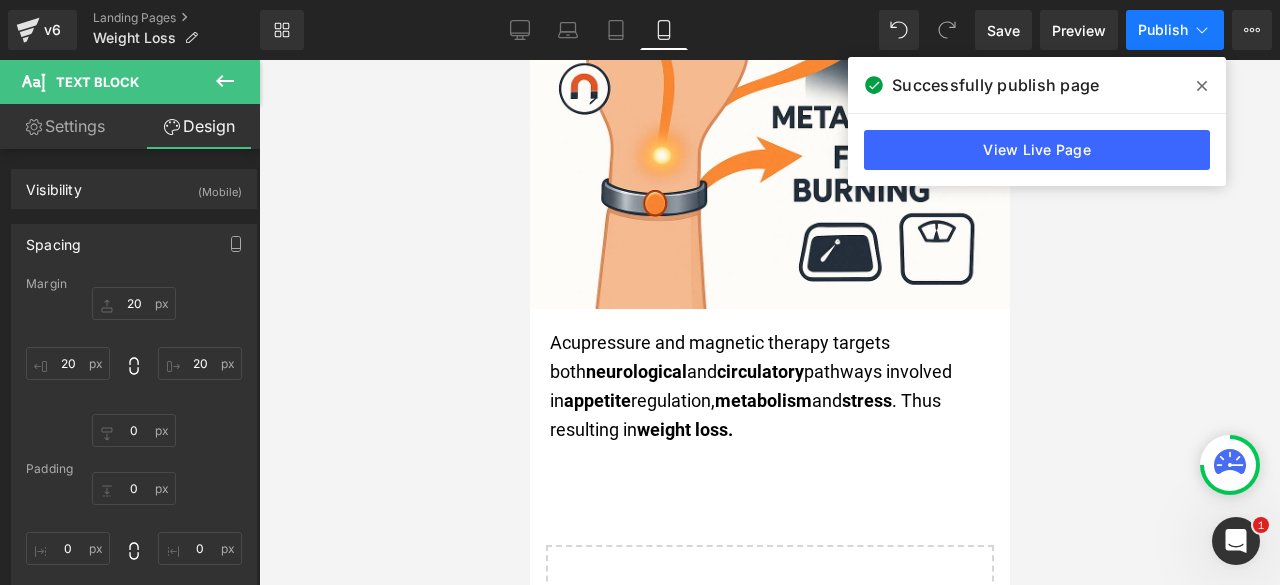 click on "Publish" at bounding box center (1175, 30) 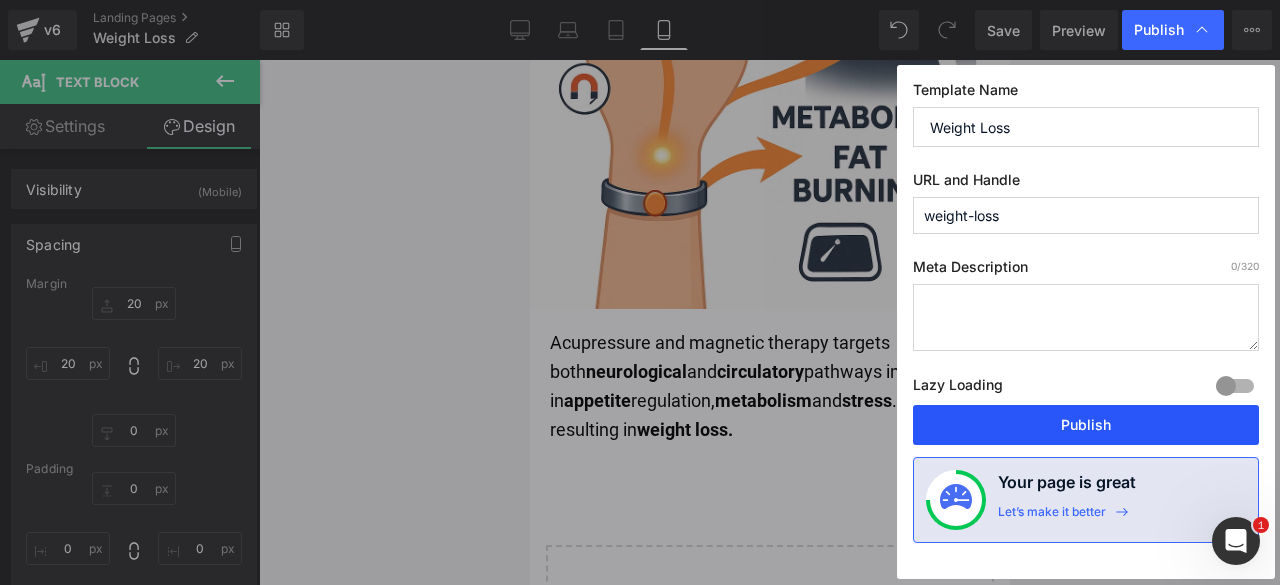 click on "Publish" at bounding box center (1086, 425) 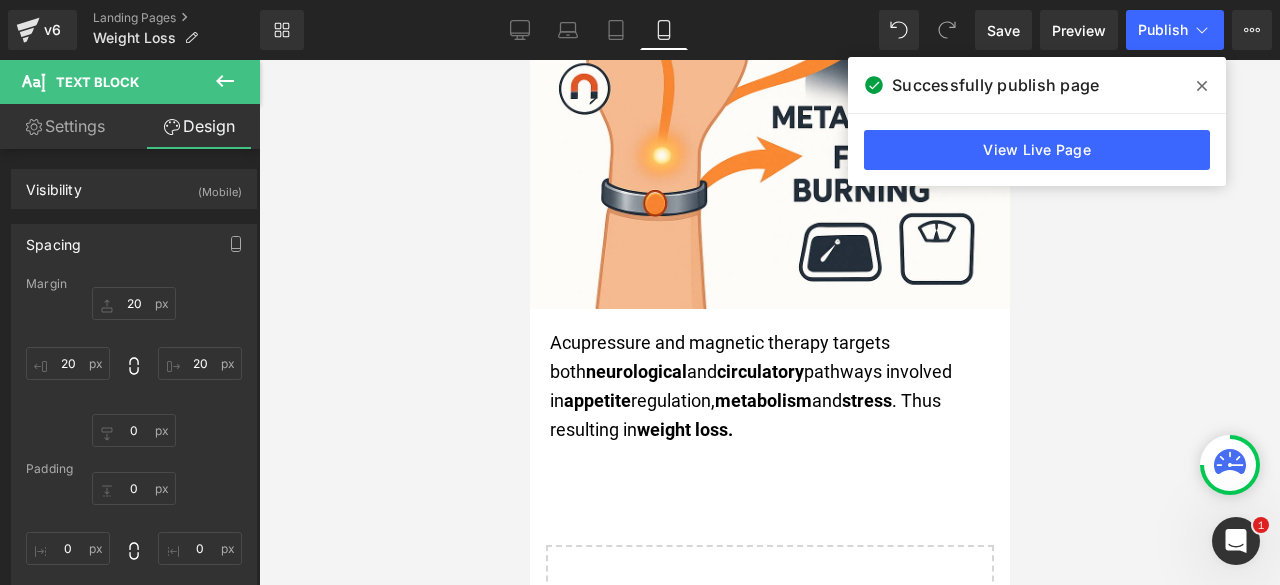 click on "circulatory" at bounding box center (759, 371) 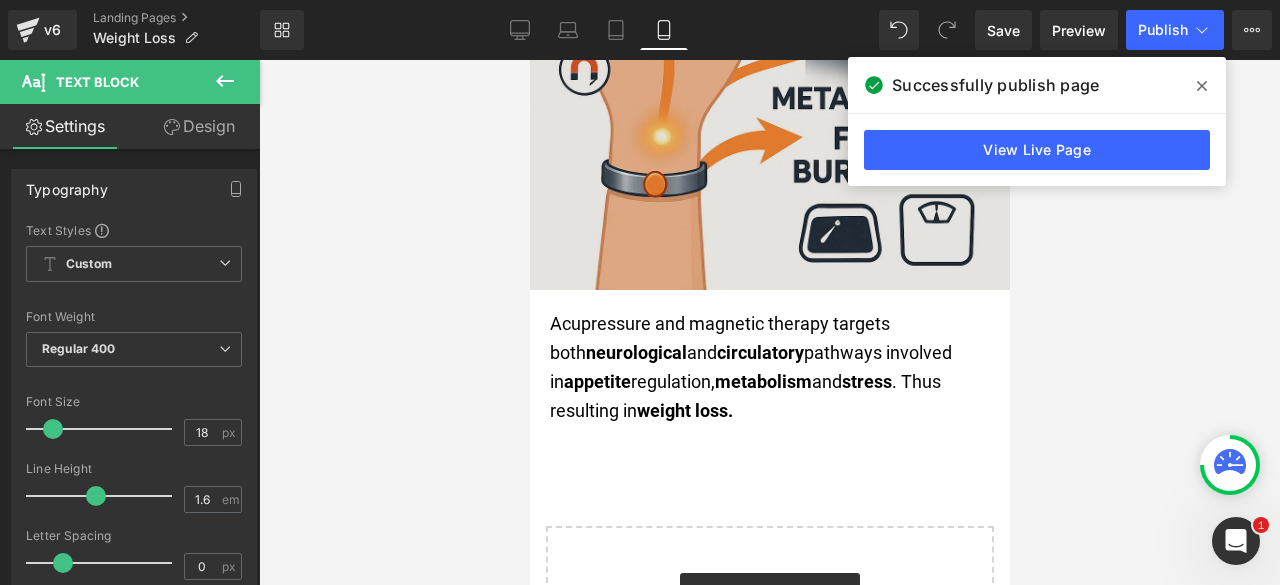 scroll, scrollTop: 400, scrollLeft: 0, axis: vertical 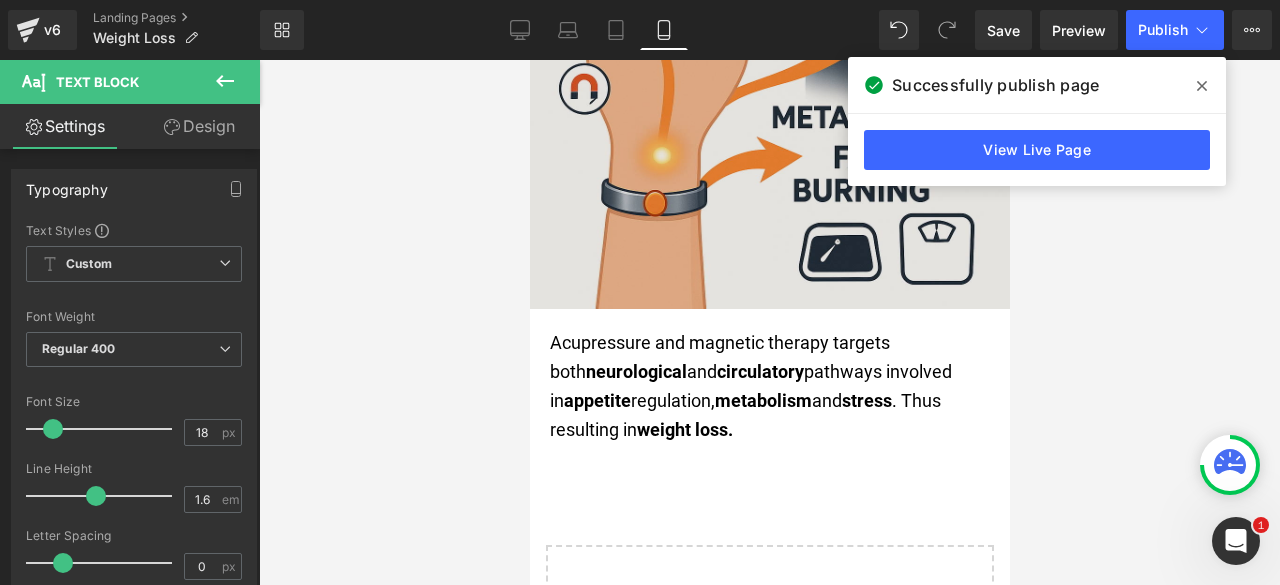 click at bounding box center (769, 69) 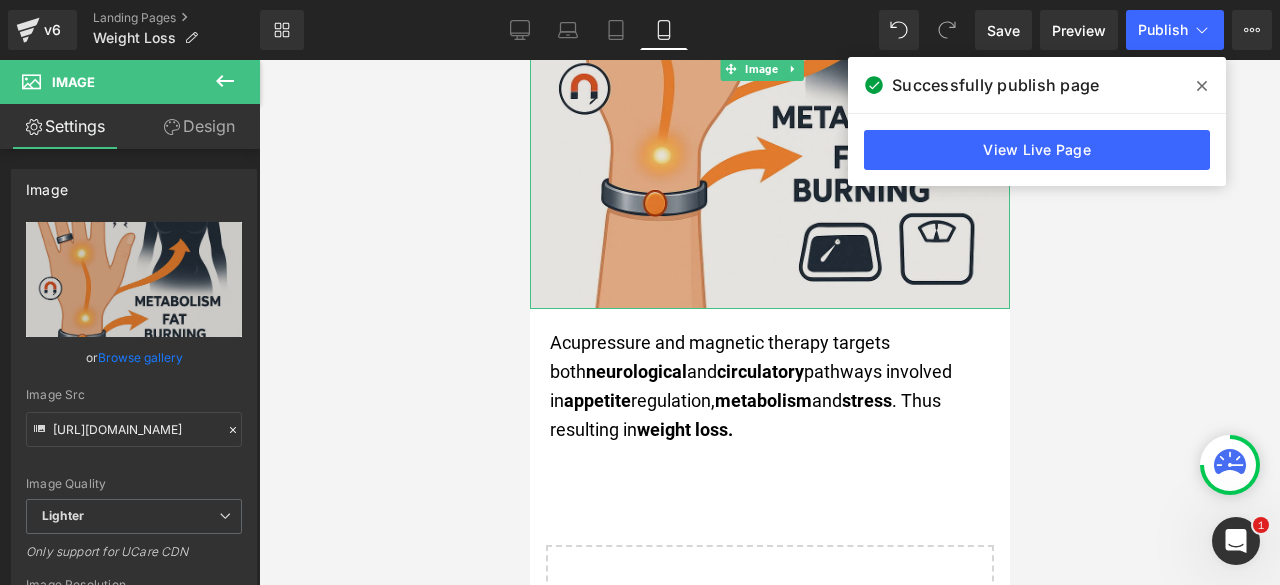 scroll, scrollTop: 300, scrollLeft: 0, axis: vertical 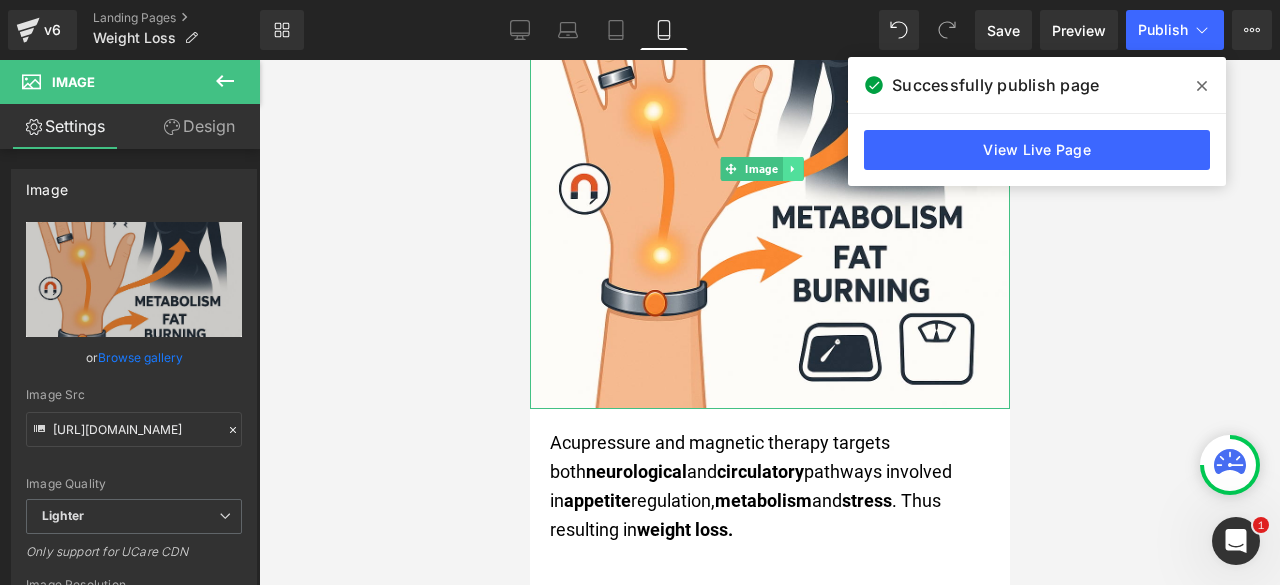 click 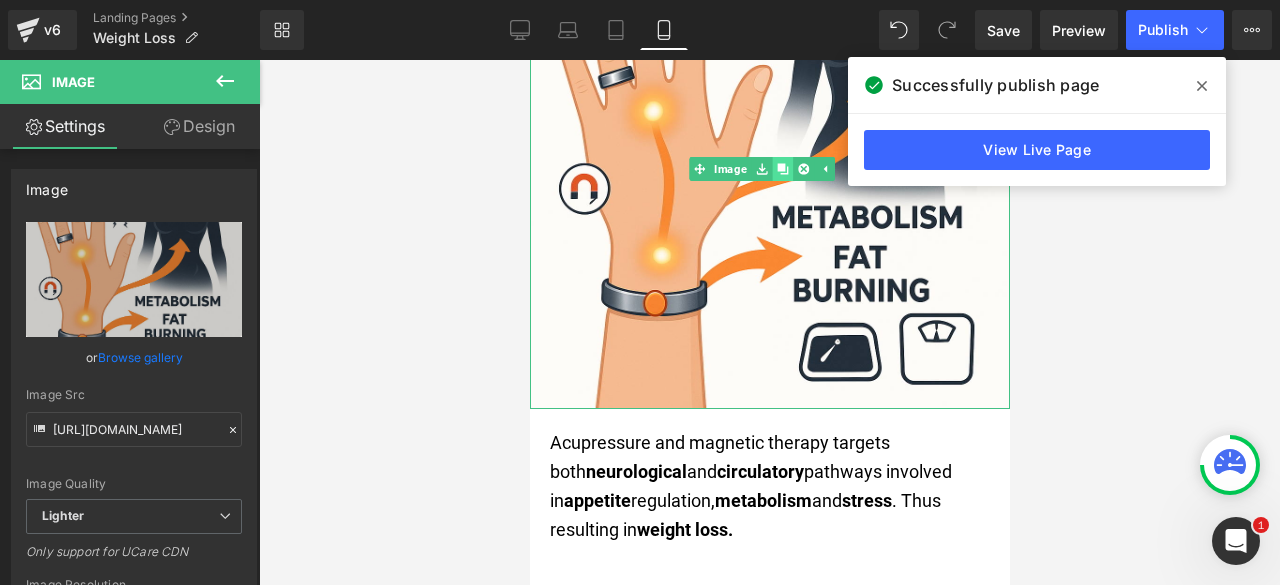 click 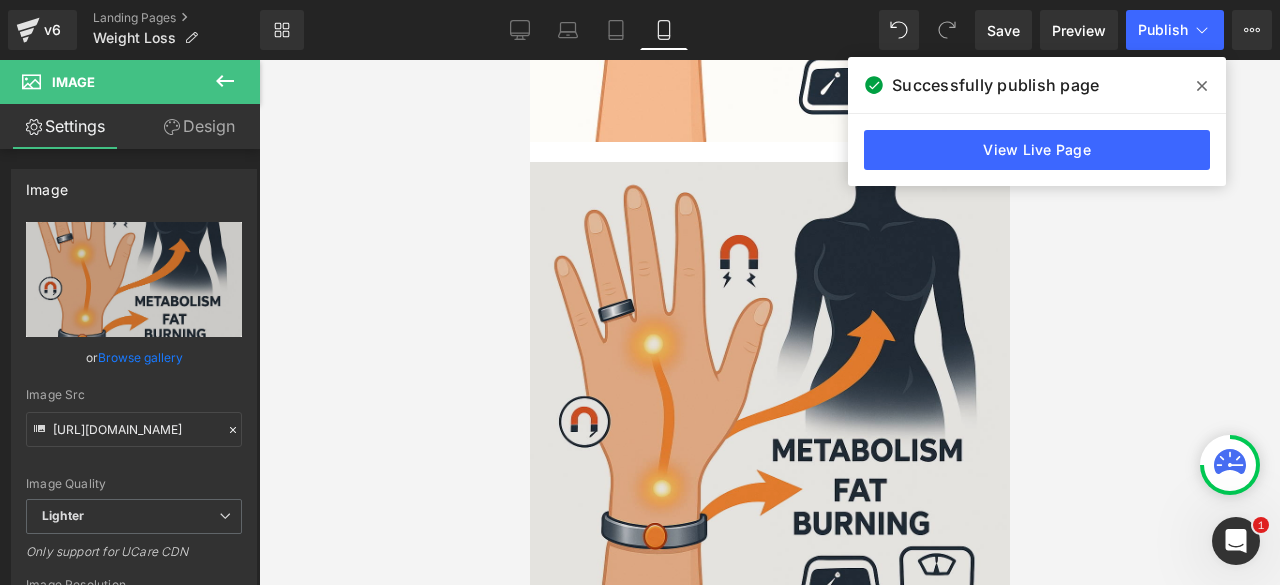 scroll, scrollTop: 574, scrollLeft: 0, axis: vertical 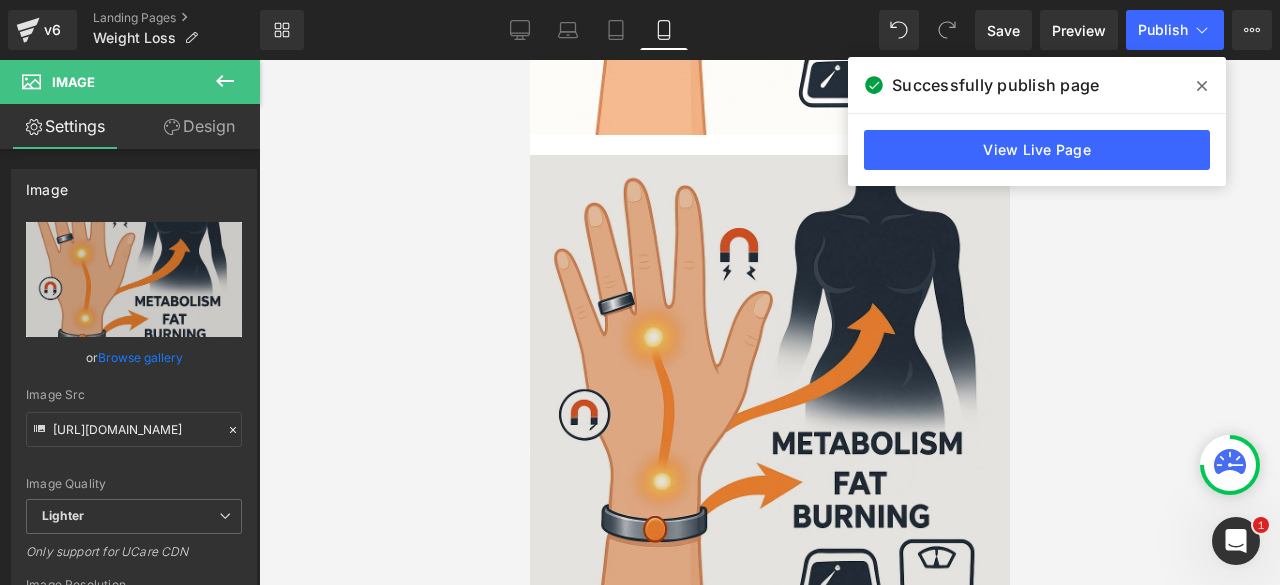 click at bounding box center [769, 395] 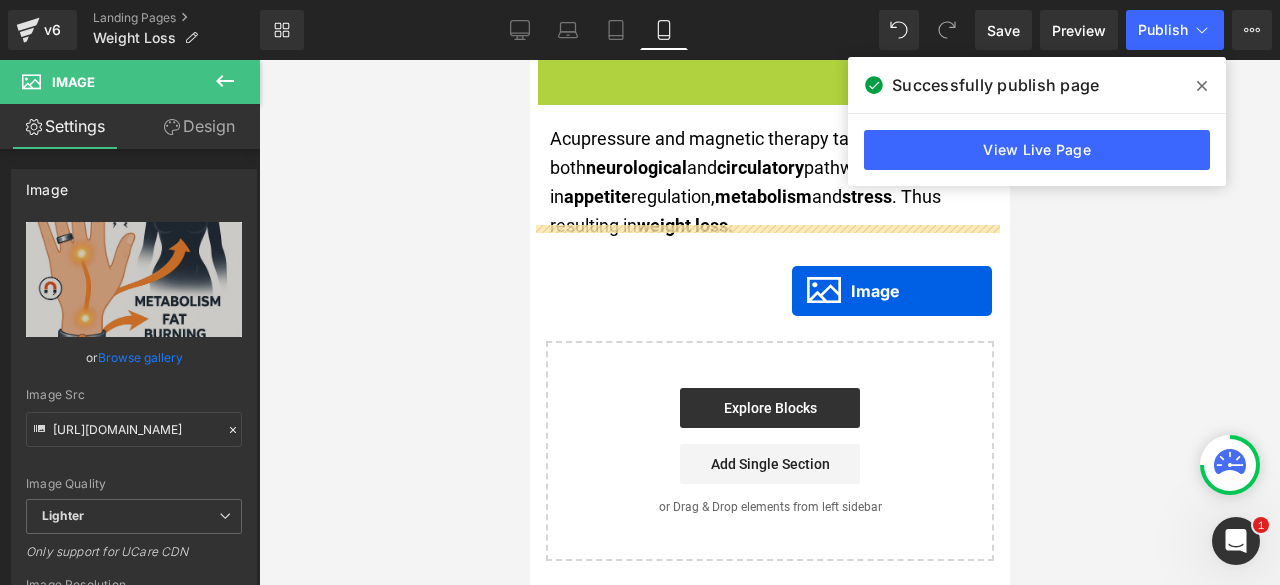 drag, startPoint x: 743, startPoint y: 366, endPoint x: 791, endPoint y: 291, distance: 89.04493 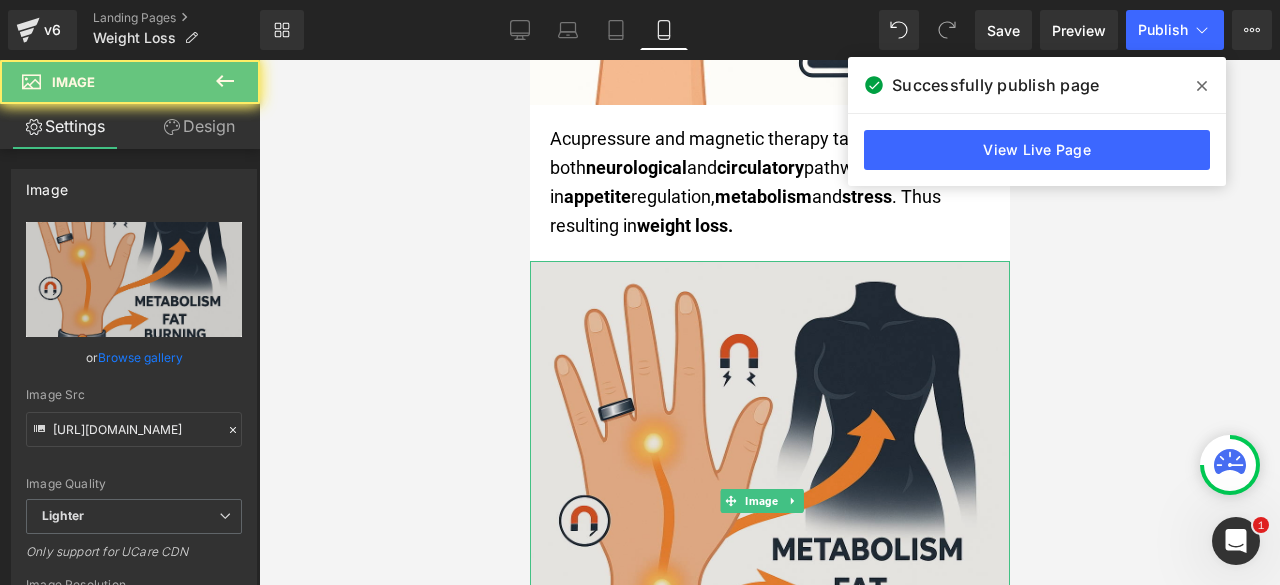 drag, startPoint x: 726, startPoint y: 325, endPoint x: 1043, endPoint y: 363, distance: 319.26947 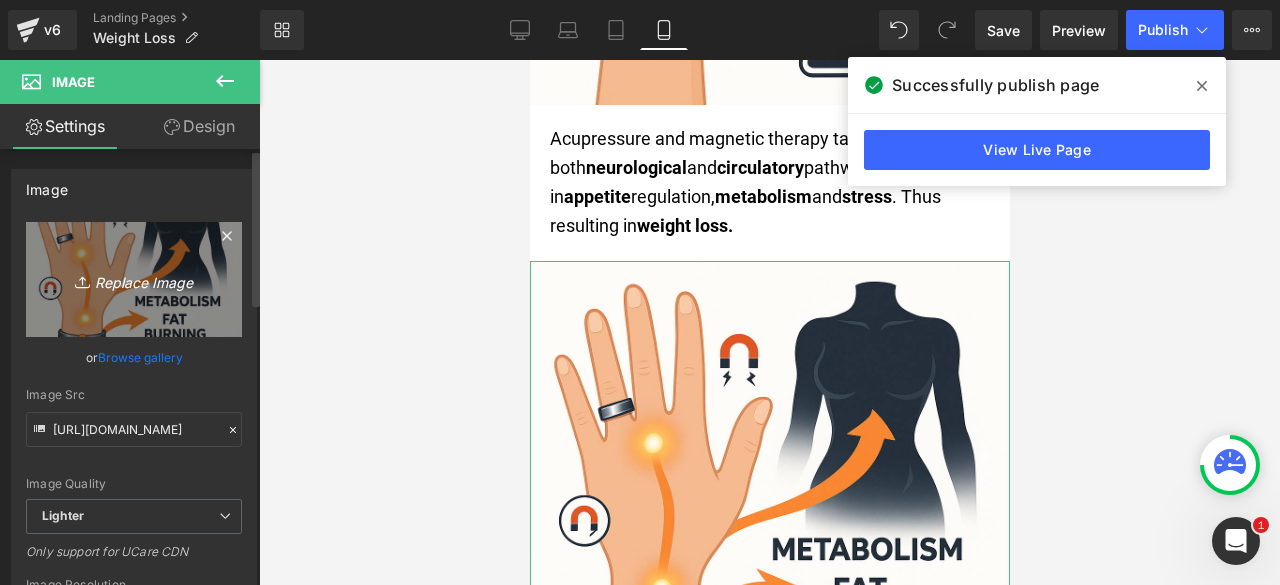 click on "Replace Image" at bounding box center (134, 279) 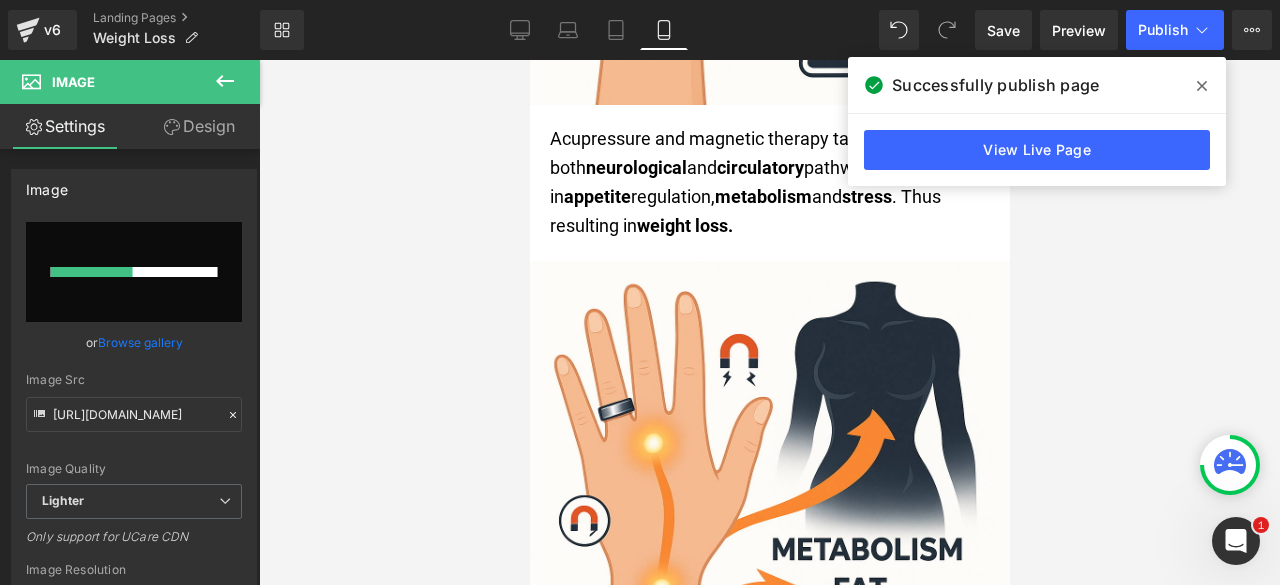 type 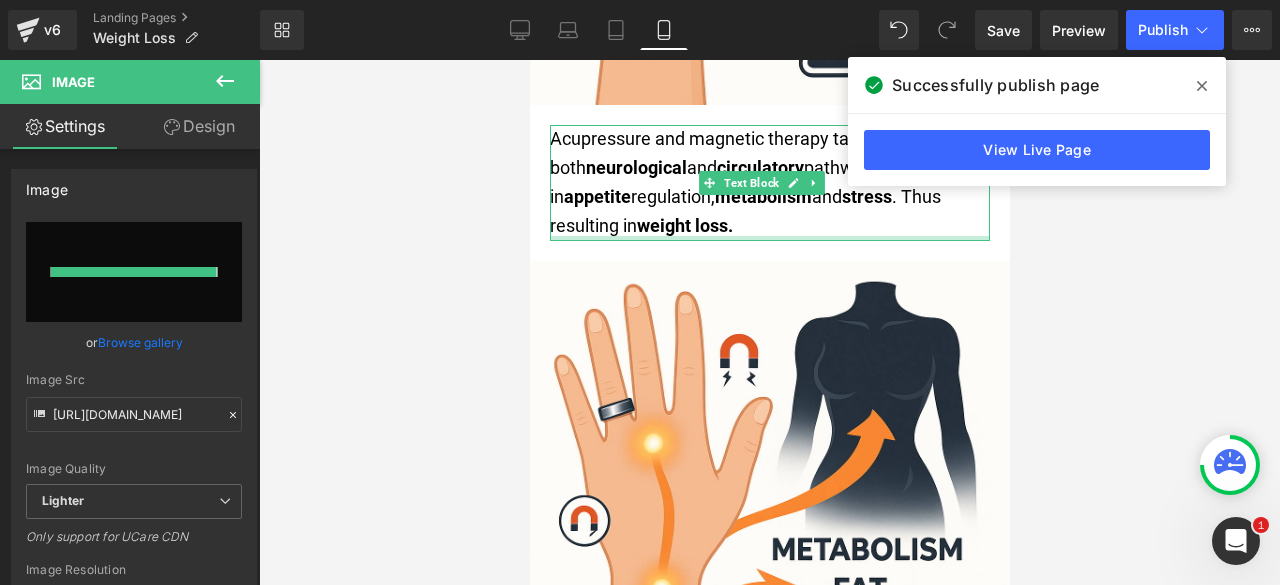 type on "https://ucarecdn.com/3aa27958-3d38-4d88-ac7a-352979ad88a5/-/format/auto/-/preview/3000x3000/-/quality/lighter/Copy%20of%20Copy%20of%20Magnets%20_1_.png" 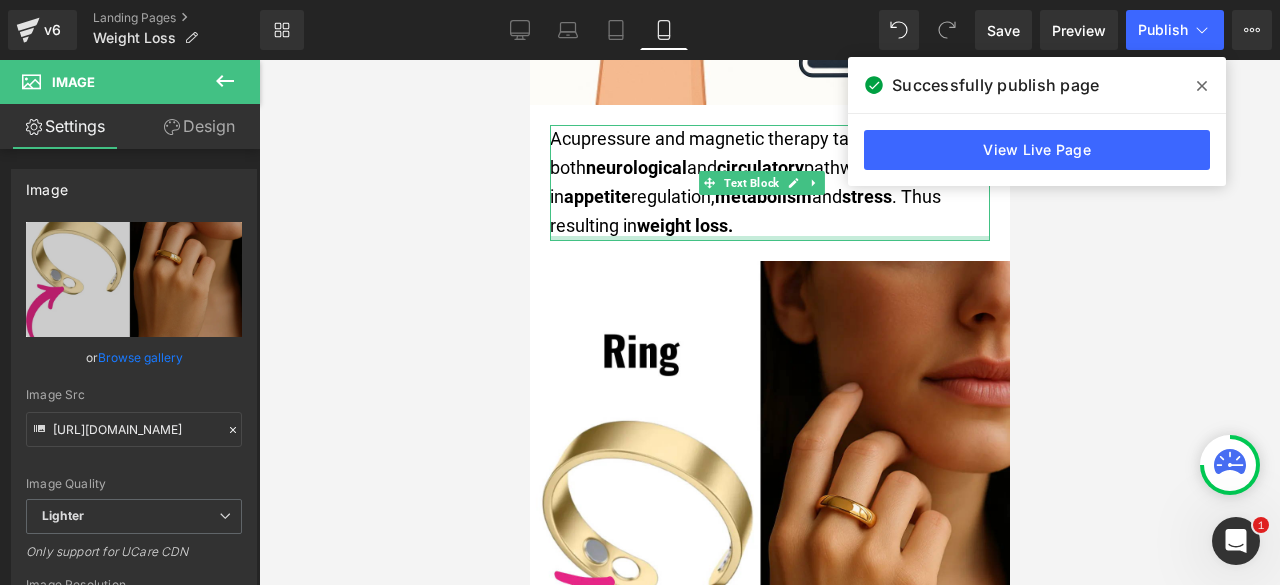 click on "weight loss." at bounding box center [684, 225] 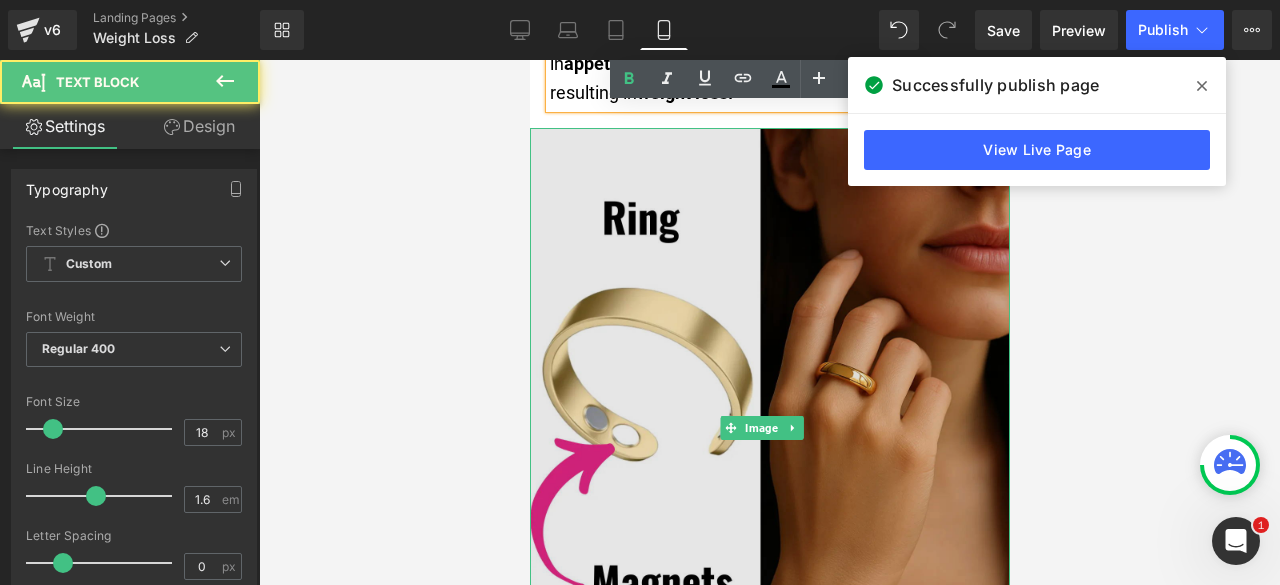 scroll, scrollTop: 804, scrollLeft: 0, axis: vertical 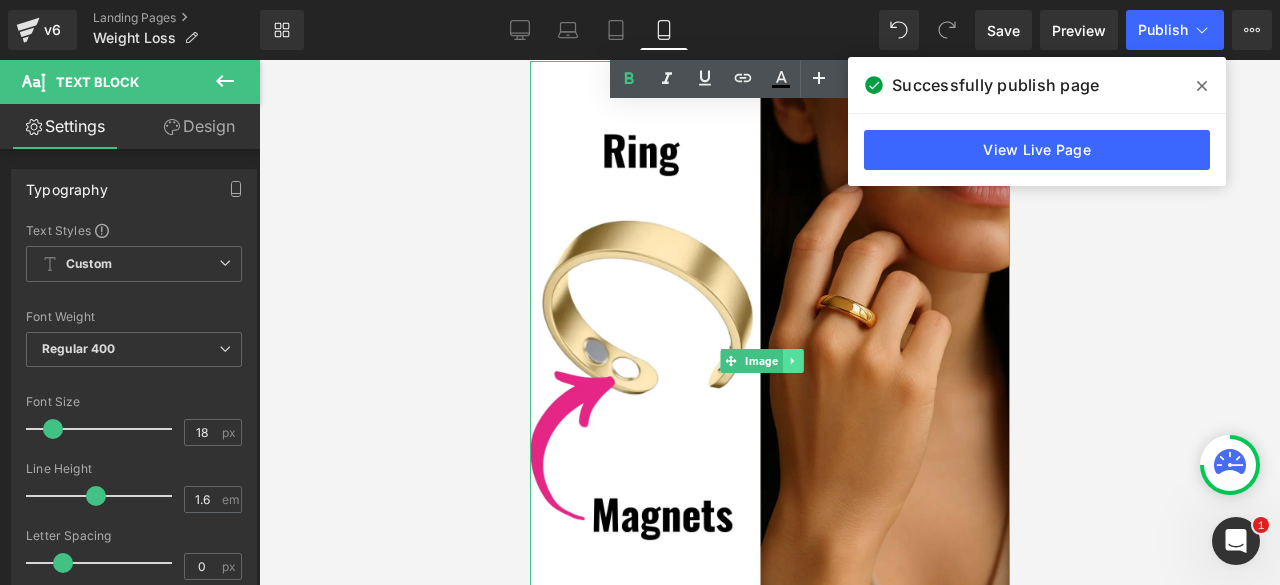 click 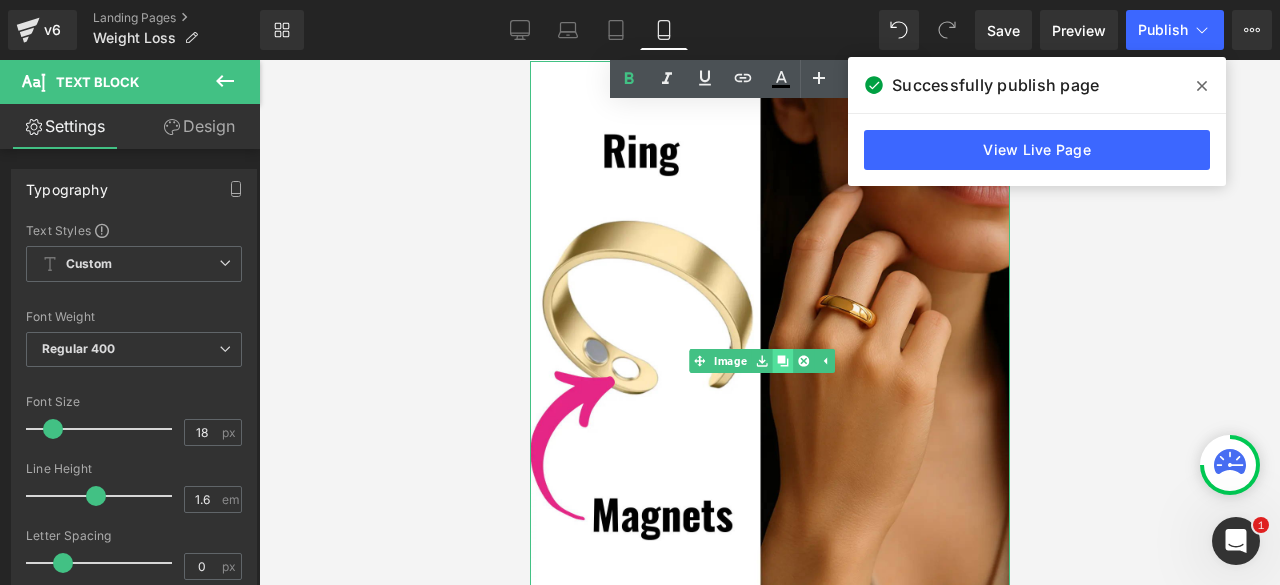 drag, startPoint x: 799, startPoint y: 339, endPoint x: 785, endPoint y: 335, distance: 14.56022 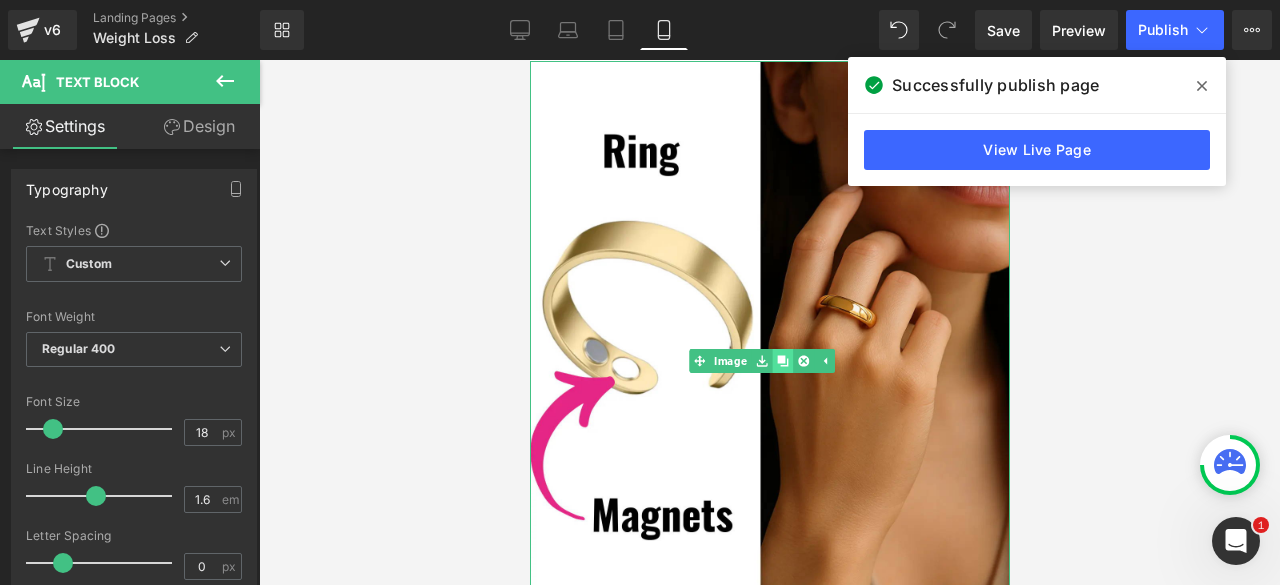 click 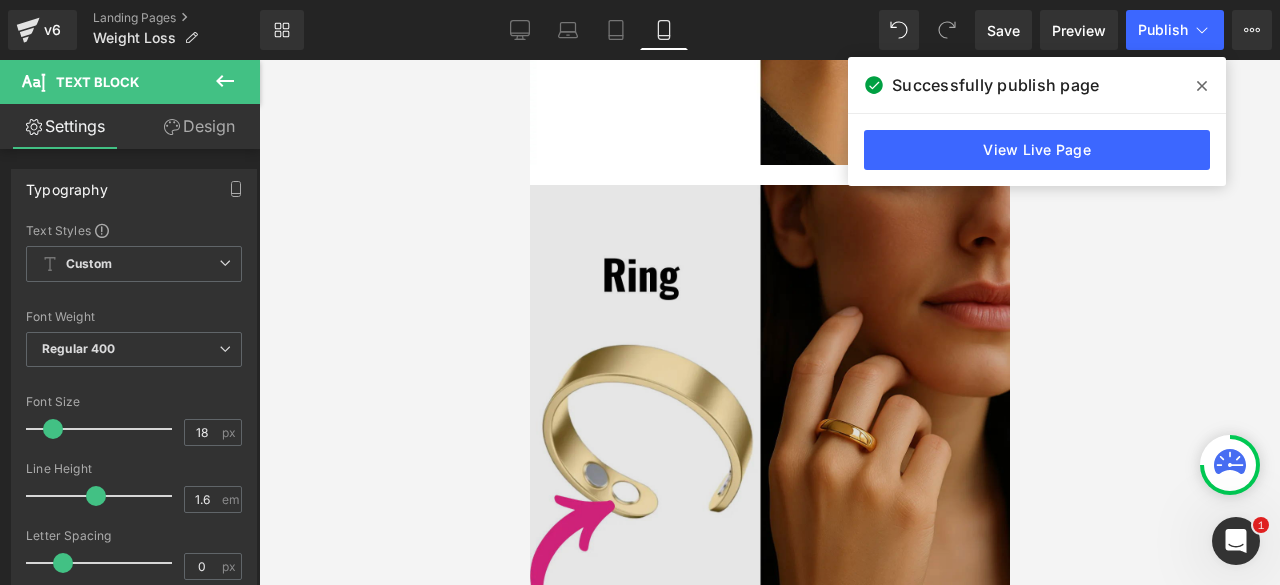 scroll, scrollTop: 1310, scrollLeft: 0, axis: vertical 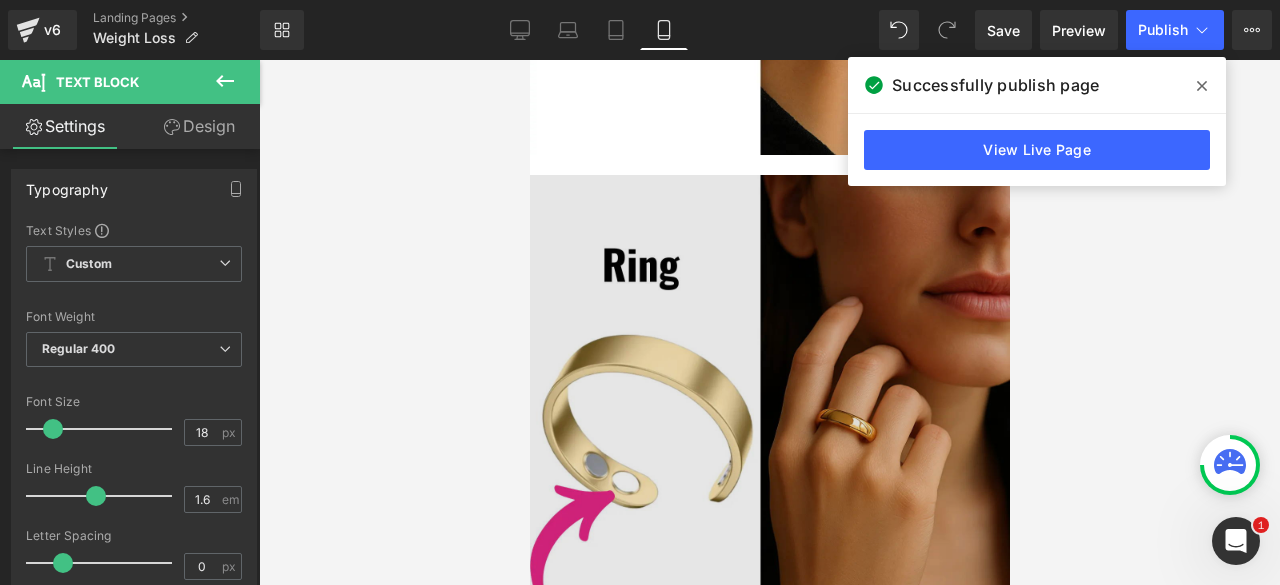 click at bounding box center [769, 475] 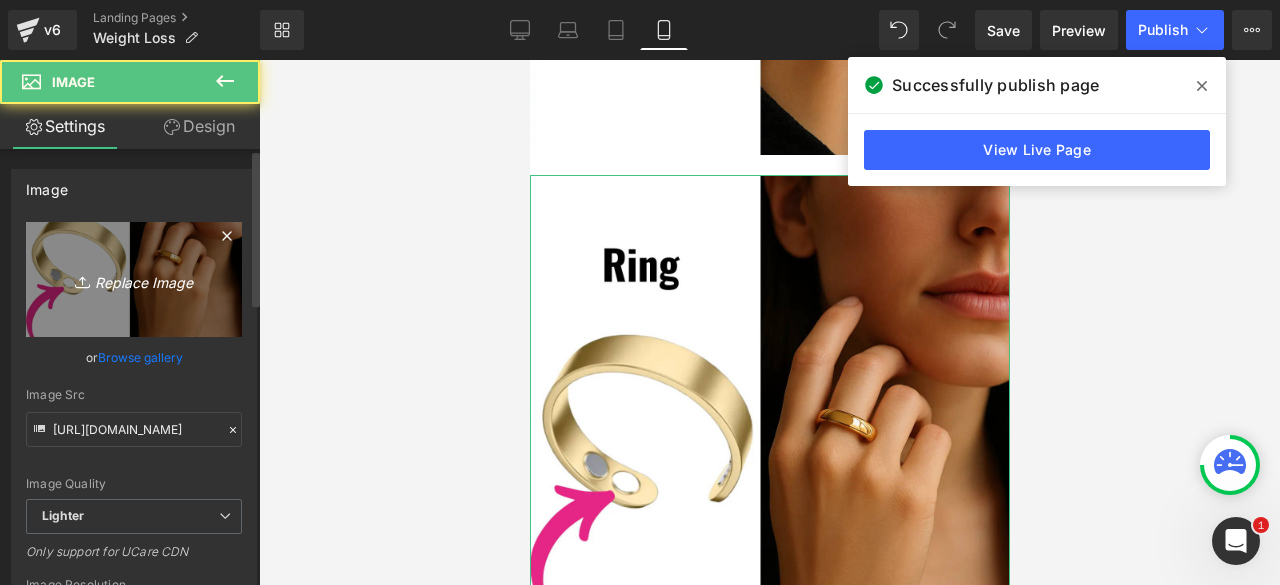 click on "Replace Image" at bounding box center (134, 279) 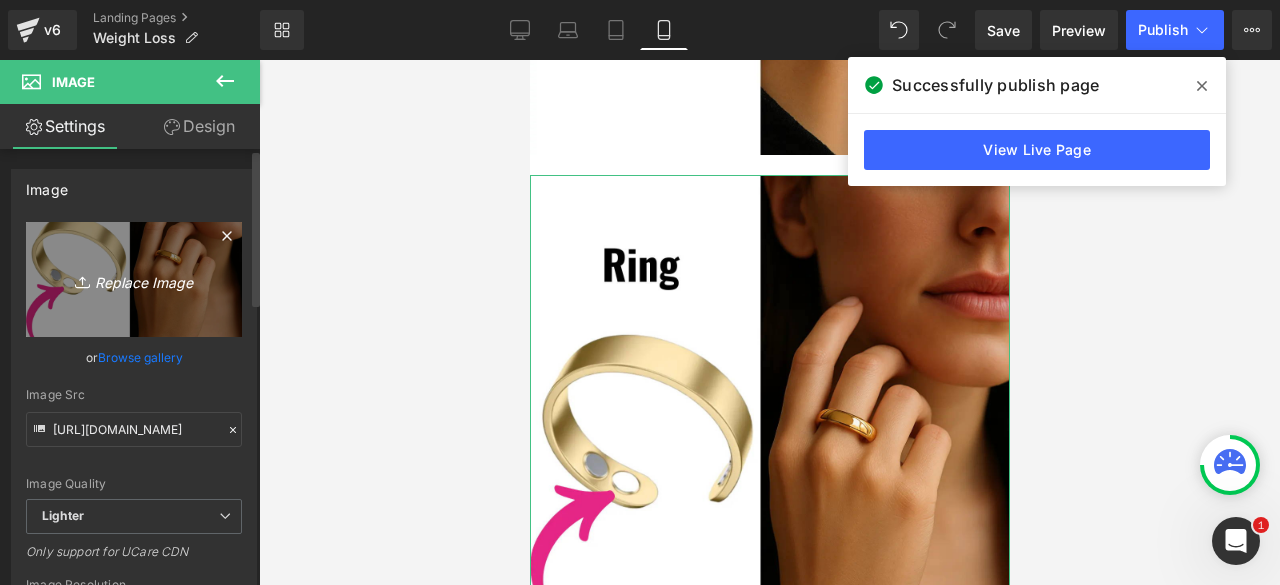type on "C:\fakepath\Magnets _1_.png" 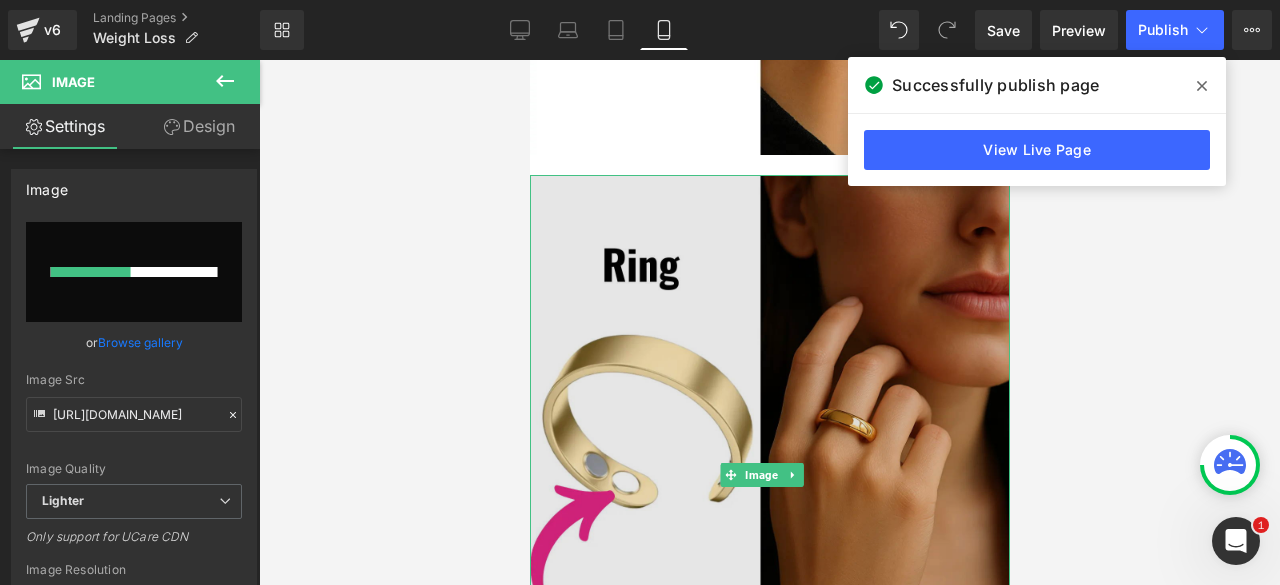 type 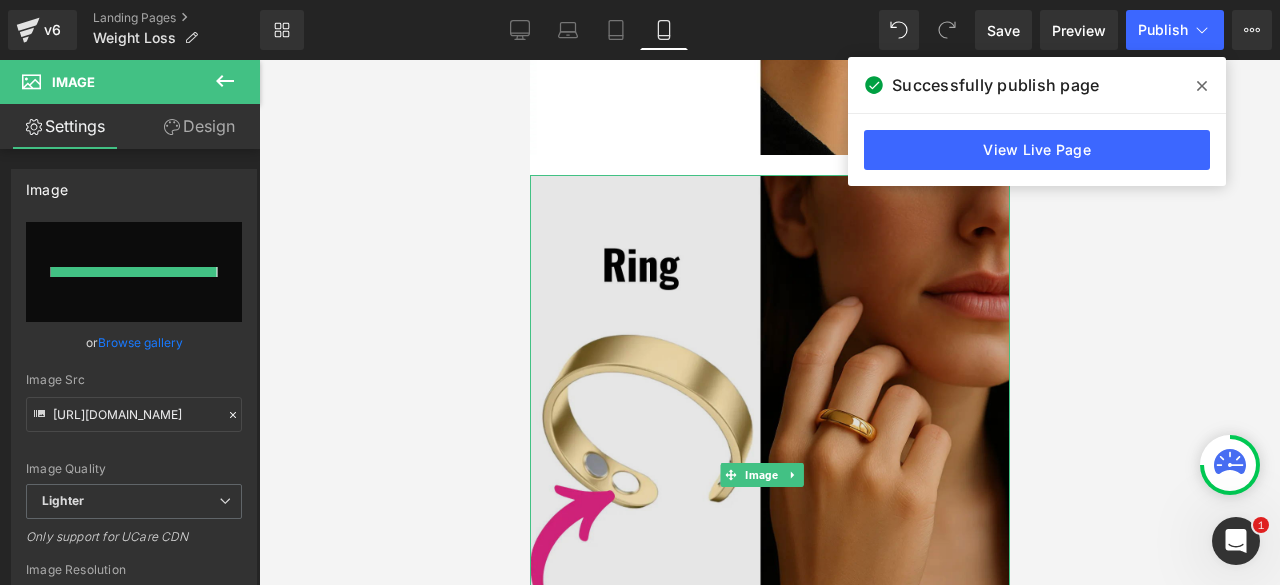 type on "https://ucarecdn.com/b0504828-0df3-42cf-ab61-d9d74b305bbd/-/format/auto/-/preview/3000x3000/-/quality/lighter/Magnets%20_1_.png" 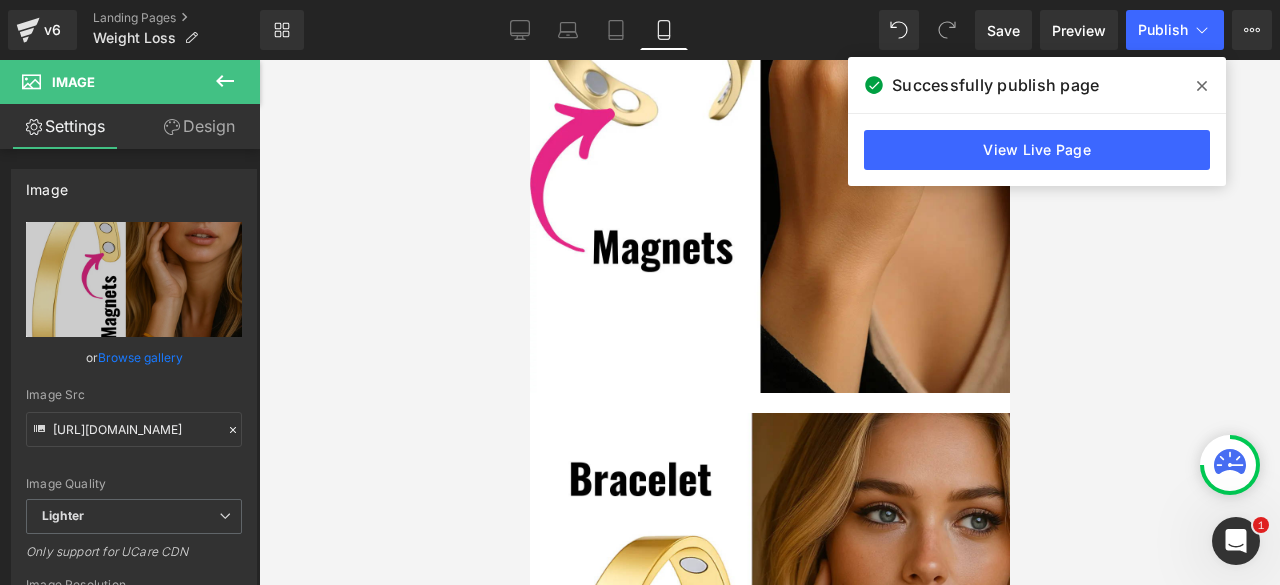 scroll, scrollTop: 1010, scrollLeft: 0, axis: vertical 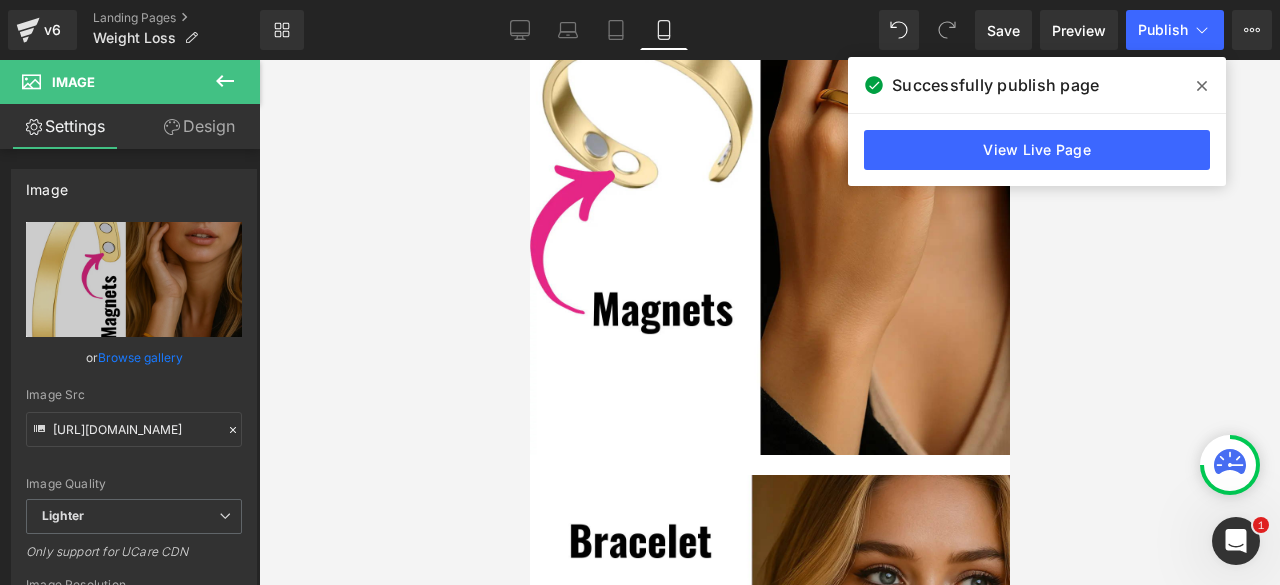click at bounding box center [1202, 86] 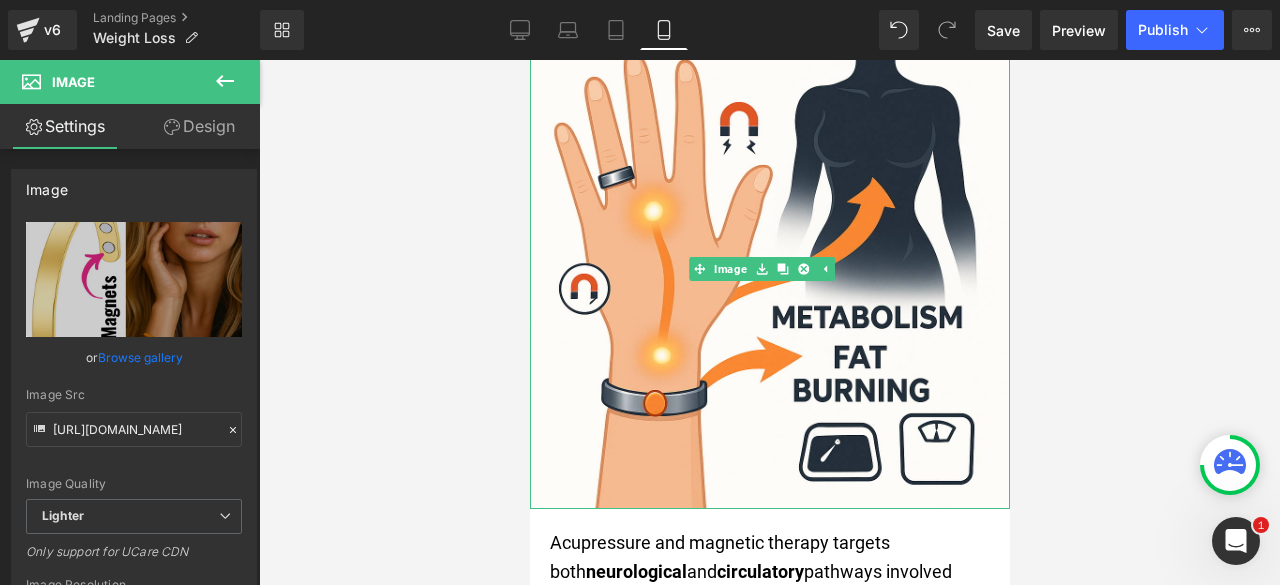 scroll, scrollTop: 0, scrollLeft: 0, axis: both 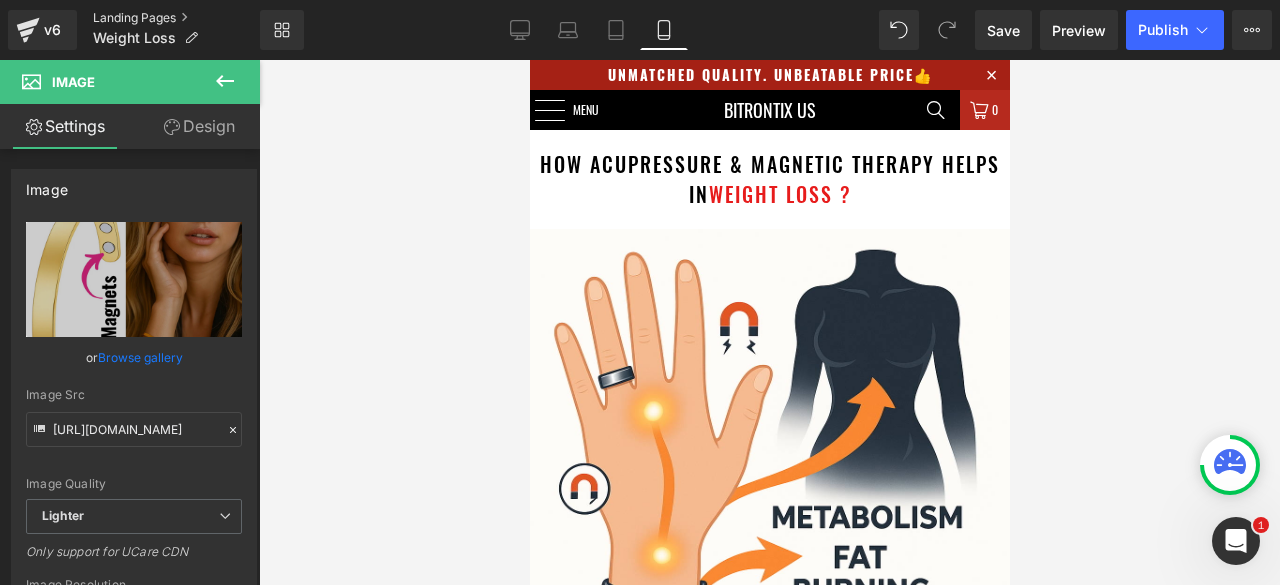 click on "Landing Pages" at bounding box center [176, 18] 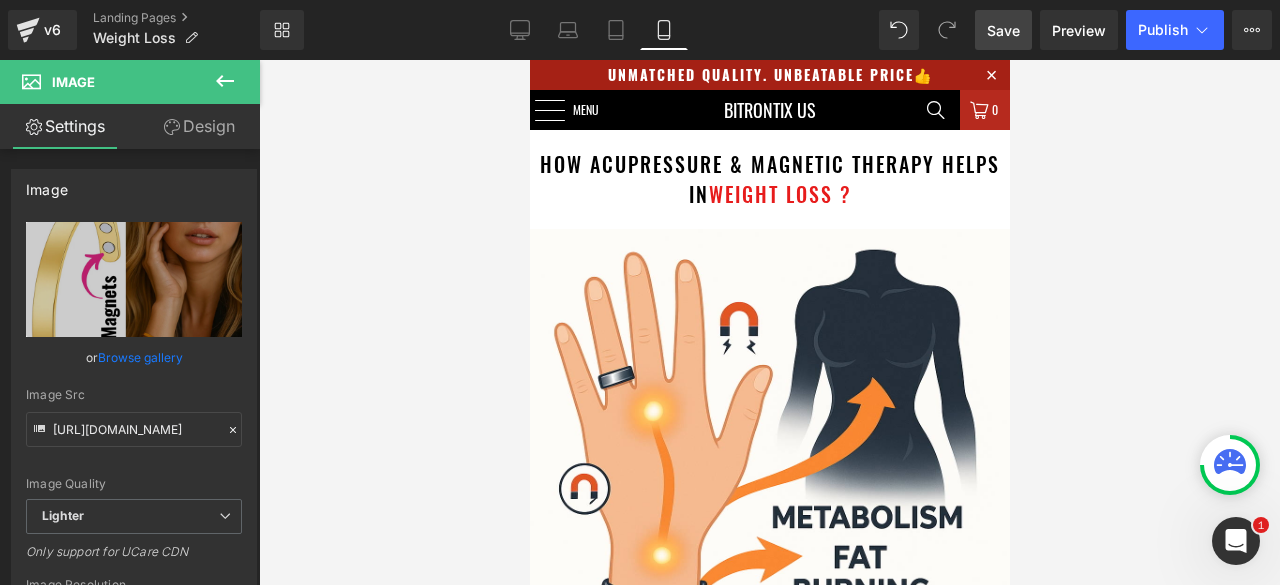 click on "Save" at bounding box center [1003, 30] 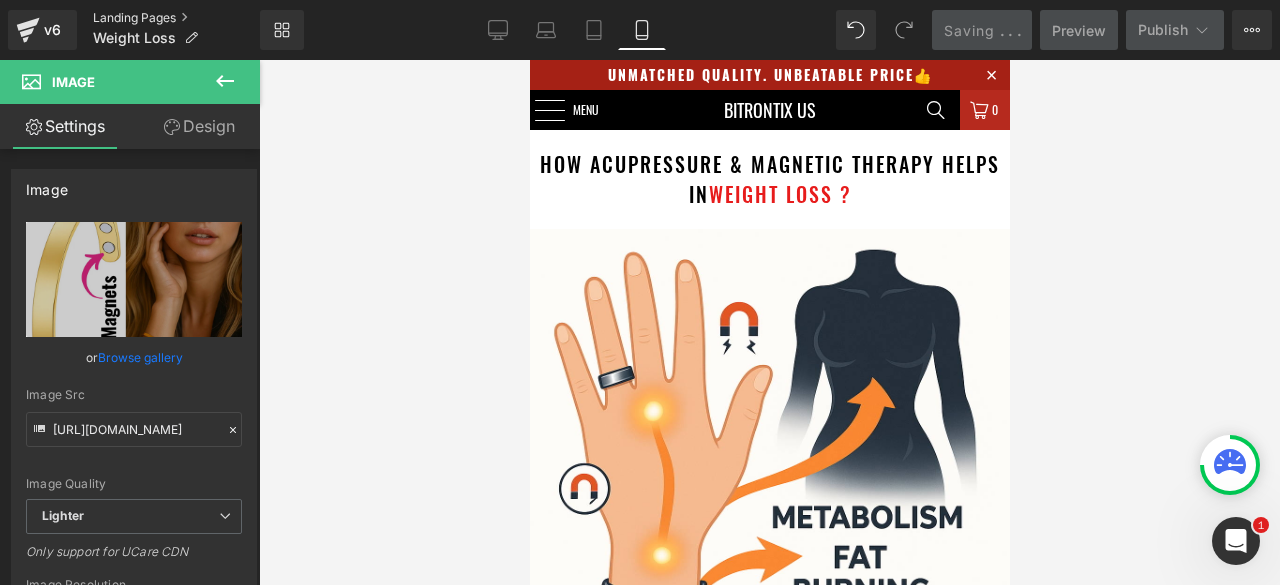 click on "Landing Pages" at bounding box center [176, 18] 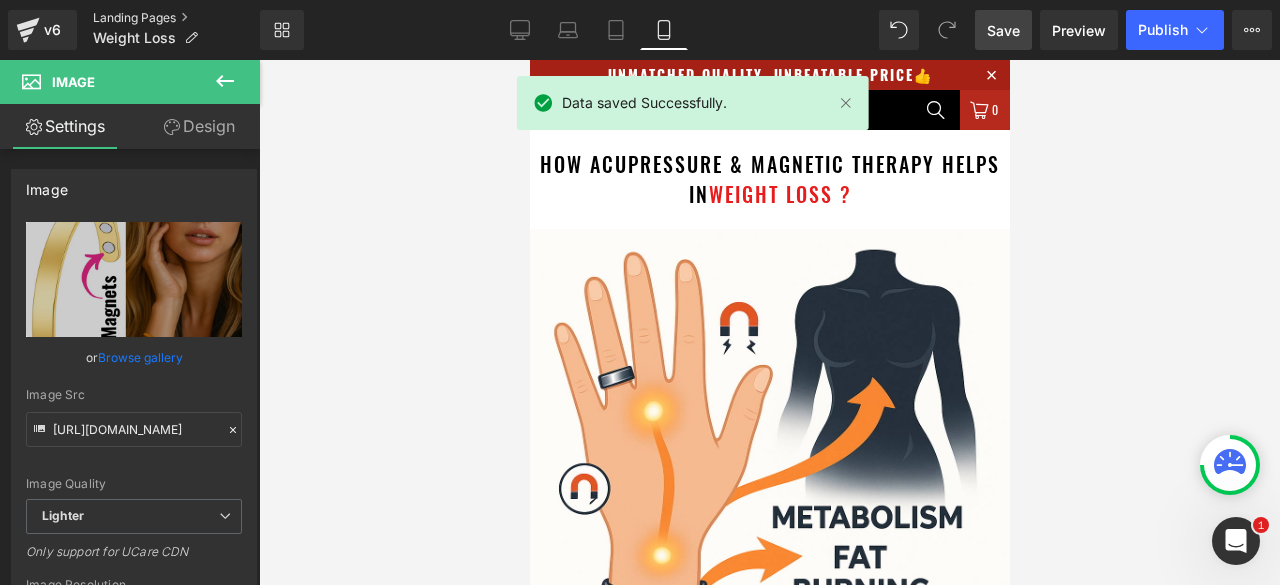 click on "Landing Pages" at bounding box center [176, 18] 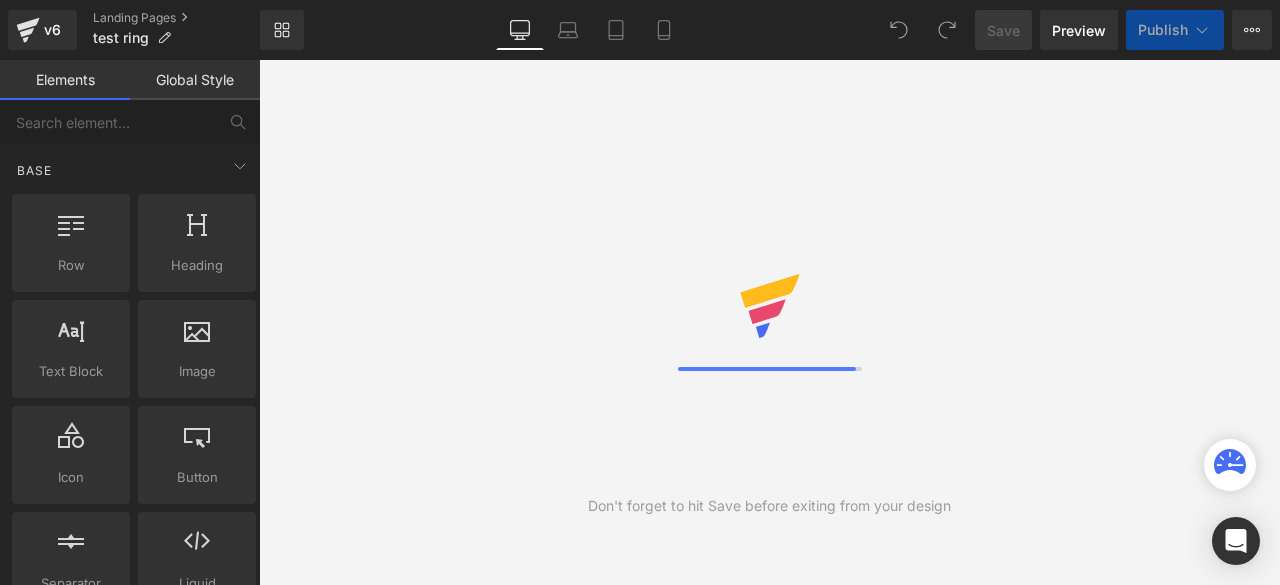 scroll, scrollTop: 0, scrollLeft: 0, axis: both 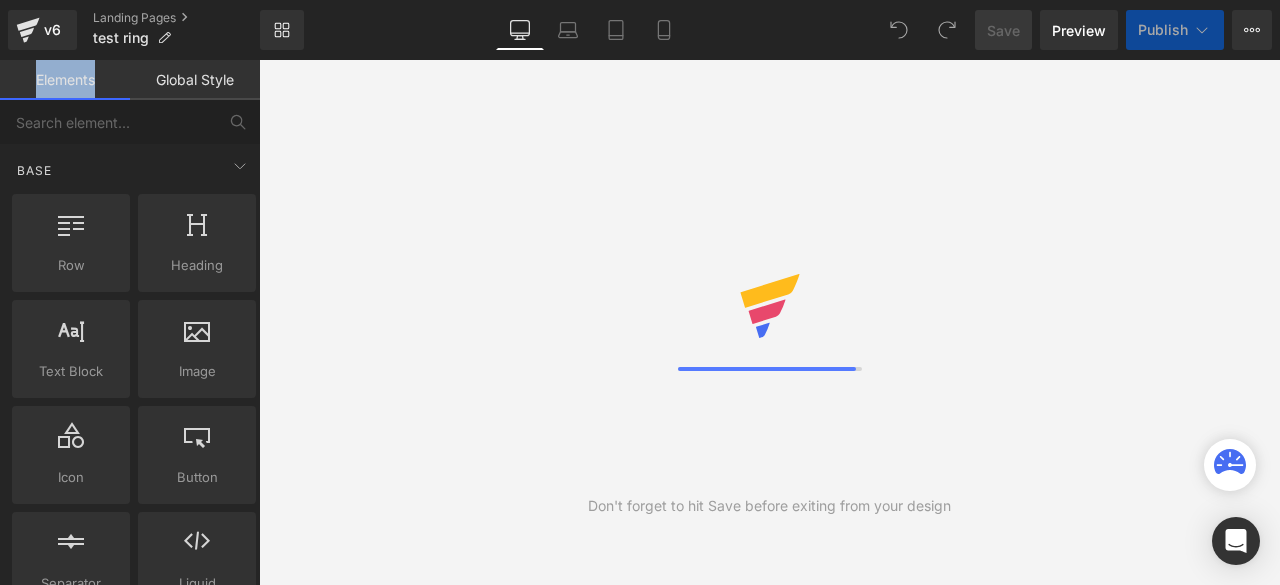 click on "Library Desktop Desktop Laptop Tablet Mobile Save Preview Publish Scheduled View Live Page View with current Template Save Template to Library Schedule Publish  Optimize  Publish Settings Shortcuts  Your page can’t be published   You've reached the maximum number of published pages on your plan  (0/0).  You need to upgrade your plan or unpublish all your pages to get 1 publish slot.   Unpublish pages   Upgrade plan" at bounding box center (770, 30) 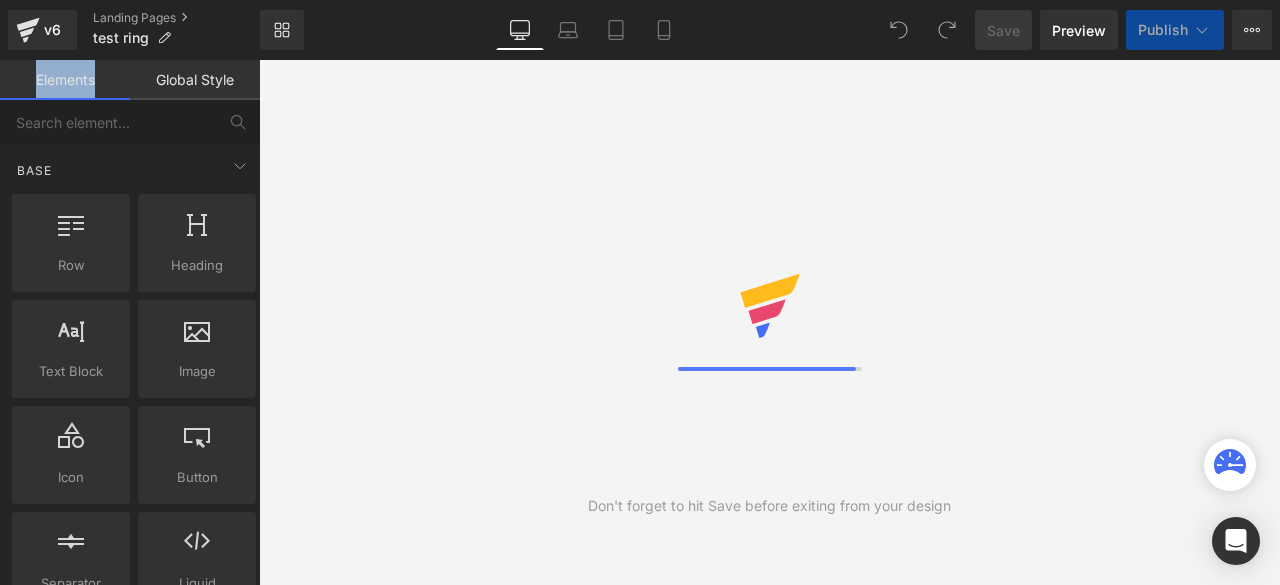 scroll, scrollTop: 0, scrollLeft: 0, axis: both 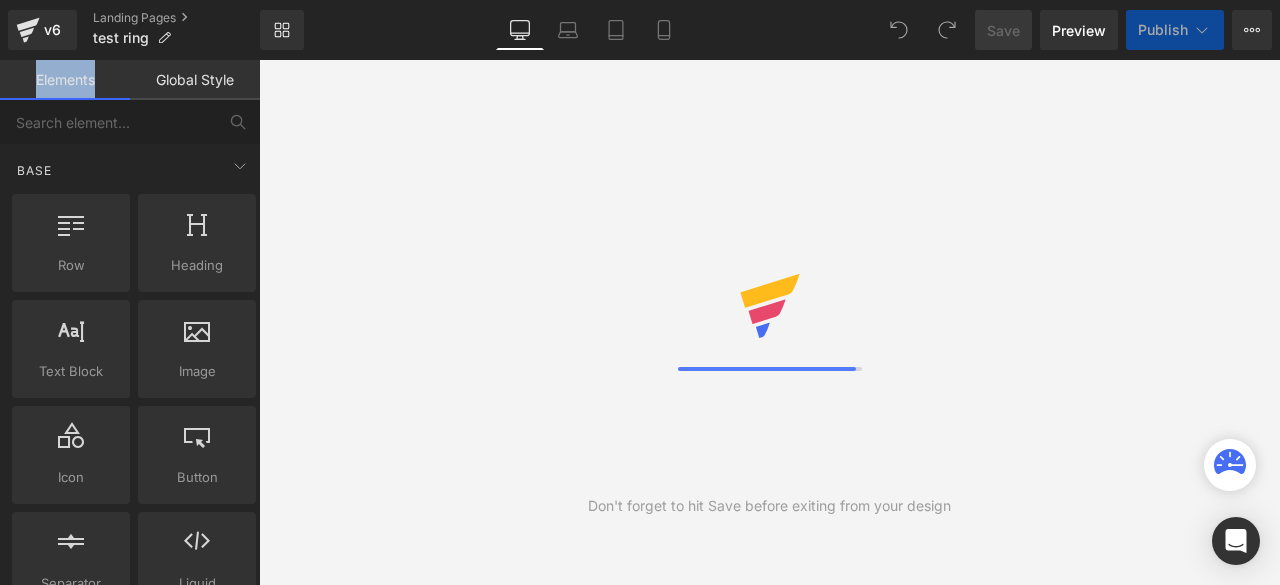 click on "Library Desktop Desktop Laptop Tablet Mobile Save Preview Publish Scheduled View Live Page View with current Template Save Template to Library Schedule Publish  Optimize  Publish Settings Shortcuts  Your page can’t be published   You've reached the maximum number of published pages on your plan  (0/0).  You need to upgrade your plan or unpublish all your pages to get 1 publish slot.   Unpublish pages   Upgrade plan" at bounding box center [770, 30] 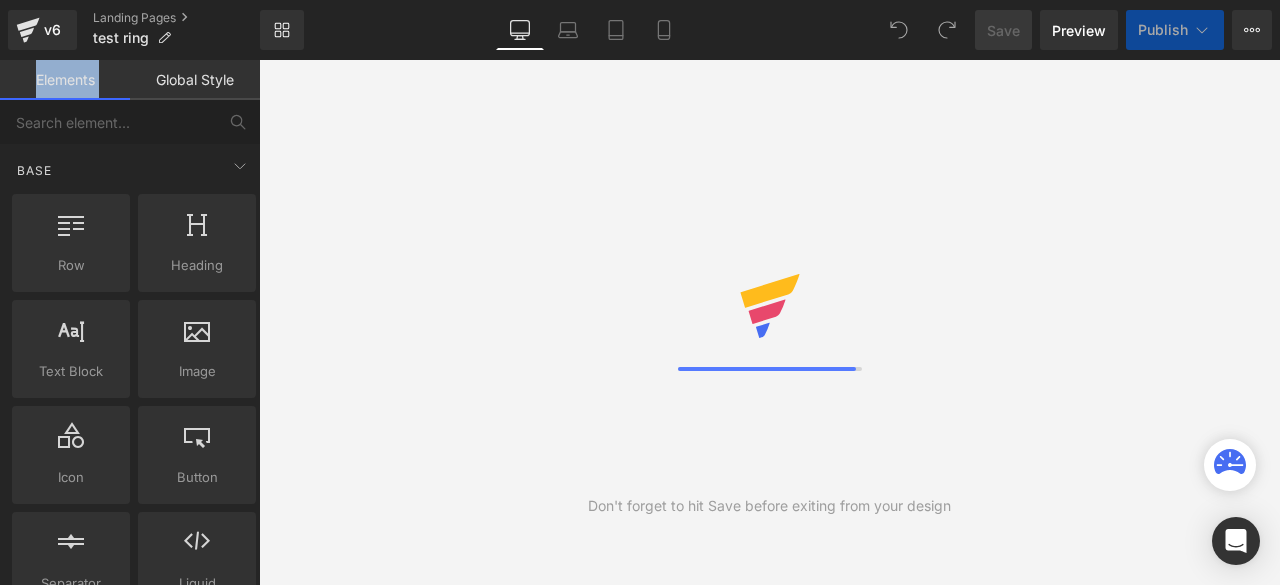 scroll, scrollTop: 0, scrollLeft: 0, axis: both 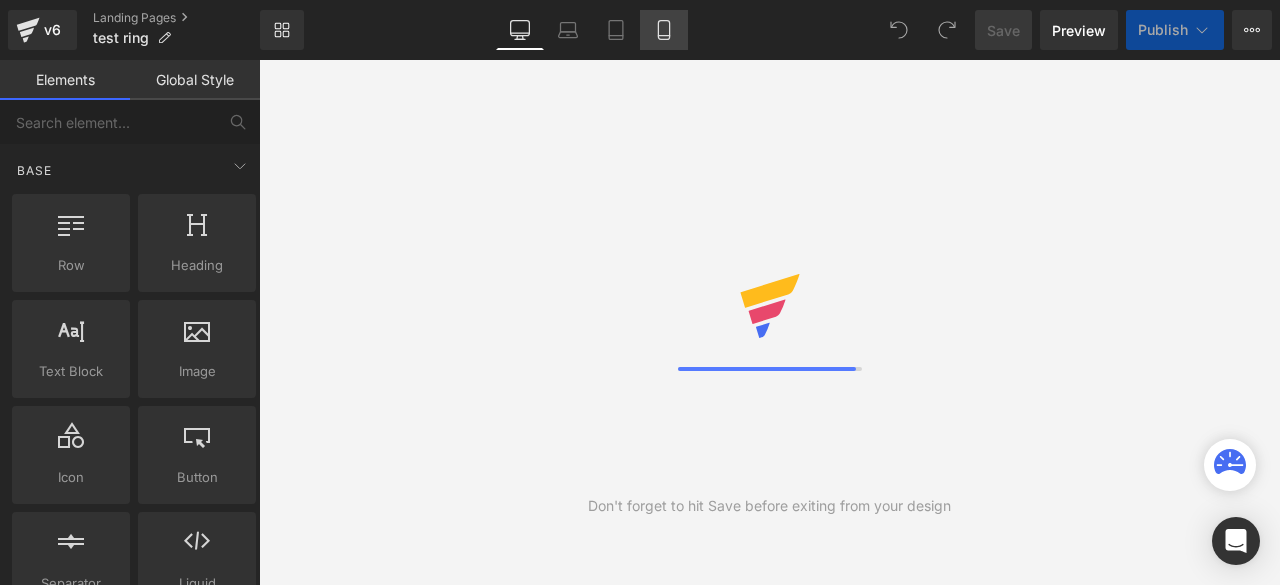 click on "Mobile" at bounding box center (664, 30) 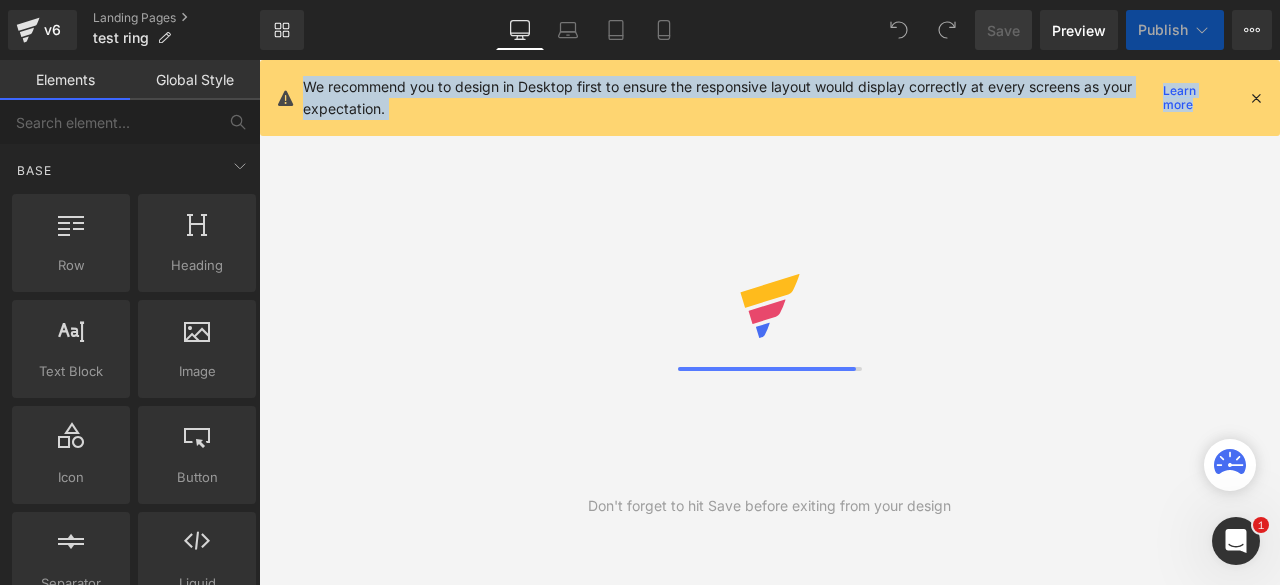 scroll, scrollTop: 0, scrollLeft: 0, axis: both 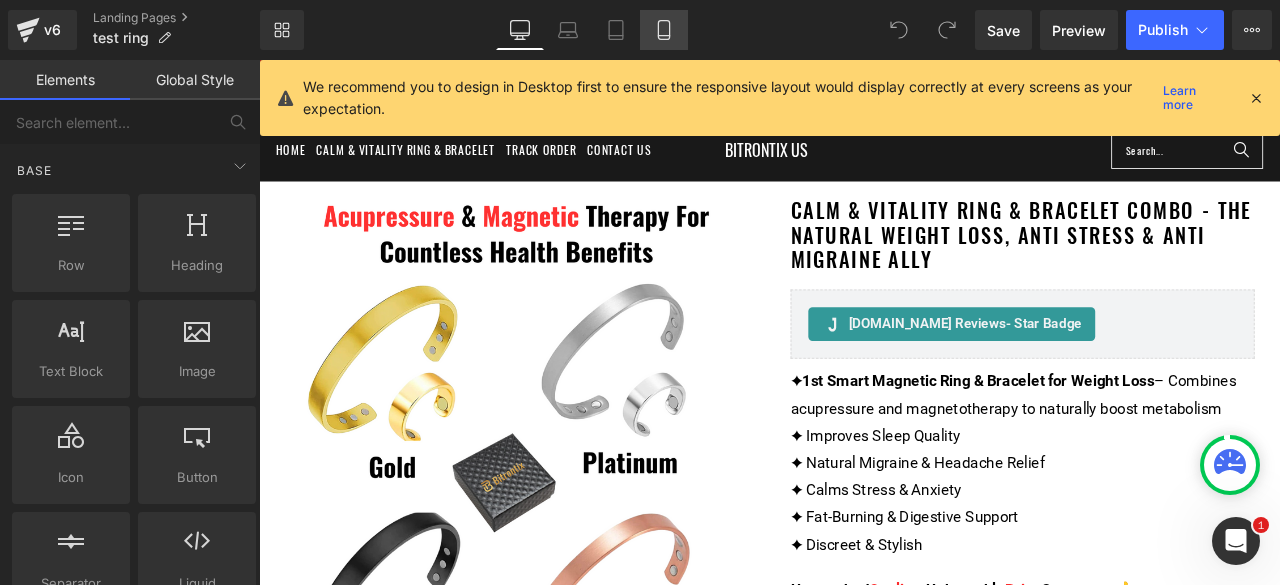 click 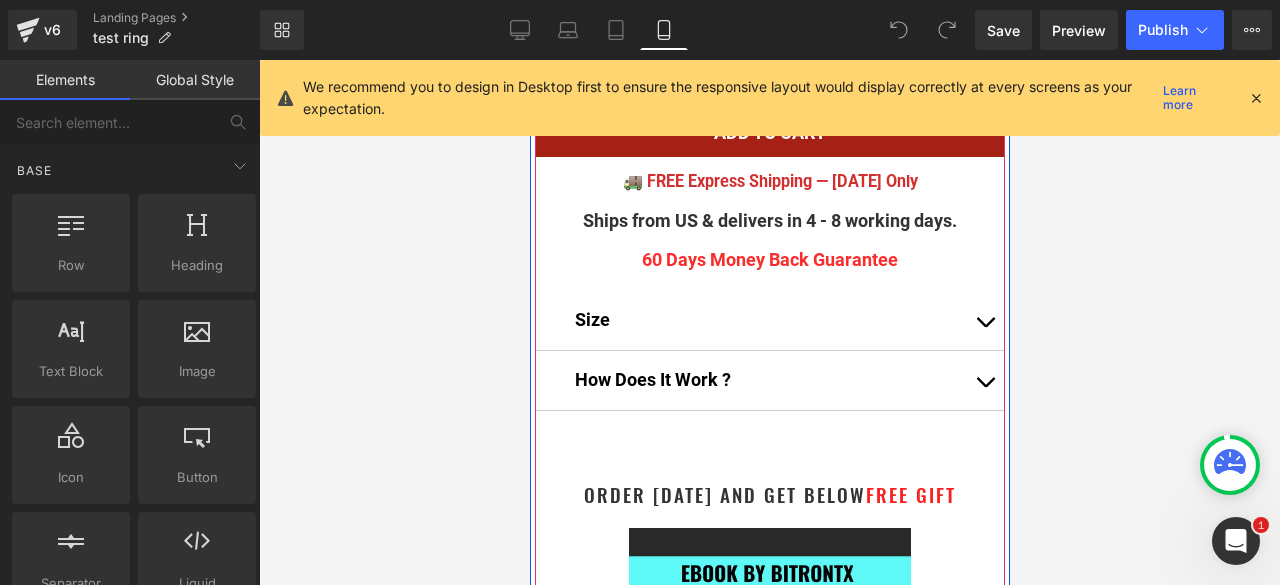 scroll, scrollTop: 1470, scrollLeft: 0, axis: vertical 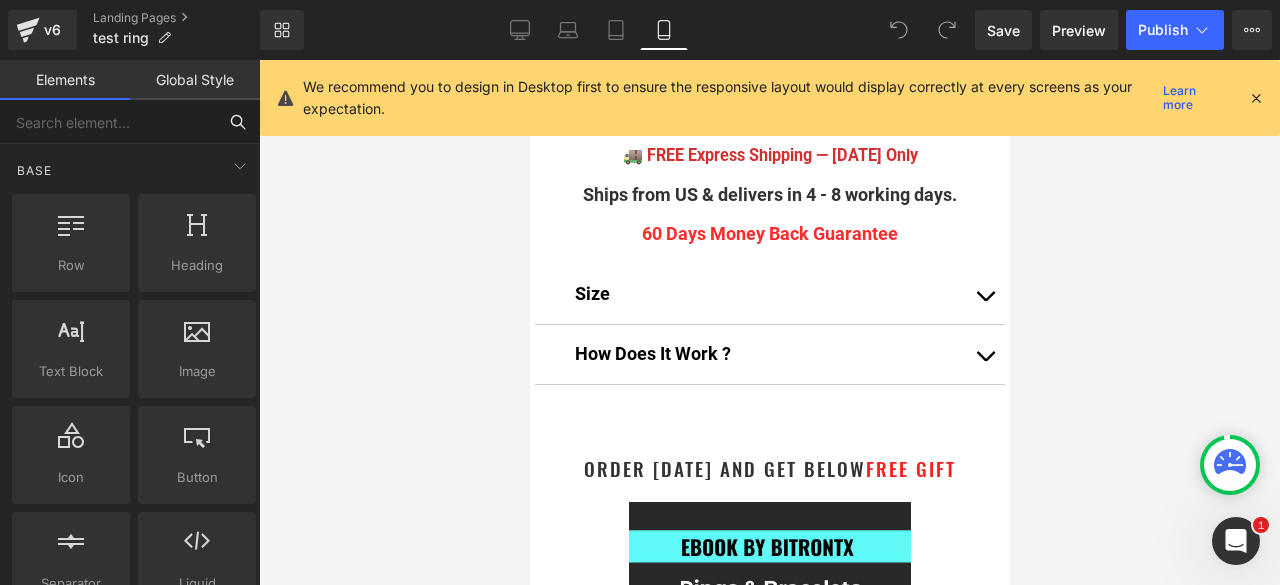 click at bounding box center [108, 122] 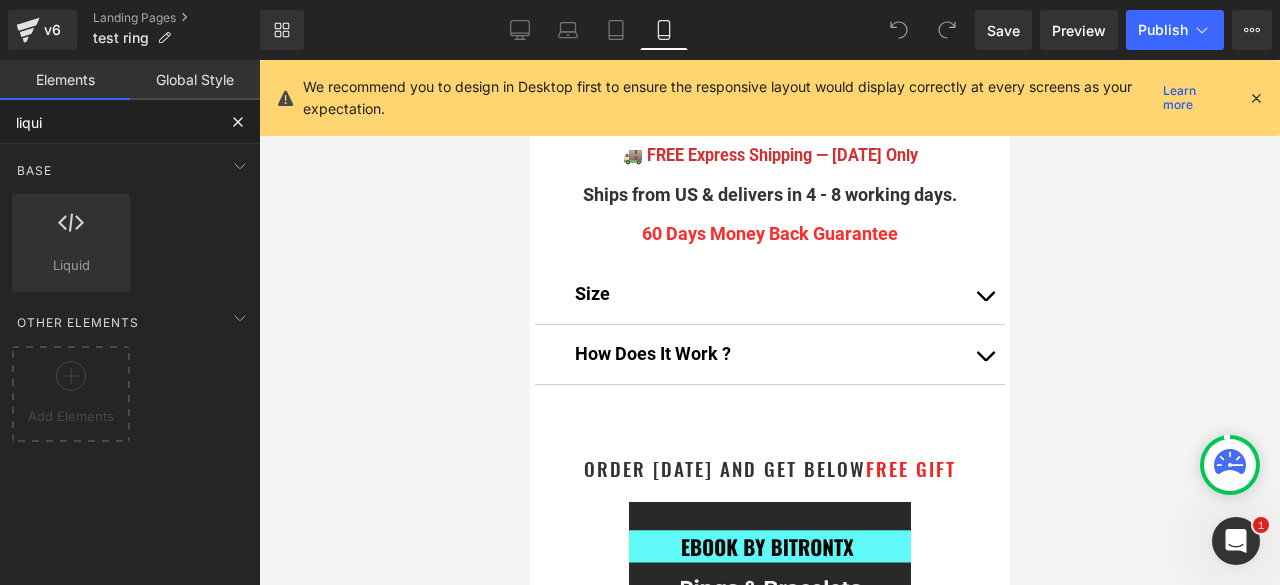 type on "liquid" 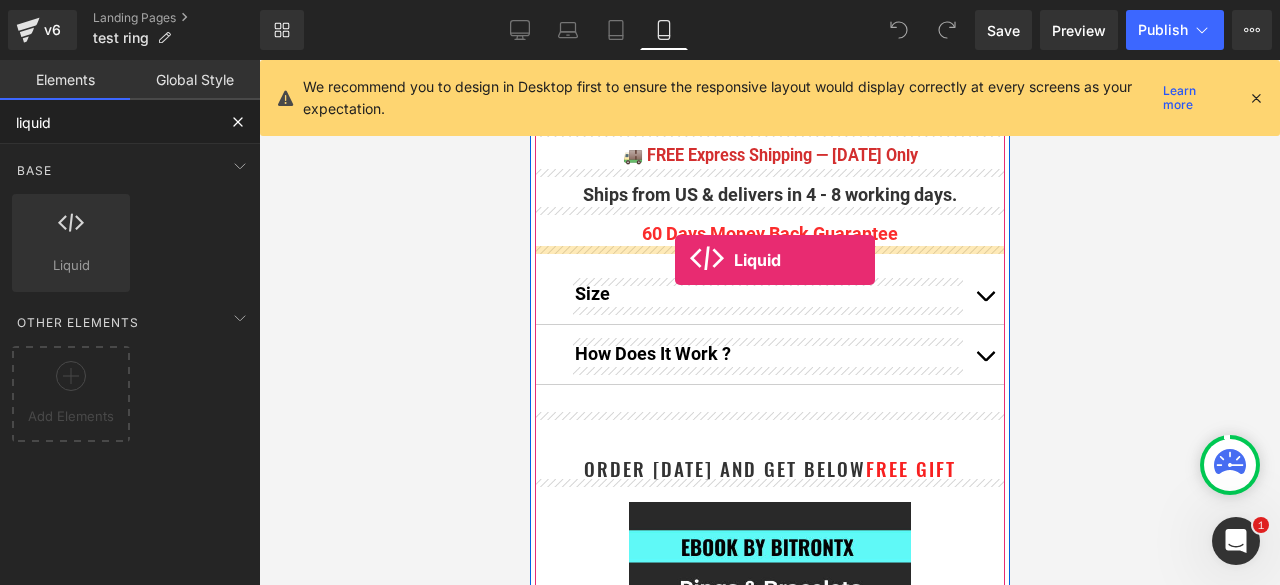 drag, startPoint x: 607, startPoint y: 309, endPoint x: 674, endPoint y: 260, distance: 83.00603 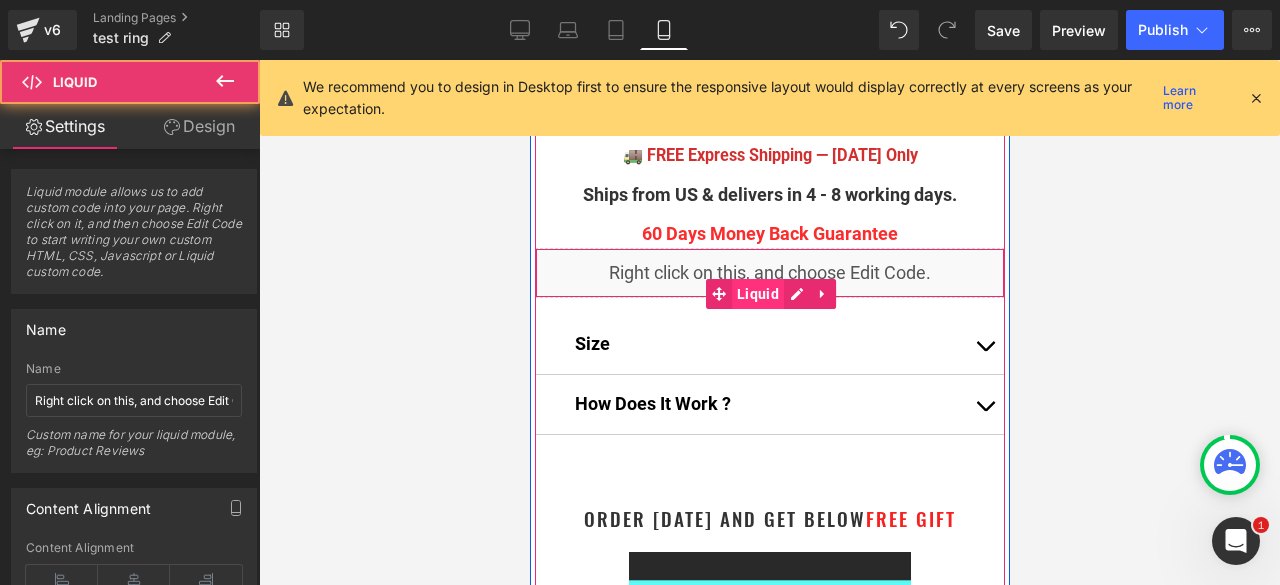 click on "Liquid" at bounding box center (757, 294) 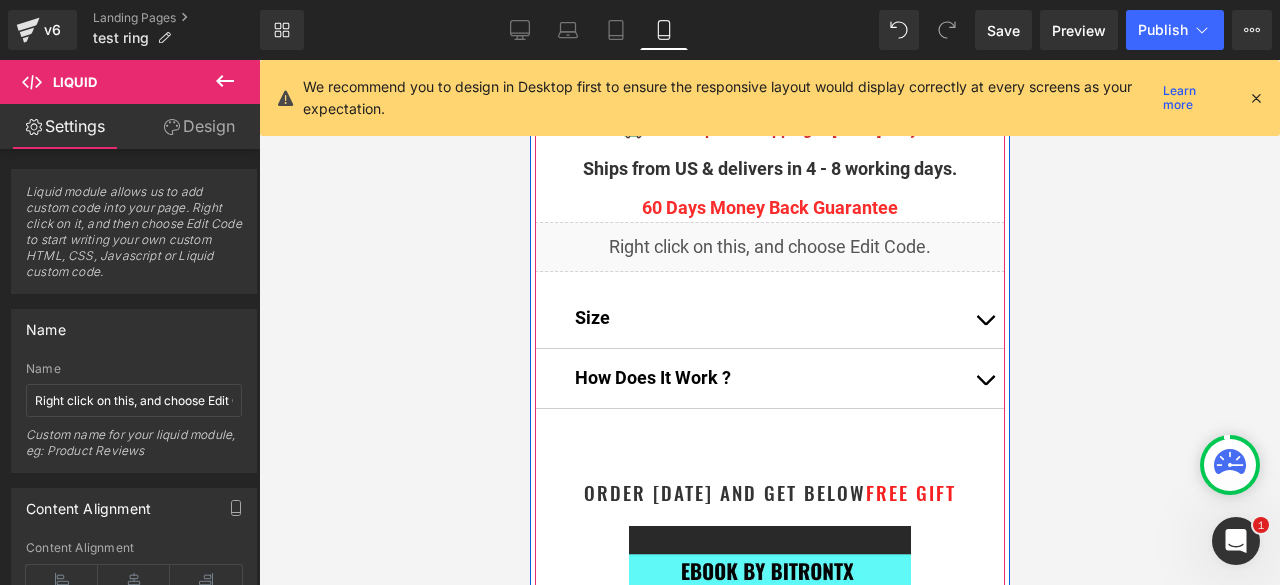 scroll, scrollTop: 1470, scrollLeft: 0, axis: vertical 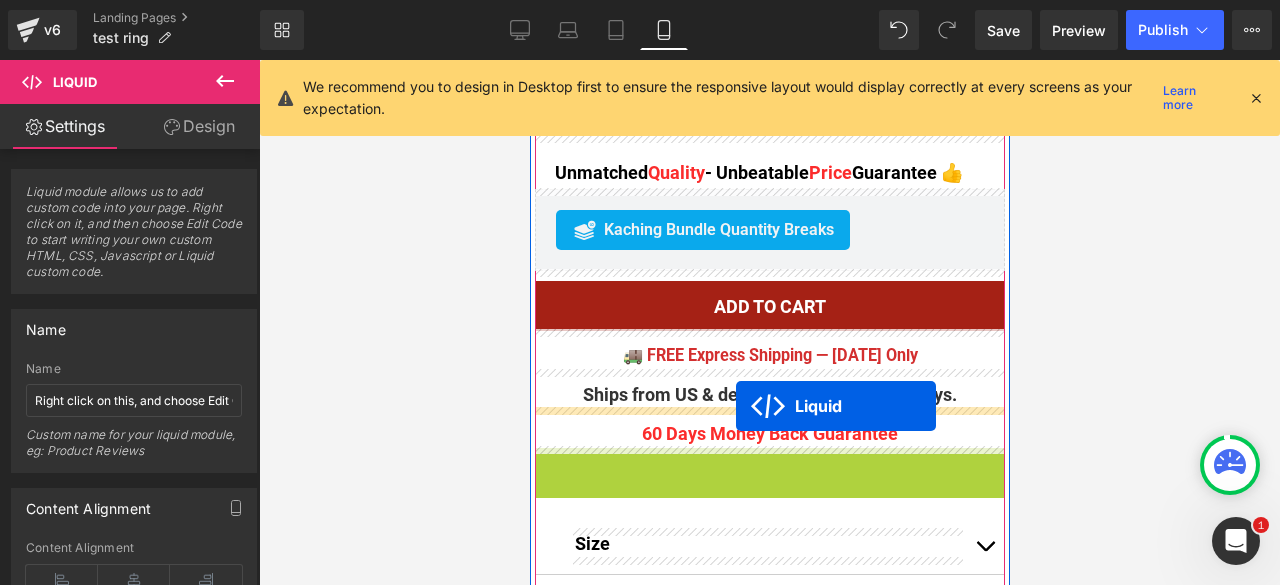 drag, startPoint x: 733, startPoint y: 288, endPoint x: 735, endPoint y: 406, distance: 118.016945 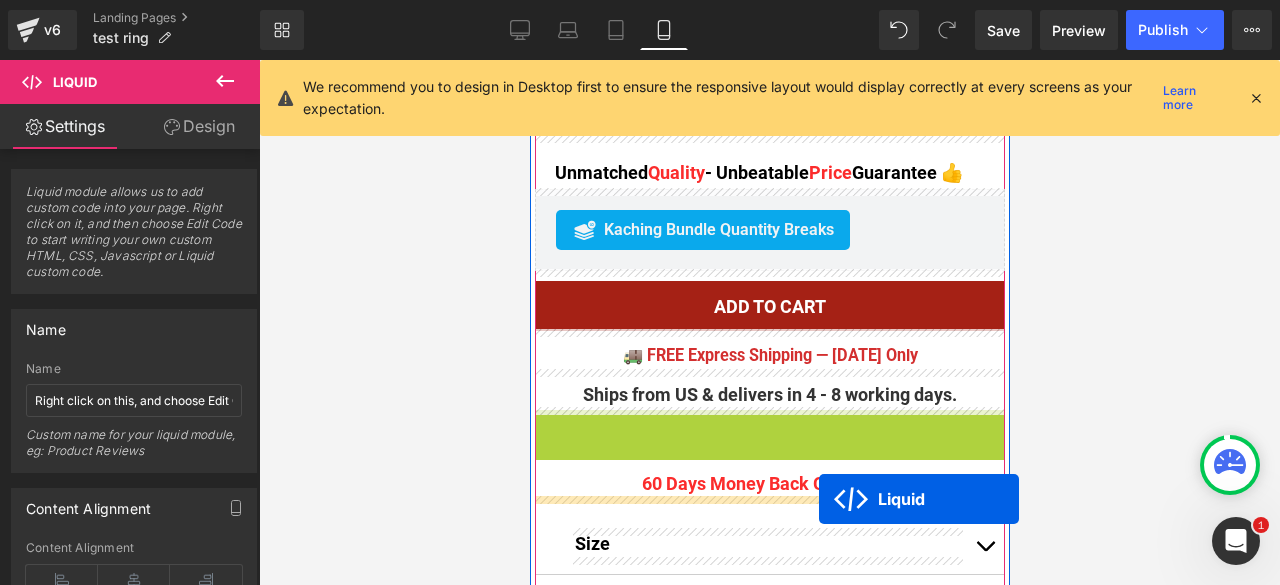 drag, startPoint x: 751, startPoint y: 445, endPoint x: 818, endPoint y: 499, distance: 86.05231 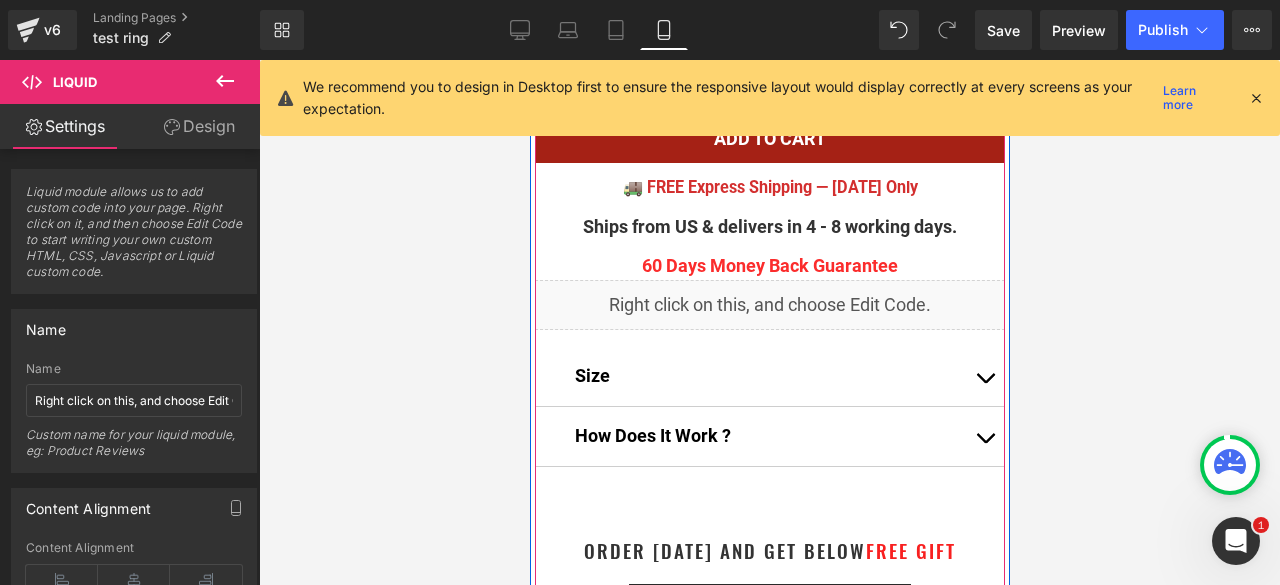 scroll, scrollTop: 1470, scrollLeft: 0, axis: vertical 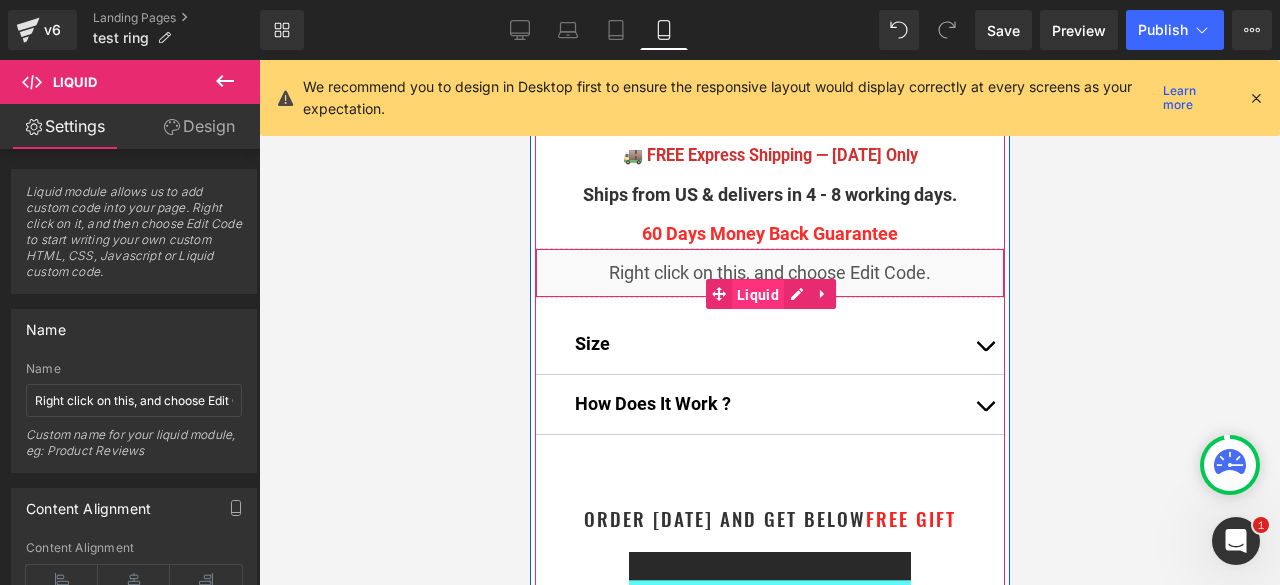 click on "Liquid" at bounding box center [757, 295] 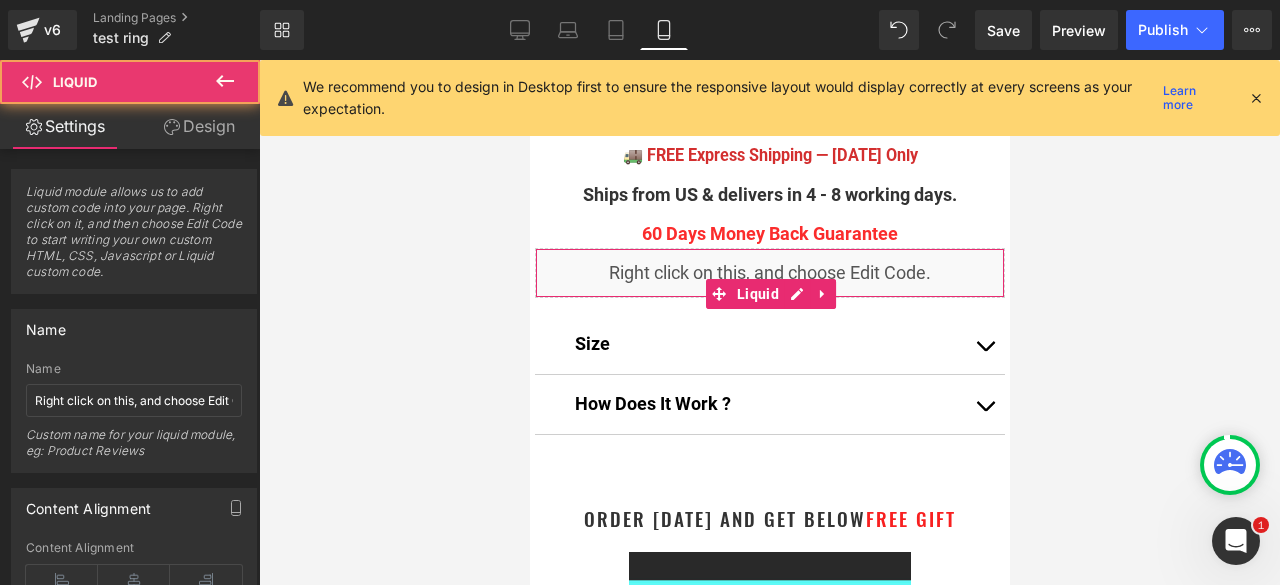 click on "Design" at bounding box center [199, 126] 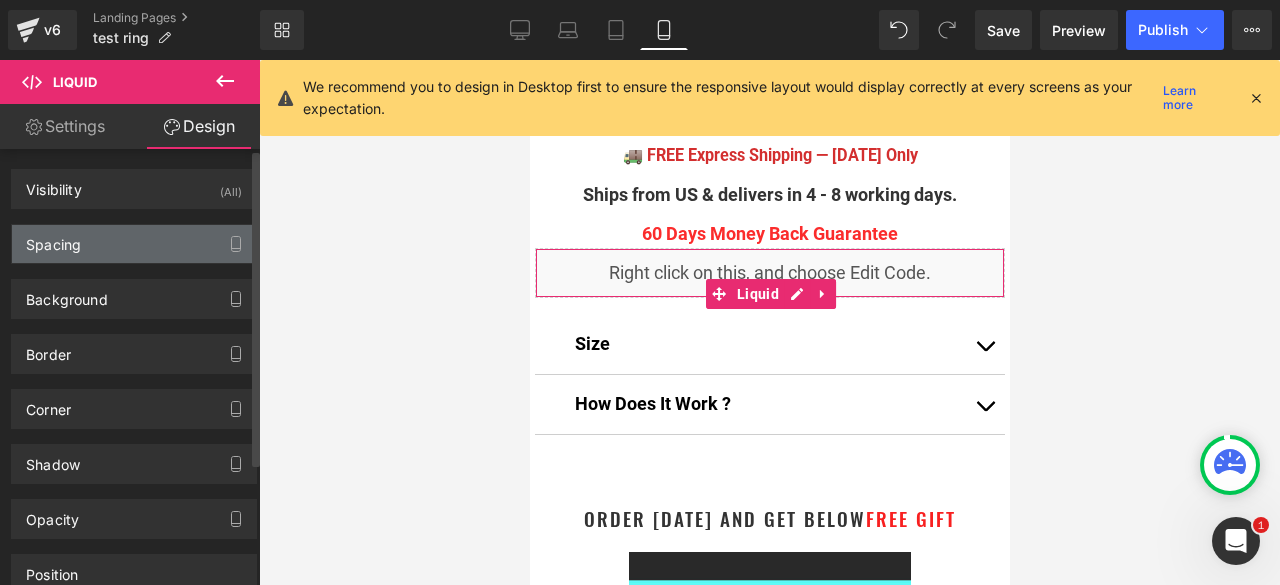 click on "Spacing" at bounding box center [134, 244] 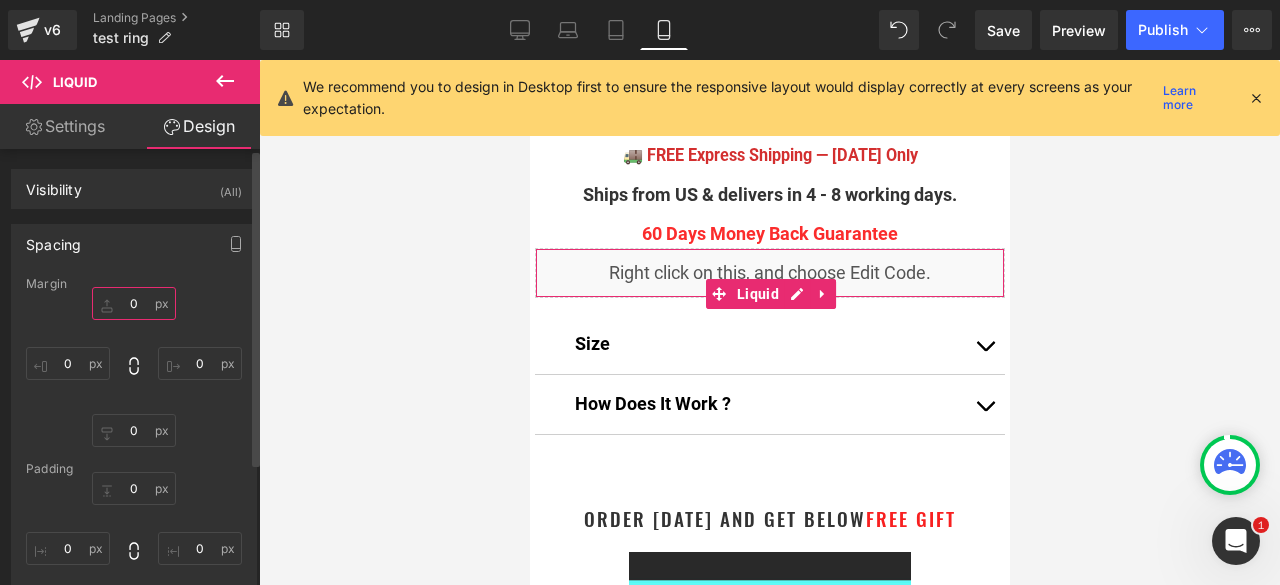 click on "0" at bounding box center (134, 303) 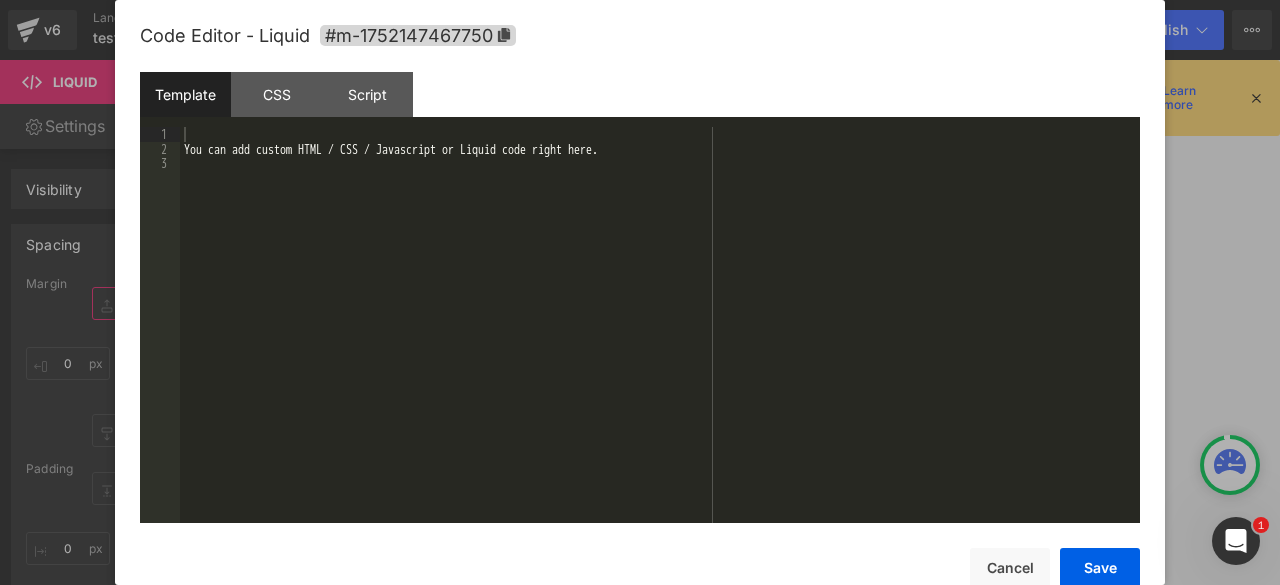 click on "Liquid" at bounding box center [769, 293] 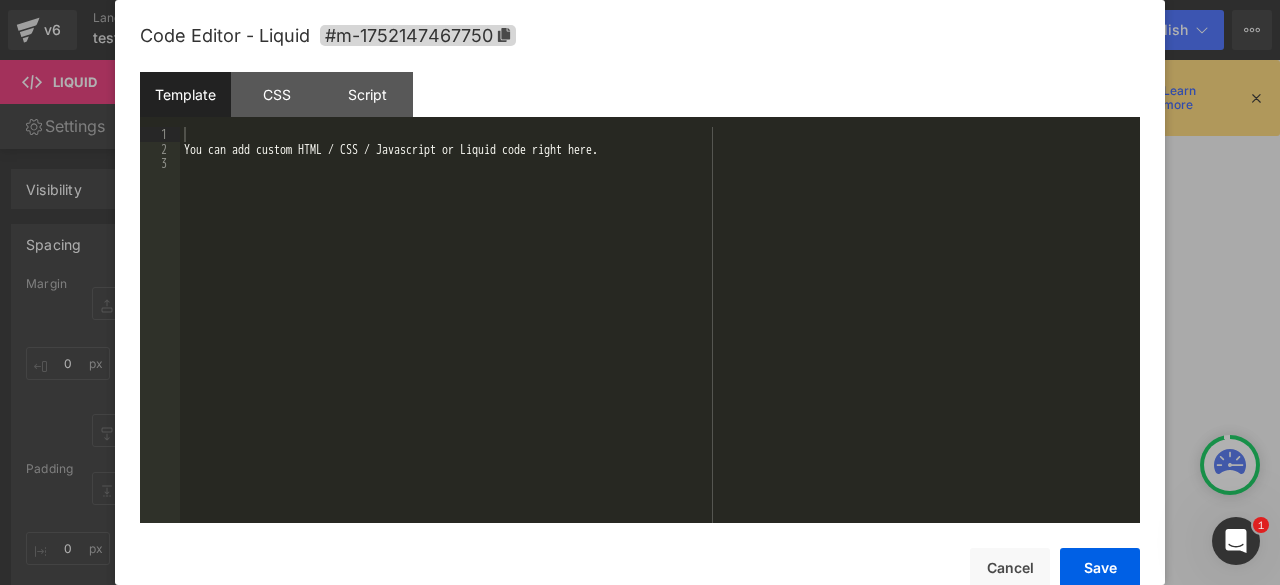 click on "You can add custom HTML / CSS / Javascript or Liquid code right here." at bounding box center (660, 339) 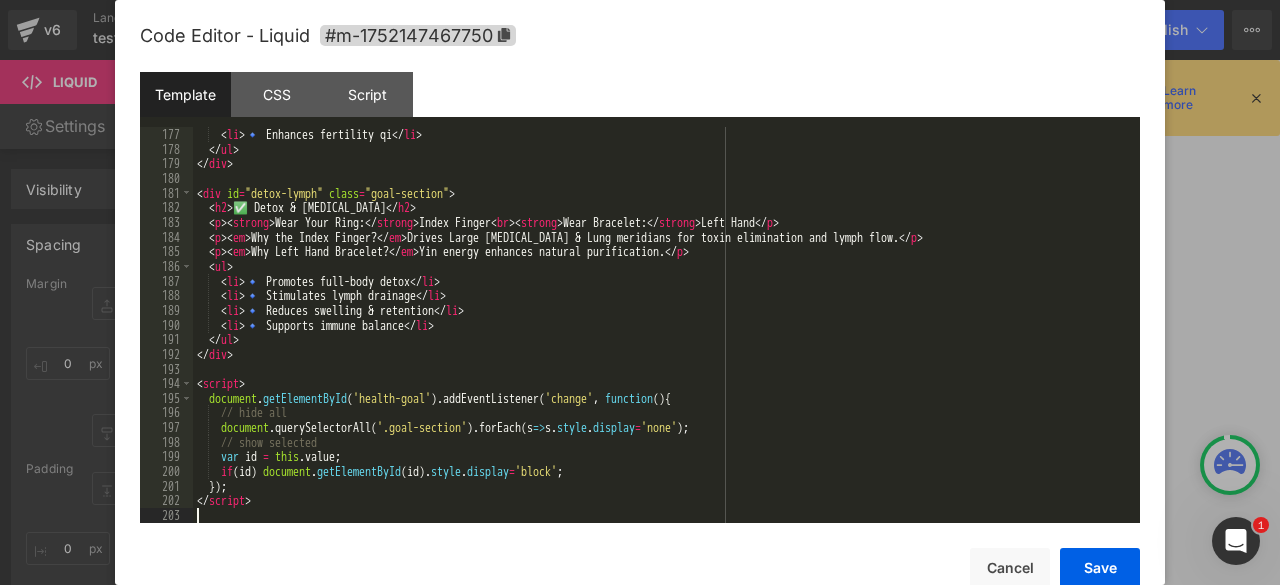 scroll, scrollTop: 2596, scrollLeft: 0, axis: vertical 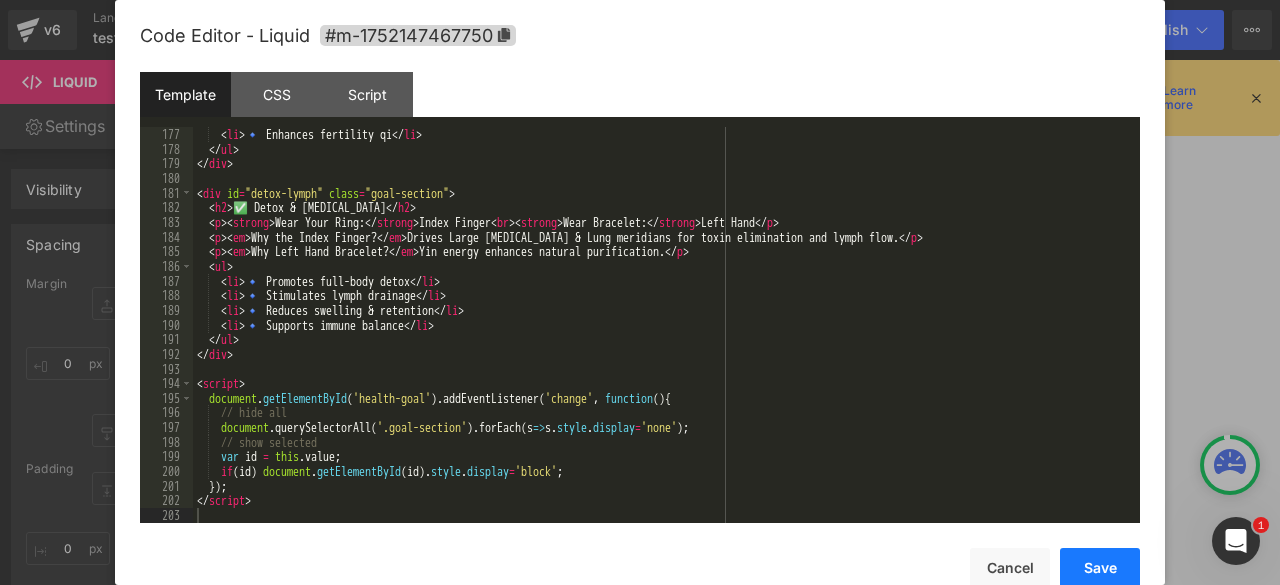 click on "Save" at bounding box center (1100, 568) 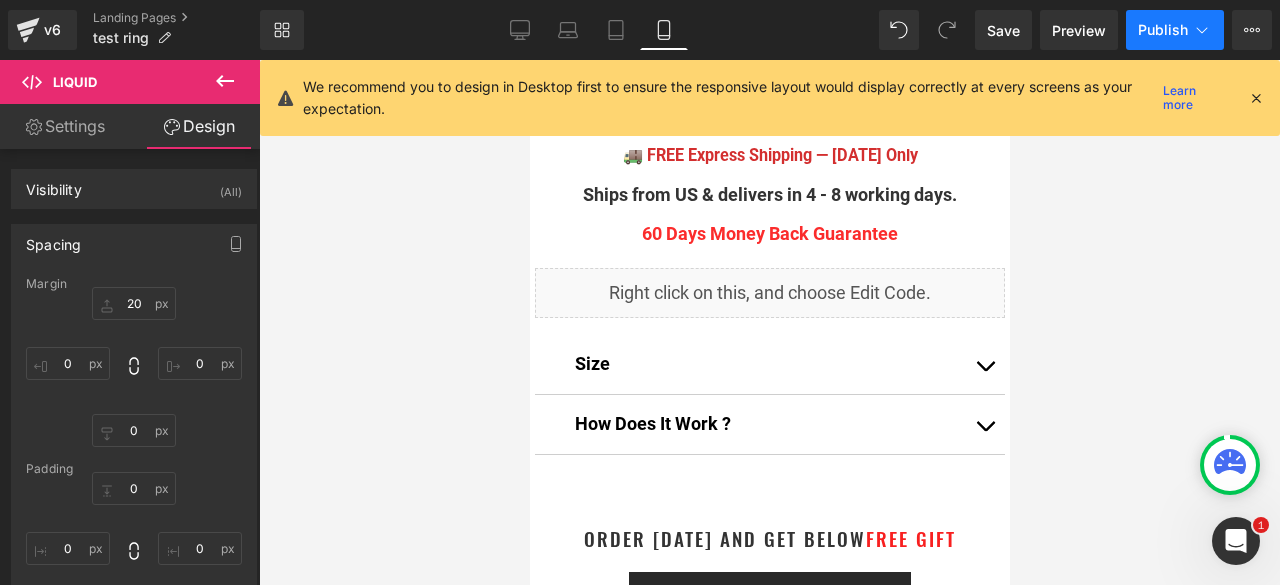 click on "Publish" at bounding box center (1163, 30) 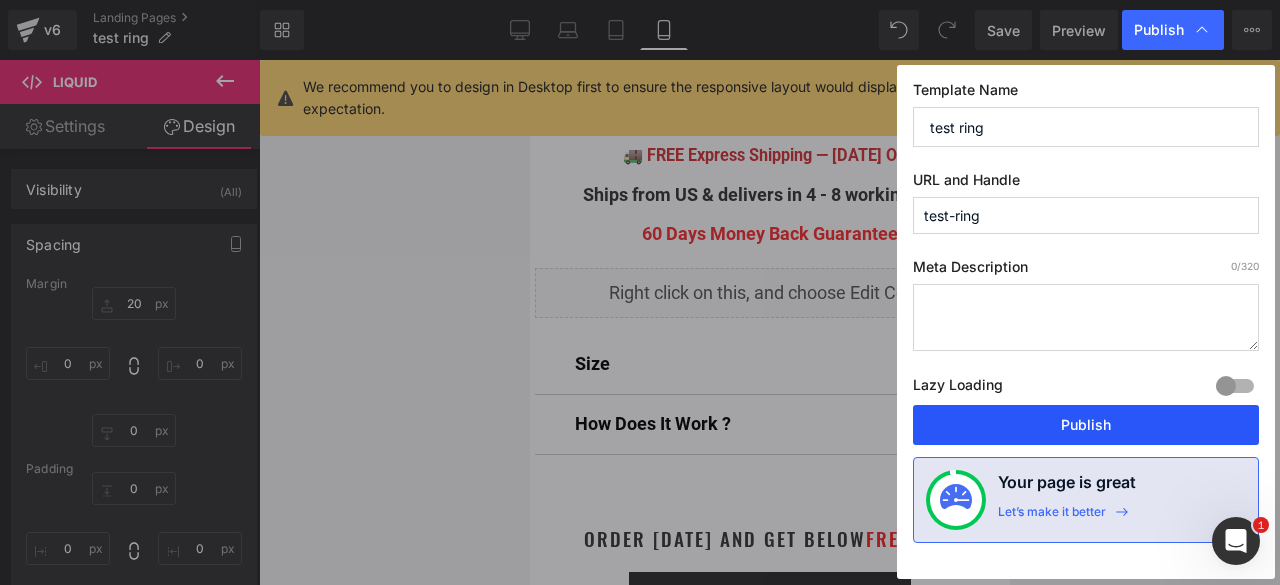 click on "Publish" at bounding box center [1086, 425] 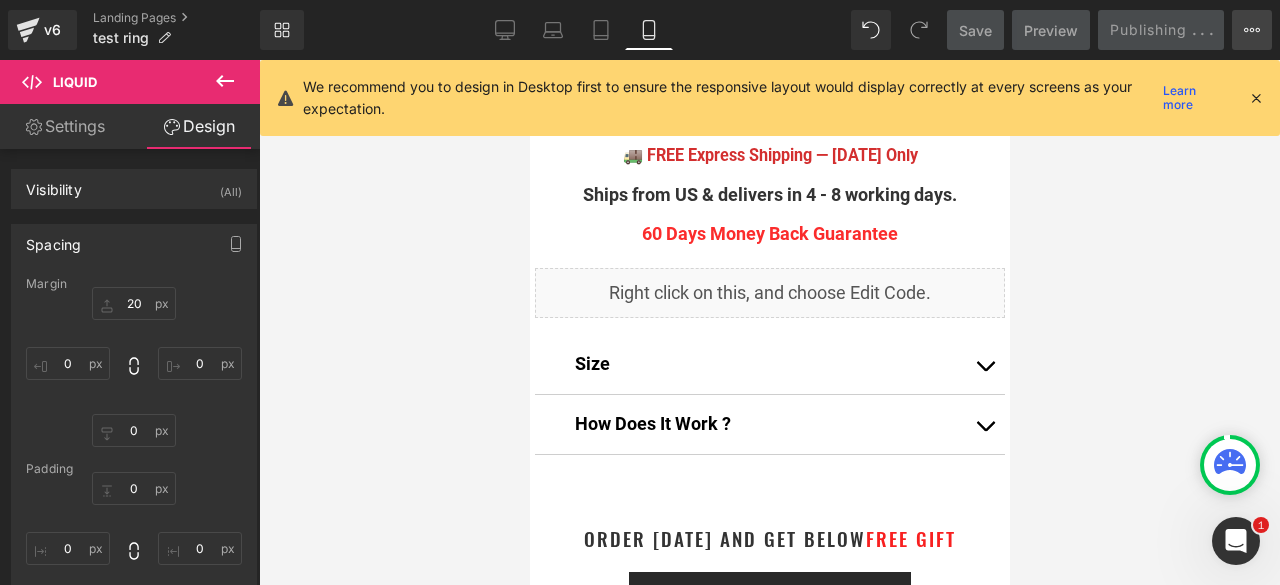 click on "View Live Page View with current Template Save Template to Library Schedule Publish  Optimize  Publish Settings Shortcuts" at bounding box center (1252, 30) 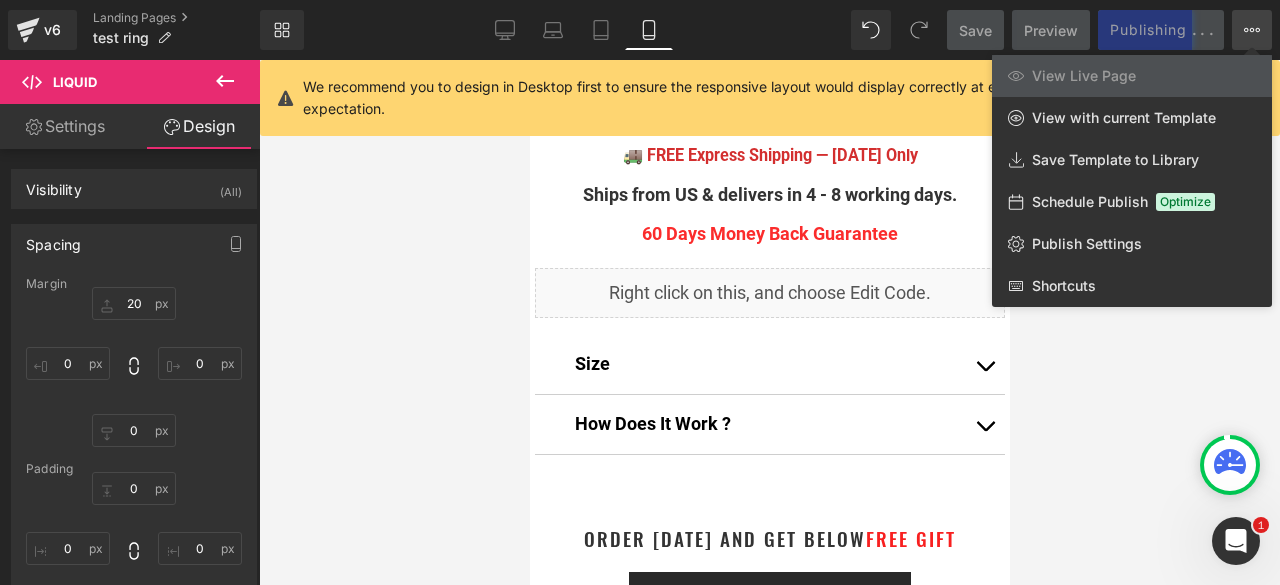 click 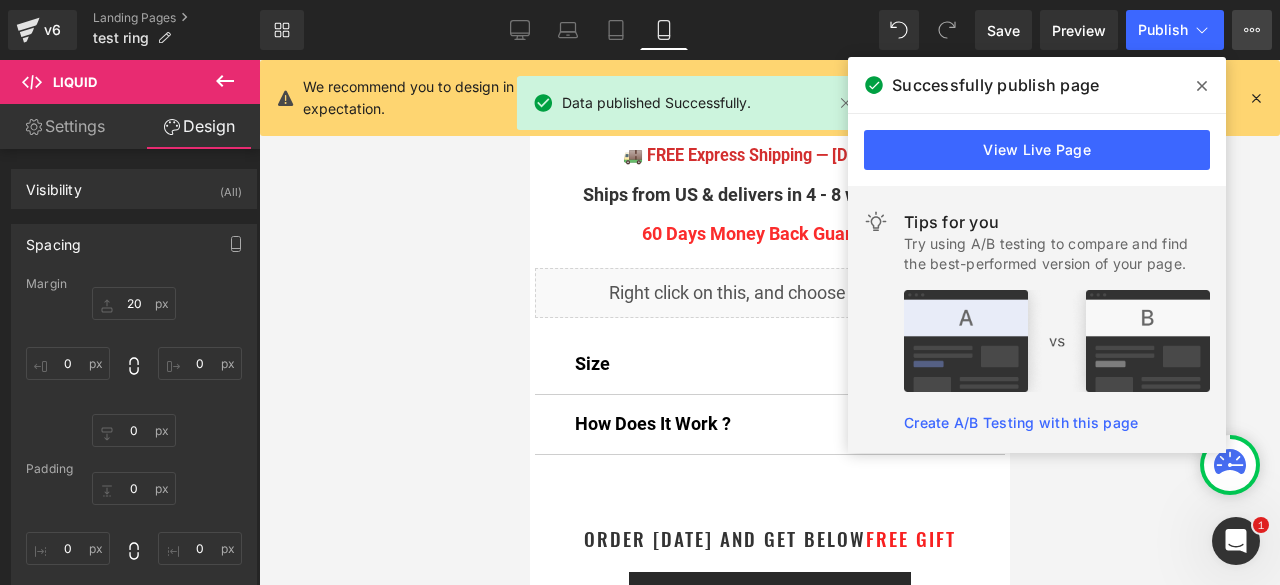 click 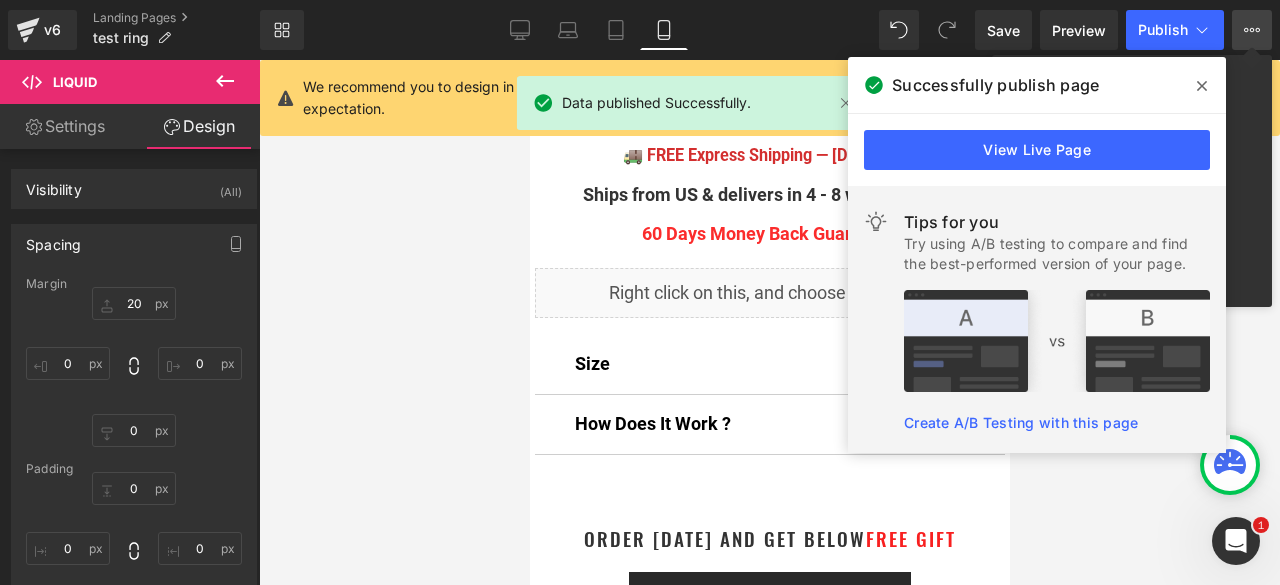 click 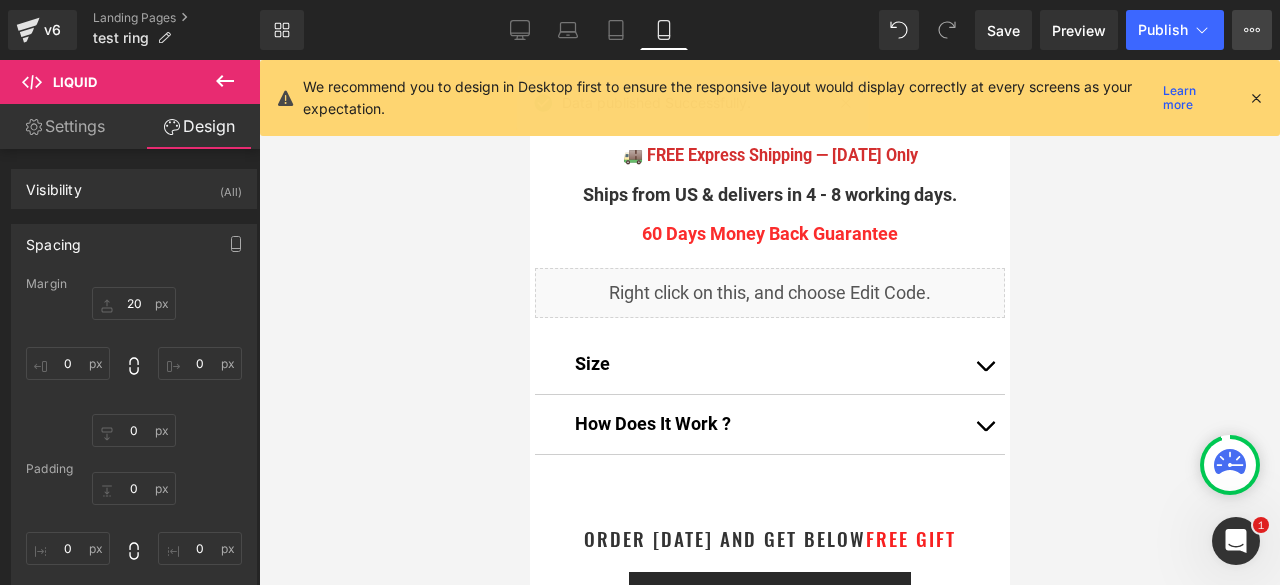 click on "View Live Page View with current Template Save Template to Library Schedule Publish  Optimize  Publish Settings Shortcuts" at bounding box center [1252, 30] 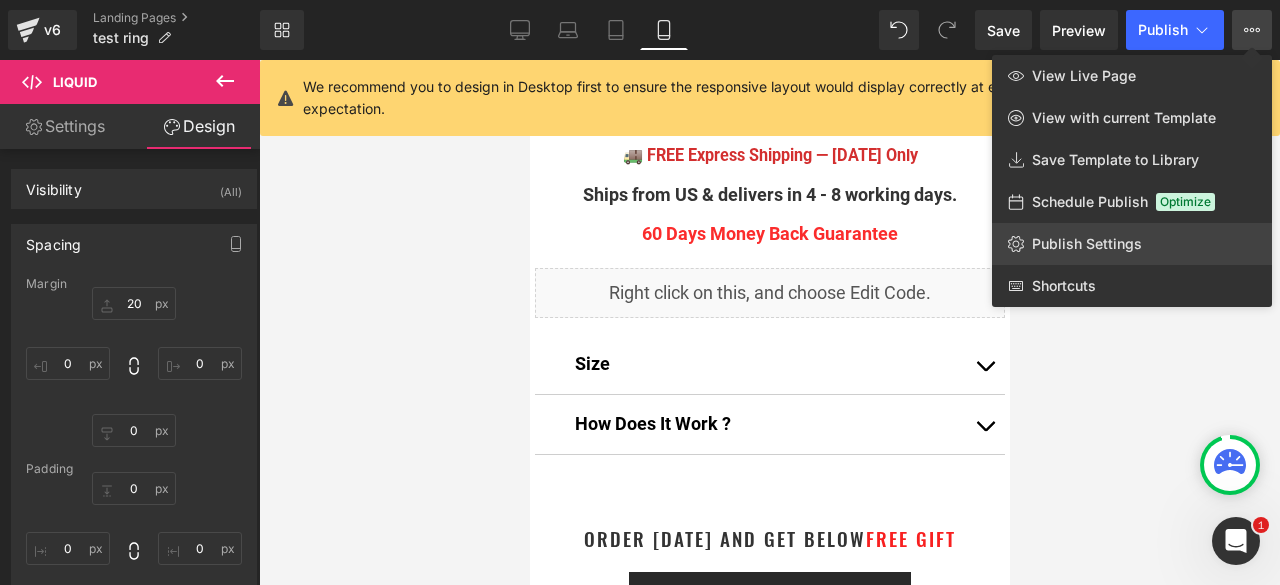click on "Publish Settings" at bounding box center (1087, 244) 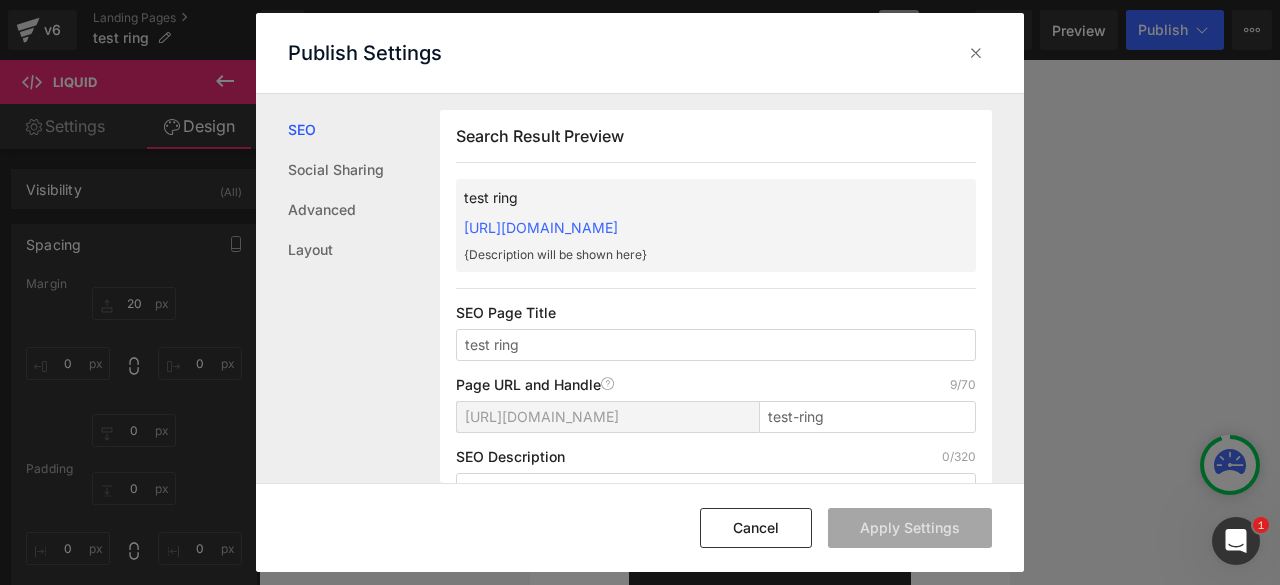 scroll, scrollTop: 1, scrollLeft: 0, axis: vertical 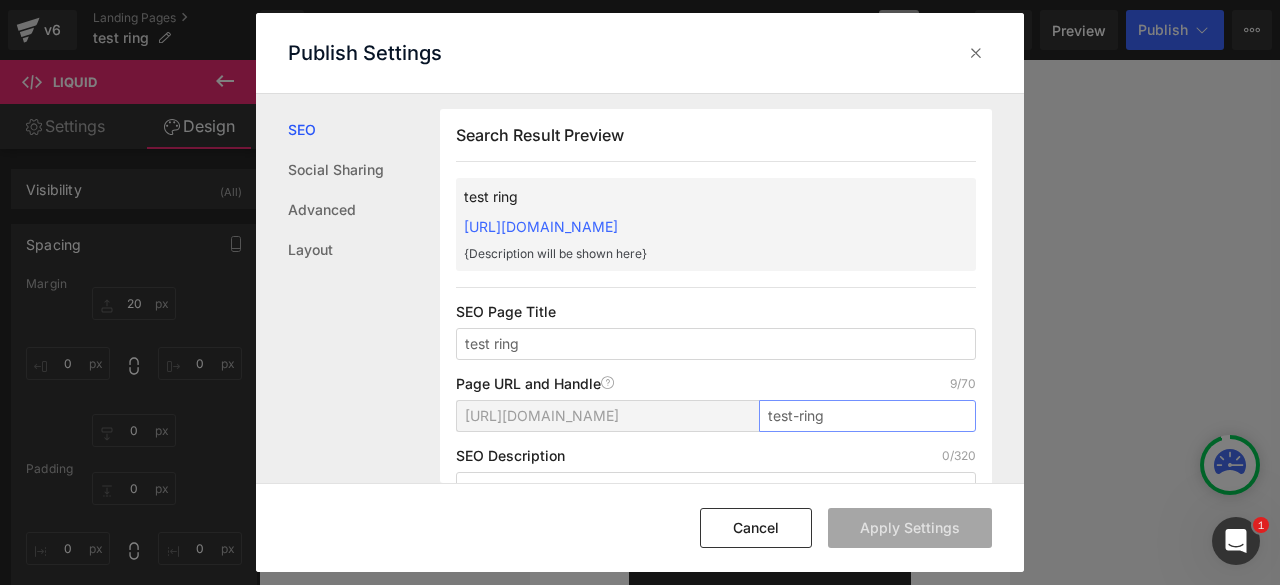drag, startPoint x: 830, startPoint y: 415, endPoint x: 785, endPoint y: 417, distance: 45.044422 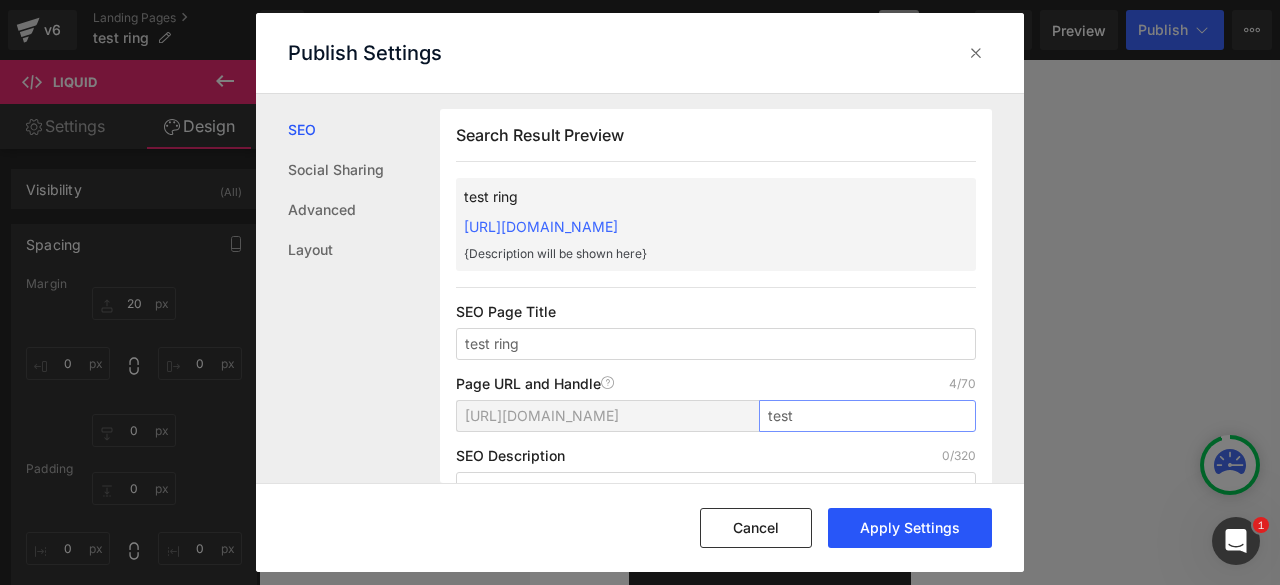 type on "test" 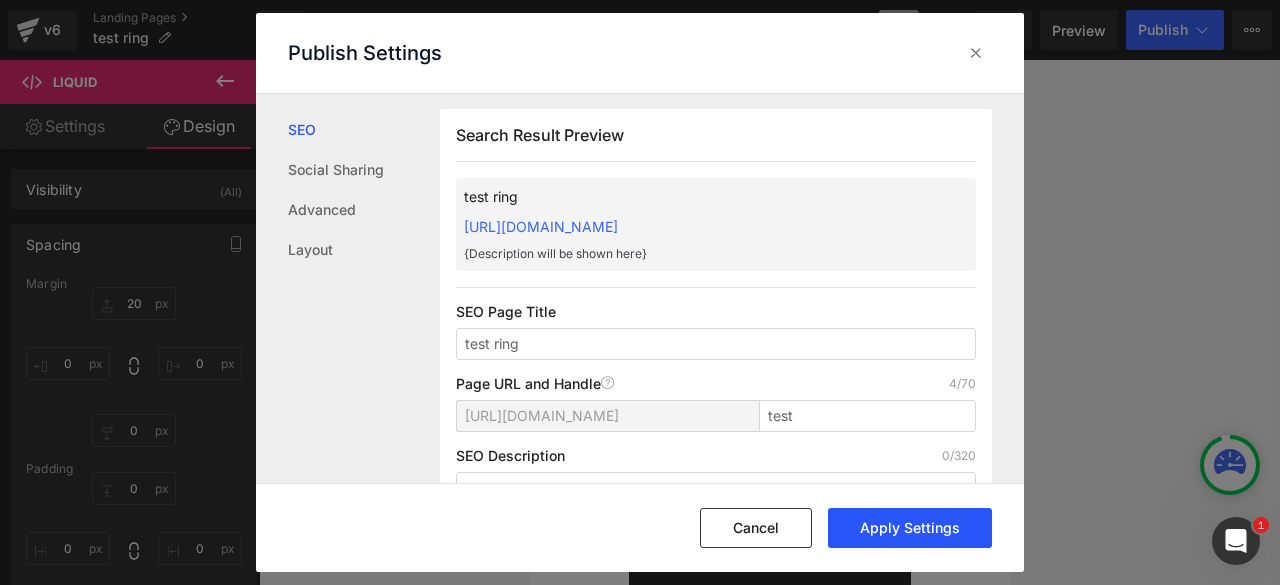 click on "Apply Settings" at bounding box center [910, 528] 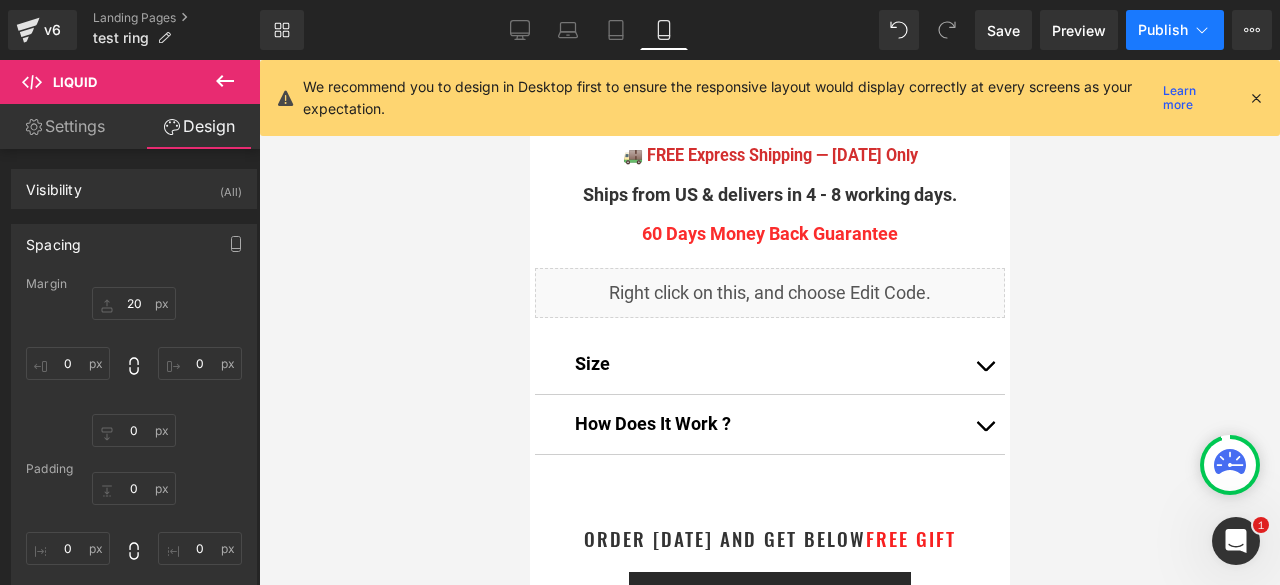 click on "Publish" at bounding box center [1163, 30] 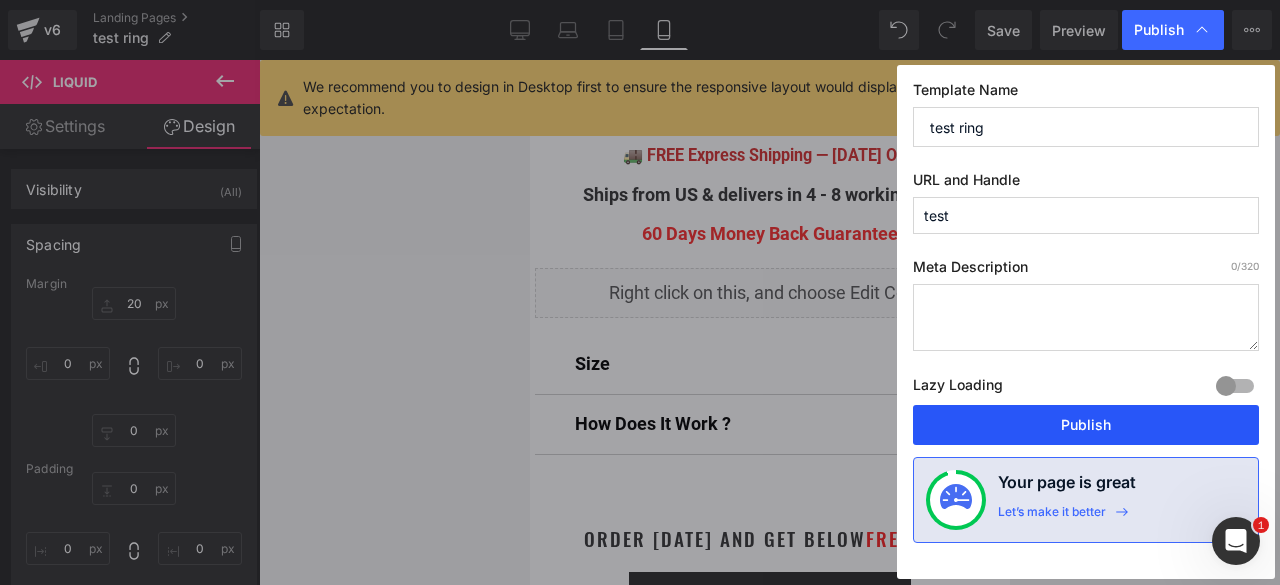 click on "Publish" at bounding box center [1086, 425] 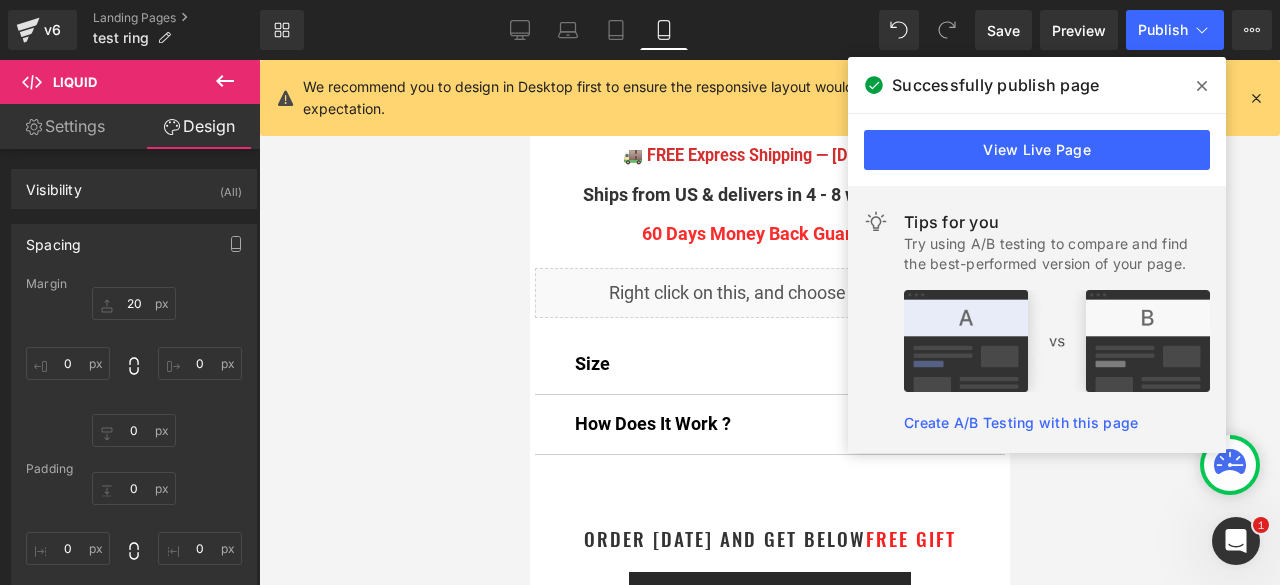 click 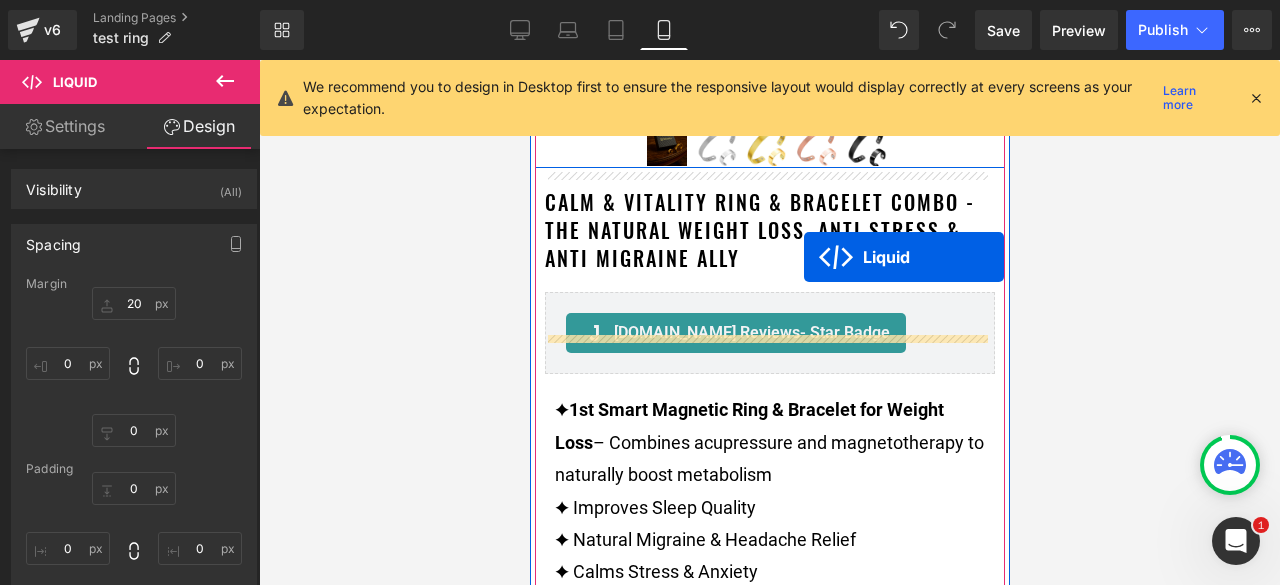 scroll, scrollTop: 770, scrollLeft: 0, axis: vertical 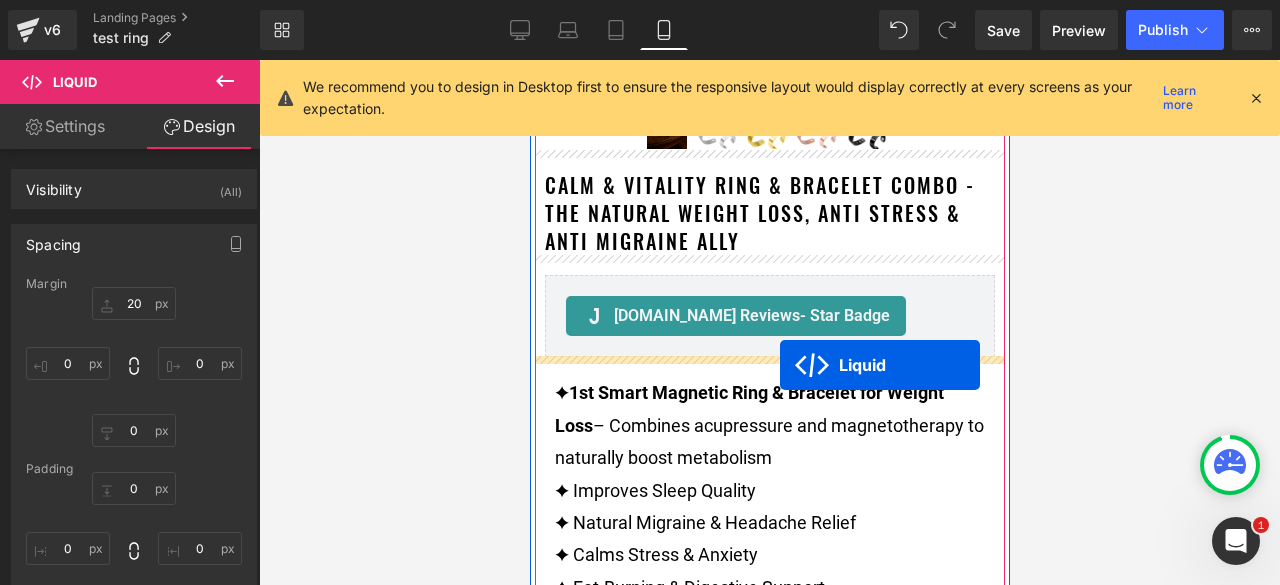 drag, startPoint x: 764, startPoint y: 305, endPoint x: 779, endPoint y: 365, distance: 61.846584 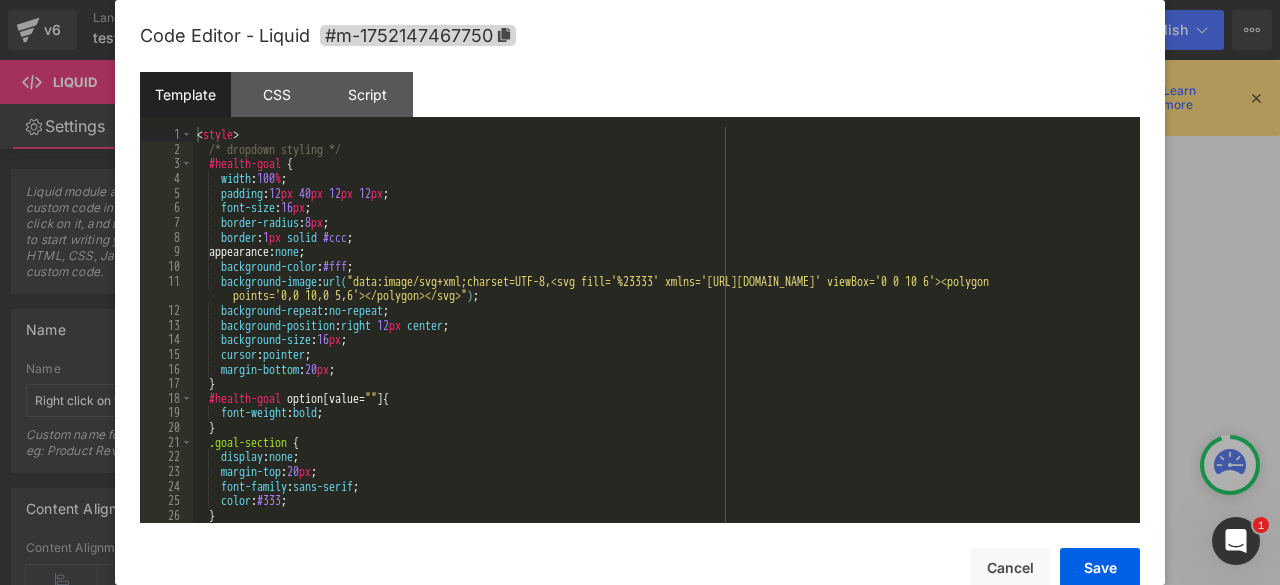 click on "Liquid" at bounding box center [769, 402] 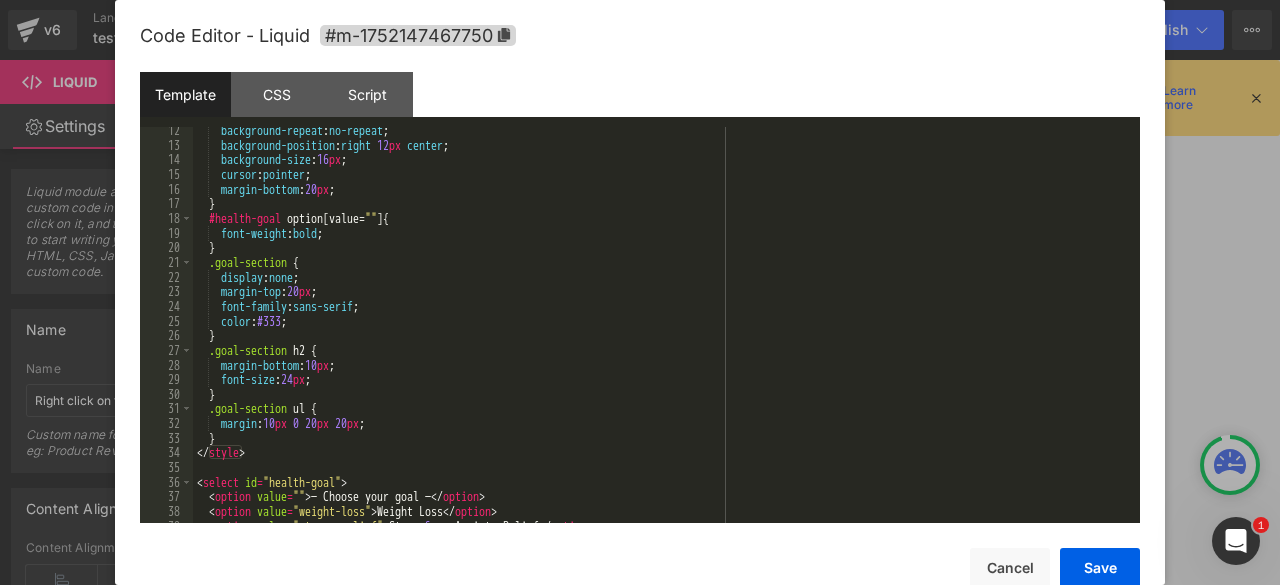 scroll, scrollTop: 180, scrollLeft: 0, axis: vertical 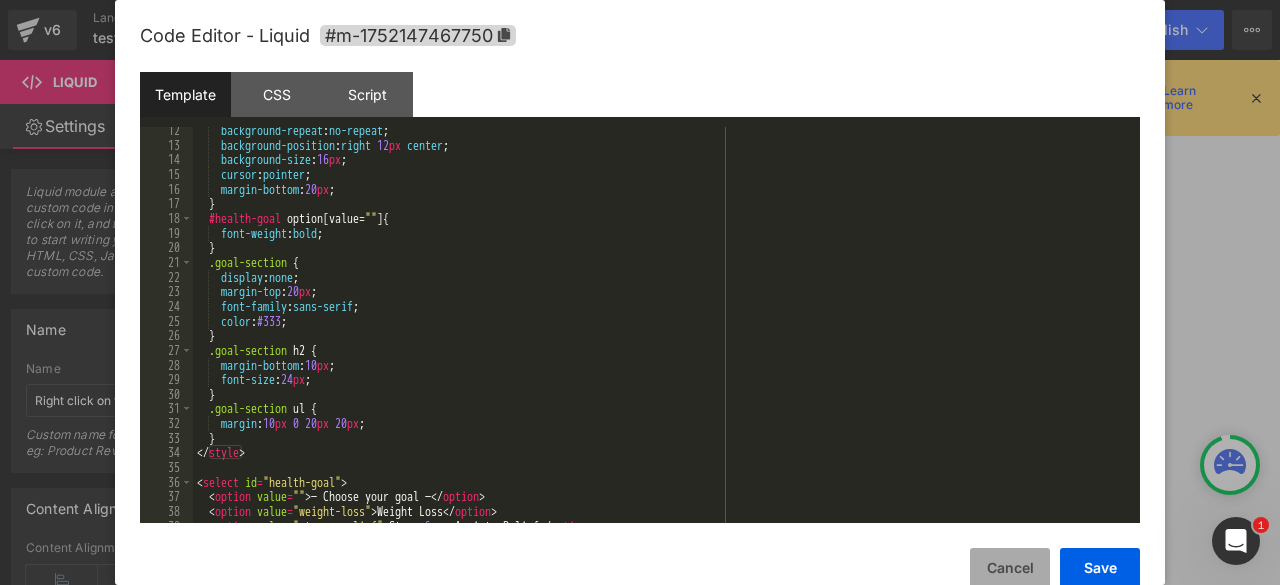 click on "Cancel" at bounding box center (1010, 568) 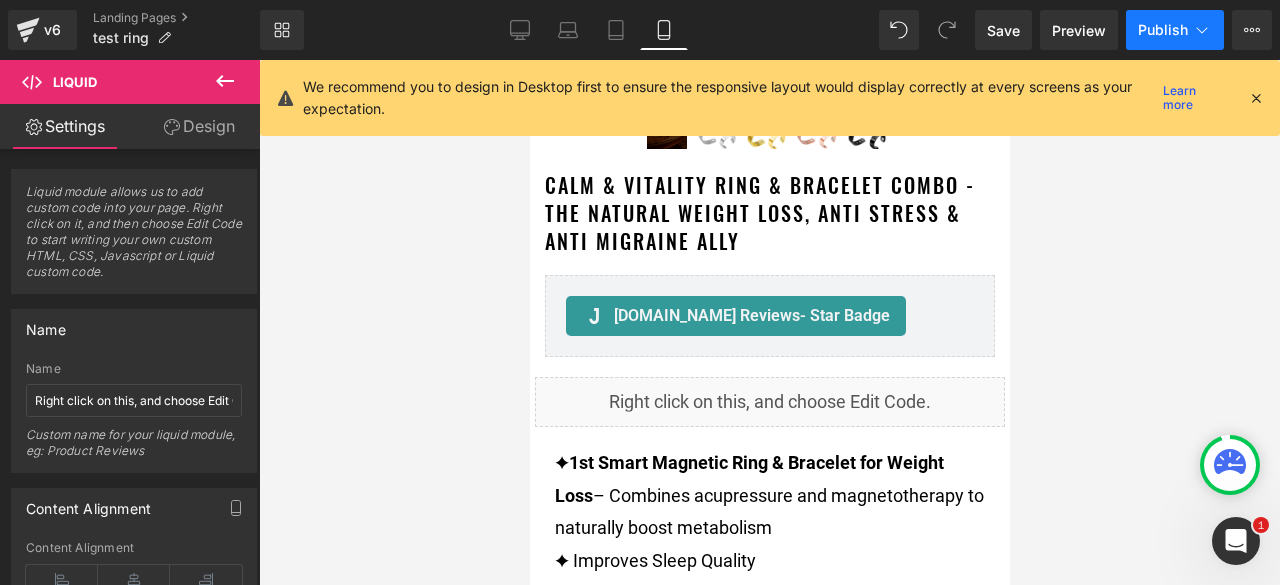 click on "Publish" at bounding box center [1175, 30] 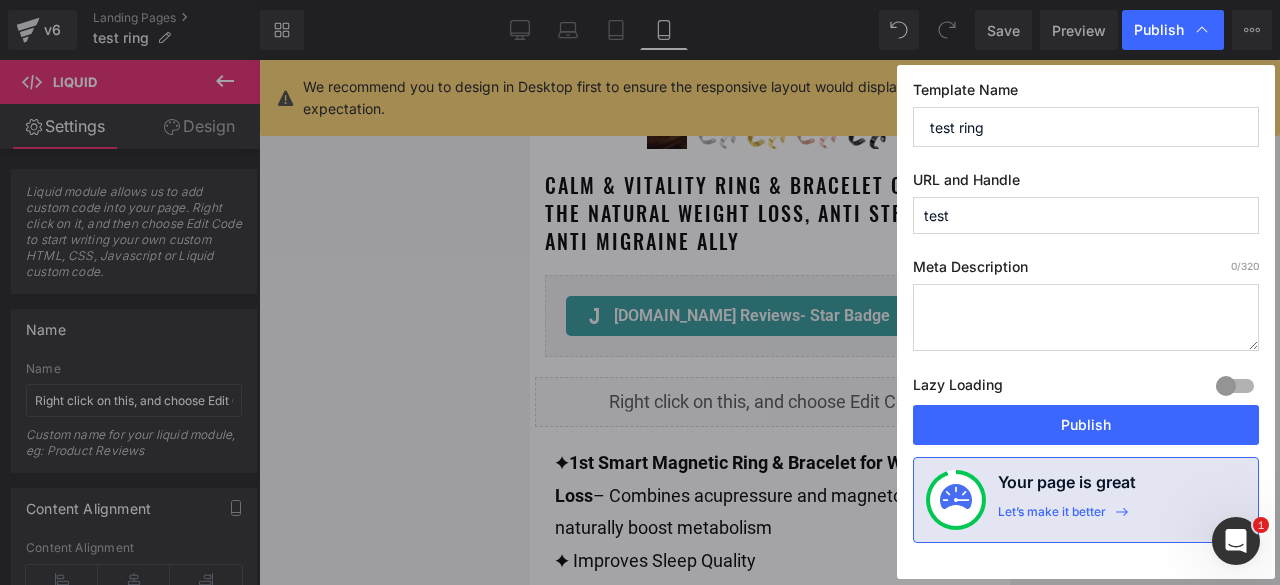 click on "Template Name test ring URL and Handle test Meta Description 0 /320
Lazy Loading
Build
Upgrade plan to unlock
Lazy loading helps you improve page loading time, enhance user experience & increase your SEO results.
Lazy loading is available on  Build, Optimize & Enterprise.
You’ve reached the maximum published page number of your plan  (7/999999) .
Upgrade plan to unlock more pages
Publish
Your page is great
Let’s make it better" at bounding box center (1086, 322) 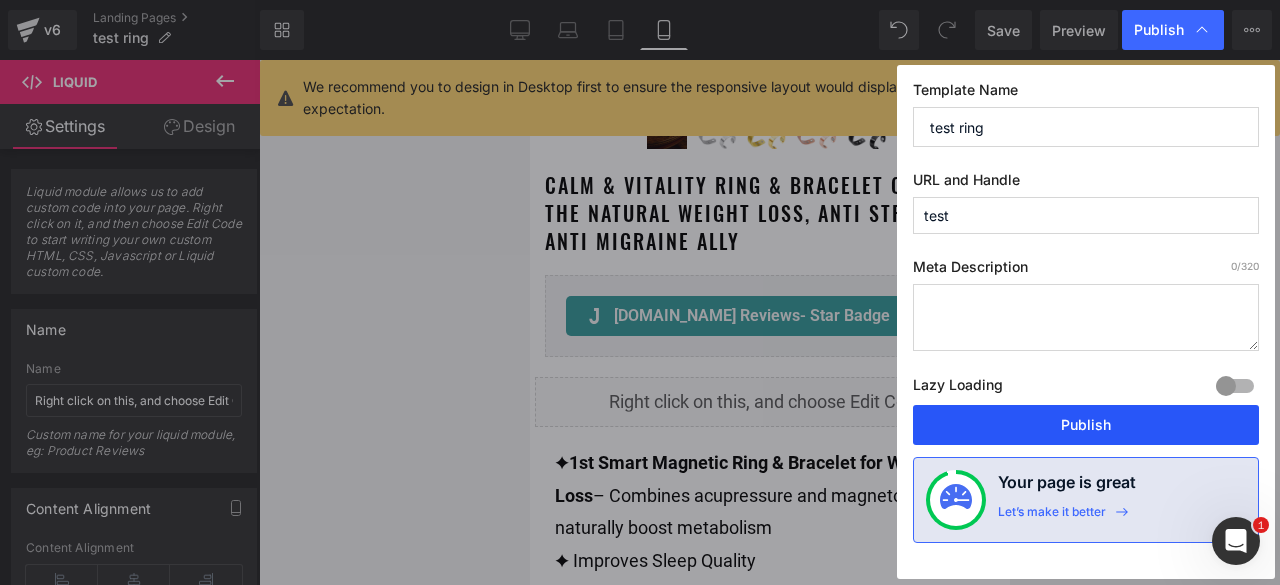 click on "Publish" at bounding box center [1086, 425] 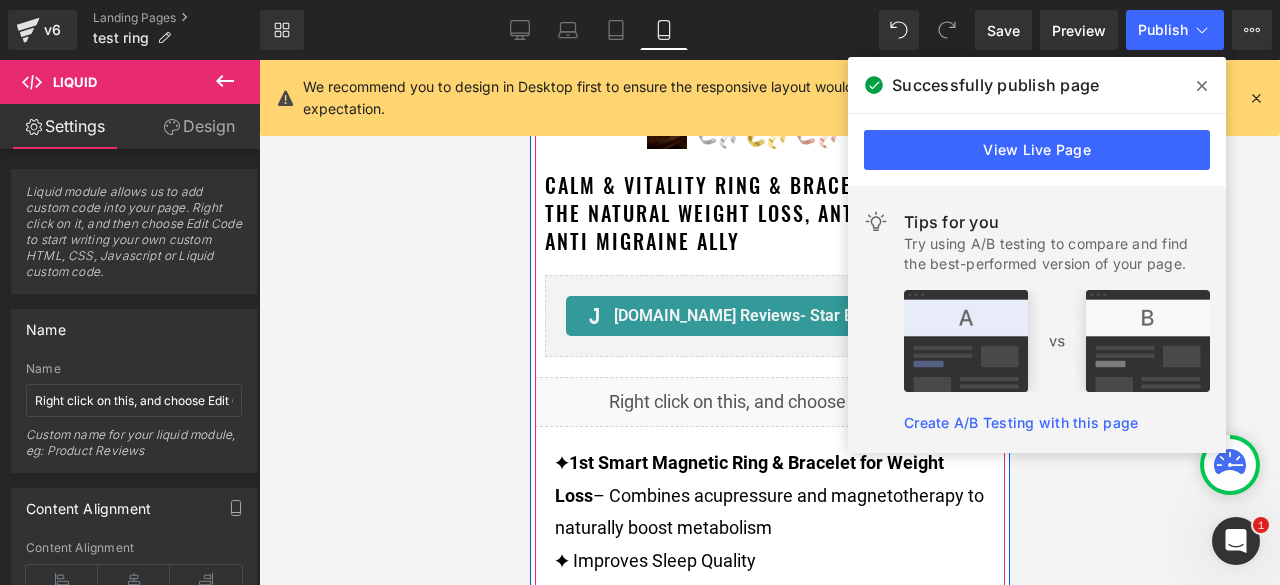 click on "Liquid" at bounding box center (769, 402) 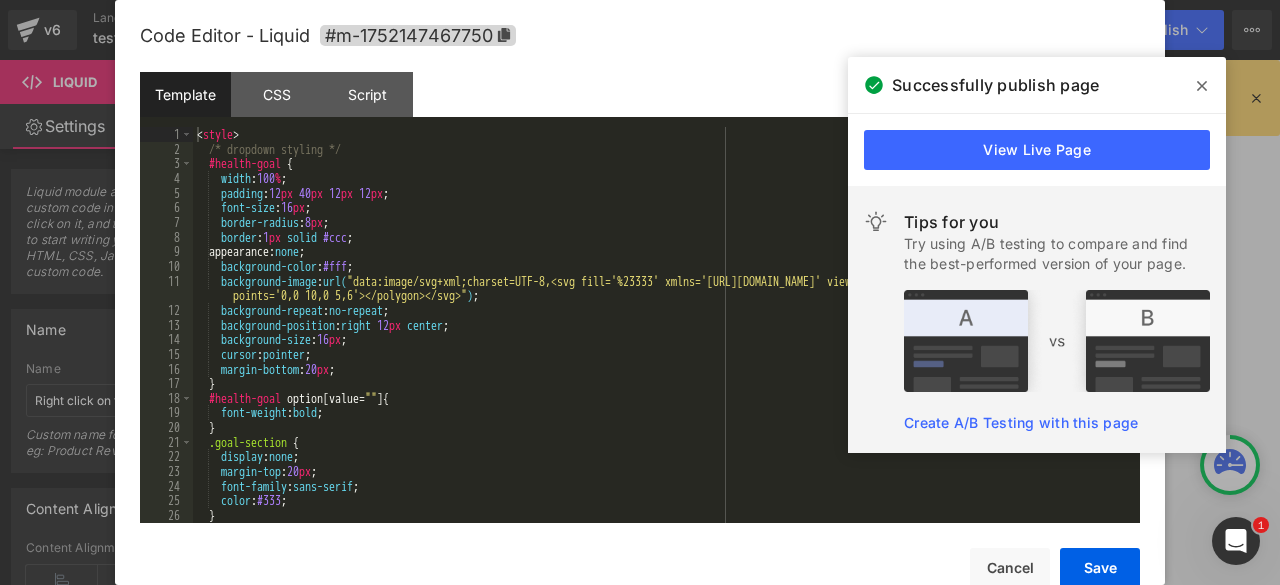click on "< style >    /* dropdown styling */    #health-goal   {       width : 100 % ;       padding : 12 px   40 px   12 px   12 px ;       font-size : 16 px ;       border-radius : 8 px ;       border : 1 px   solid   #ccc ;      appearance: none ;       background-color : #fff ;       background-image : url( "data:image/svg+xml;charset=UTF-8,<svg fill='%23333' xmlns='http://www.w3.org/2000/svg' viewBox='0 0 10 6'><polygon         points='0,0 10,0 5,6'></polygon></svg>" ) ;       background-repeat : no-repeat ;       background-position : right   12 px   center ;       background-size : 16 px ;       cursor : pointer ;       margin-bottom : 20 px ;    }    #health-goal   option [ value = " " ]  {       font-weight : bold ;    }    .goal-section   {       display : none ;       margin-top : 20 px ;       font-family : sans-serif ;       color : #333 ;    }    .goal-section   h2   {" at bounding box center (662, 339) 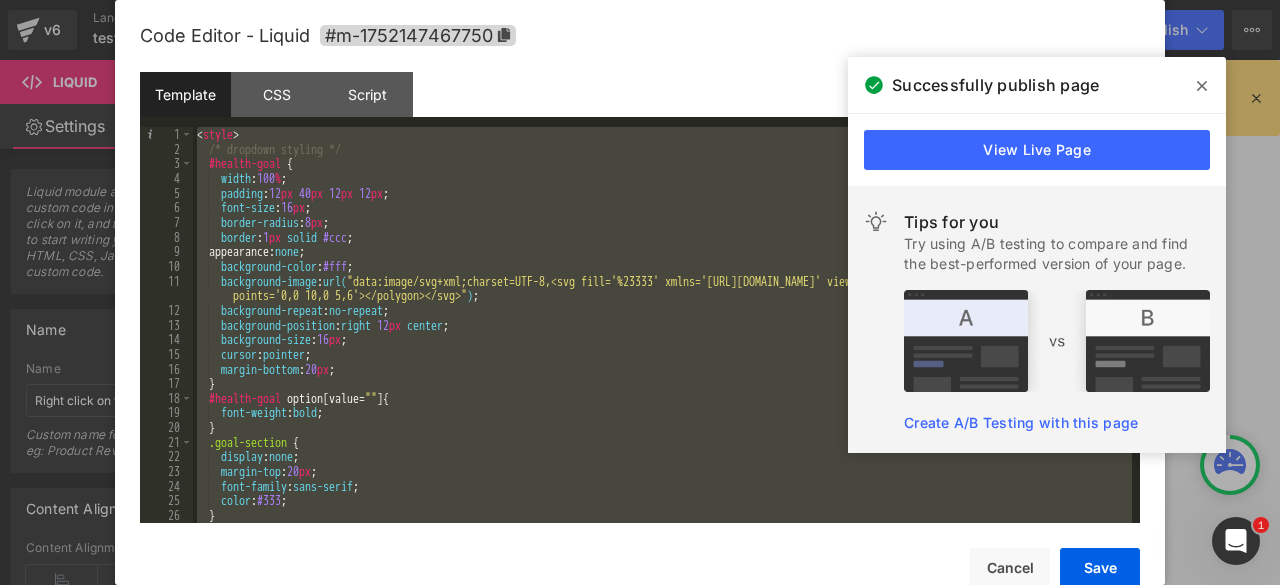 click on "< style >    /* dropdown styling */    #health-goal   {       width : 100 % ;       padding : 12 px   40 px   12 px   12 px ;       font-size : 16 px ;       border-radius : 8 px ;       border : 1 px   solid   #ccc ;      appearance: none ;       background-color : #fff ;       background-image : url( "data:image/svg+xml;charset=UTF-8,<svg fill='%23333' xmlns='http://www.w3.org/2000/svg' viewBox='0 0 10 6'><polygon         points='0,0 10,0 5,6'></polygon></svg>" ) ;       background-repeat : no-repeat ;       background-position : right   12 px   center ;       background-size : 16 px ;       cursor : pointer ;       margin-bottom : 20 px ;    }    #health-goal   option [ value = " " ]  {       font-weight : bold ;    }    .goal-section   {       display : none ;       margin-top : 20 px ;       font-family : sans-serif ;       color : #333 ;    }    .goal-section   h2   {" at bounding box center [662, 325] 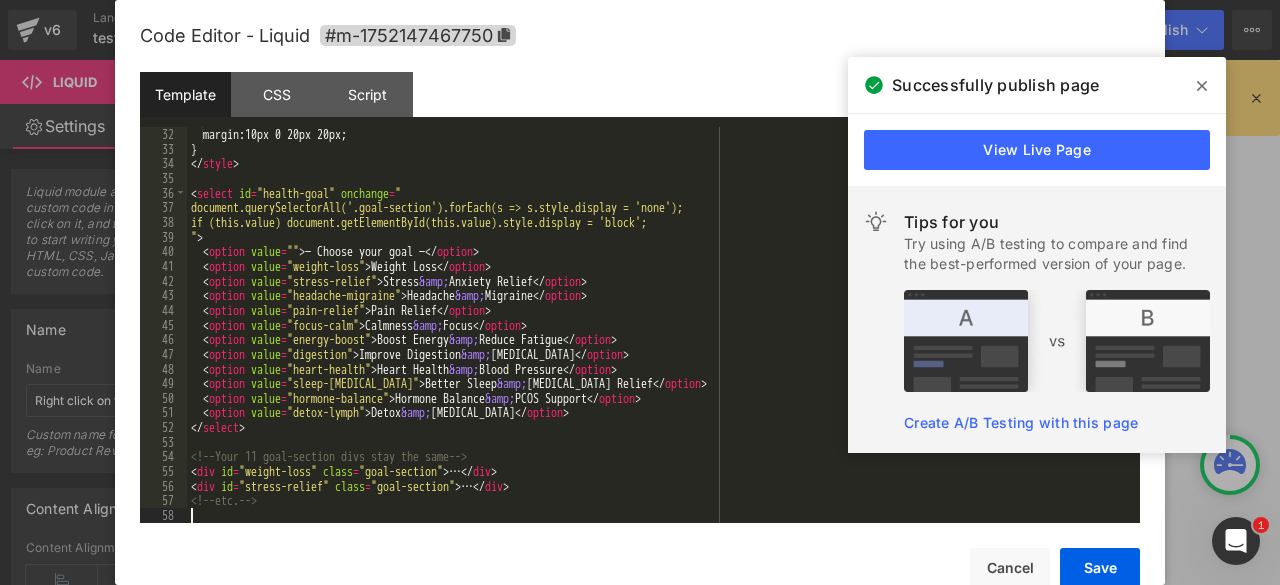 scroll, scrollTop: 469, scrollLeft: 0, axis: vertical 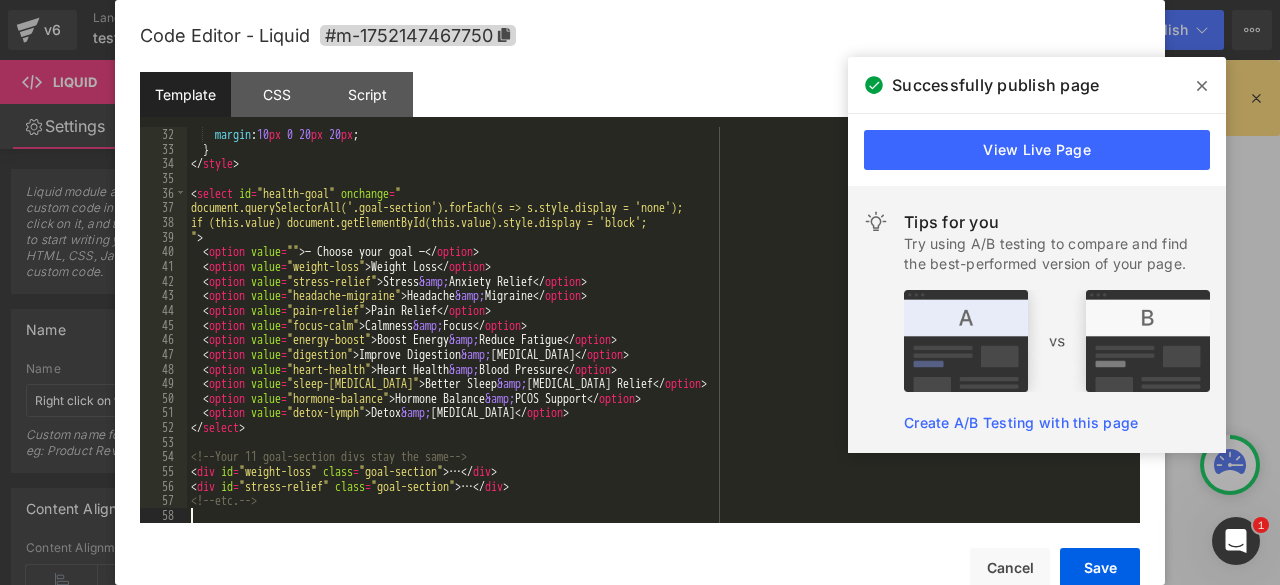 click 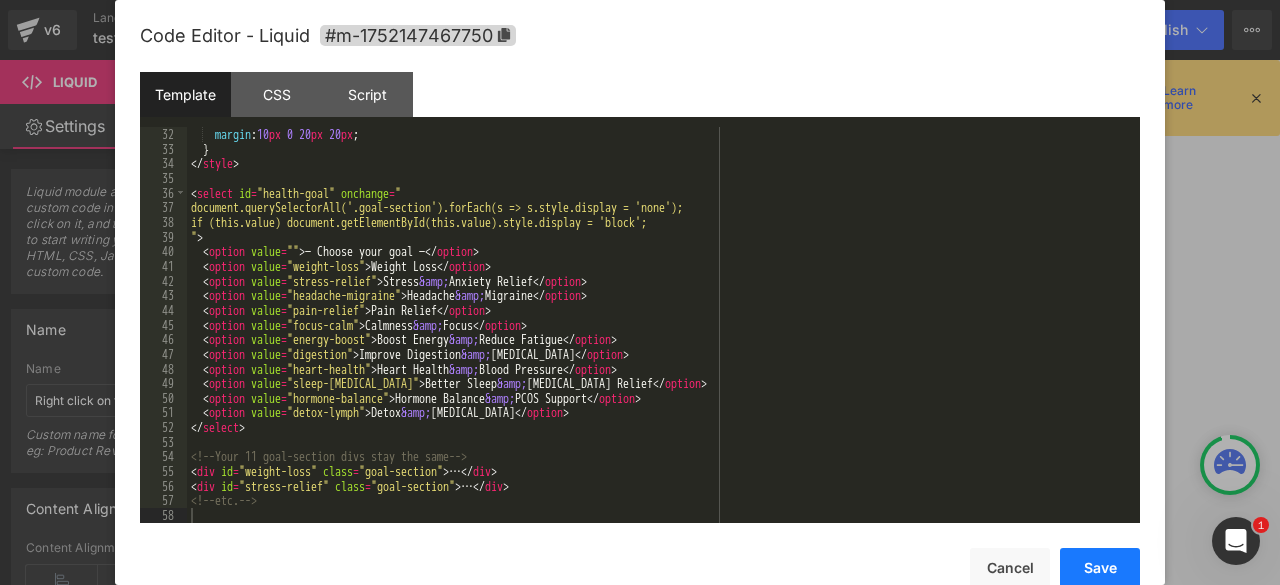 click on "Save" at bounding box center (1100, 568) 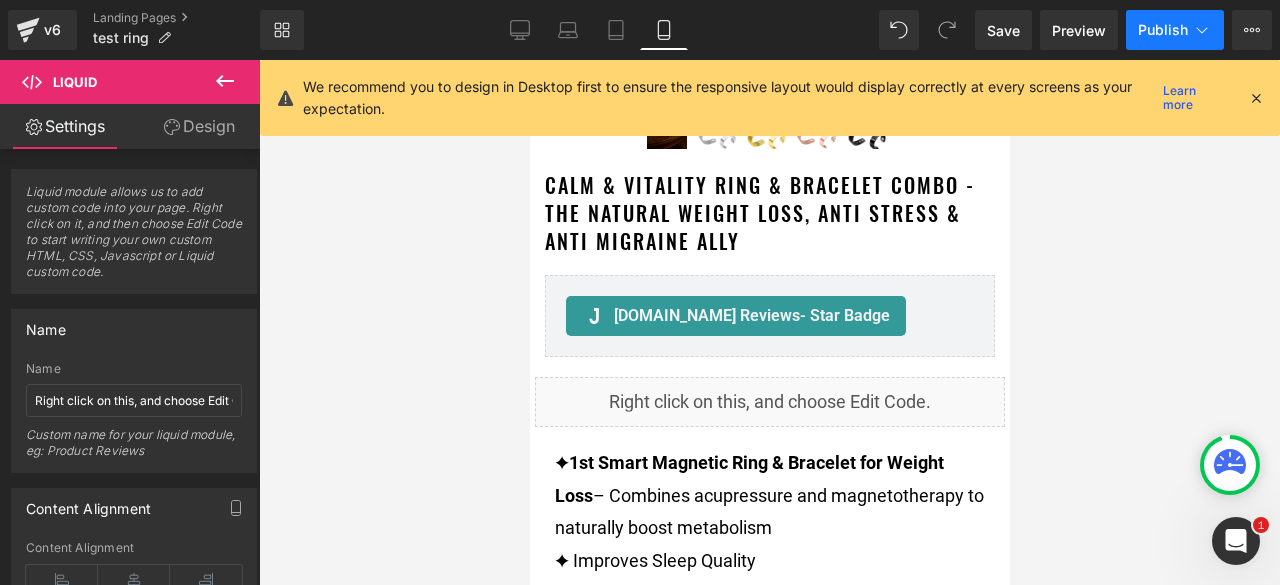 click on "Publish" at bounding box center [1163, 30] 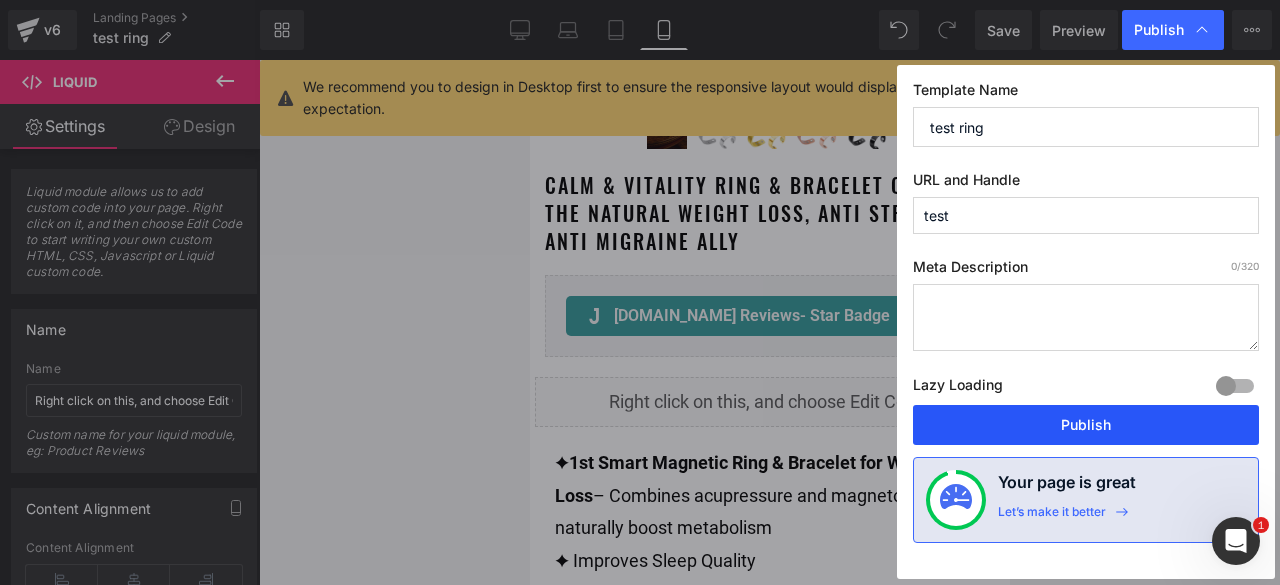 click on "Publish" at bounding box center (1086, 425) 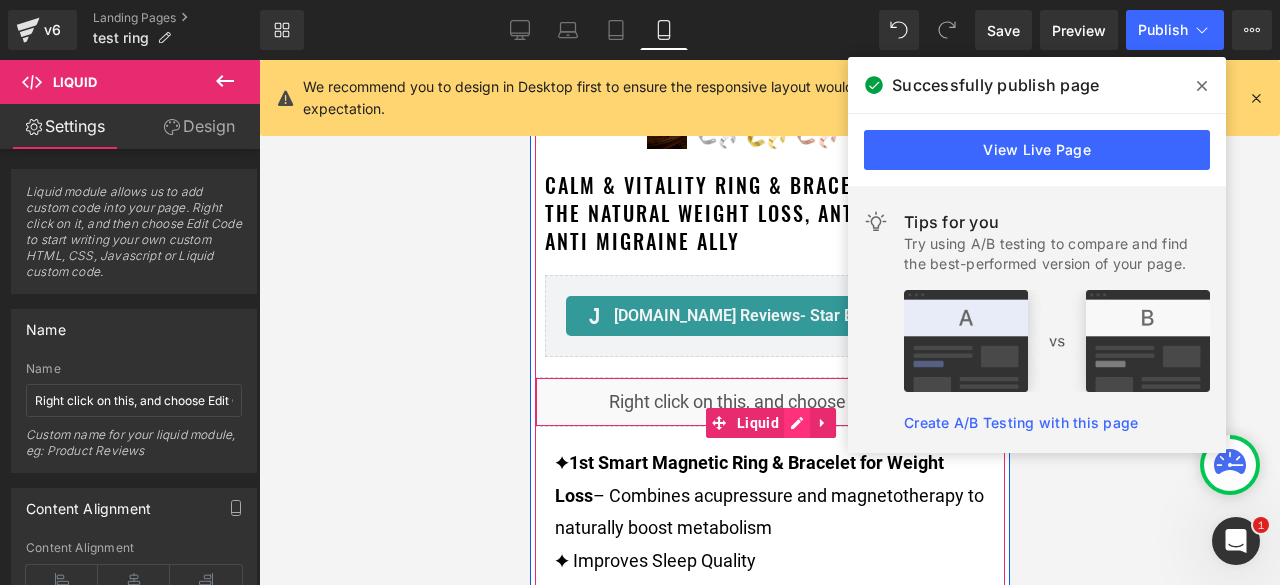 click on "Liquid" at bounding box center (769, 402) 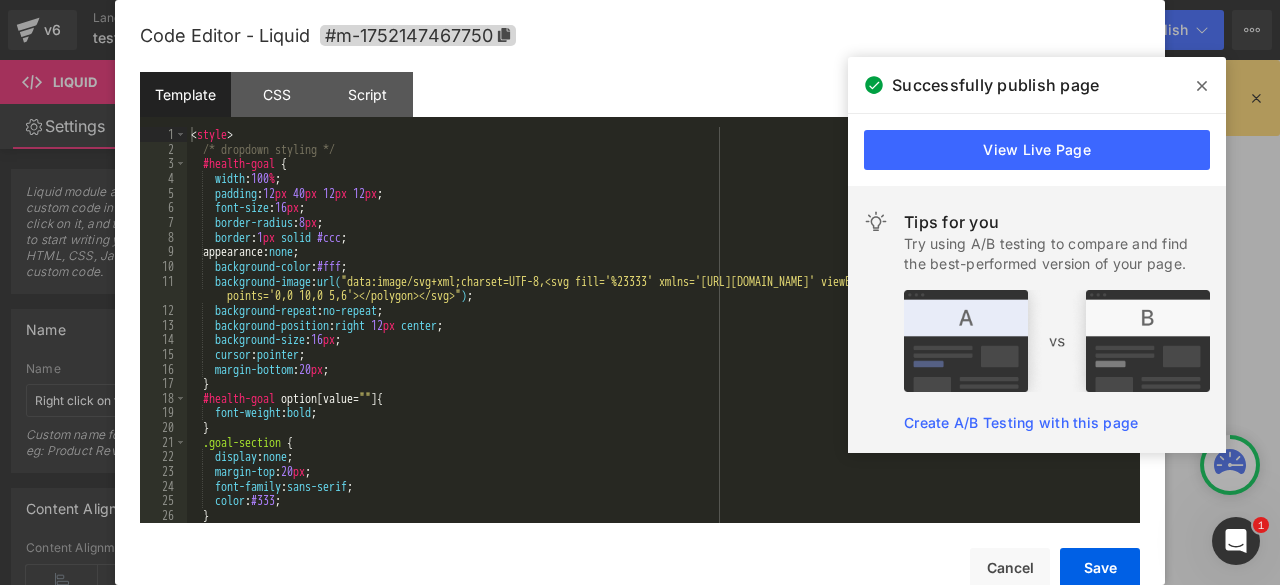 click on "< style >    /* dropdown styling */    #health-goal   {       width : 100 % ;       padding : 12 px   40 px   12 px   12 px ;       font-size : 16 px ;       border-radius : 8 px ;       border : 1 px   solid   #ccc ;      appearance: none ;       background-color : #fff ;       background-image : url( "data:image/svg+xml;charset=UTF-8,<svg fill='%23333' xmlns='http://www.w3.org/2000/svg' viewBox='0 0 10 6'><polygon         points='0,0 10,0 5,6'></polygon></svg>" ) ;       background-repeat : no-repeat ;       background-position : right   12 px   center ;       background-size : 16 px ;       cursor : pointer ;       margin-bottom : 20 px ;    }    #health-goal   option [ value = " " ]  {       font-weight : bold ;    }    .goal-section   {       display : none ;       margin-top : 20 px ;       font-family : sans-serif ;       color : #333 ;    }    .goal-section   h2   {" at bounding box center [659, 339] 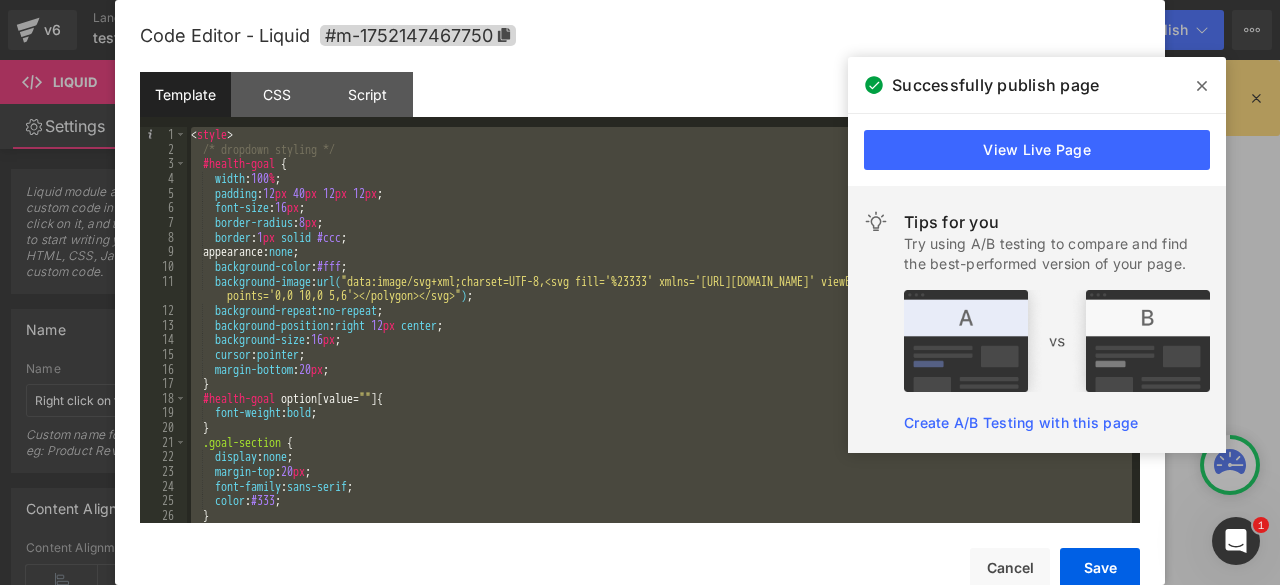 click 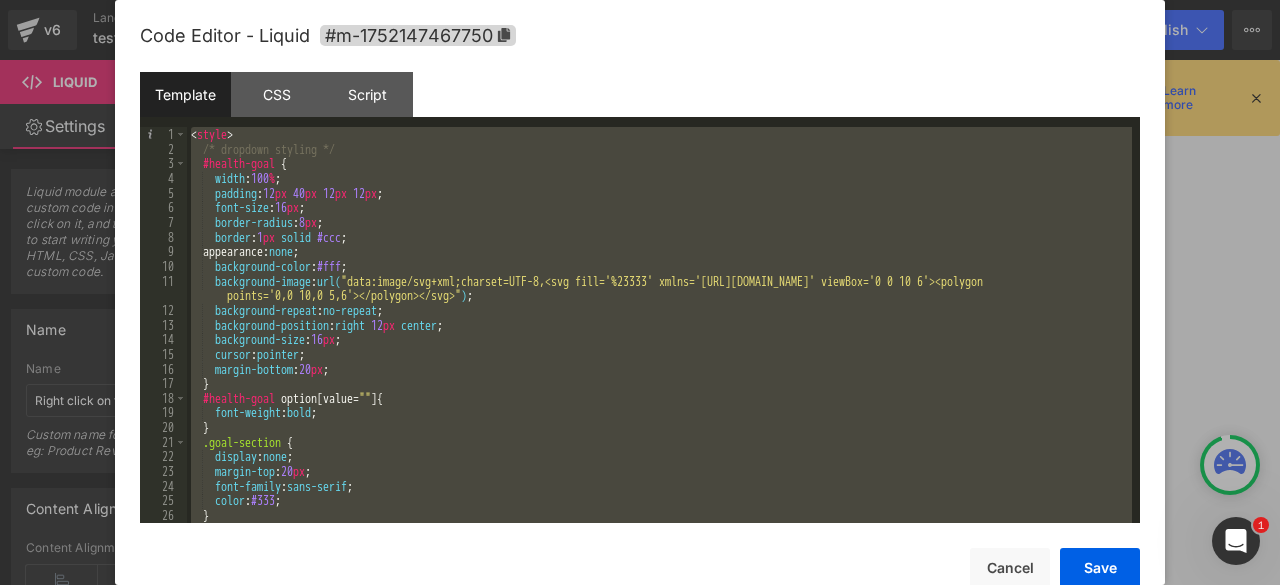 click on "< style >    /* dropdown styling */    #health-goal   {       width : 100 % ;       padding : 12 px   40 px   12 px   12 px ;       font-size : 16 px ;       border-radius : 8 px ;       border : 1 px   solid   #ccc ;      appearance: none ;       background-color : #fff ;       background-image : url( "data:image/svg+xml;charset=UTF-8,<svg fill='%23333' xmlns='http://www.w3.org/2000/svg' viewBox='0 0 10 6'><polygon         points='0,0 10,0 5,6'></polygon></svg>" ) ;       background-repeat : no-repeat ;       background-position : right   12 px   center ;       background-size : 16 px ;       cursor : pointer ;       margin-bottom : 20 px ;    }    #health-goal   option [ value = " " ]  {       font-weight : bold ;    }    .goal-section   {       display : none ;       margin-top : 20 px ;       font-family : sans-serif ;       color : #333 ;    }    .goal-section   h2   {" at bounding box center [659, 325] 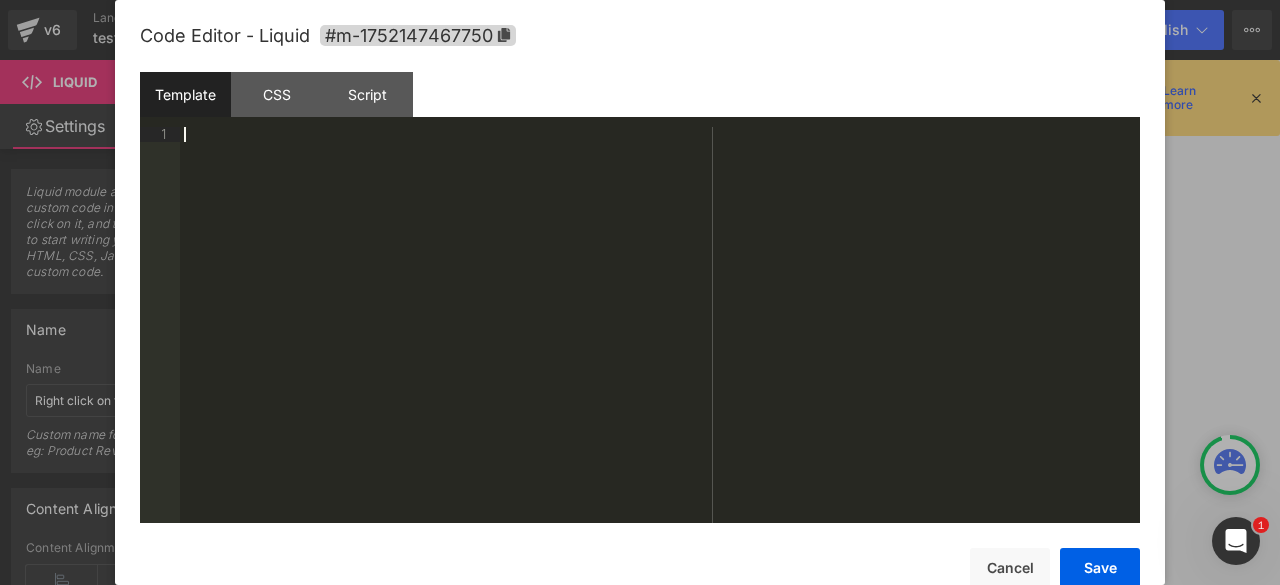 scroll, scrollTop: 616, scrollLeft: 0, axis: vertical 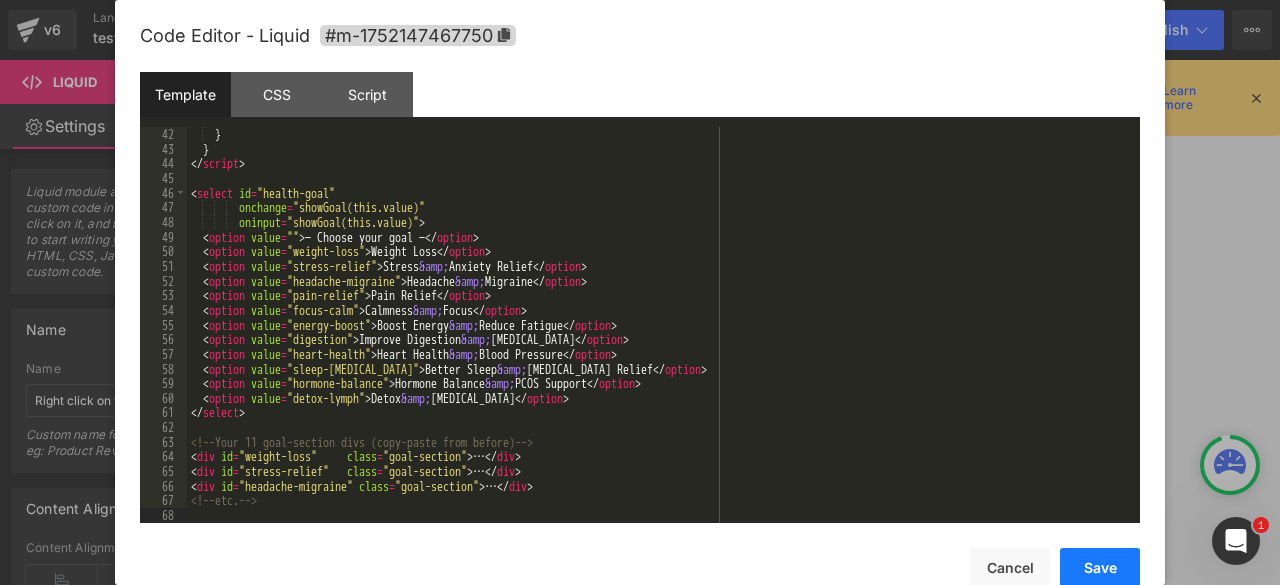 click on "Save" at bounding box center (1100, 568) 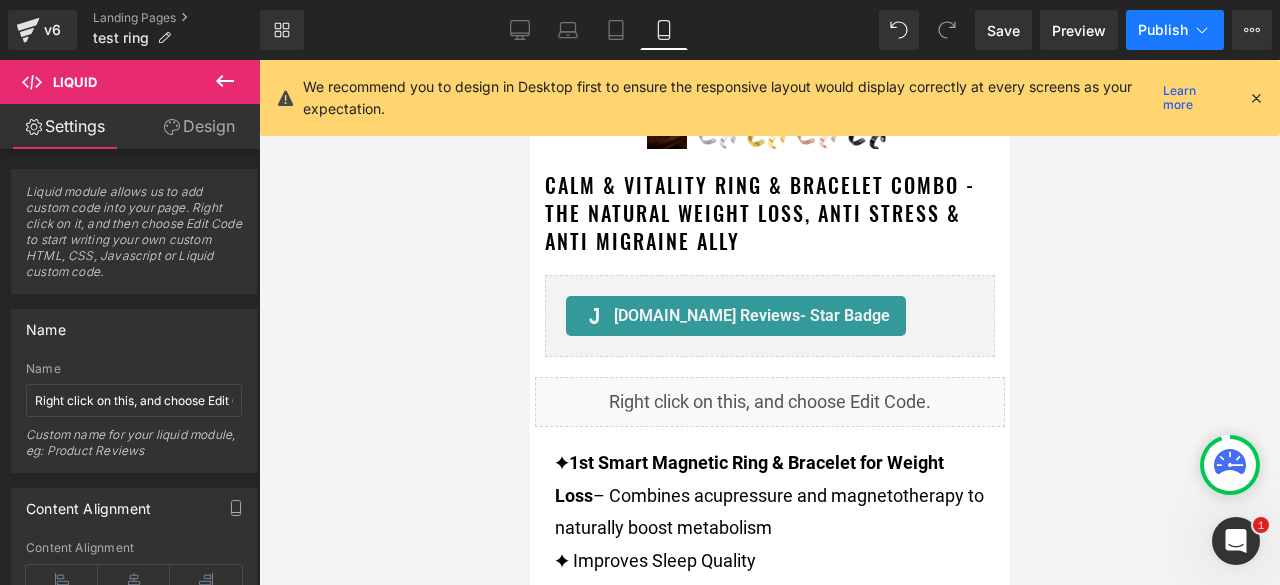 click on "Publish" at bounding box center [1163, 30] 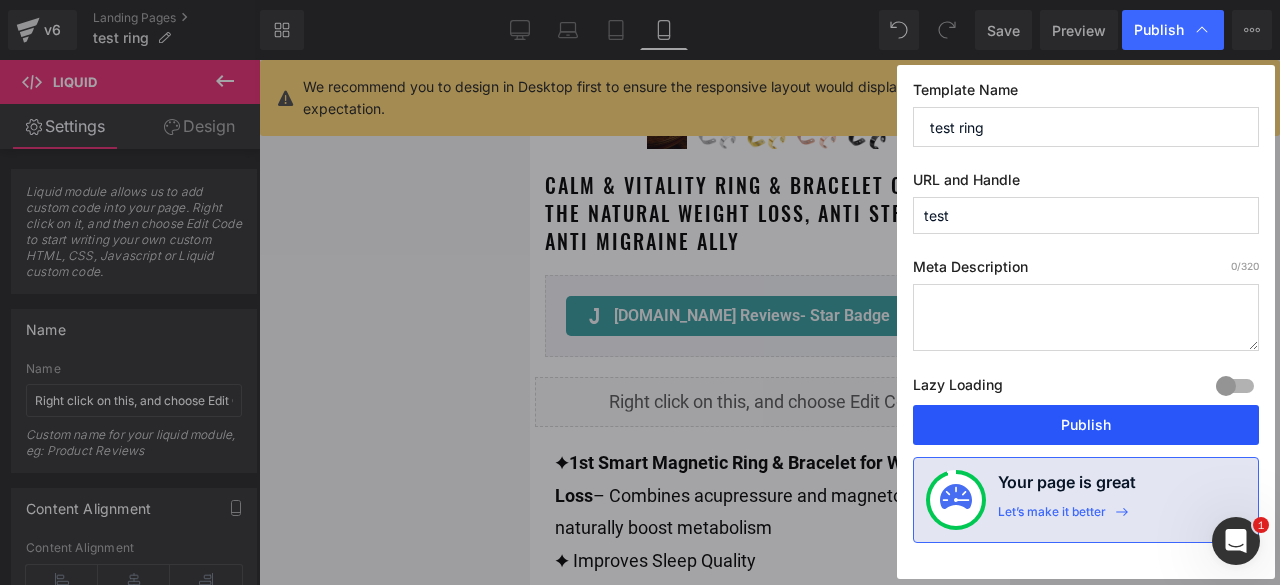 click on "Publish" at bounding box center (1086, 425) 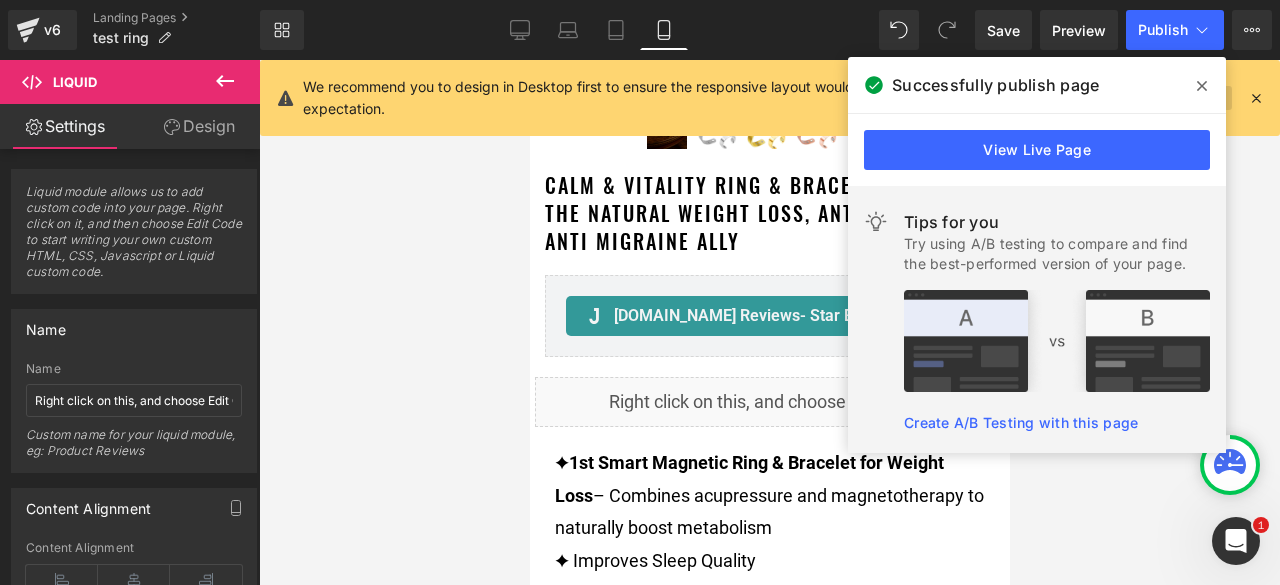 click at bounding box center (1202, 86) 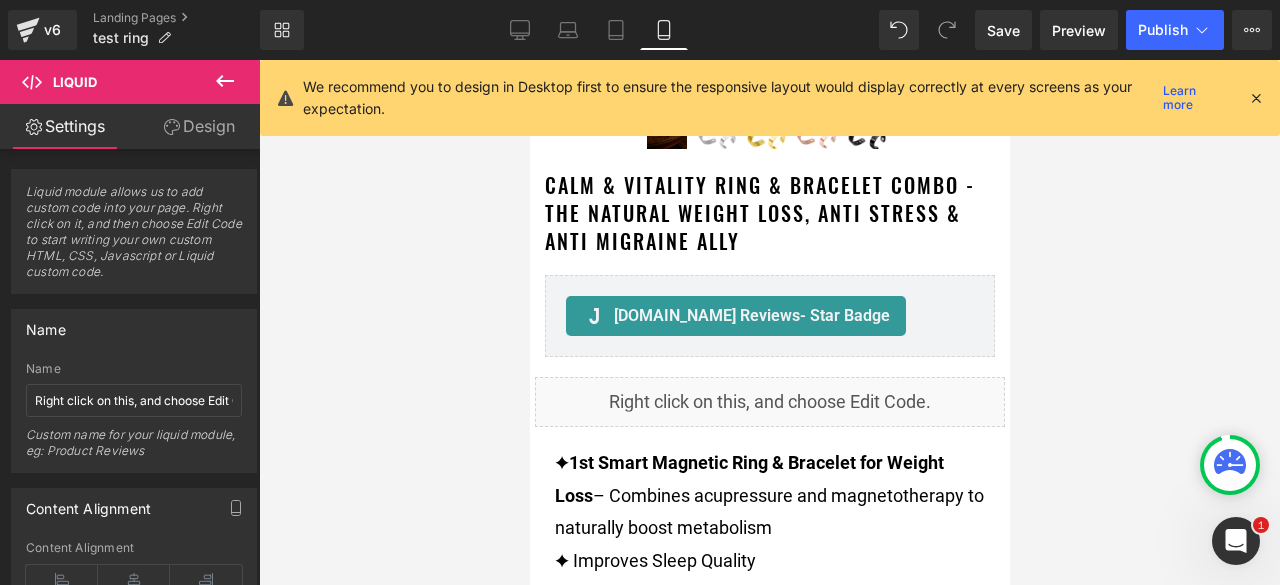 click 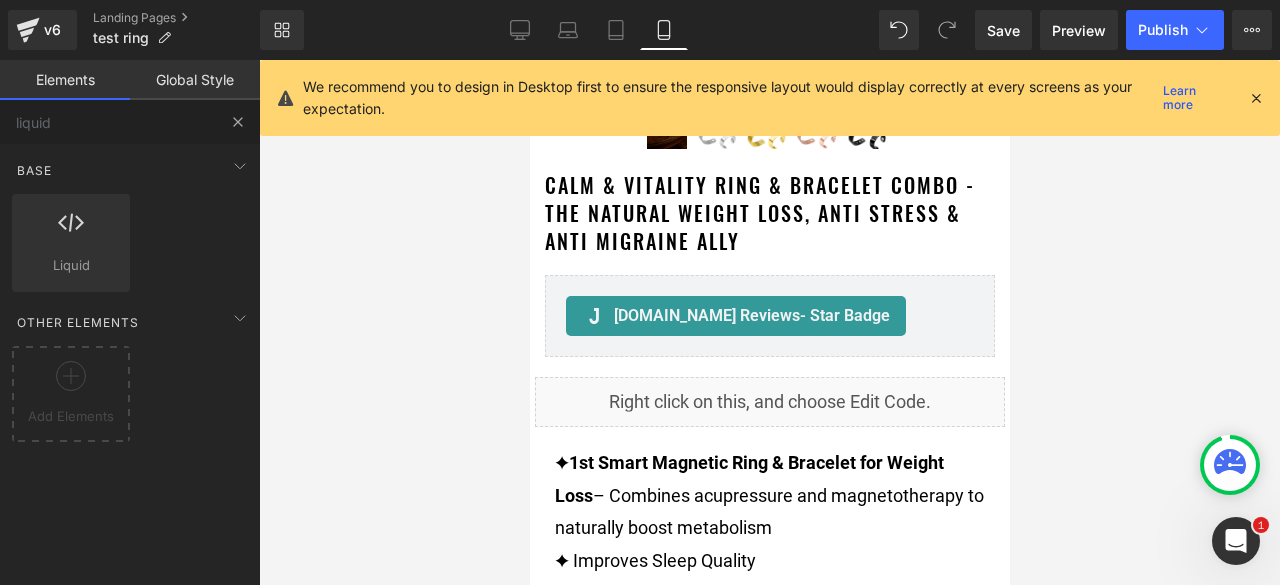 click at bounding box center (238, 122) 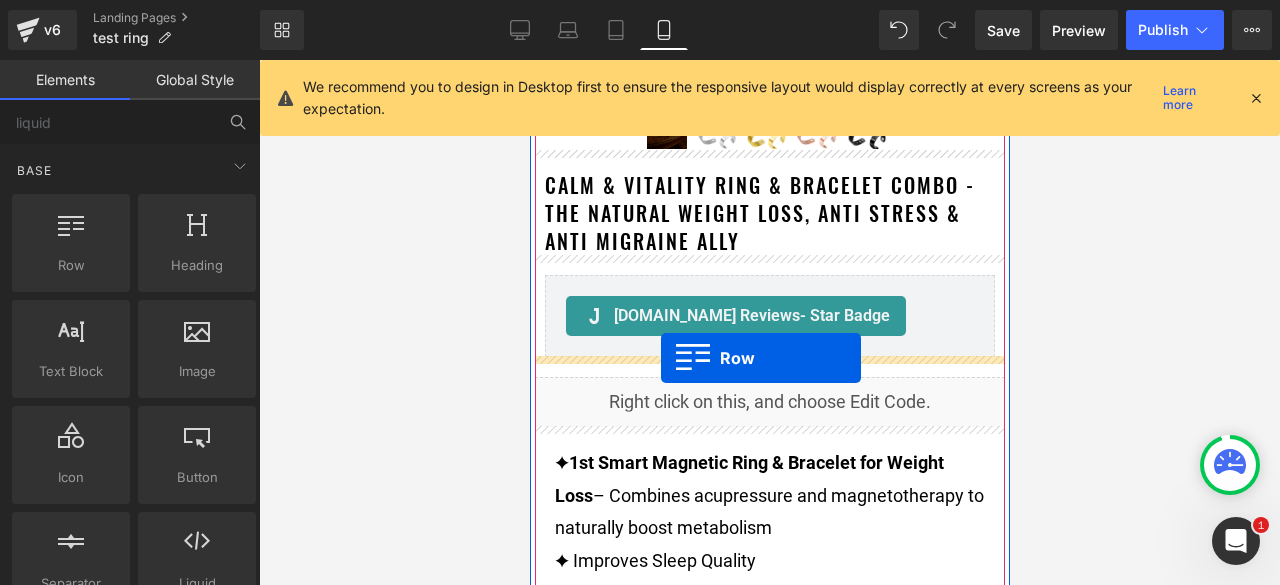 drag, startPoint x: 609, startPoint y: 299, endPoint x: 660, endPoint y: 358, distance: 77.987175 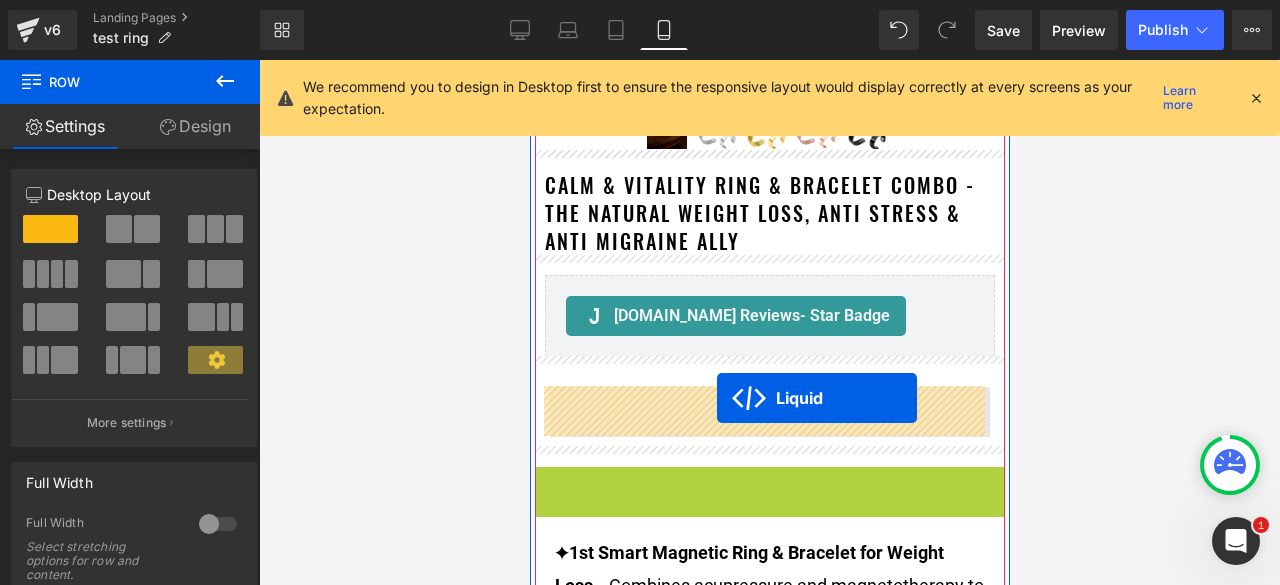drag, startPoint x: 725, startPoint y: 504, endPoint x: 716, endPoint y: 398, distance: 106.381386 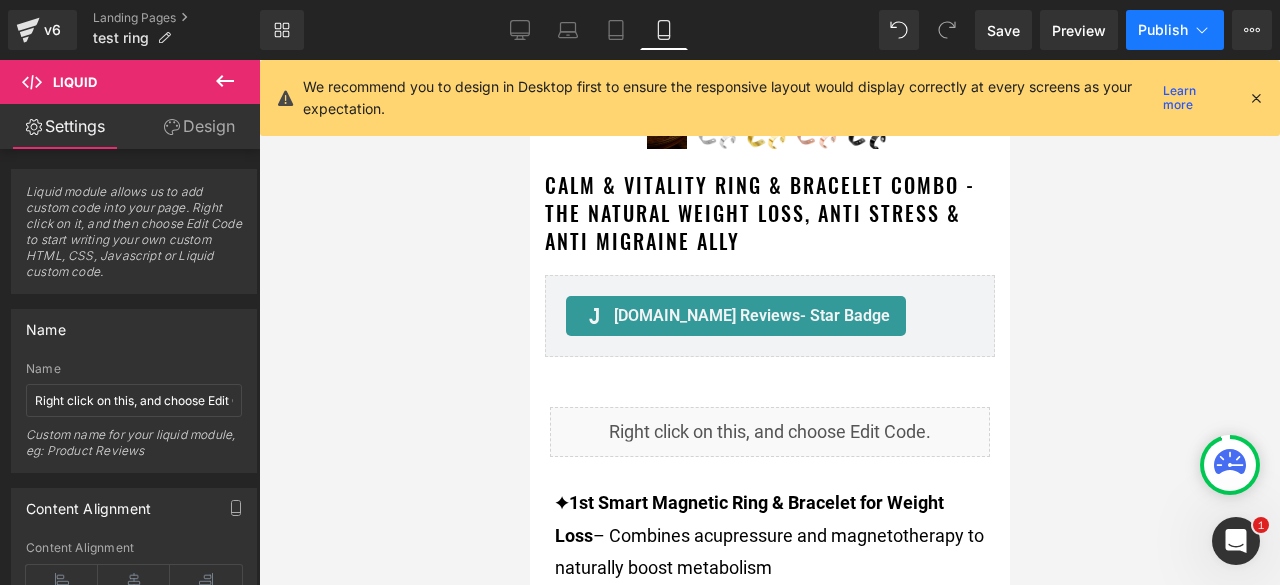 click on "Publish" at bounding box center (1163, 30) 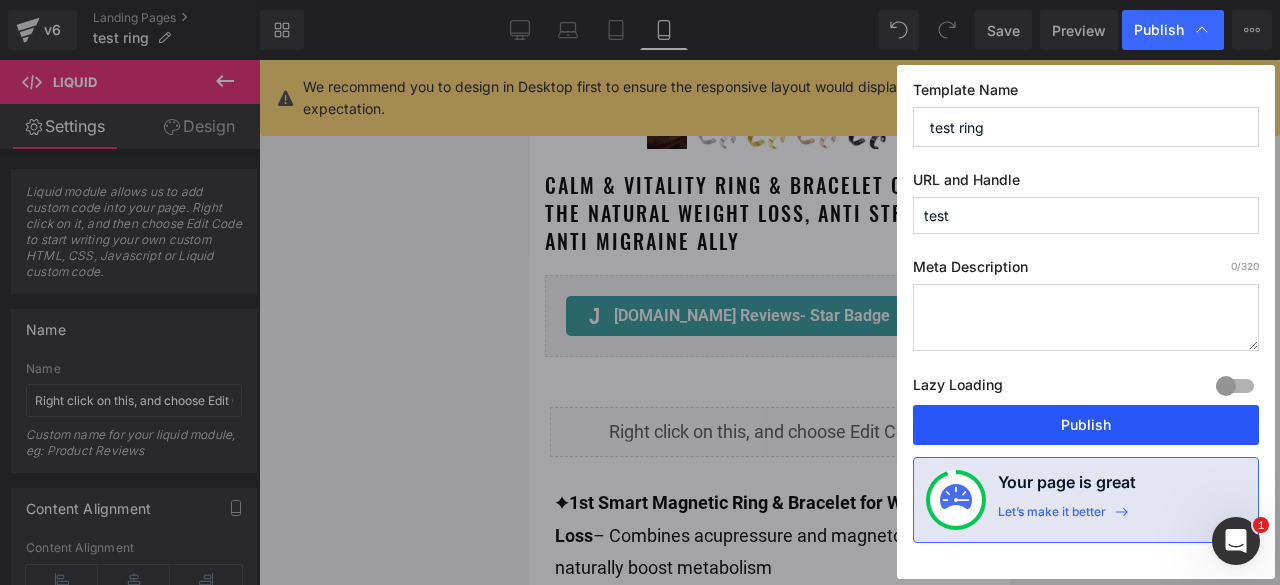 click on "Publish" at bounding box center (1086, 425) 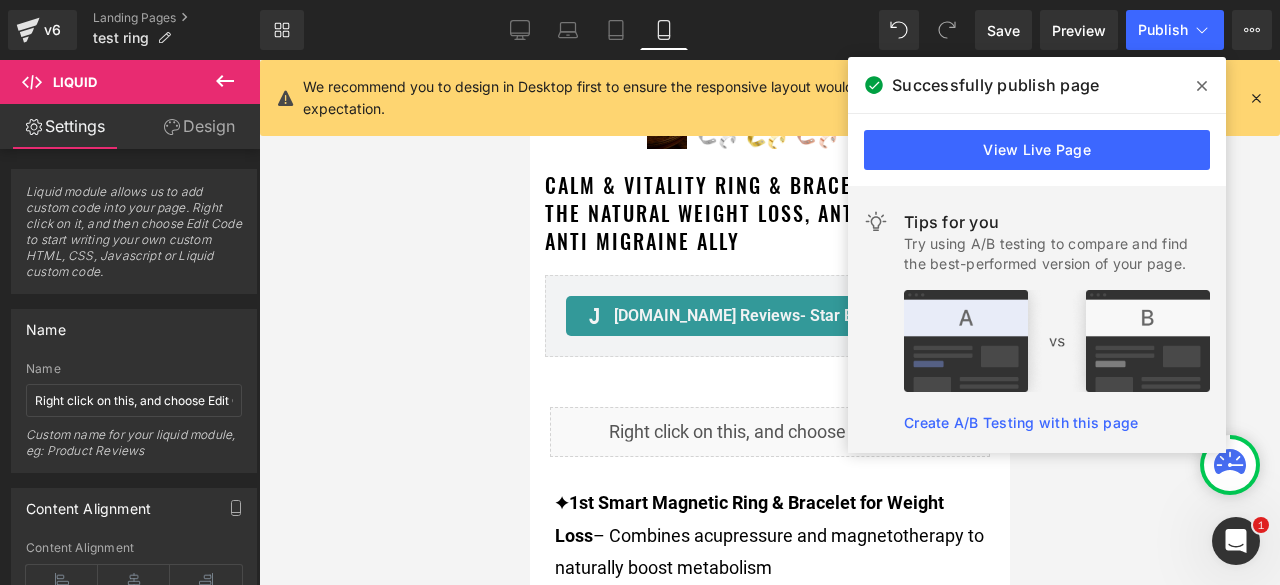 click 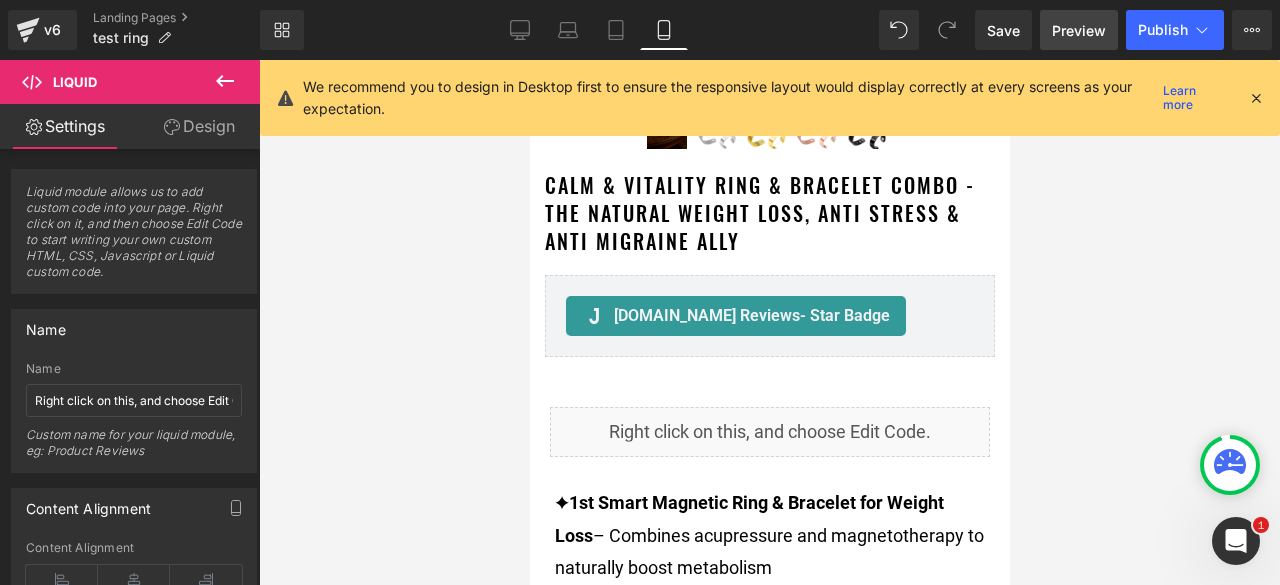 click on "Preview" at bounding box center (1079, 30) 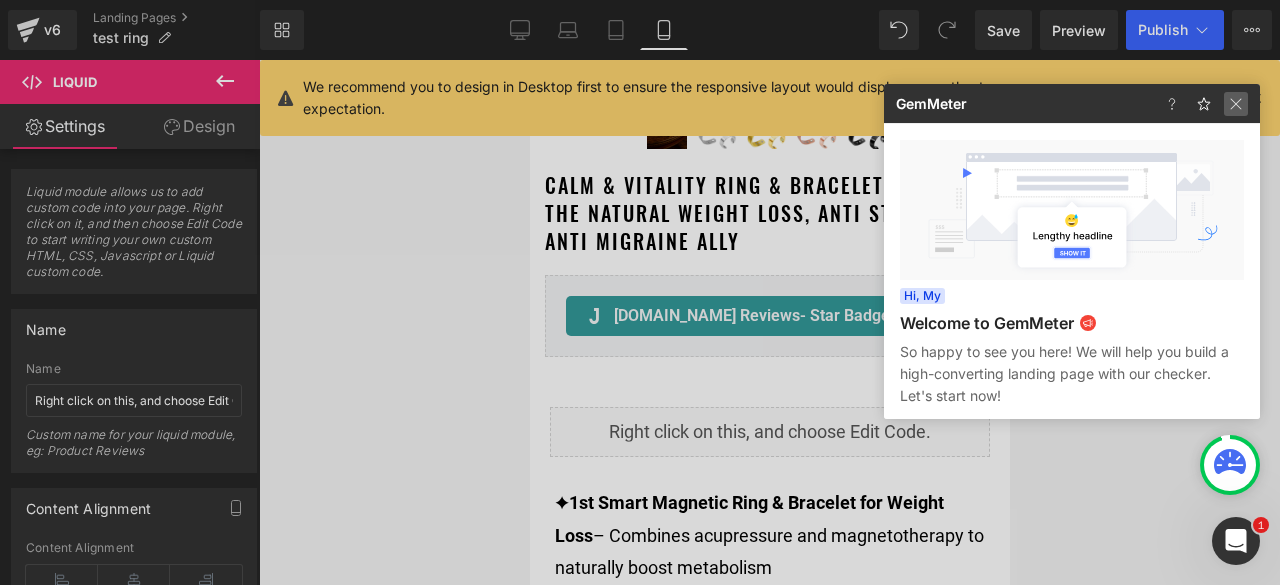 click 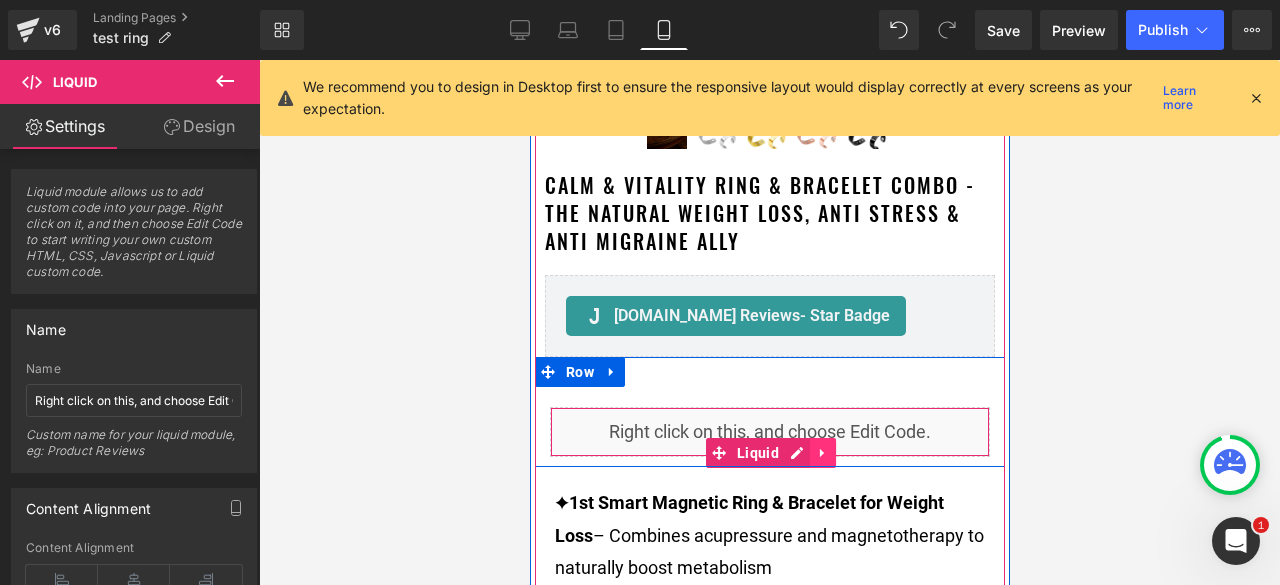 click 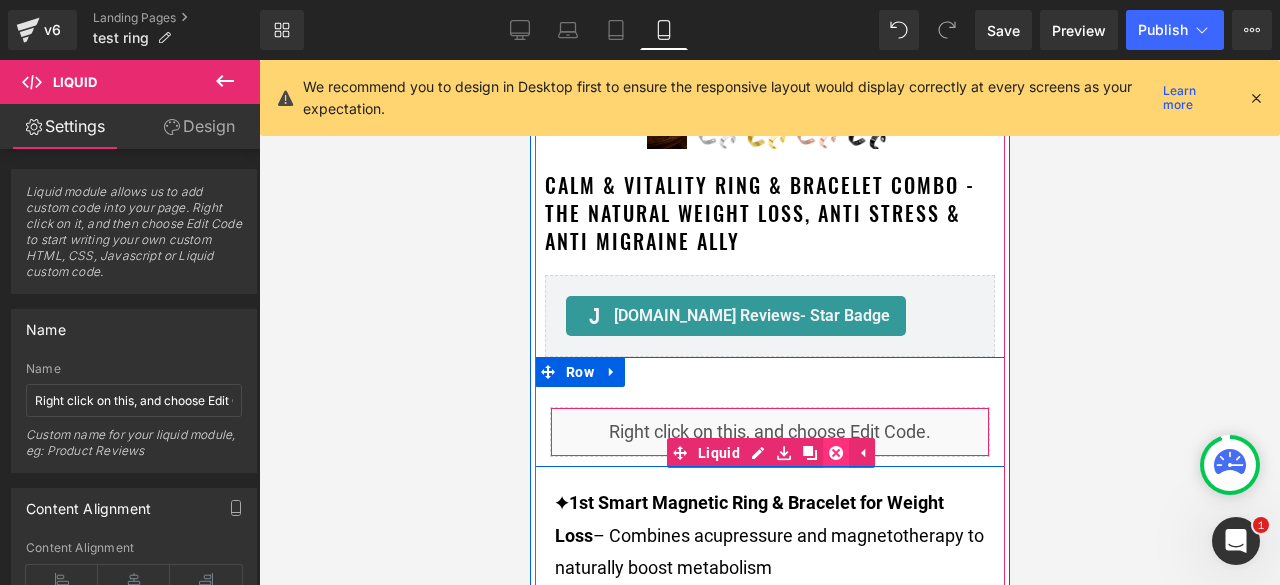 click 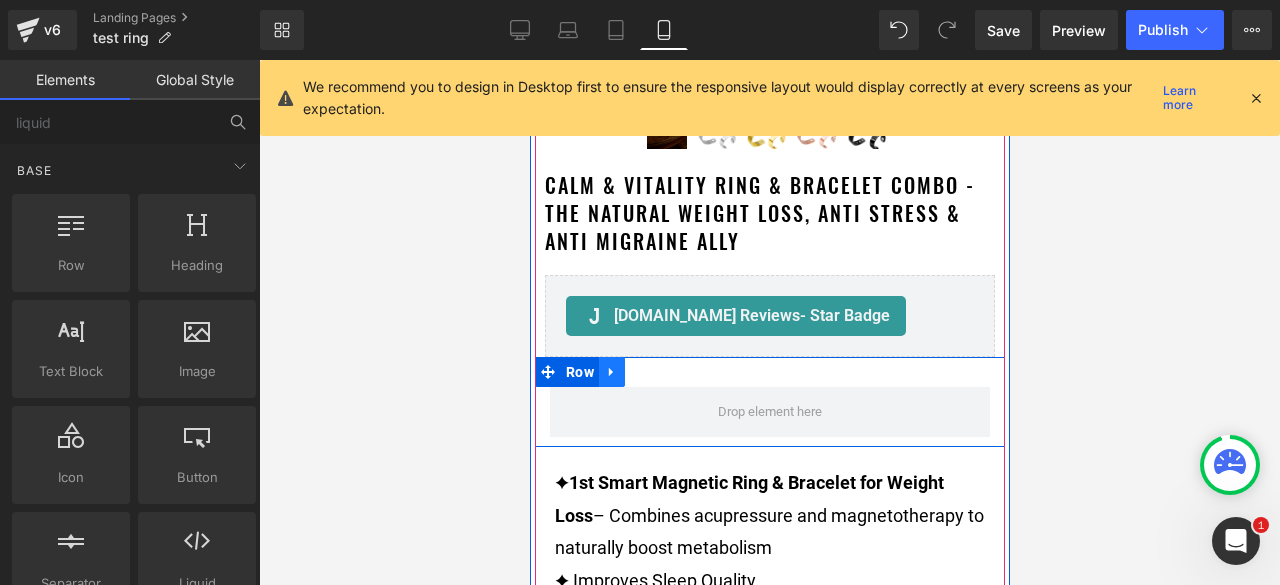 click at bounding box center (611, 372) 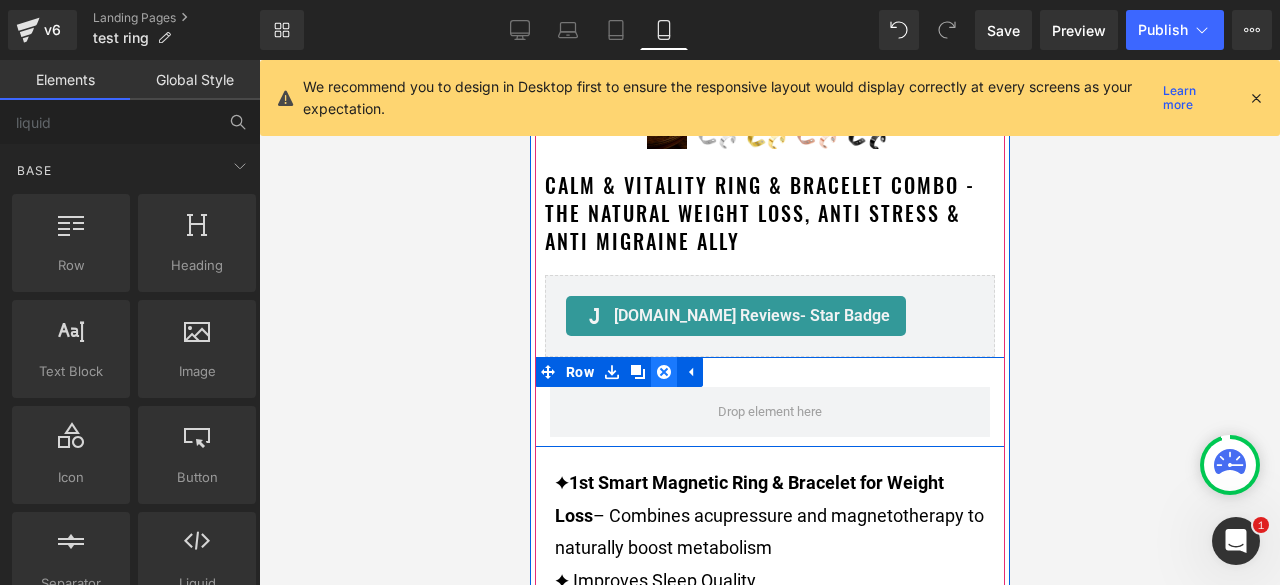 click 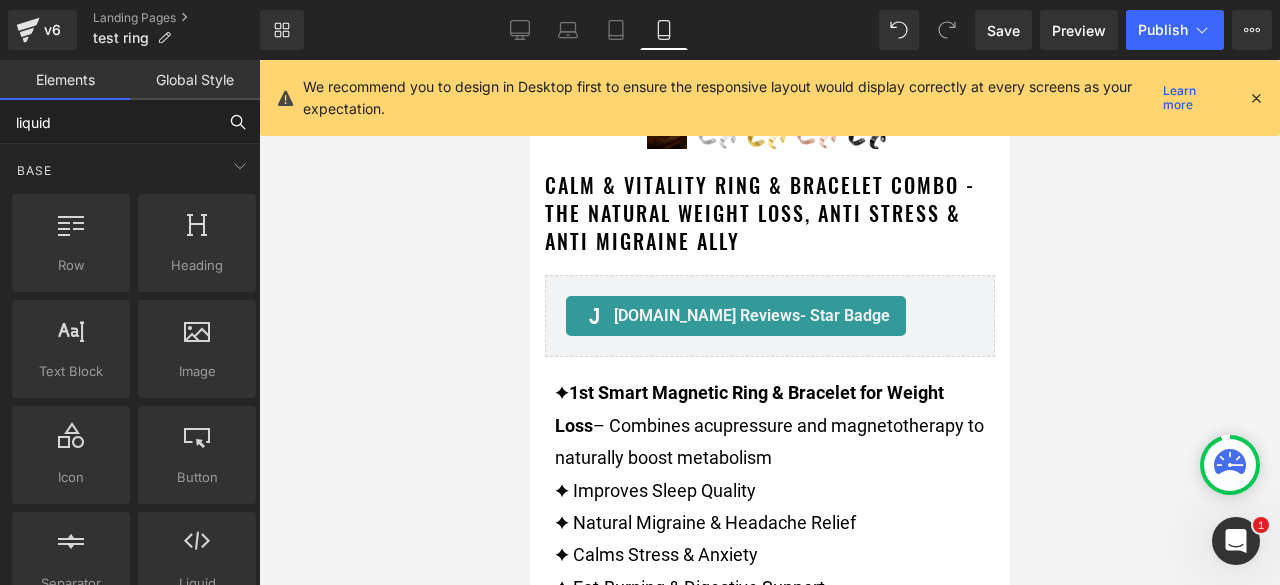 click on "liquid" at bounding box center (108, 122) 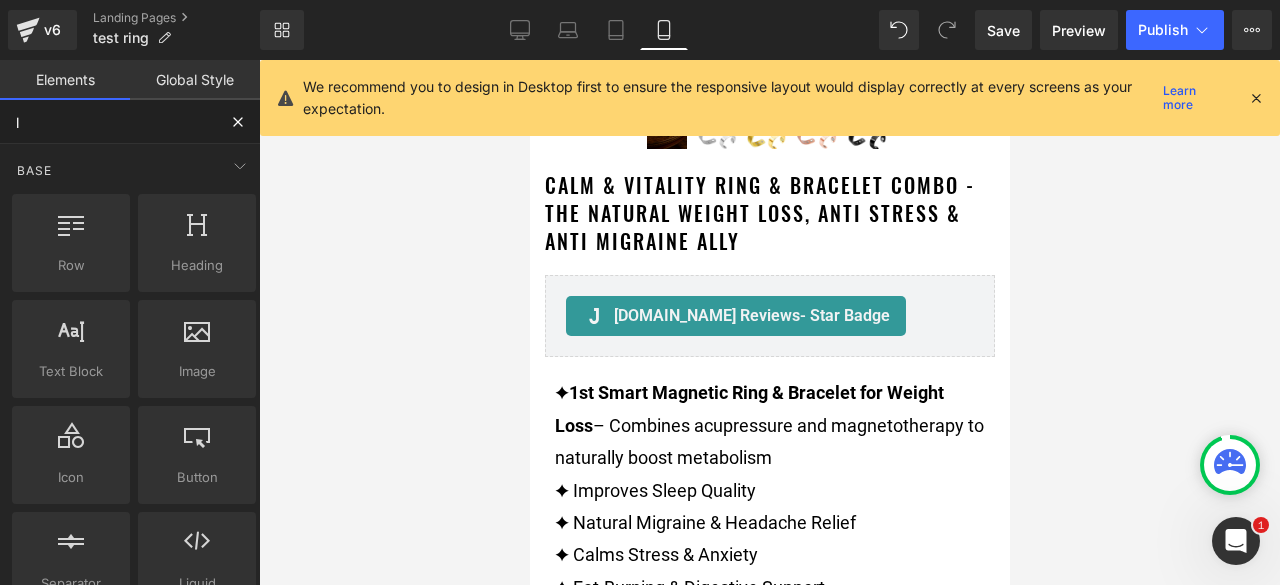 type on "li" 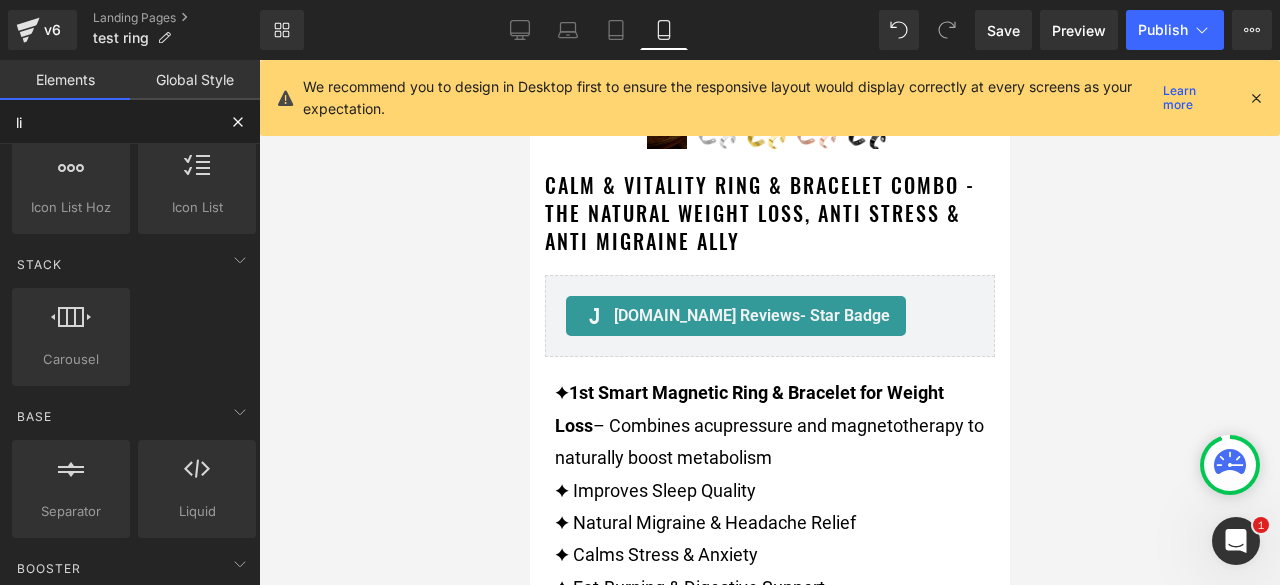 scroll, scrollTop: 500, scrollLeft: 0, axis: vertical 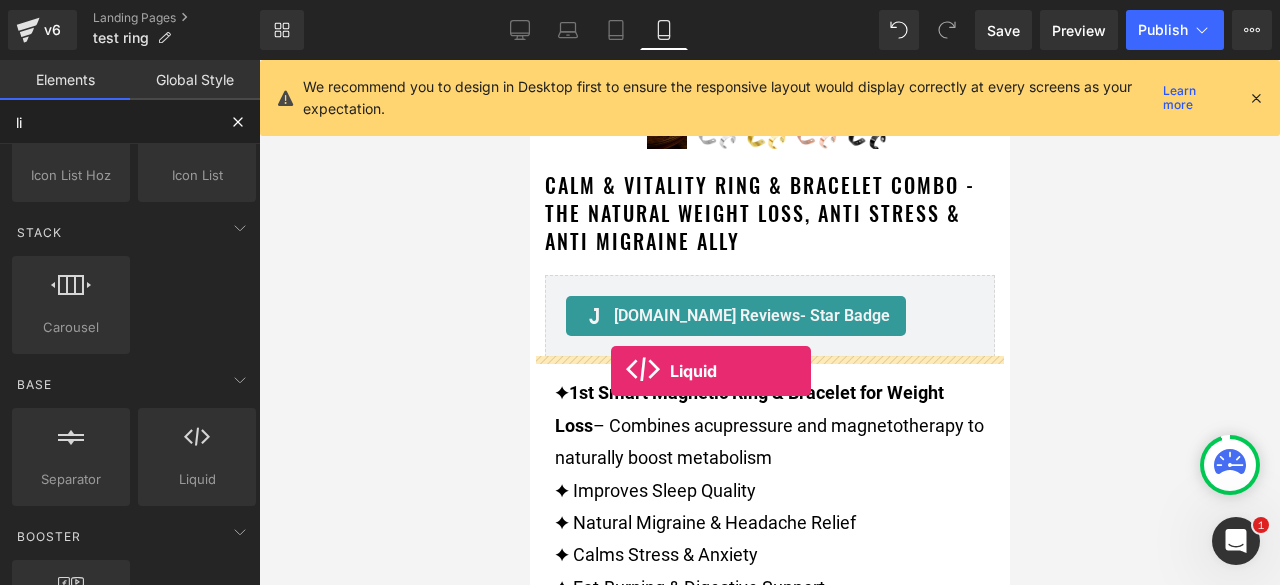 drag, startPoint x: 710, startPoint y: 517, endPoint x: 610, endPoint y: 371, distance: 176.96327 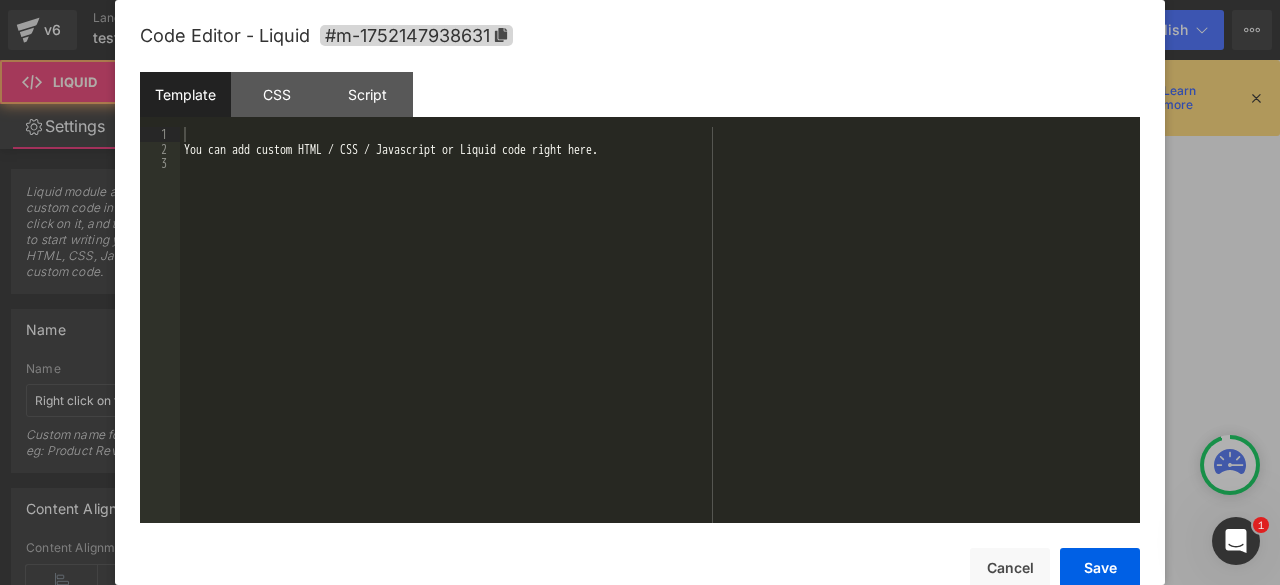 click on "Liquid" at bounding box center [769, 382] 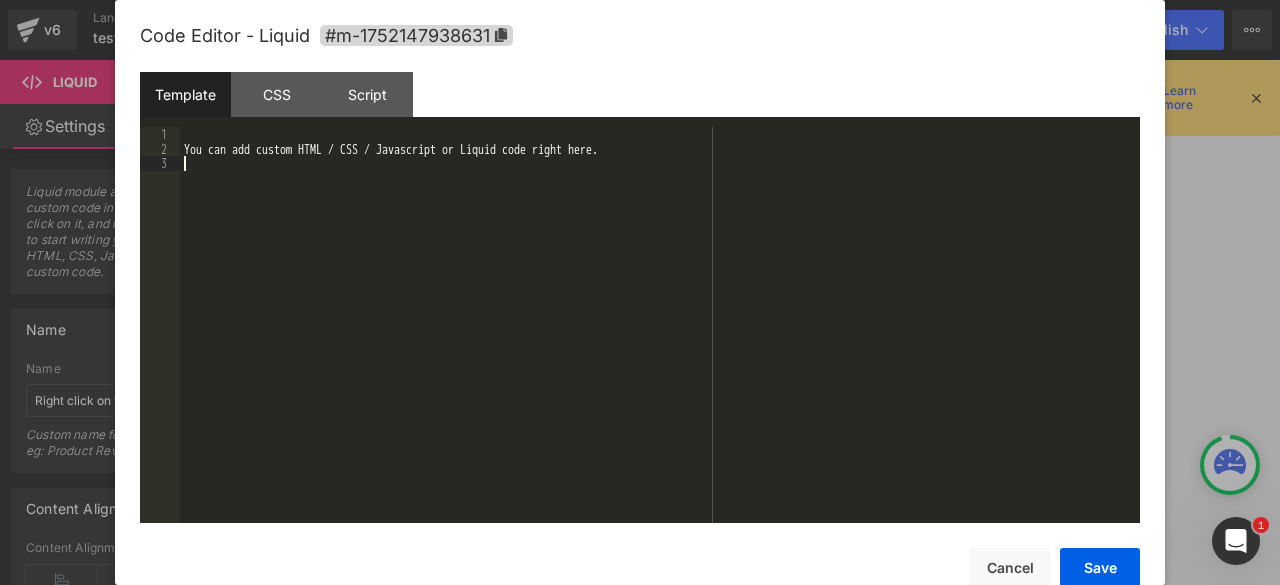 click on "You can add custom HTML / CSS / Javascript or Liquid code right here." at bounding box center (660, 339) 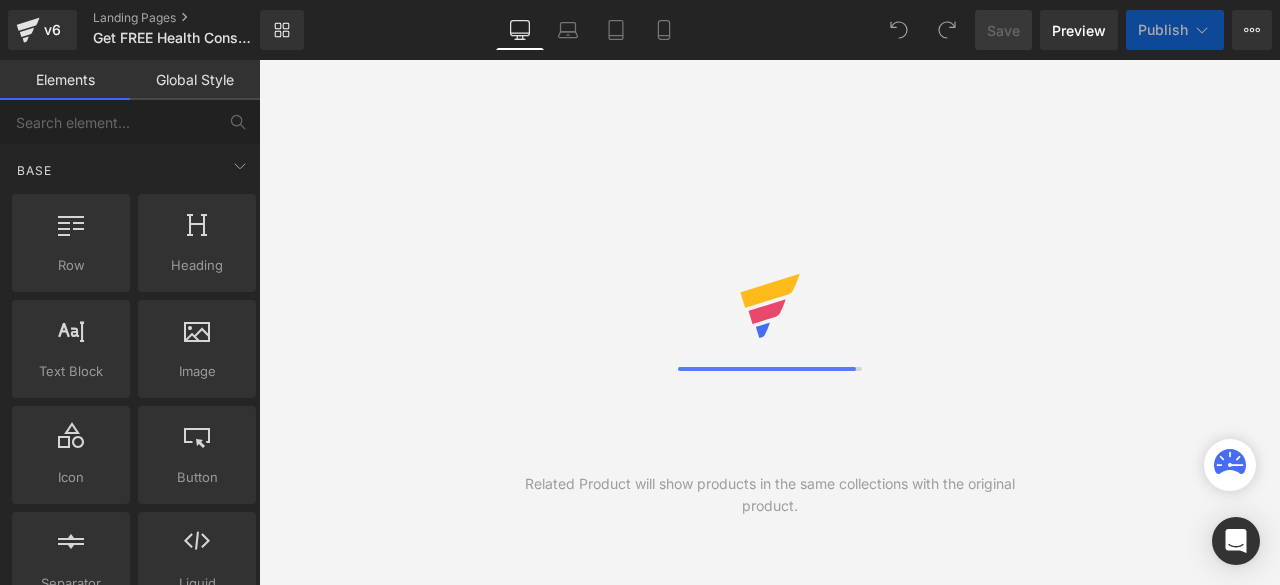 scroll, scrollTop: 0, scrollLeft: 0, axis: both 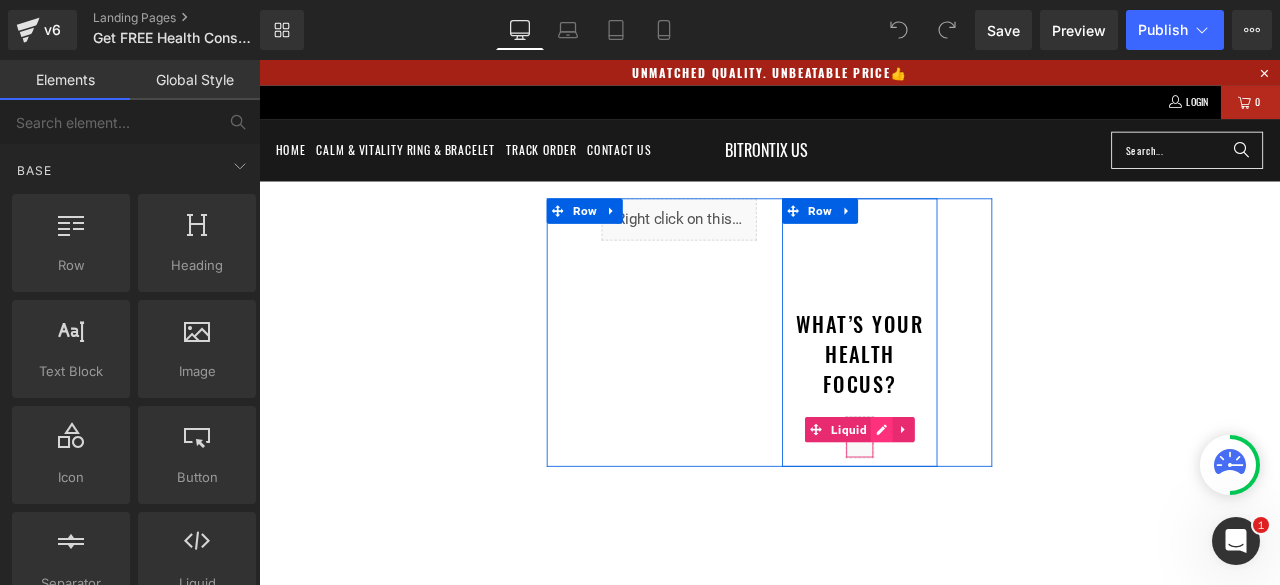 click on "What’s Your Health Focus? Heading         Liquid" at bounding box center [971, 393] 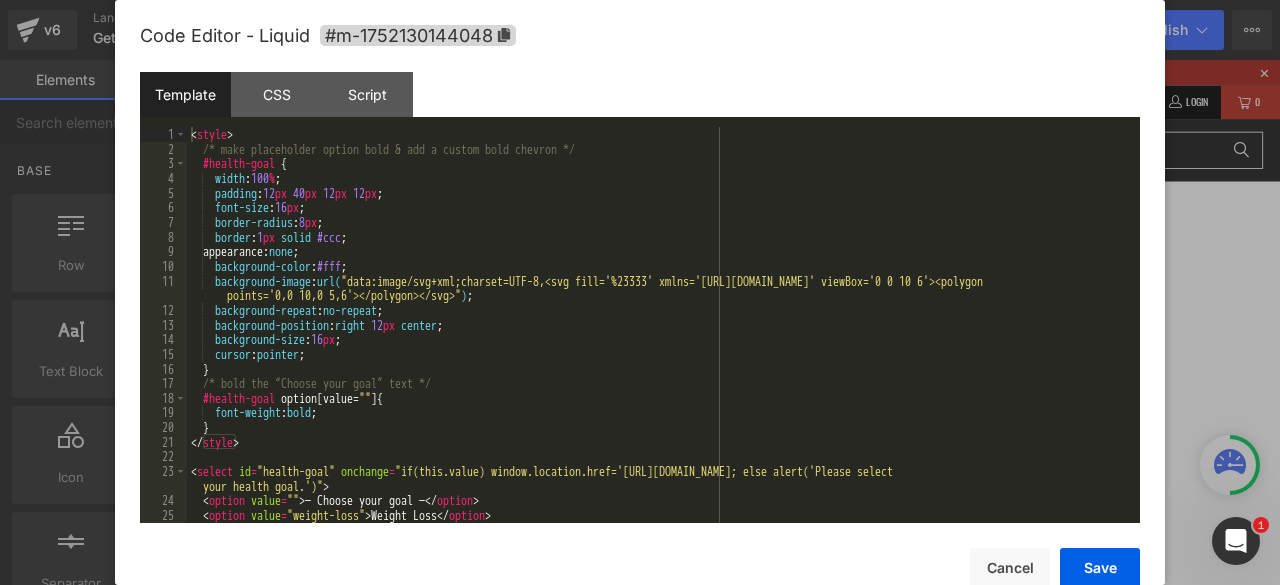 click on "< style >    /* make placeholder option bold & add a custom bold chevron */    #health-goal   {       width :  100 % ;       padding :  12 px   40 px   12 px   12 px ;       font-size :  16 px ;       border-radius :  8 px ;       border :  1 px   solid   #ccc ;      appearance:  none ;       background-color :  #fff ;       background-image :  url( "data:image/svg+xml;charset=UTF-8,<svg fill='%23333' xmlns='[URL][DOMAIN_NAME]' viewBox='0 0 10 6'><polygon         points='0,0 10,0 5,6'></polygon></svg>" ) ;       background-repeat :  no-repeat ;       background-position :  right   12 px   center ;       background-size :  16 px ;       cursor :  pointer ;    }    /* bold the “Choose your goal” text */    #health-goal   option [ value = " " ]  {       font-weight :  bold ;    } </ style > < select   id = "health-goal"   onchange = "if(this.value) window.location.href='[URL][DOMAIN_NAME]; else alert('Please select     your health goal.')" >    < option   value = "" >" at bounding box center (659, 339) 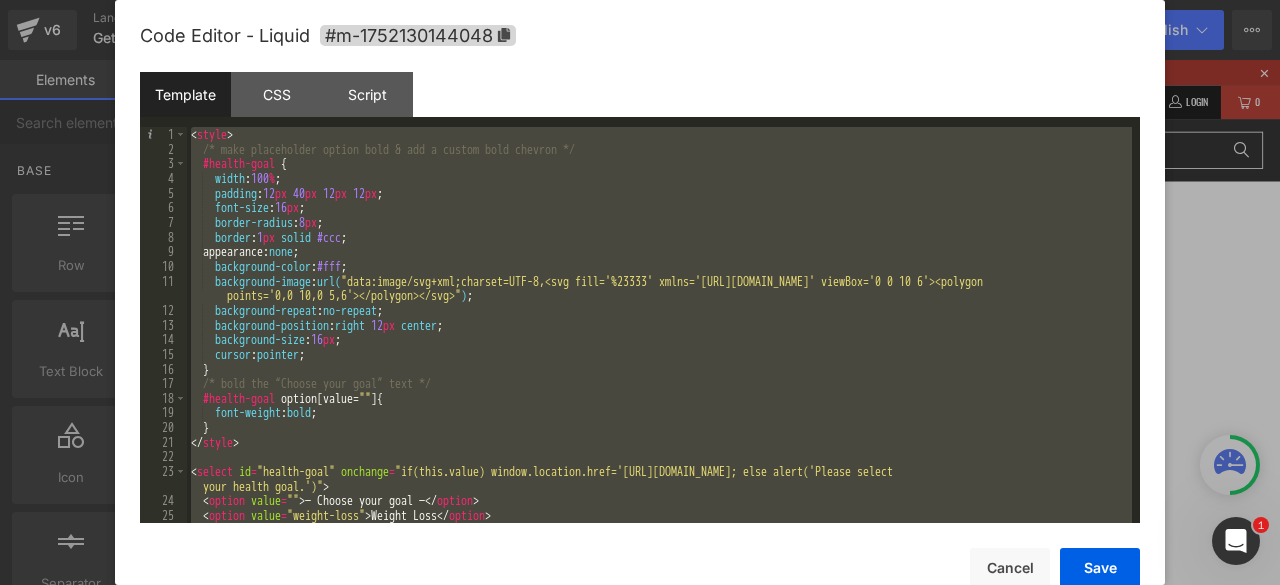 click at bounding box center [640, 292] 